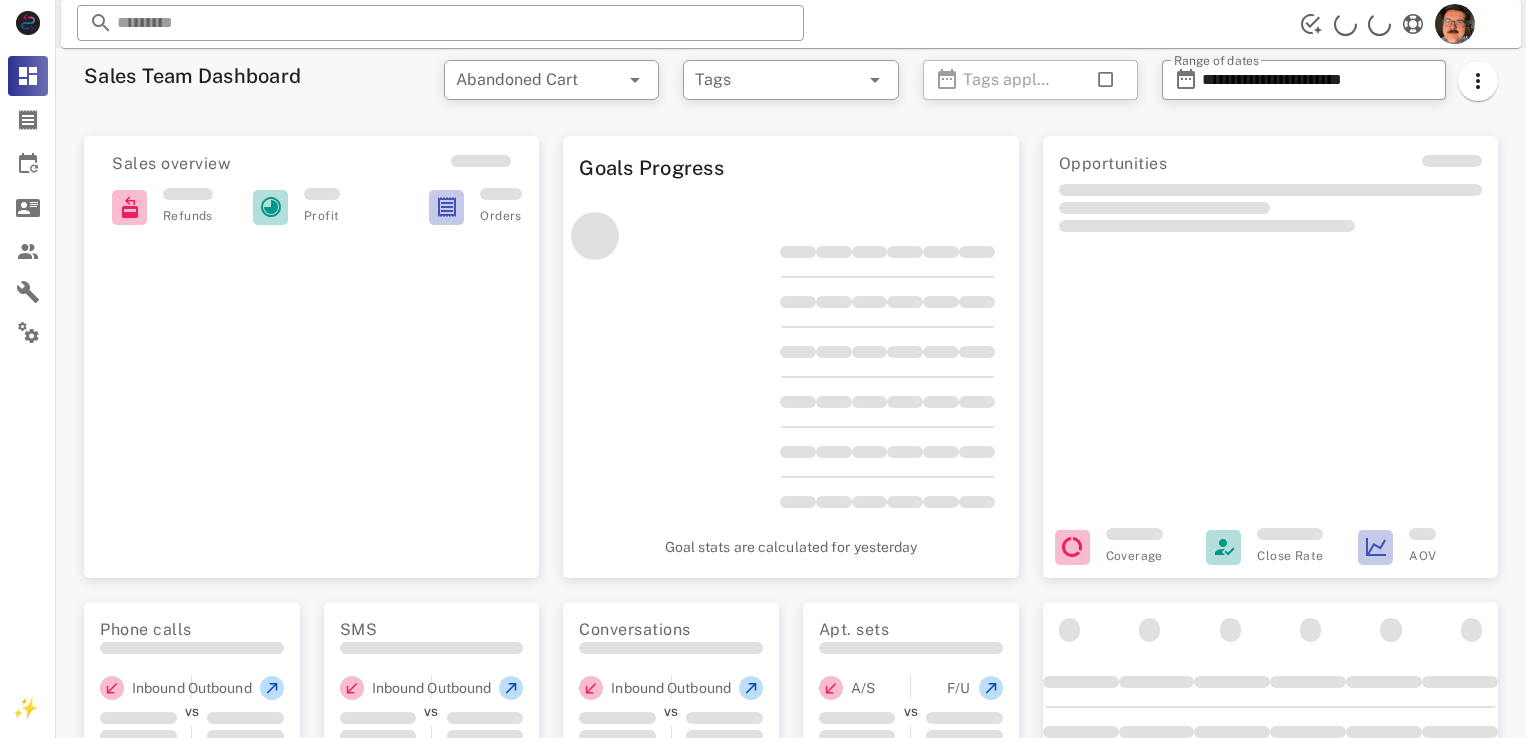 scroll, scrollTop: 0, scrollLeft: 0, axis: both 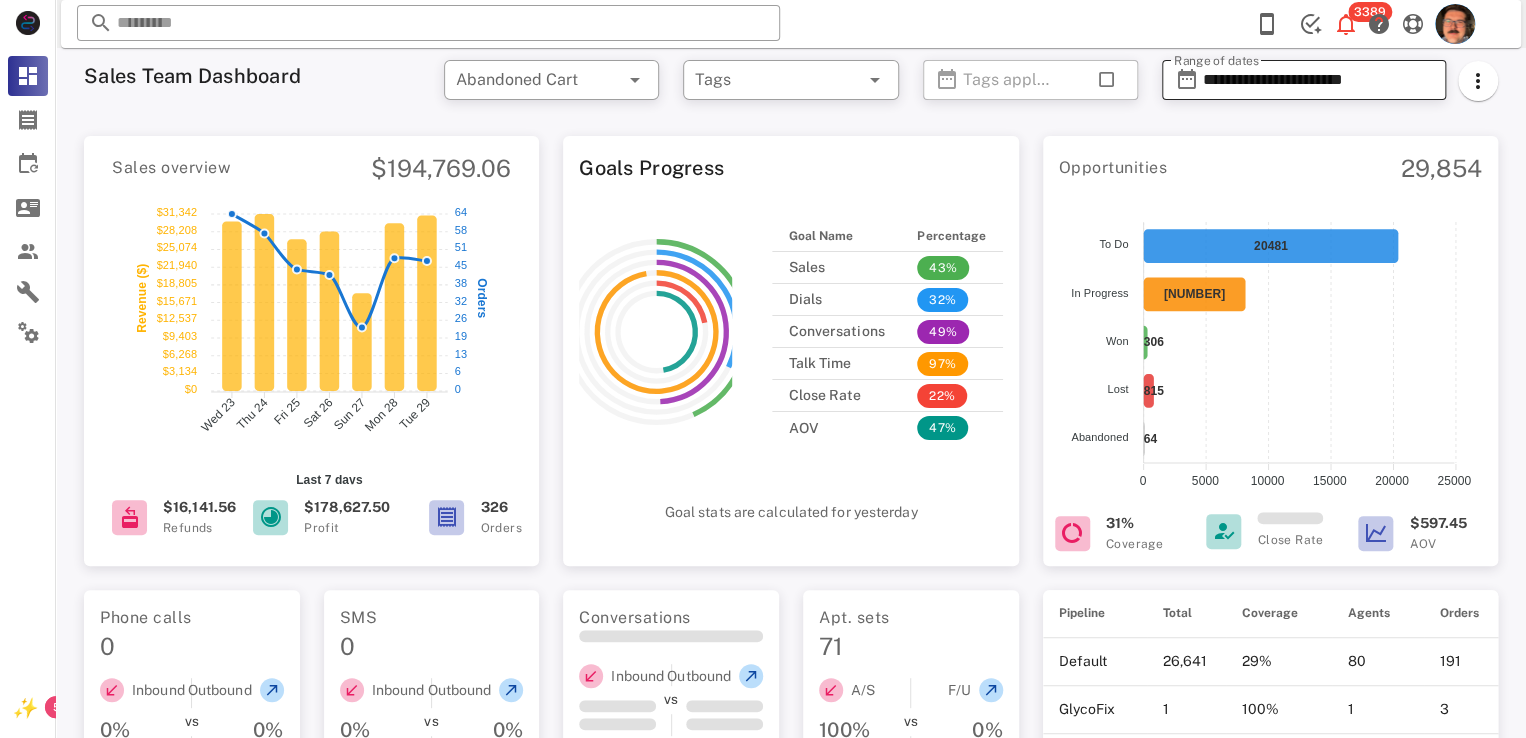 click on "**********" at bounding box center [1318, 80] 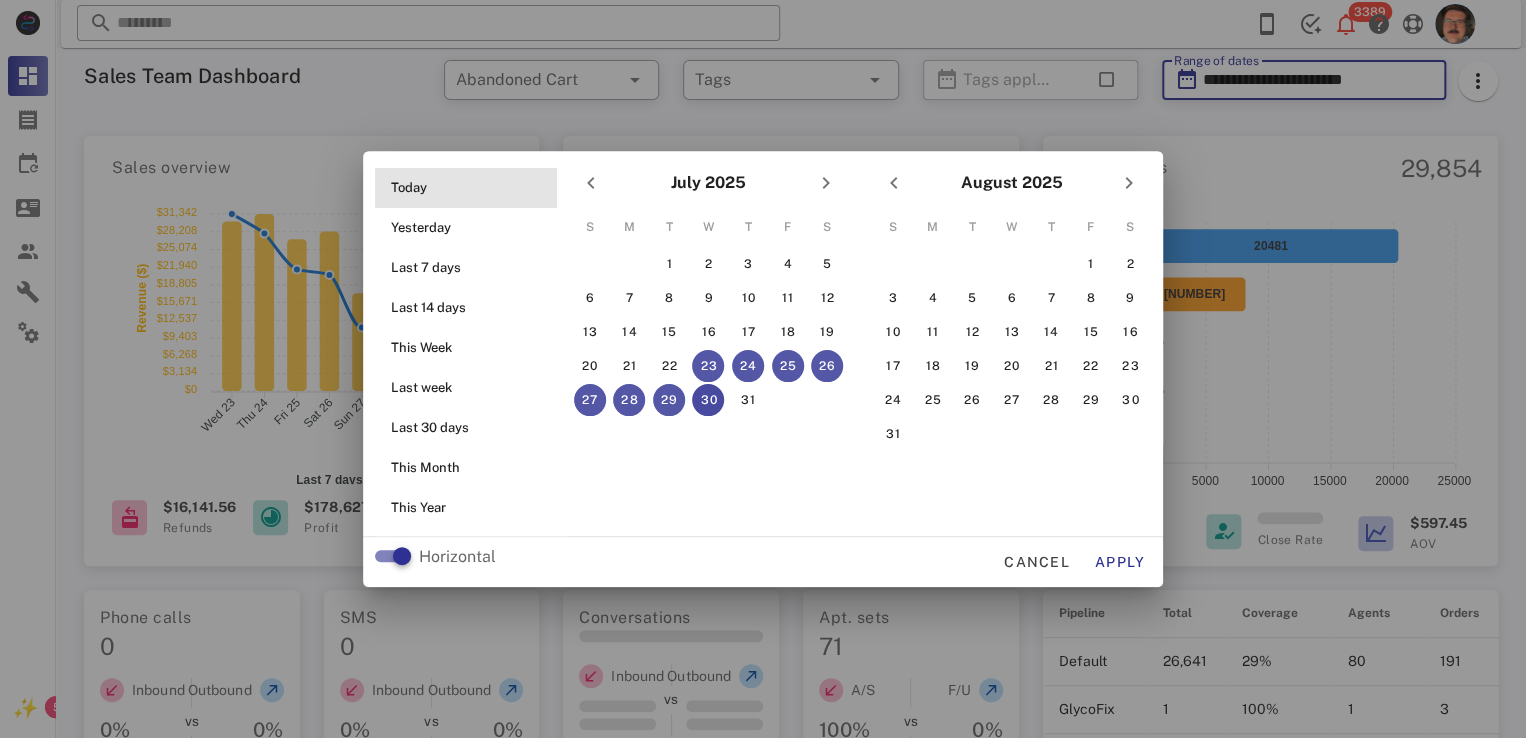 click on "Today" at bounding box center (472, 188) 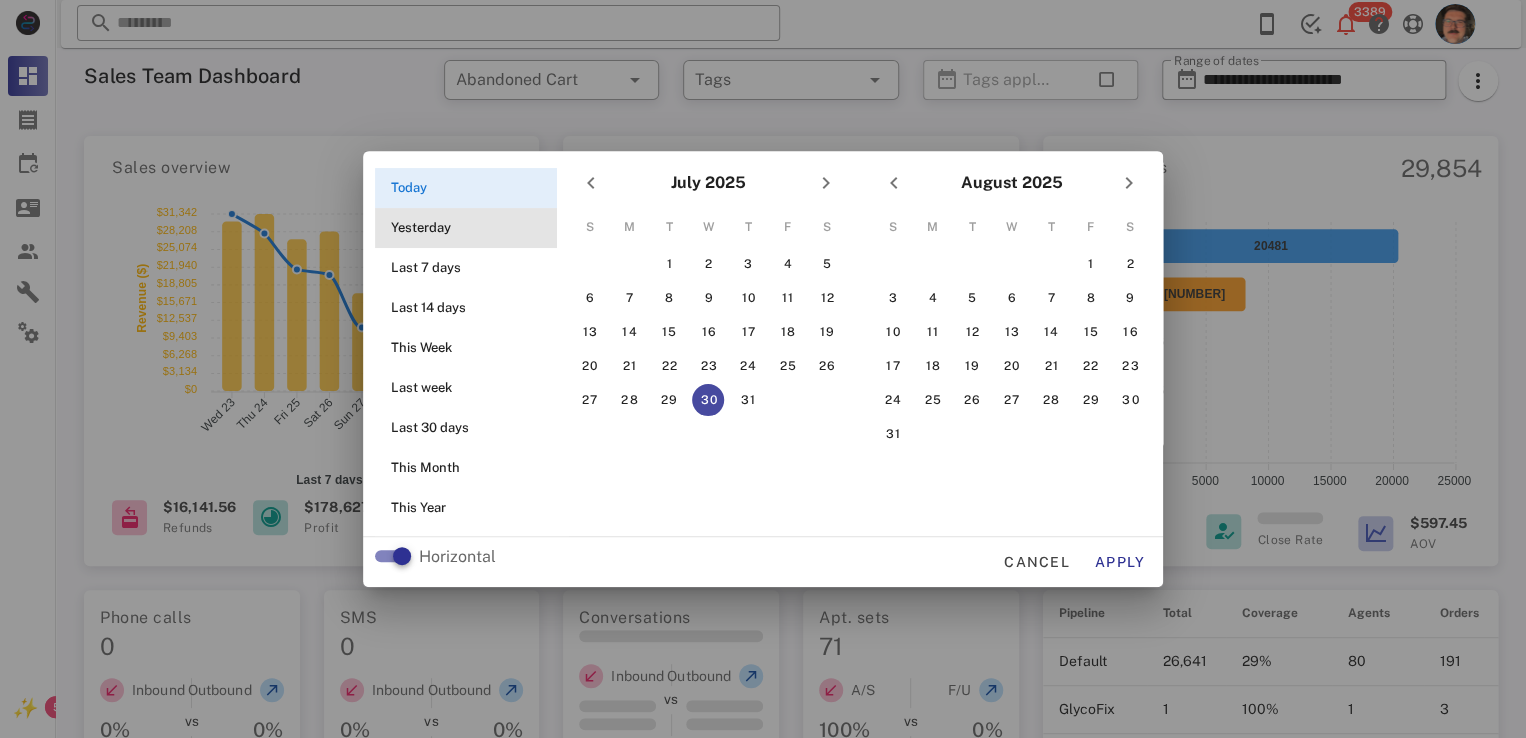 click on "Yesterday" at bounding box center (472, 228) 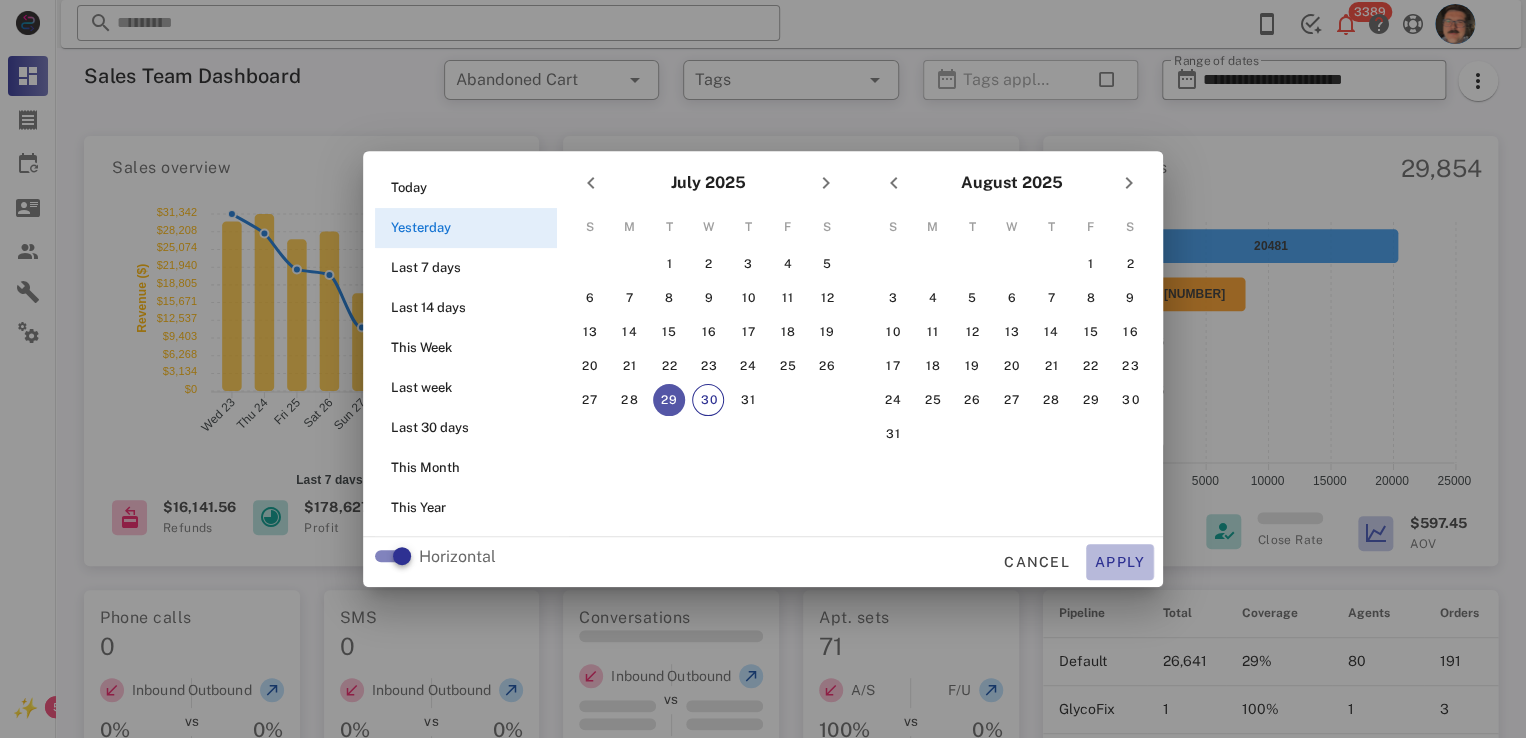 click on "Apply" at bounding box center (1120, 562) 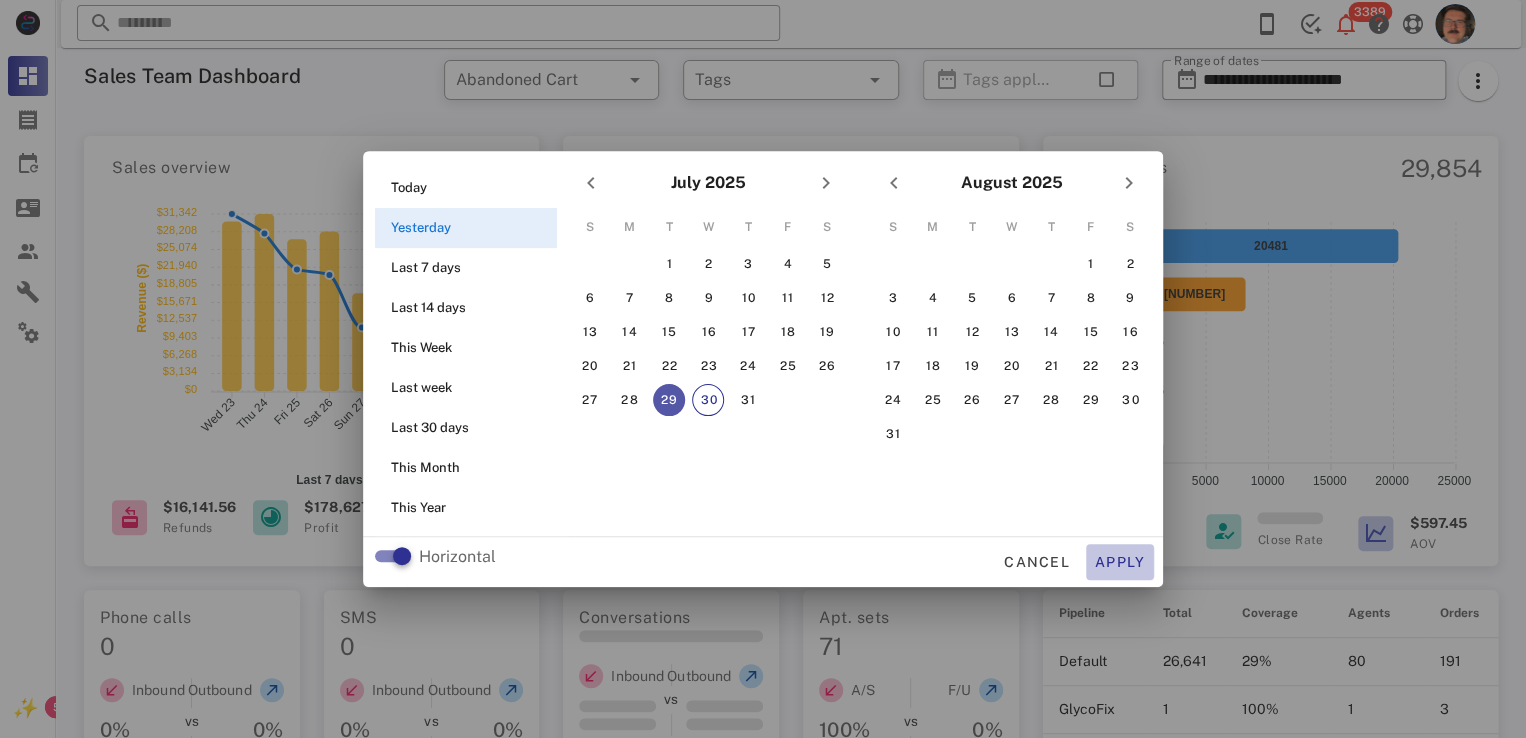 type on "**********" 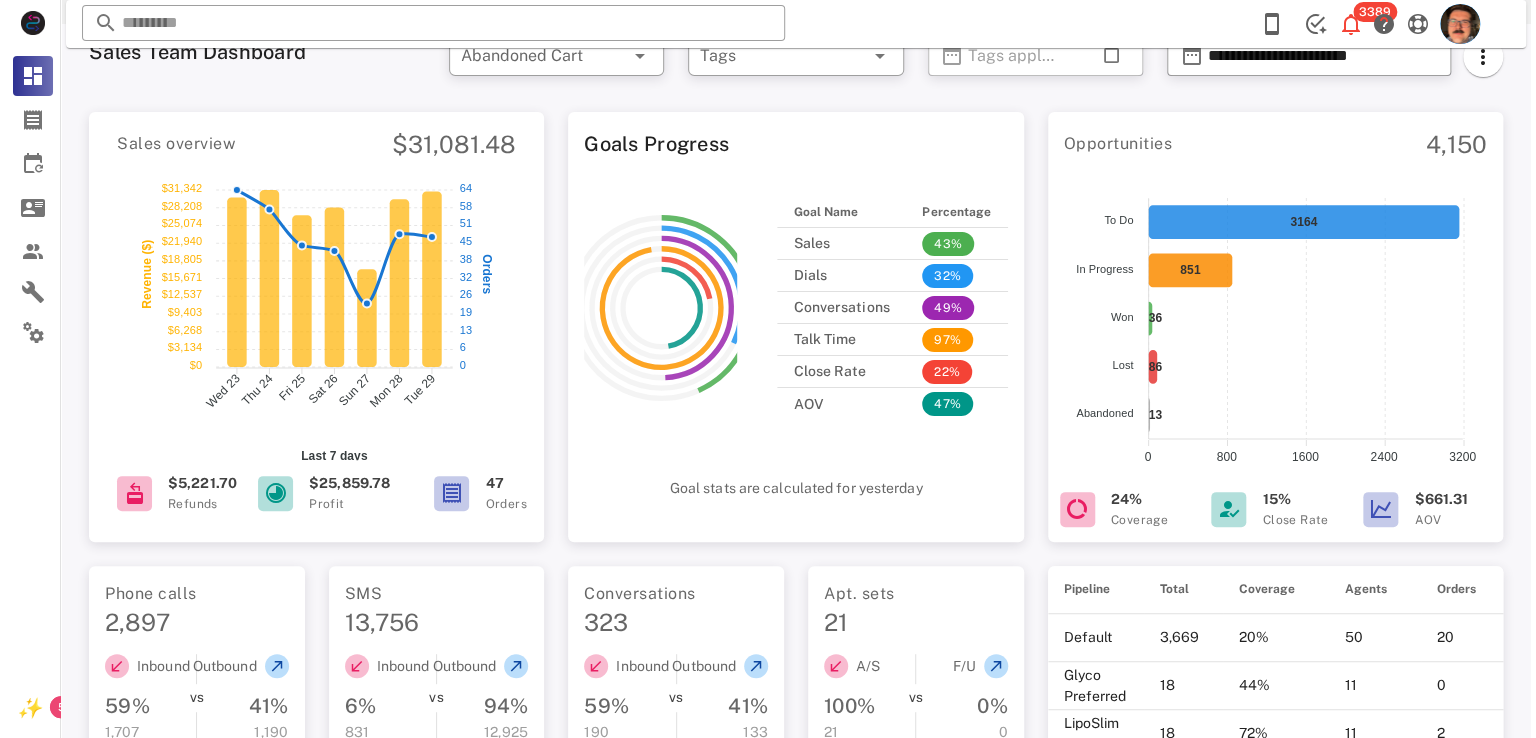 scroll, scrollTop: 0, scrollLeft: 0, axis: both 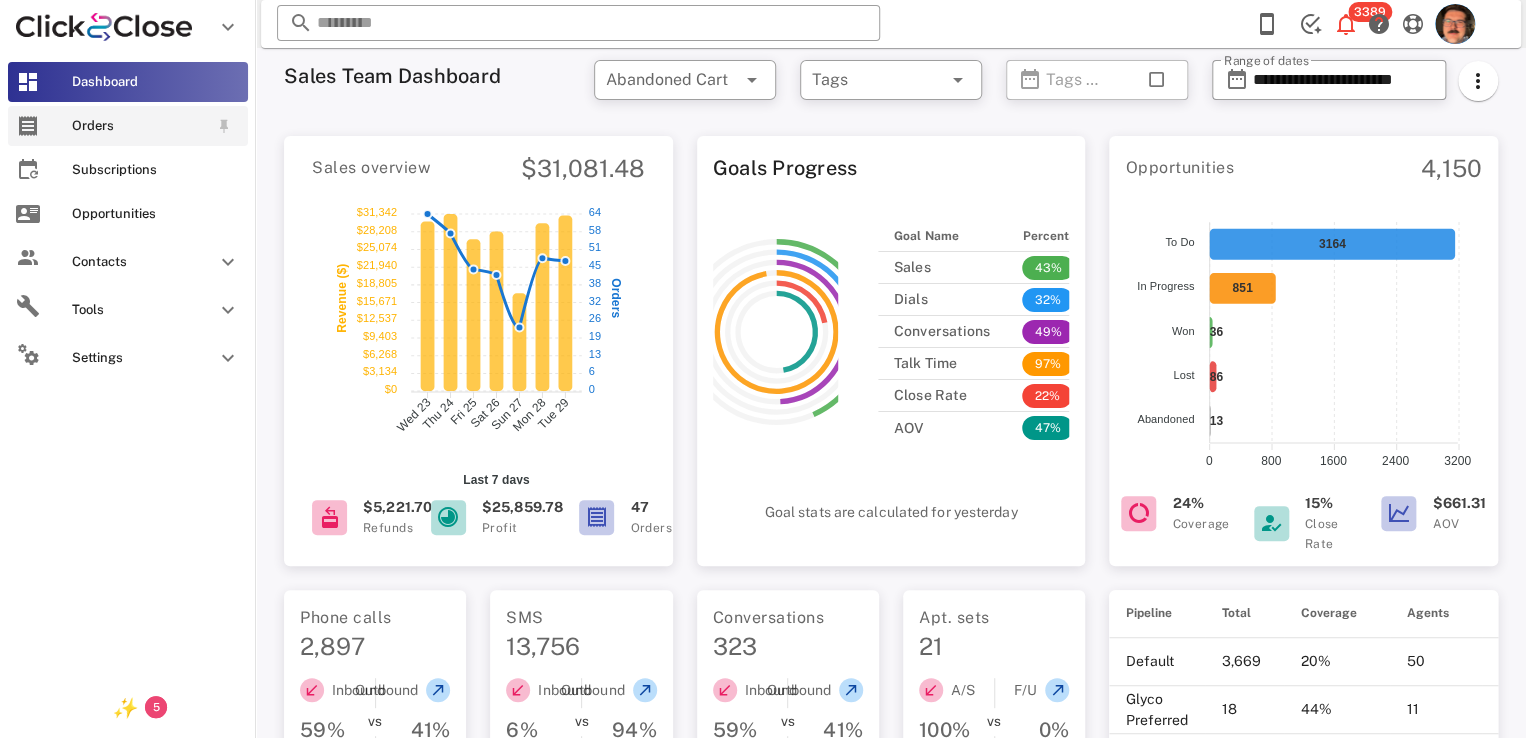 click on "Orders" at bounding box center (128, 126) 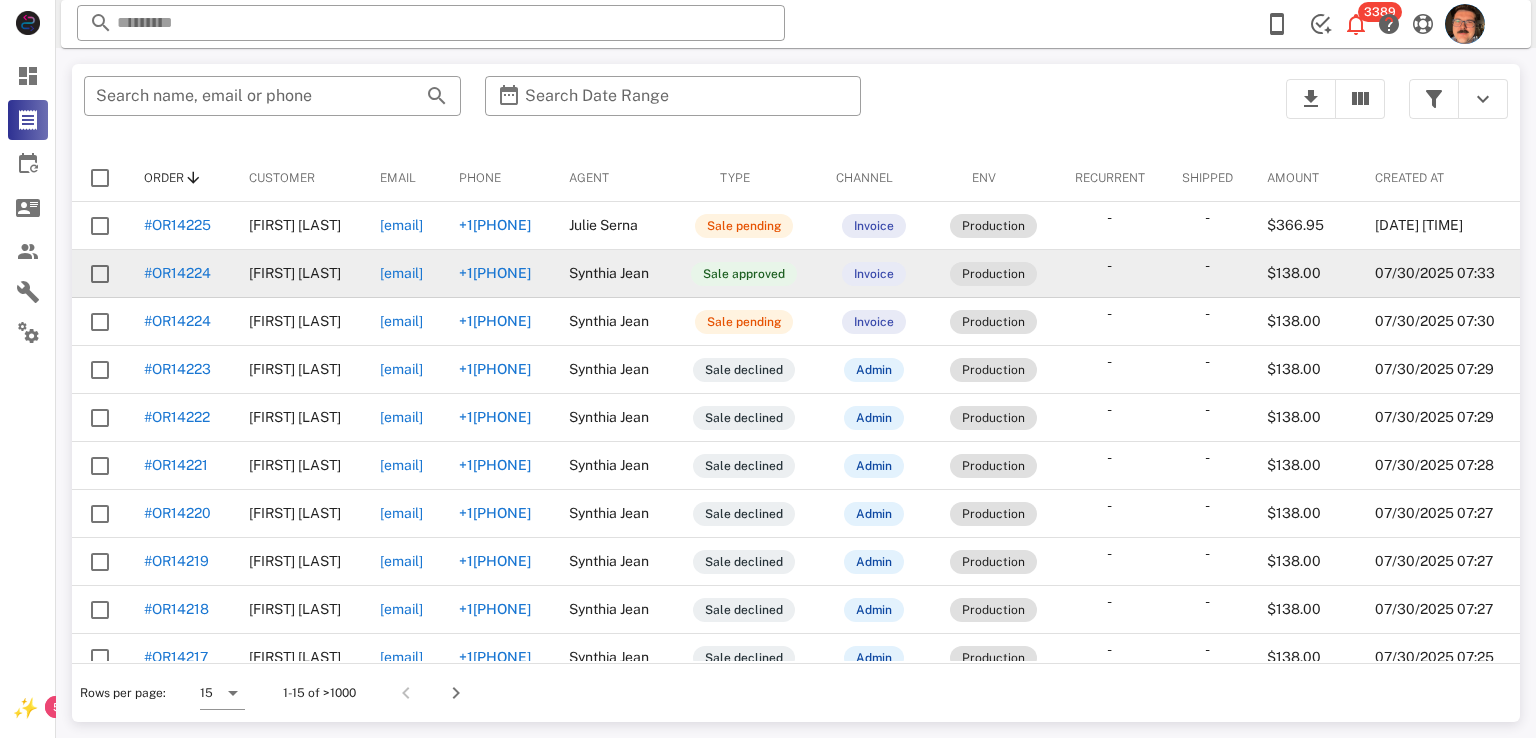 click on "#OR14224" at bounding box center [177, 273] 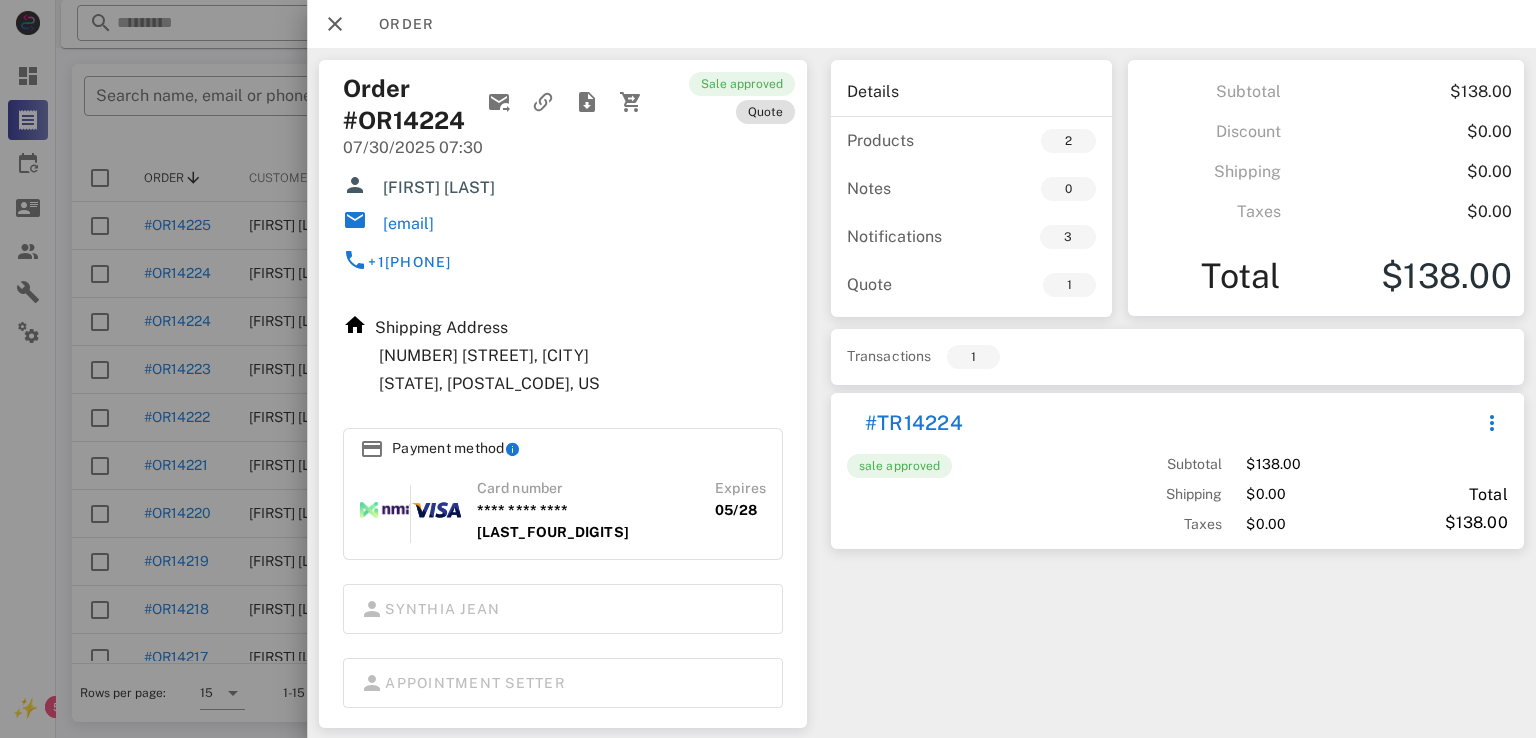scroll, scrollTop: 217, scrollLeft: 0, axis: vertical 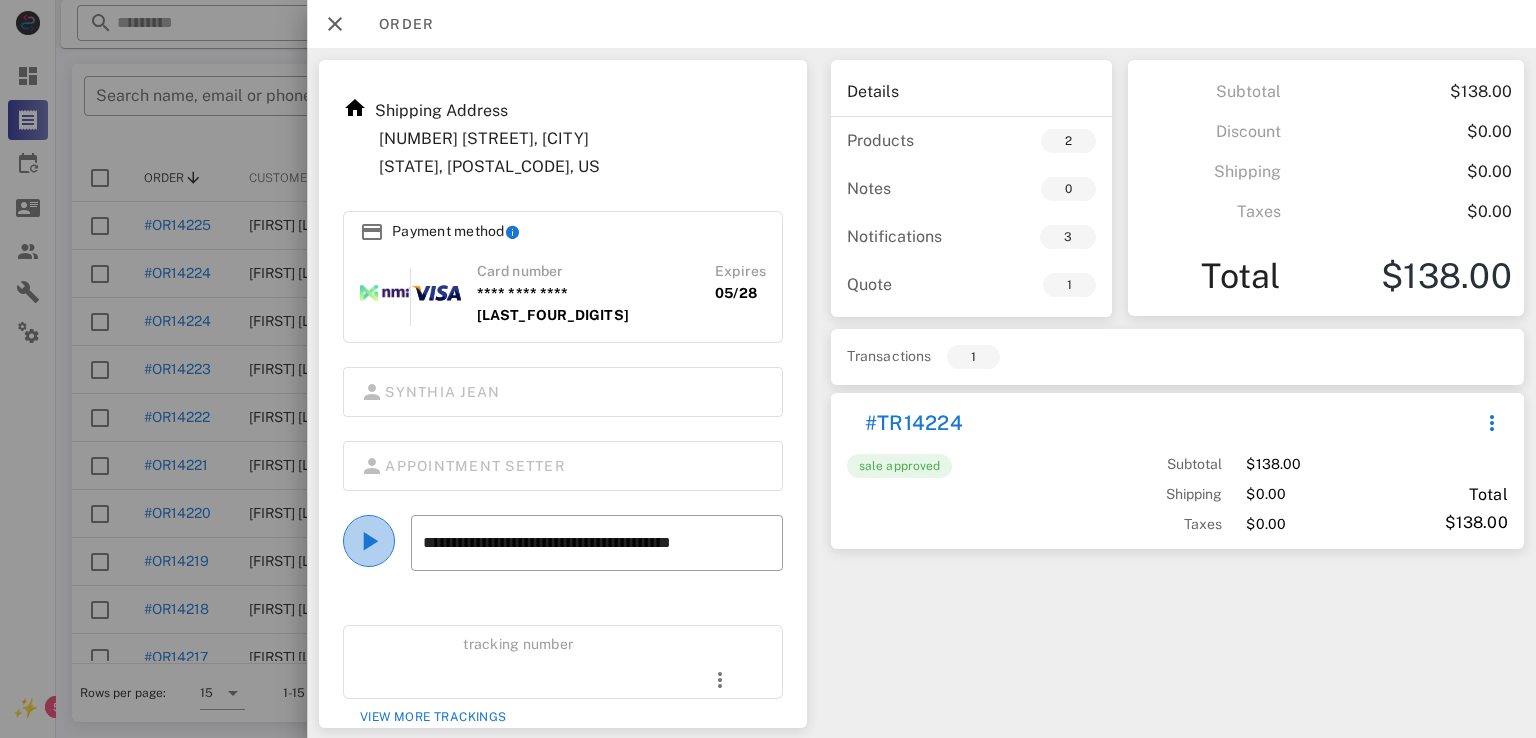 click at bounding box center (369, 541) 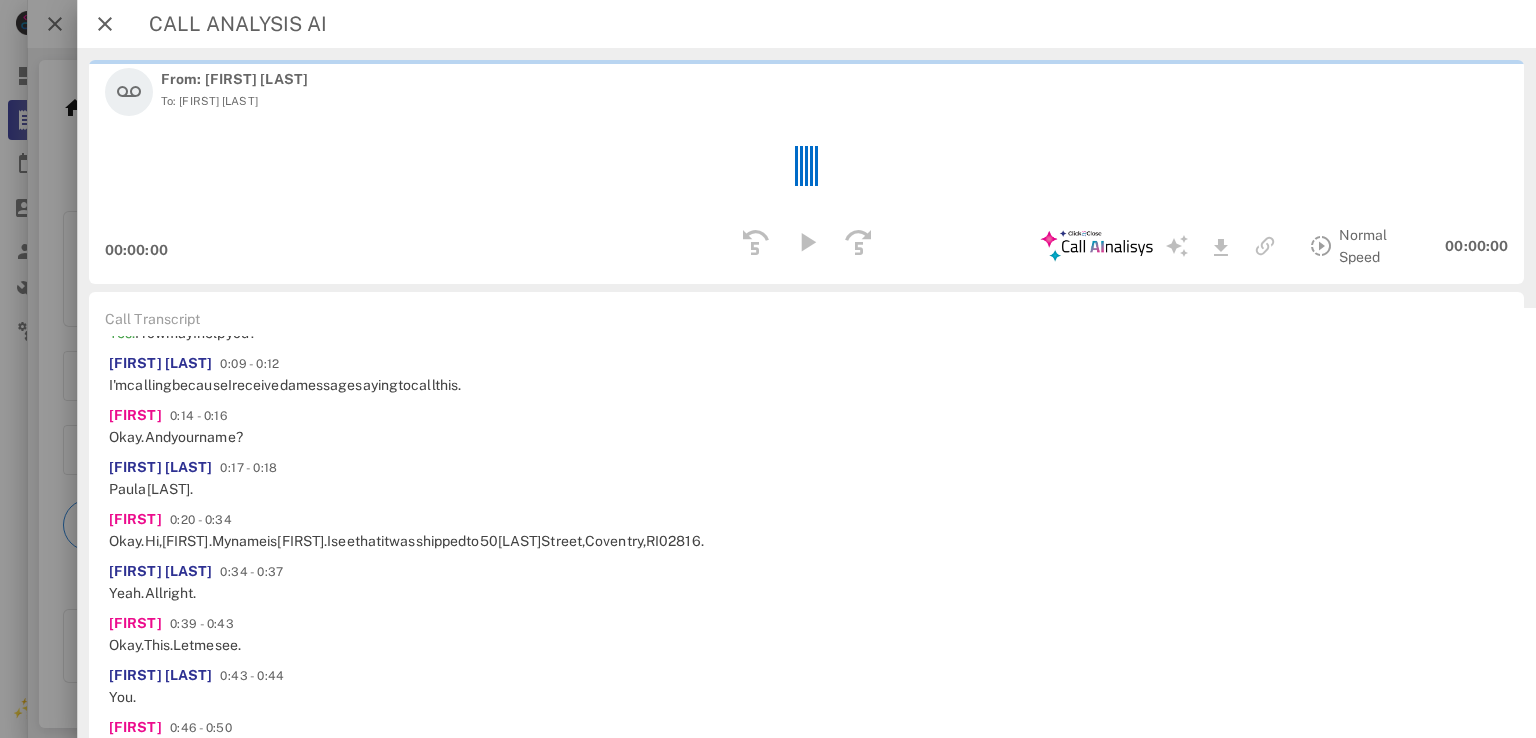 scroll, scrollTop: 152, scrollLeft: 0, axis: vertical 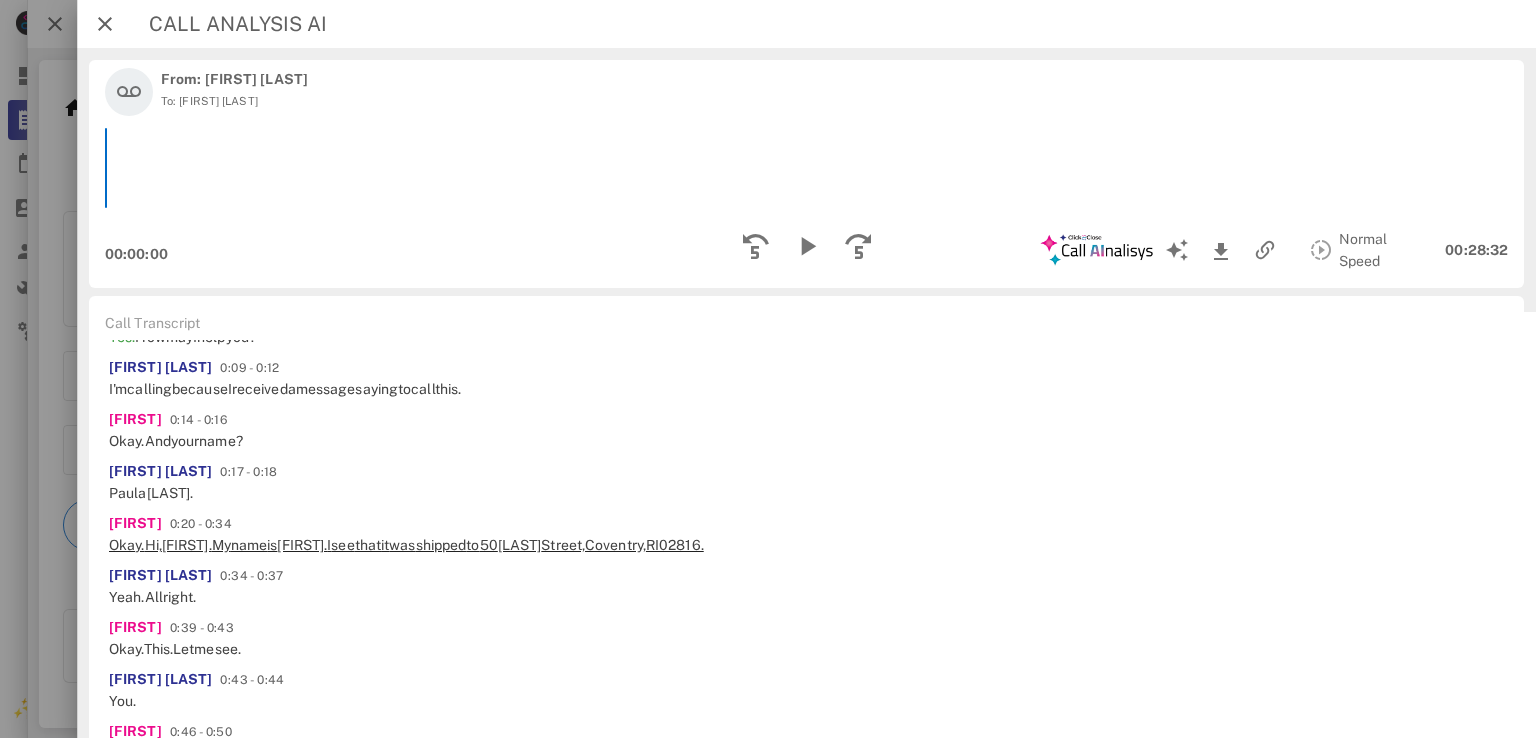 click on "50" at bounding box center [488, 545] 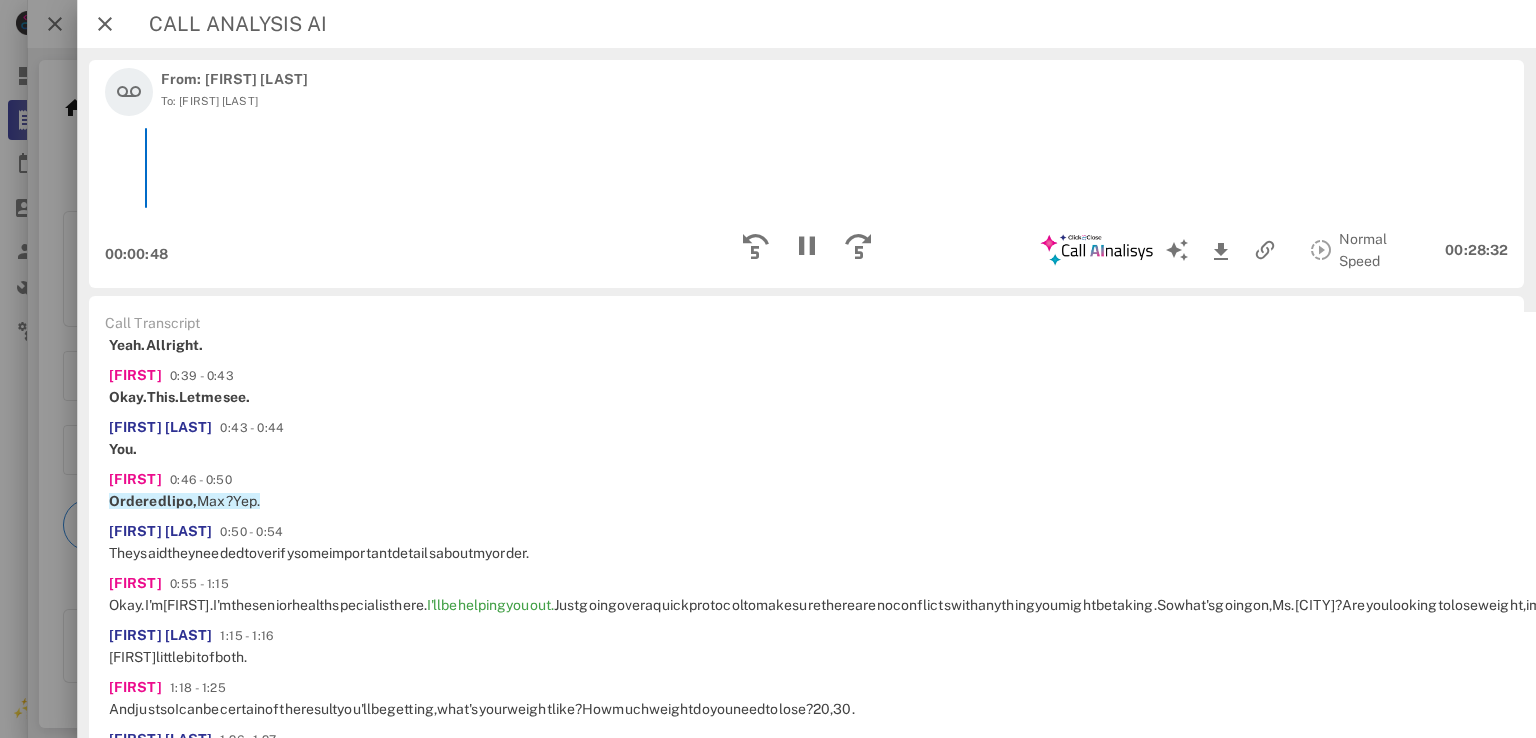 scroll, scrollTop: 536, scrollLeft: 0, axis: vertical 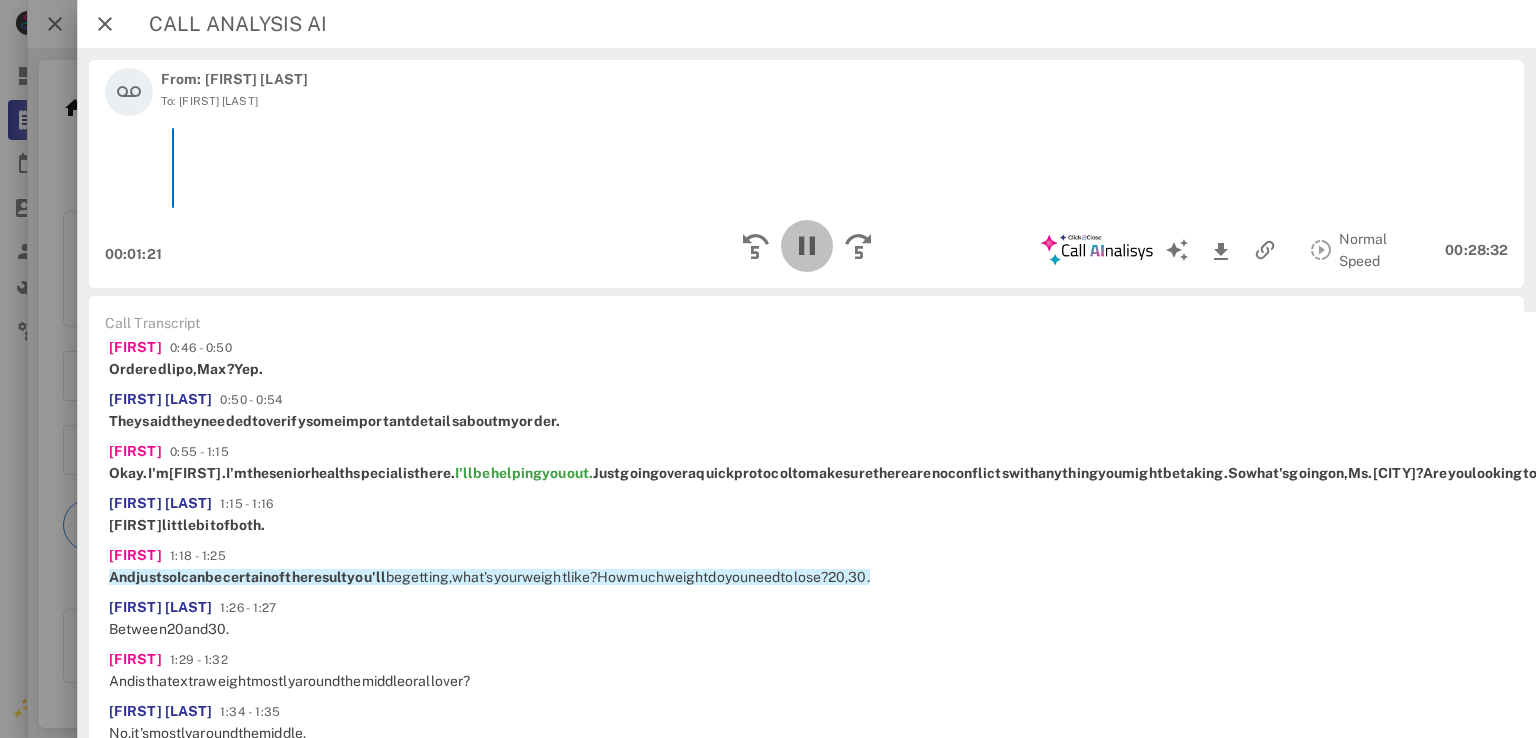 click at bounding box center [806, 246] 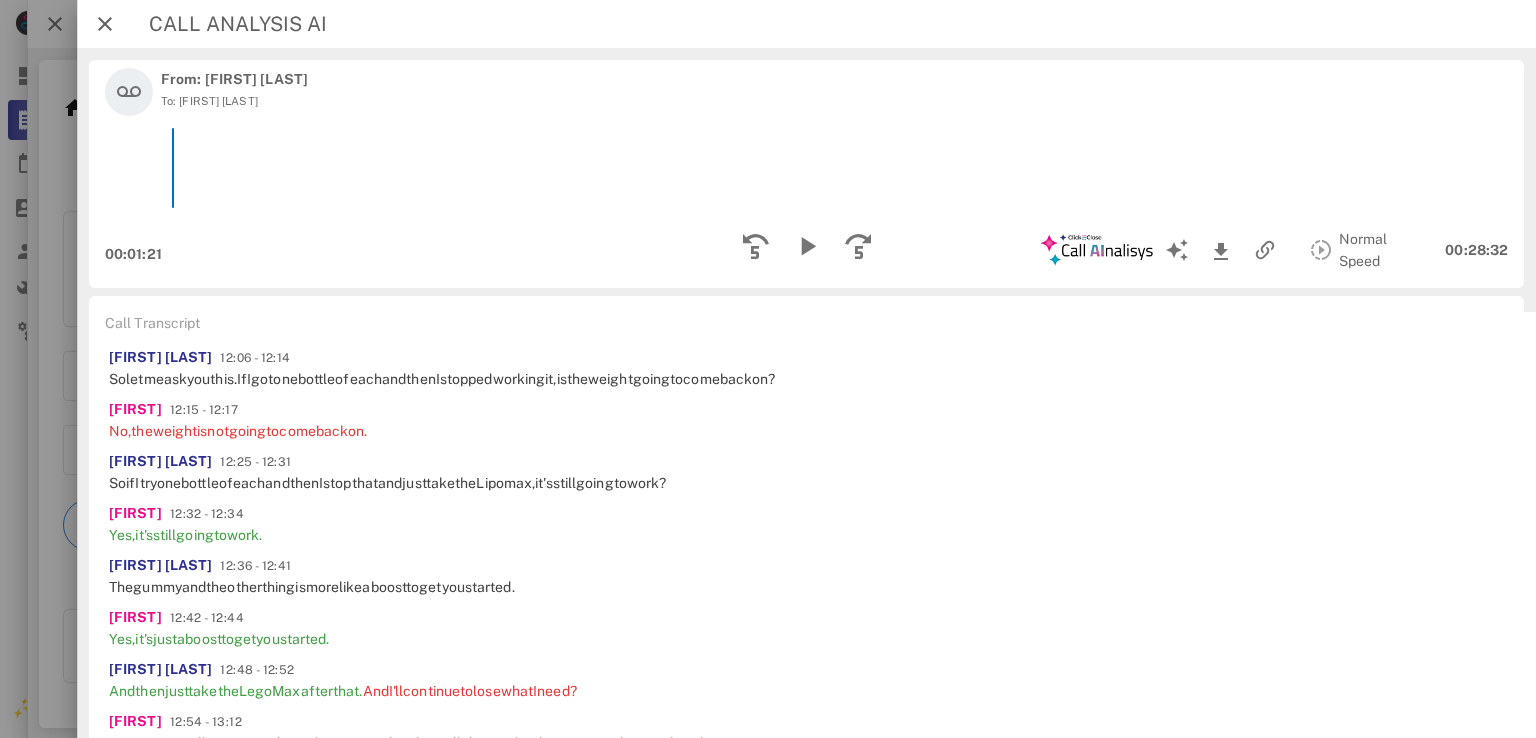 scroll, scrollTop: 4016, scrollLeft: 0, axis: vertical 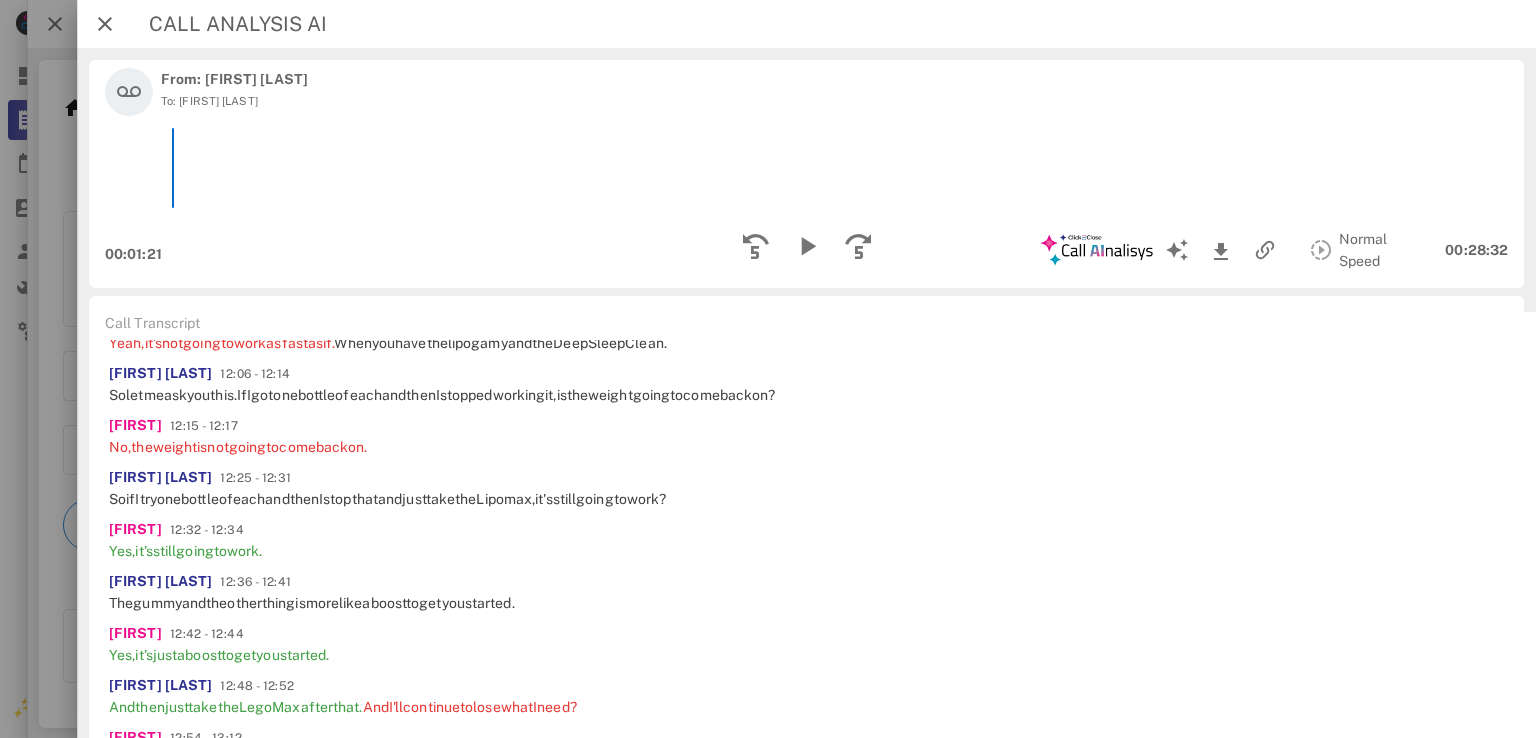 click on "the" at bounding box center [2050, -229] 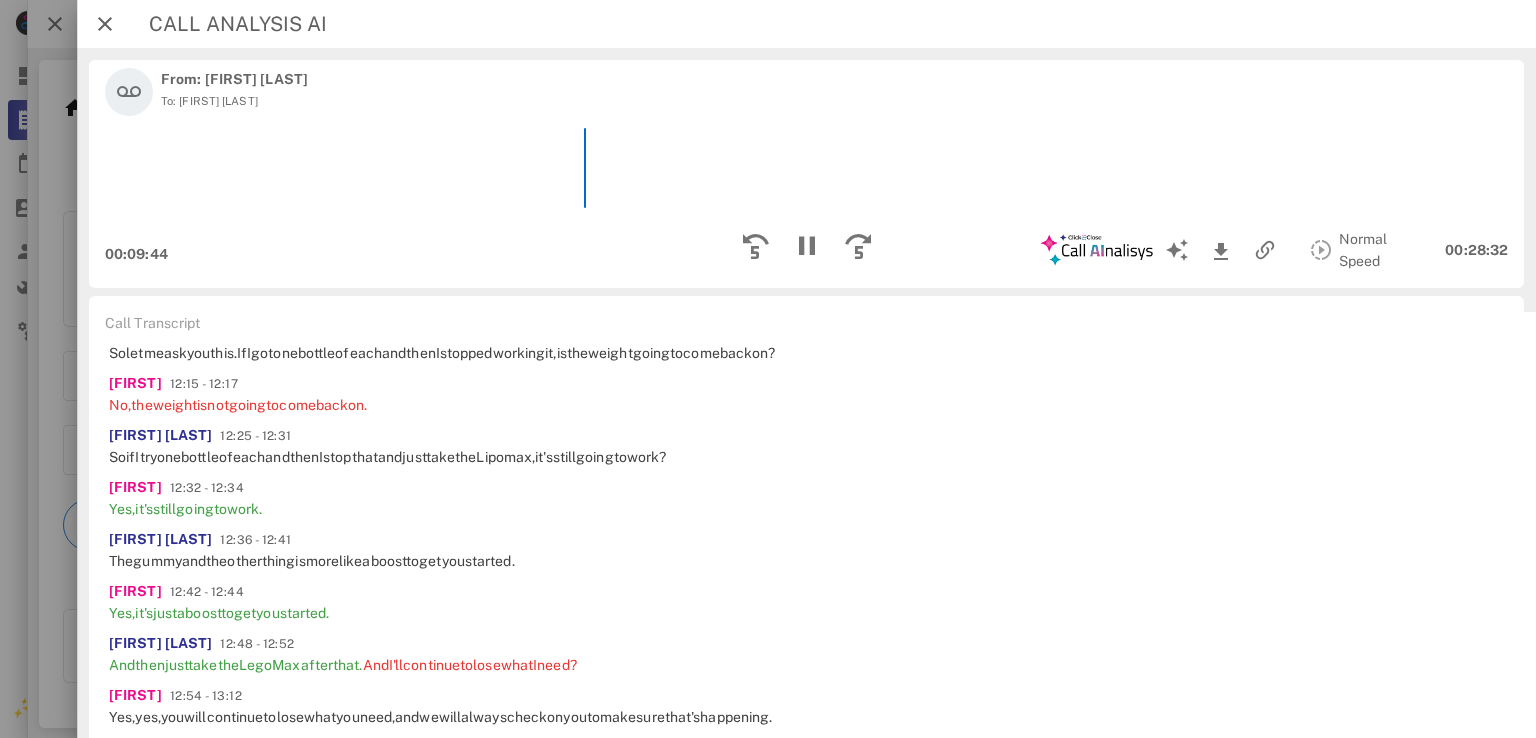 scroll, scrollTop: 4056, scrollLeft: 0, axis: vertical 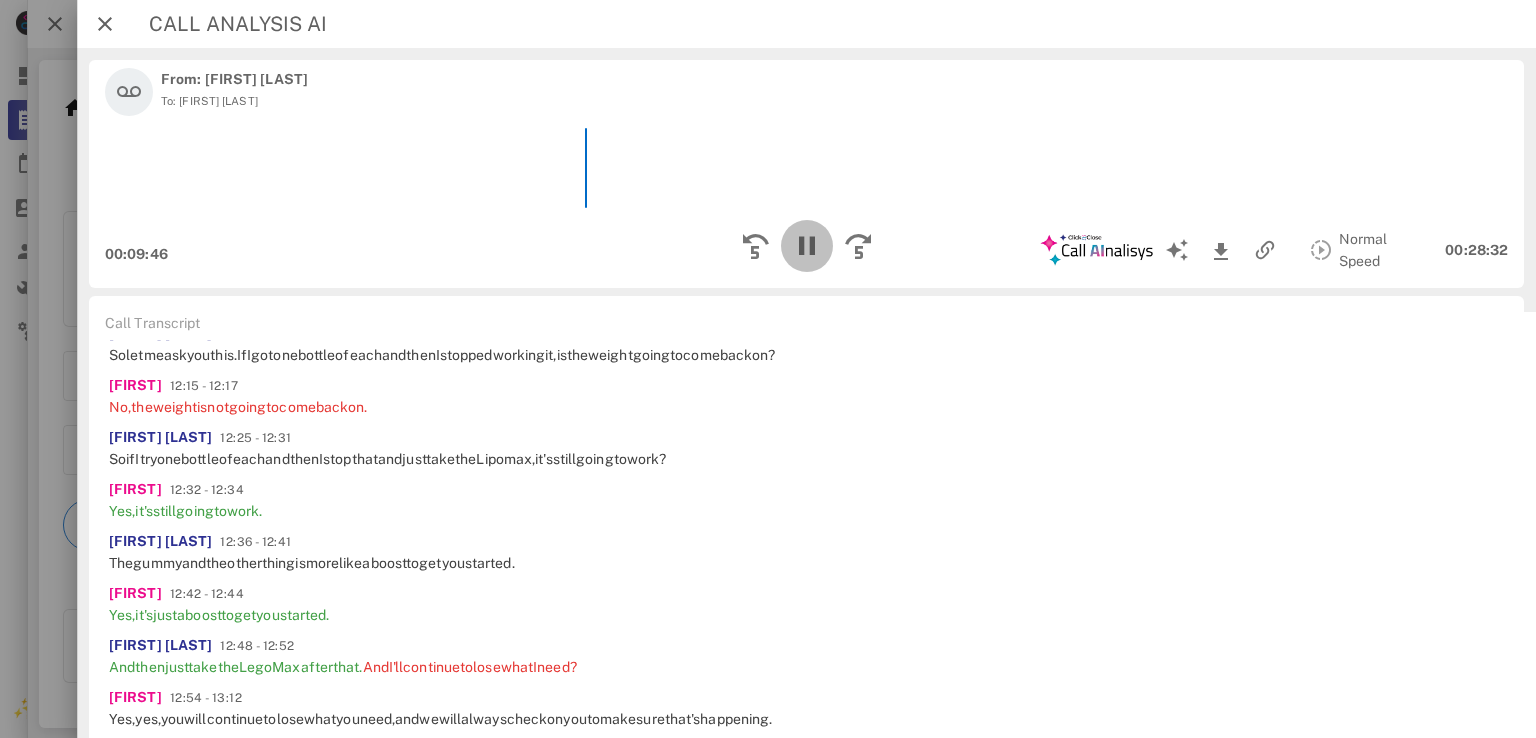 click at bounding box center (806, 246) 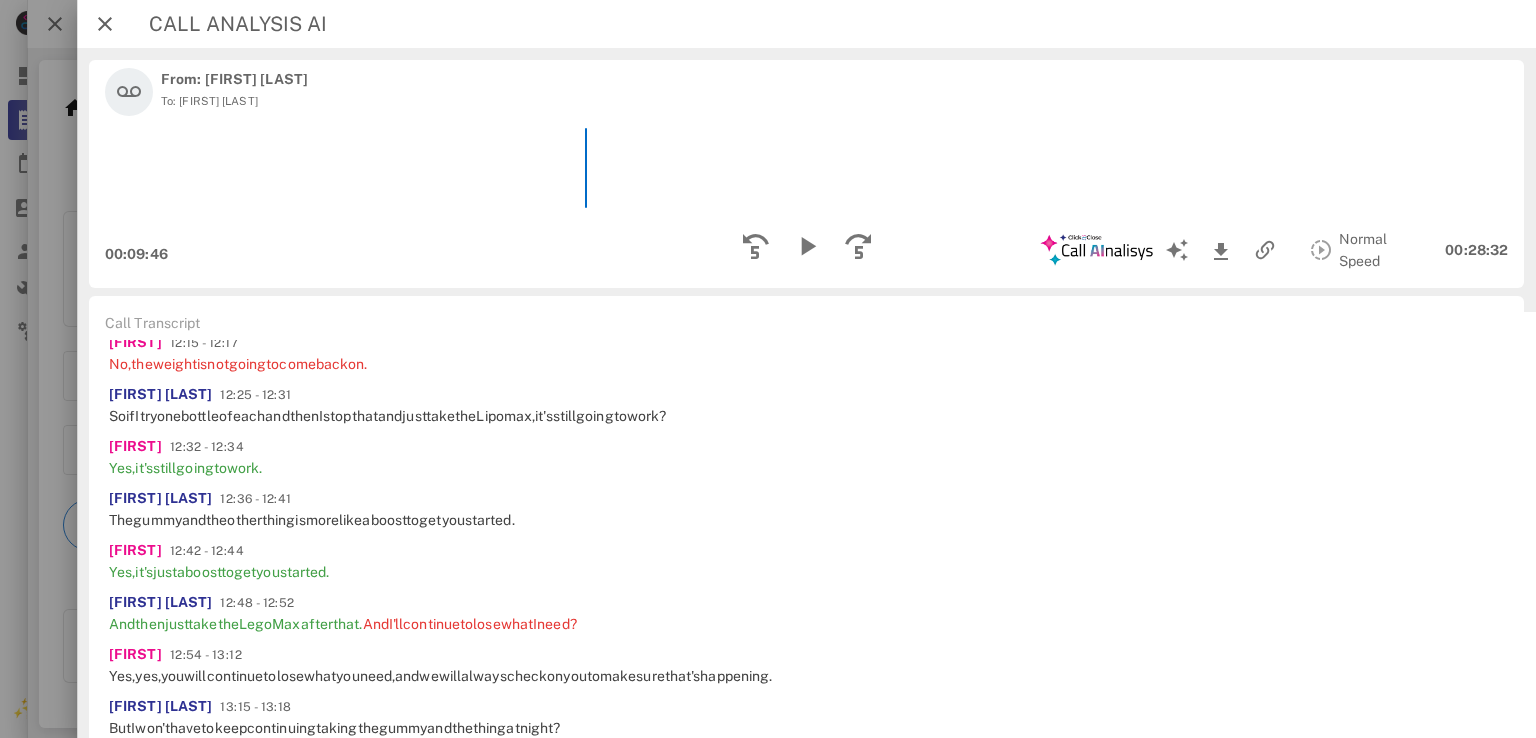 scroll, scrollTop: 4140, scrollLeft: 0, axis: vertical 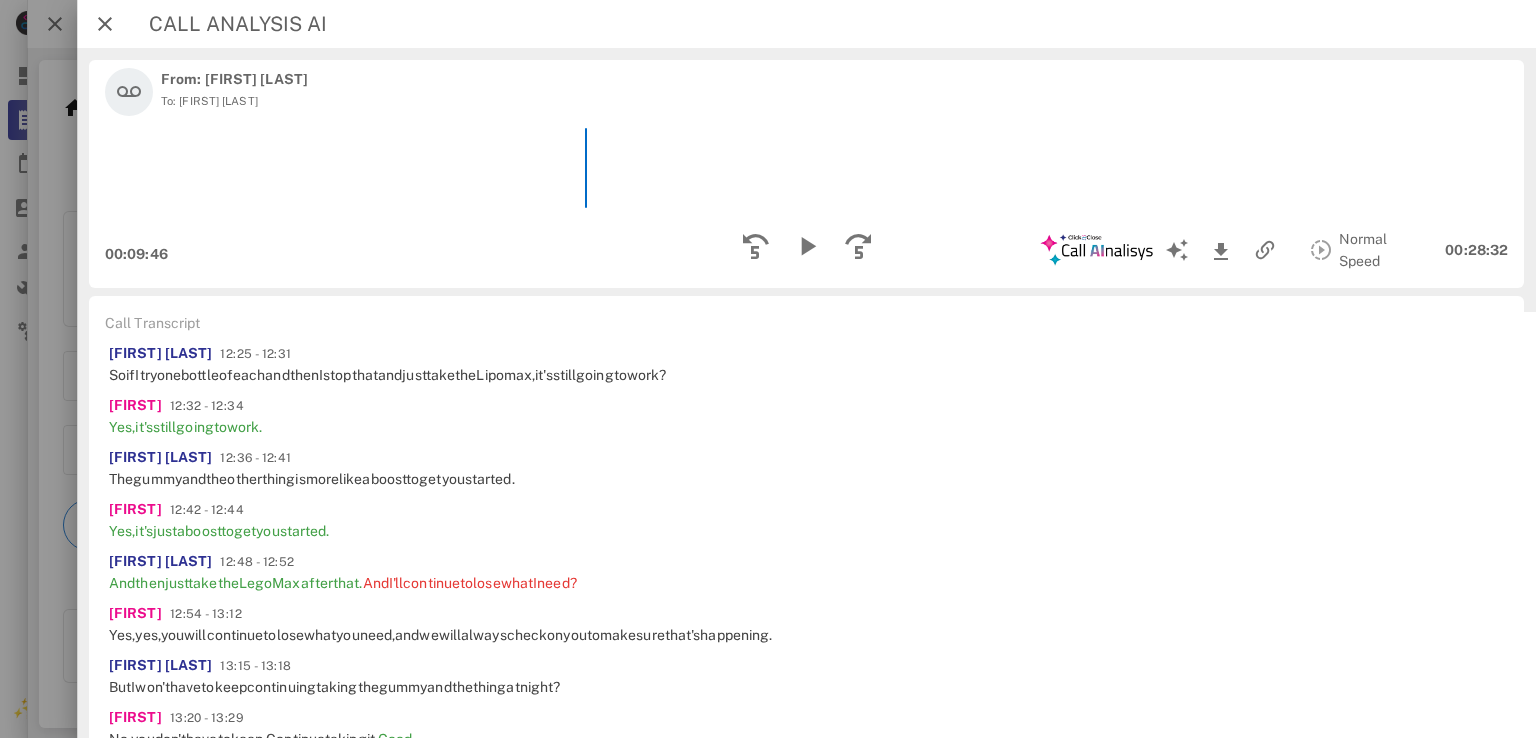 click on "buy" at bounding box center [526, -197] 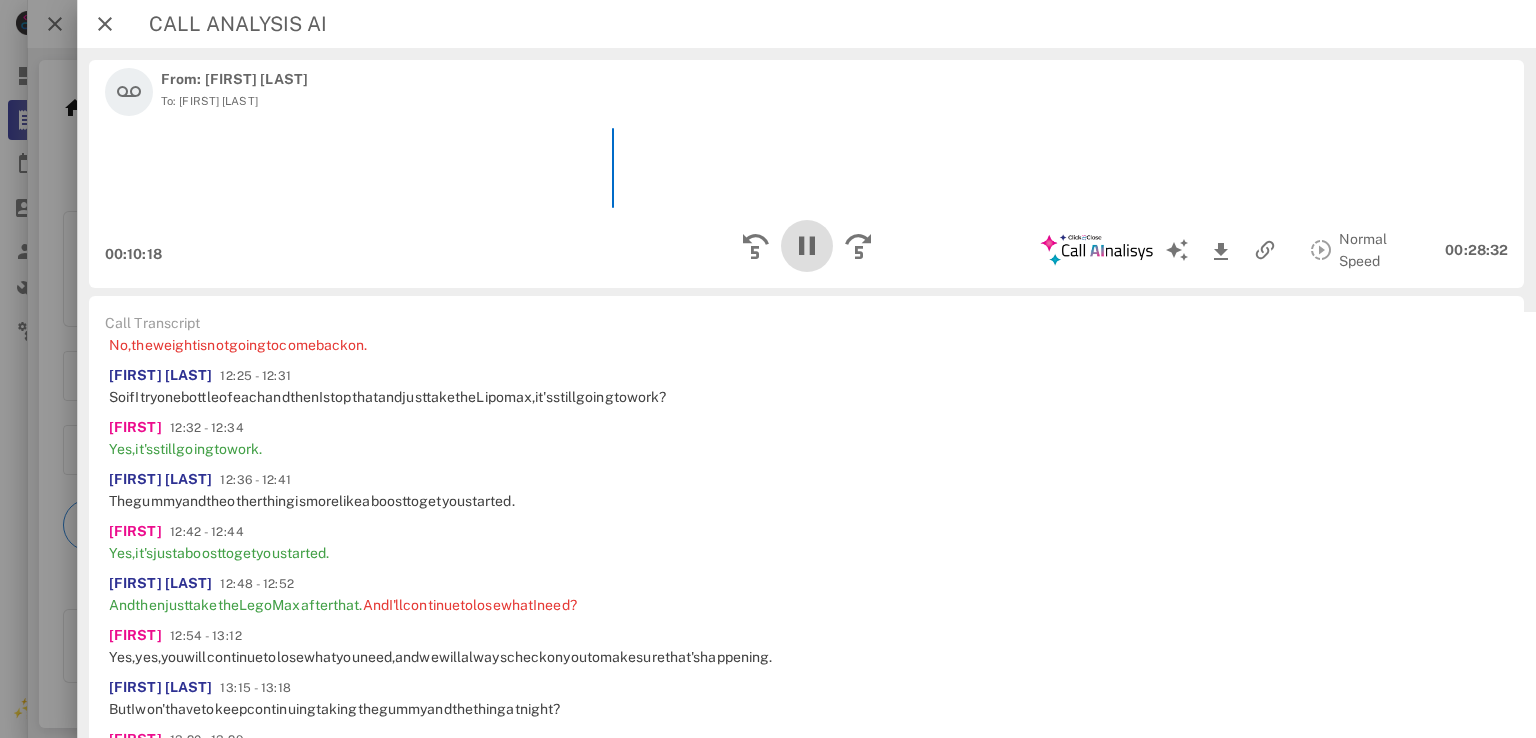 click at bounding box center (806, 246) 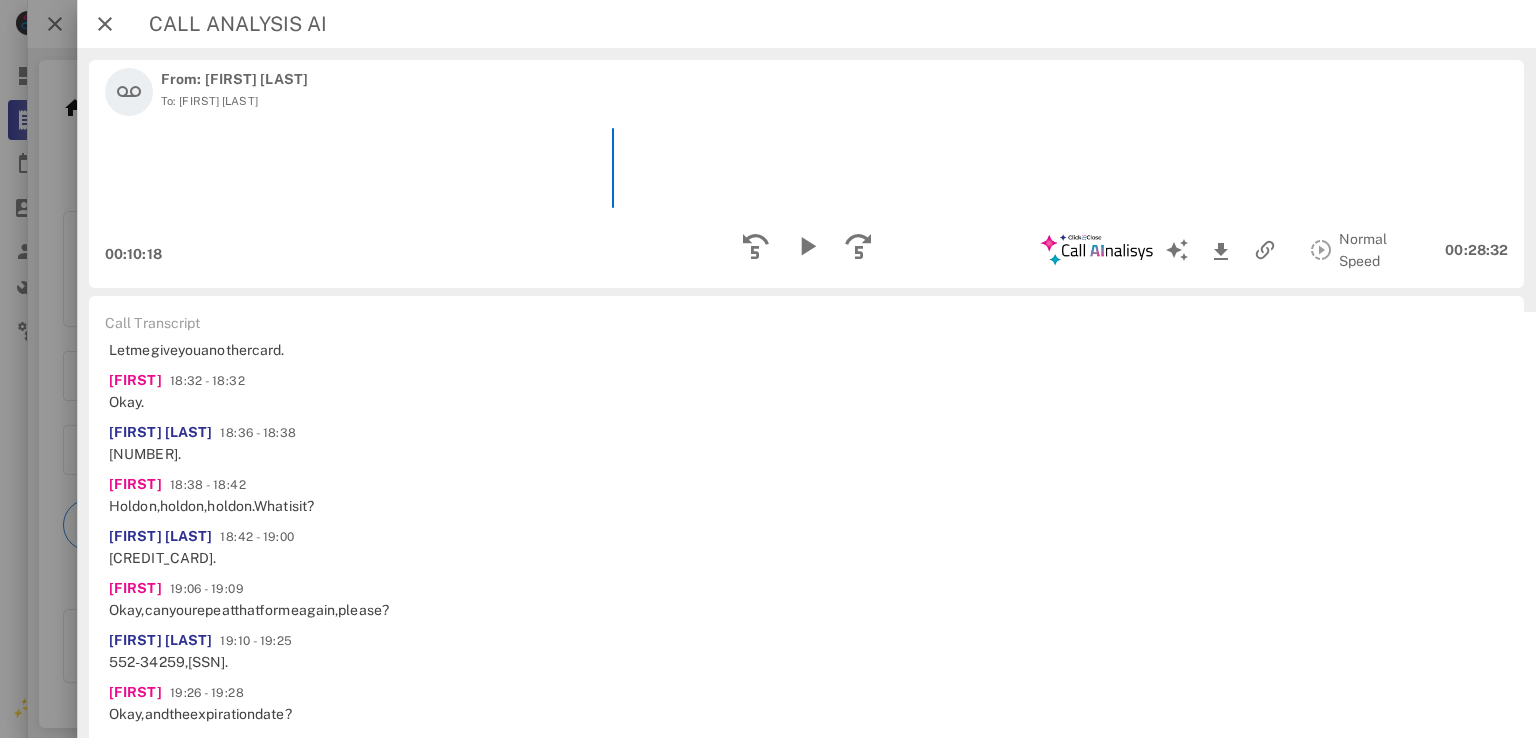 scroll, scrollTop: 6064, scrollLeft: 0, axis: vertical 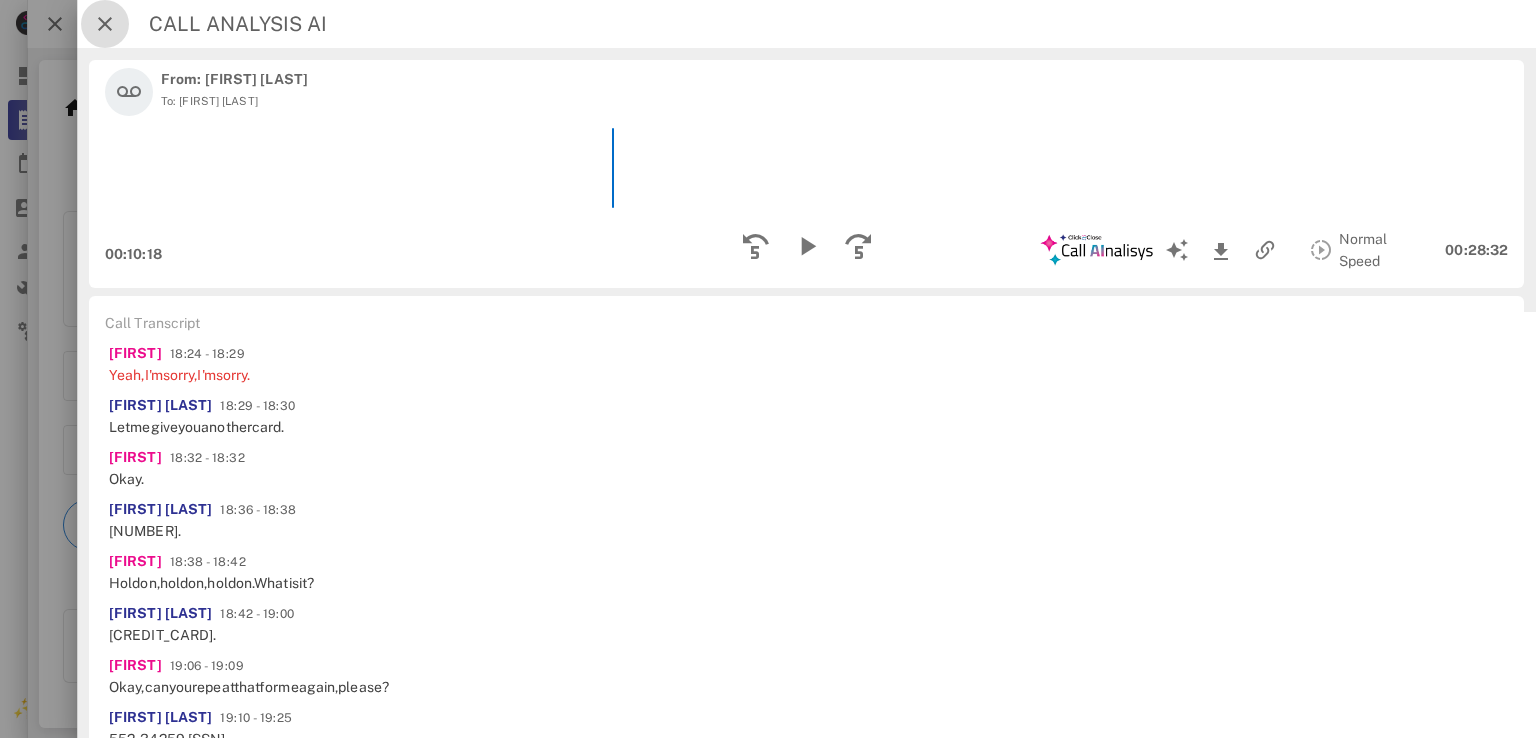 click at bounding box center (105, 24) 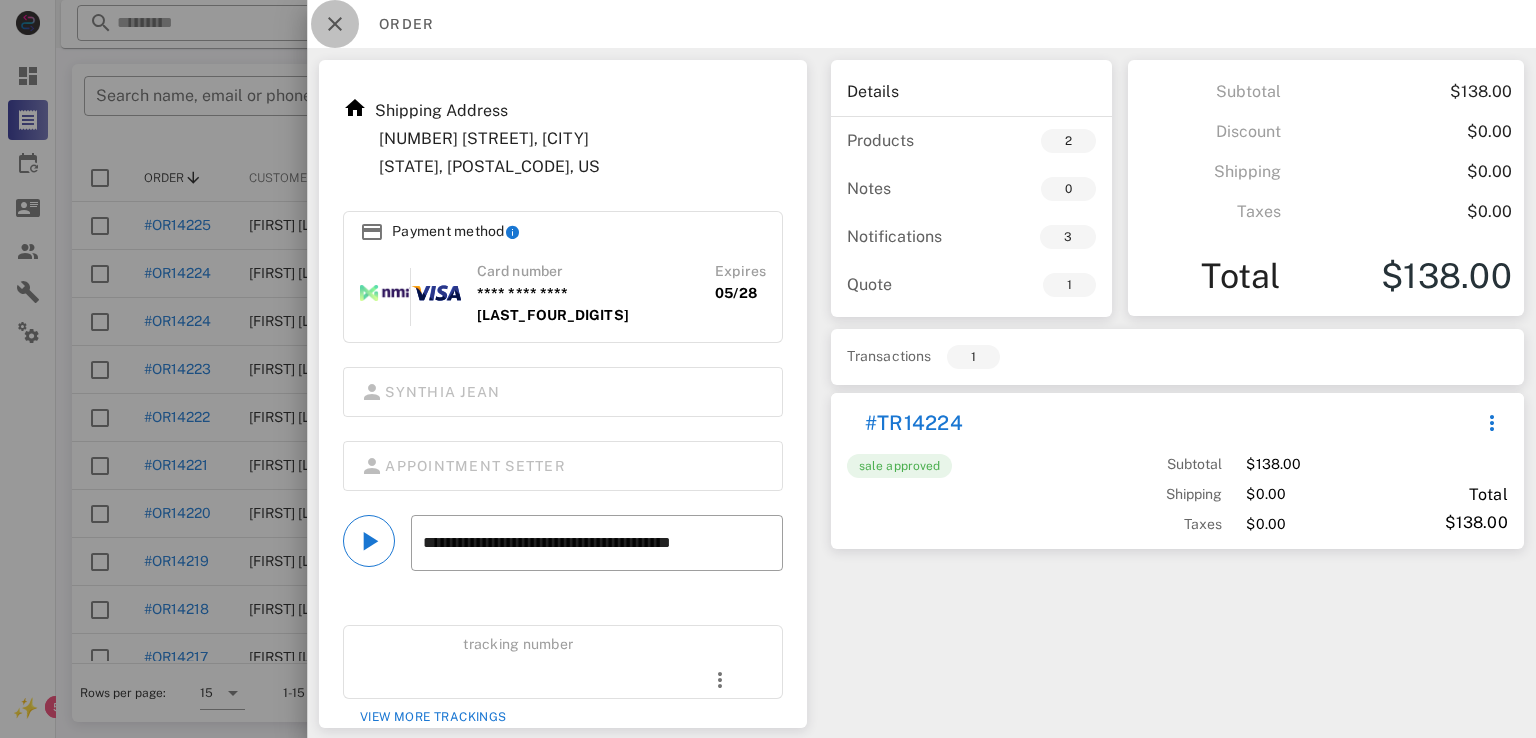 click at bounding box center [335, 24] 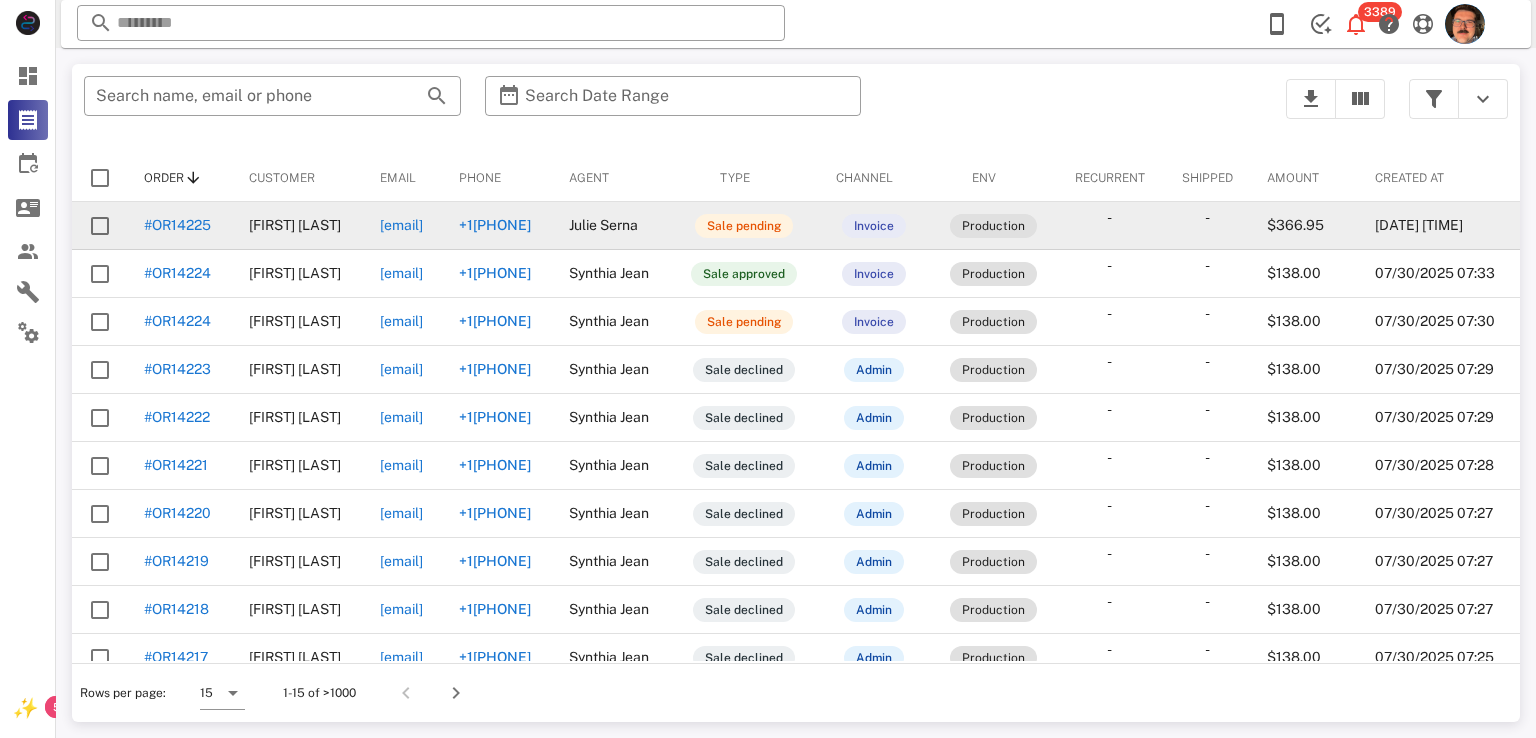 click on "#OR14225" at bounding box center (177, 225) 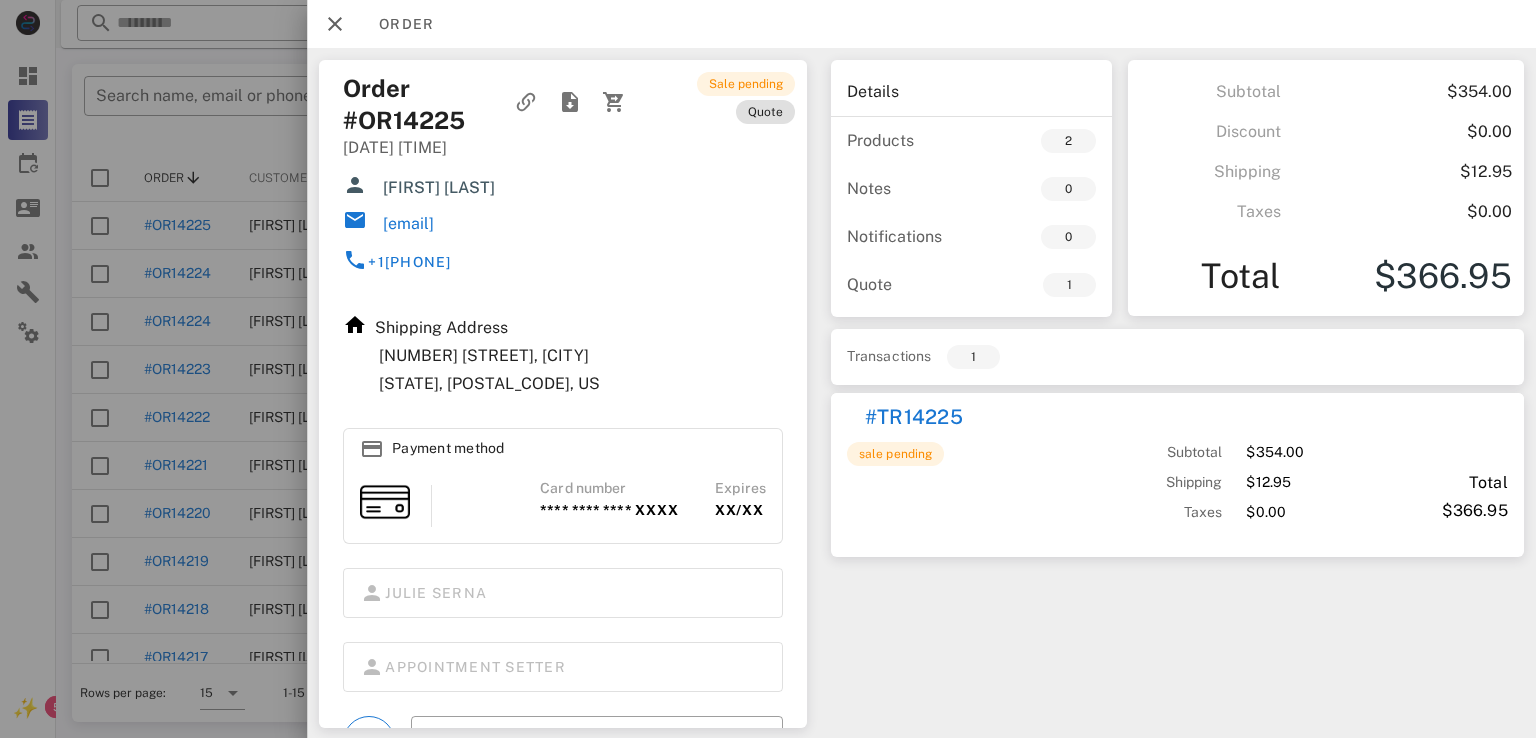scroll, scrollTop: 208, scrollLeft: 0, axis: vertical 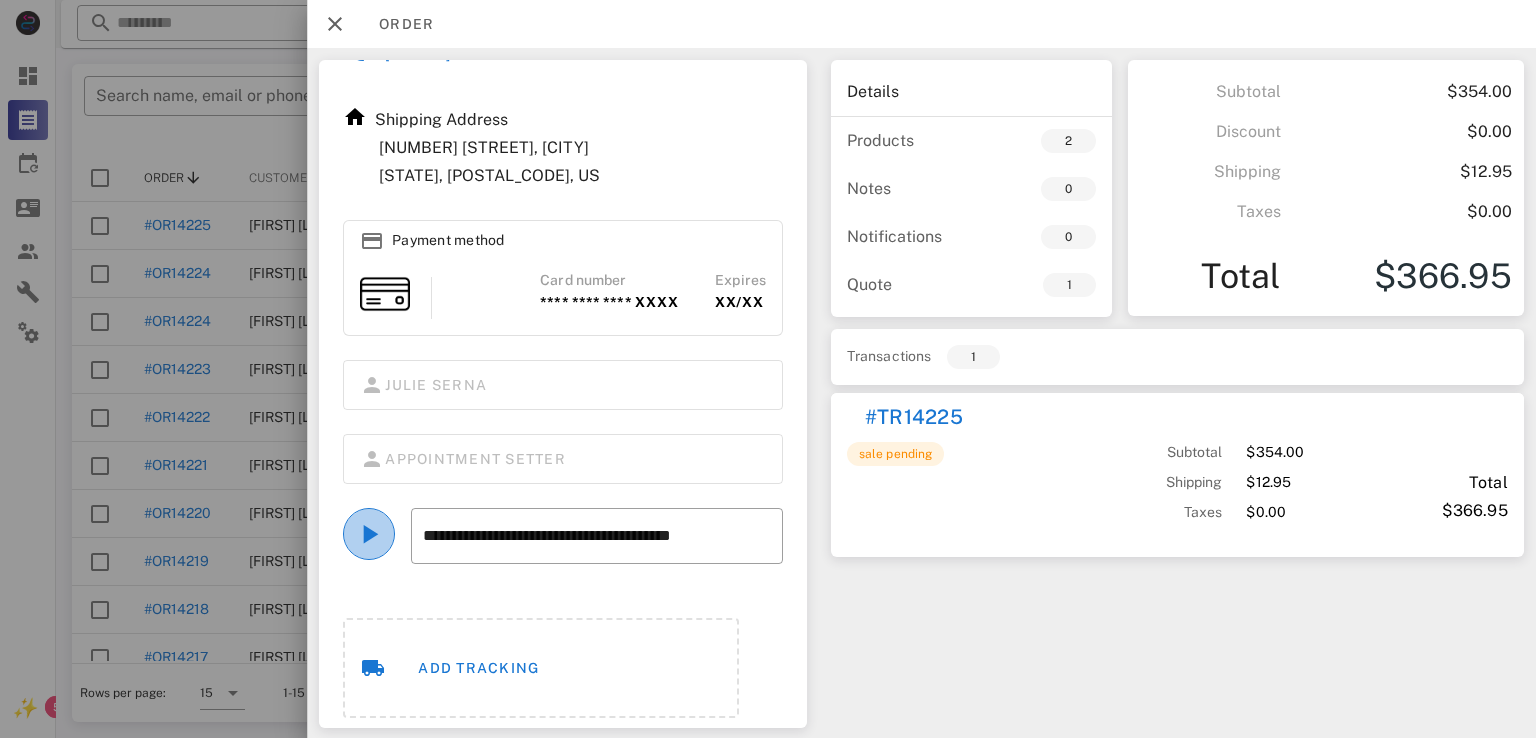 click at bounding box center (369, 534) 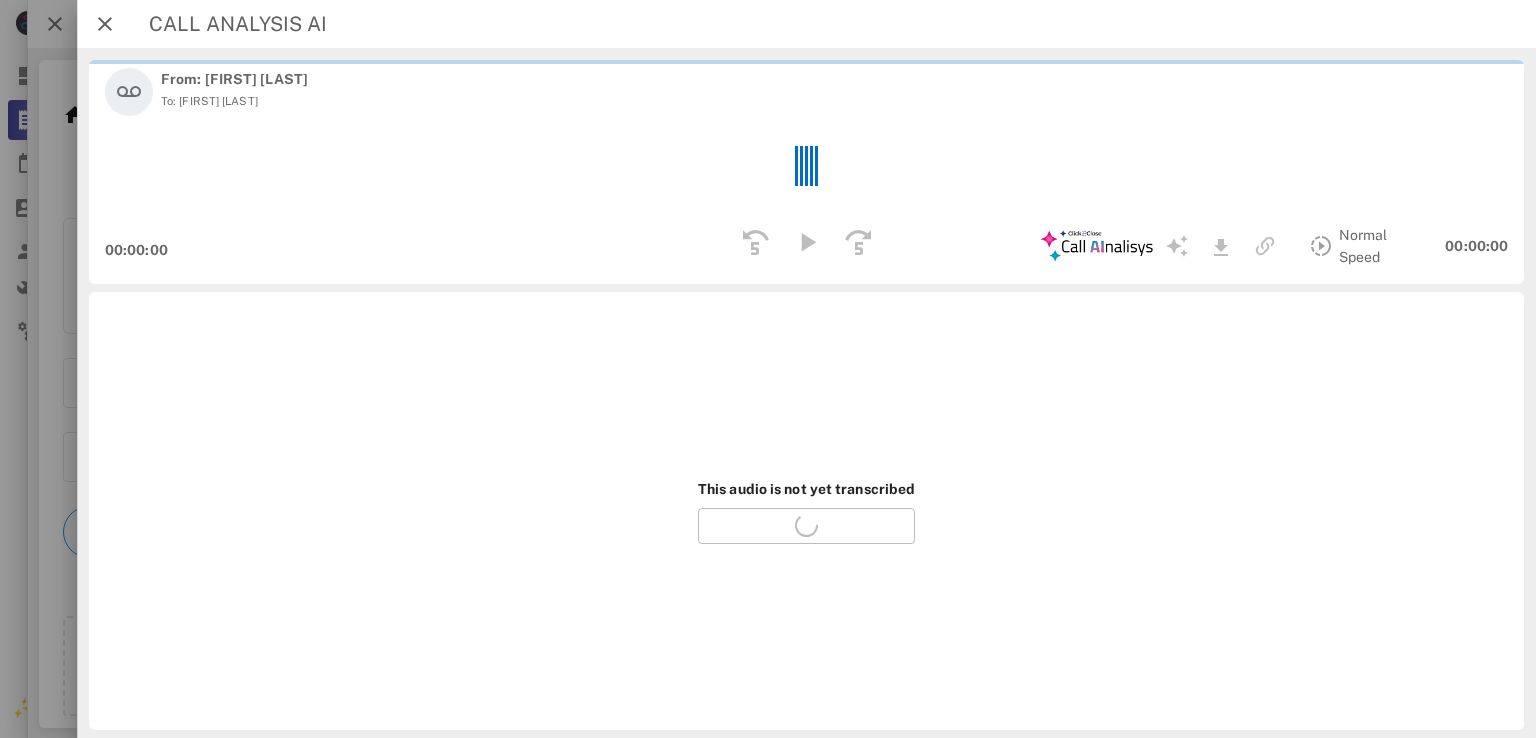 scroll, scrollTop: 184, scrollLeft: 0, axis: vertical 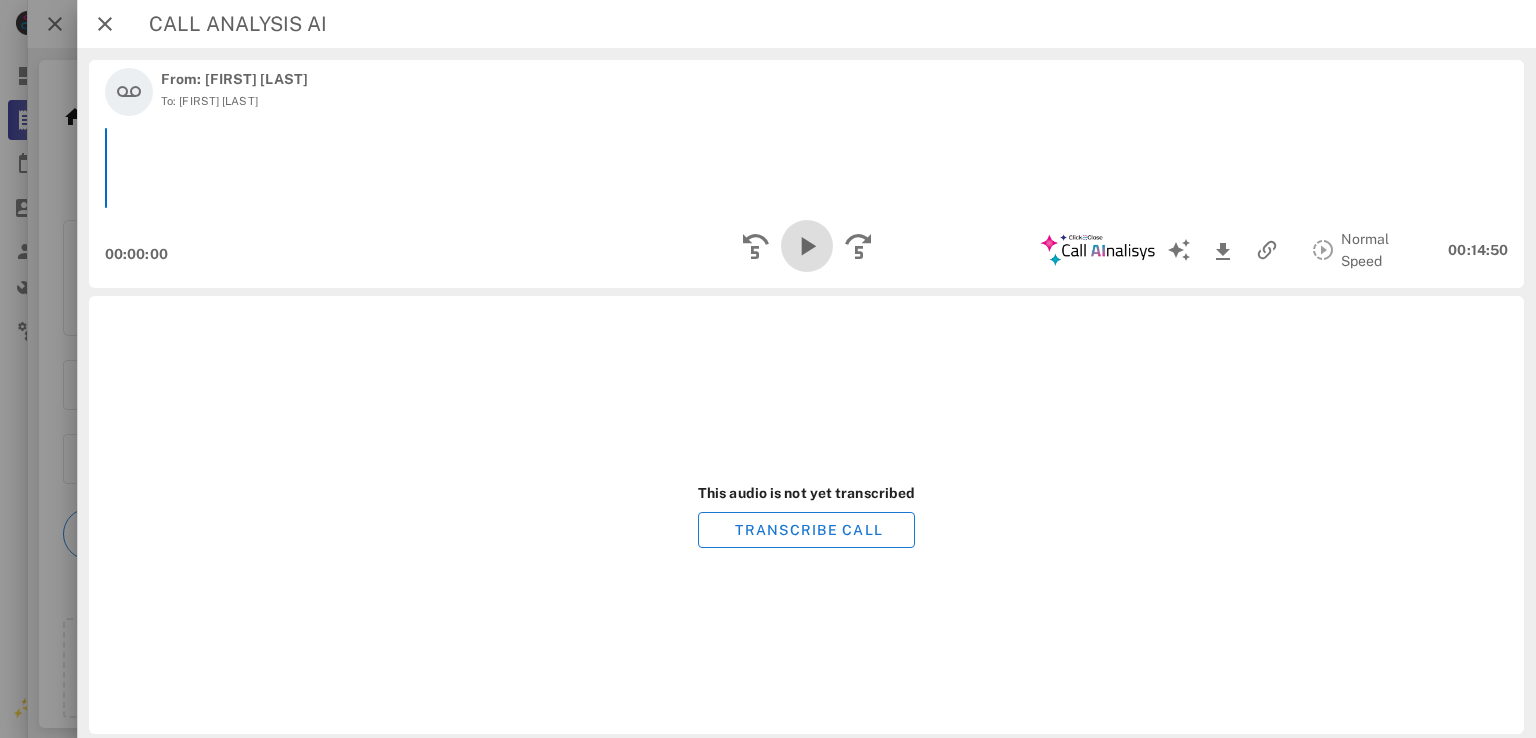 click at bounding box center (806, 246) 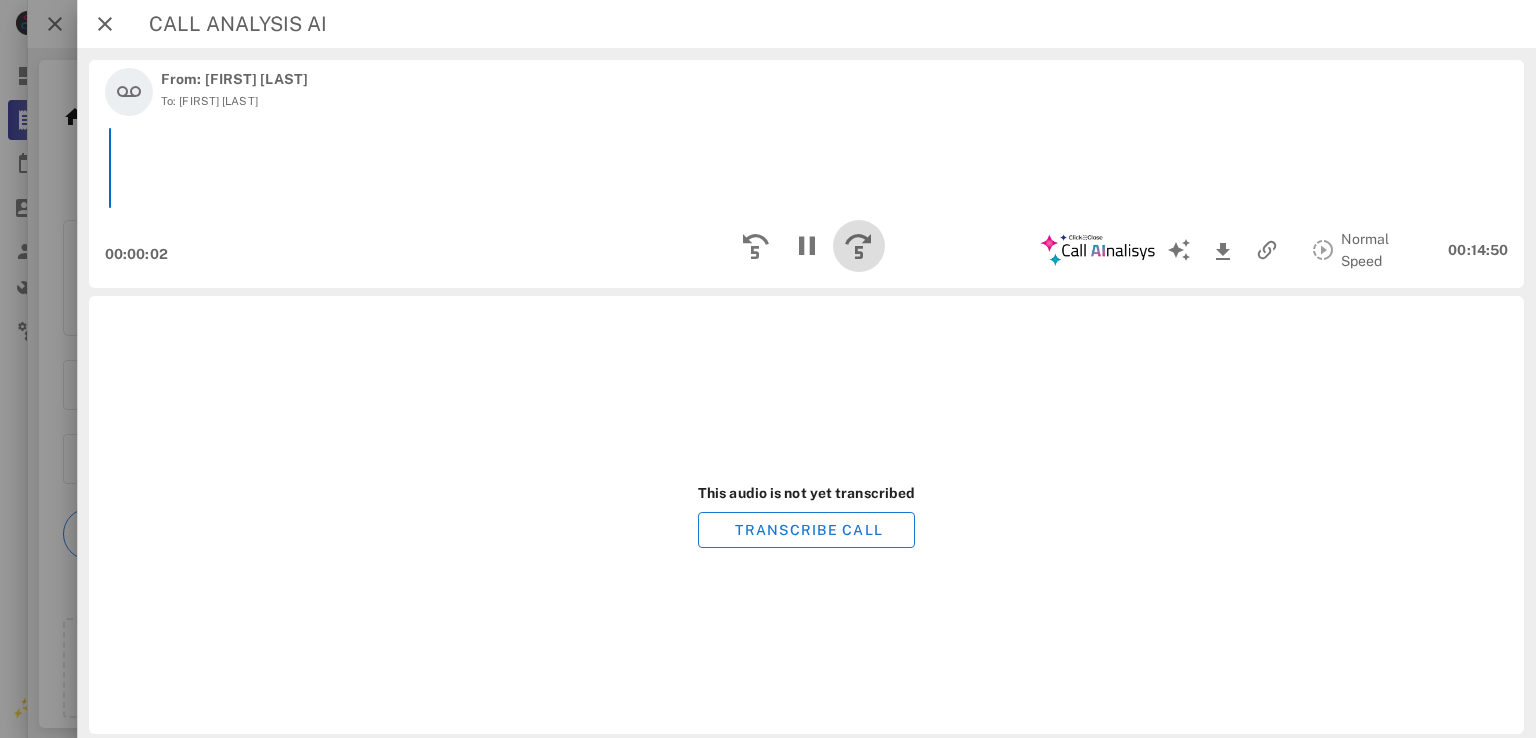 click at bounding box center (858, 246) 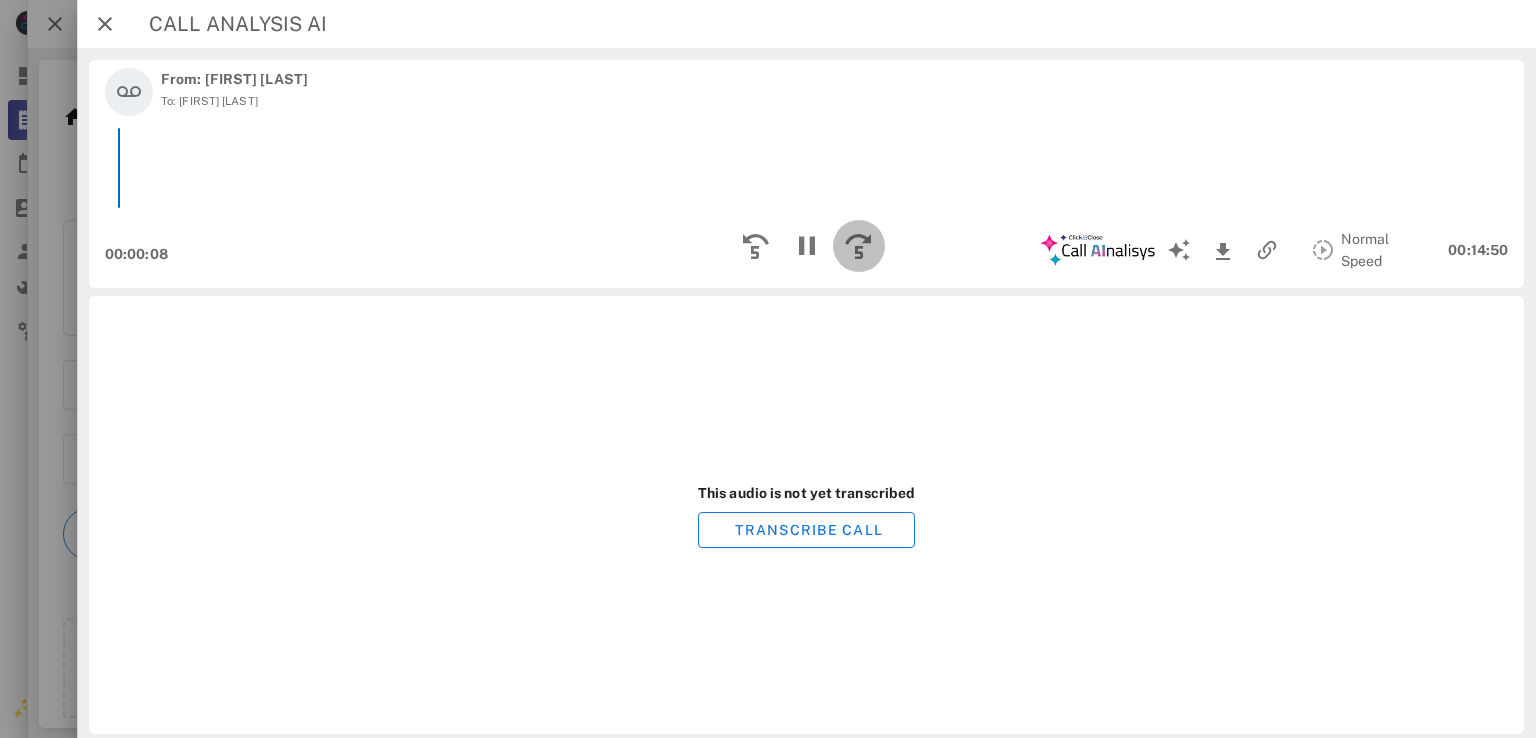 click at bounding box center [858, 246] 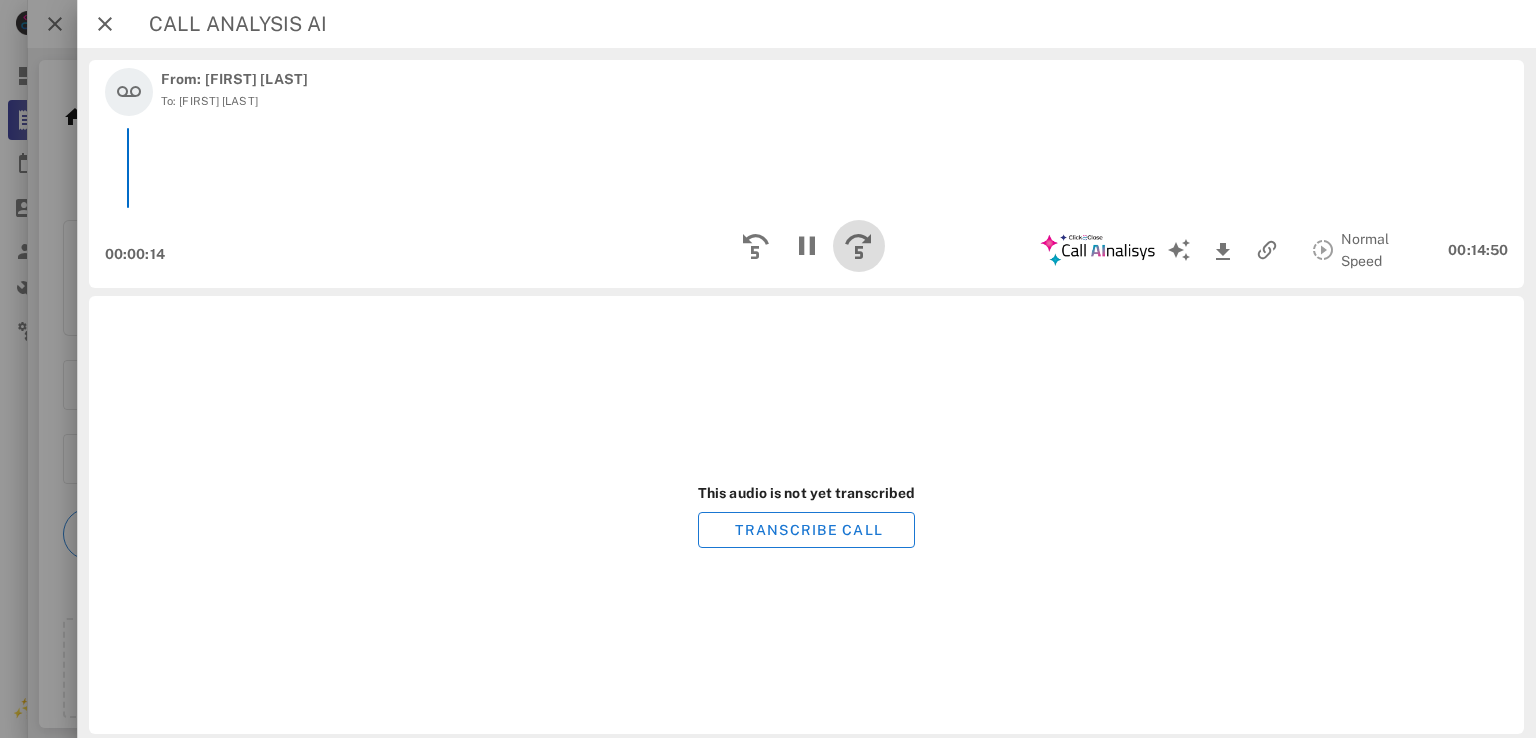 click at bounding box center (858, 246) 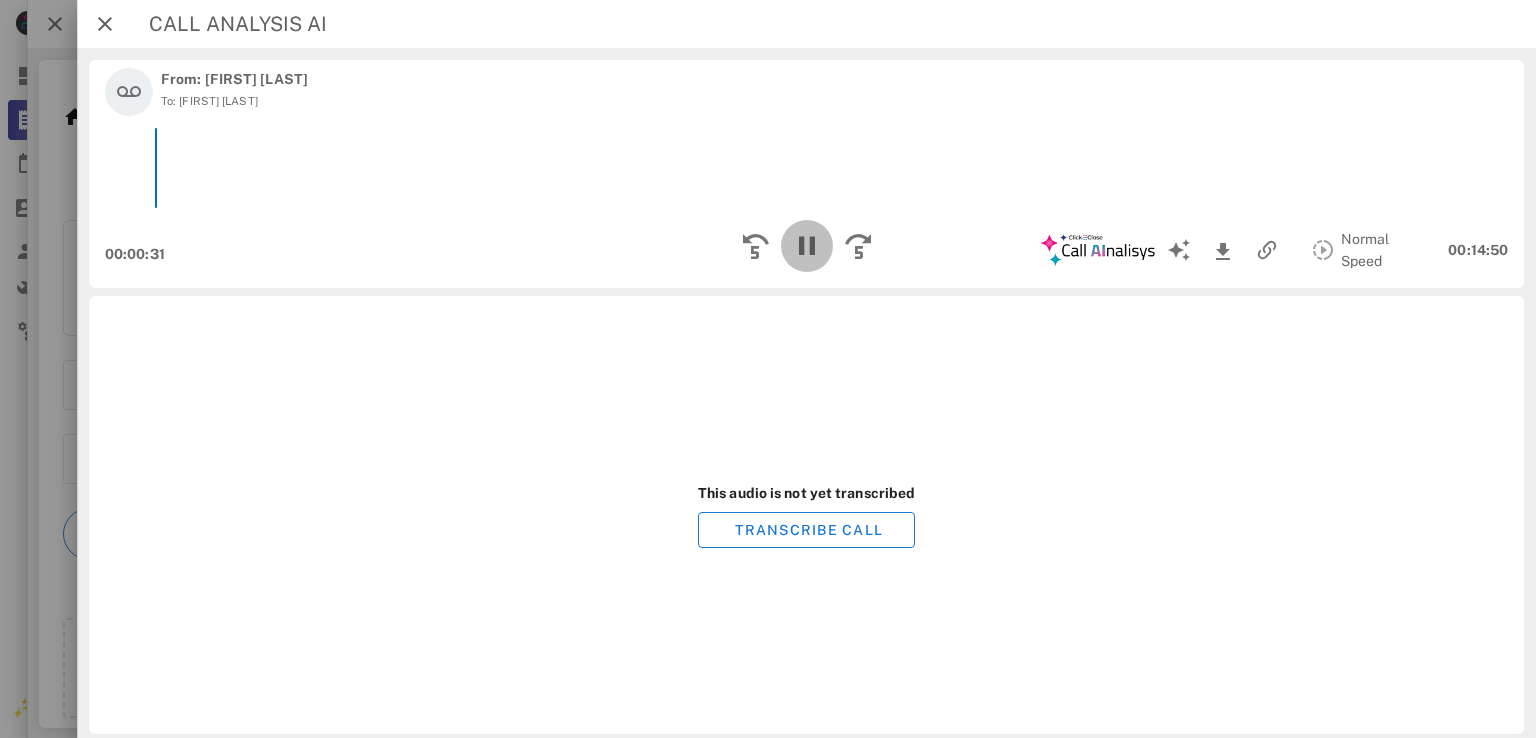 click at bounding box center [806, 246] 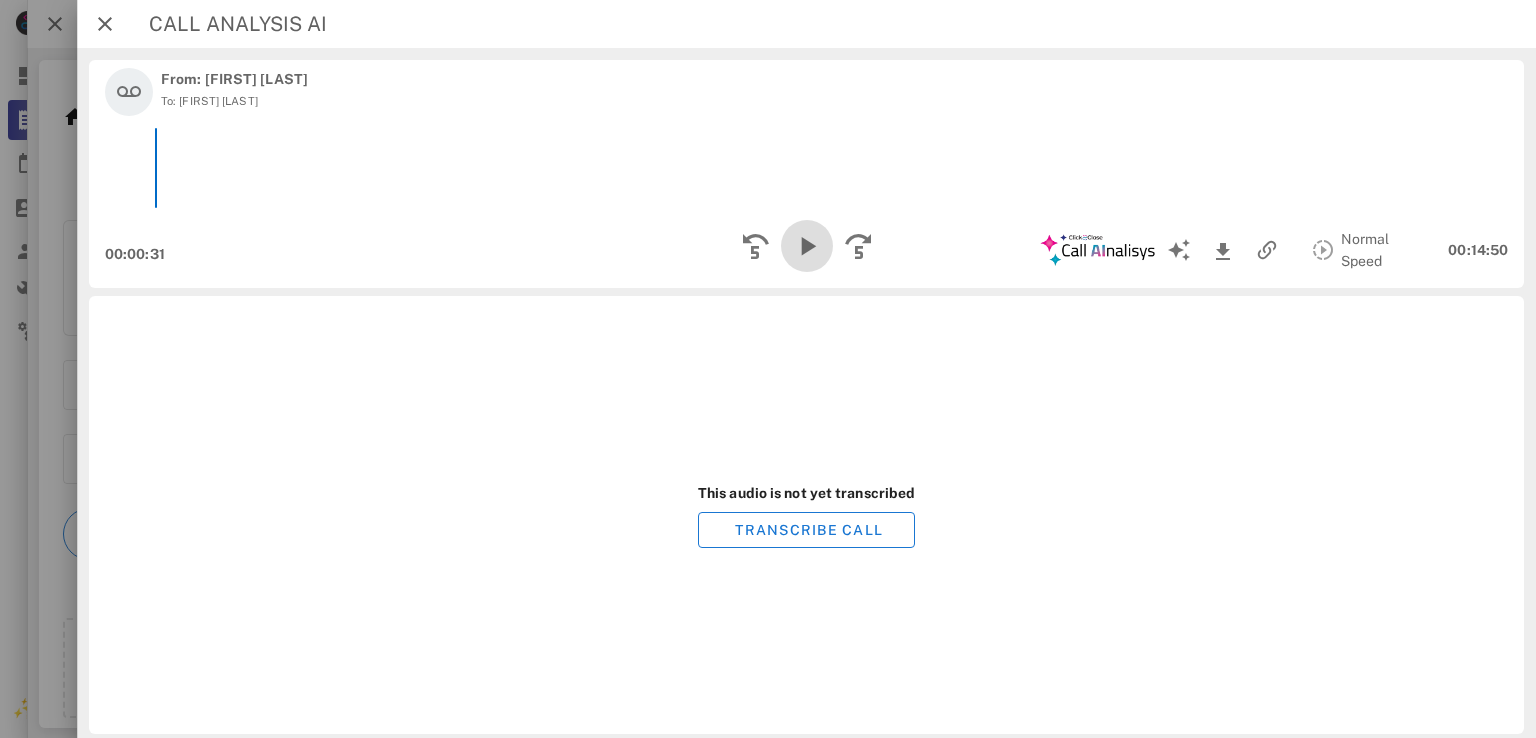 click at bounding box center [806, 246] 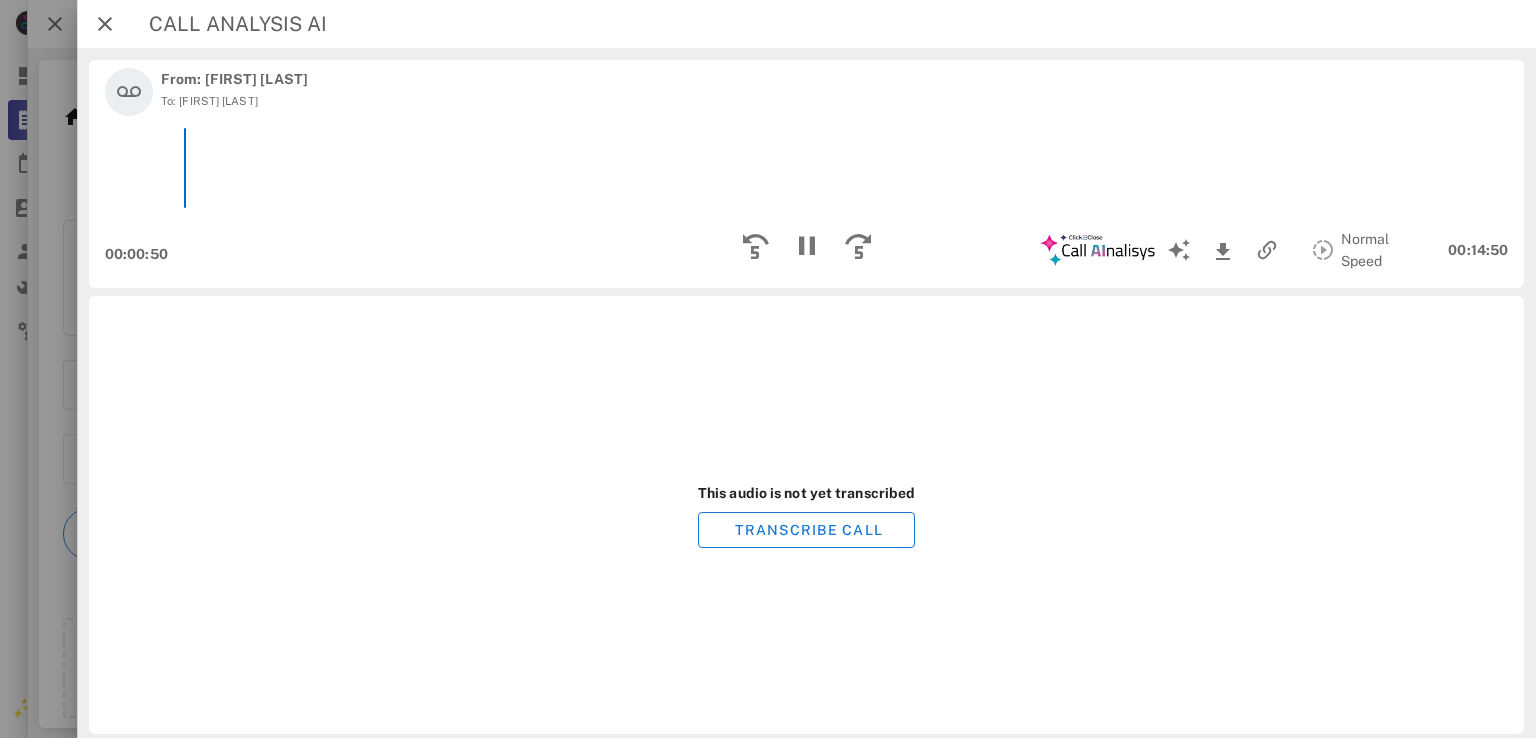 drag, startPoint x: 791, startPoint y: 333, endPoint x: 466, endPoint y: -24, distance: 482.77737 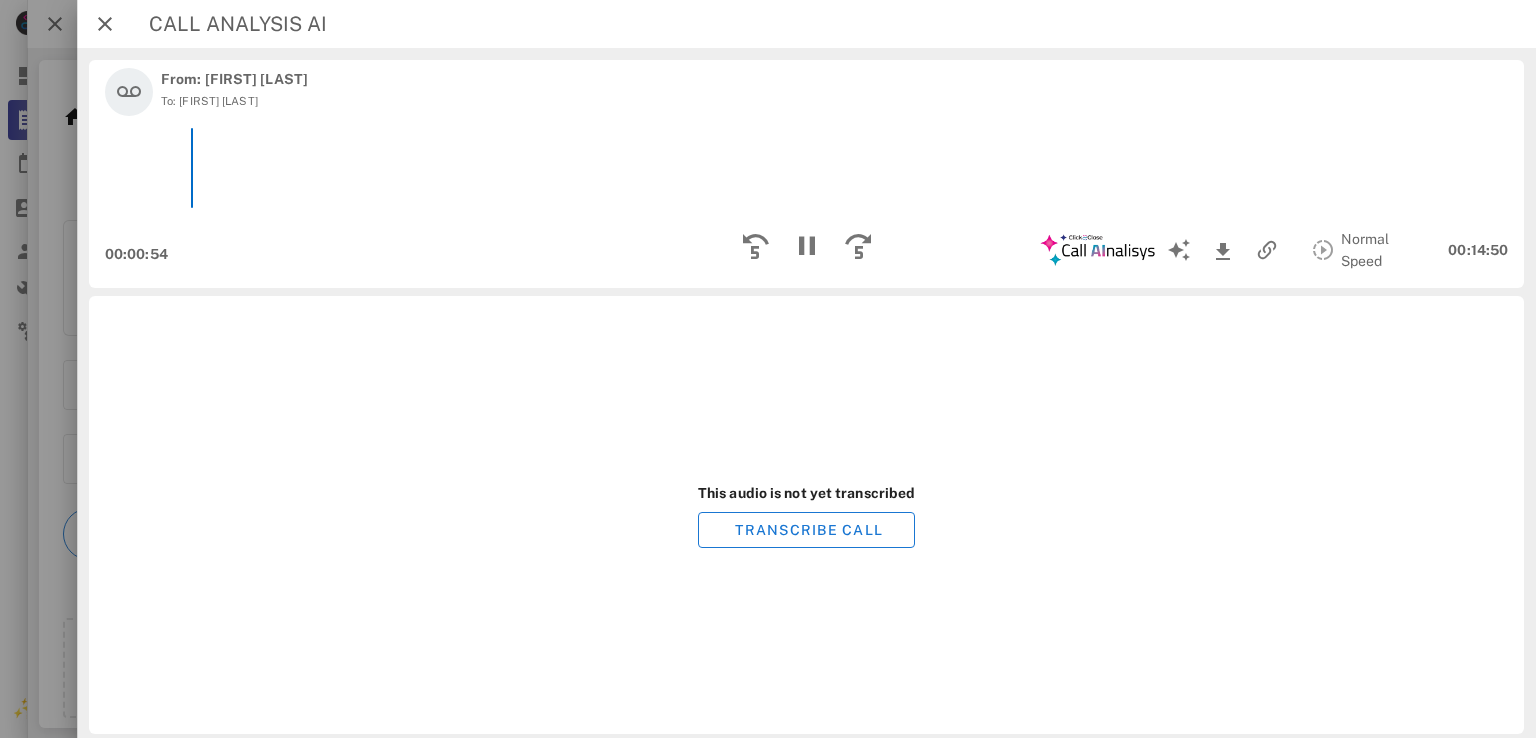 click on "This audio is not yet transcribed  TRANSCRIBE CALL" at bounding box center (806, 515) 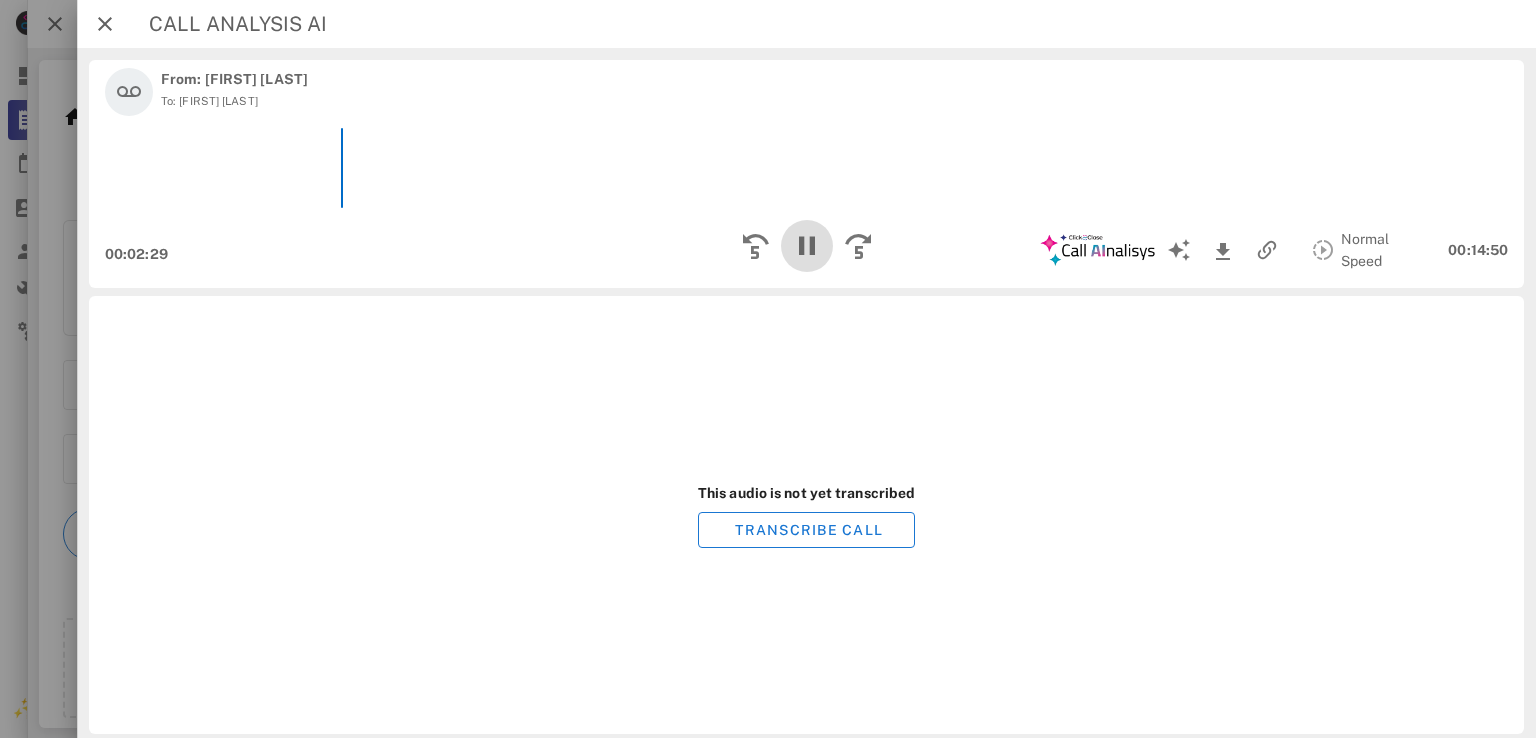 click at bounding box center [806, 246] 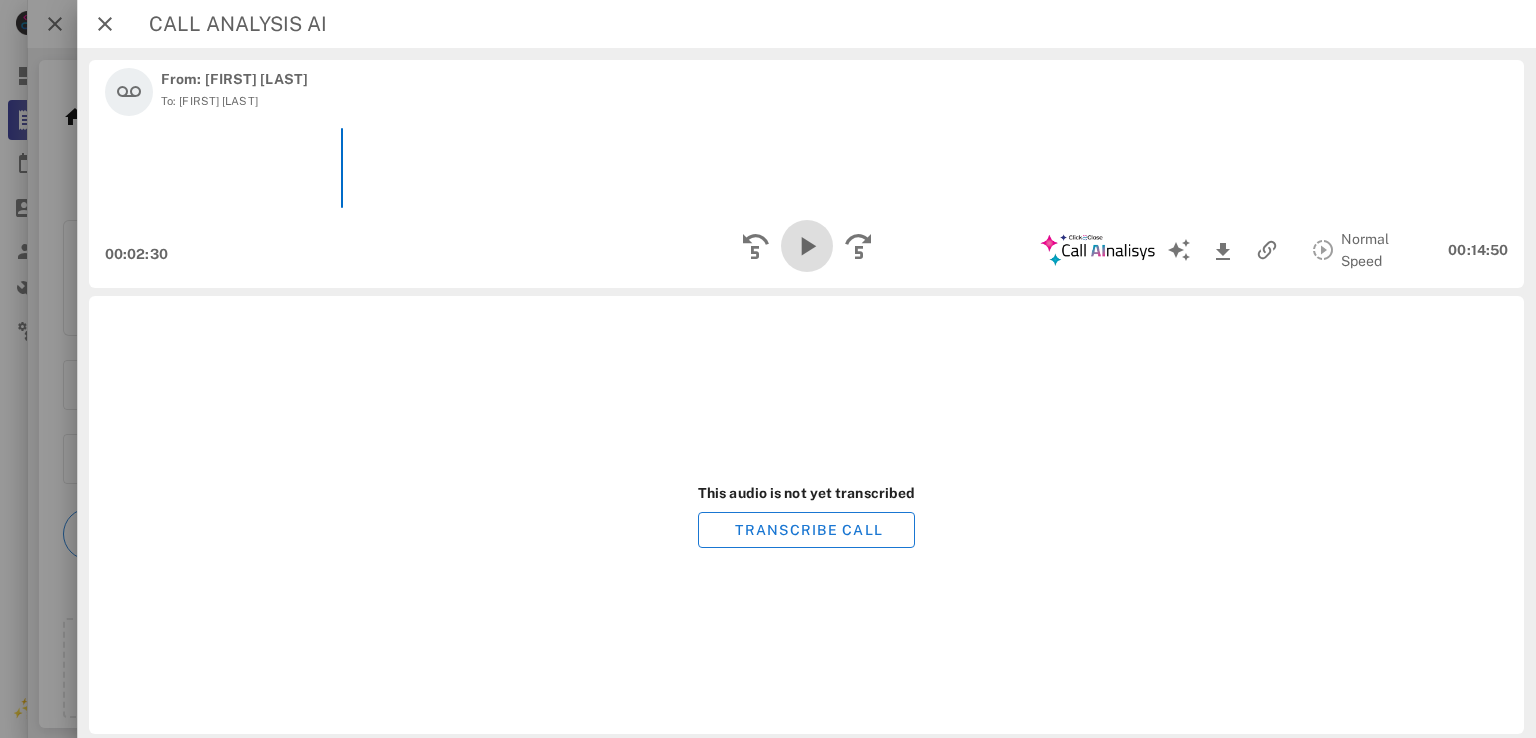 click at bounding box center [806, 246] 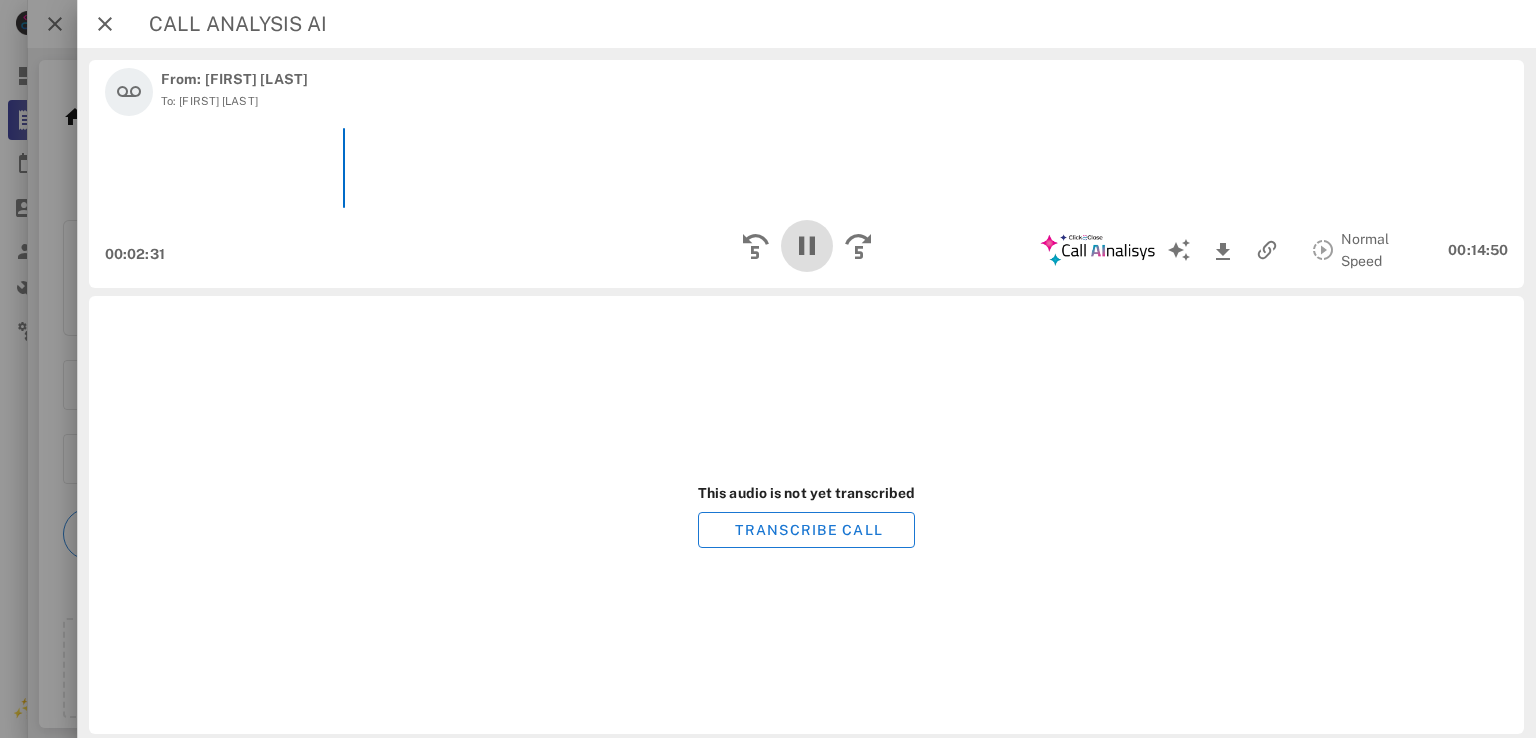 click at bounding box center (806, 246) 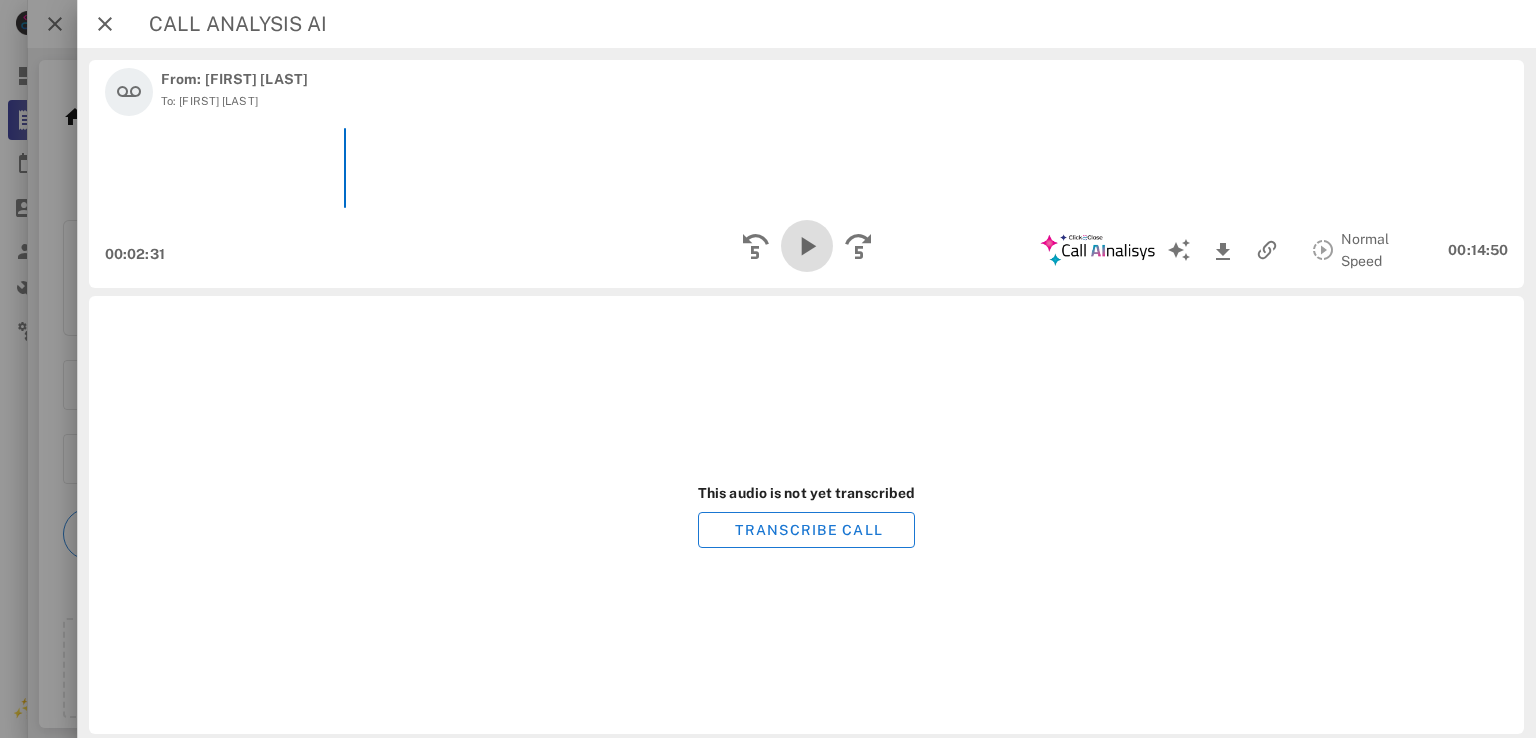 click at bounding box center (806, 246) 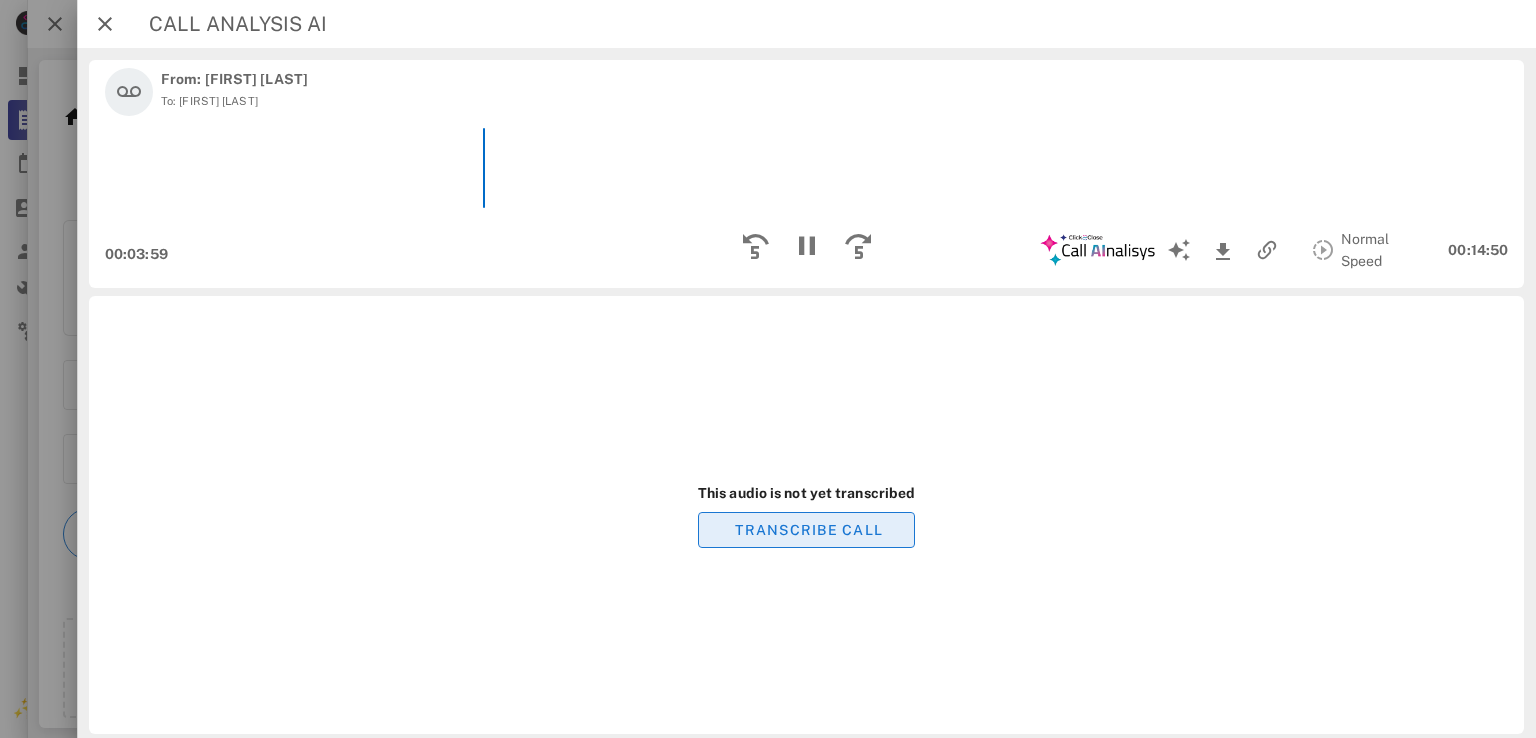 click on "TRANSCRIBE CALL" at bounding box center [808, 530] 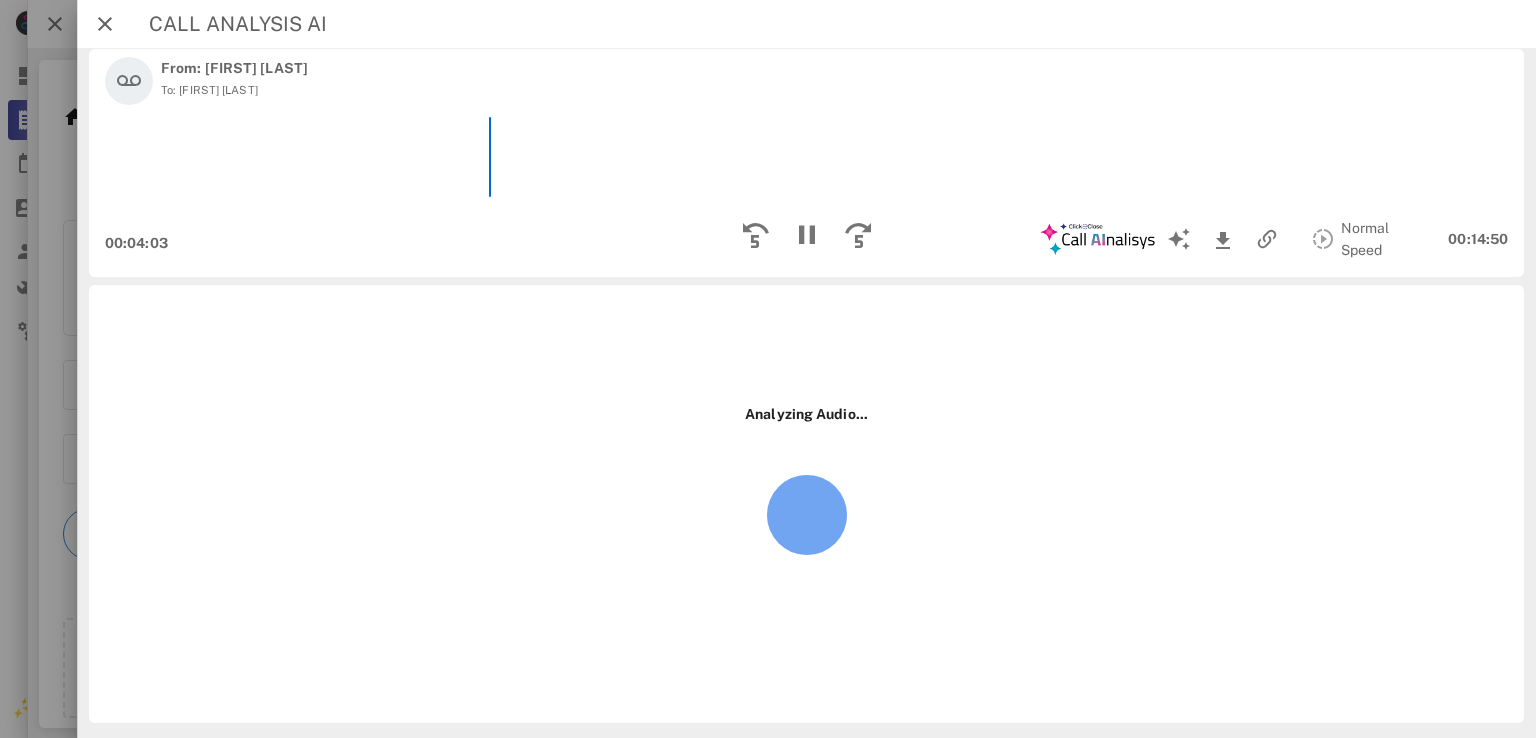 scroll, scrollTop: 12, scrollLeft: 0, axis: vertical 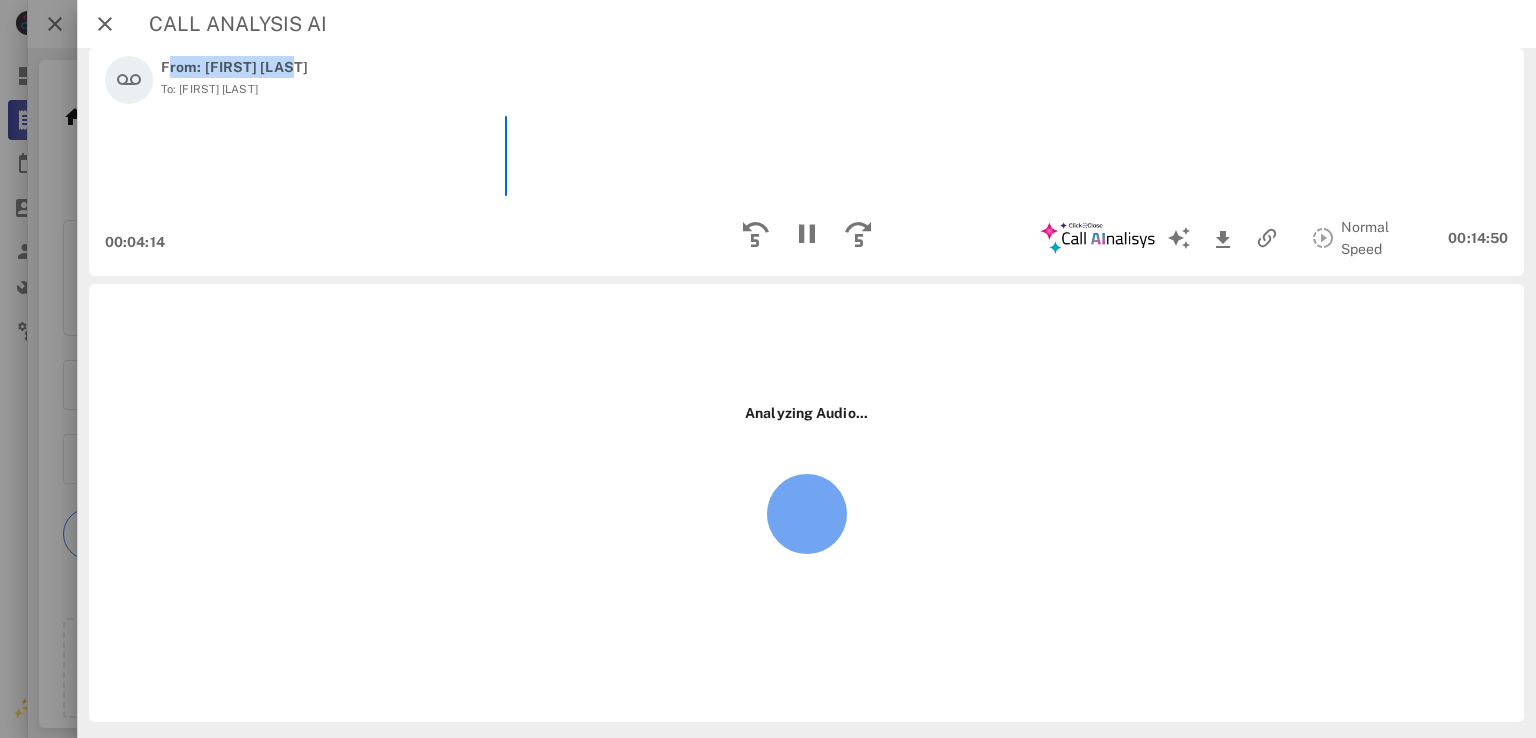 drag, startPoint x: 273, startPoint y: 65, endPoint x: 148, endPoint y: 70, distance: 125.09996 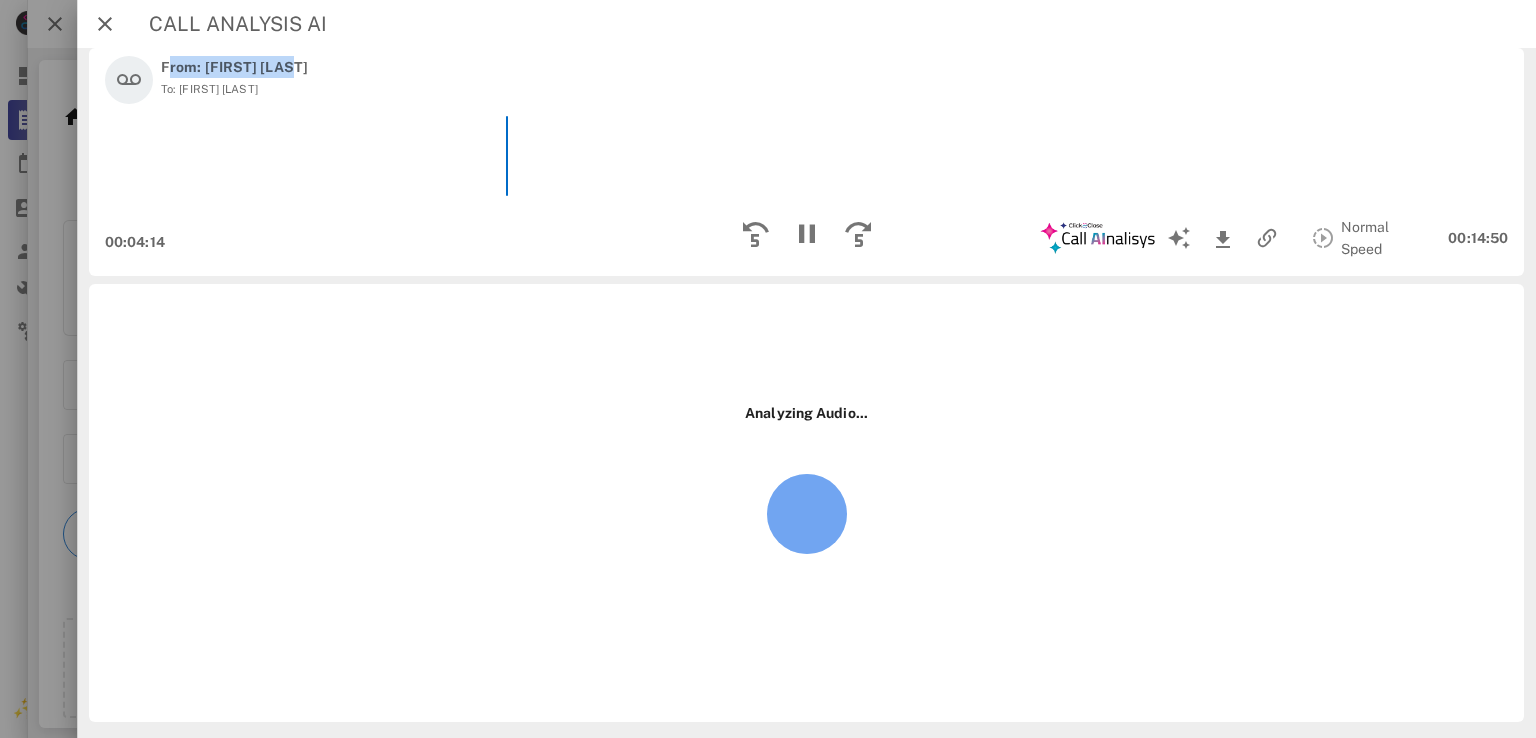 click on "From: Julie Serna   To: Stacey Johnson  00:04:14 Normal Speed 00:14:50" at bounding box center (806, 162) 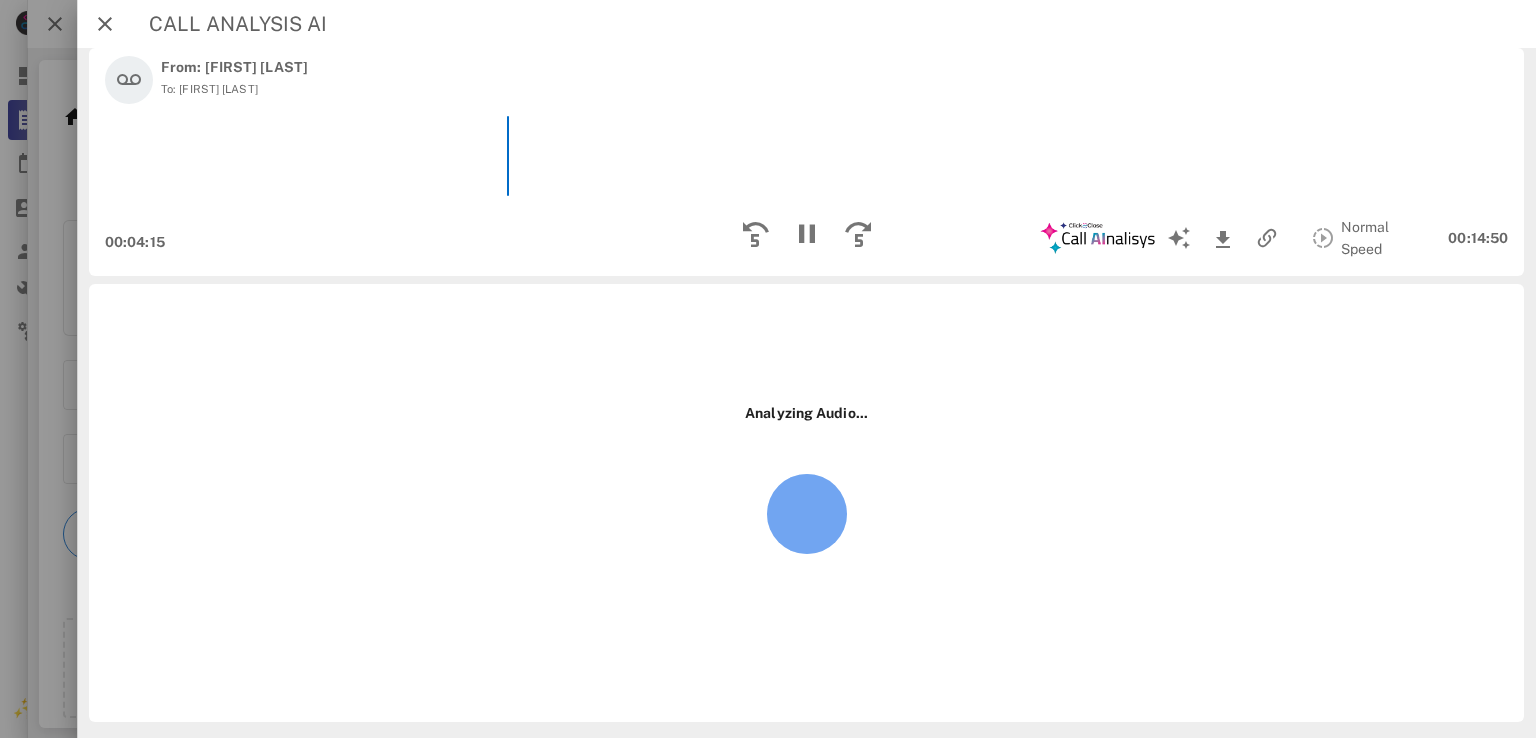 scroll, scrollTop: 10, scrollLeft: 0, axis: vertical 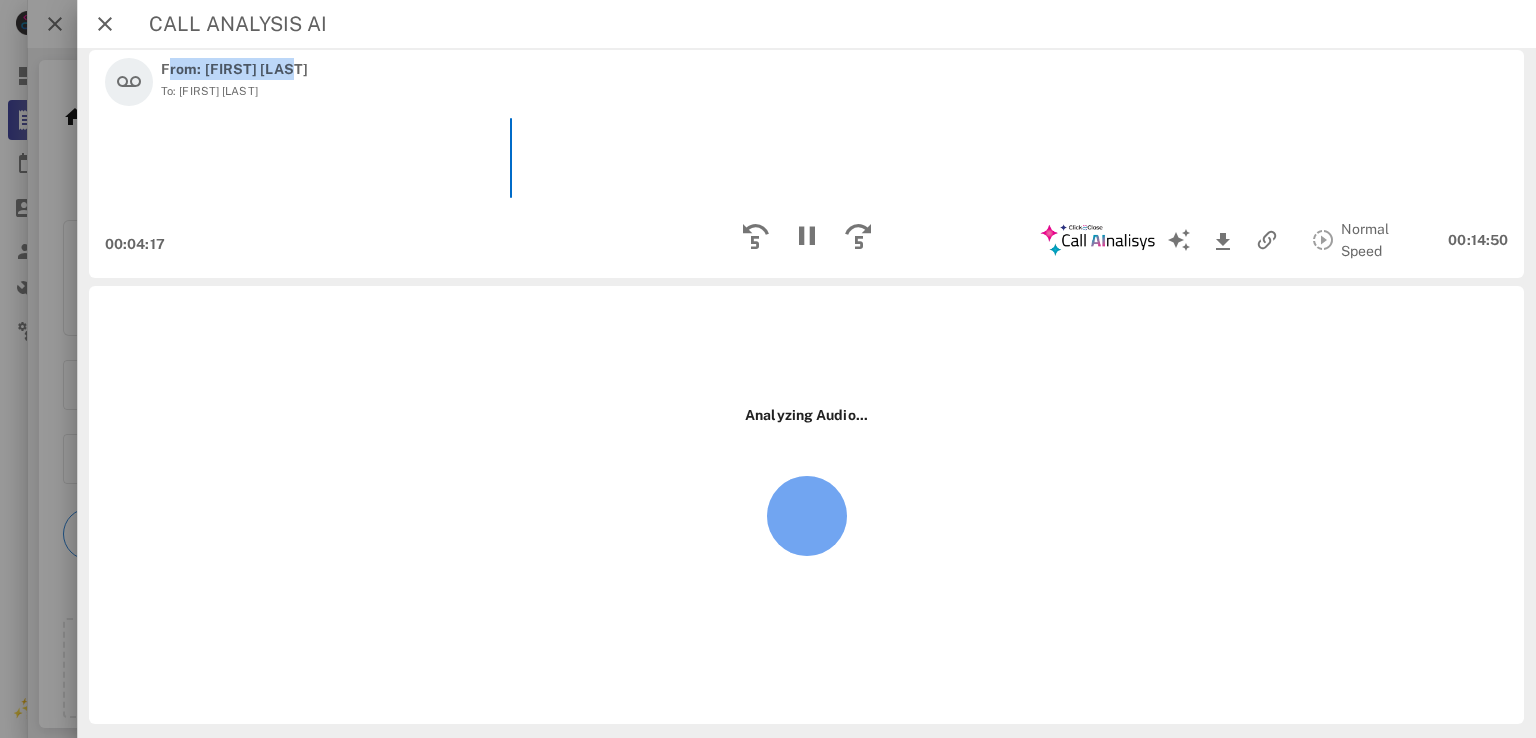 drag, startPoint x: 296, startPoint y: 60, endPoint x: 164, endPoint y: 73, distance: 132.63861 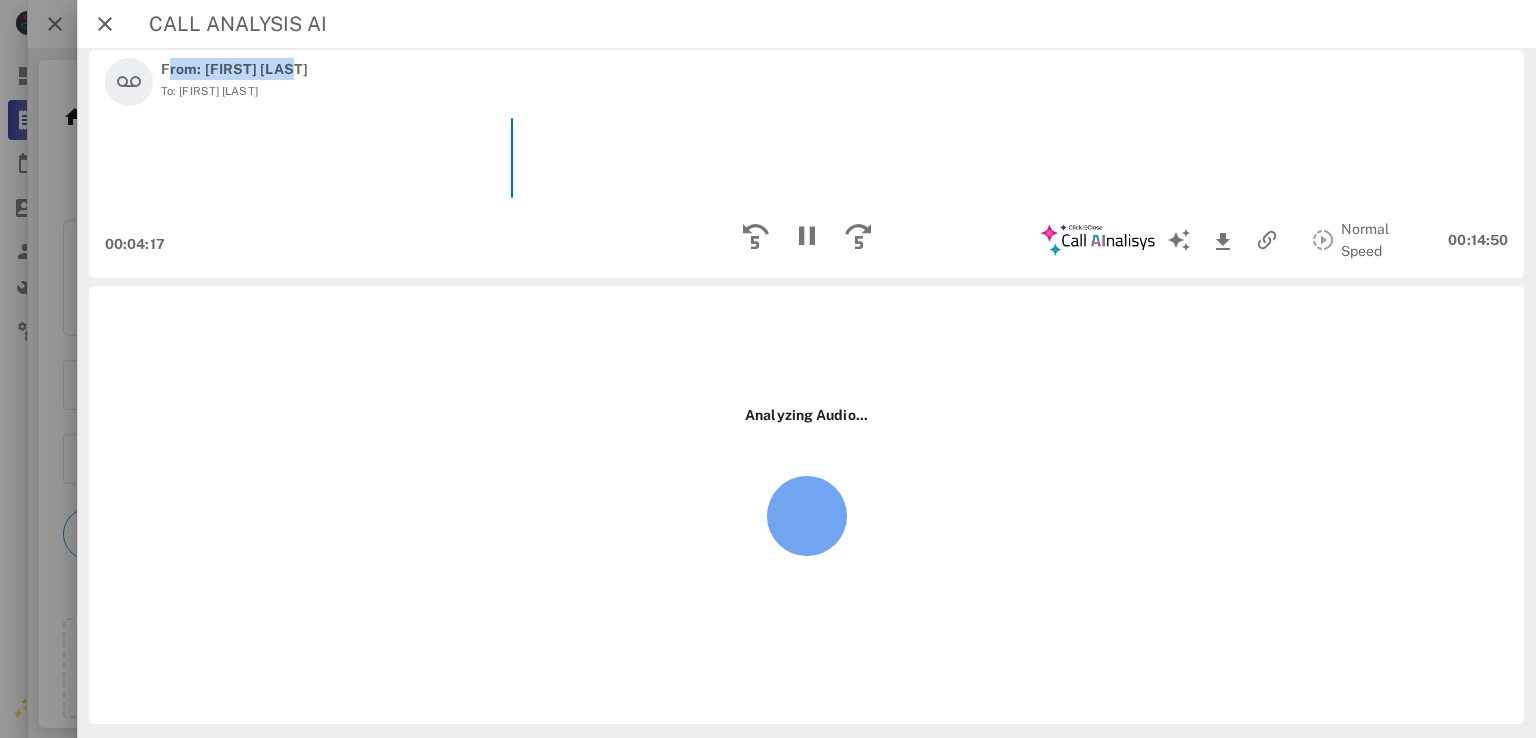 click on "From: Julie Serna   To: Stacey Johnson" at bounding box center [806, 82] 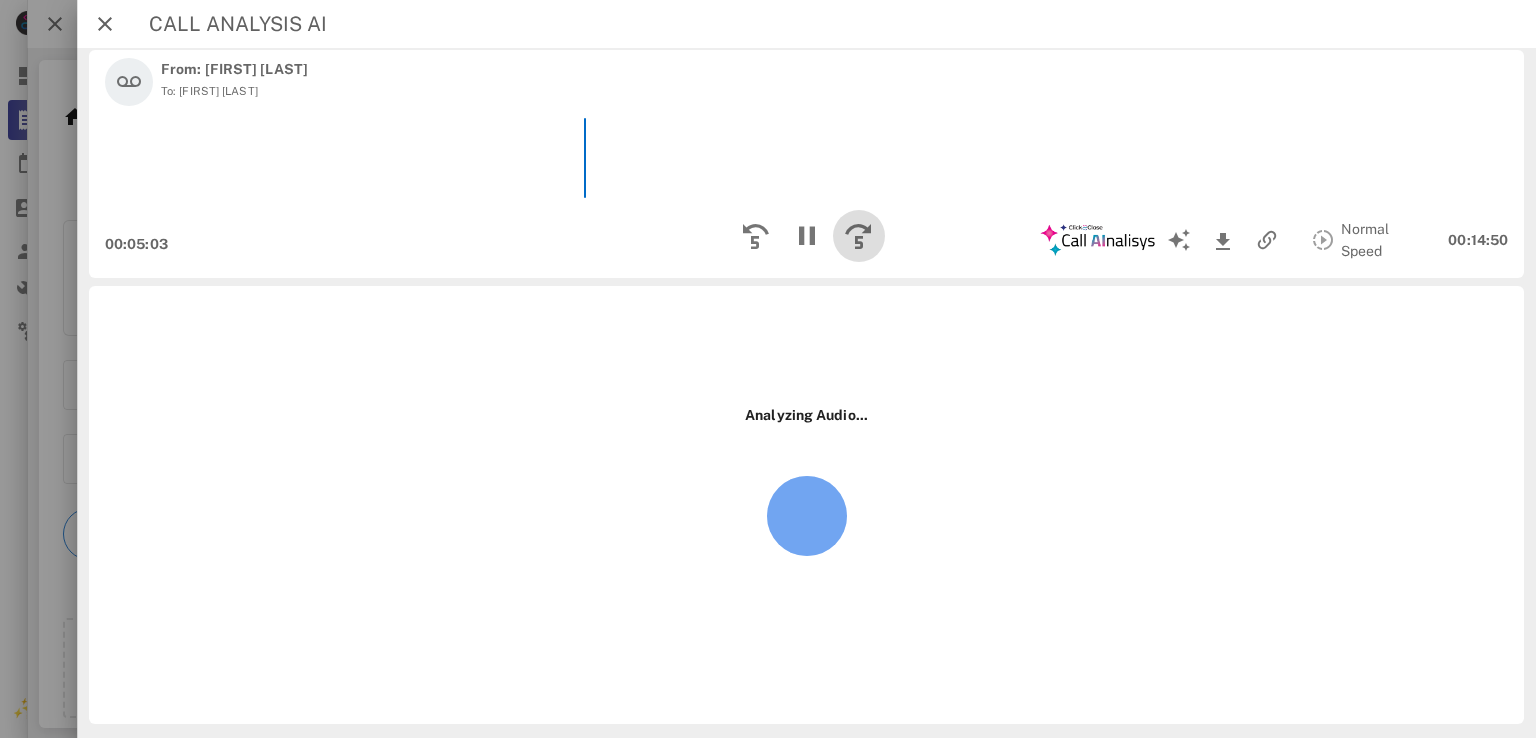 click at bounding box center (858, 236) 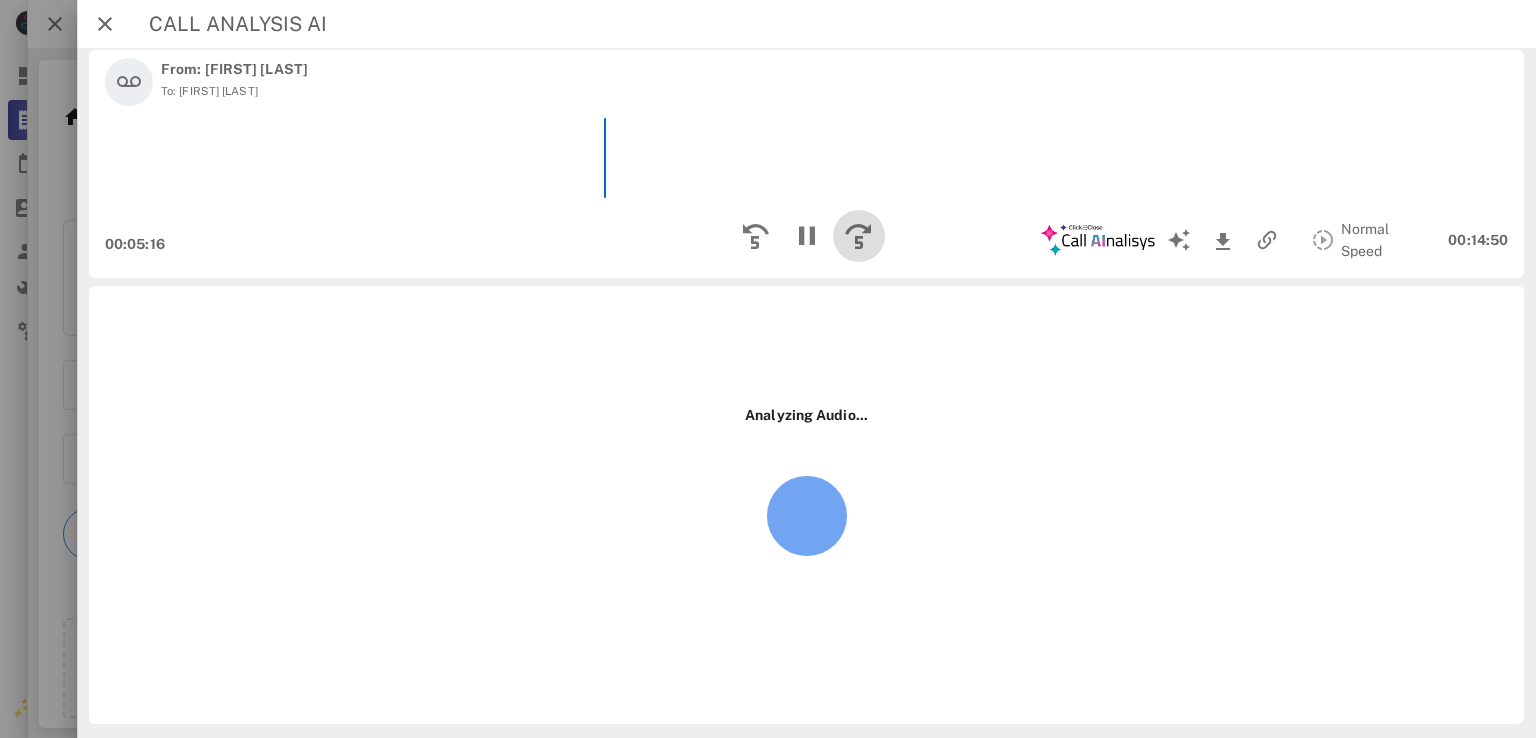 click at bounding box center (858, 236) 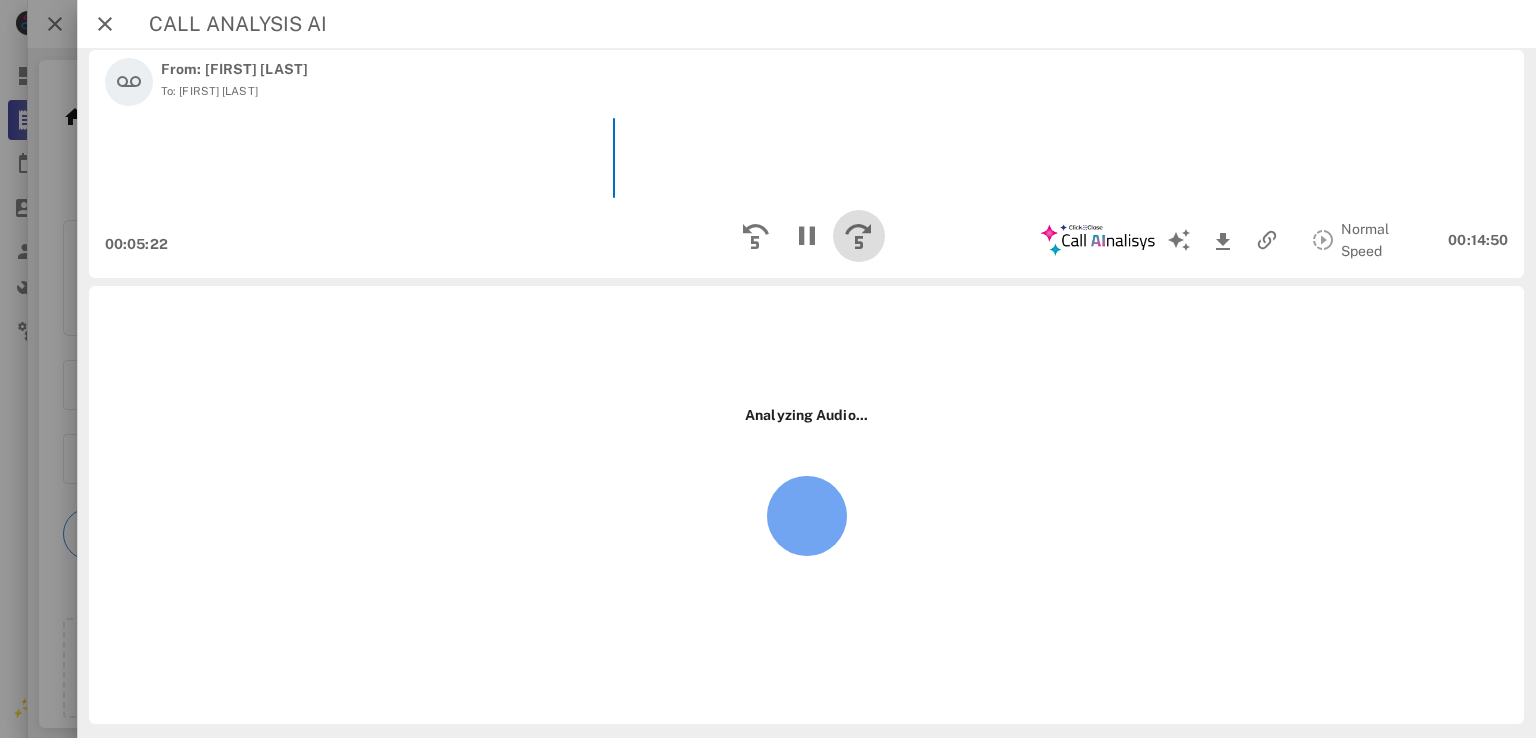 click at bounding box center [858, 236] 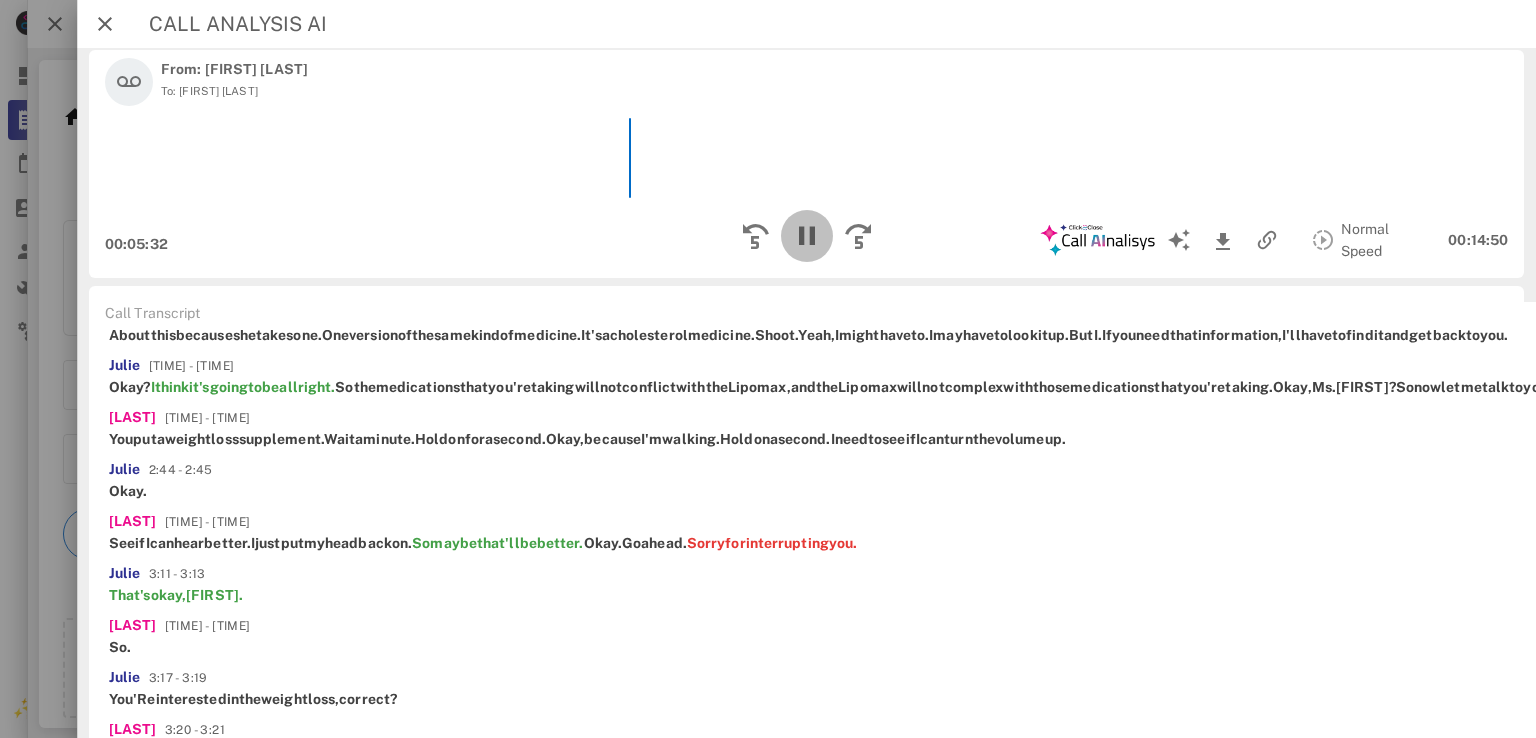 click at bounding box center [806, 236] 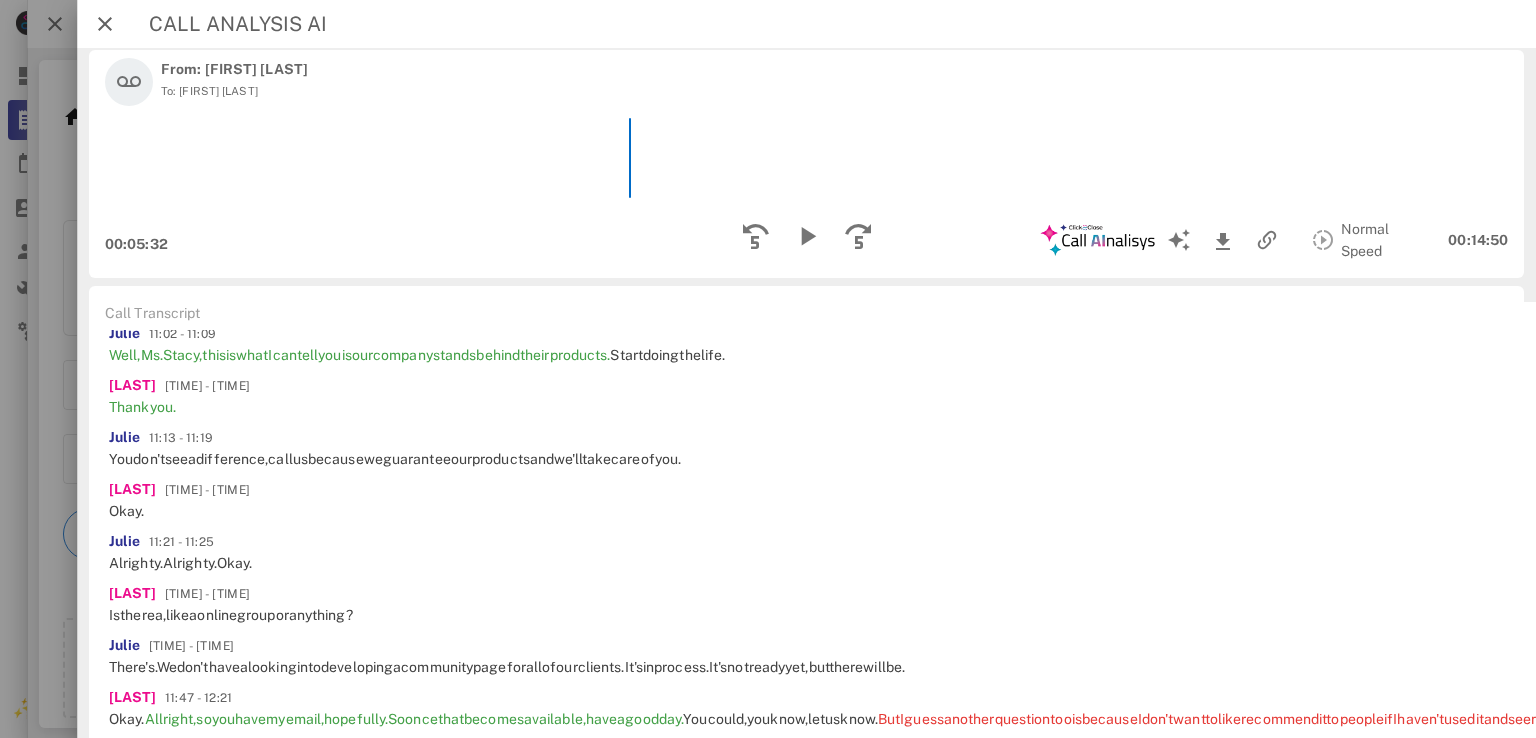 scroll, scrollTop: 2622, scrollLeft: 0, axis: vertical 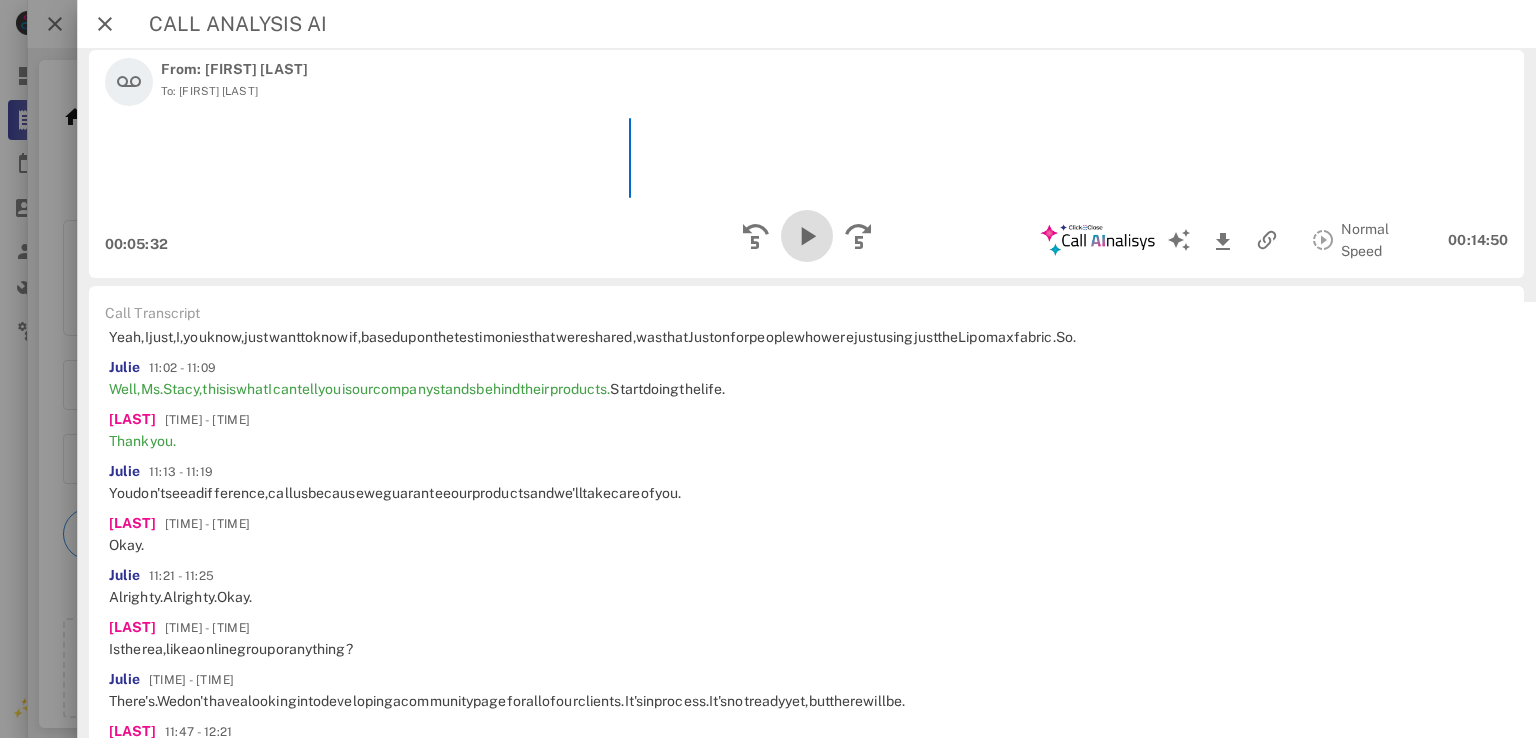 click at bounding box center [806, 236] 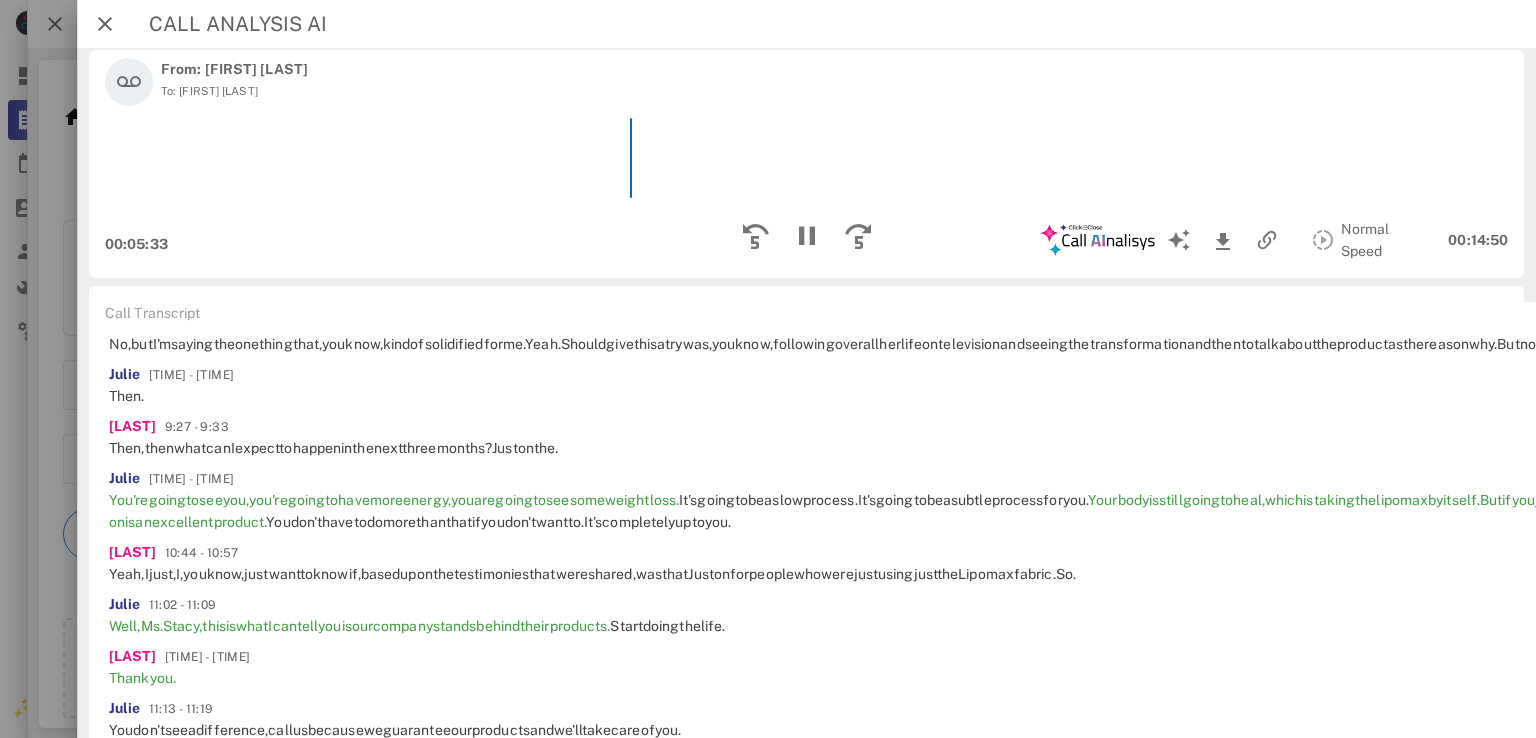 scroll, scrollTop: 2374, scrollLeft: 0, axis: vertical 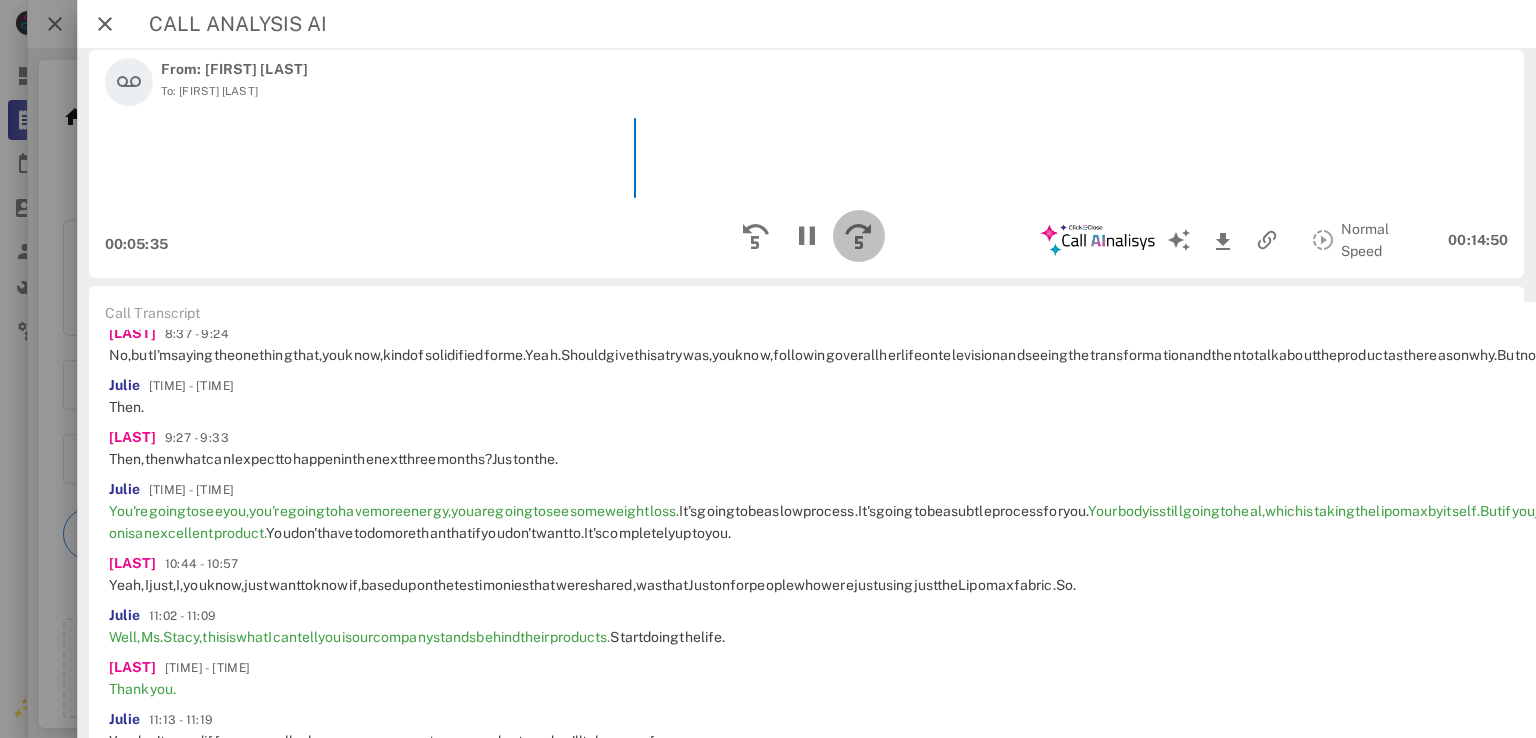 click at bounding box center [858, 236] 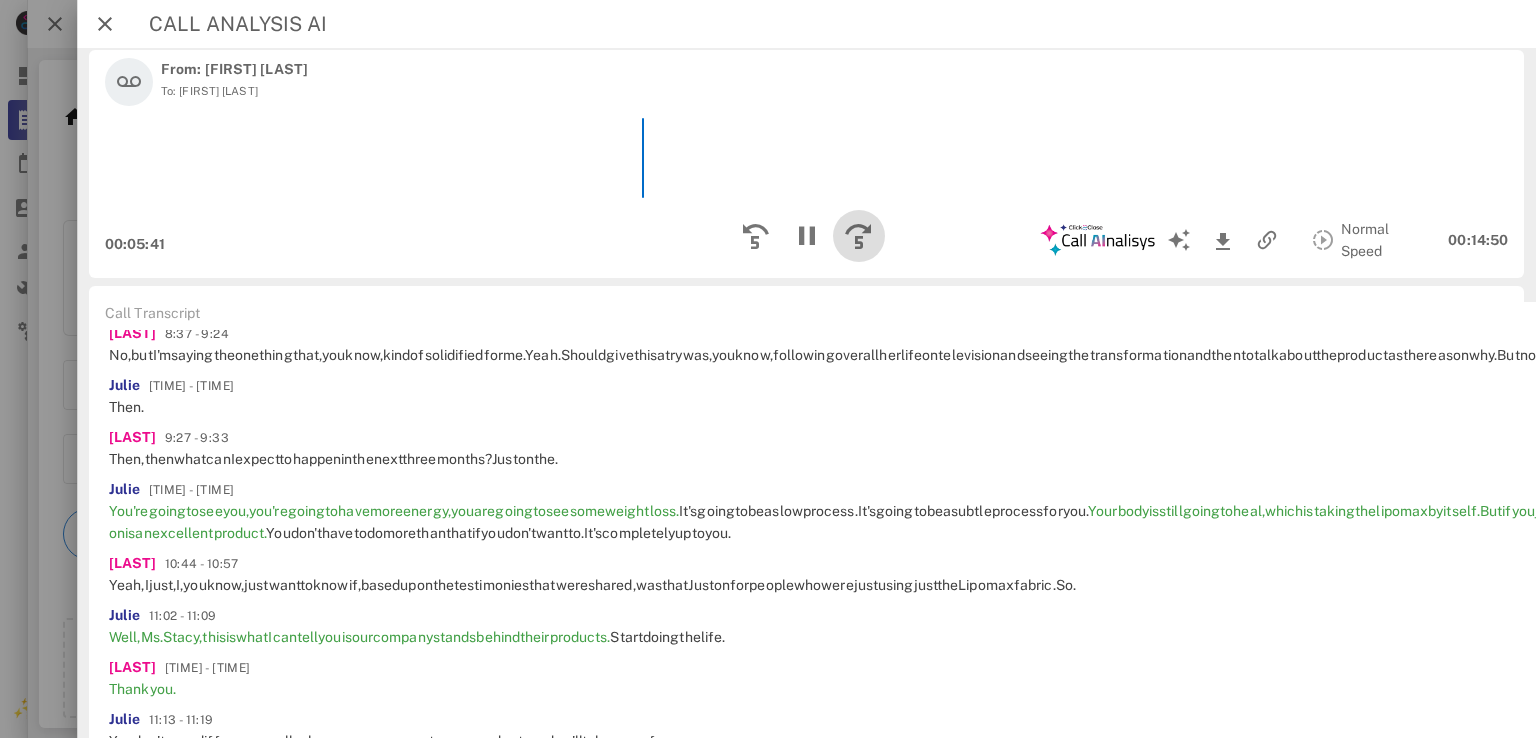 click at bounding box center (858, 236) 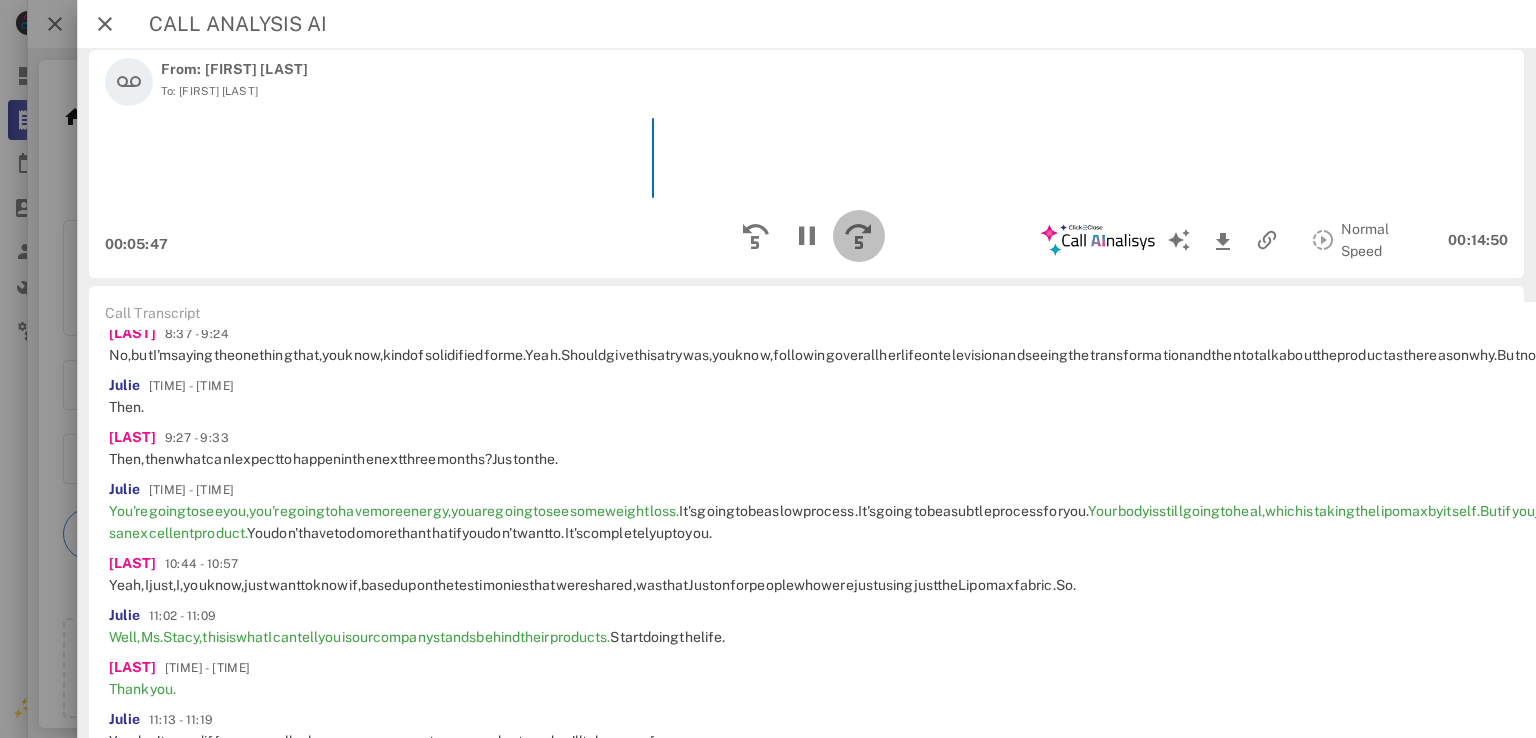 click at bounding box center (858, 236) 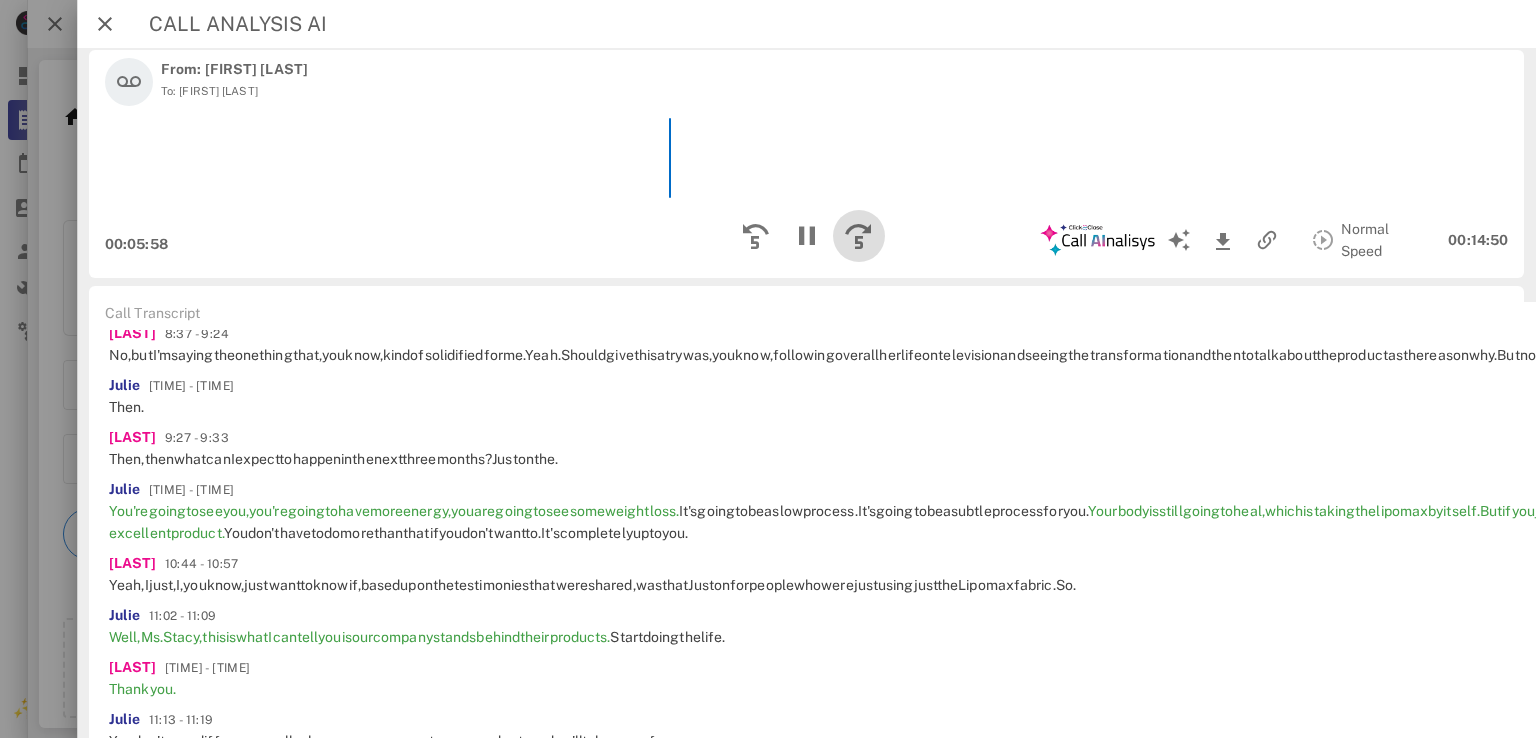 click at bounding box center [858, 236] 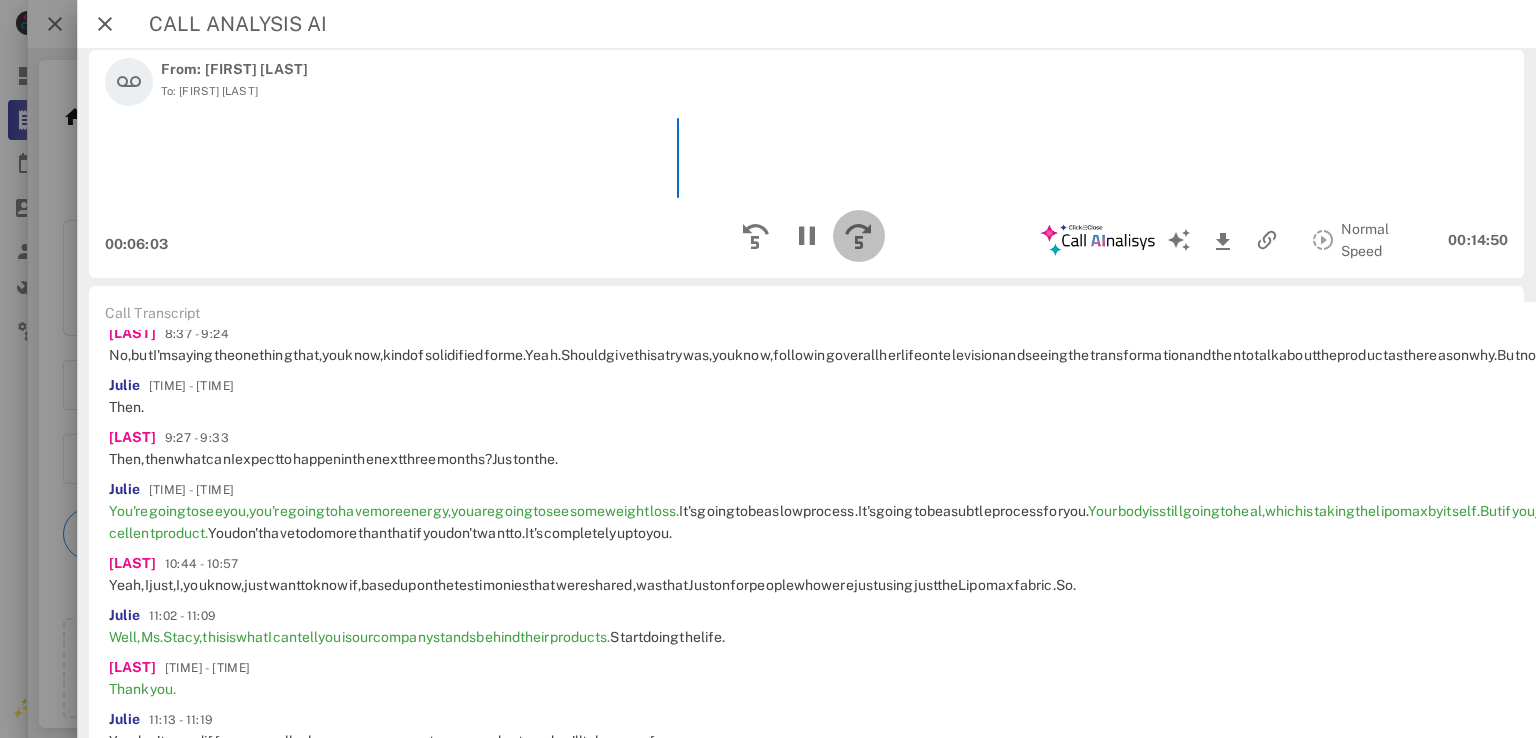 click at bounding box center (858, 236) 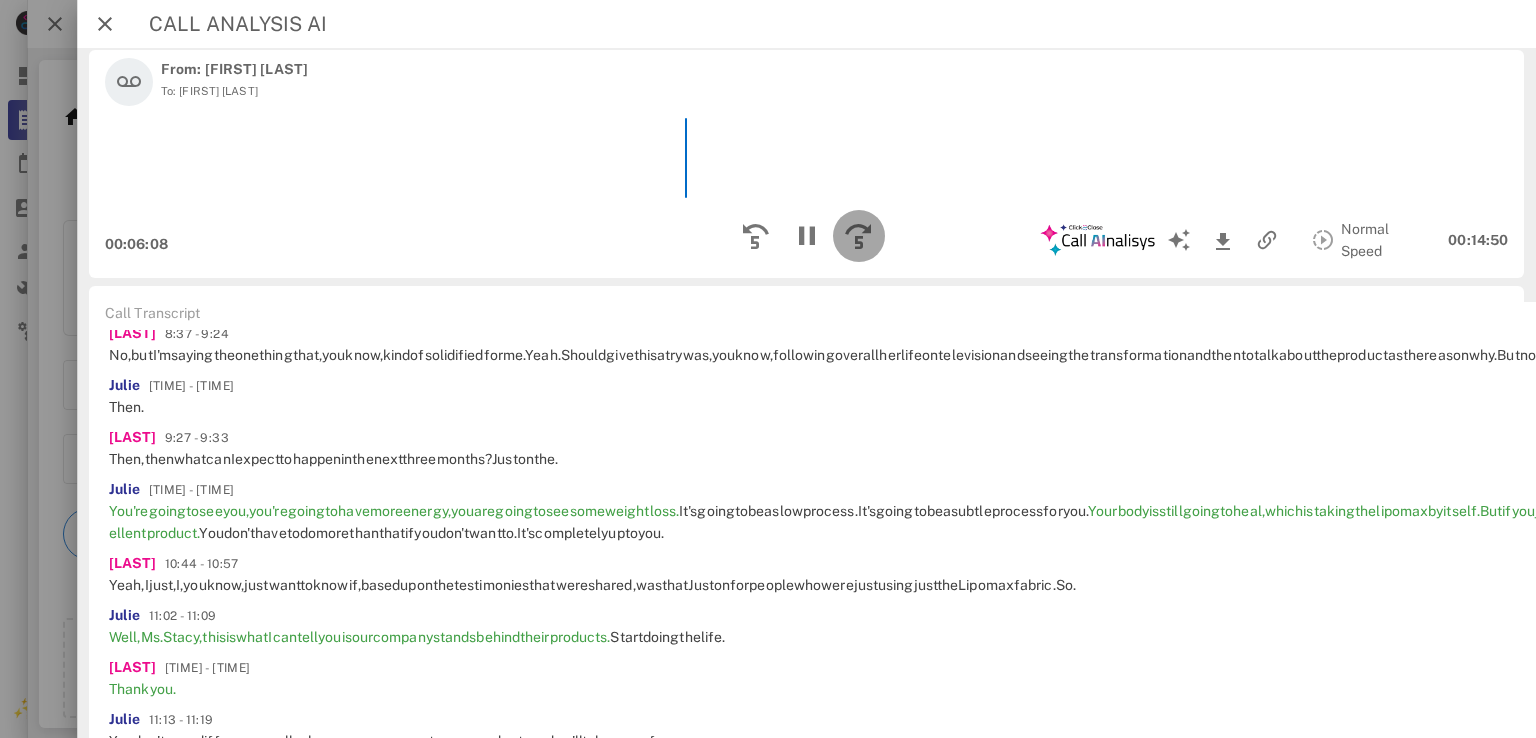 click at bounding box center (858, 236) 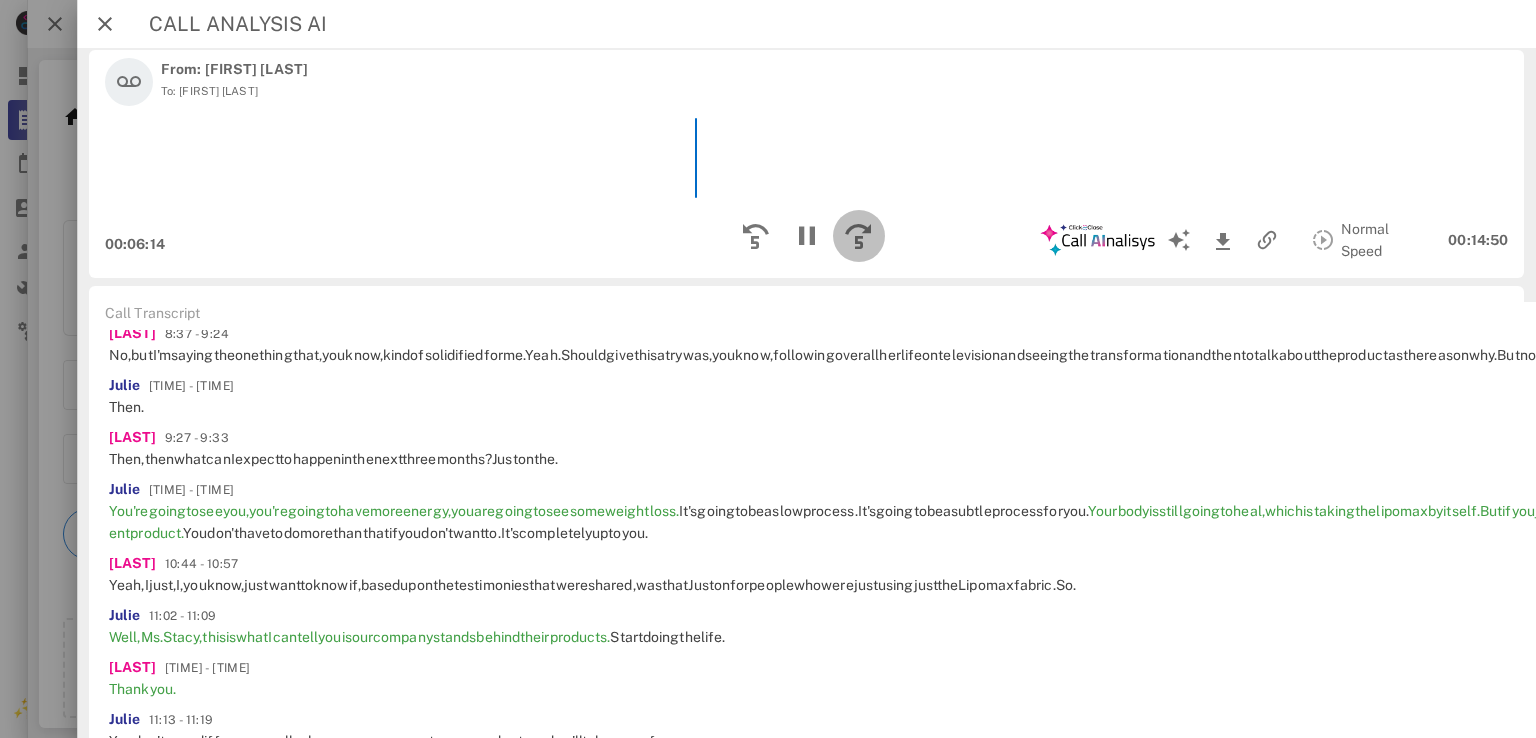 click at bounding box center (858, 236) 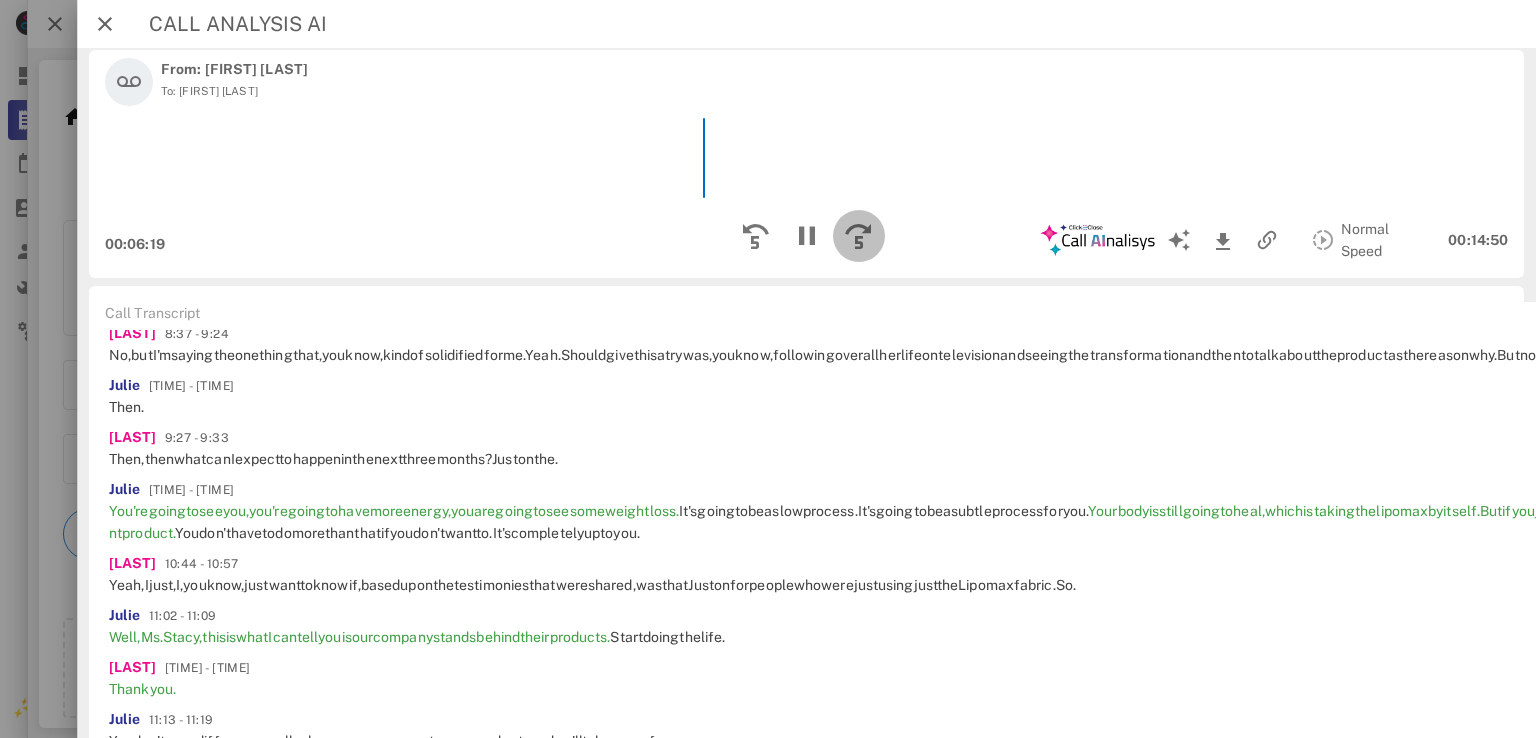 click at bounding box center (858, 236) 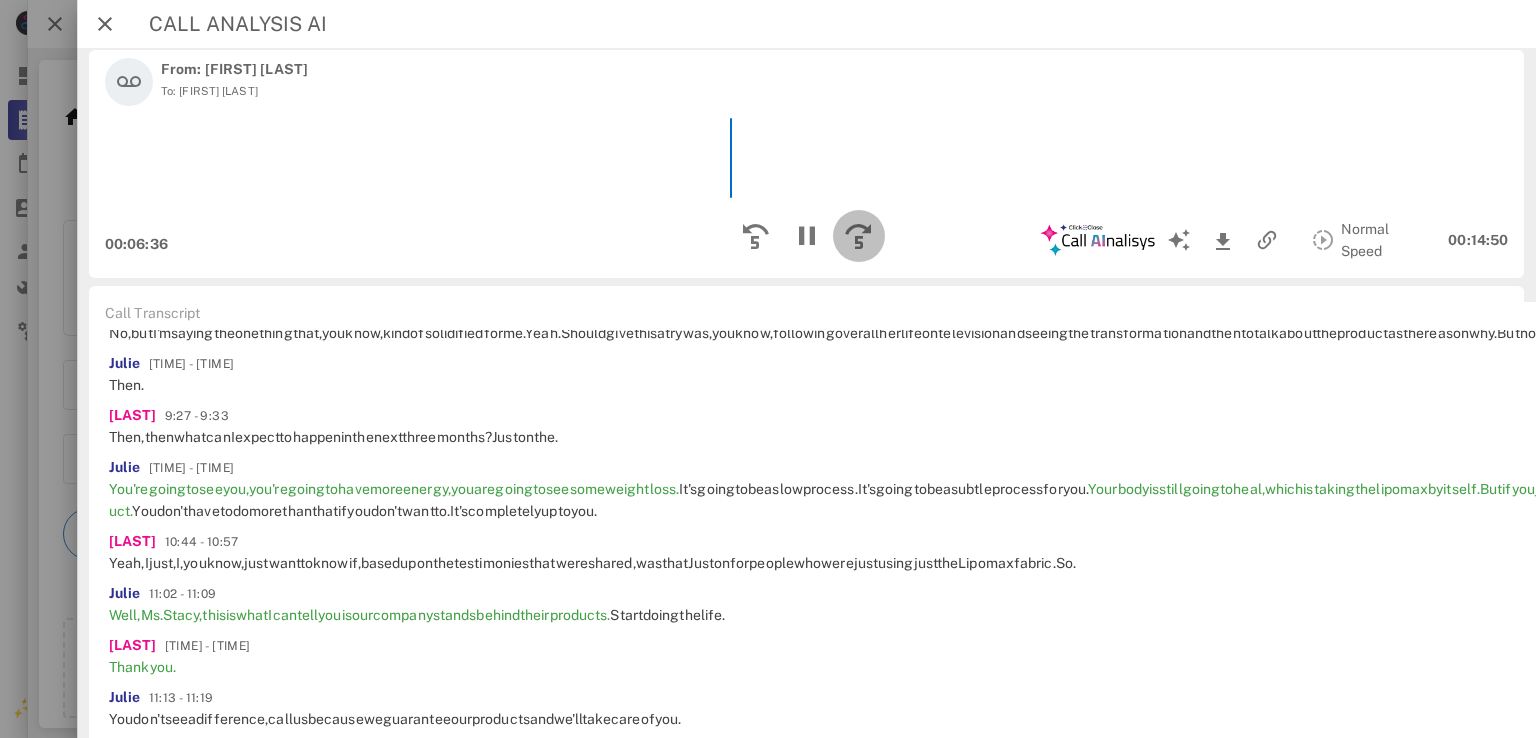 click at bounding box center (858, 236) 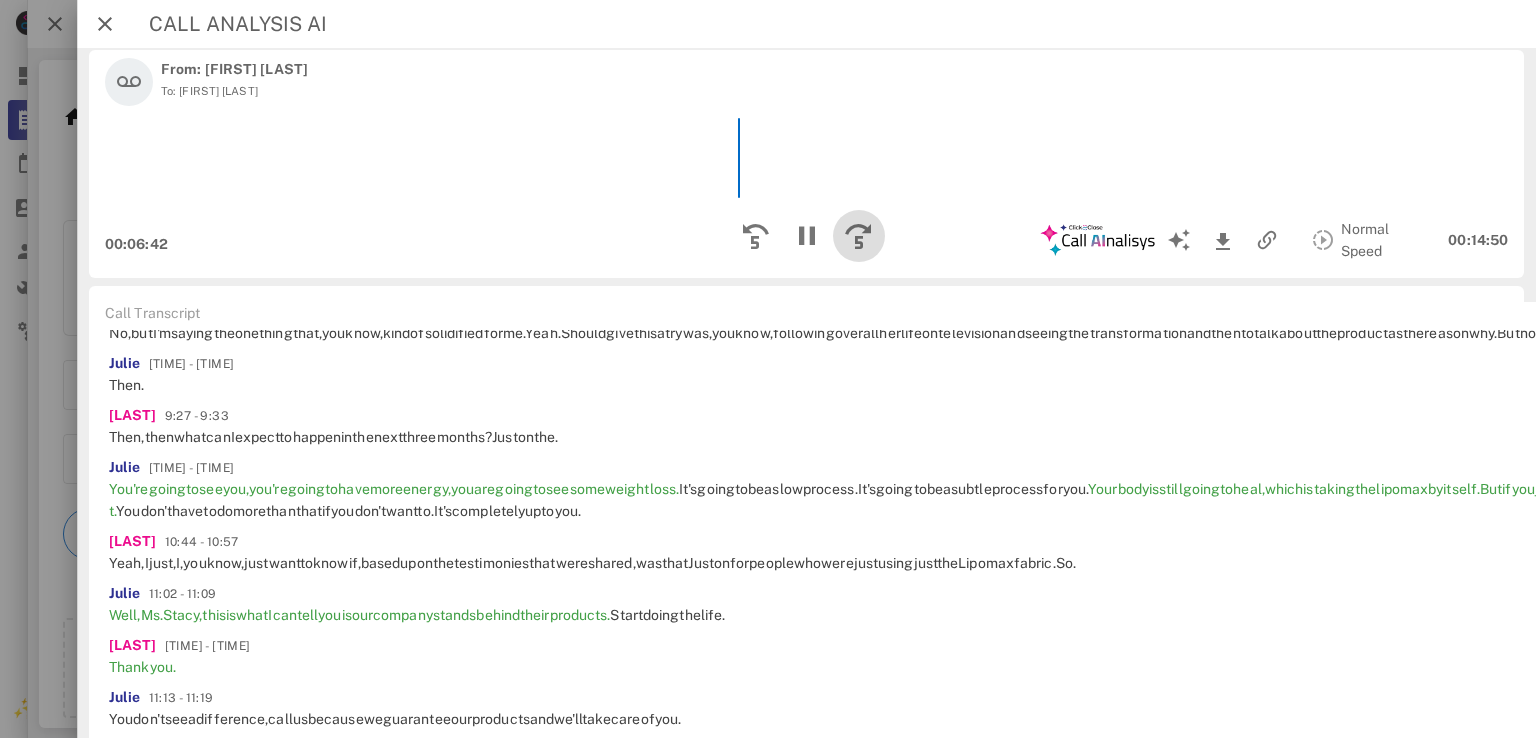click at bounding box center (858, 236) 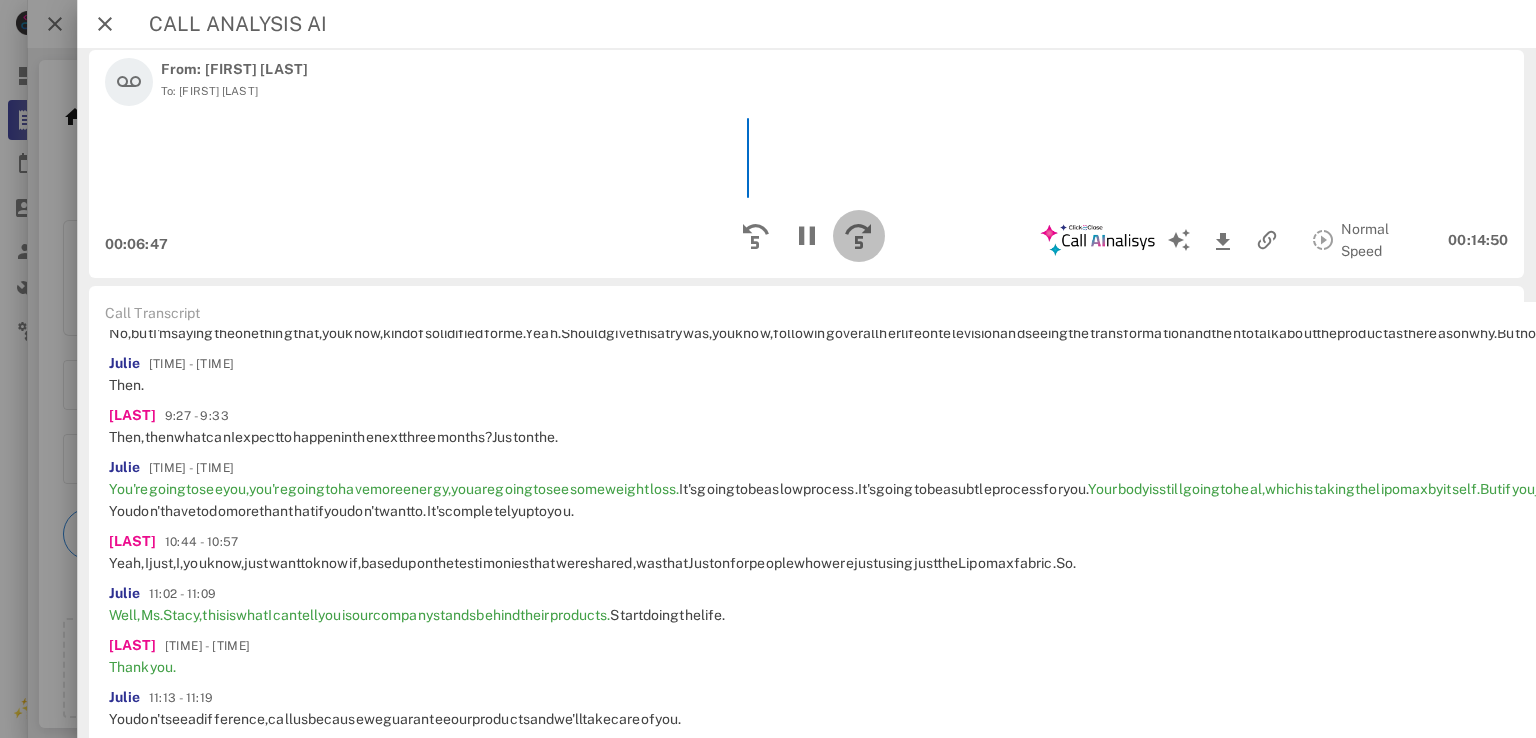 click at bounding box center (858, 236) 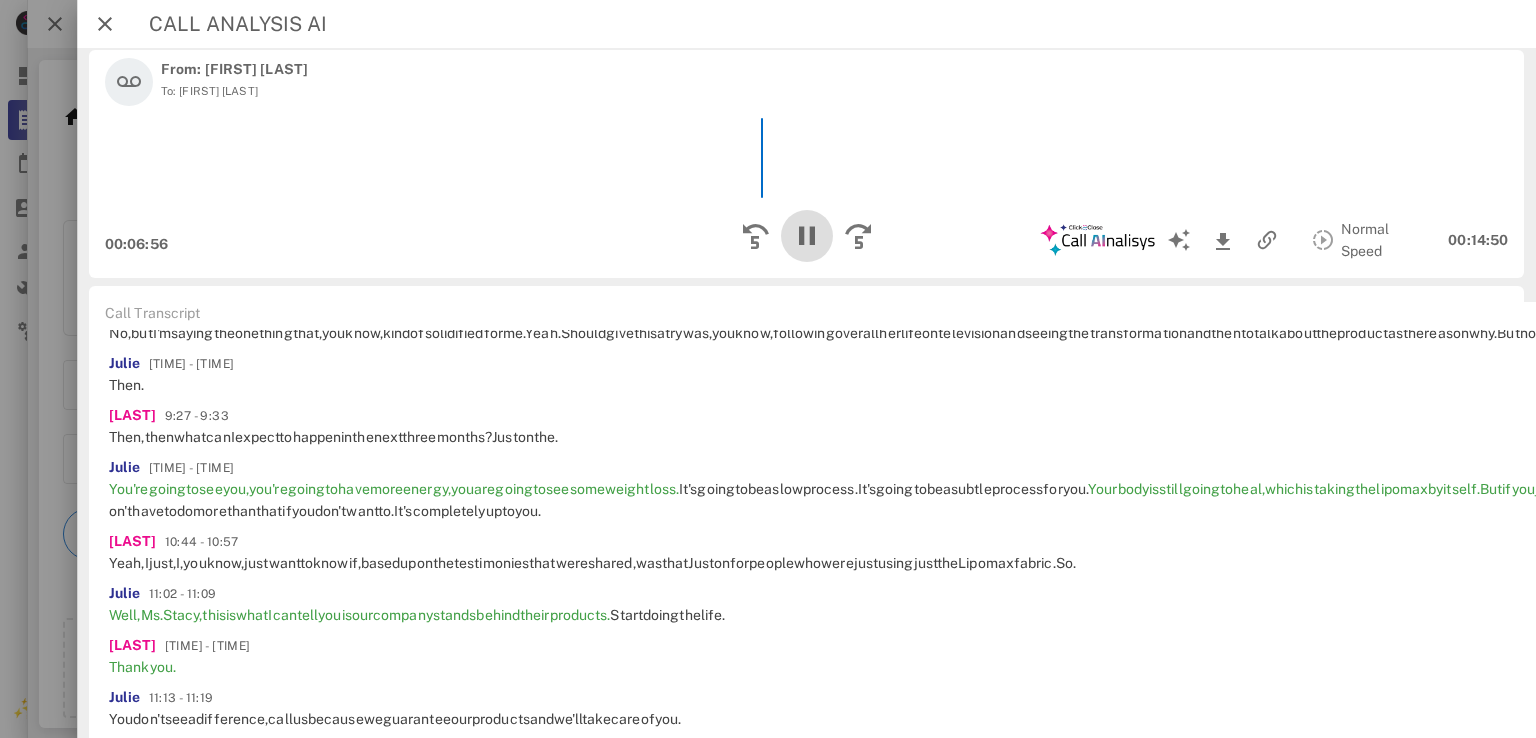 click at bounding box center (806, 236) 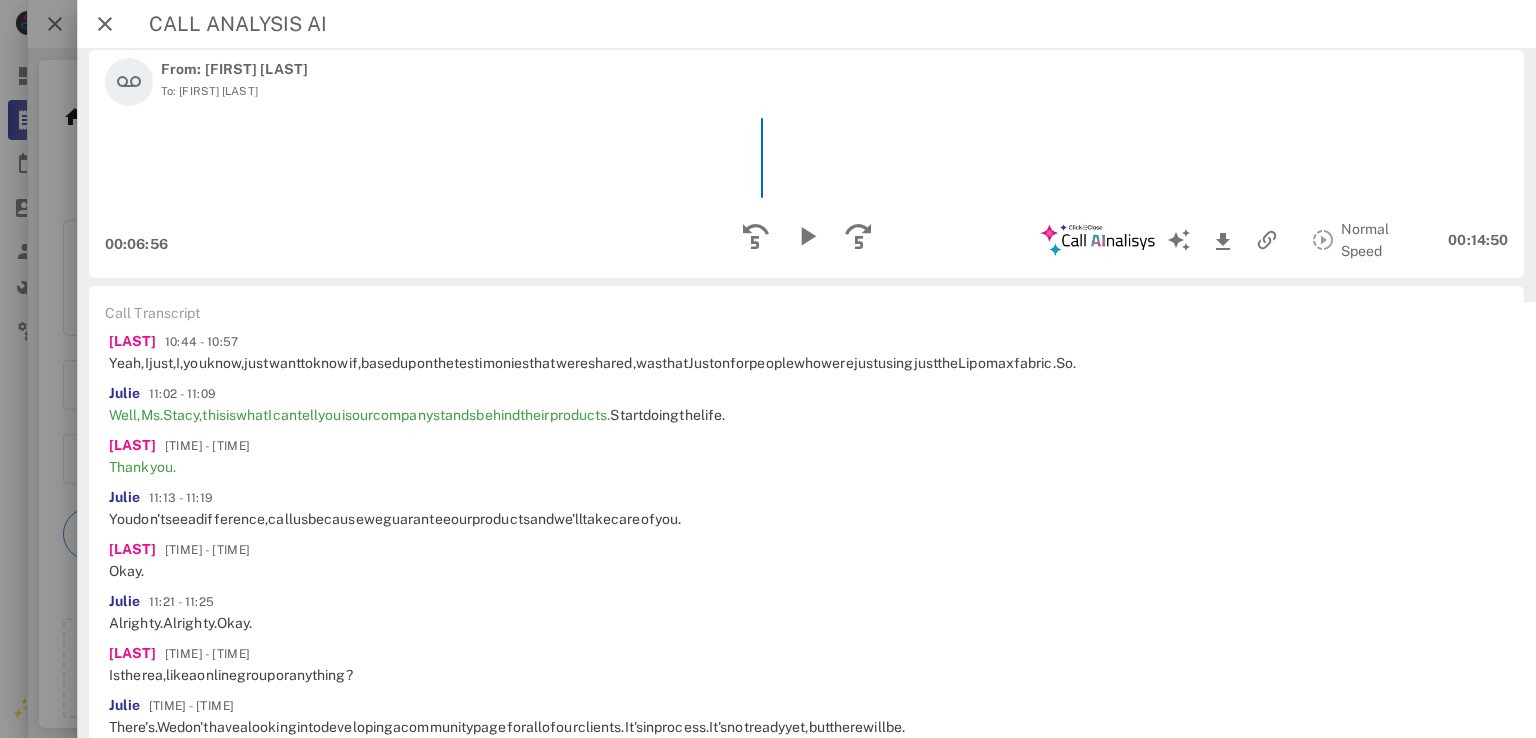 scroll, scrollTop: 2674, scrollLeft: 0, axis: vertical 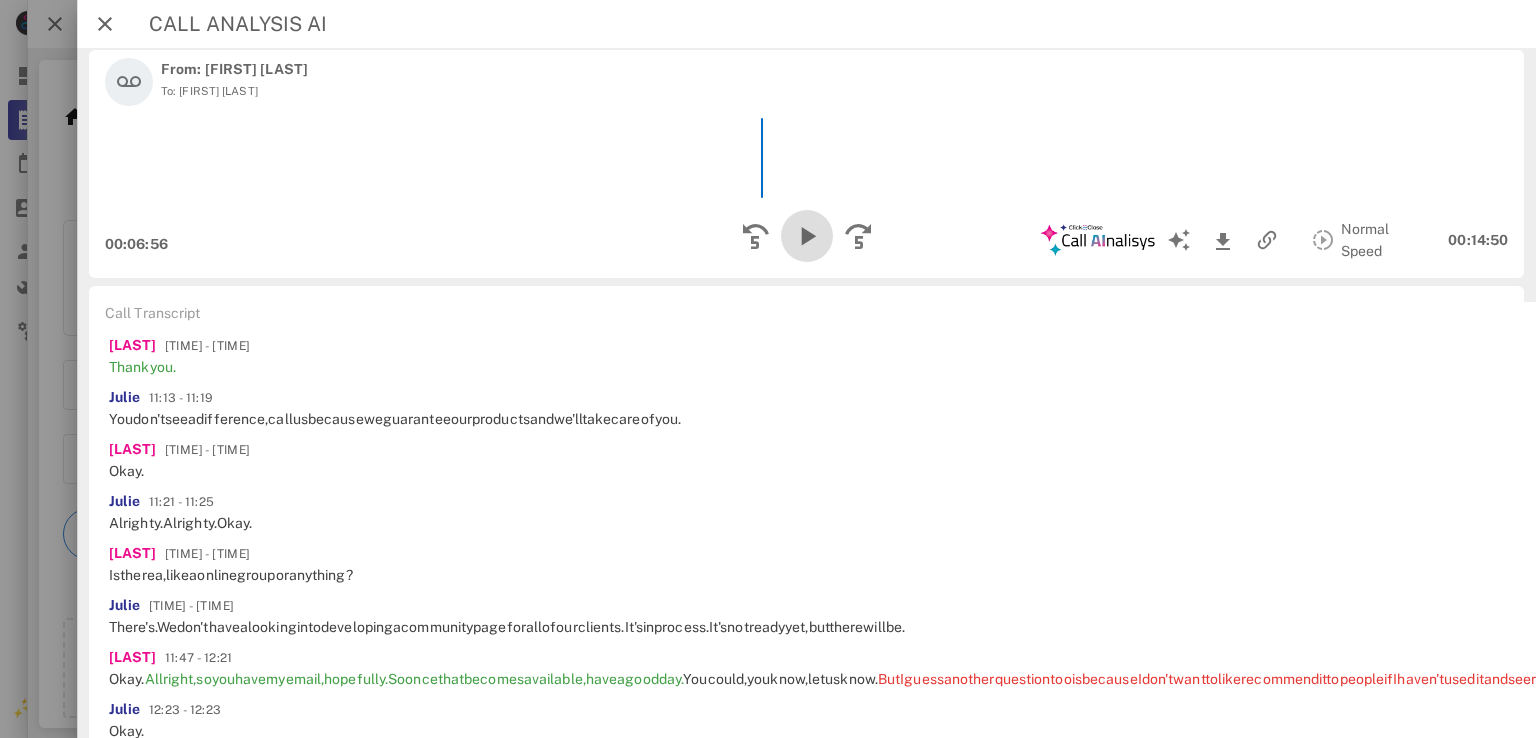 click at bounding box center [806, 236] 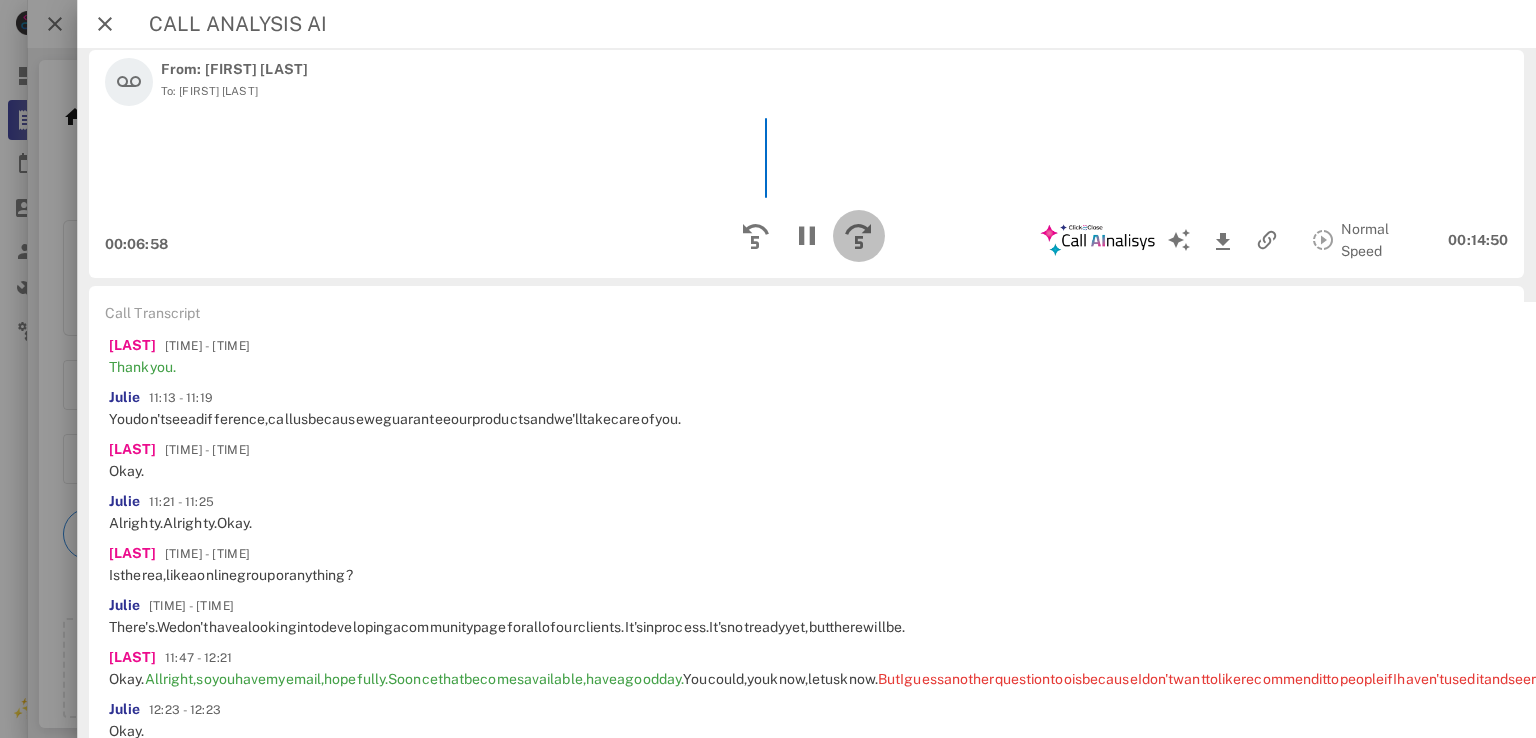 click at bounding box center (858, 236) 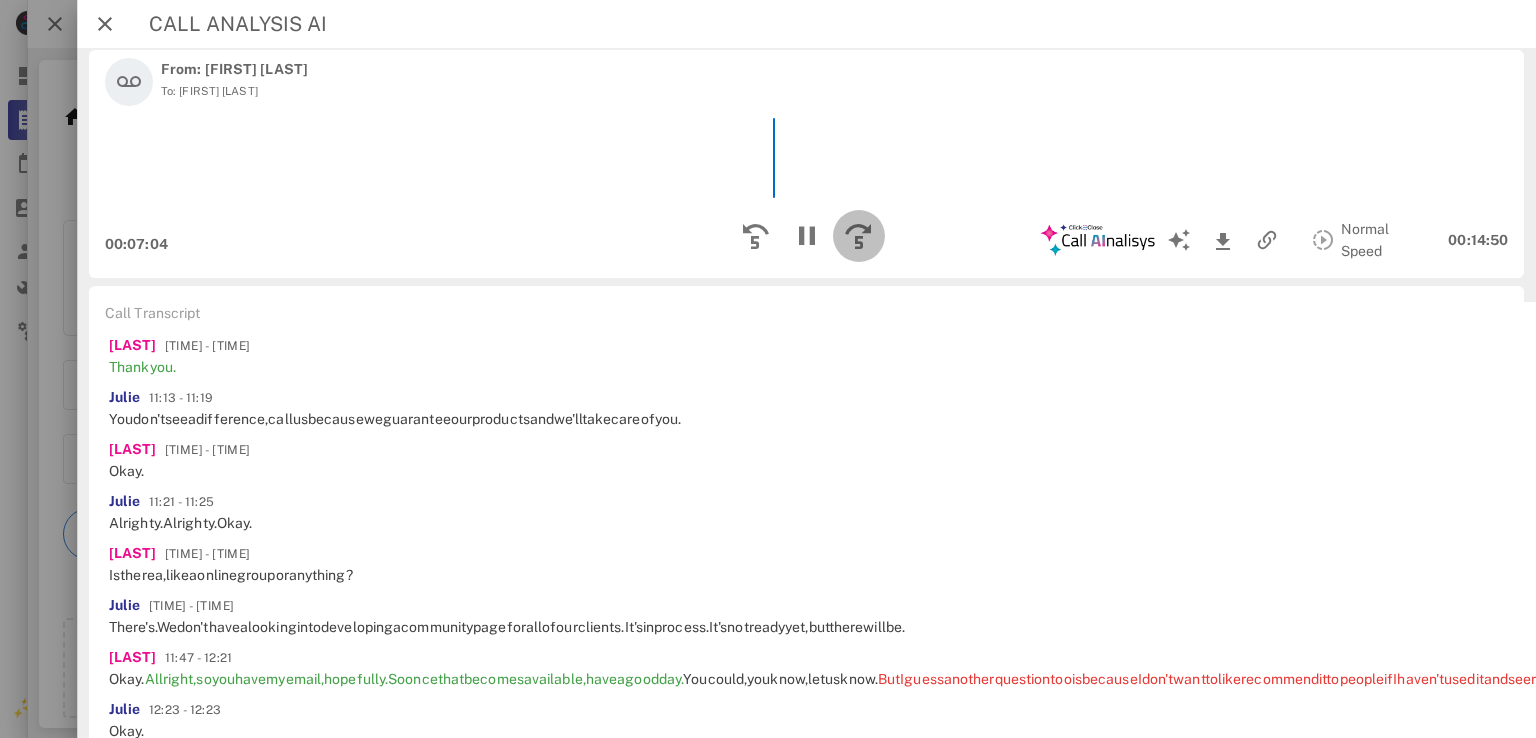 click at bounding box center (858, 236) 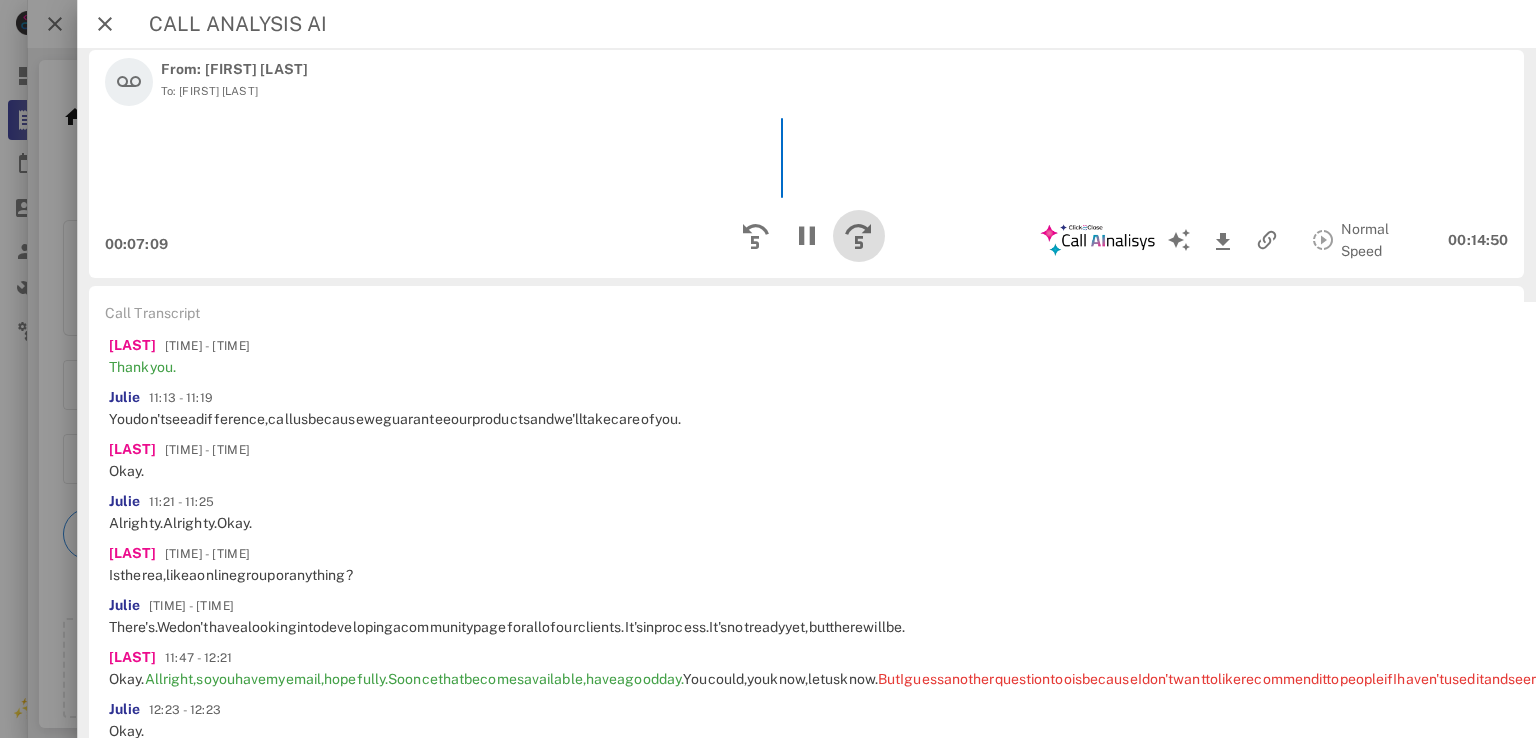 click at bounding box center (858, 236) 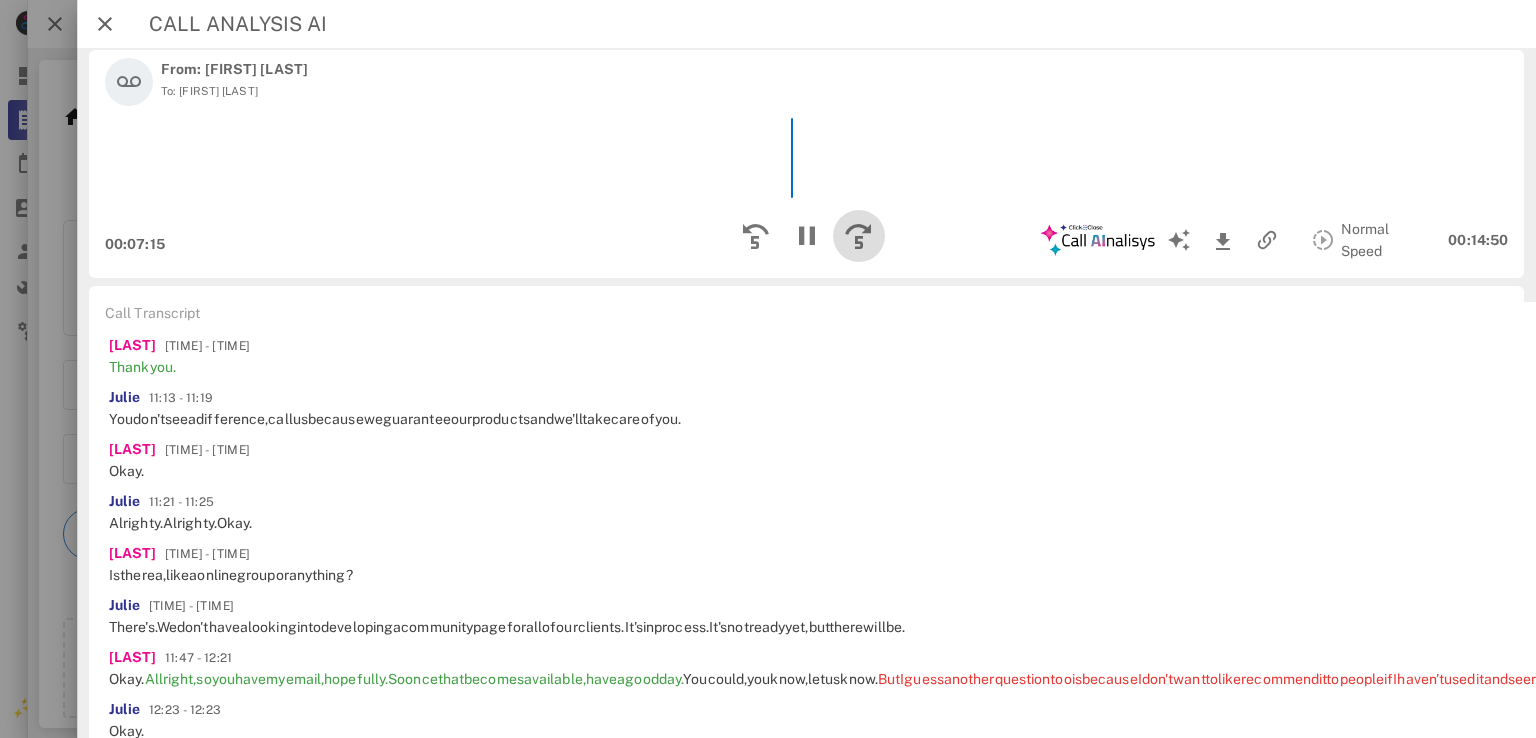 click at bounding box center [858, 236] 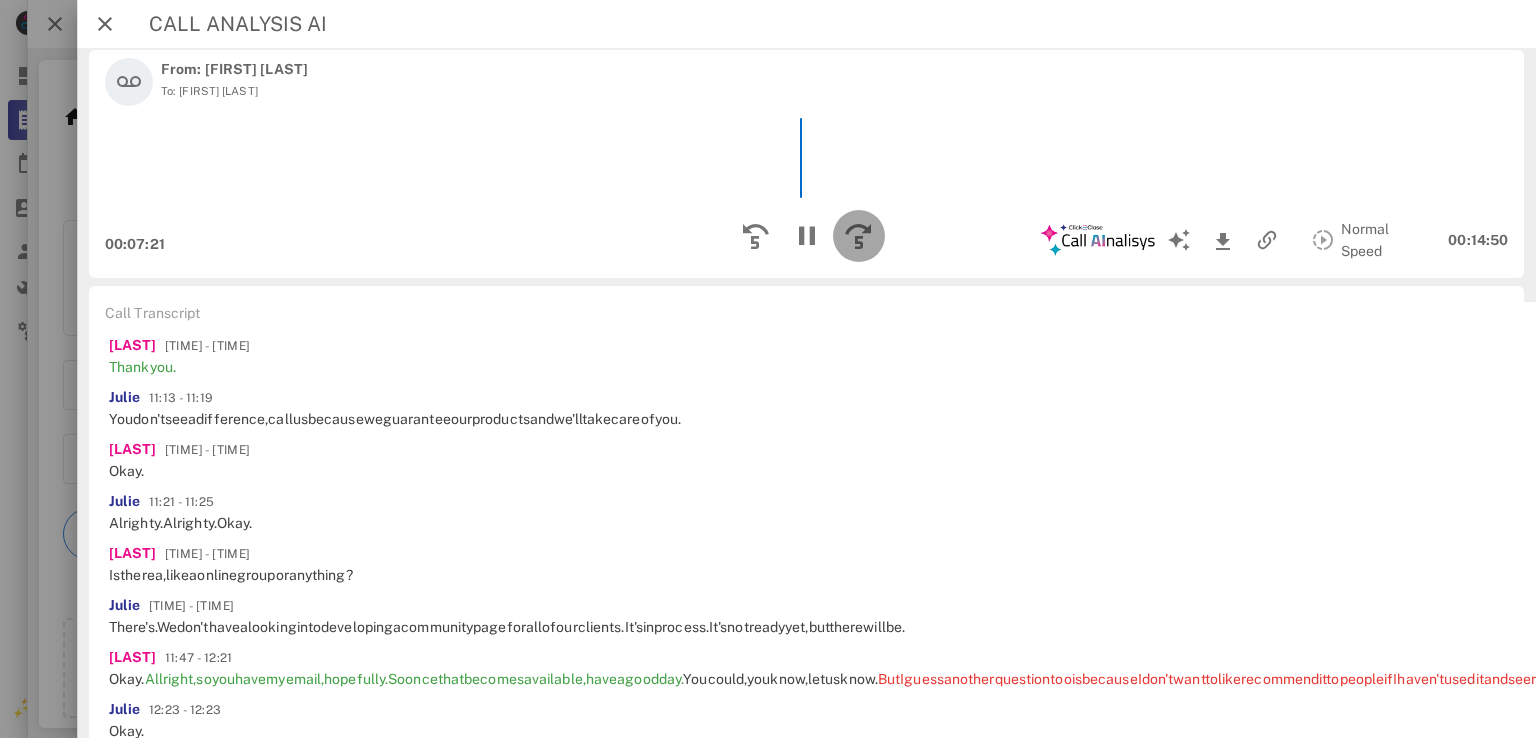 click at bounding box center [858, 236] 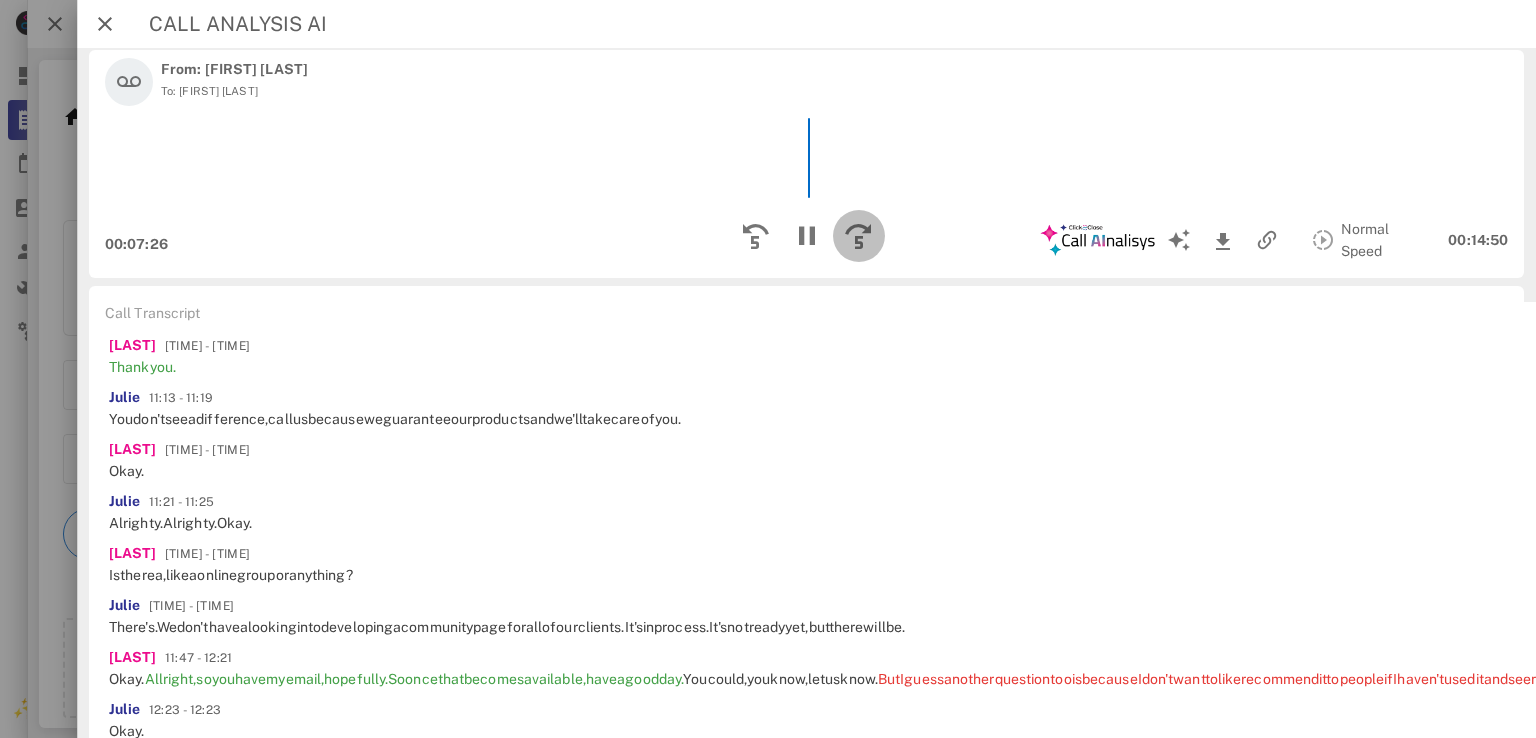 click at bounding box center (858, 236) 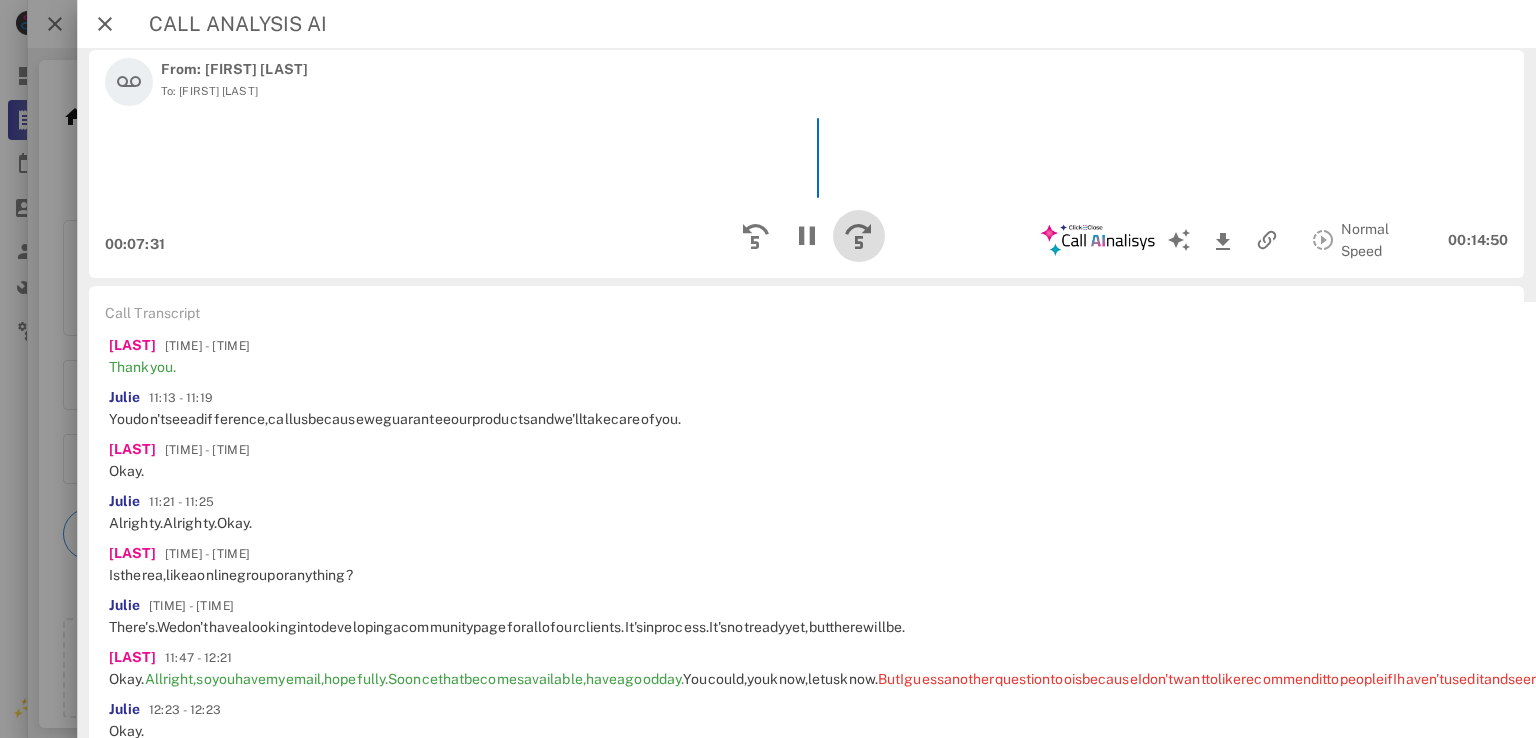 click at bounding box center [858, 236] 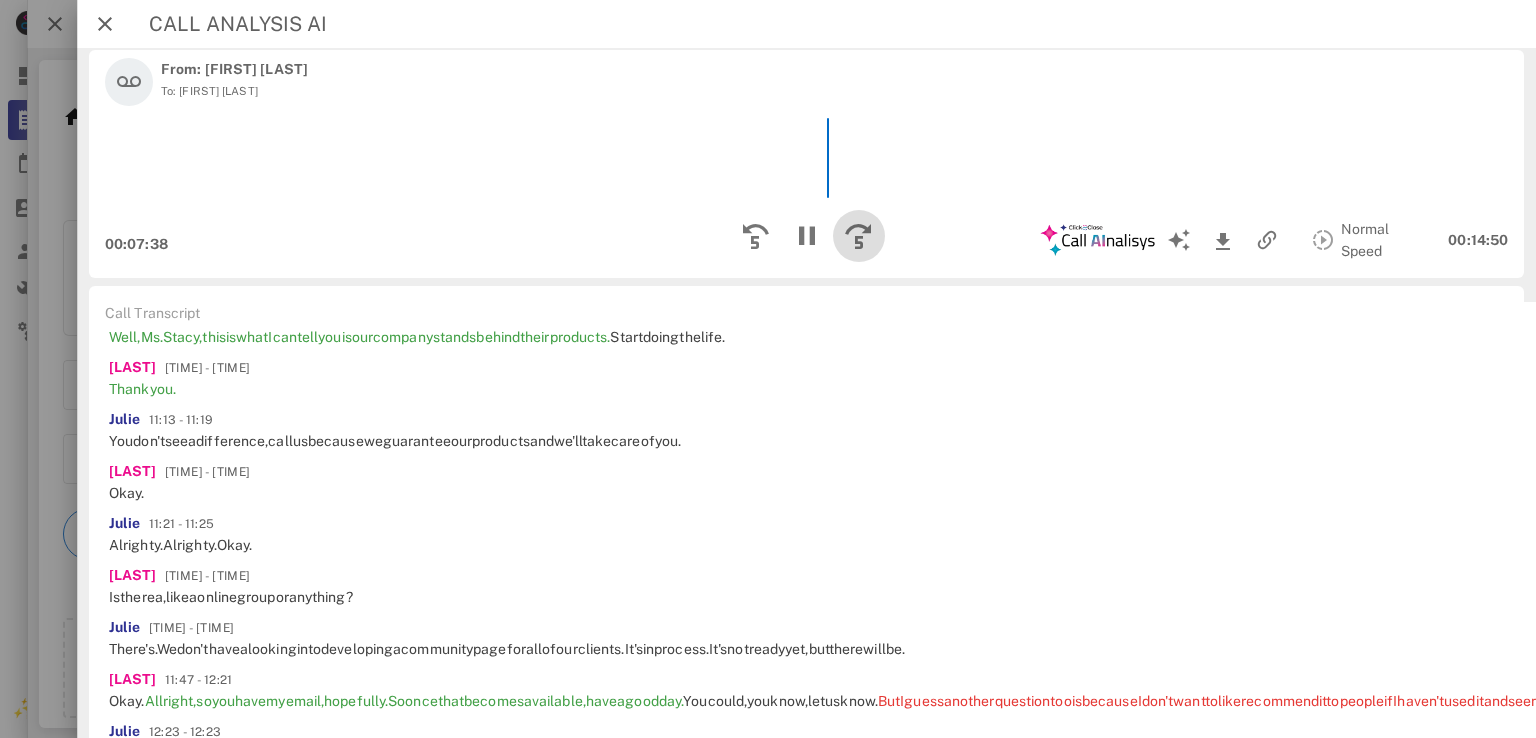 click at bounding box center [858, 236] 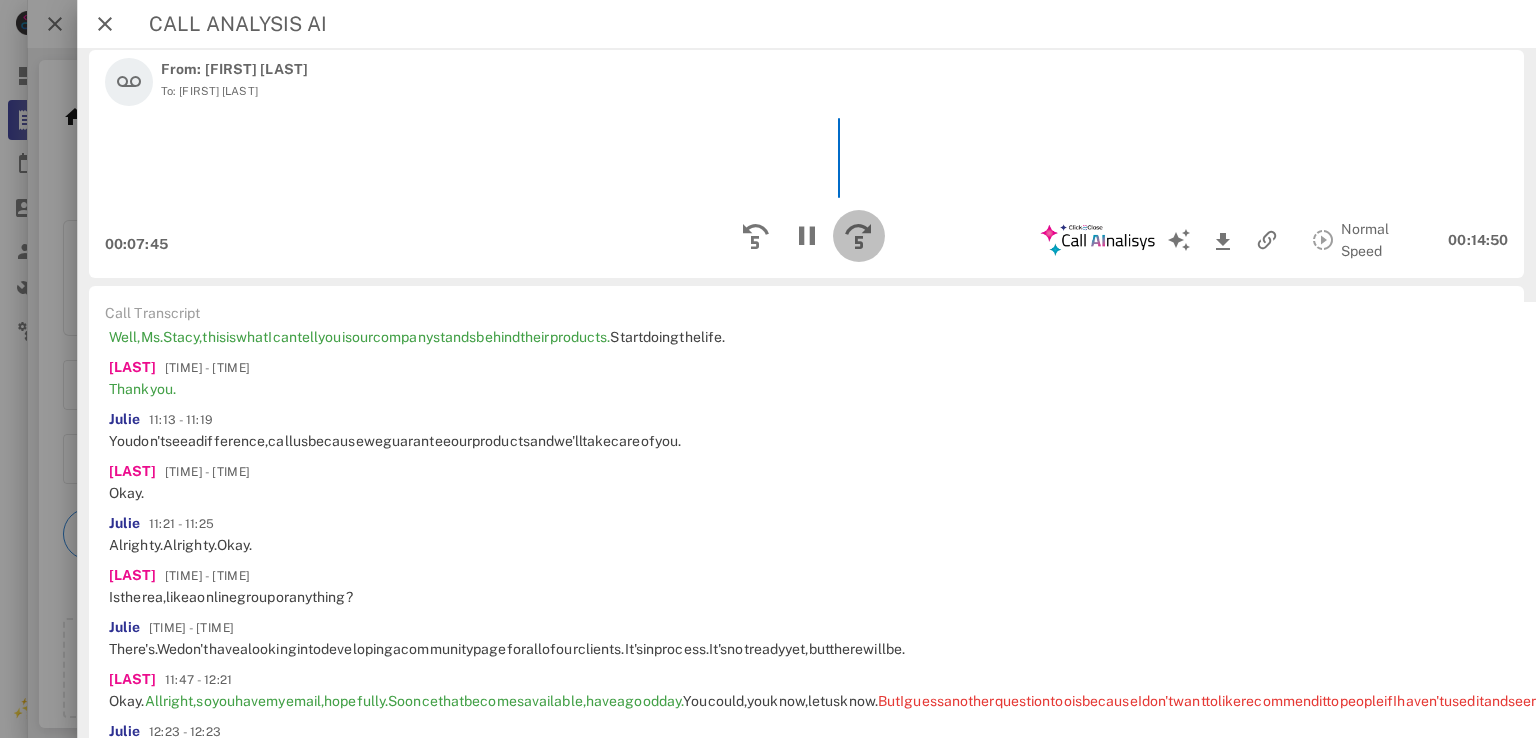 click at bounding box center [858, 236] 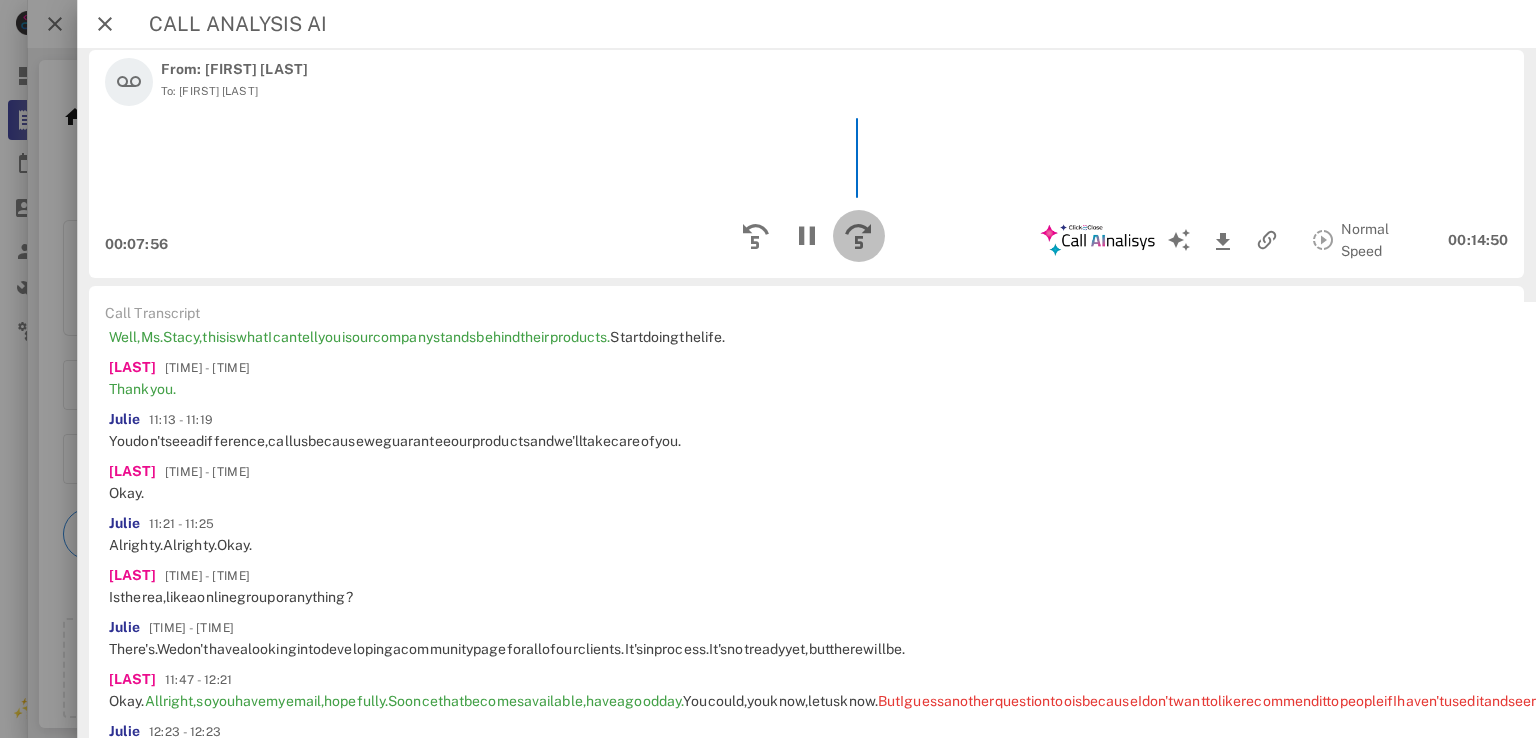 click at bounding box center [858, 236] 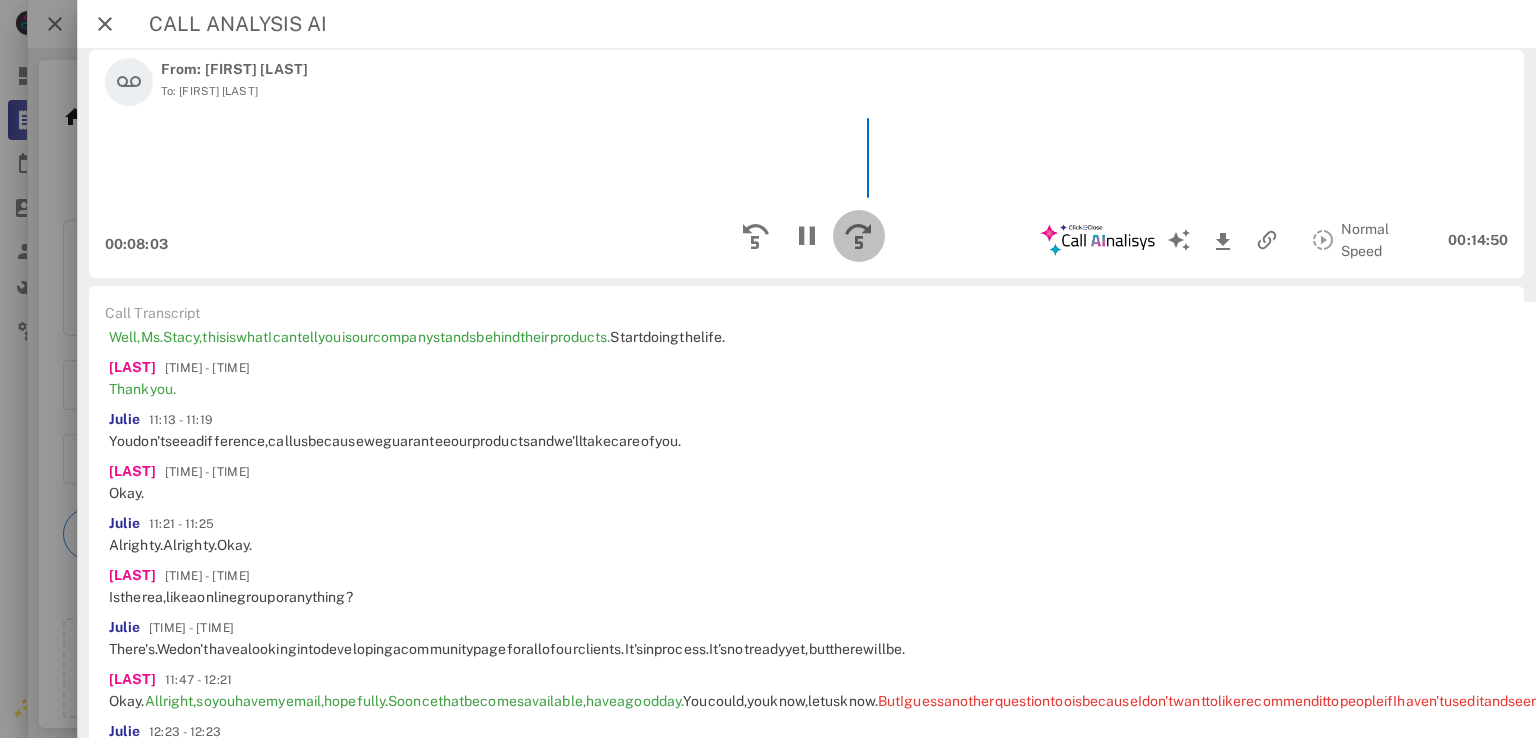 click at bounding box center [858, 236] 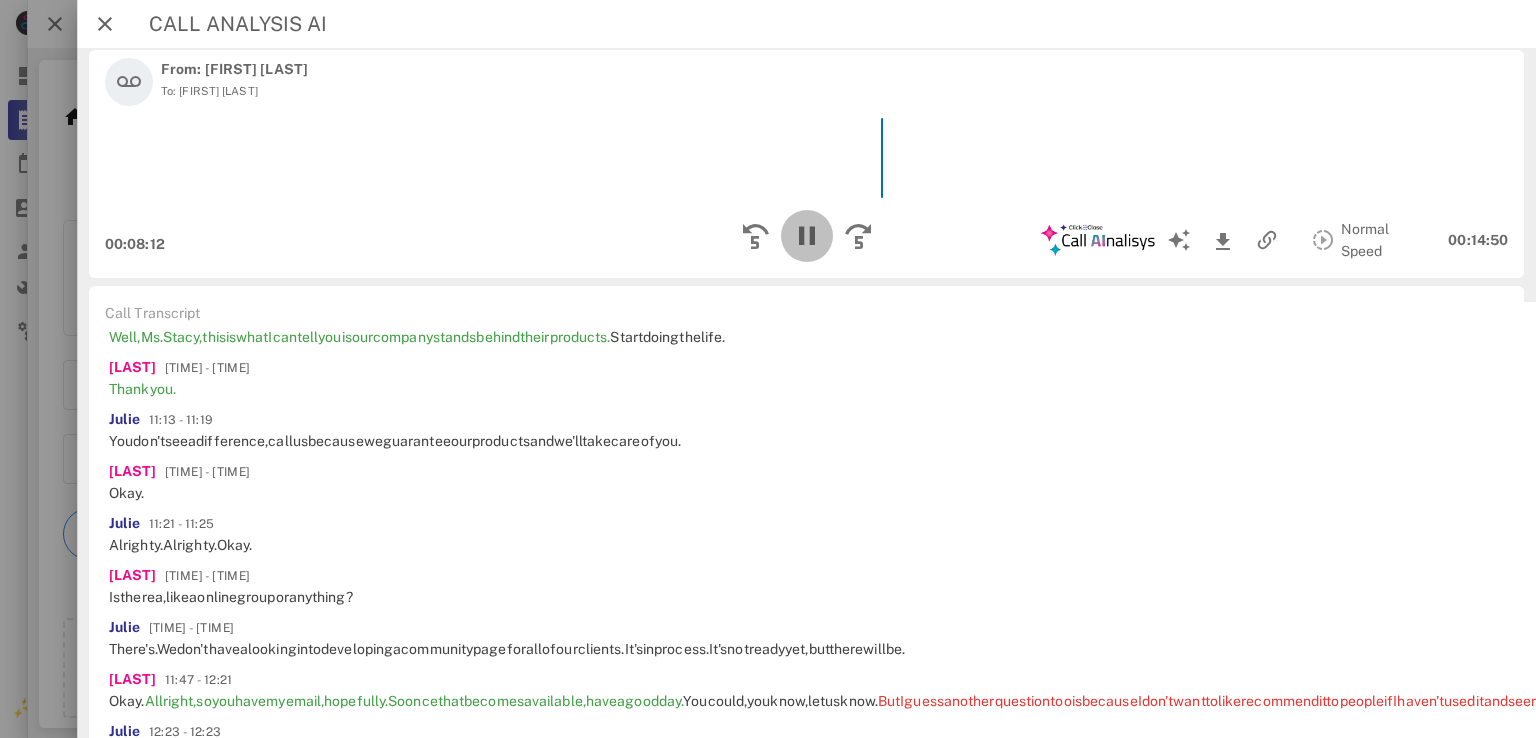 click at bounding box center (806, 236) 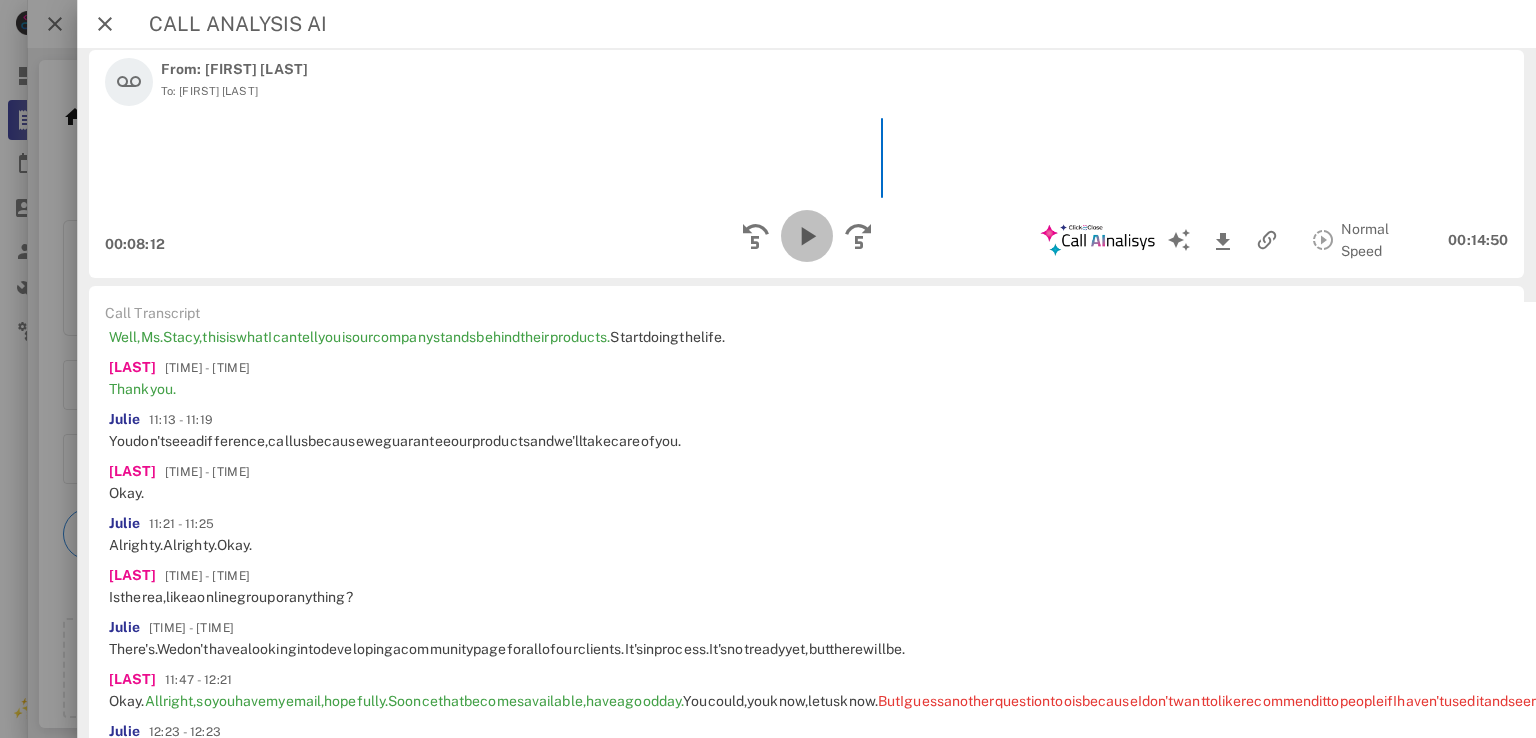 click at bounding box center [806, 236] 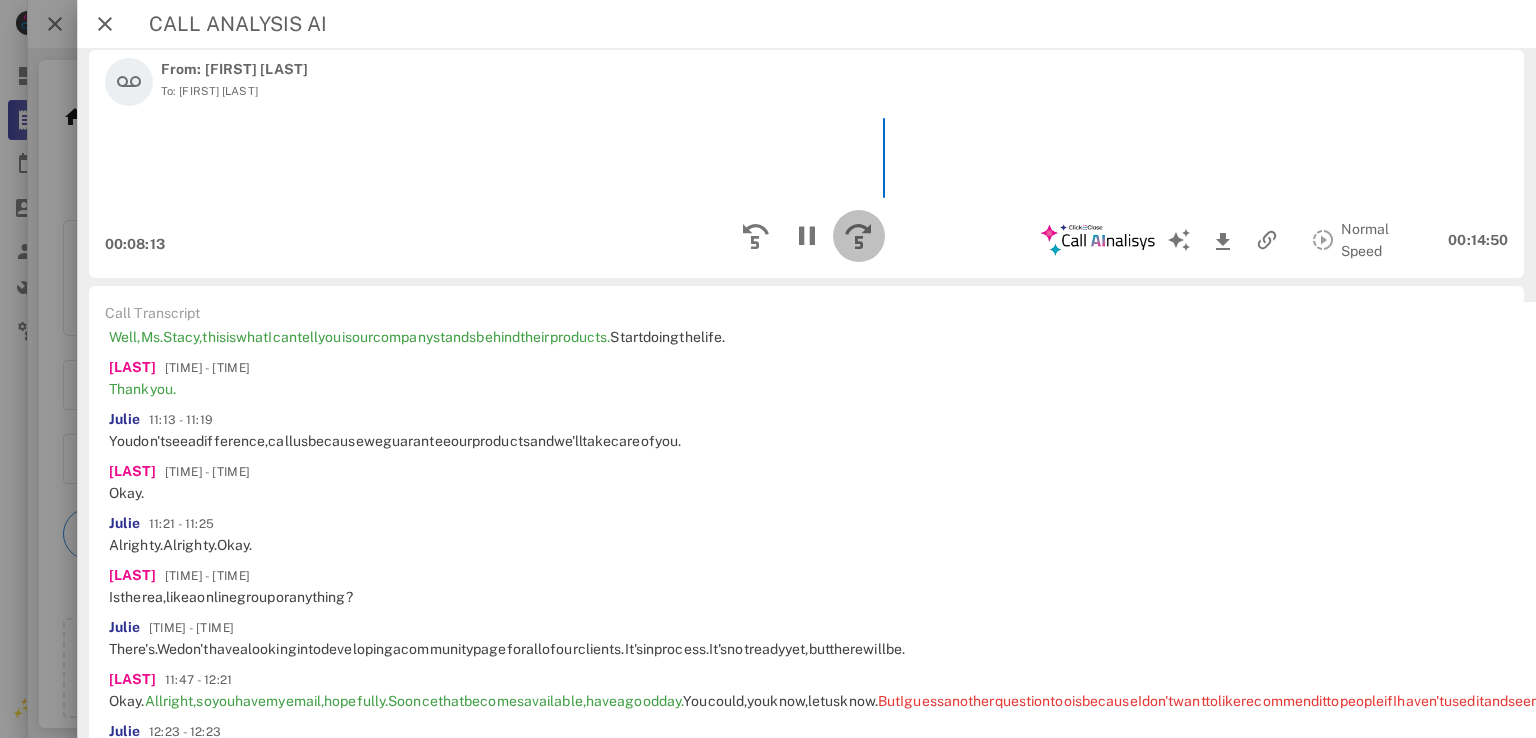 click at bounding box center [858, 236] 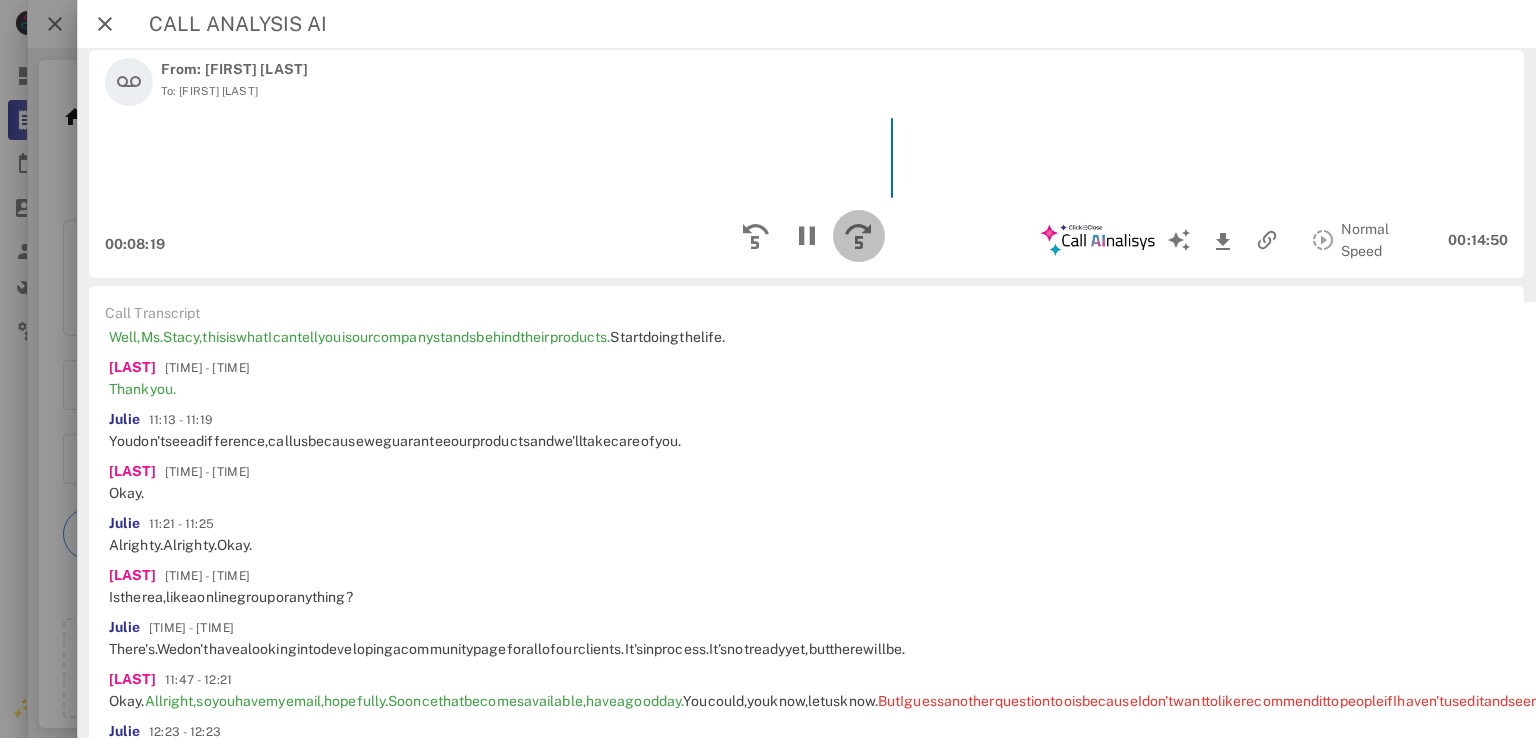 click at bounding box center [858, 236] 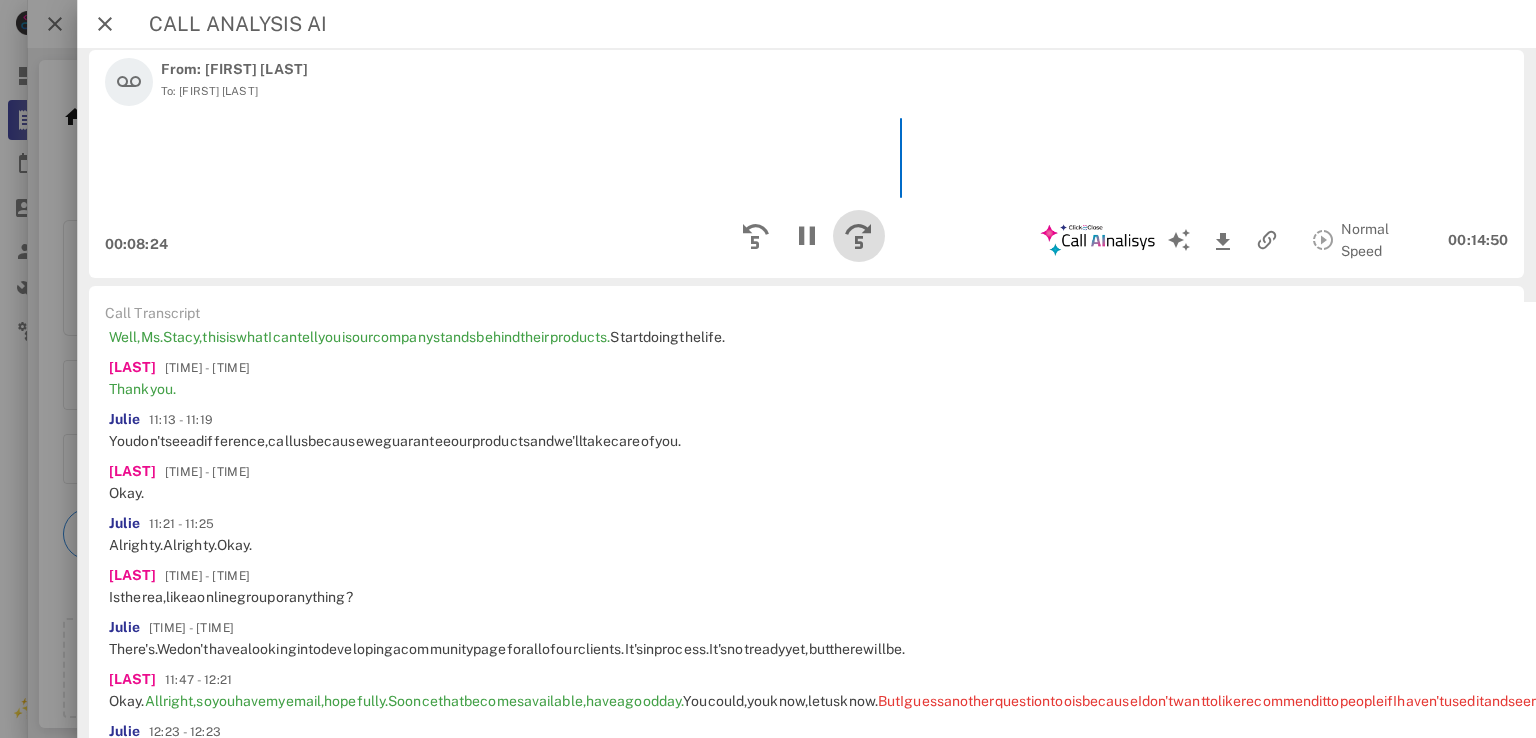 click at bounding box center [858, 236] 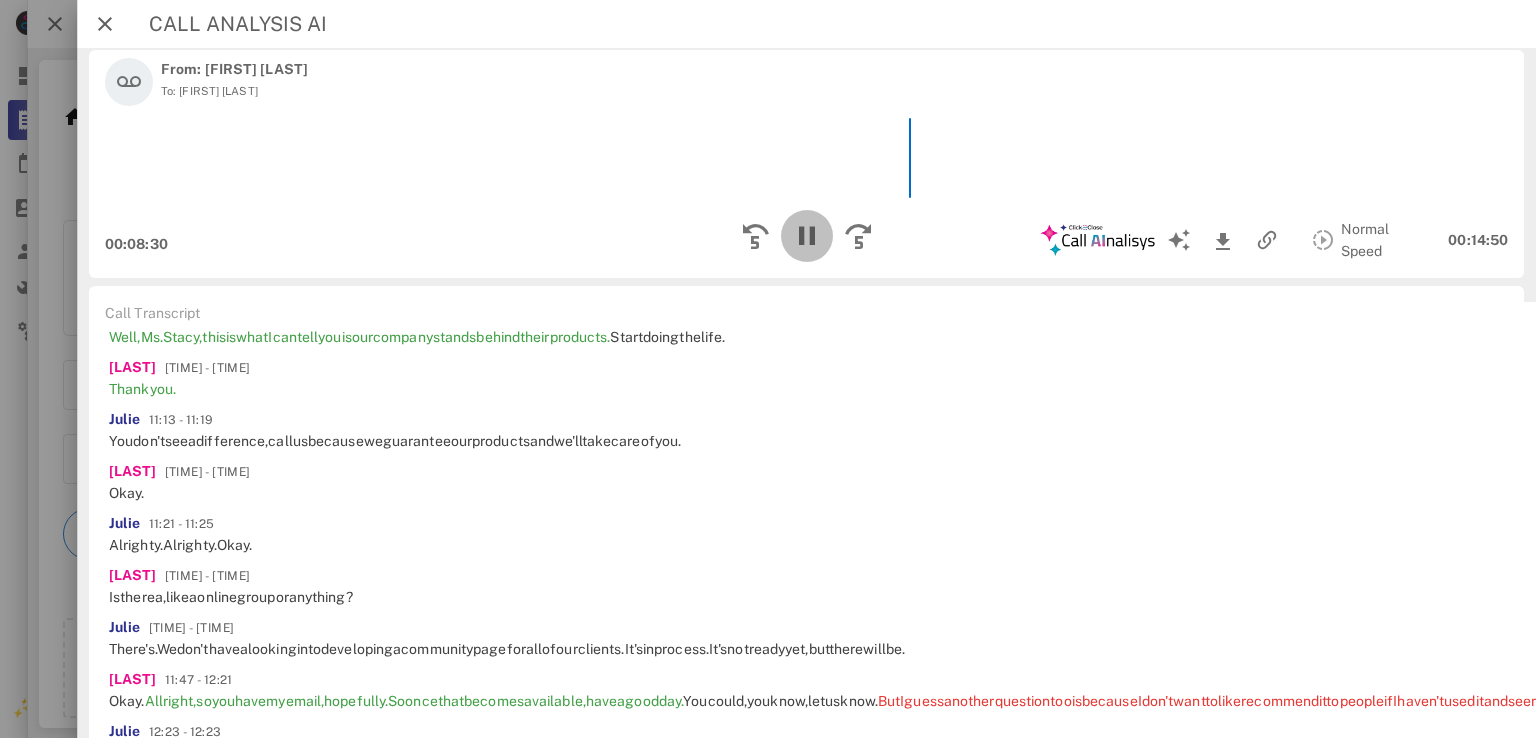 click at bounding box center (806, 236) 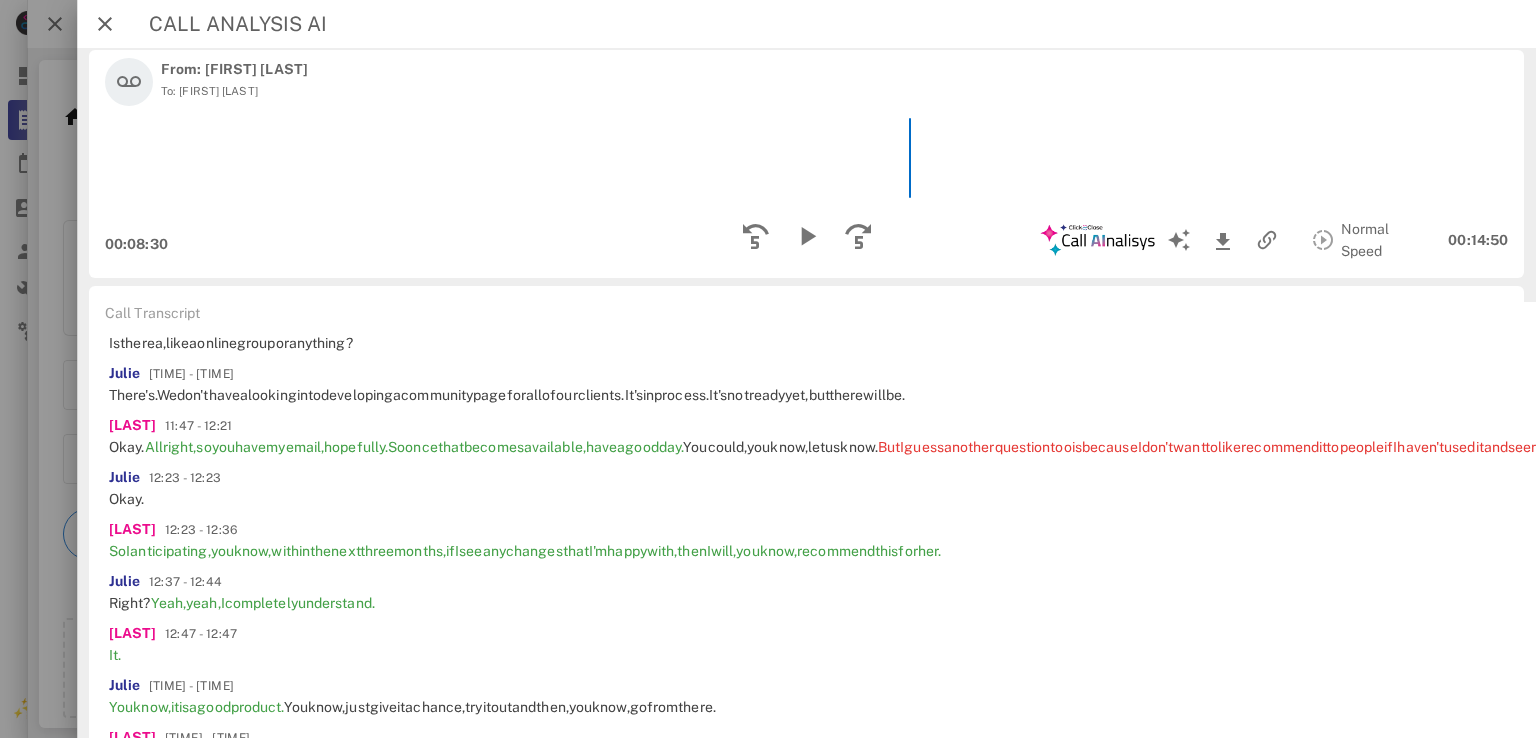 scroll, scrollTop: 2974, scrollLeft: 0, axis: vertical 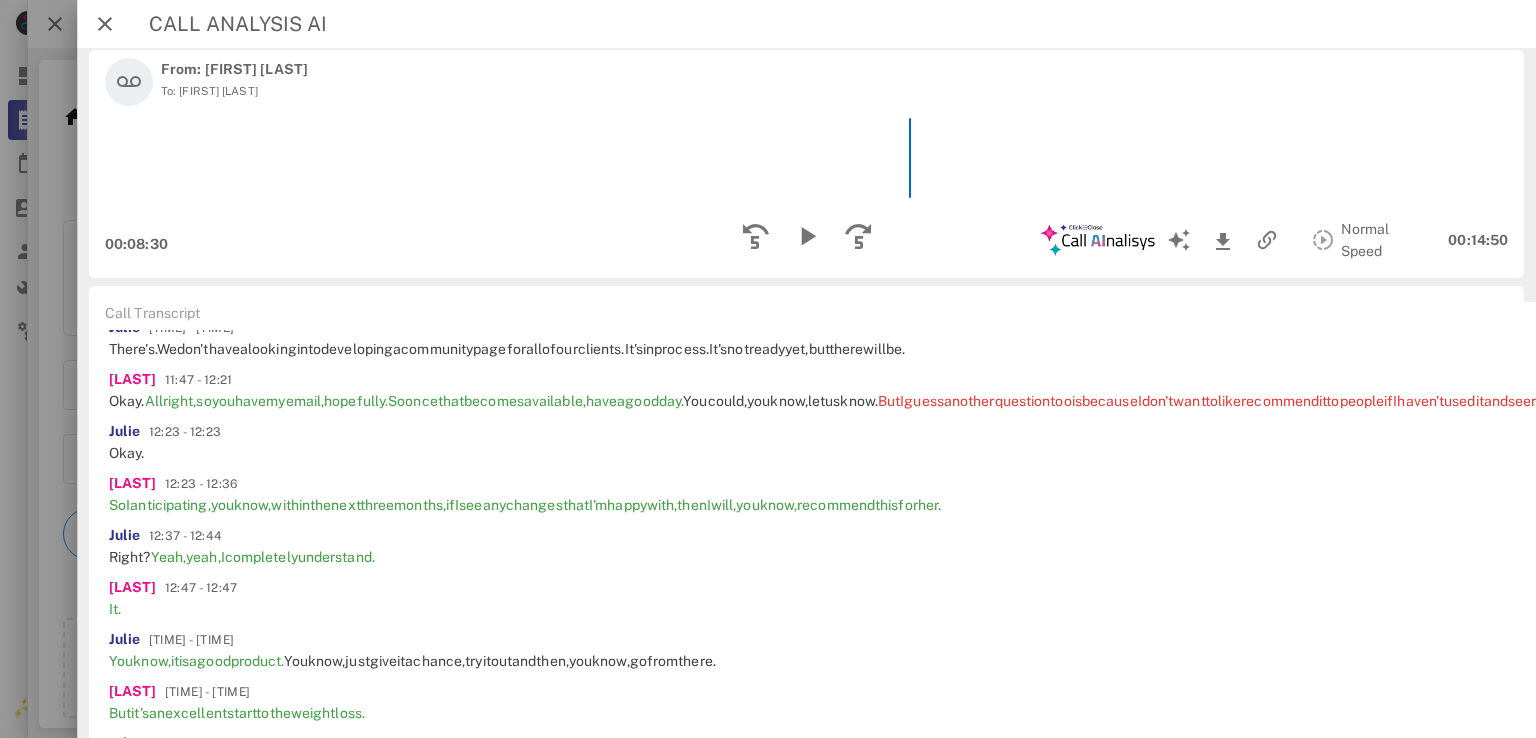 click on "about" at bounding box center [1297, -245] 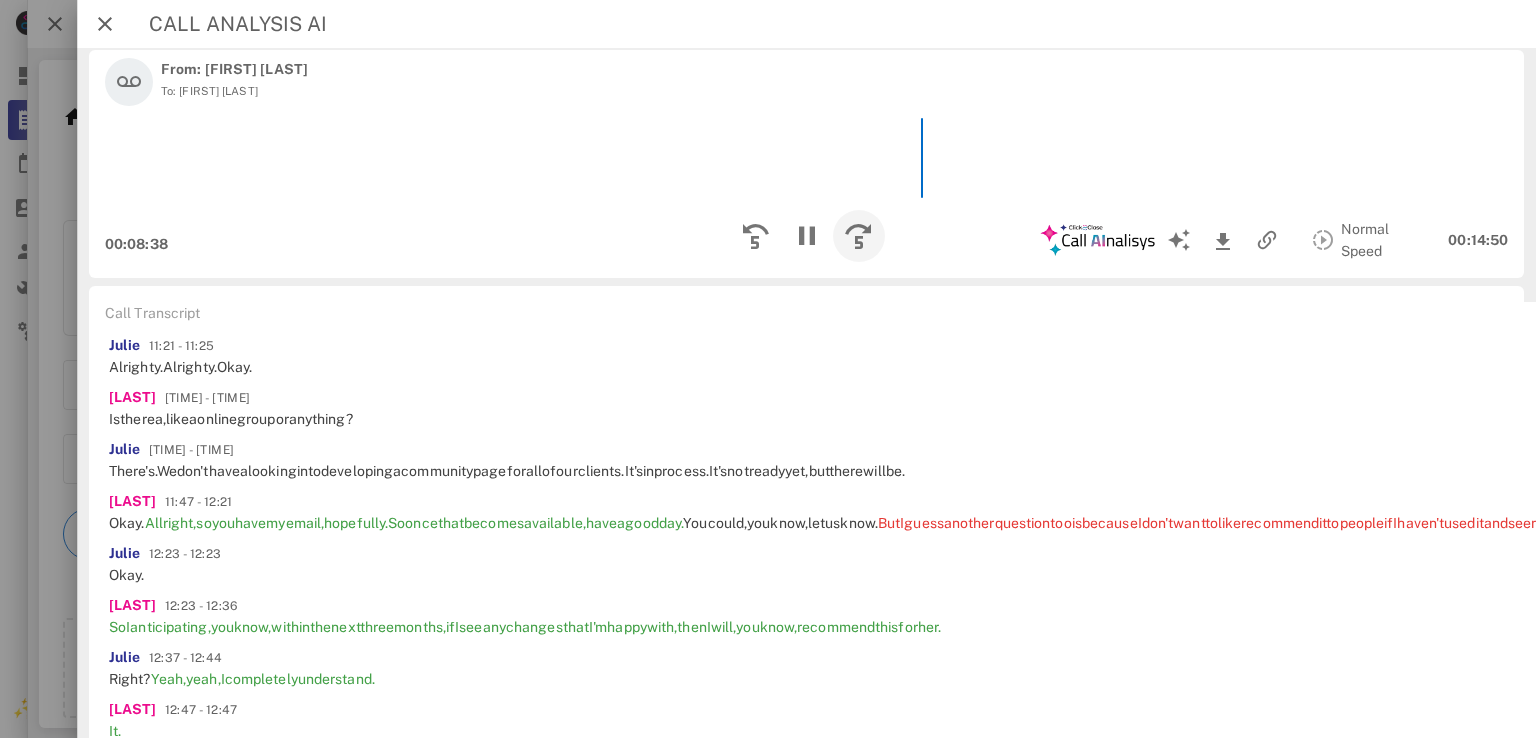 scroll, scrollTop: 2846, scrollLeft: 0, axis: vertical 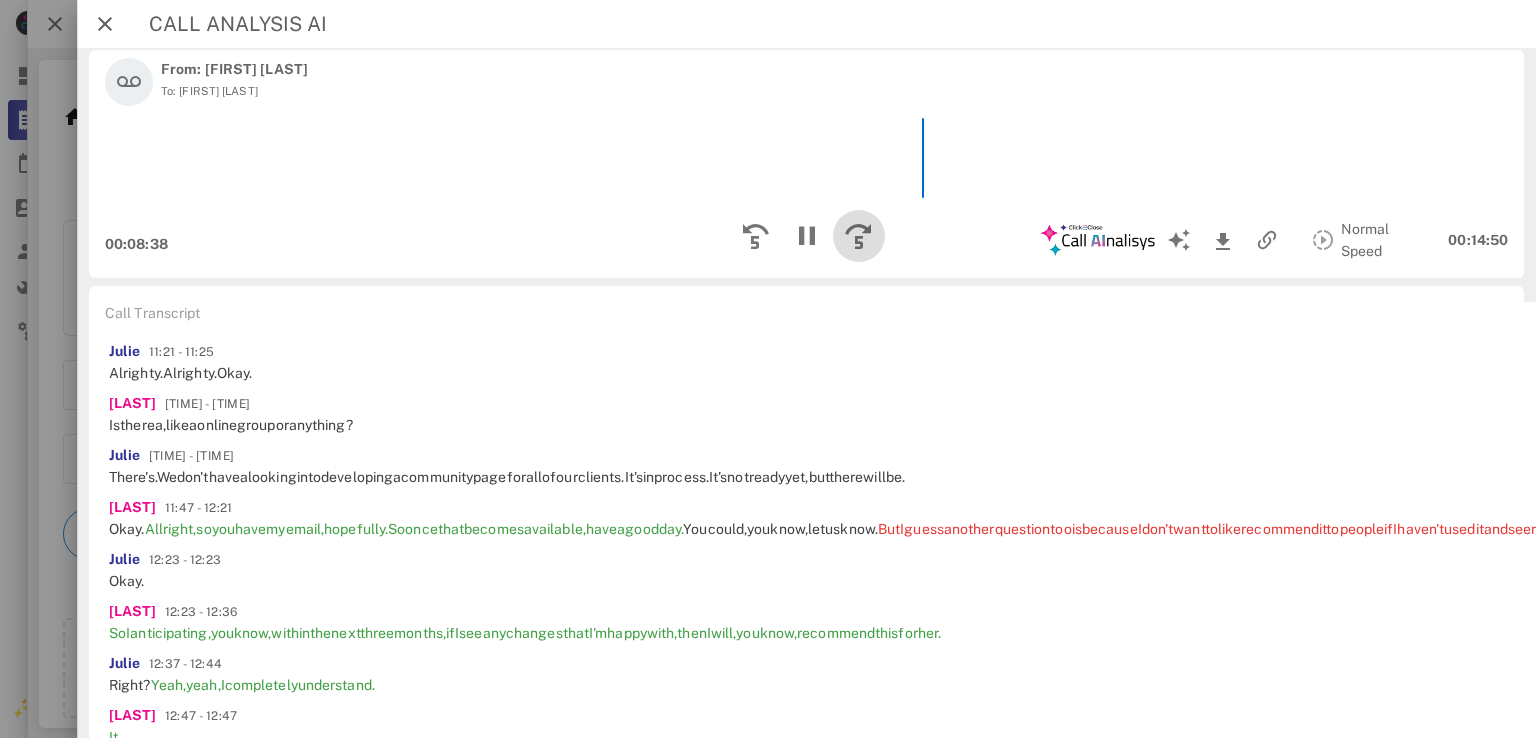 click at bounding box center (858, 236) 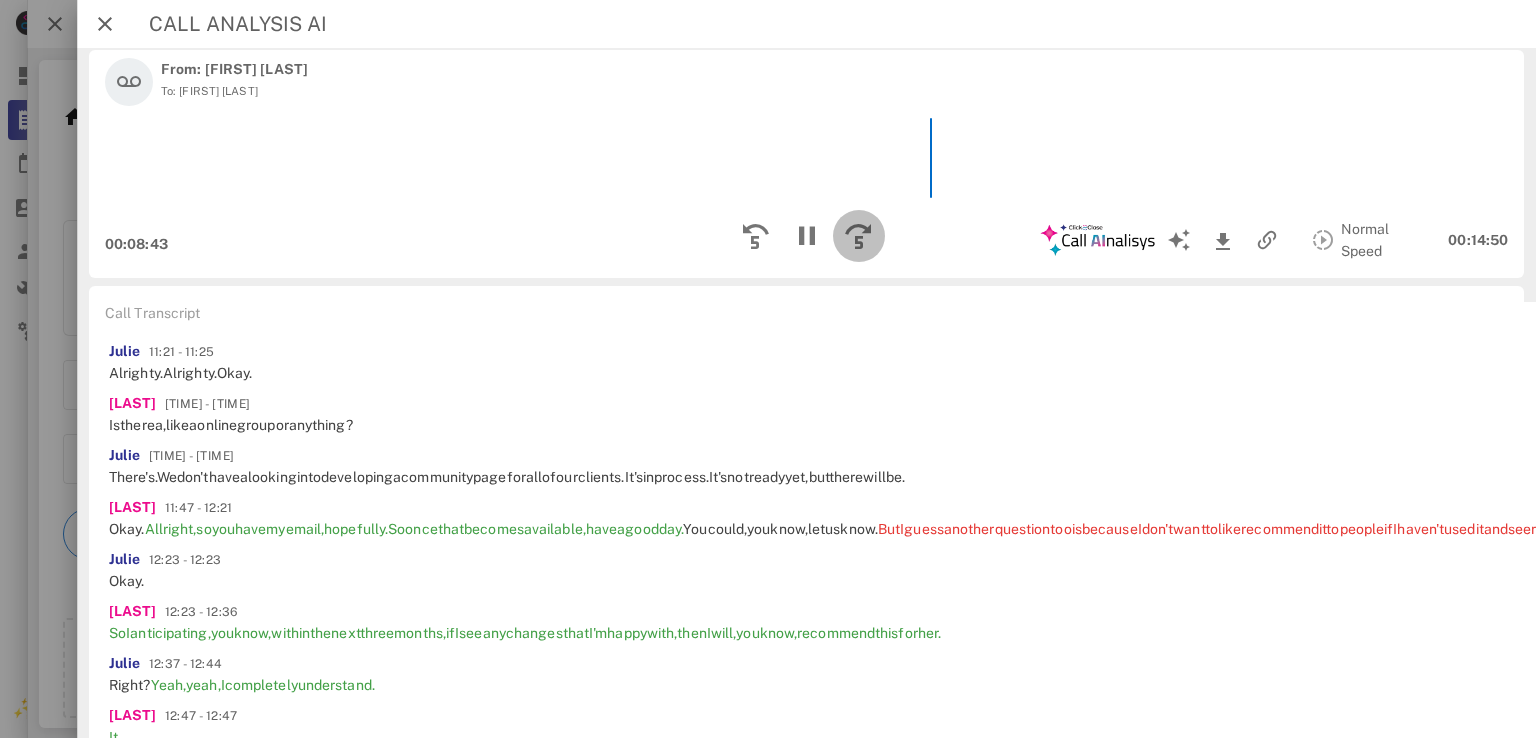 click at bounding box center [858, 236] 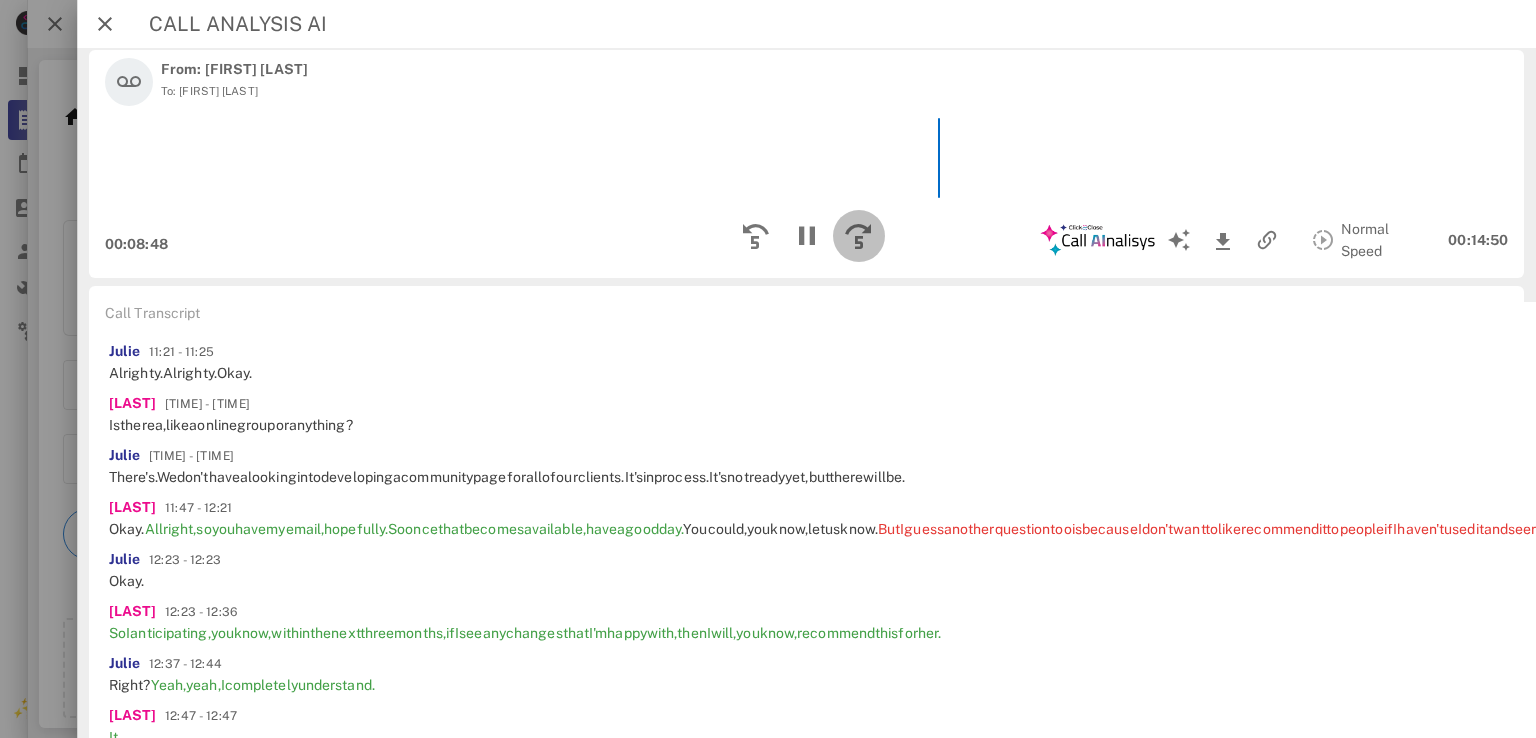 click at bounding box center (858, 236) 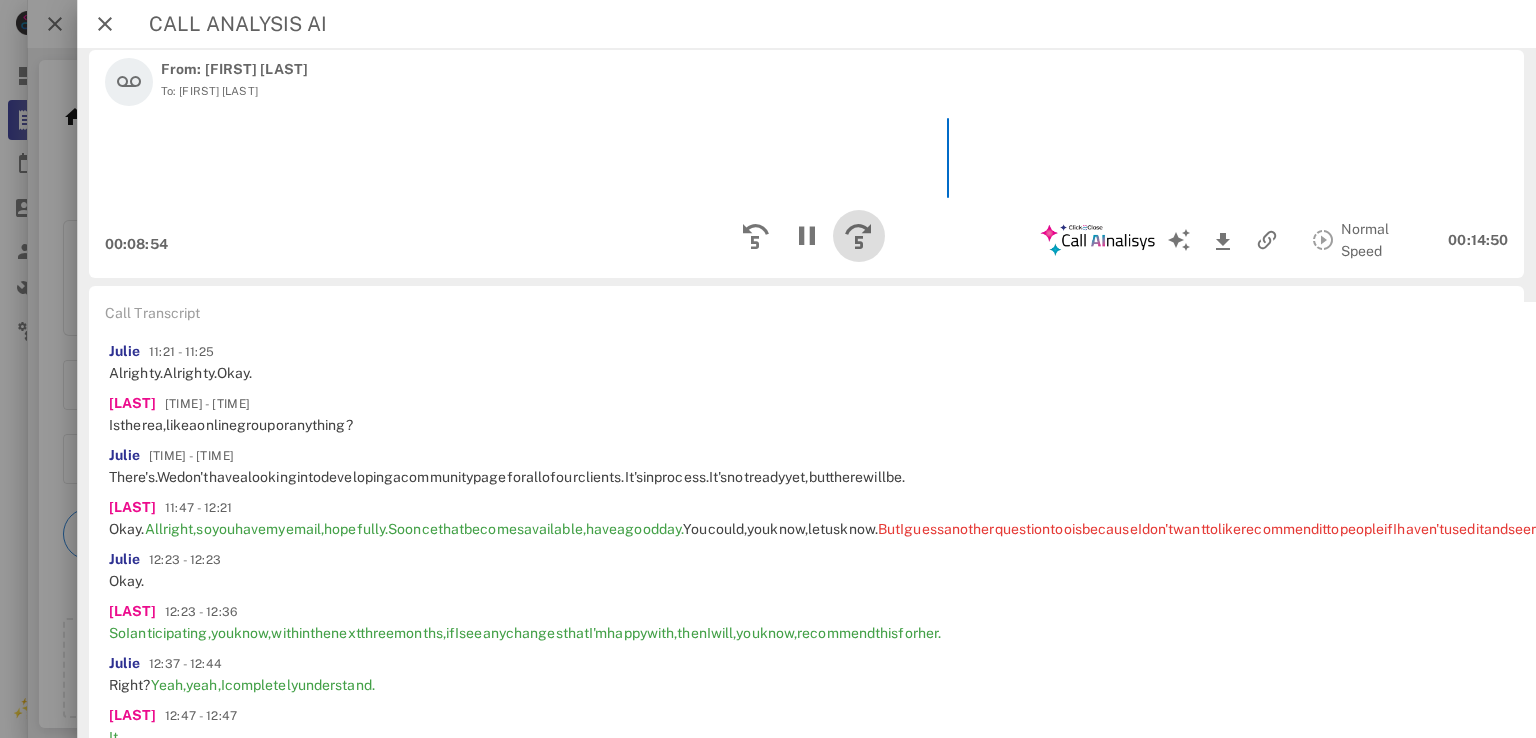 click at bounding box center (858, 236) 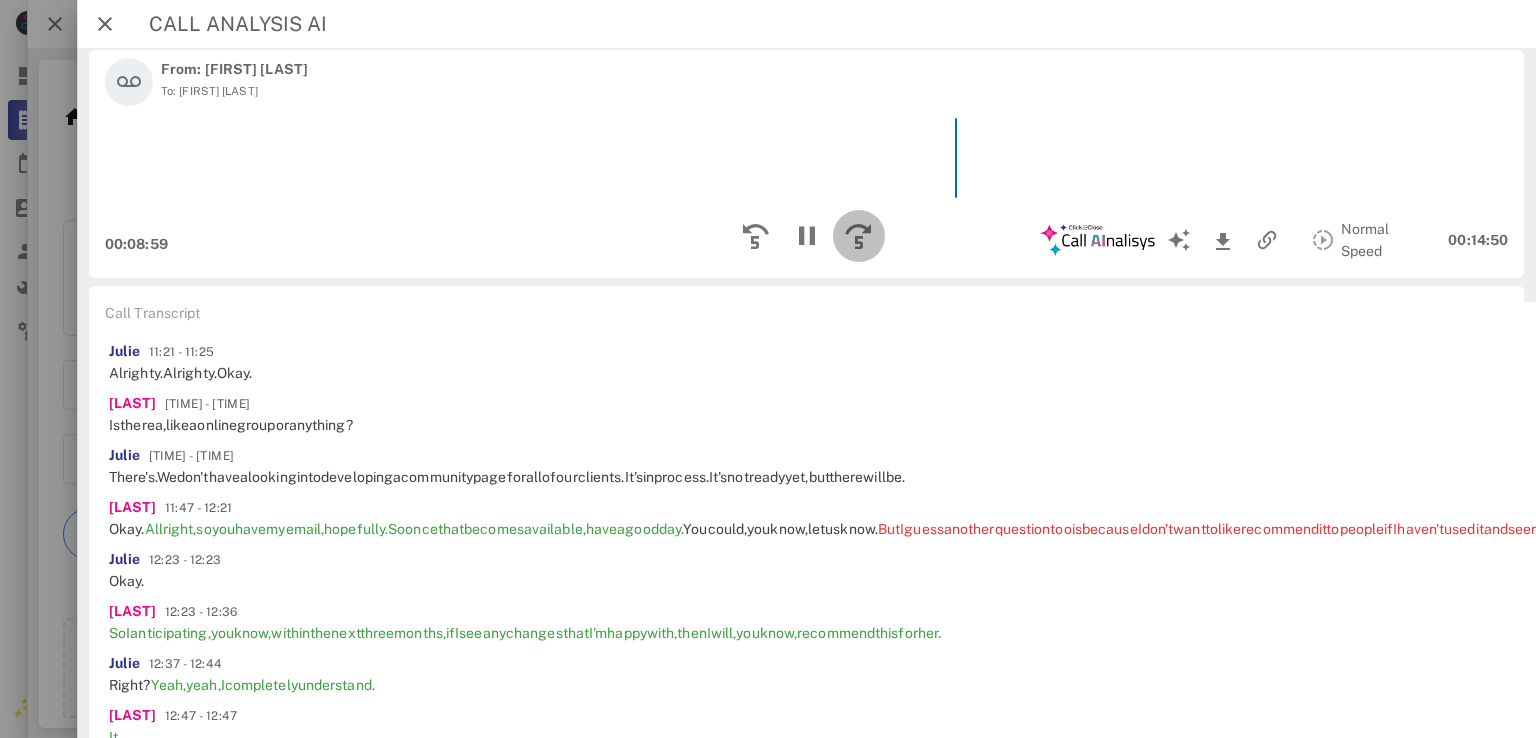 click at bounding box center [858, 236] 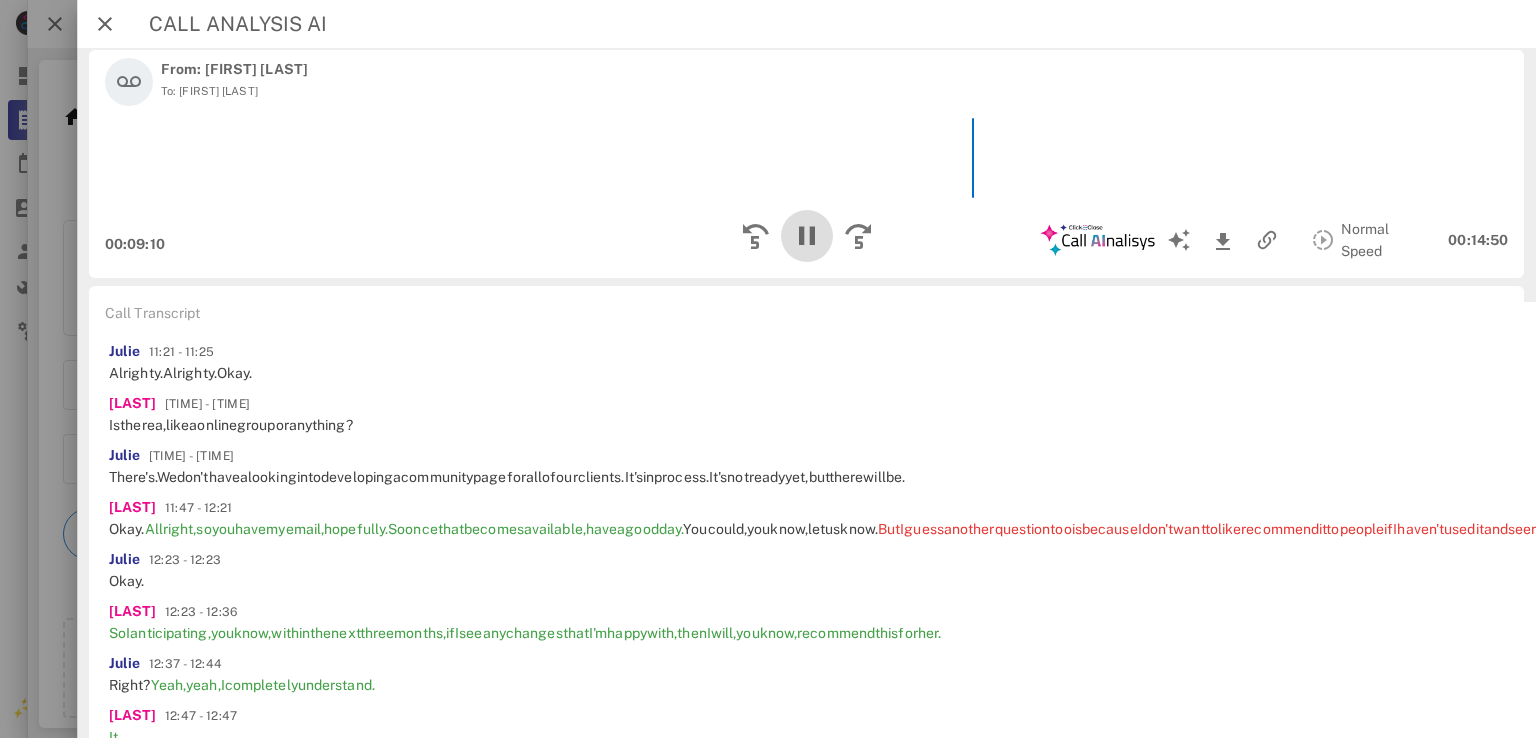 click at bounding box center [806, 236] 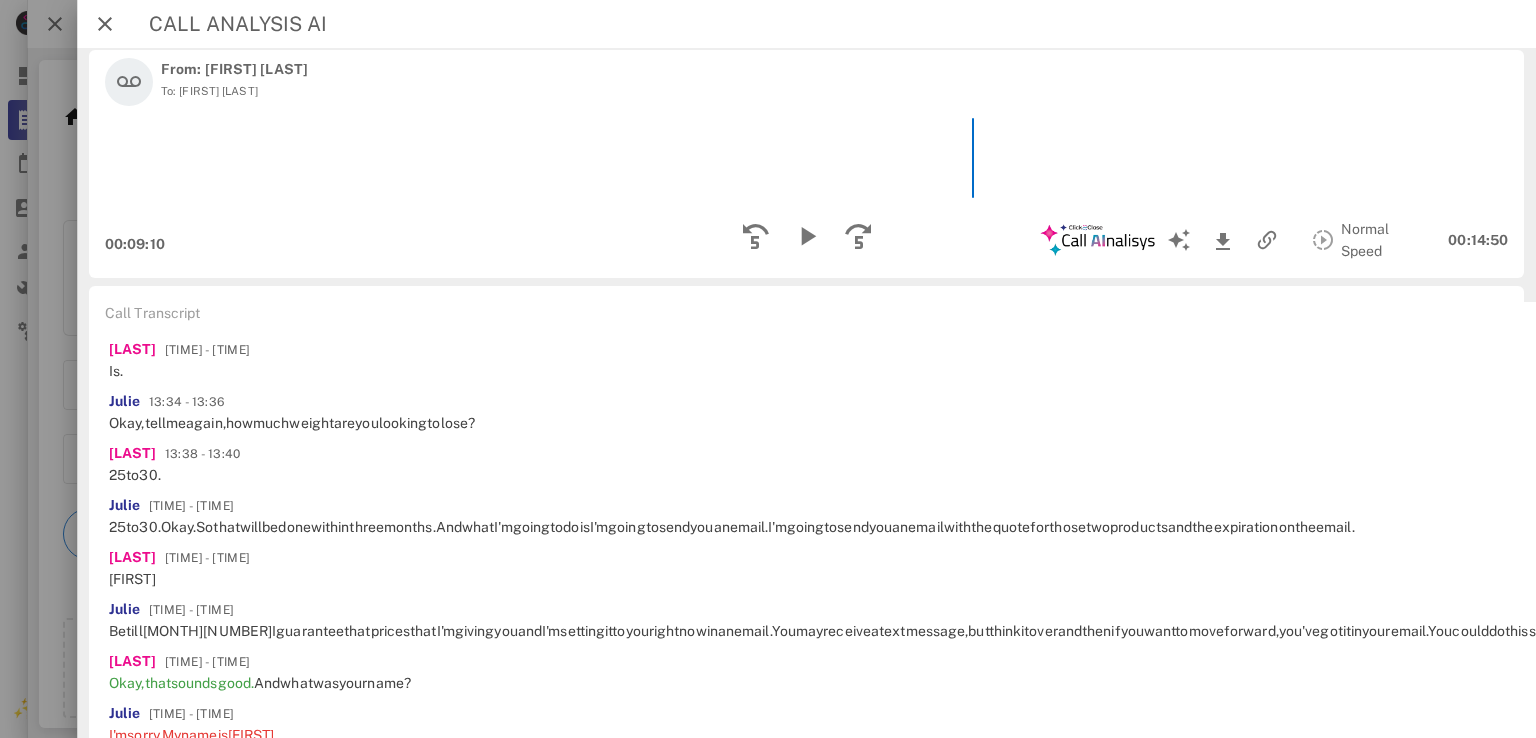 scroll, scrollTop: 3546, scrollLeft: 0, axis: vertical 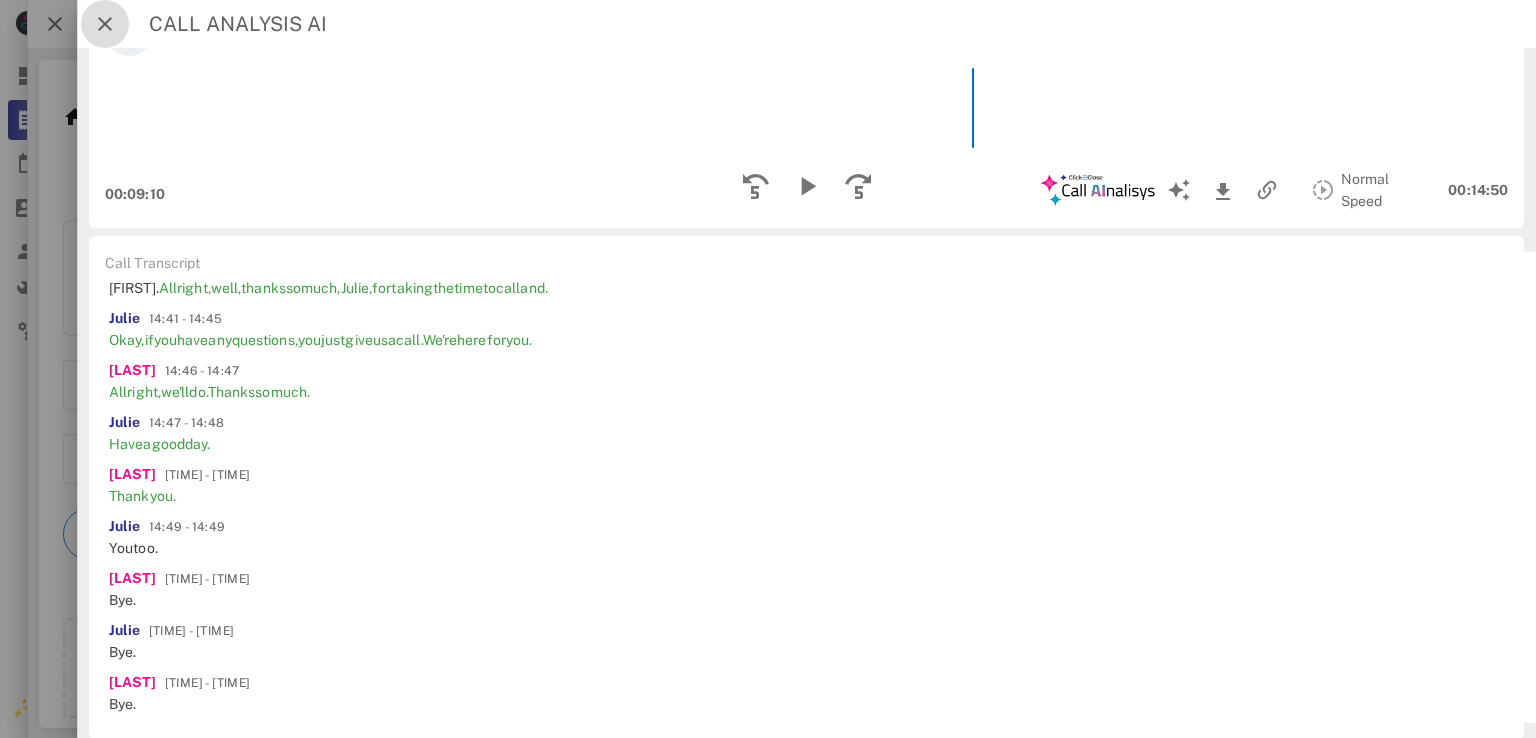 click at bounding box center (105, 24) 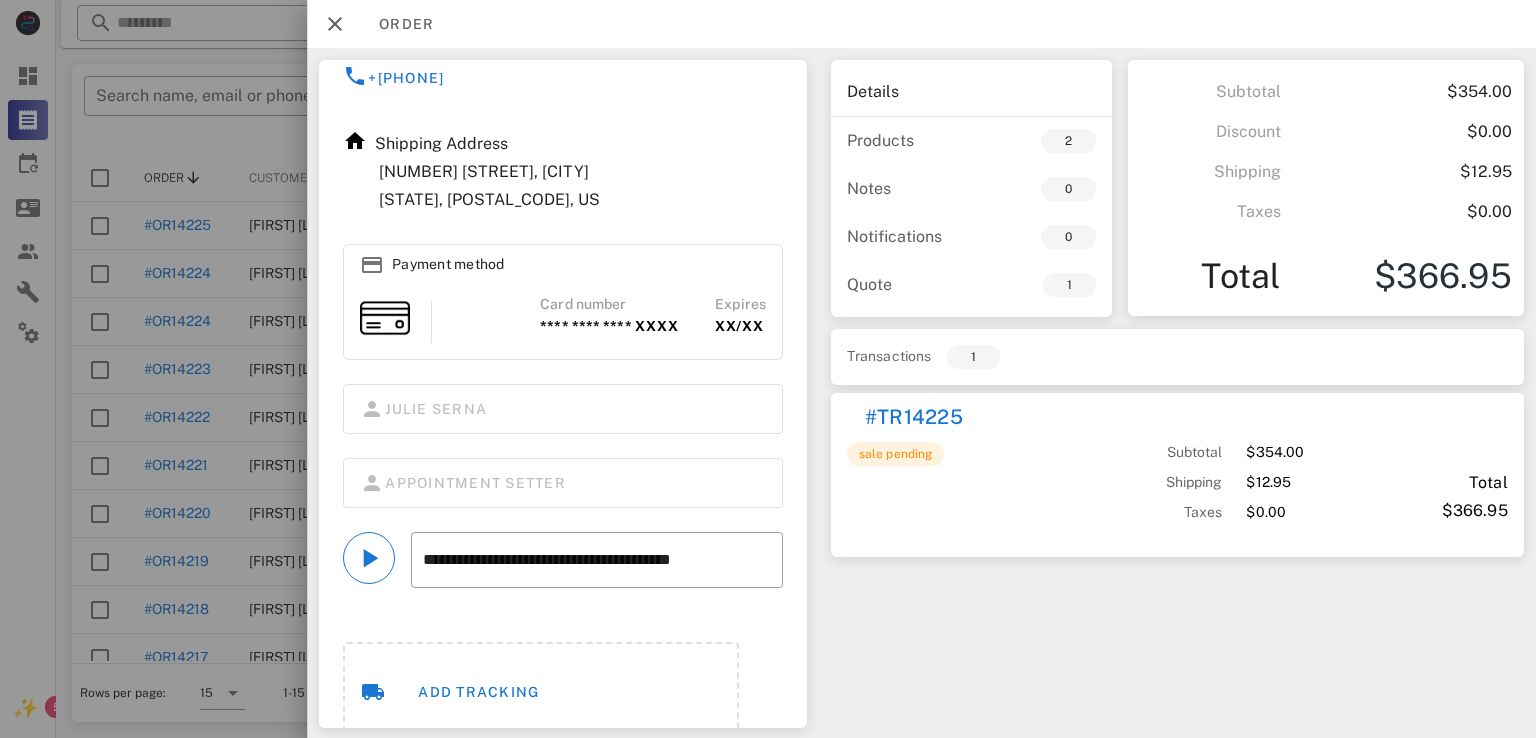 scroll, scrollTop: 208, scrollLeft: 0, axis: vertical 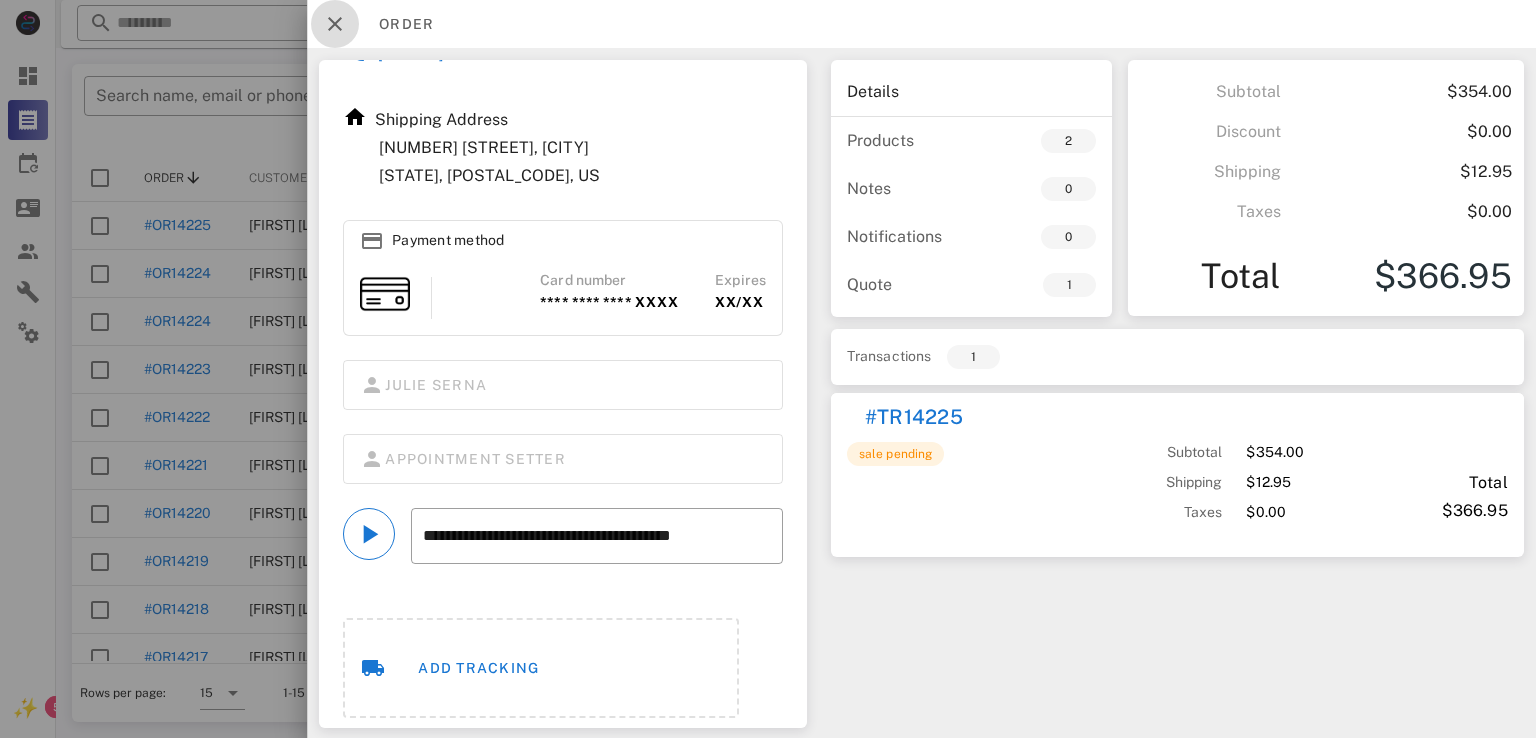 click at bounding box center [335, 24] 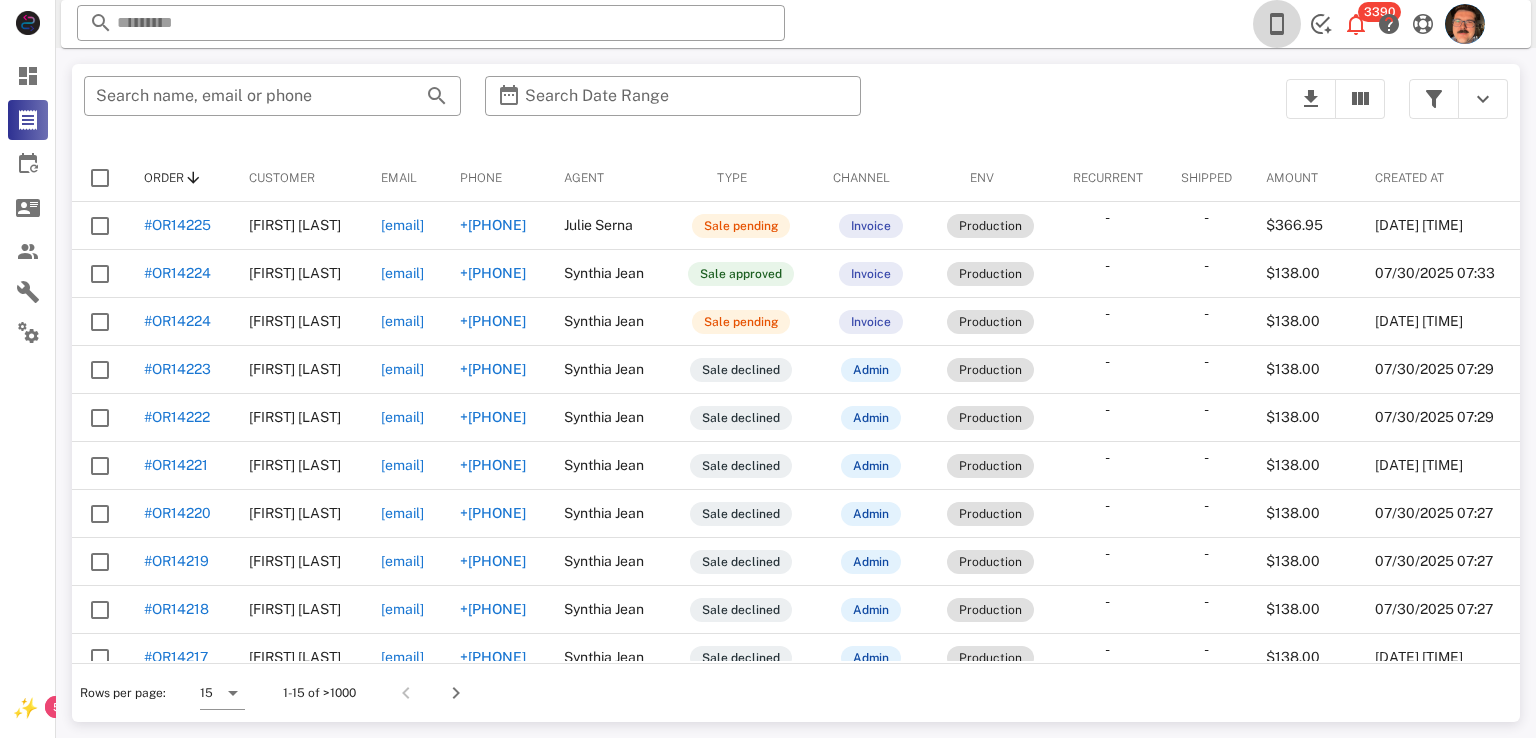click at bounding box center [1277, 24] 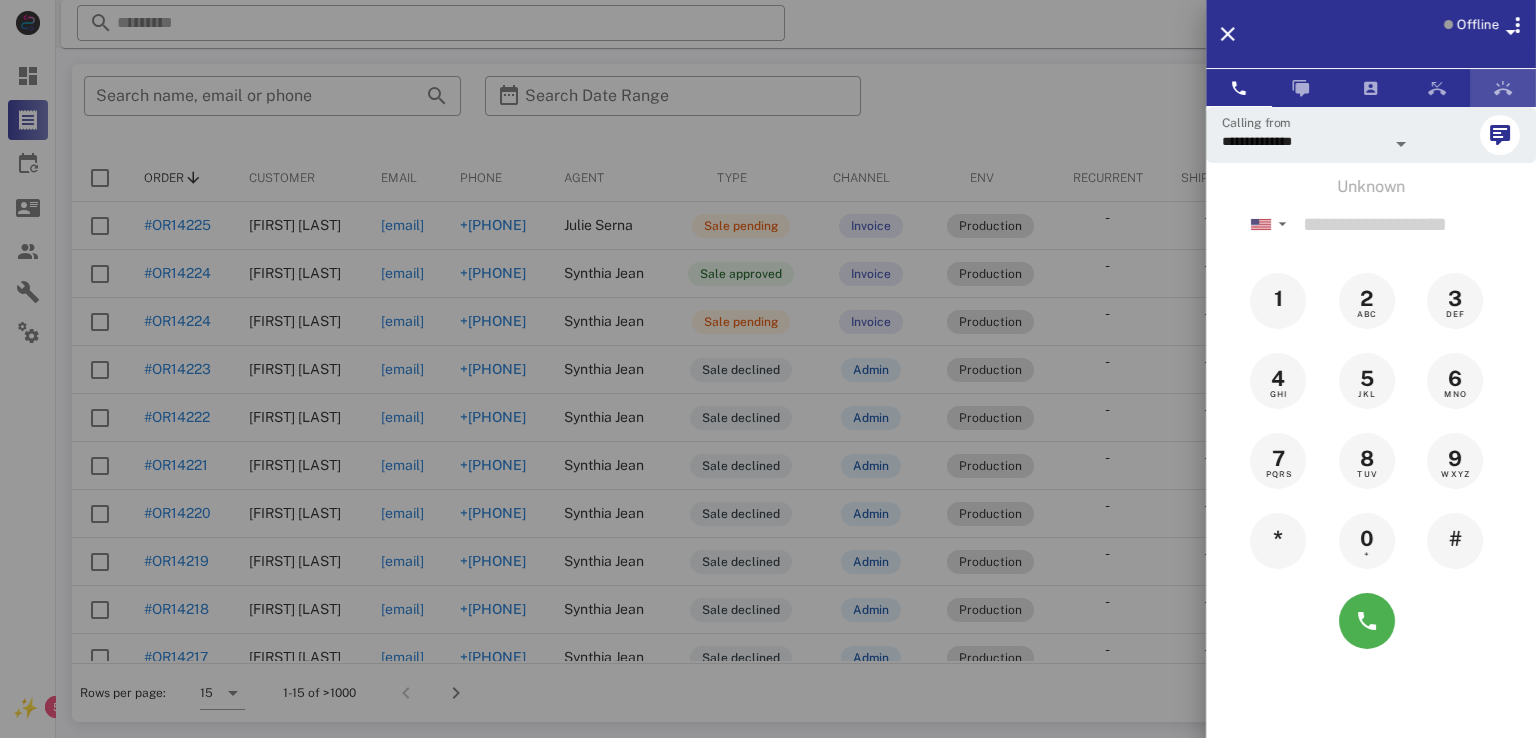 click at bounding box center (1503, 88) 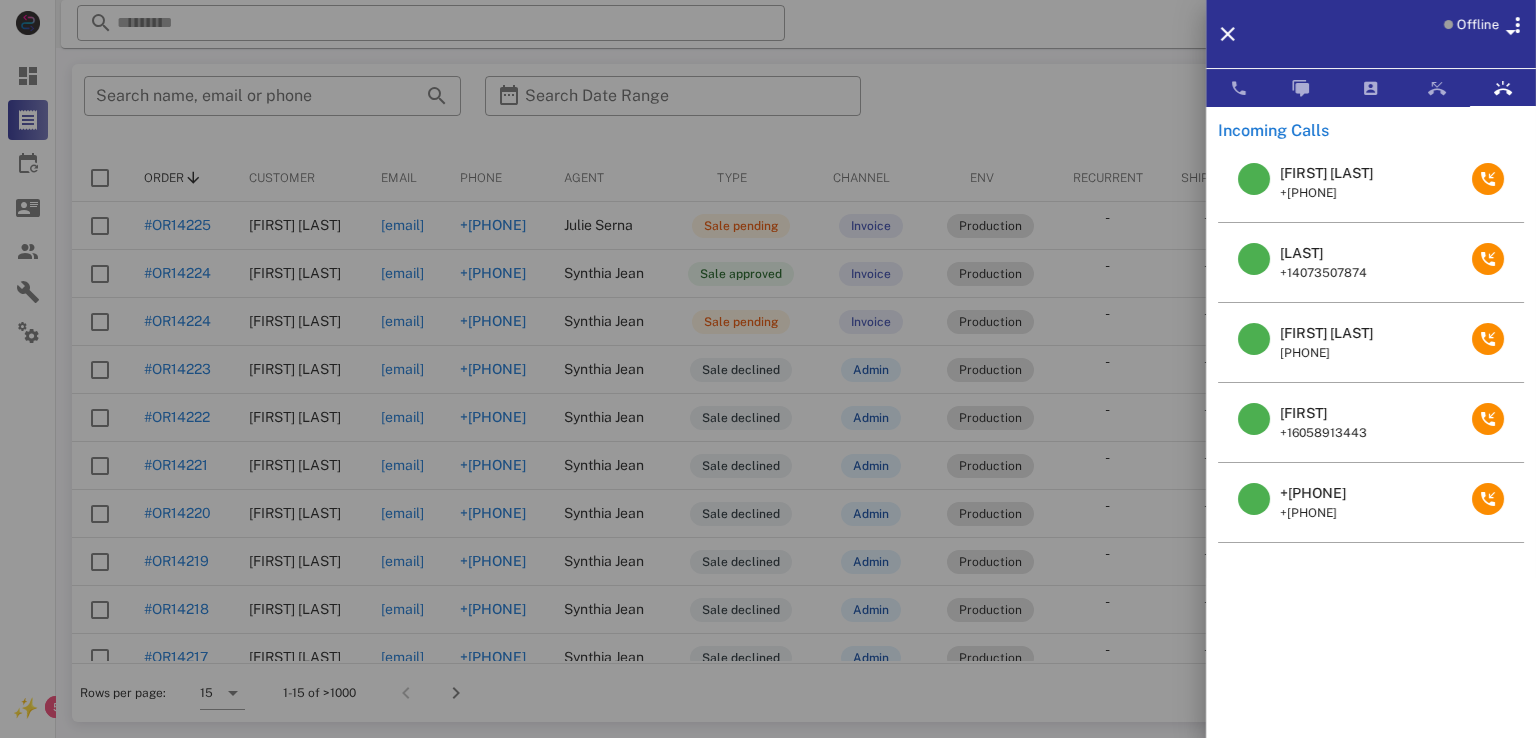 click on "Mary Zarbafi" at bounding box center (1326, 173) 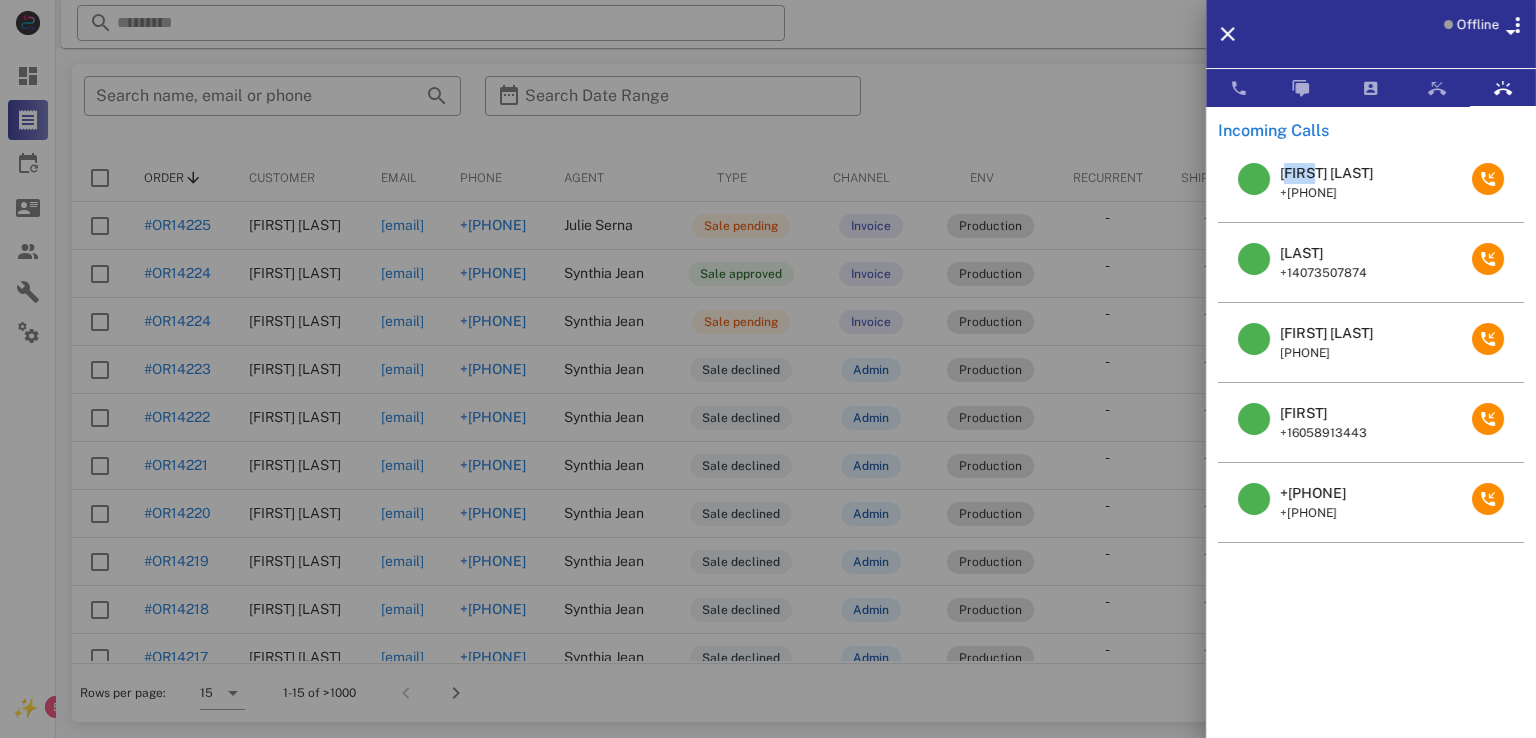 click on "Mary Zarbafi" at bounding box center (1326, 173) 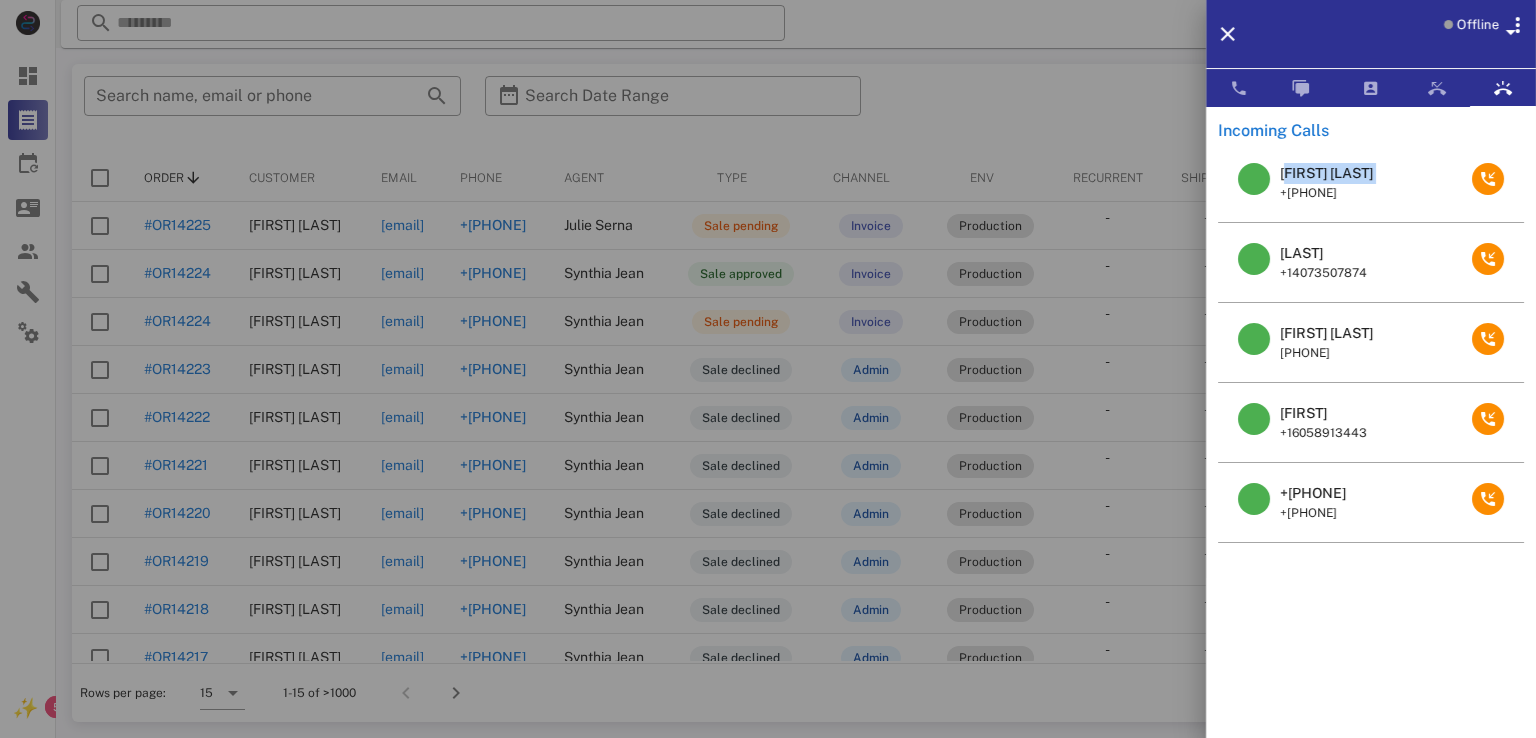 click on "Mary Zarbafi" at bounding box center (1326, 173) 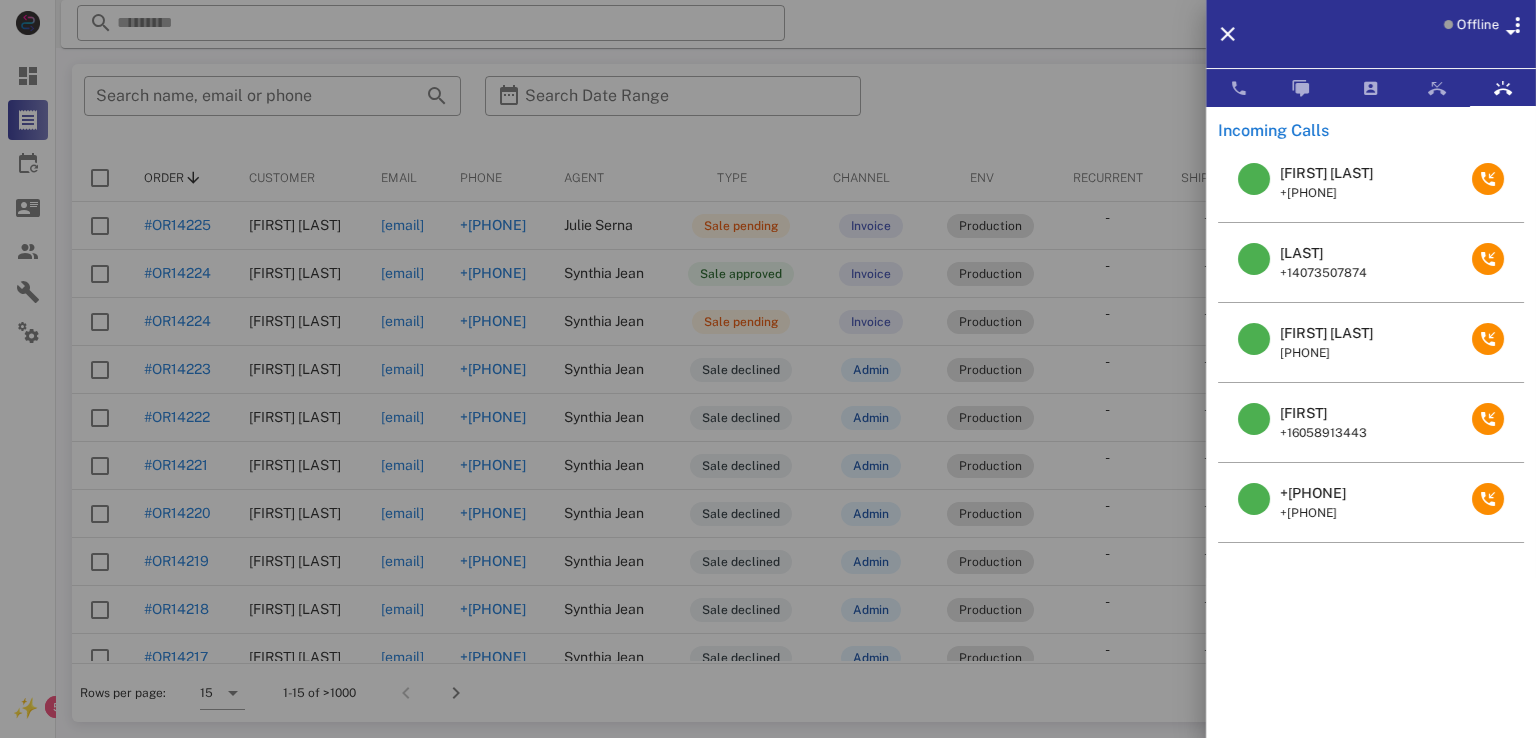 click at bounding box center [768, 369] 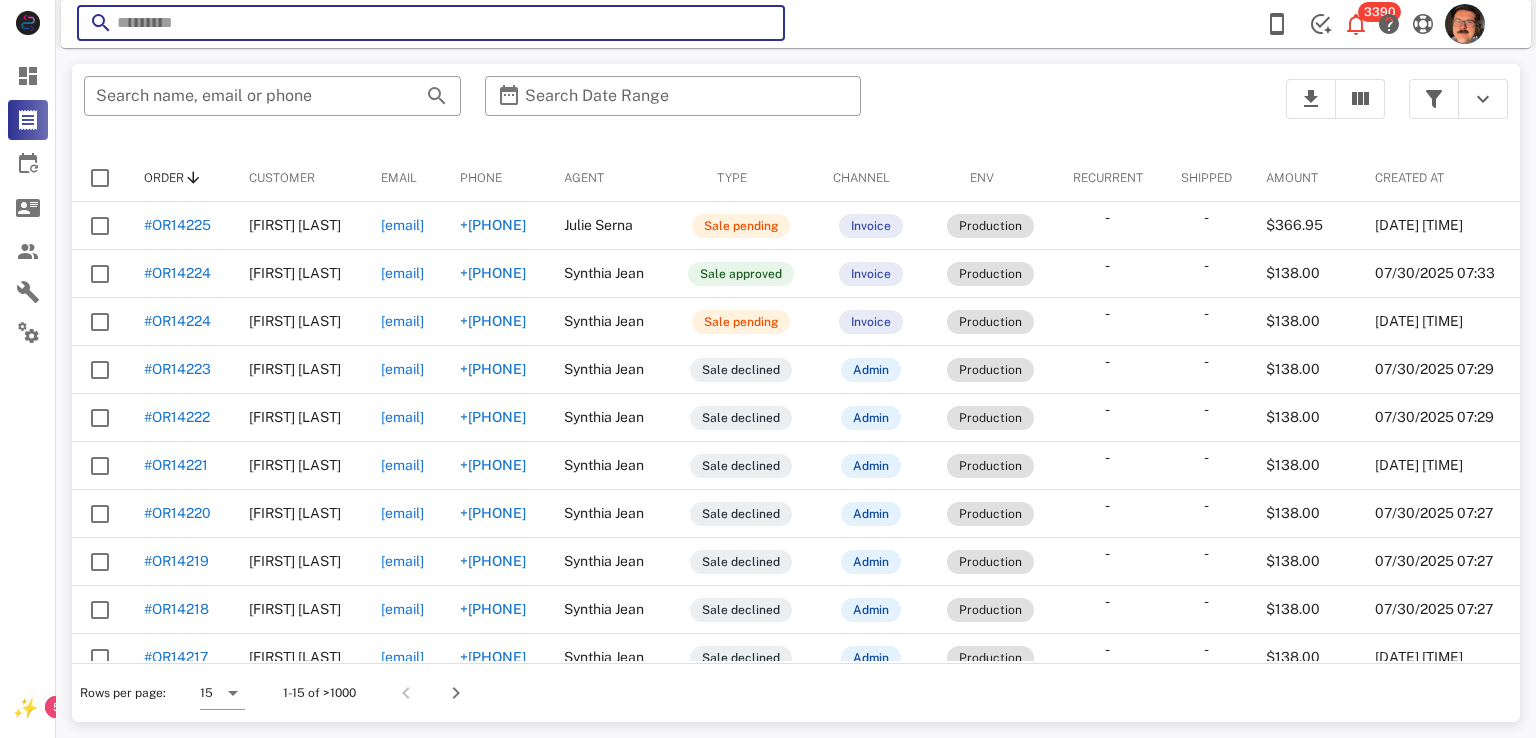 click at bounding box center [431, 23] 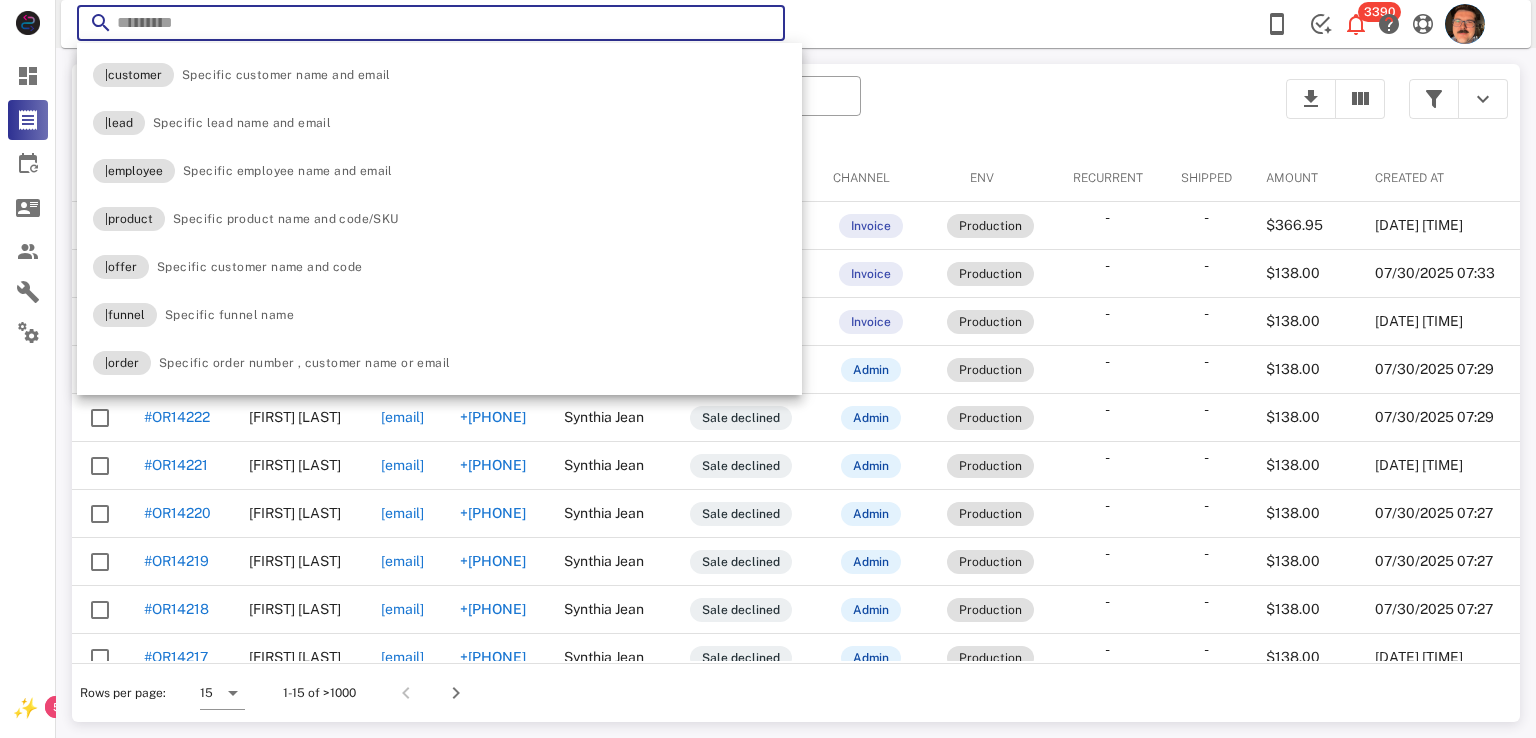 paste on "**********" 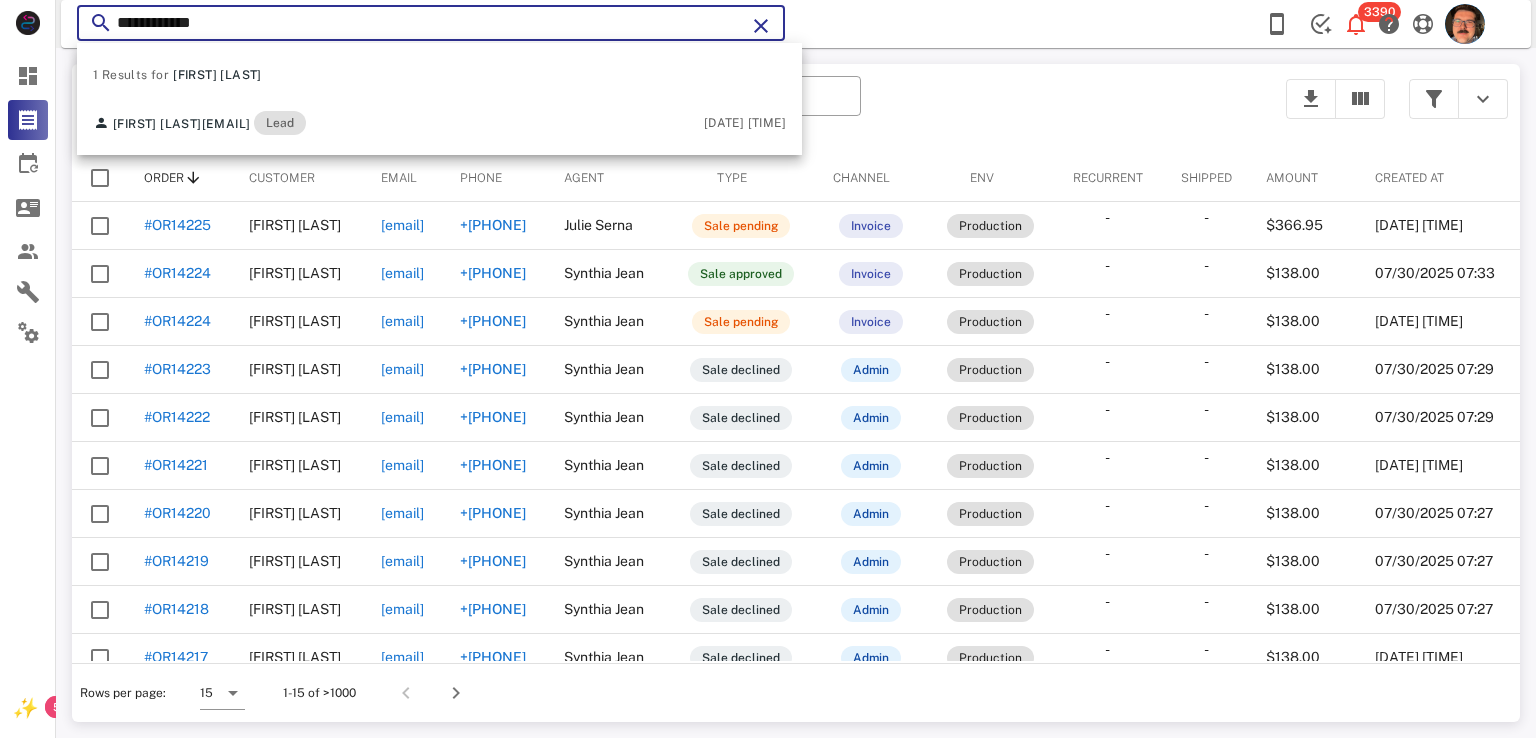 type on "**********" 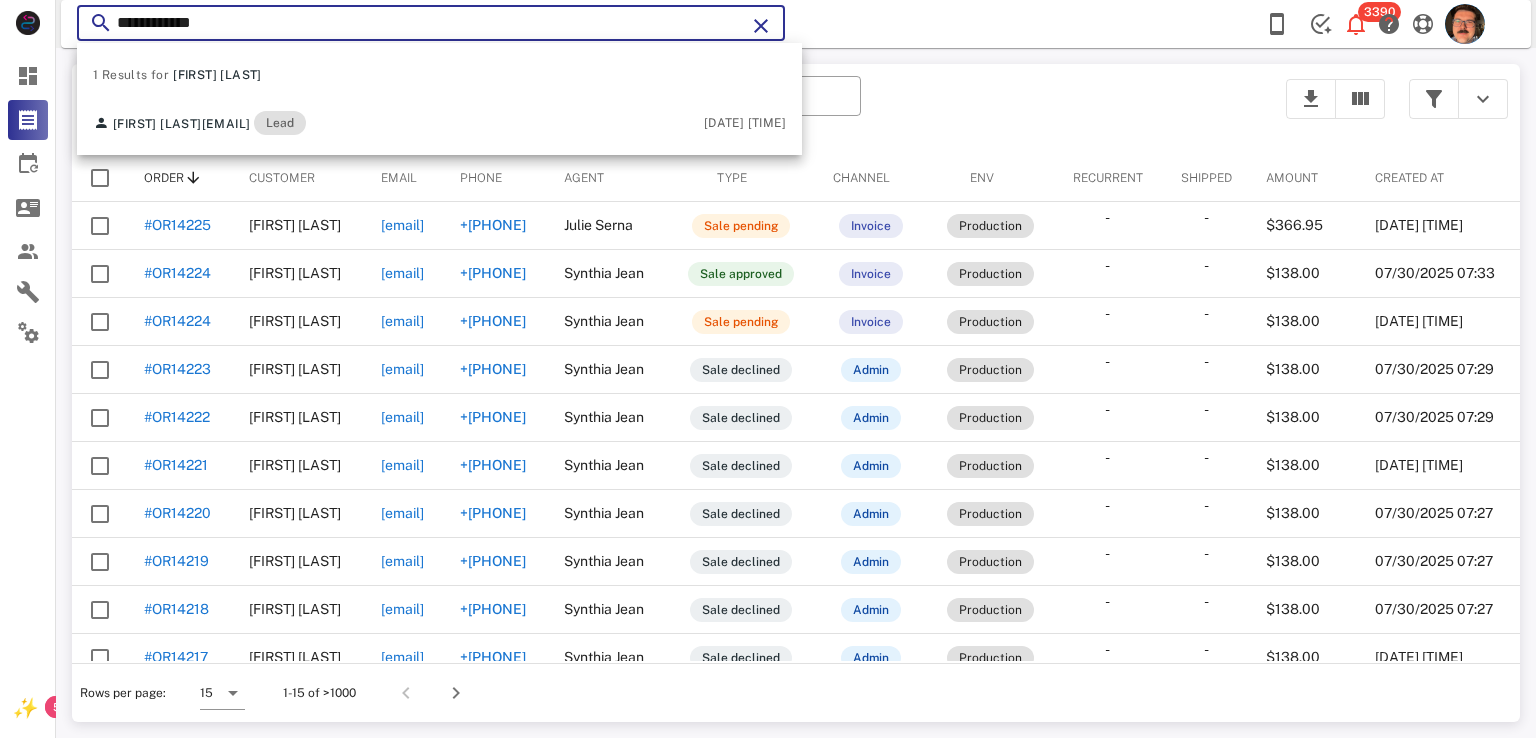 click on "**********" at bounding box center (796, 24) 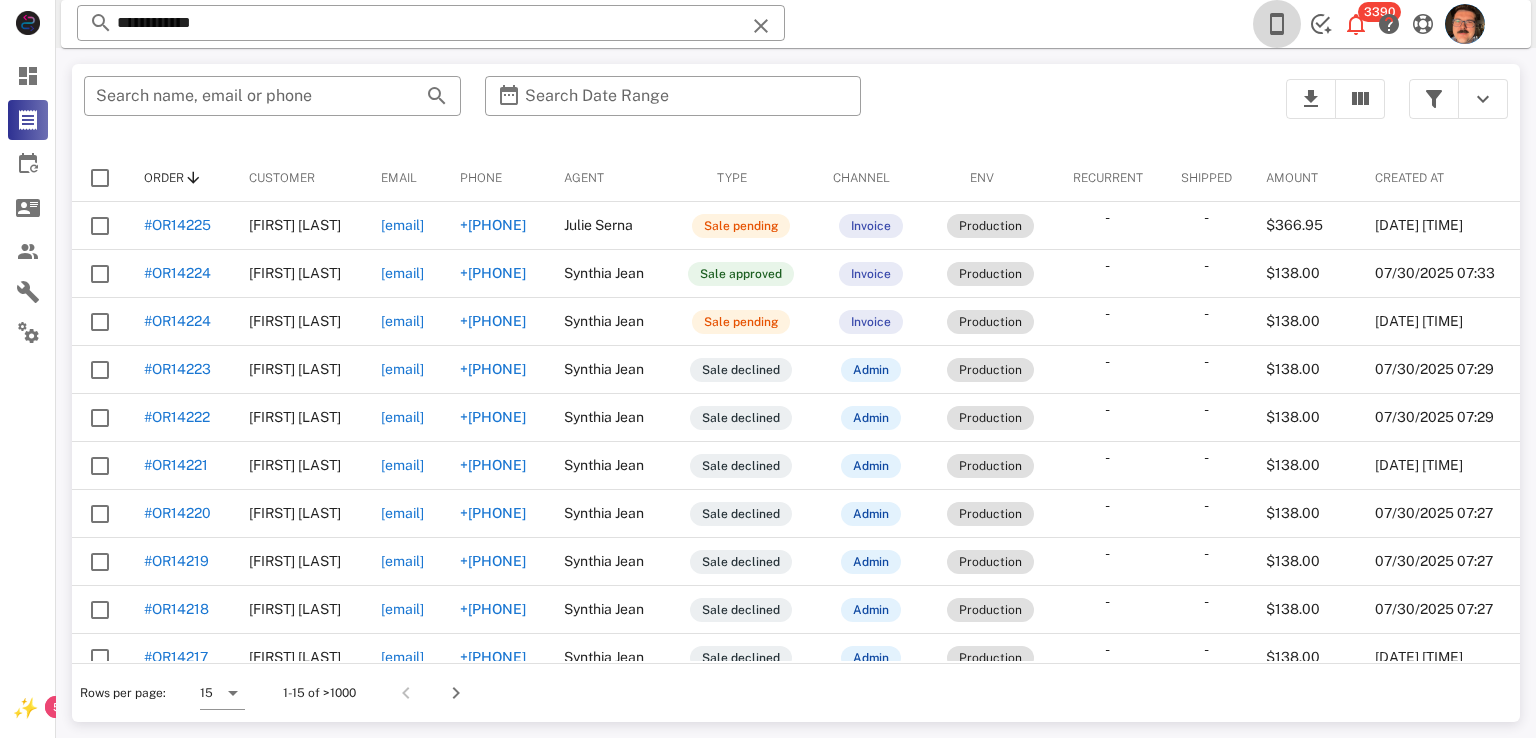 click at bounding box center (1277, 24) 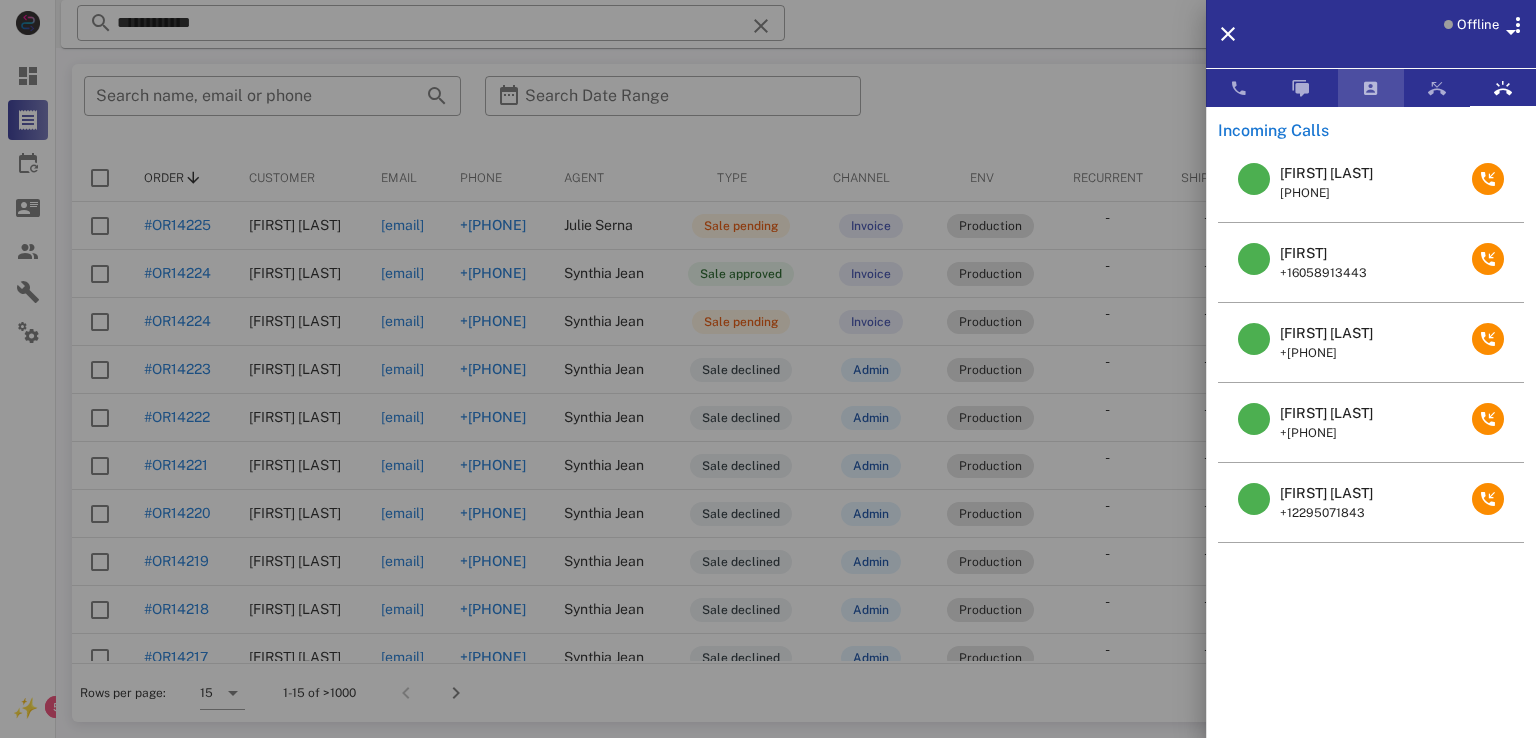 click at bounding box center (1371, 88) 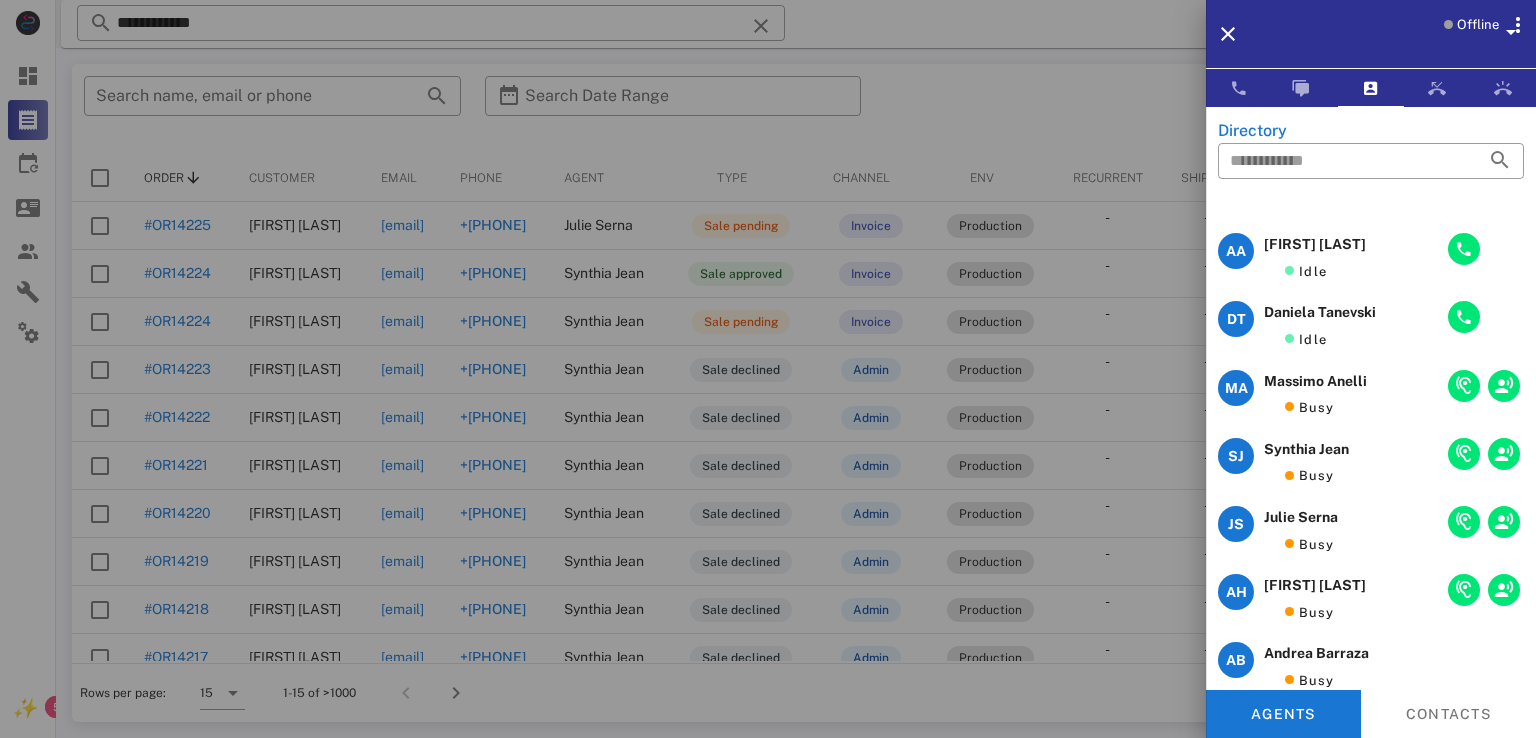scroll, scrollTop: 100, scrollLeft: 0, axis: vertical 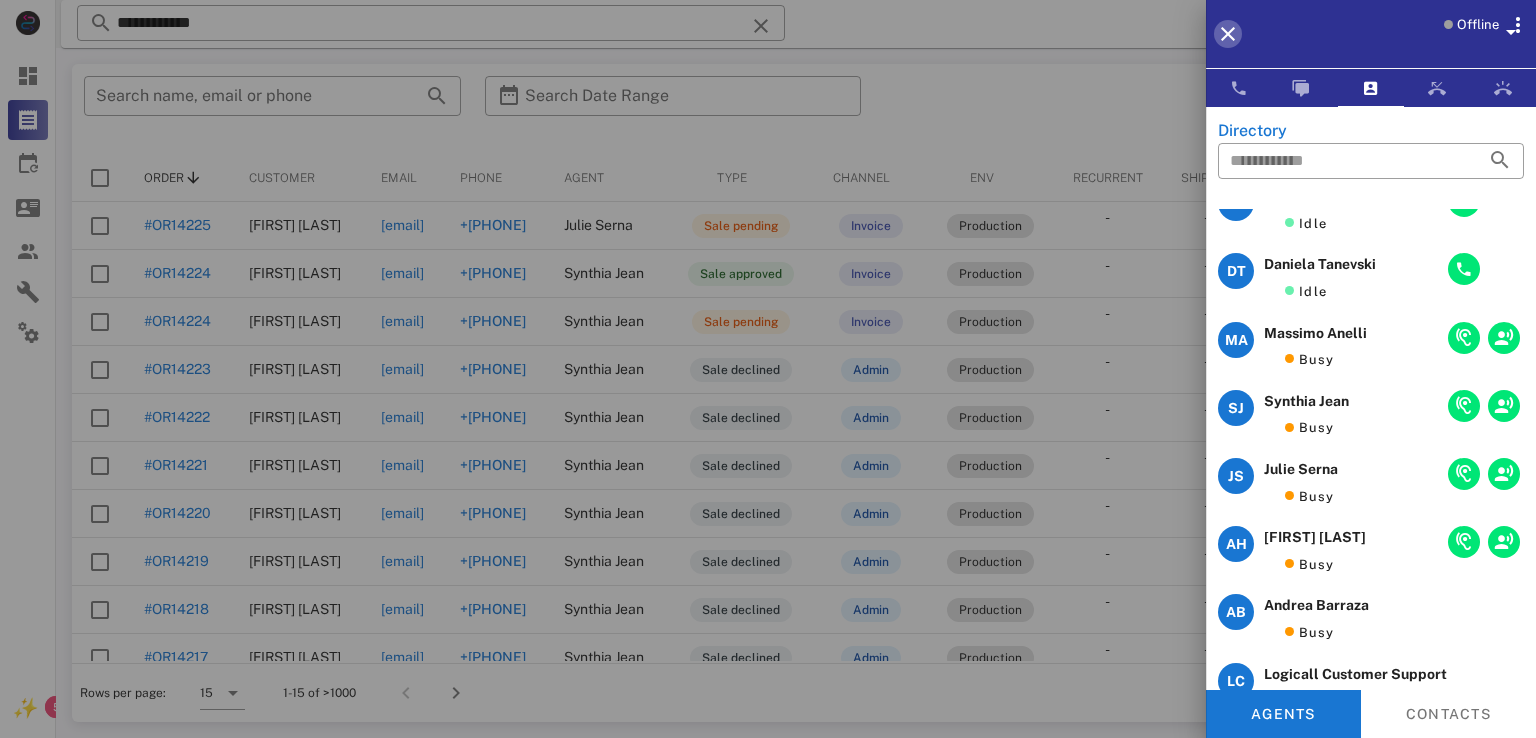 click at bounding box center [1228, 34] 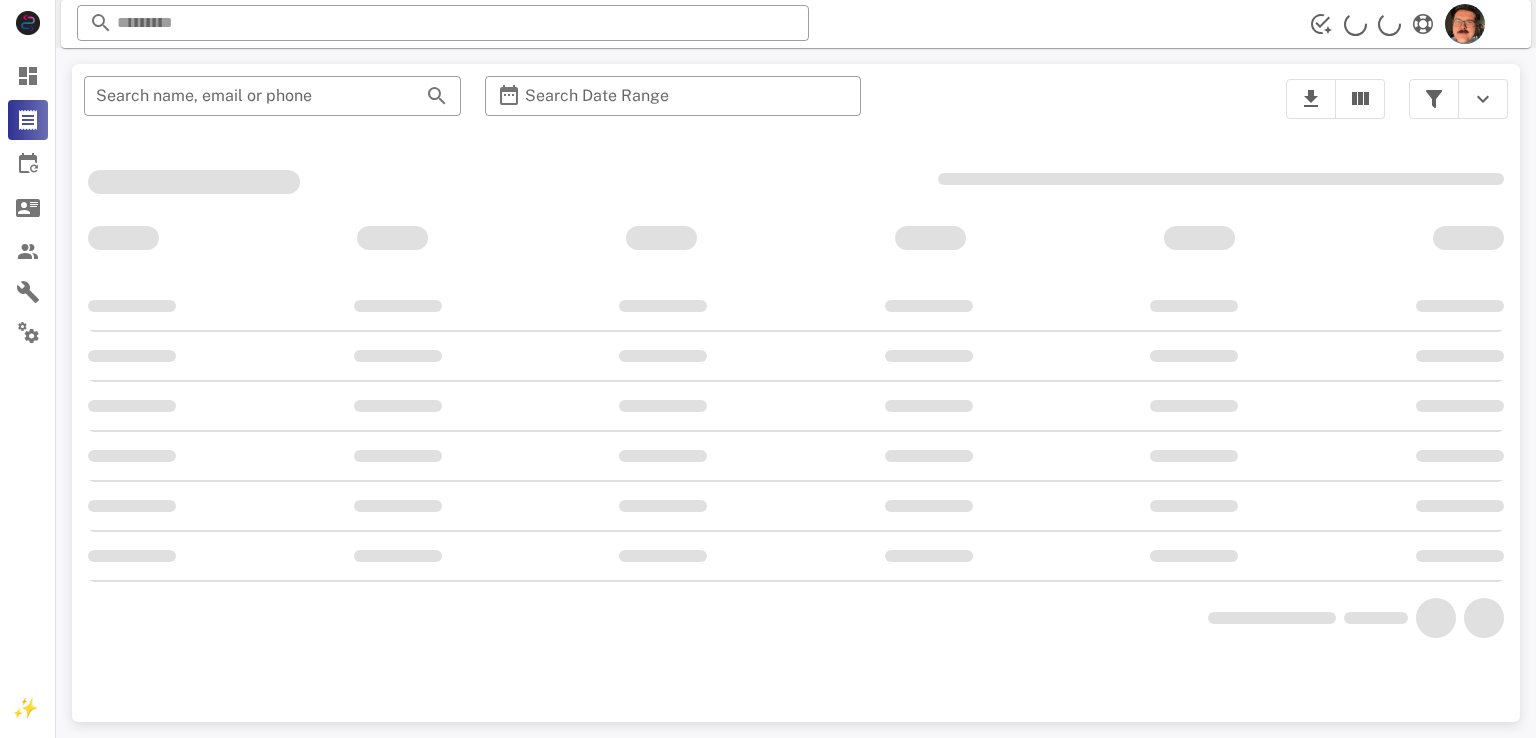 scroll, scrollTop: 0, scrollLeft: 0, axis: both 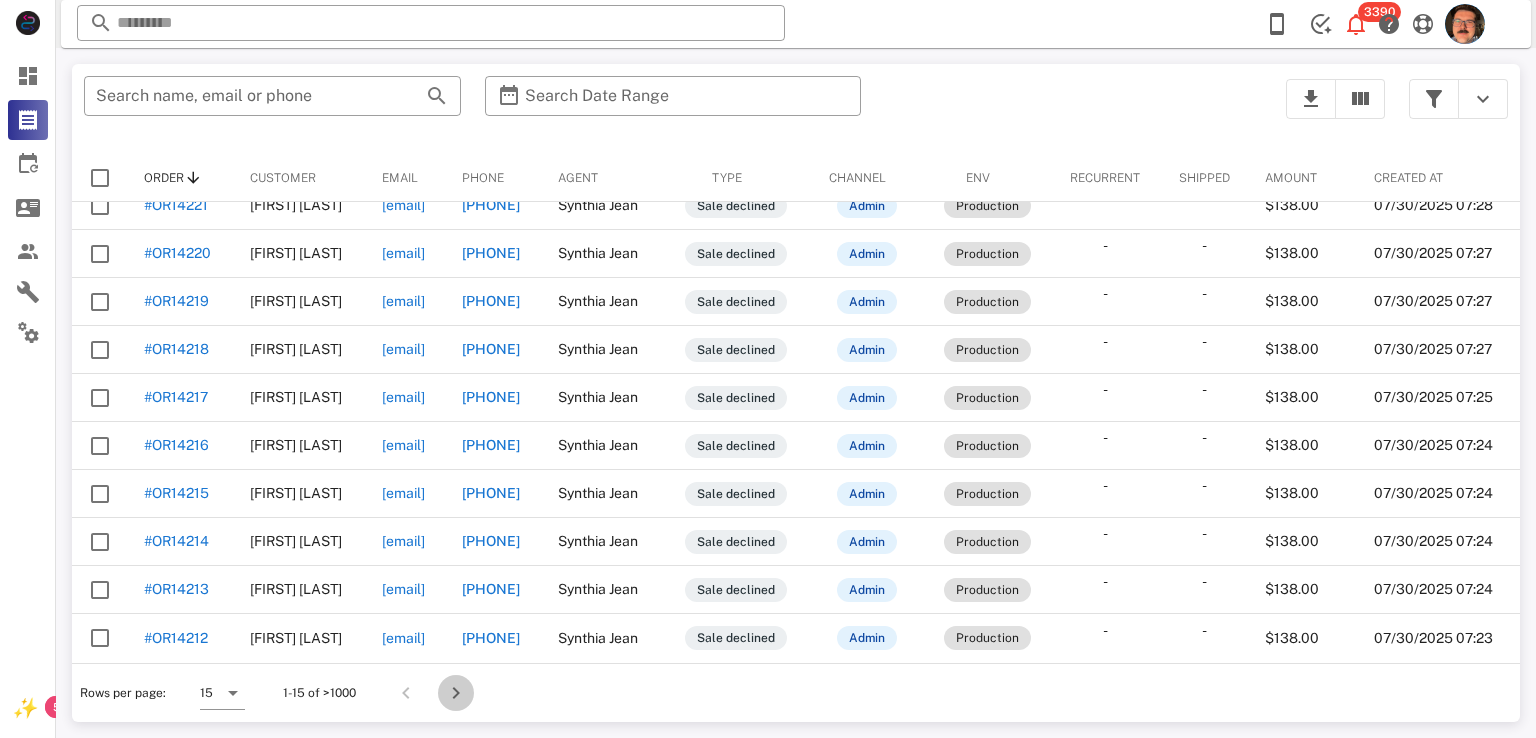 click at bounding box center (456, 693) 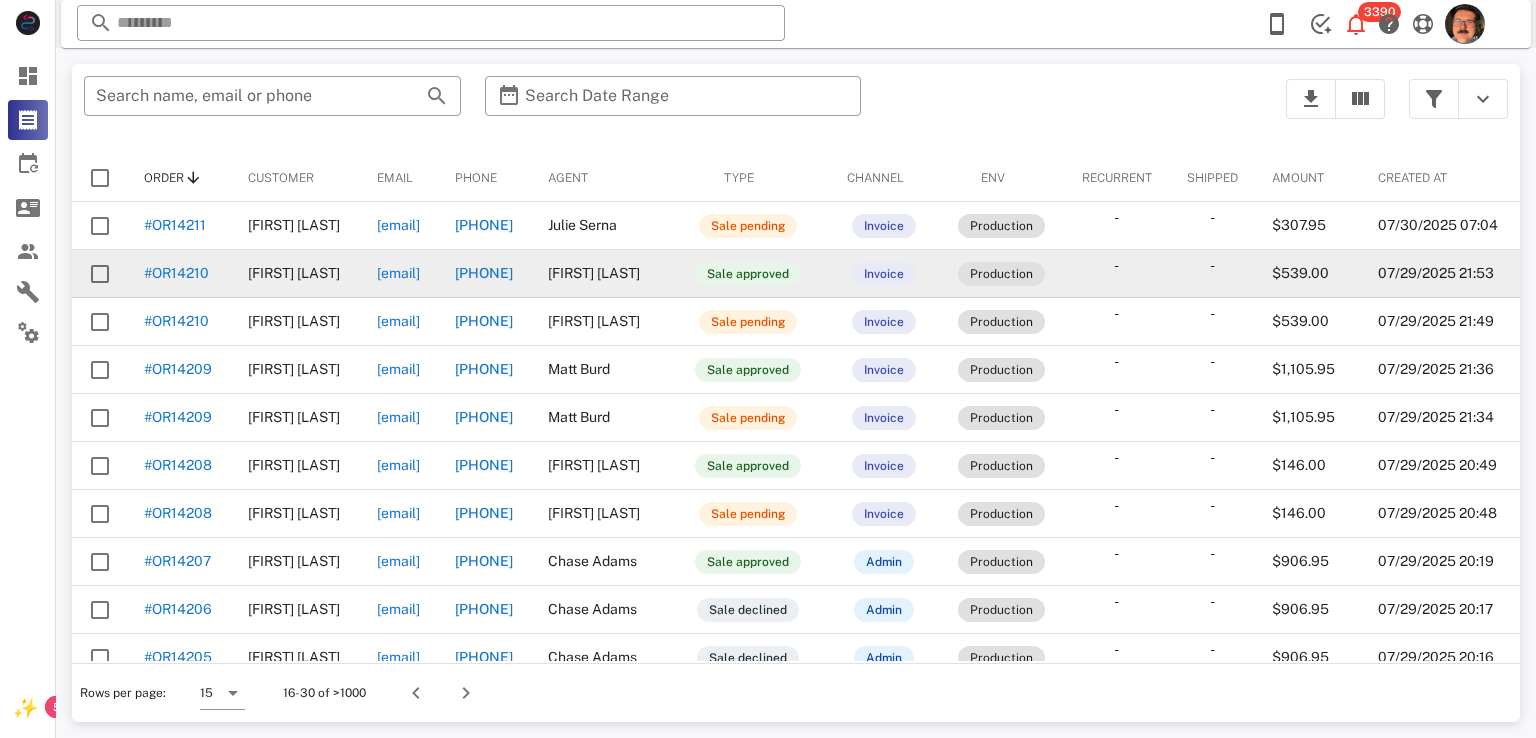 click on "#OR14210" at bounding box center (176, 273) 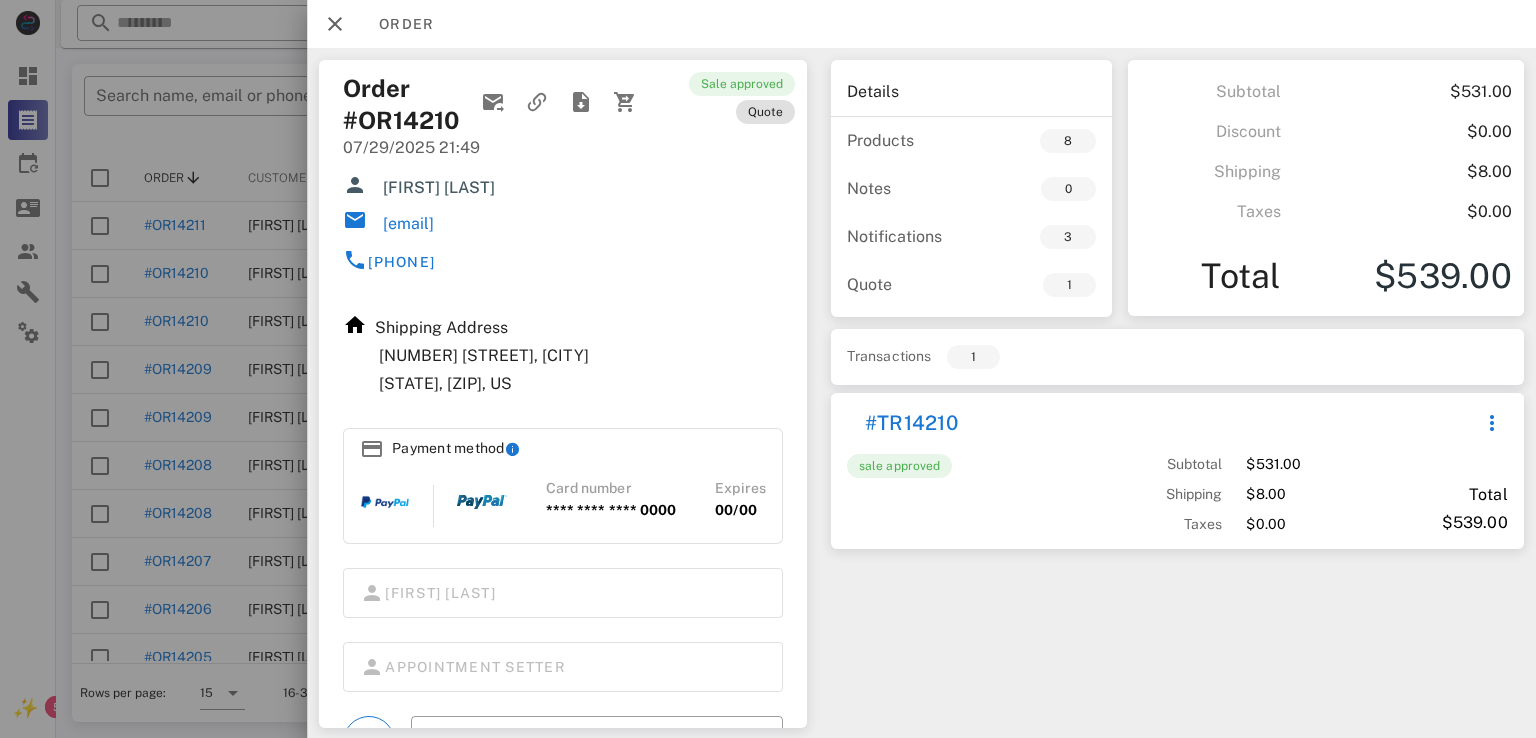 scroll, scrollTop: 200, scrollLeft: 0, axis: vertical 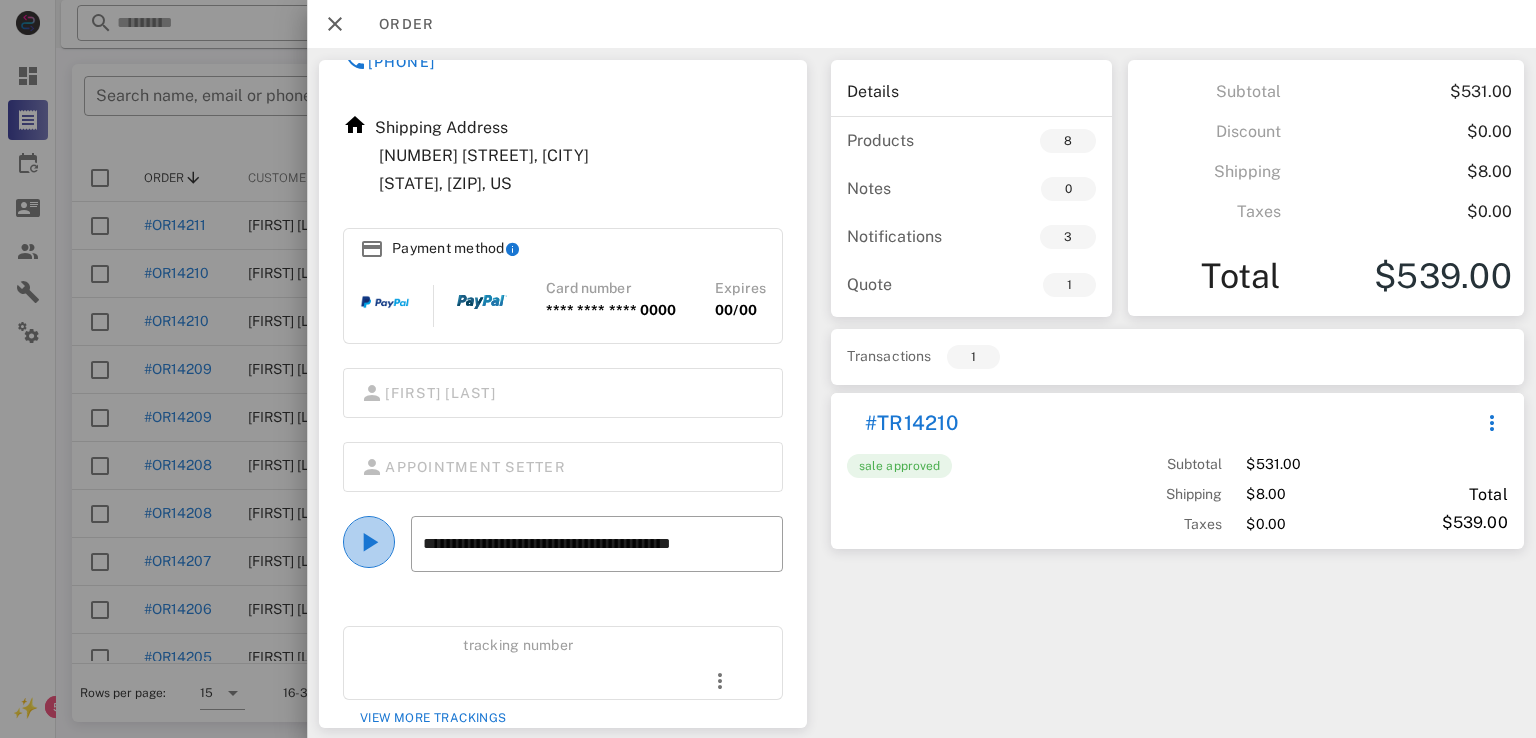 click at bounding box center [369, 542] 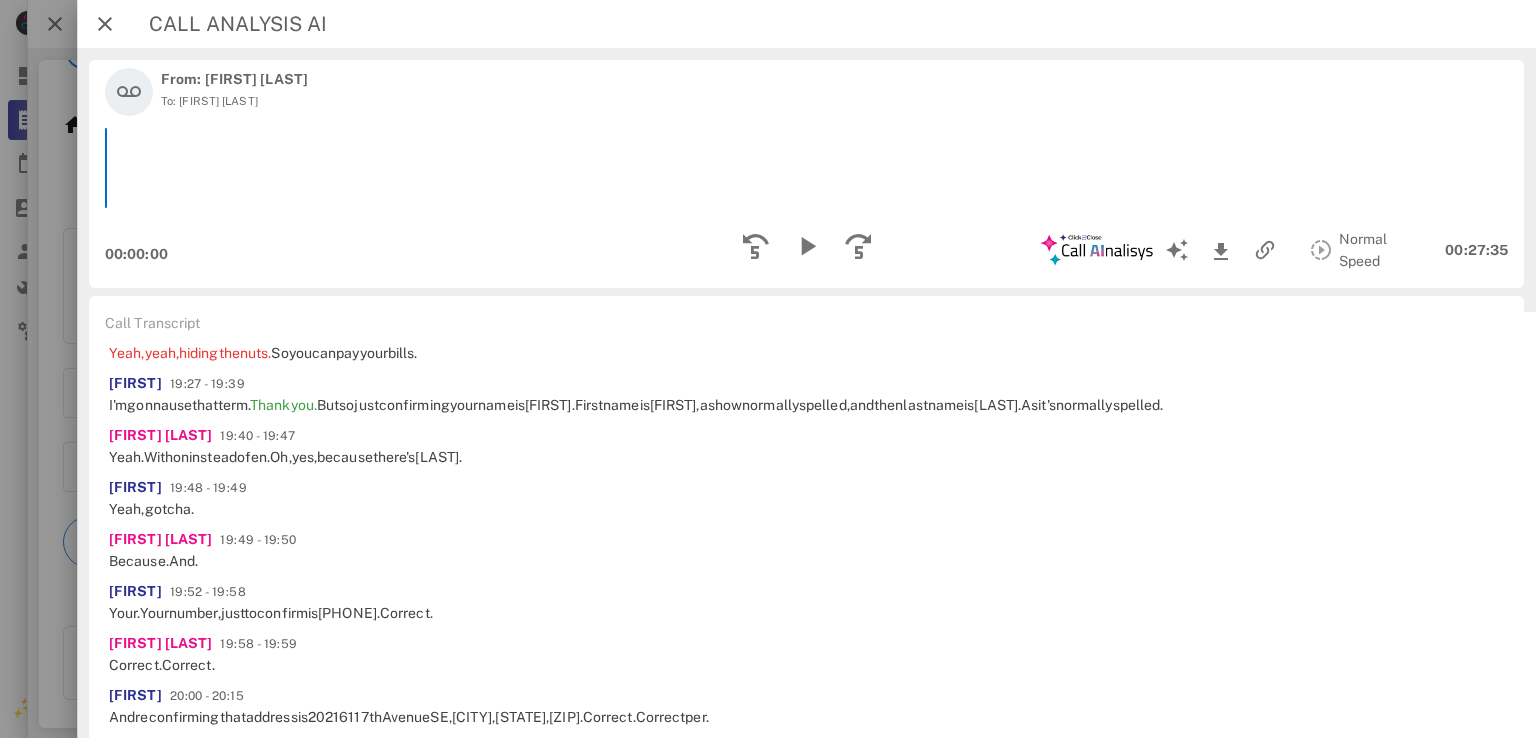scroll, scrollTop: 4300, scrollLeft: 0, axis: vertical 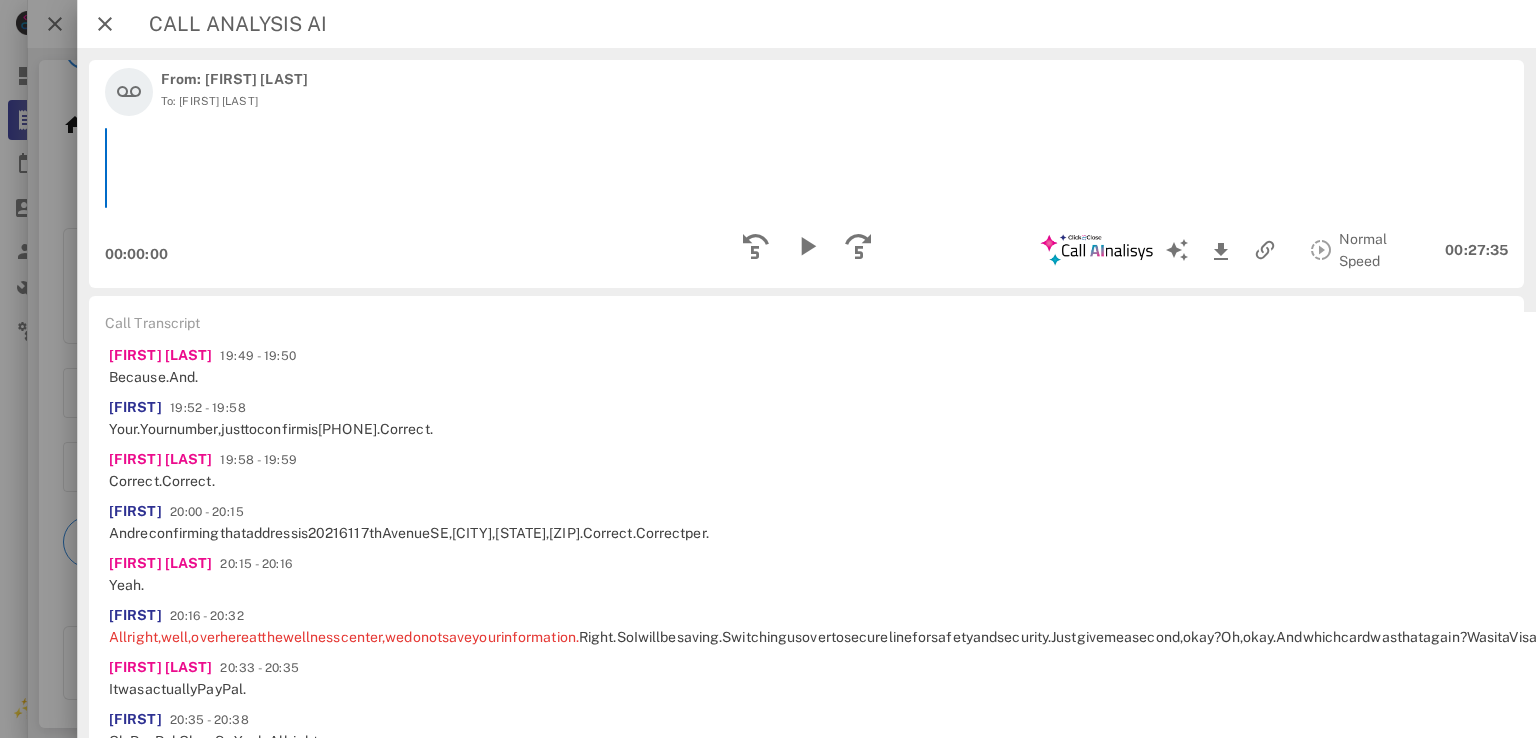 click on "way" at bounding box center [534, -819] 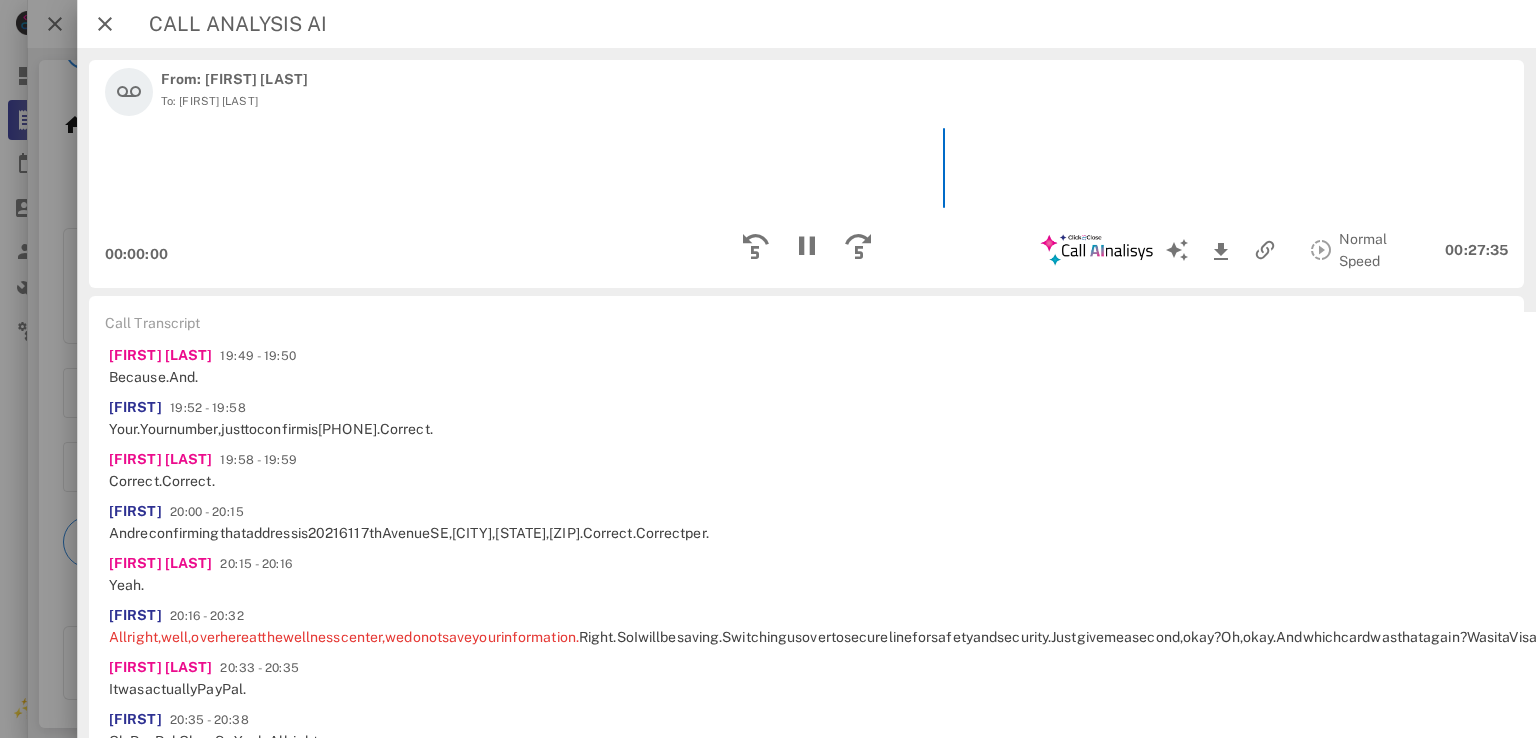 scroll, scrollTop: 4344, scrollLeft: 0, axis: vertical 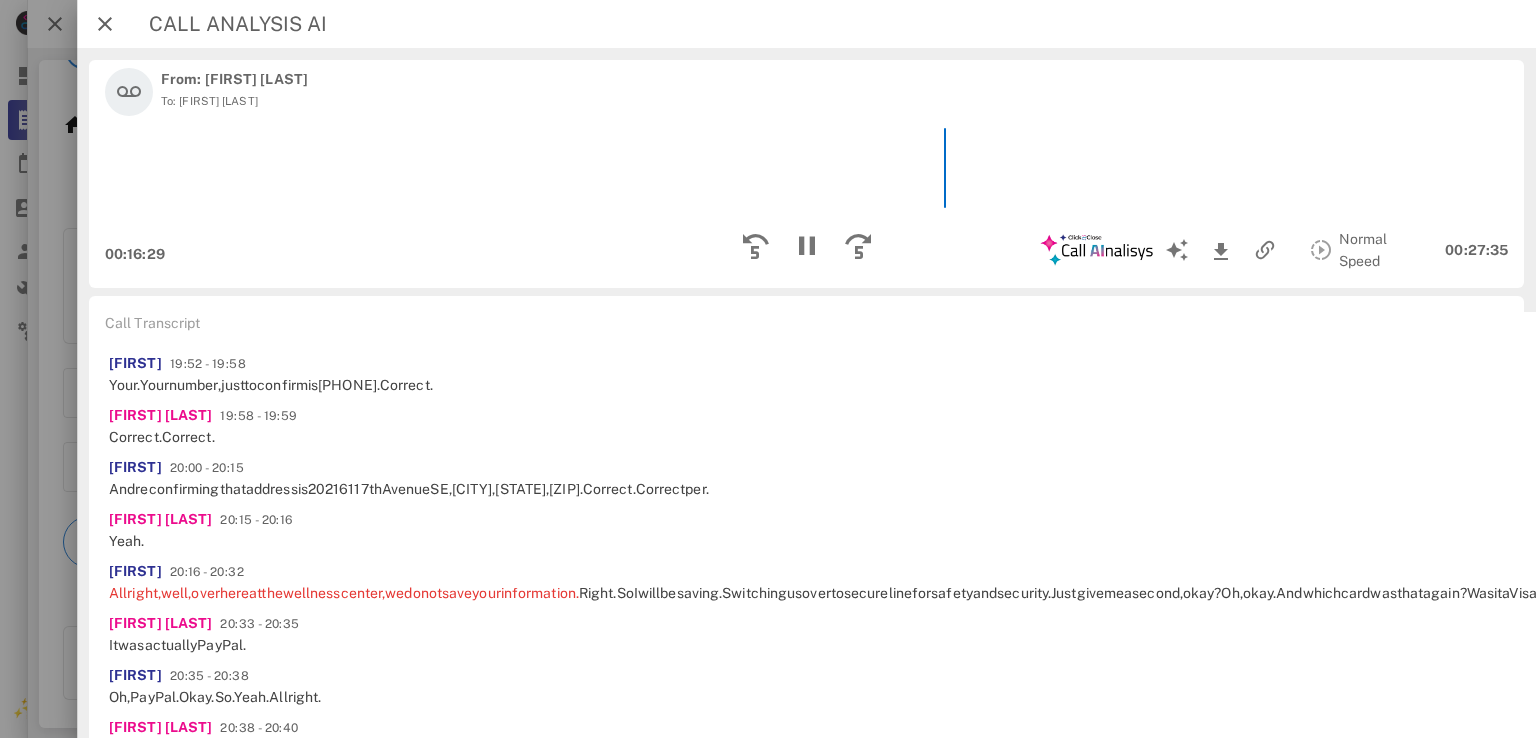 click on "Timothy  16:04 - 16:24  Okay,   perfect.   And   going   with   the   six   months   like   I   said   you   are.   So   you're   going   to   have   the   full   six   months   of   the.   Of   all   the   containers   you   need   for   the   GLP1   max,   the   cardio   zen   and   the   lipo   gummy   to   go   with   your   lipo   max.   And   would   you   like   us   to   have   this   on   the   same   card   or   would   you   prefer   to   use   a   different   one?" at bounding box center [2050, -978] 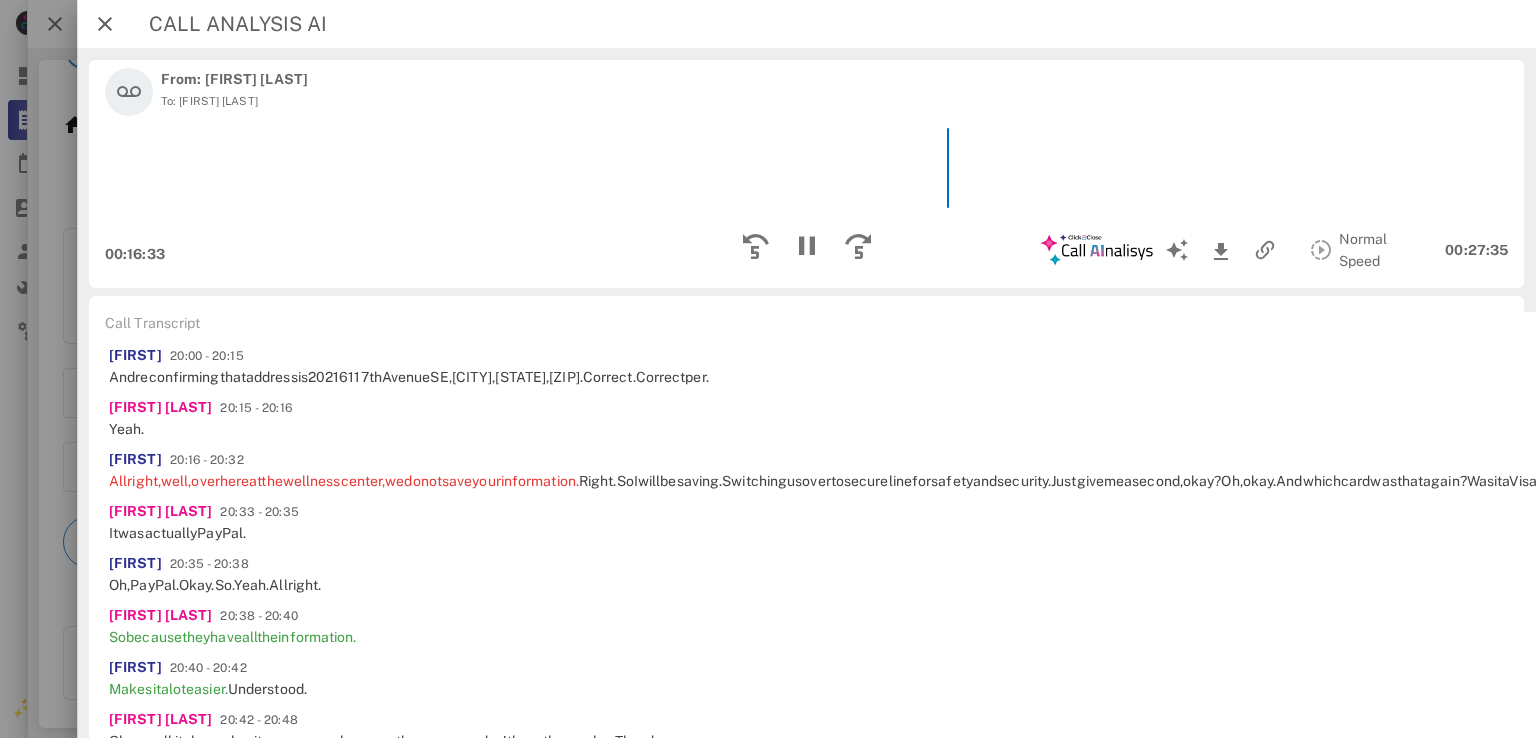 scroll, scrollTop: 4432, scrollLeft: 0, axis: vertical 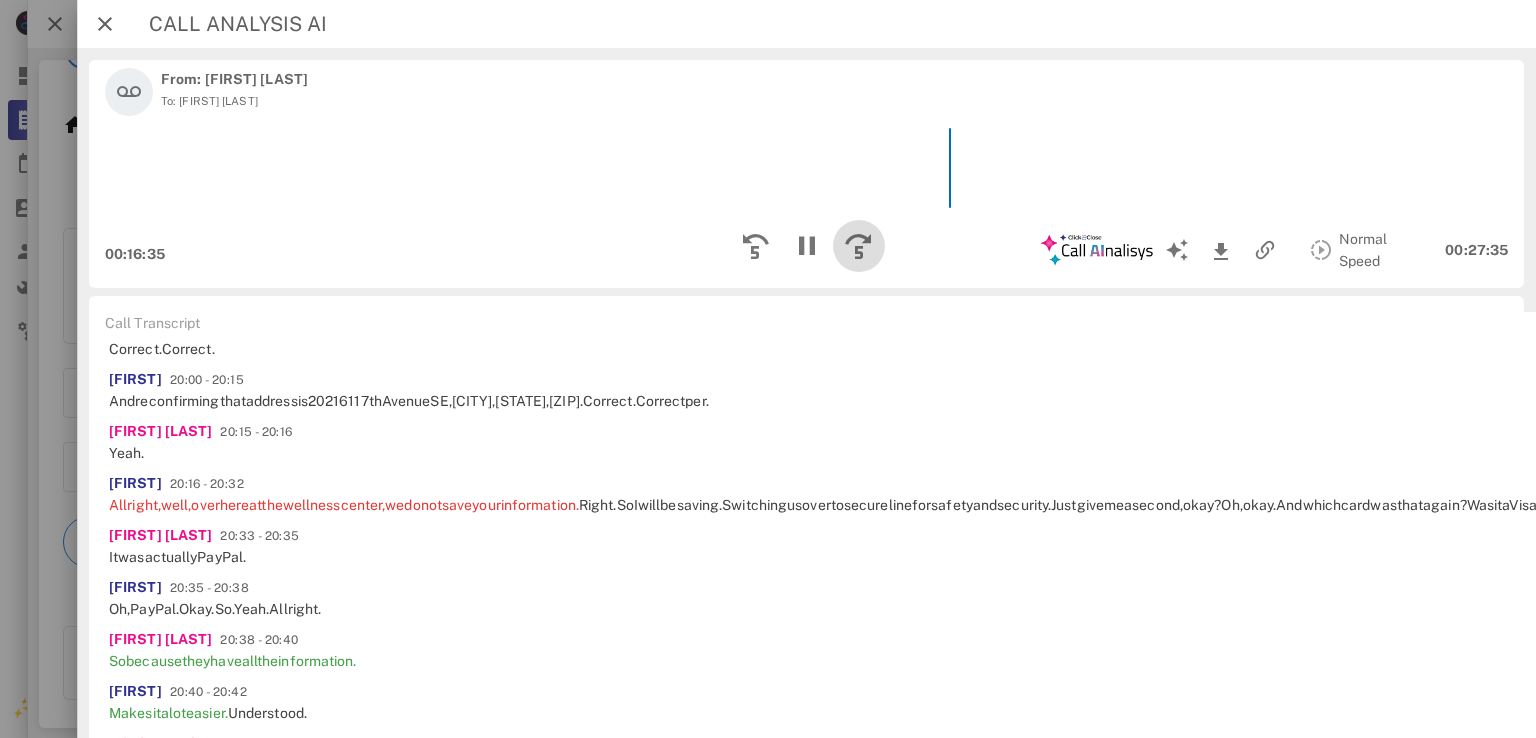 click at bounding box center (858, 246) 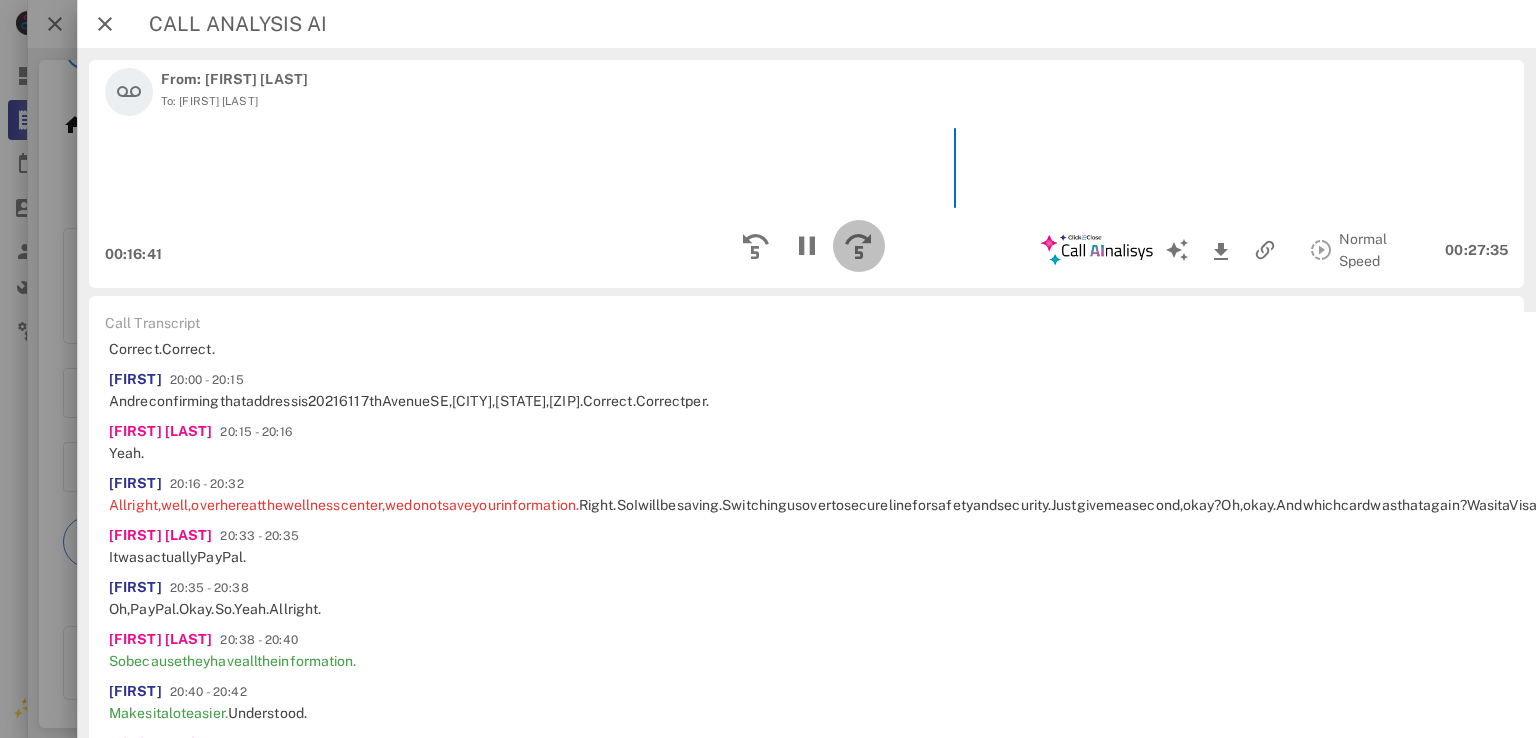 click at bounding box center (858, 246) 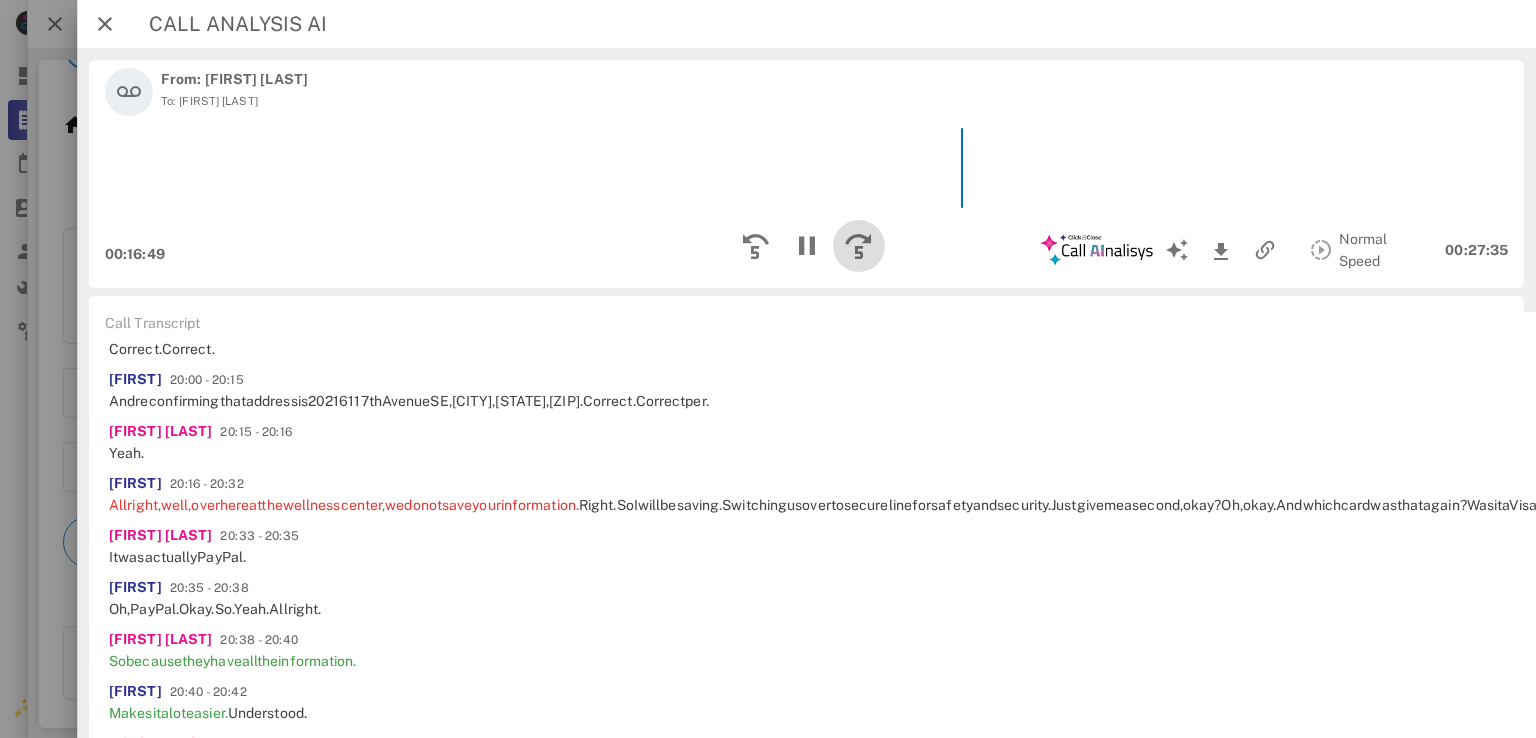 click at bounding box center [858, 246] 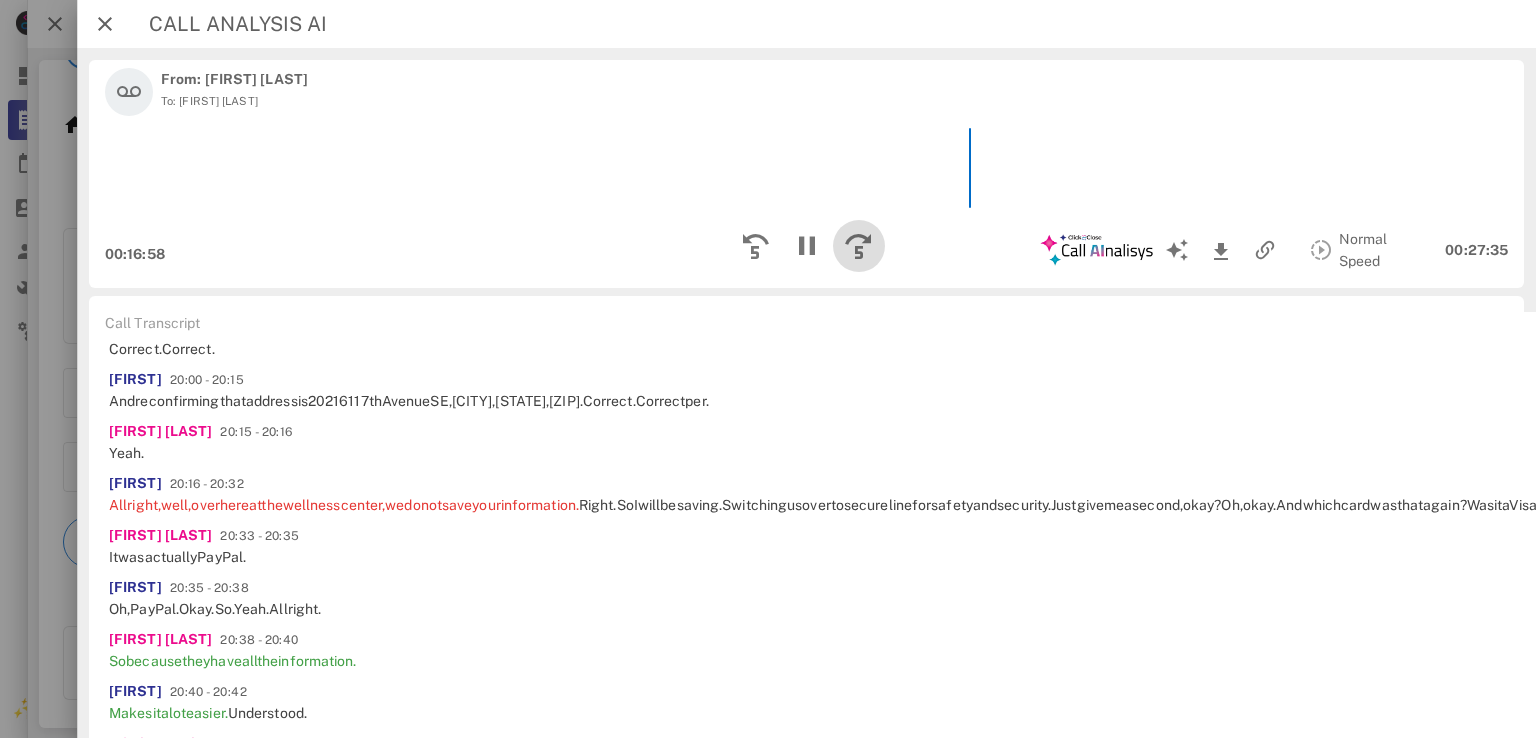 click at bounding box center (858, 246) 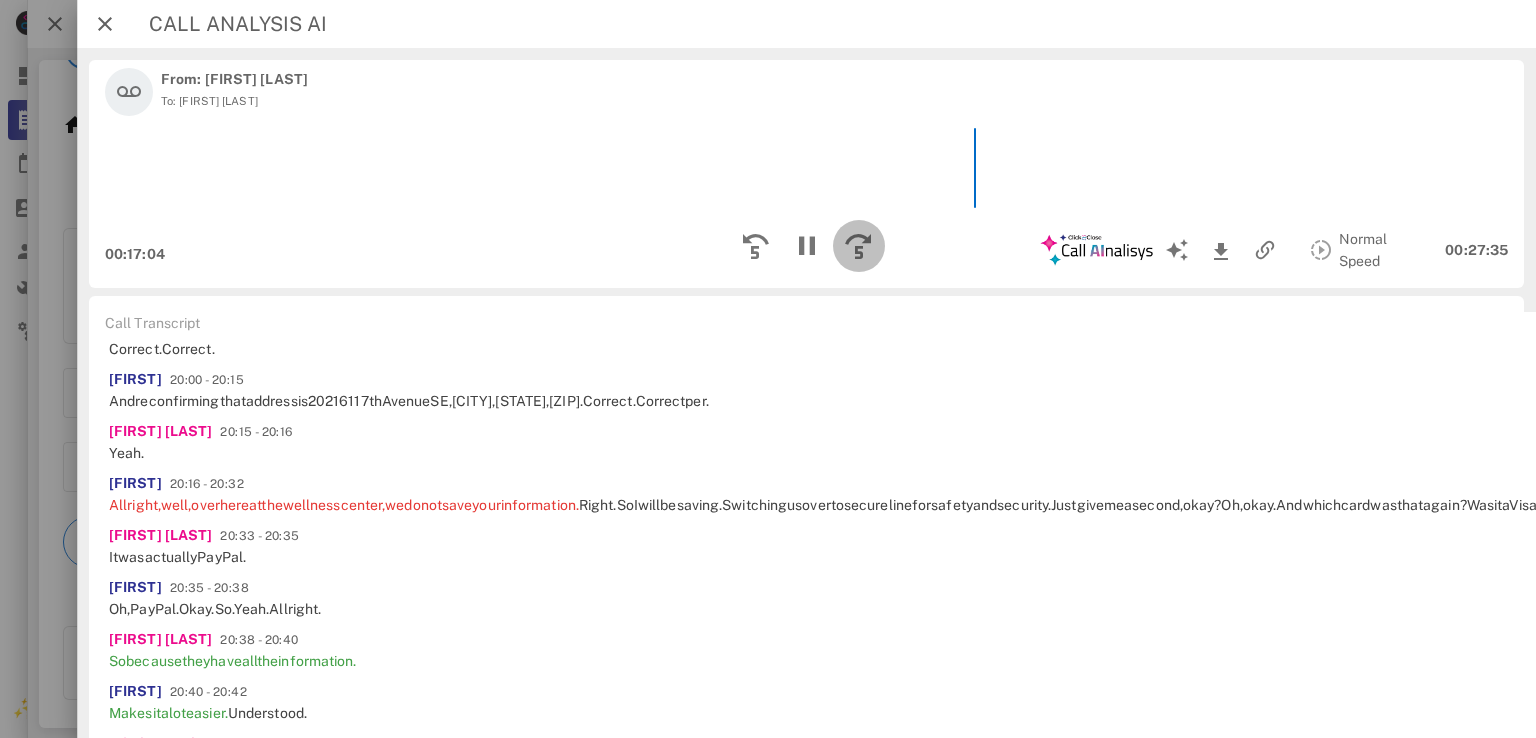 click at bounding box center (858, 246) 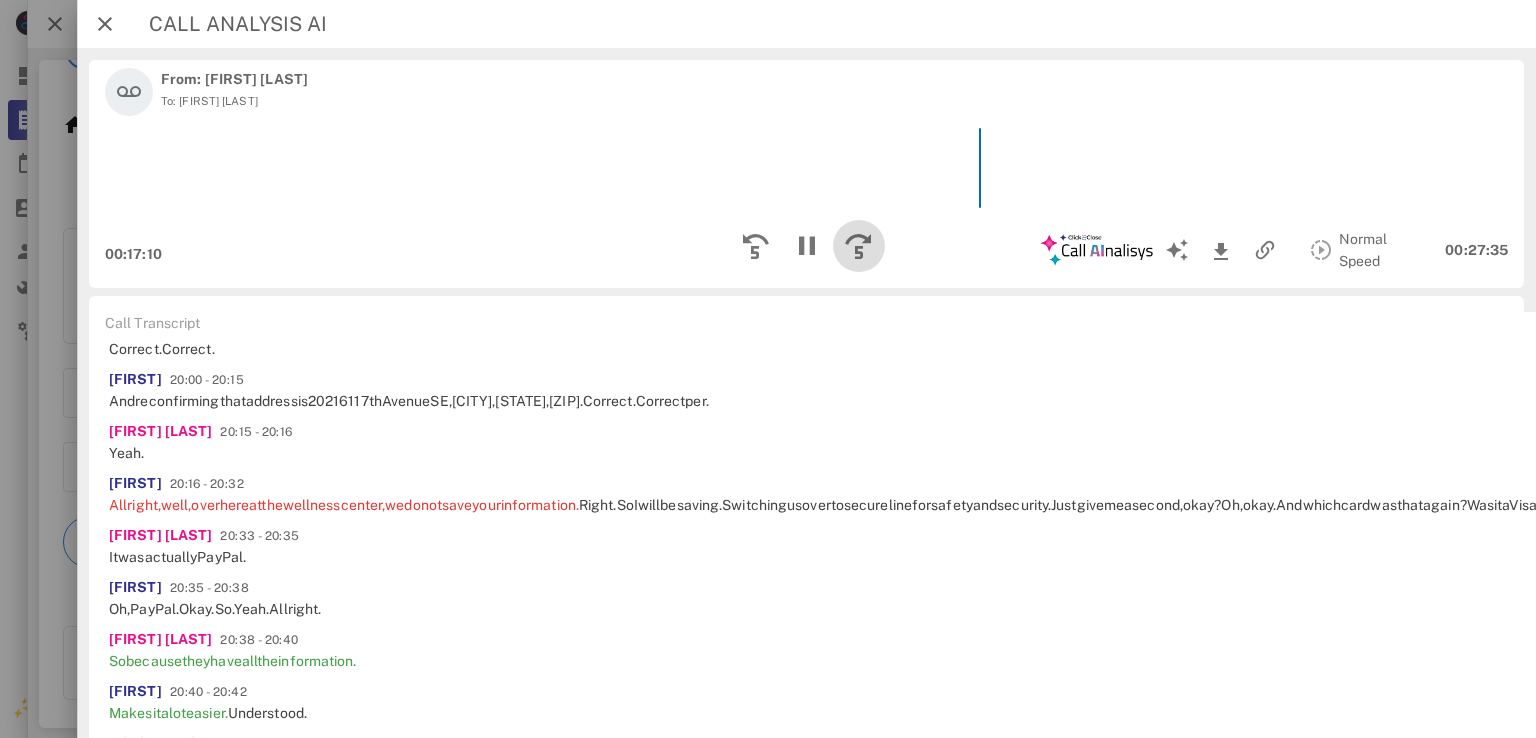 click at bounding box center (858, 246) 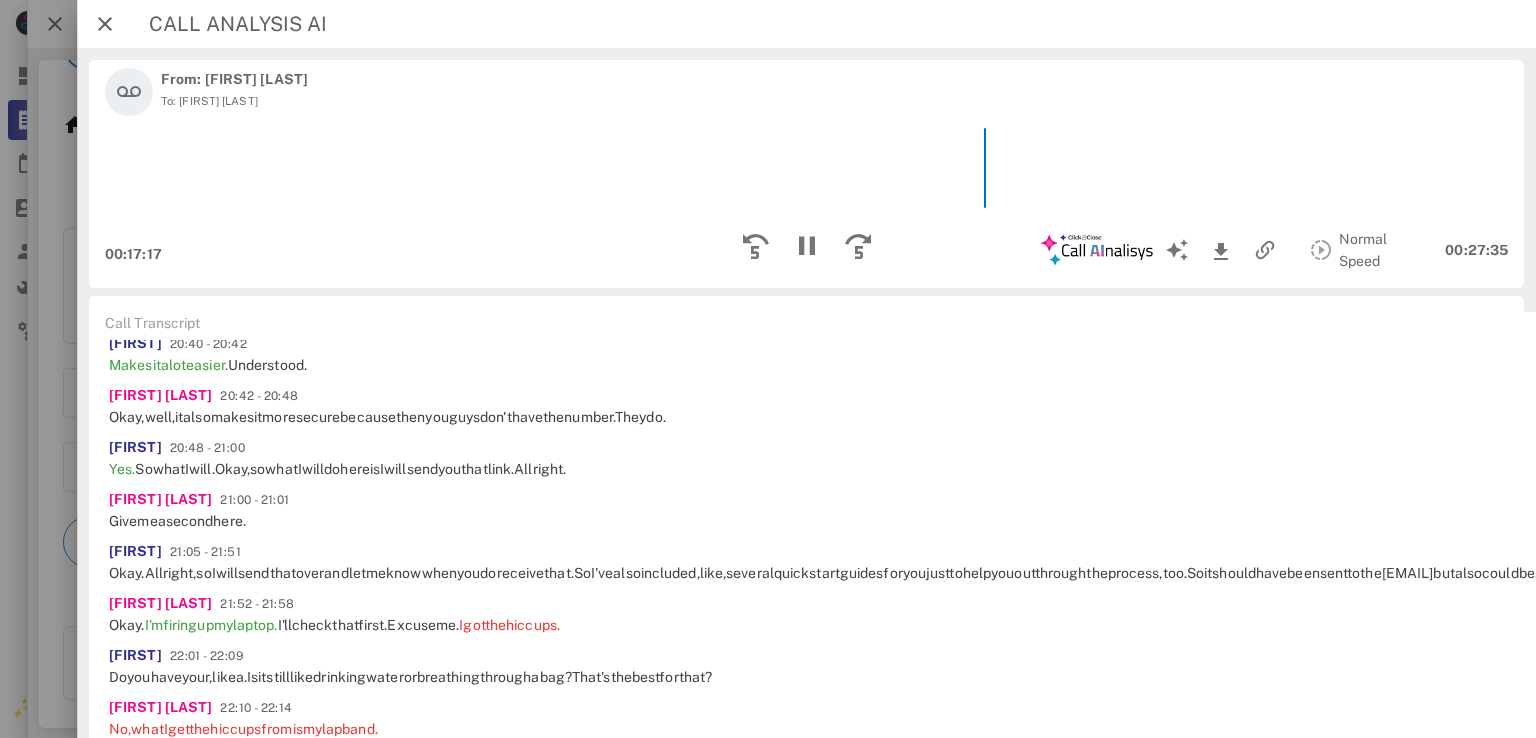 scroll, scrollTop: 4832, scrollLeft: 0, axis: vertical 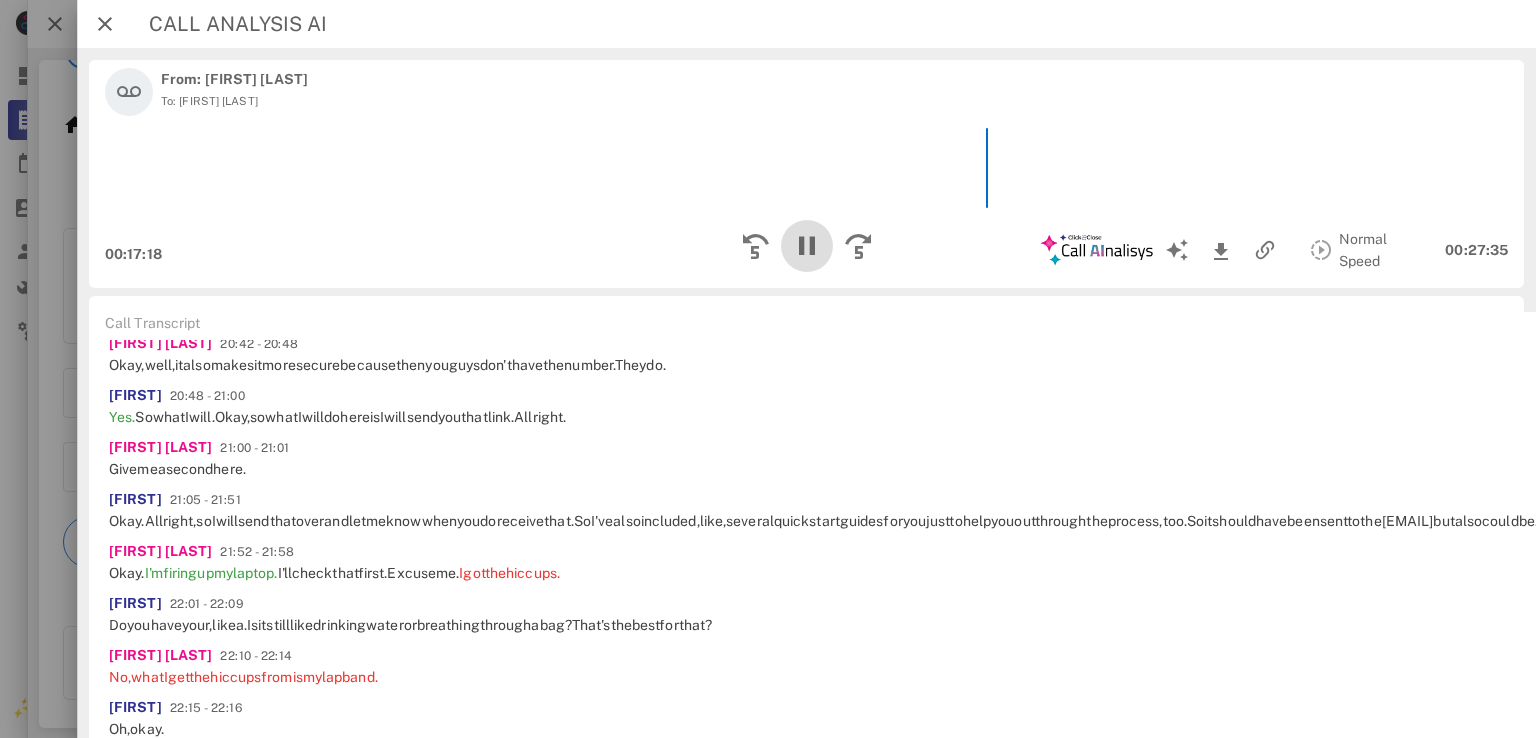 click at bounding box center [806, 246] 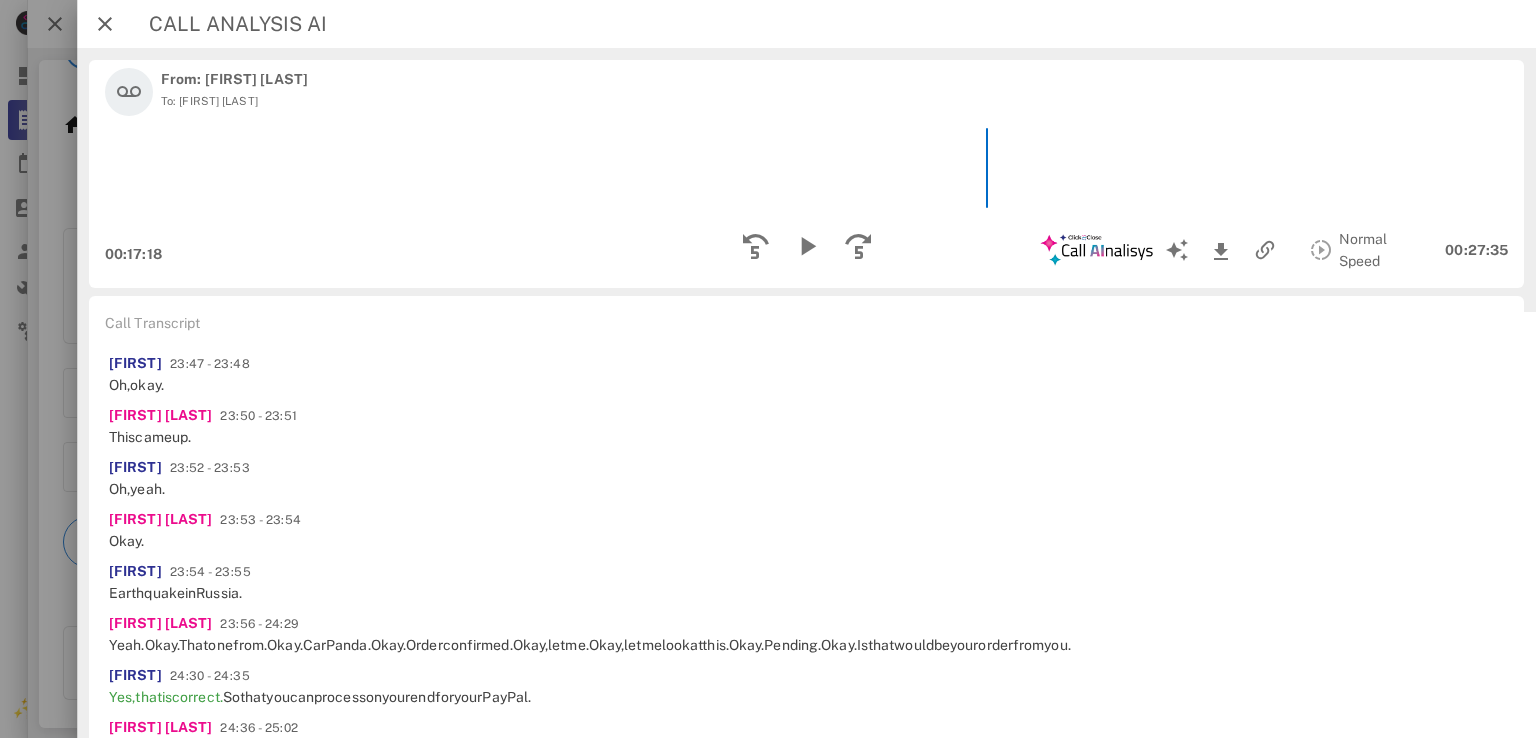 scroll, scrollTop: 5832, scrollLeft: 0, axis: vertical 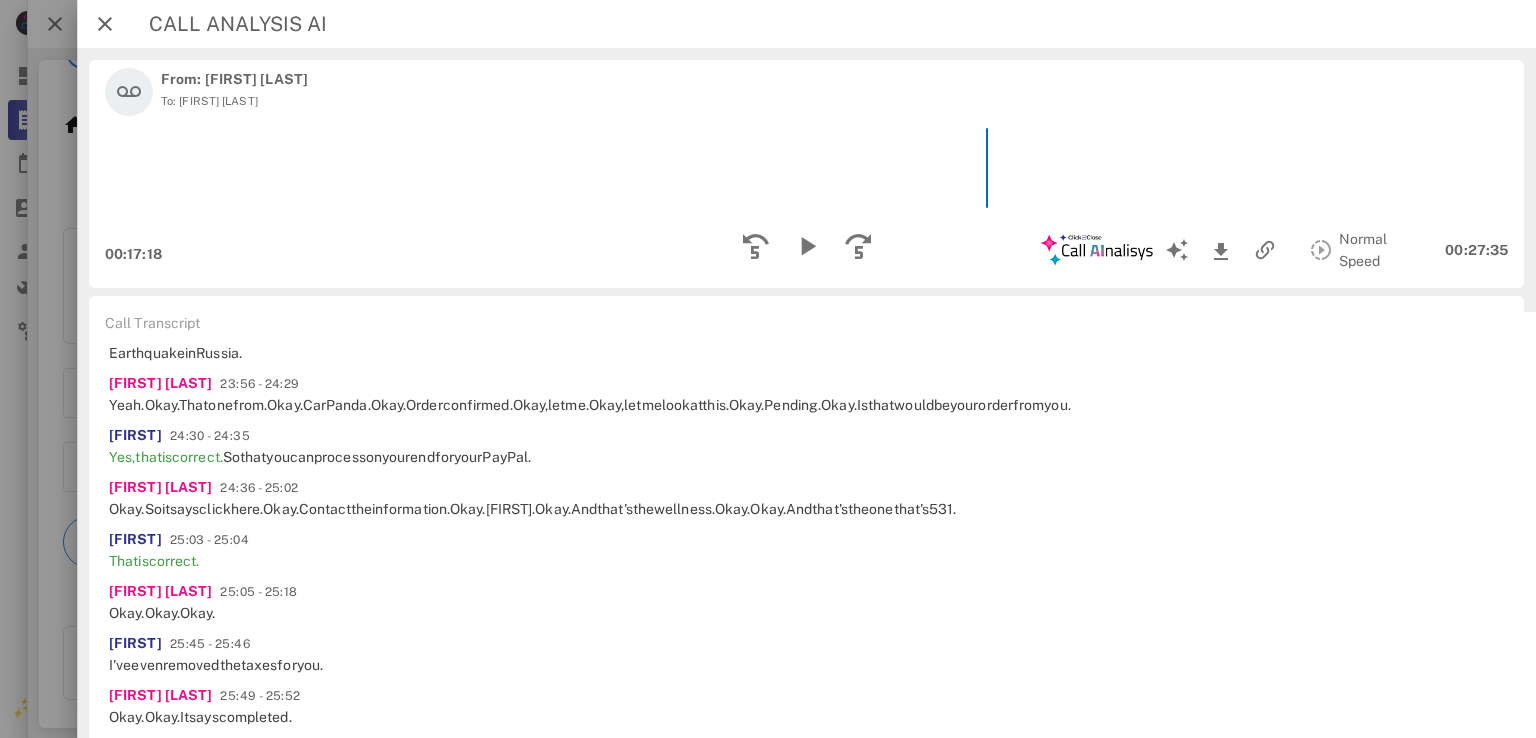 click on "Call Analysis AI" at bounding box center [228, 24] 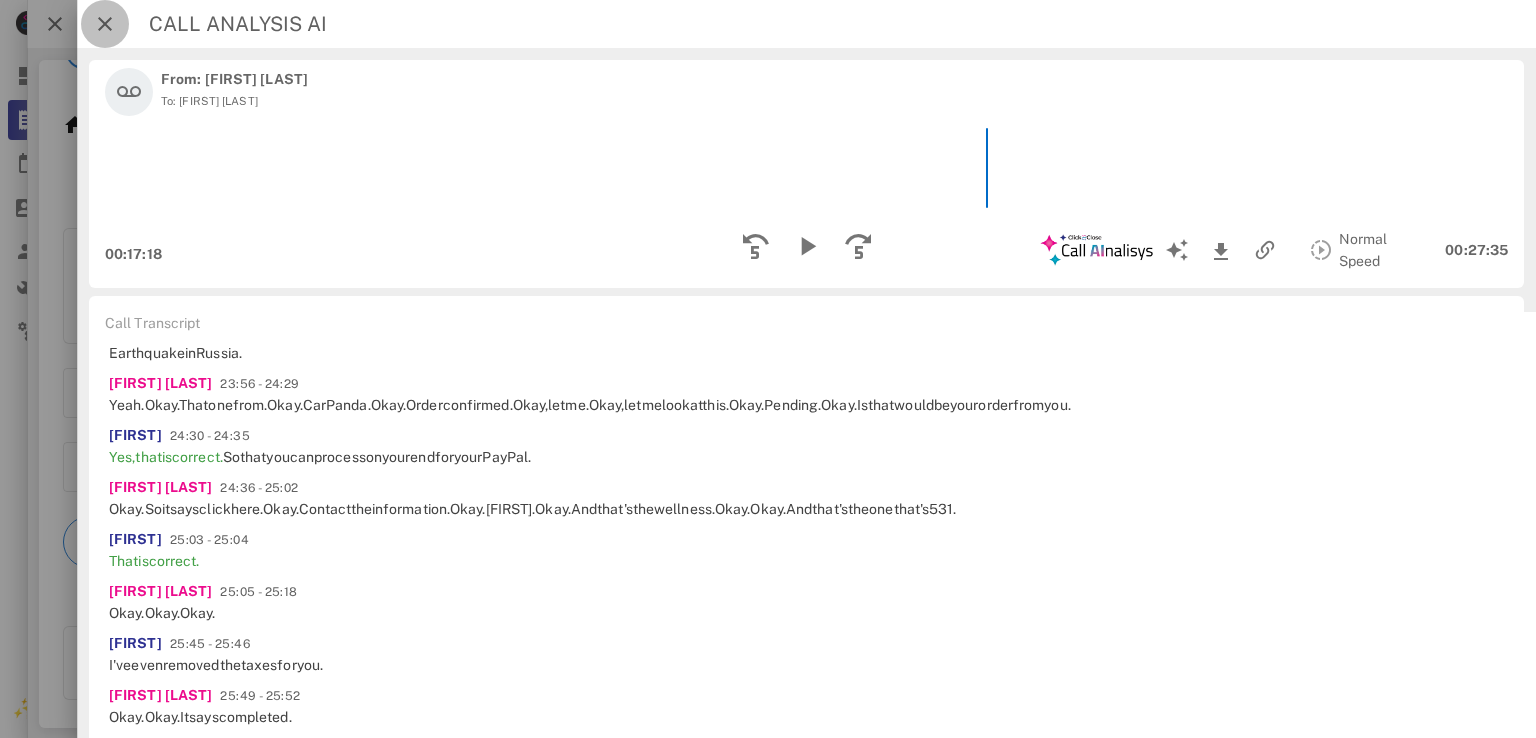 click at bounding box center [105, 24] 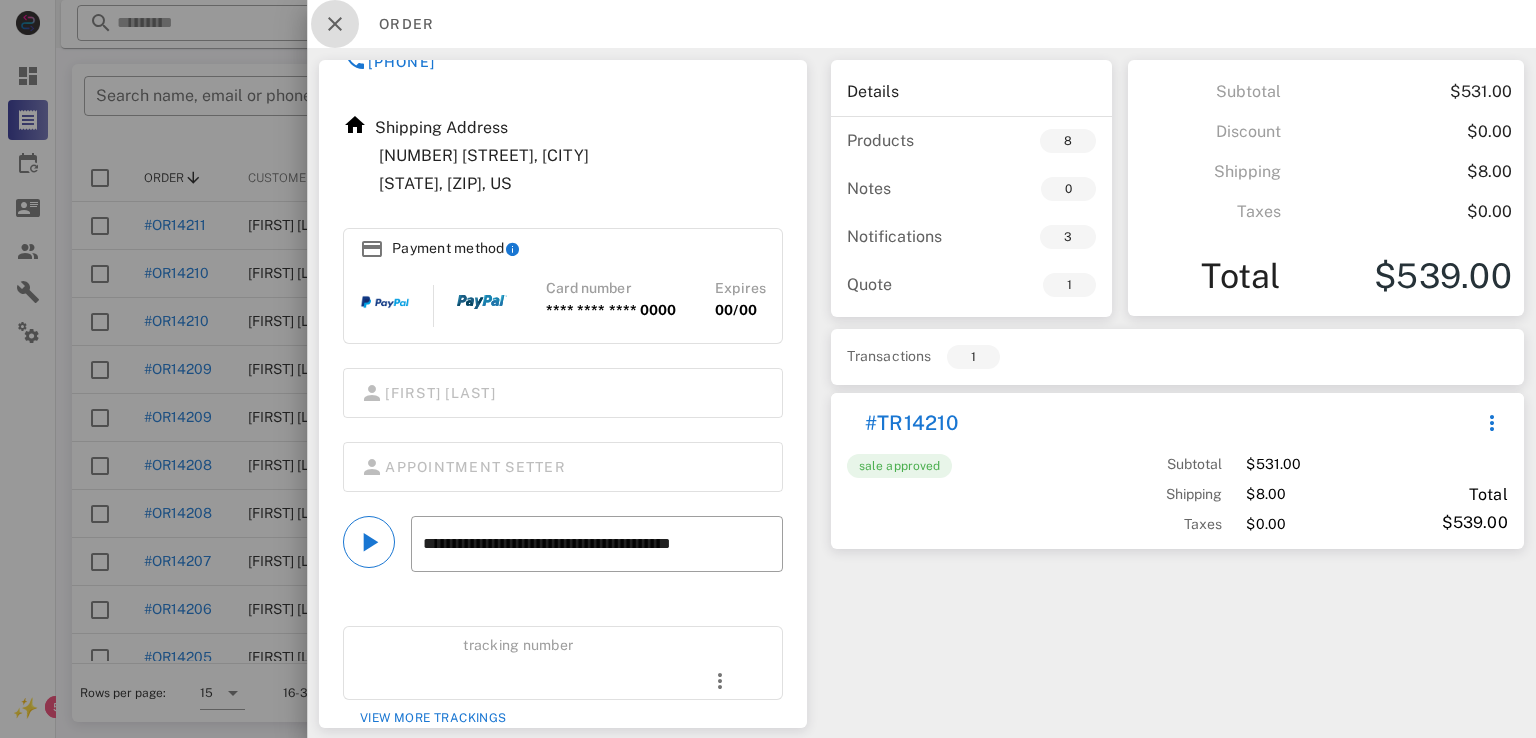 click at bounding box center [335, 24] 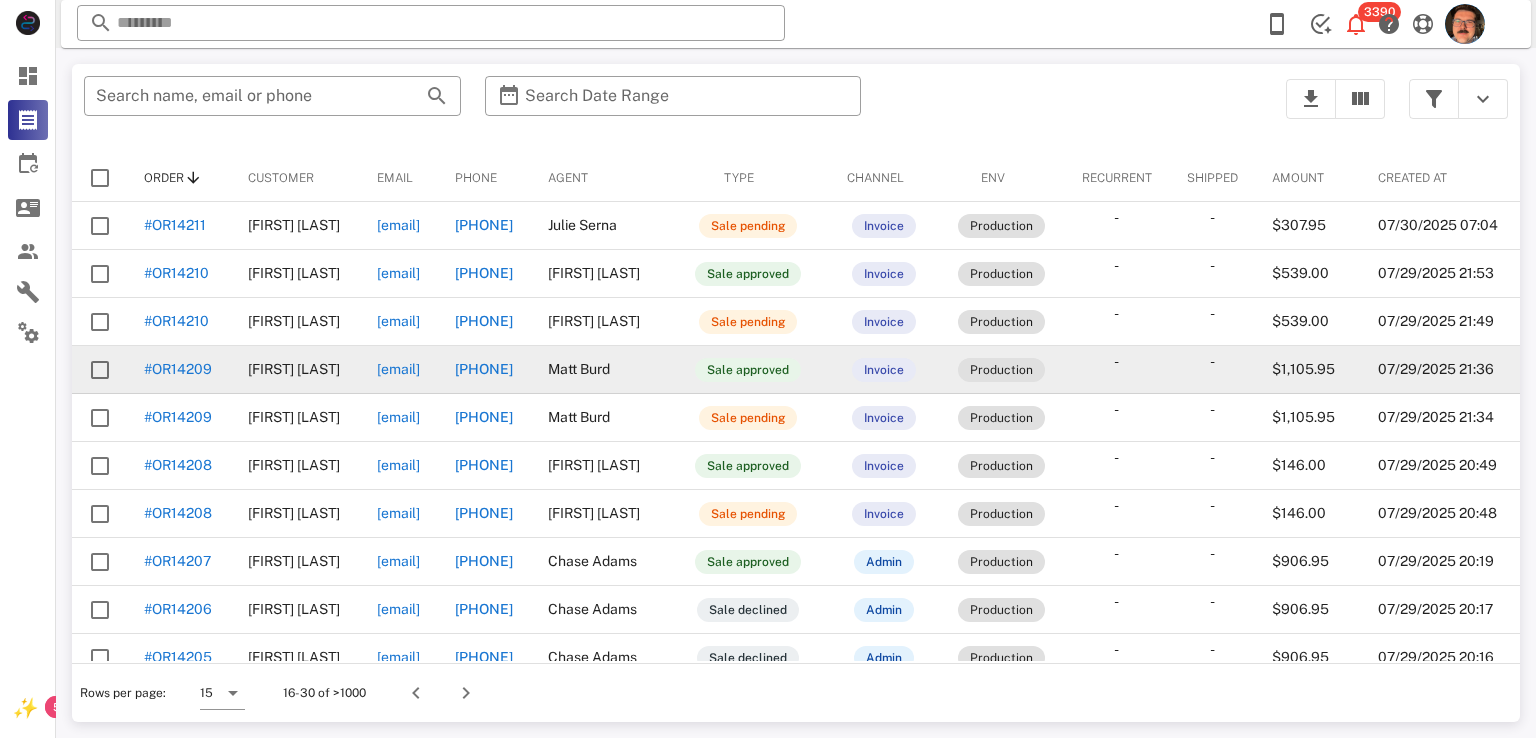 click on "#OR14209" at bounding box center (178, 369) 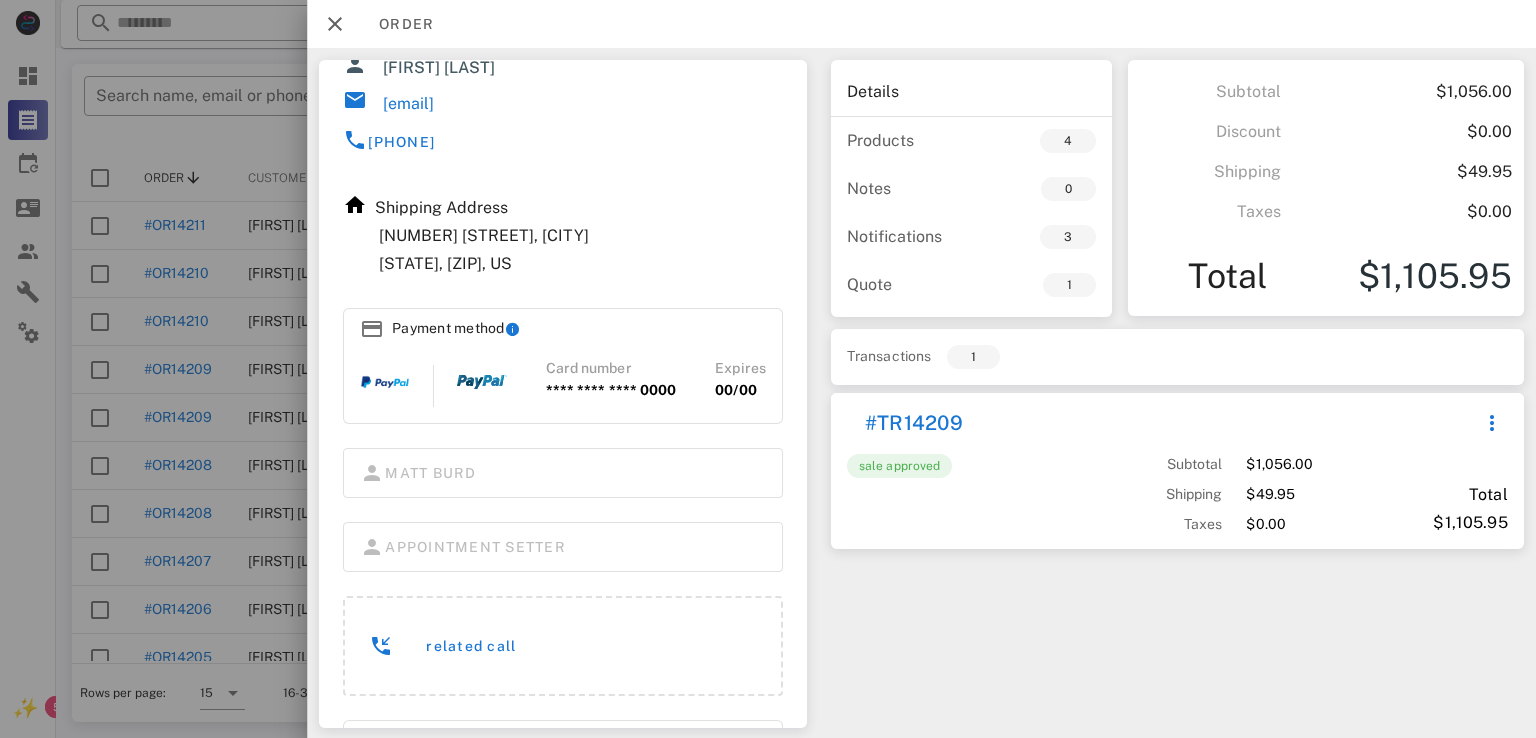 scroll, scrollTop: 232, scrollLeft: 0, axis: vertical 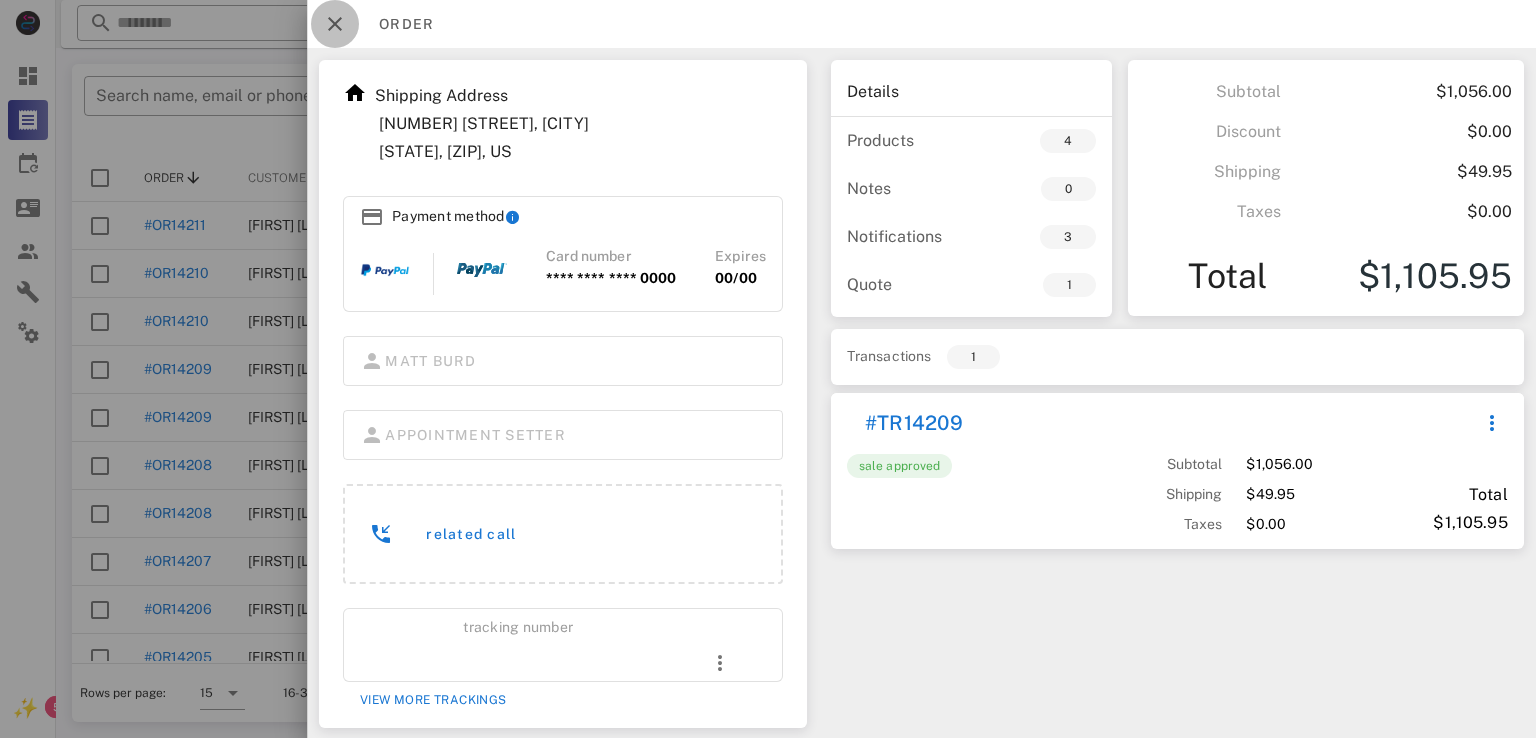 click at bounding box center [335, 24] 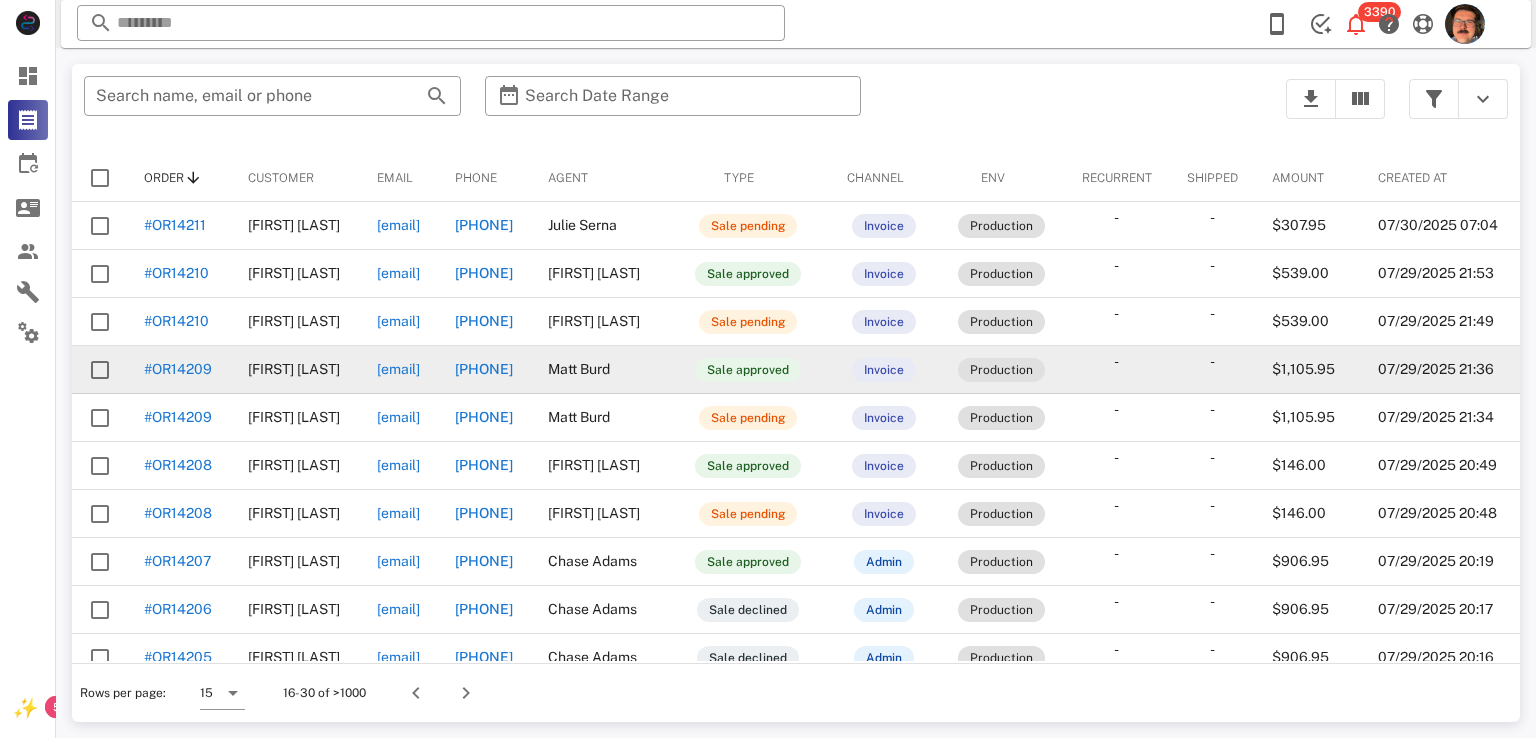 click on "#OR14209" at bounding box center [178, 369] 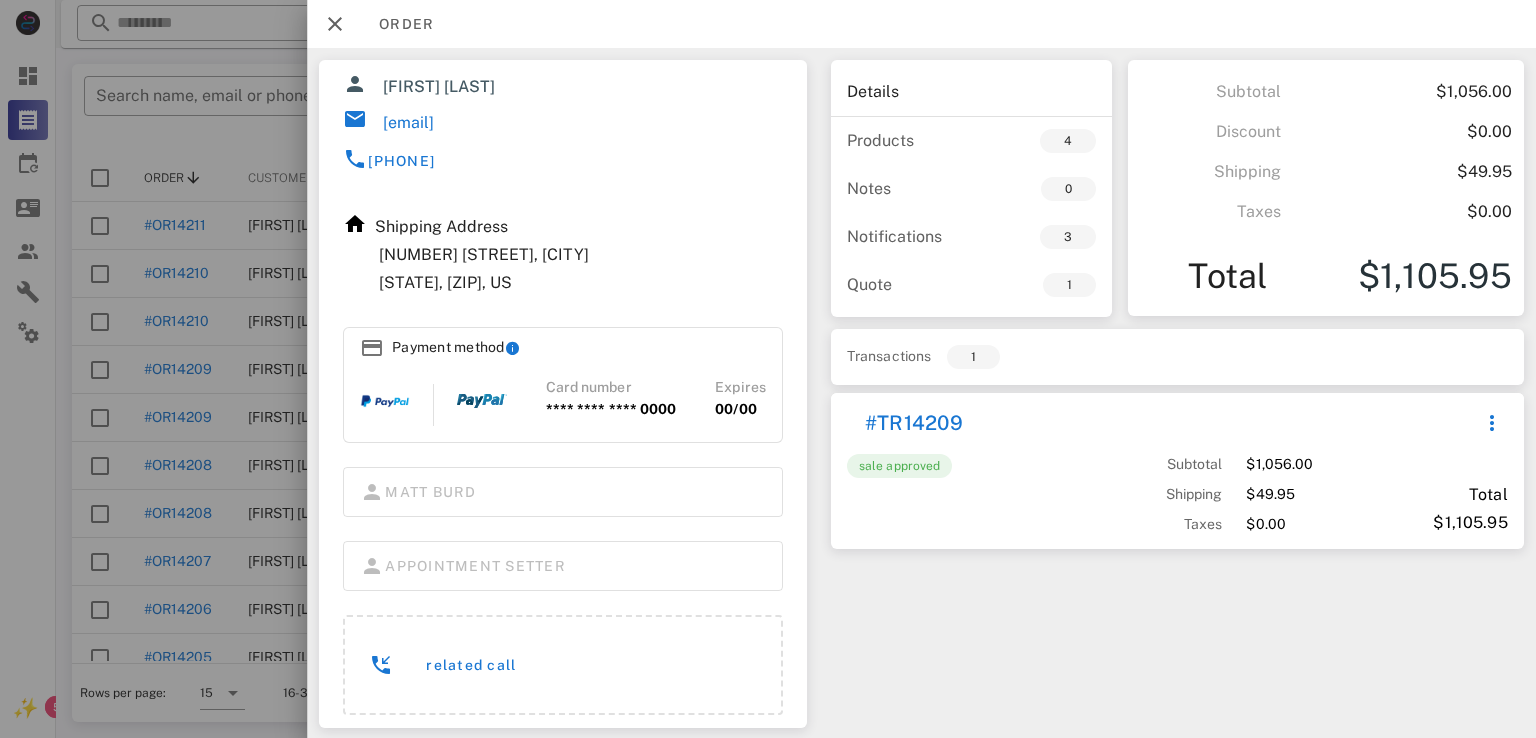 scroll, scrollTop: 232, scrollLeft: 0, axis: vertical 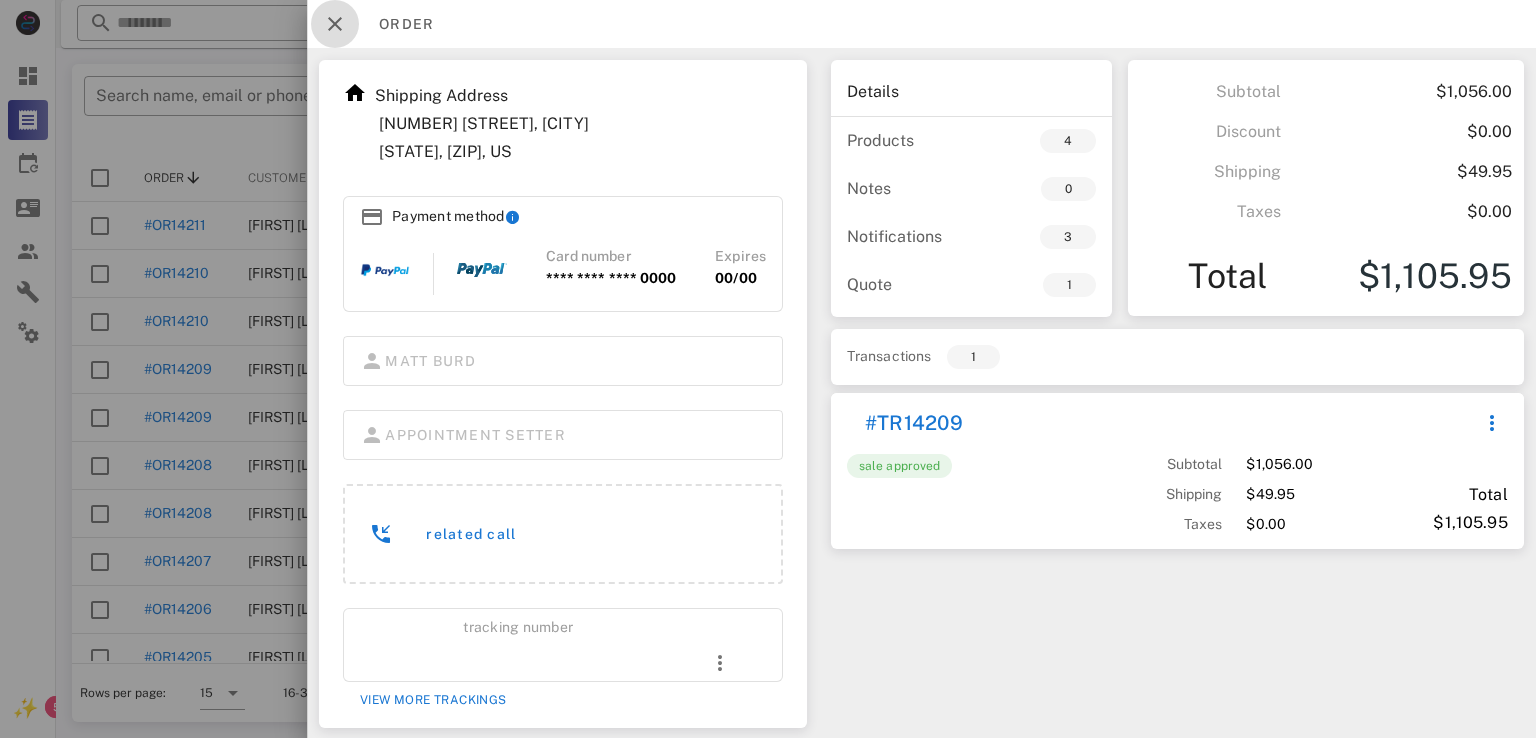 click at bounding box center [335, 24] 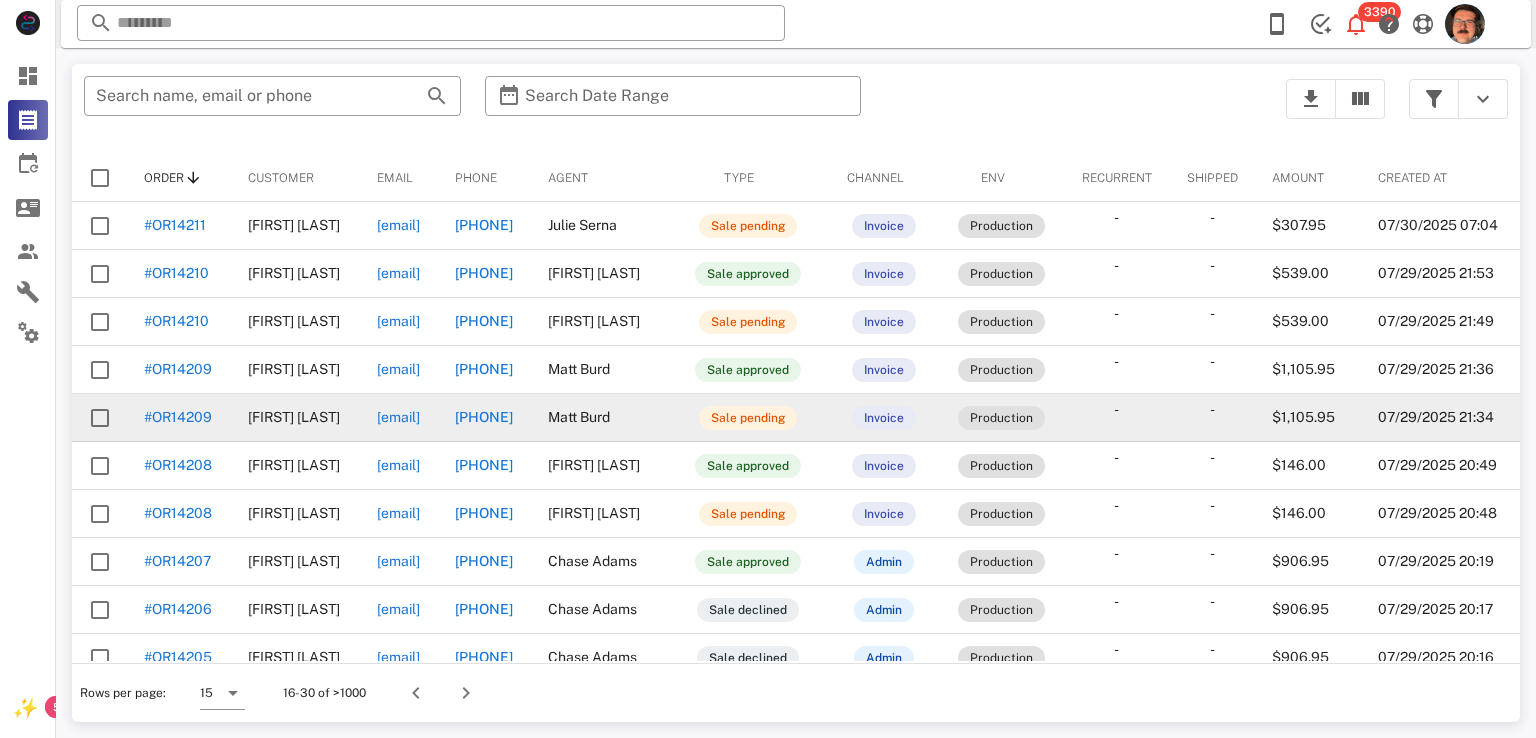 click on "#OR14209" at bounding box center (178, 417) 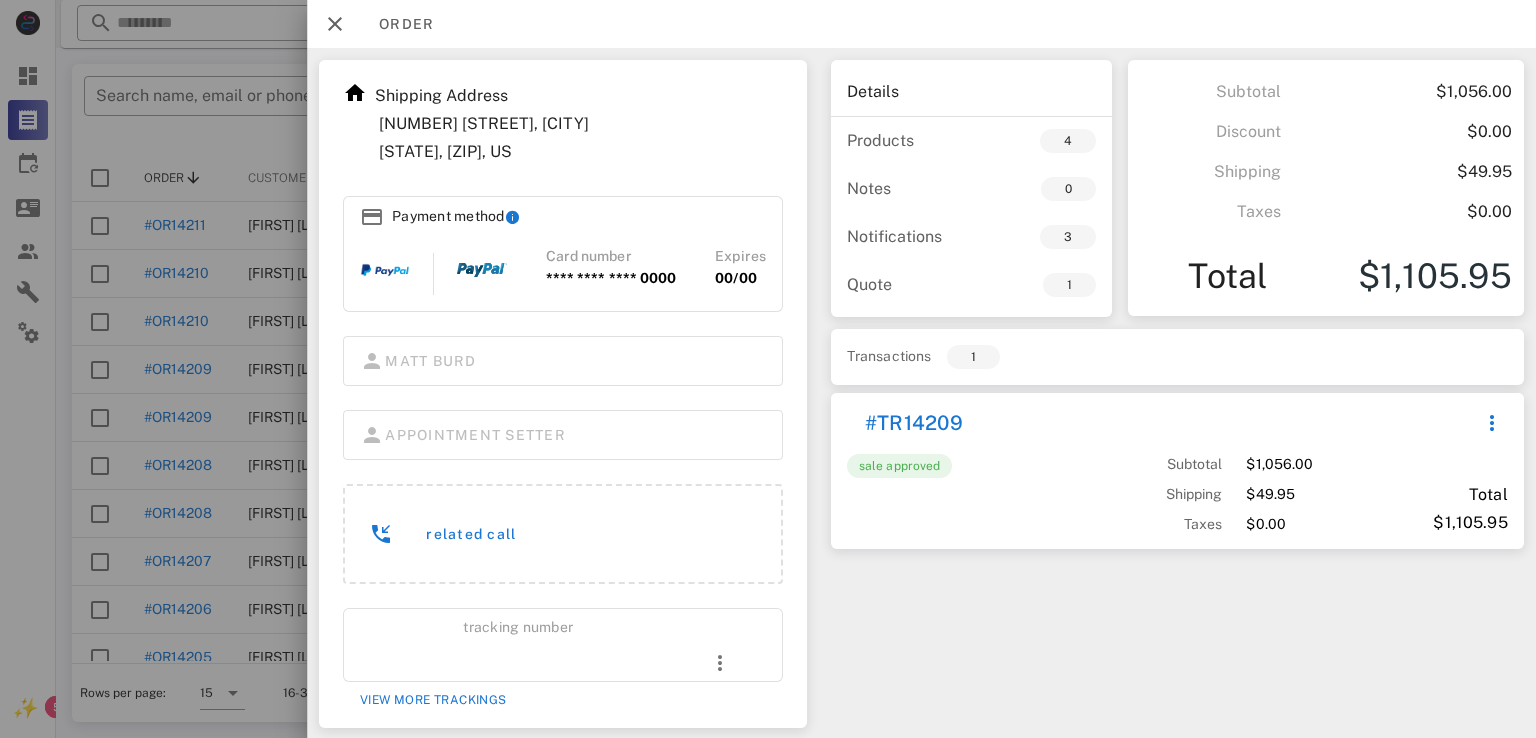 scroll, scrollTop: 0, scrollLeft: 0, axis: both 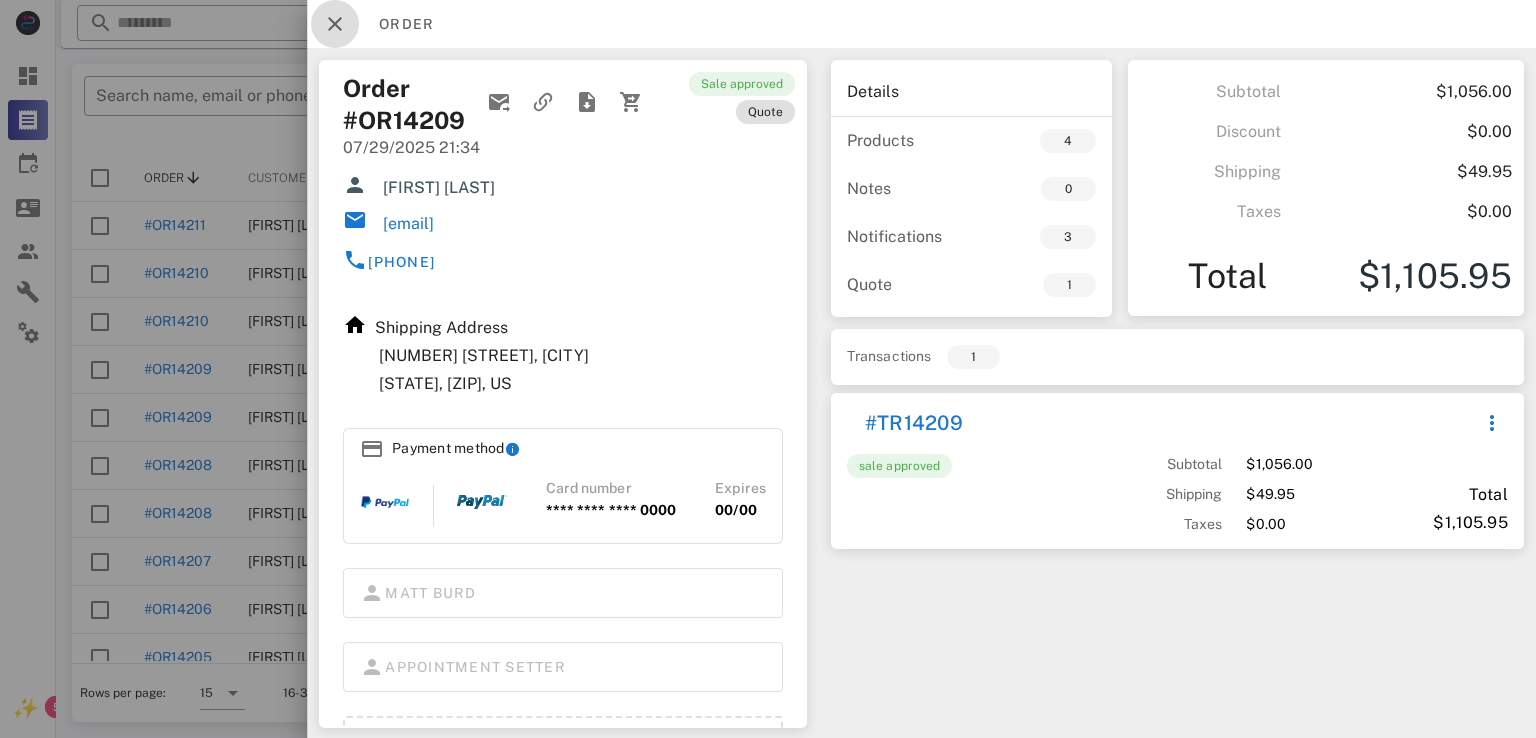 click at bounding box center [335, 24] 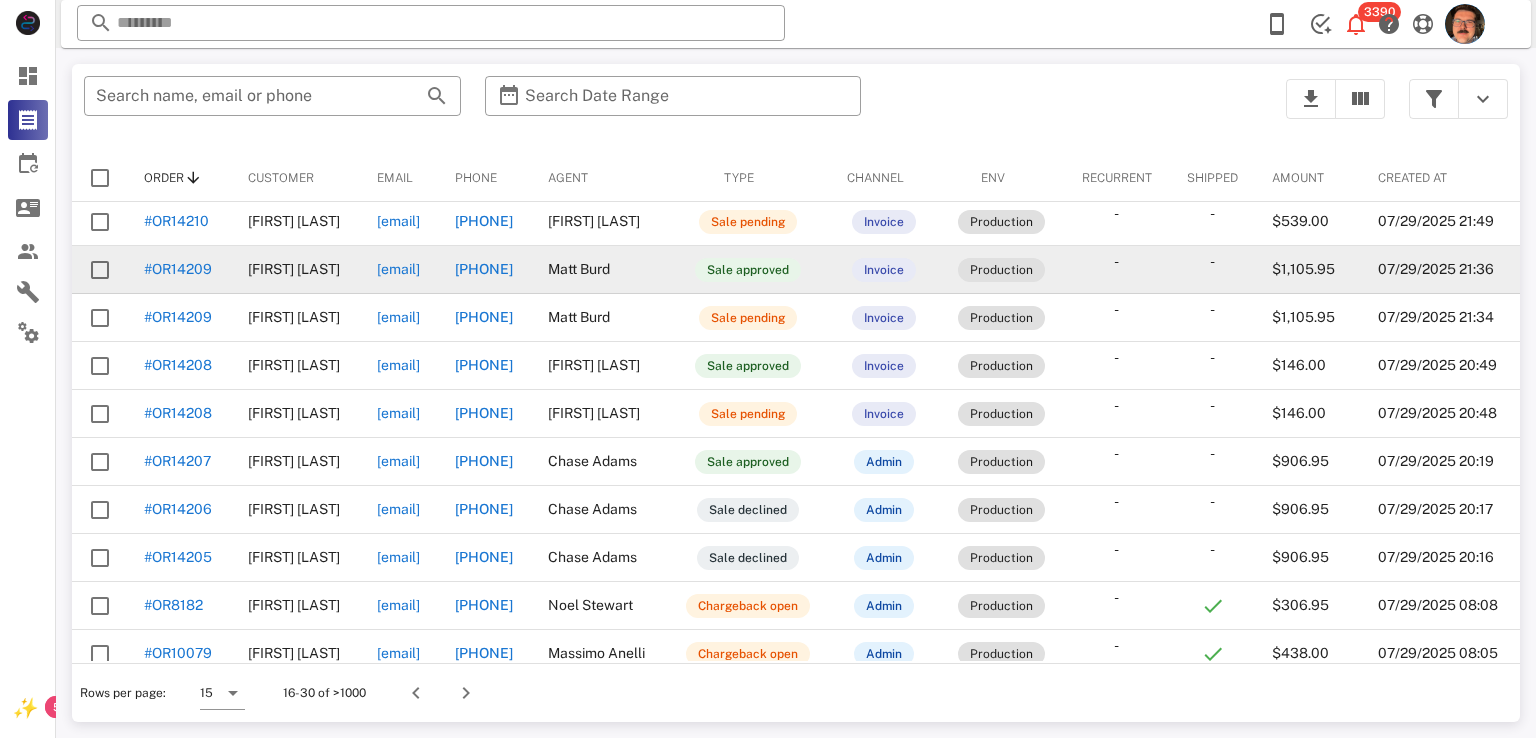scroll, scrollTop: 0, scrollLeft: 0, axis: both 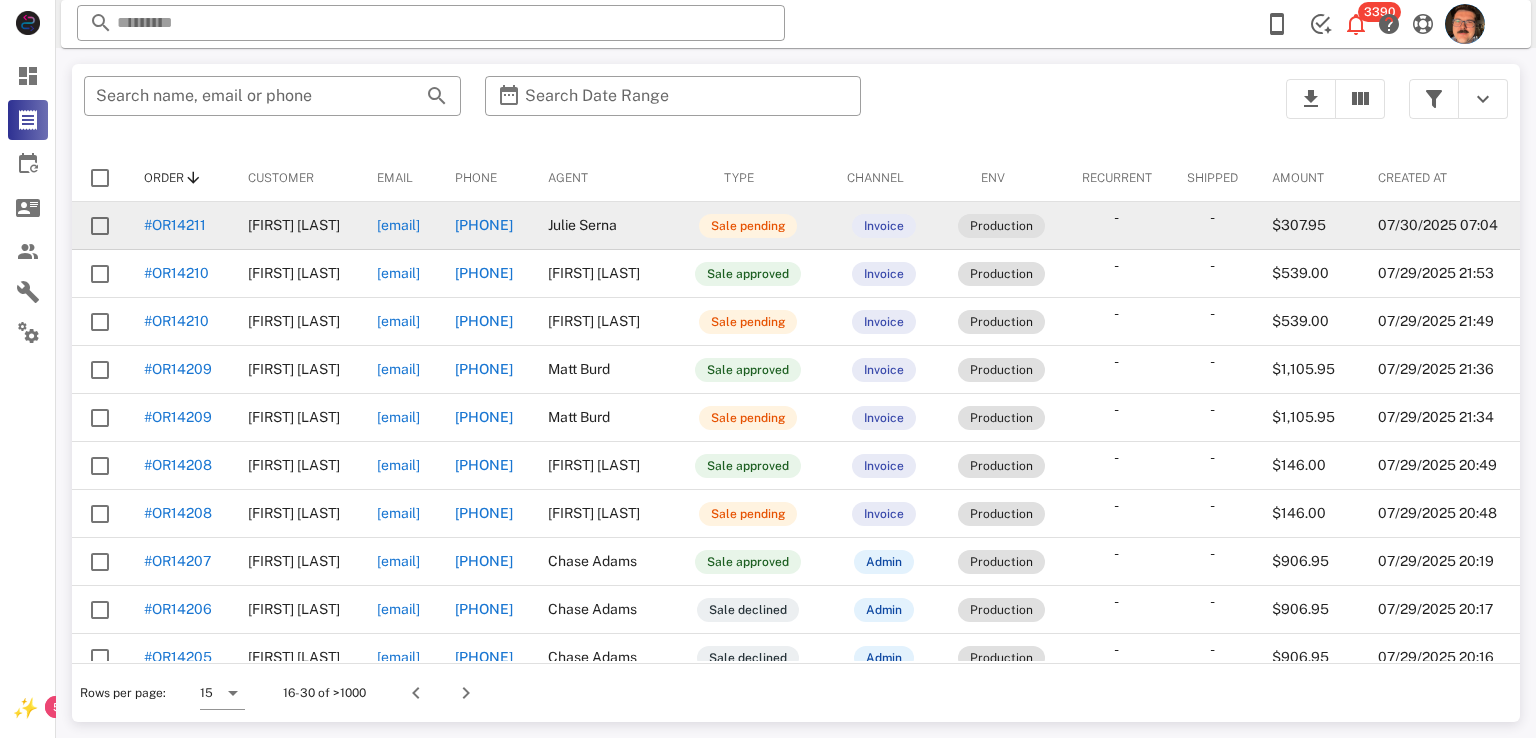 click on "#OR14211" at bounding box center (175, 225) 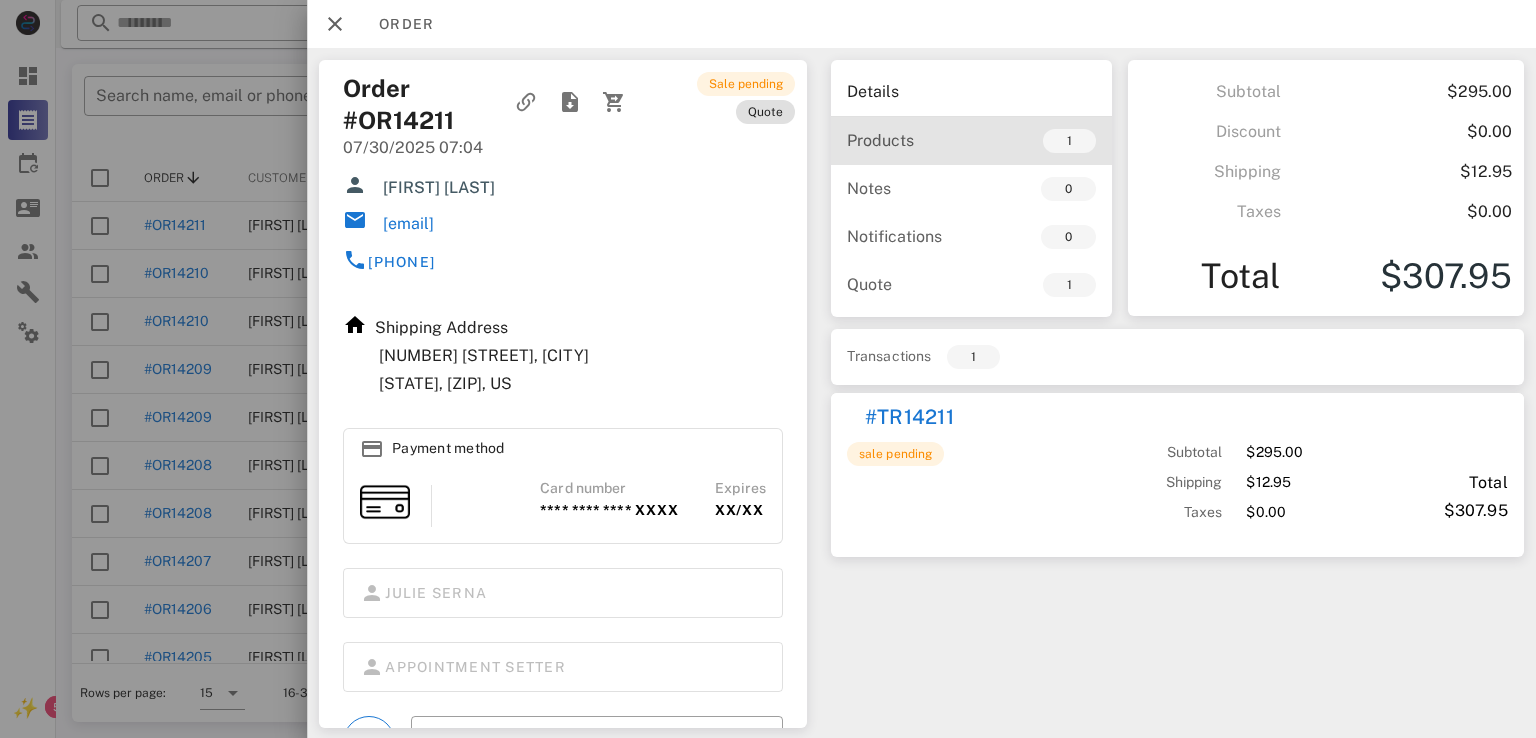 click on "Products" at bounding box center [909, 140] 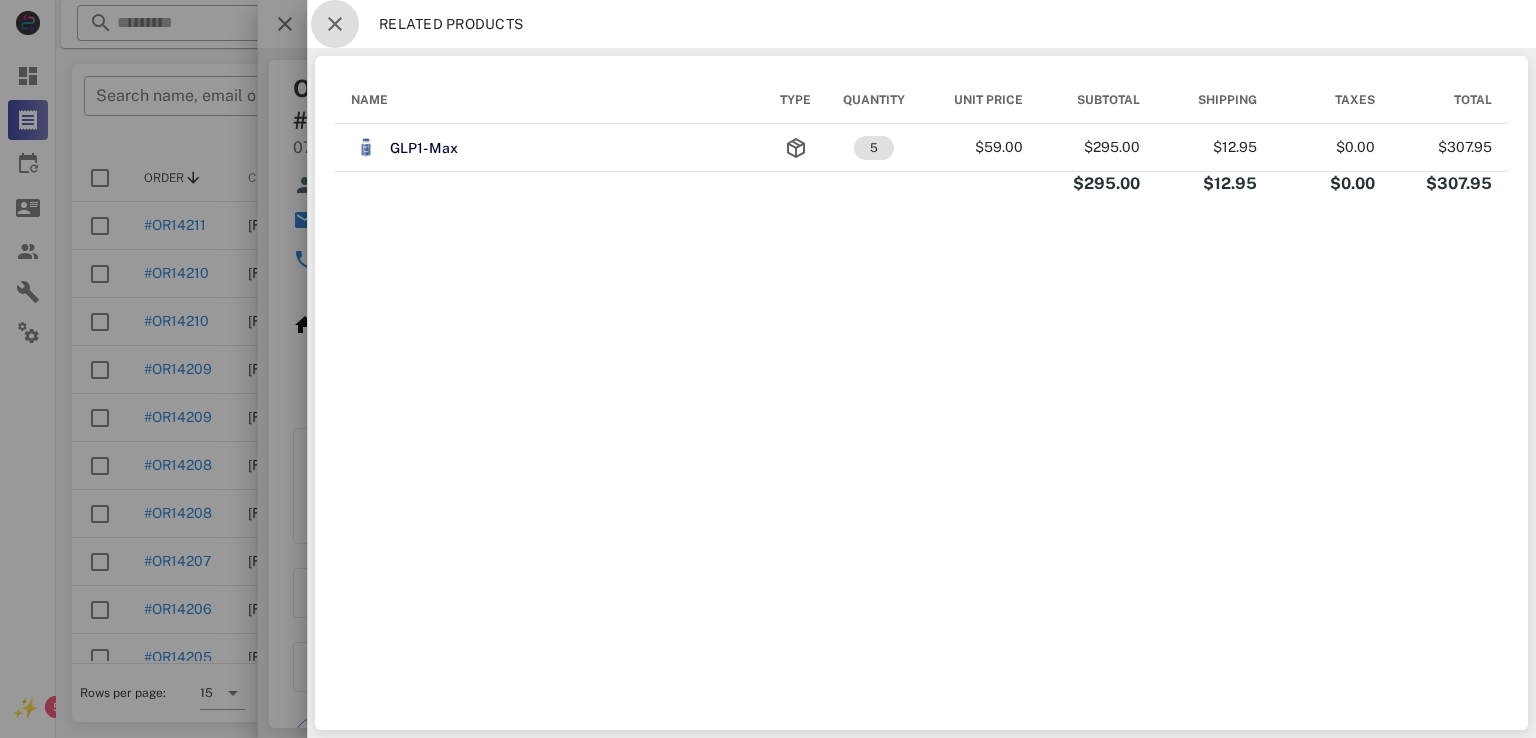 click at bounding box center [335, 24] 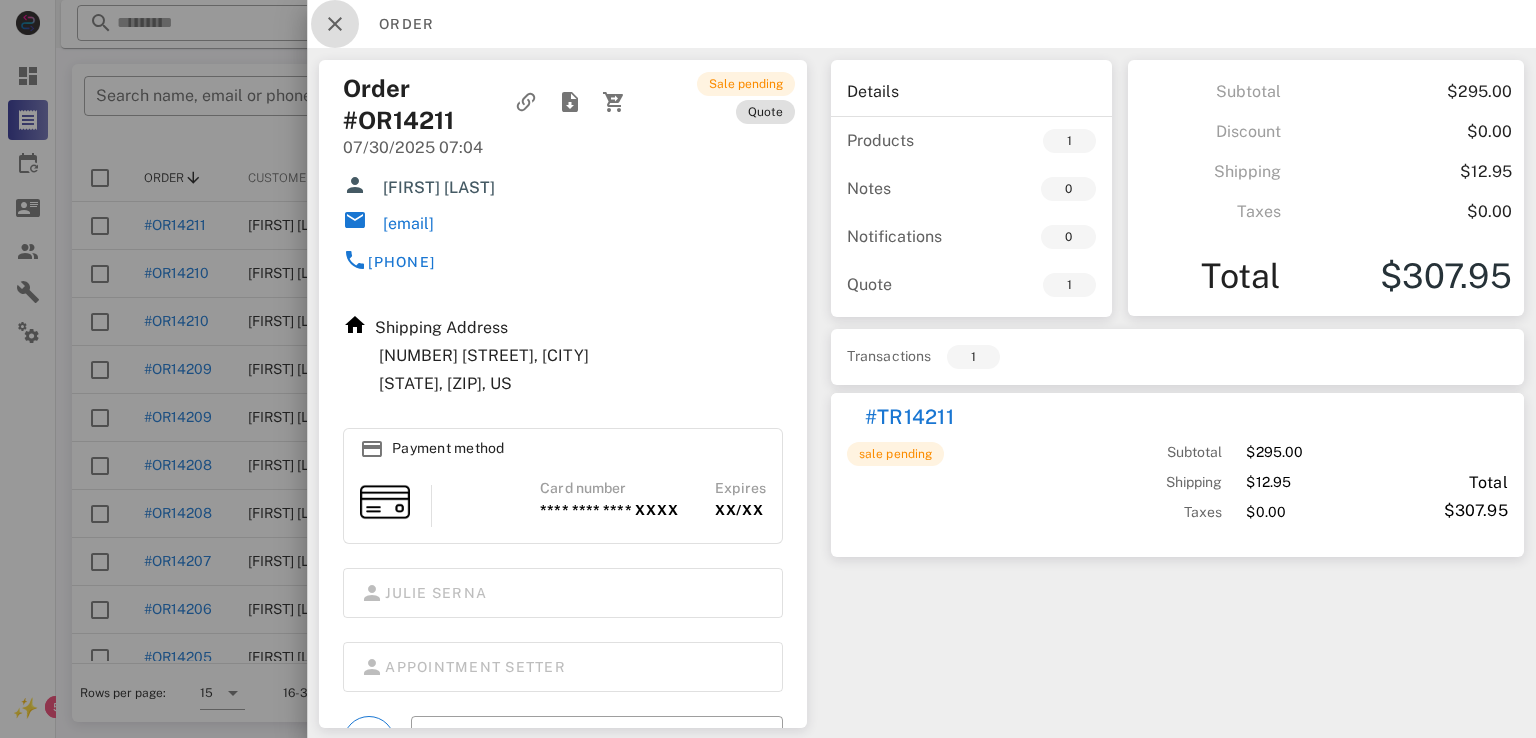 click at bounding box center [335, 24] 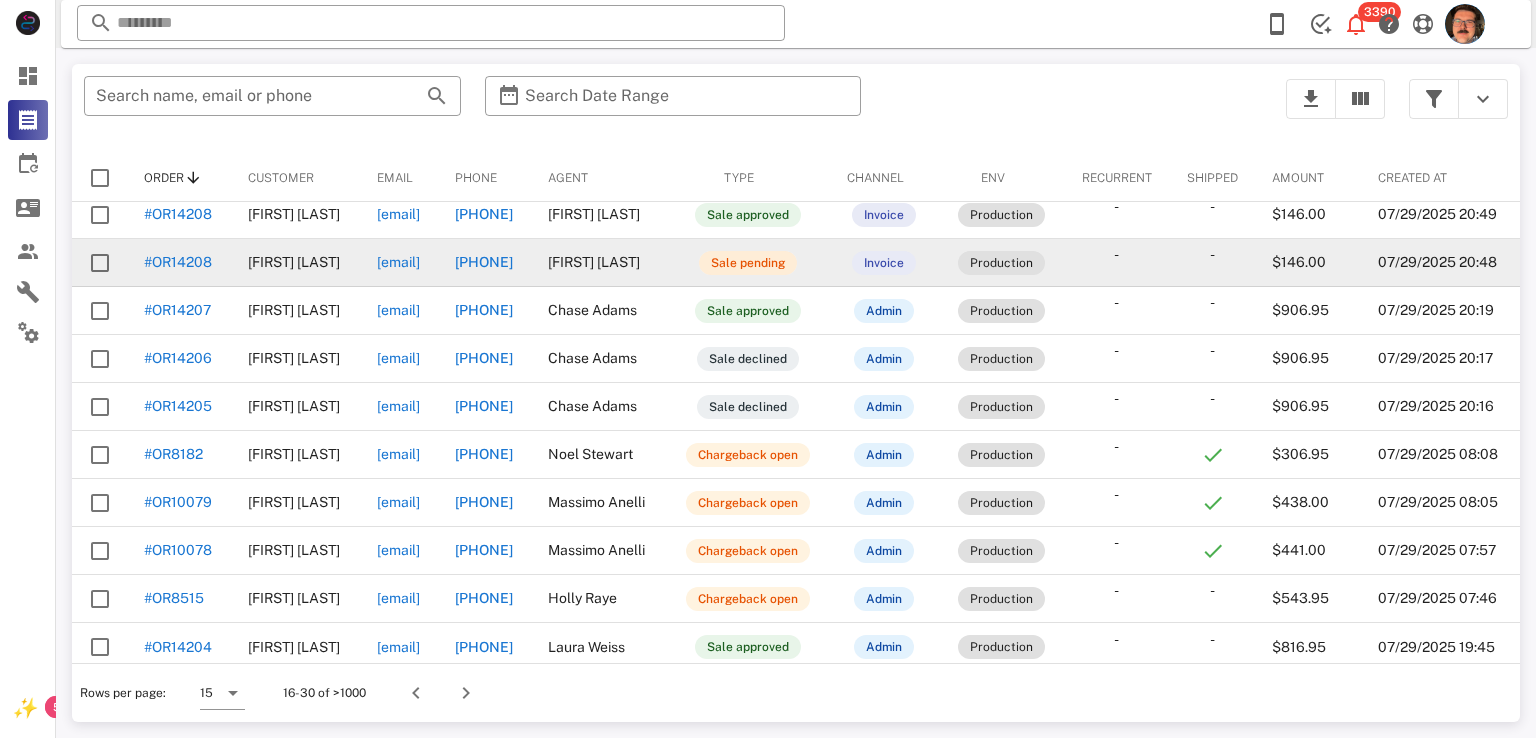 scroll, scrollTop: 300, scrollLeft: 0, axis: vertical 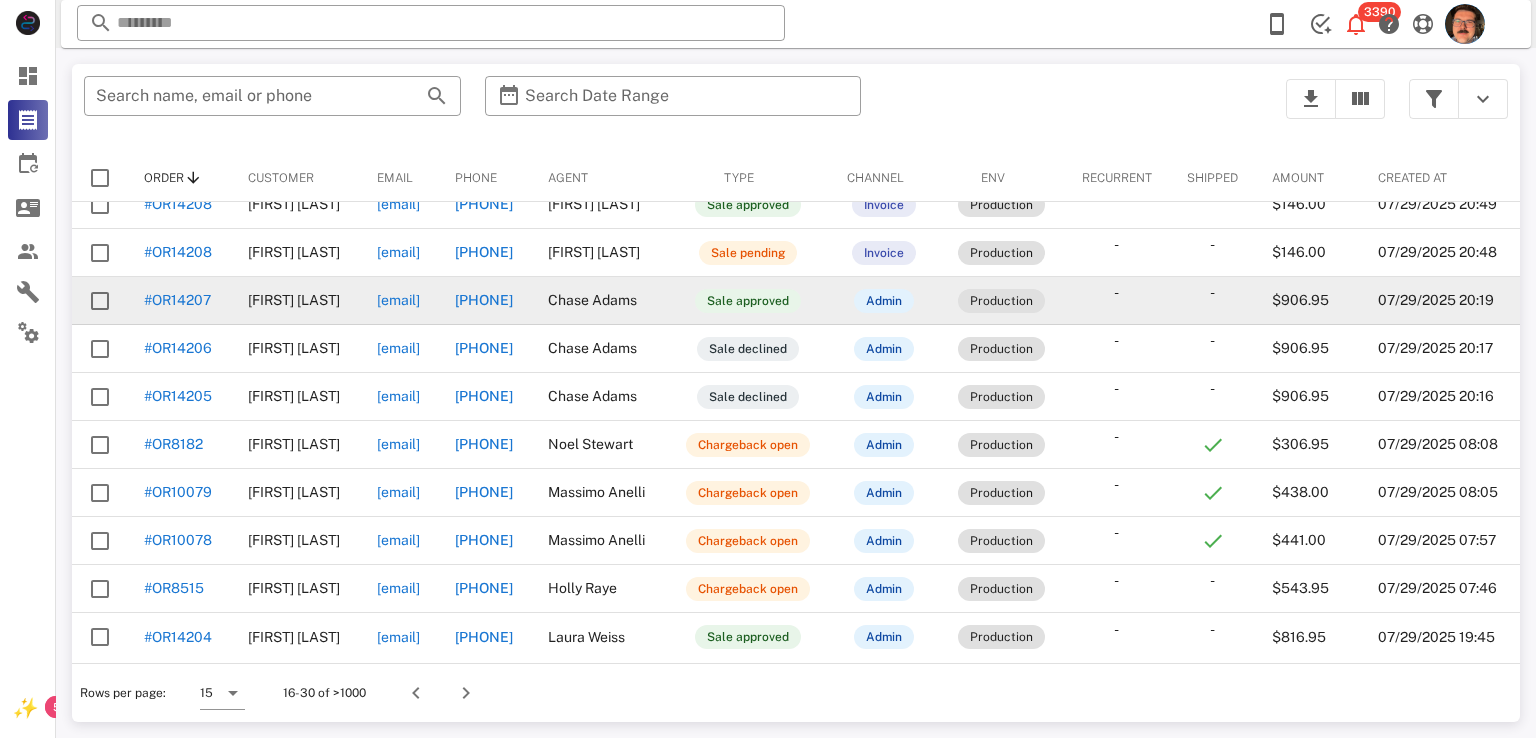 click on "#OR14207" at bounding box center [177, 300] 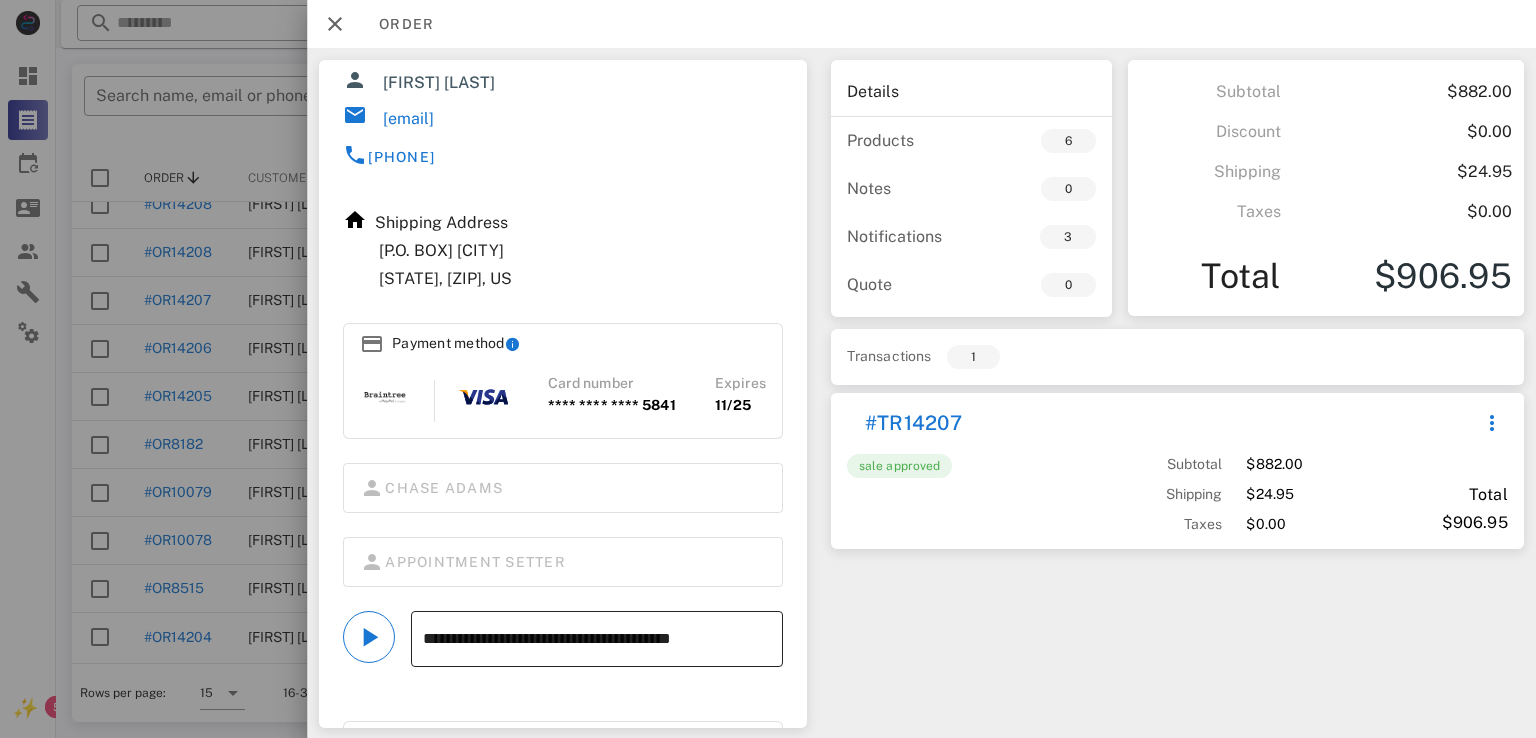 scroll, scrollTop: 218, scrollLeft: 0, axis: vertical 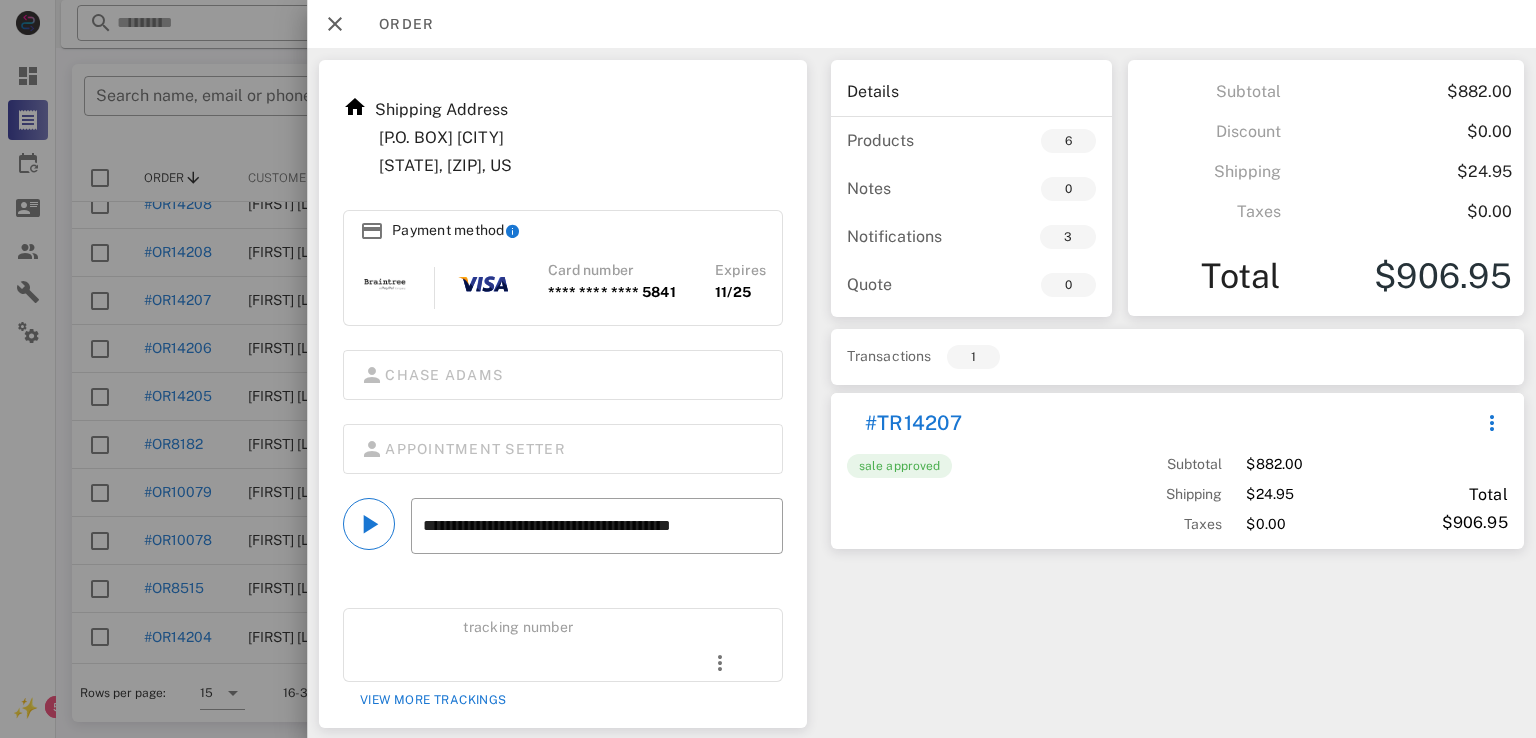 click on "**********" at bounding box center [563, 541] 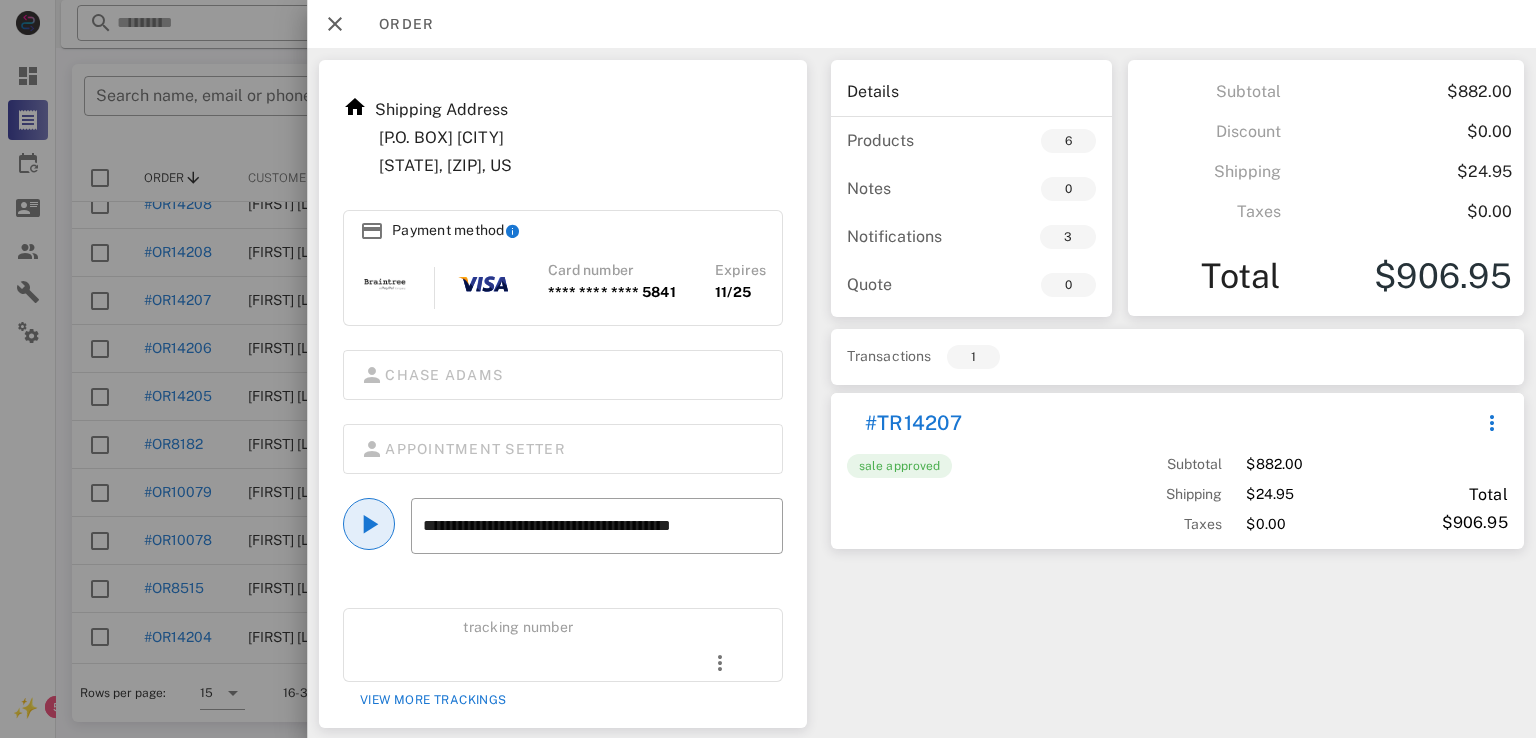 click at bounding box center (369, 524) 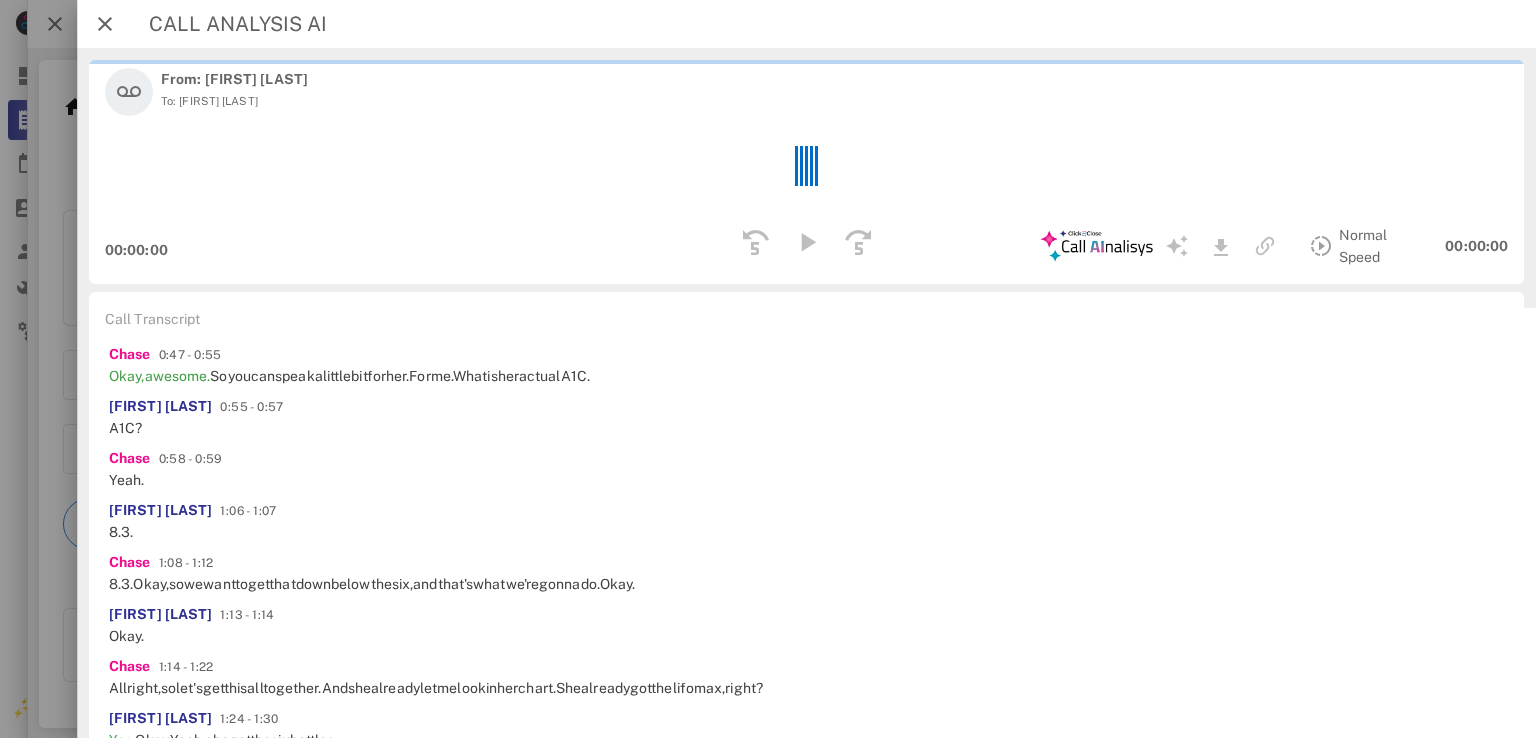 scroll, scrollTop: 200, scrollLeft: 0, axis: vertical 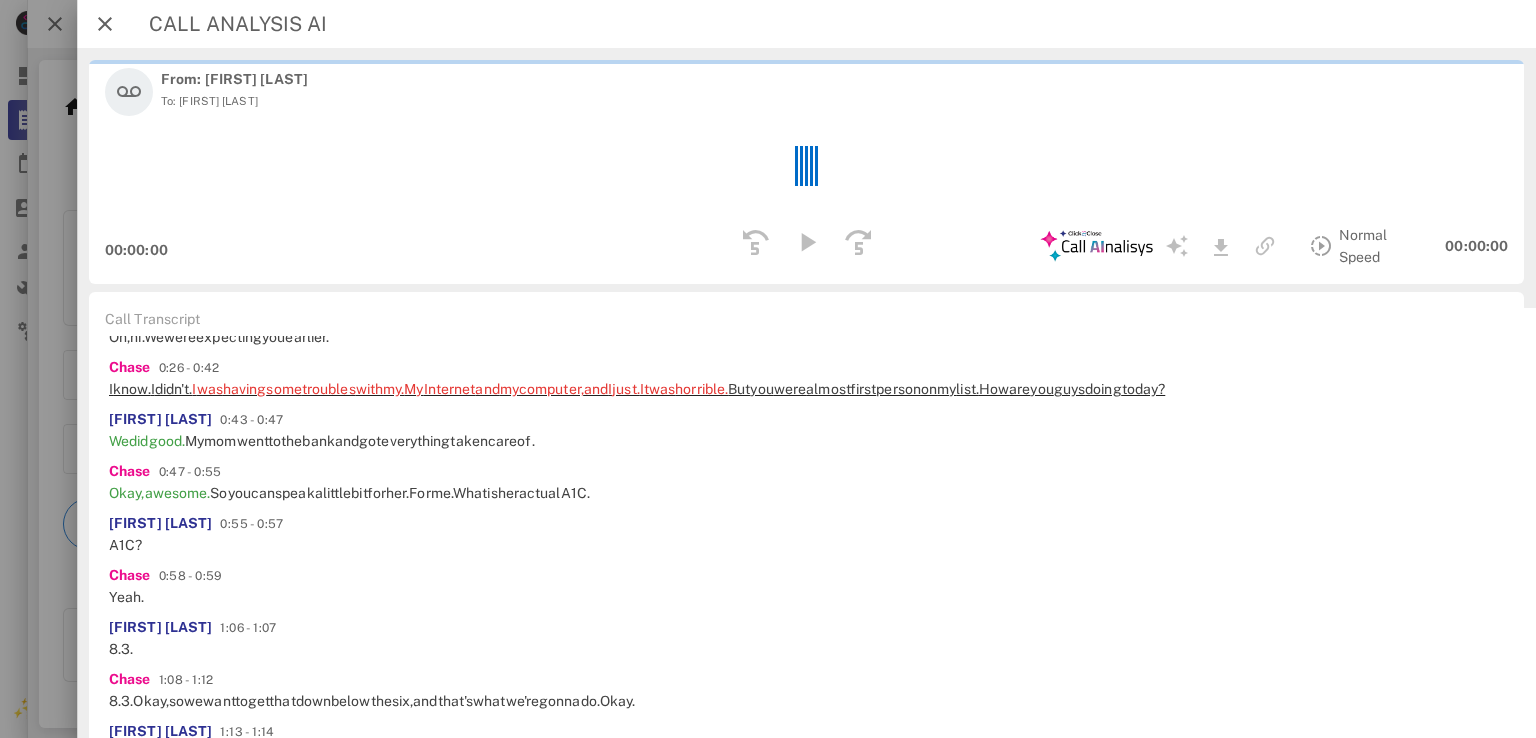 click on "Chase  0:26 - 0:42  I   know.   I   didn't.   I   was   having   some   troubles   with   my.   My   Internet   and   my   computer,   and   I   just.   It   was   horrible.   But   you   were   almost   first   person   on   my   list.   How   are   you   guys   doing   today?" at bounding box center [1647, 378] 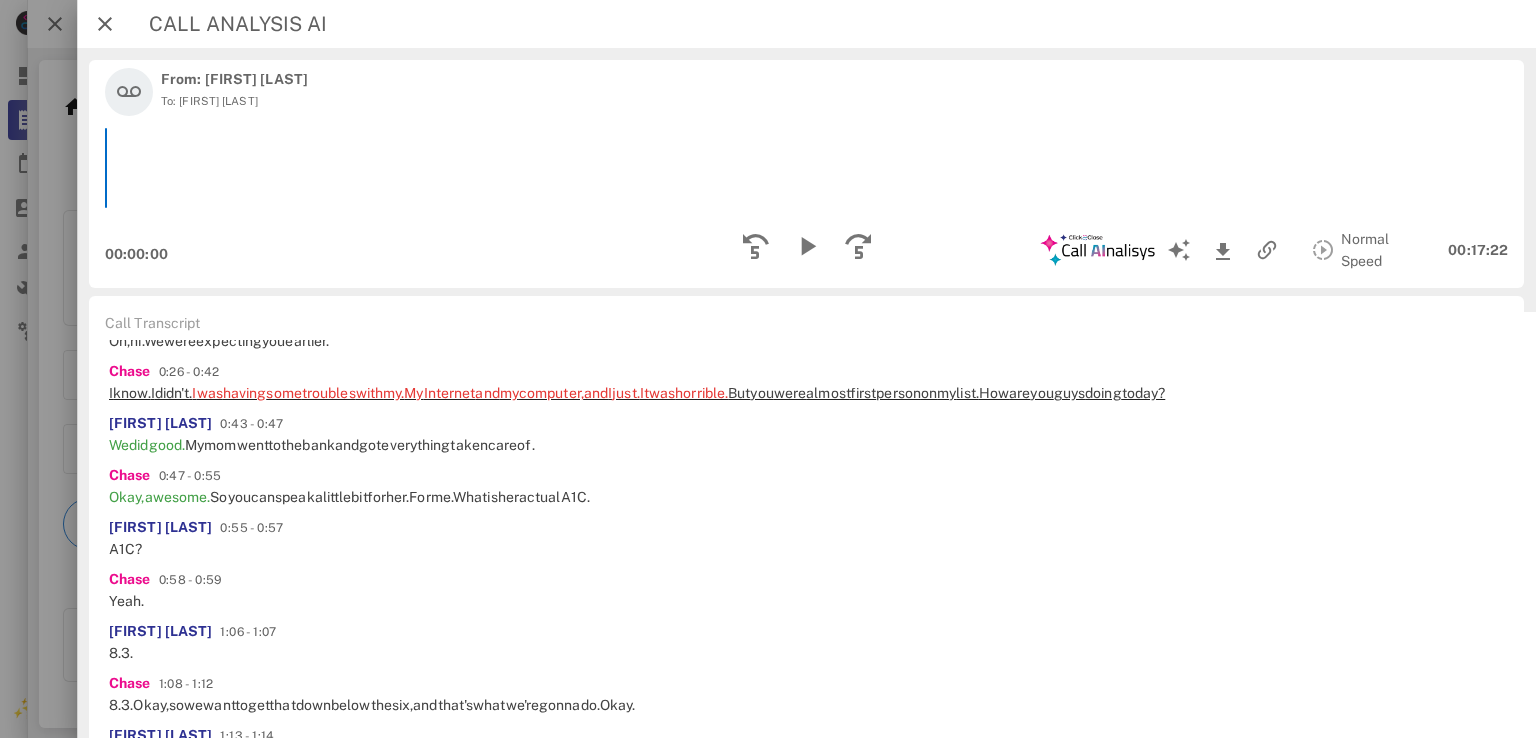 click on "list." at bounding box center [967, 393] 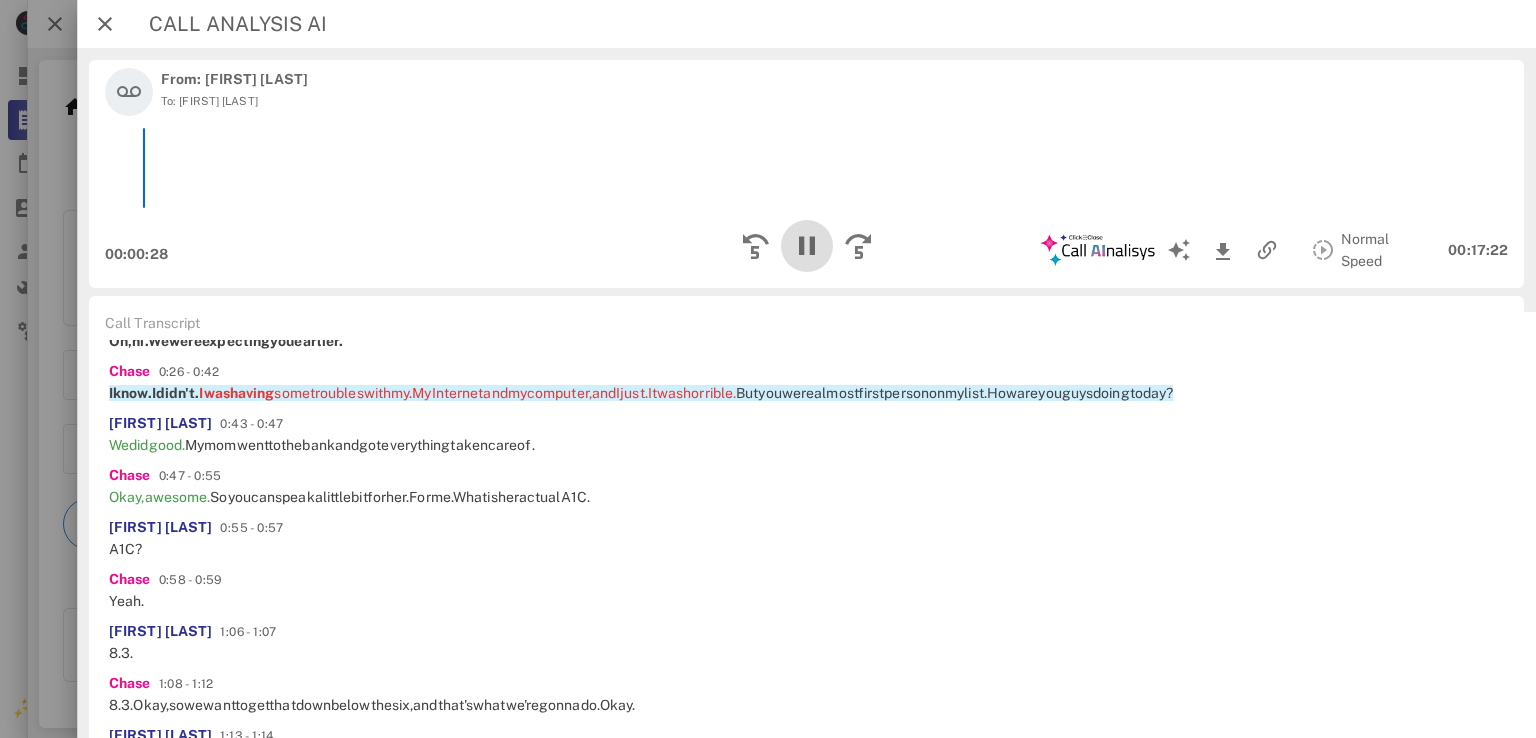 click at bounding box center (806, 246) 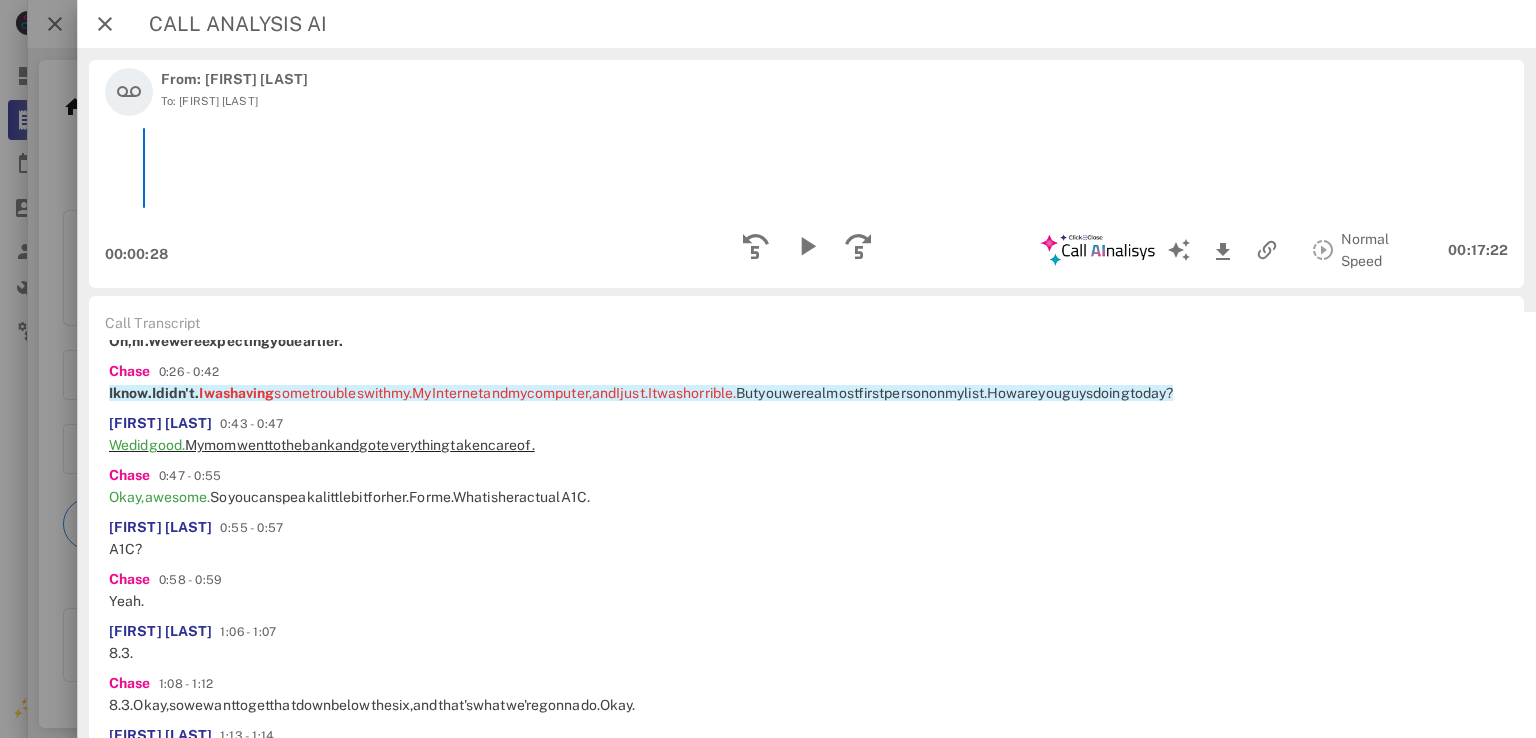 click on "everything" at bounding box center (415, 445) 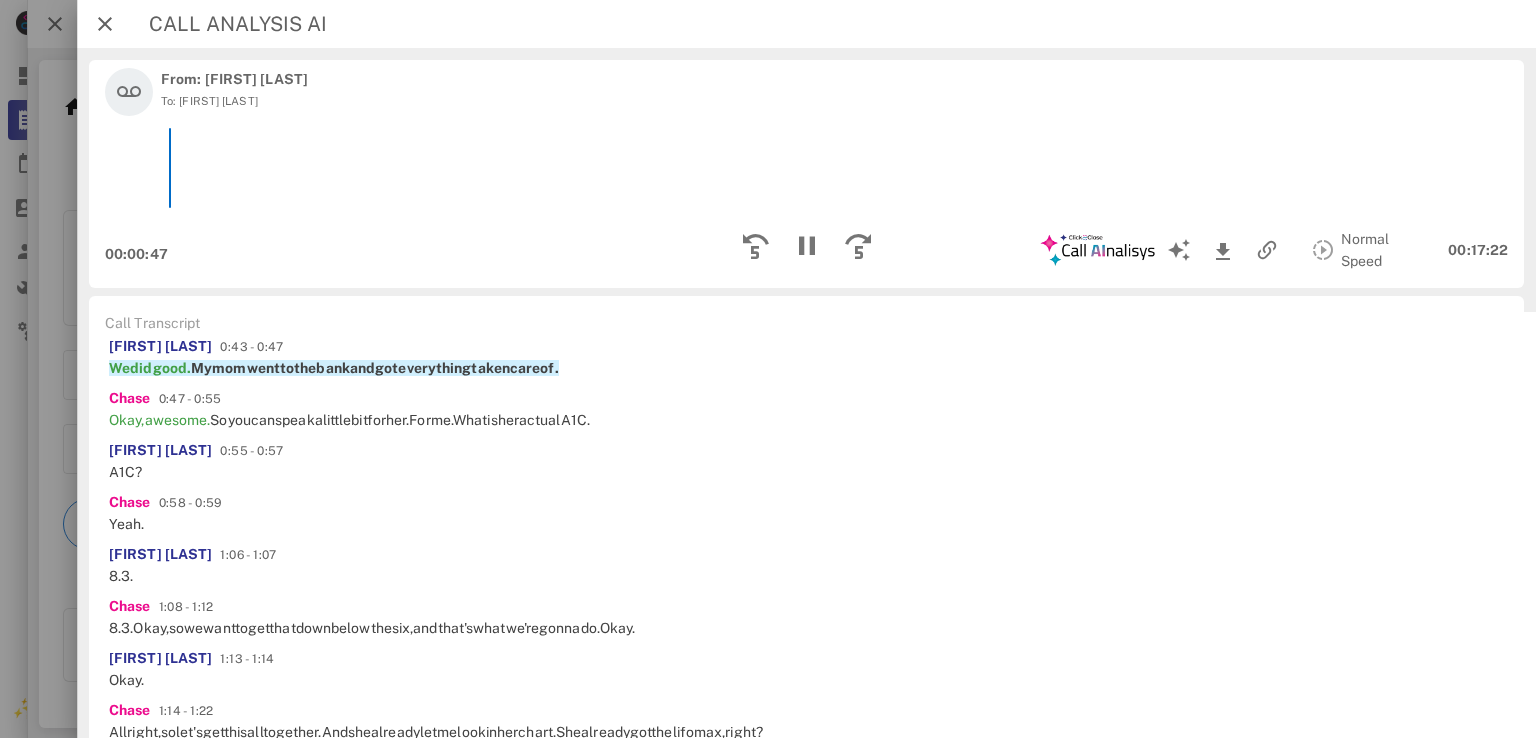 scroll, scrollTop: 243, scrollLeft: 0, axis: vertical 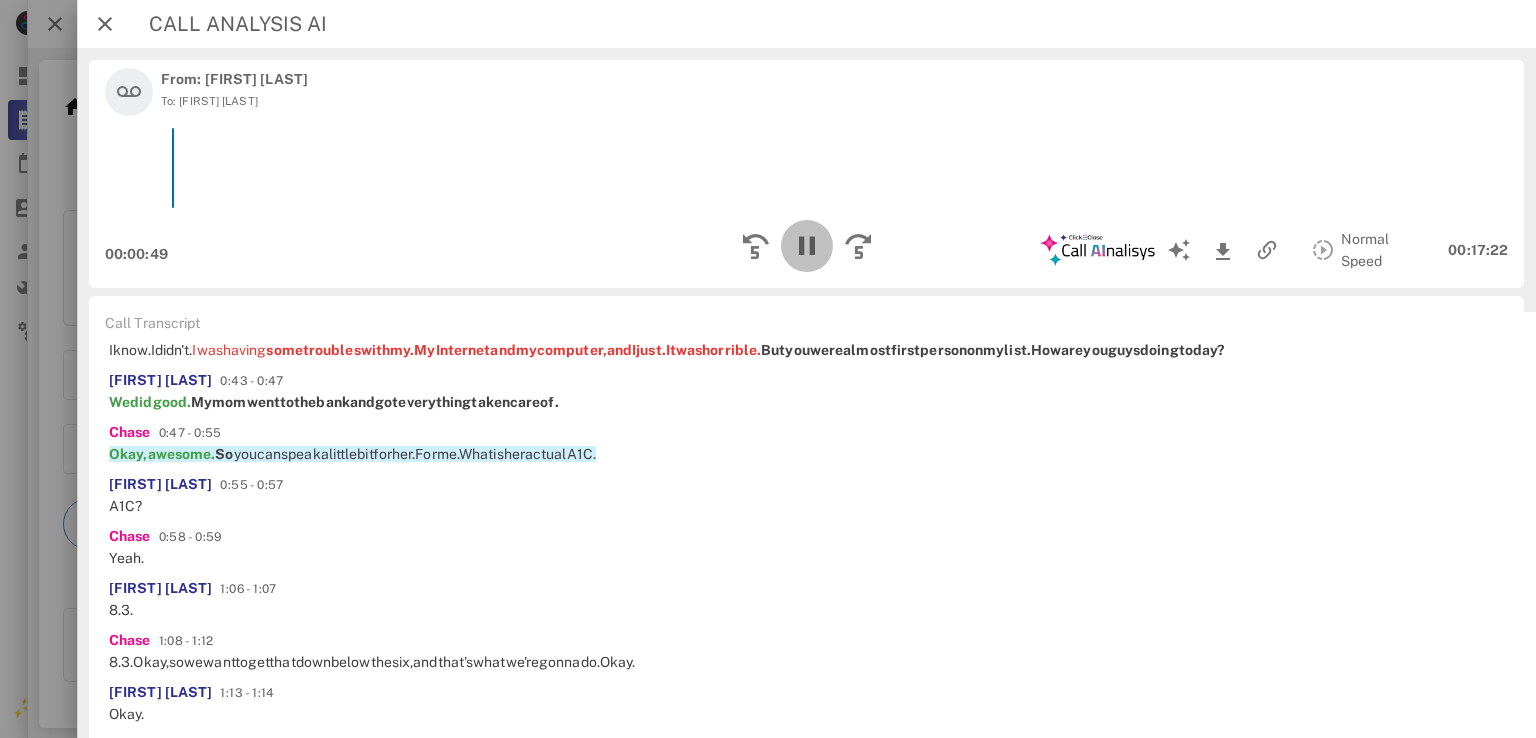 click at bounding box center [806, 246] 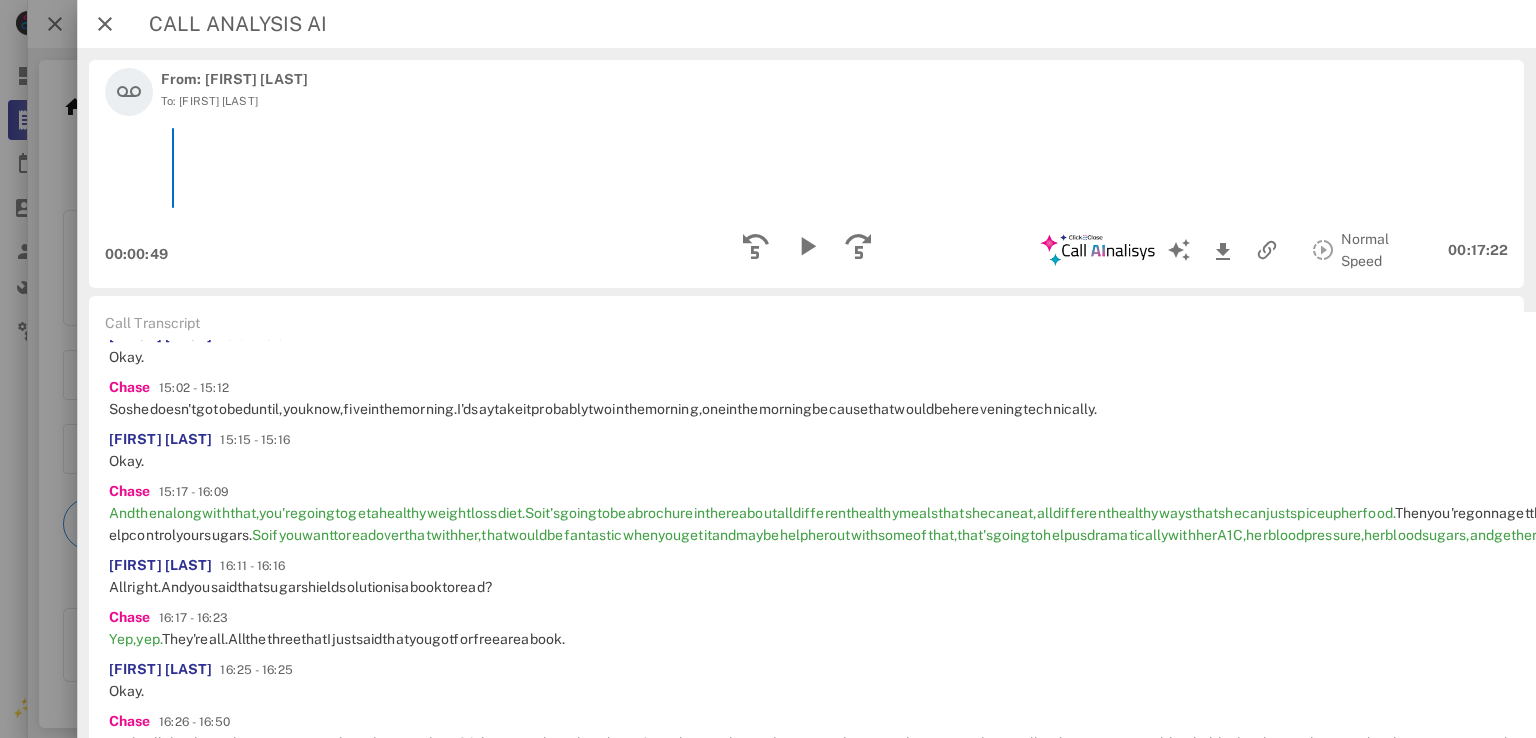 scroll, scrollTop: 6743, scrollLeft: 0, axis: vertical 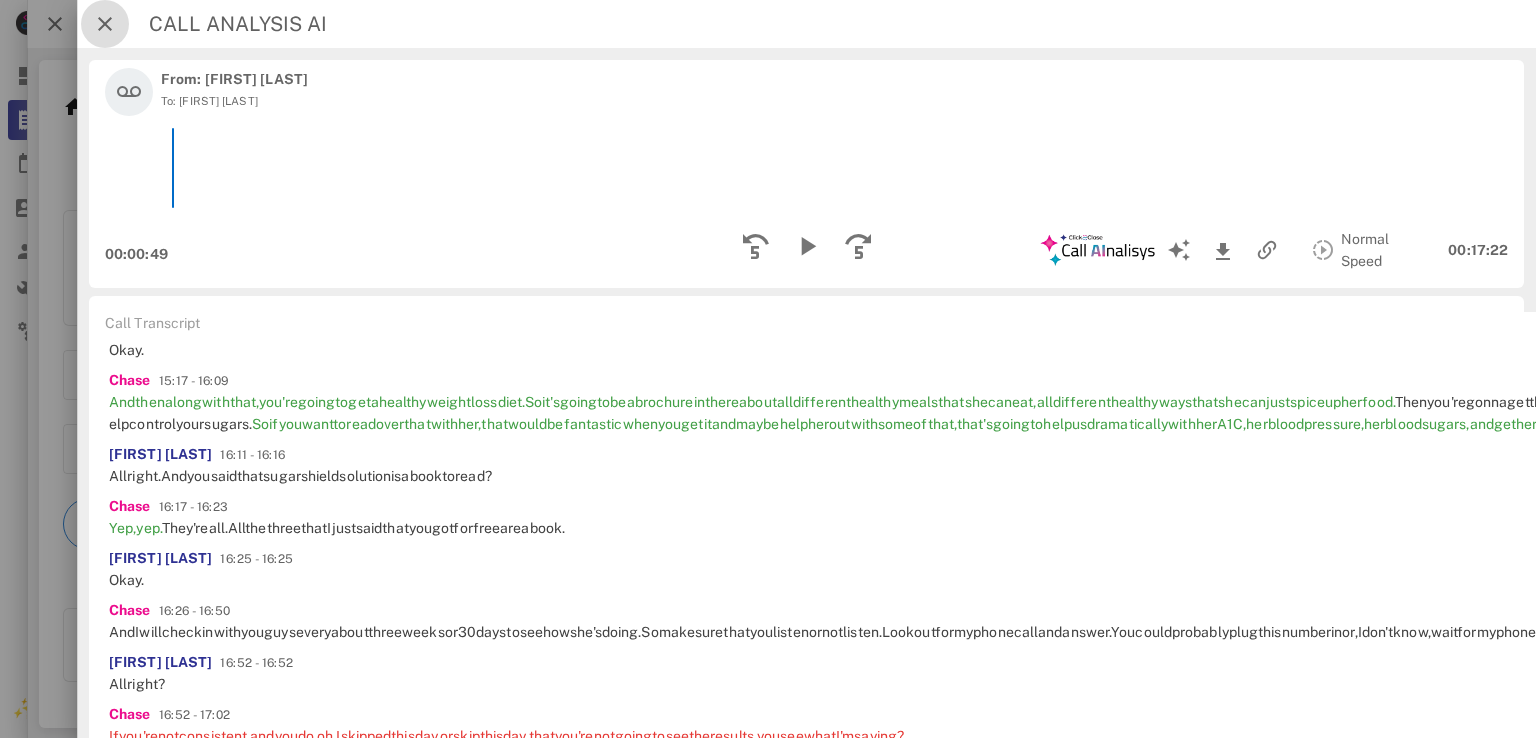 click at bounding box center [105, 24] 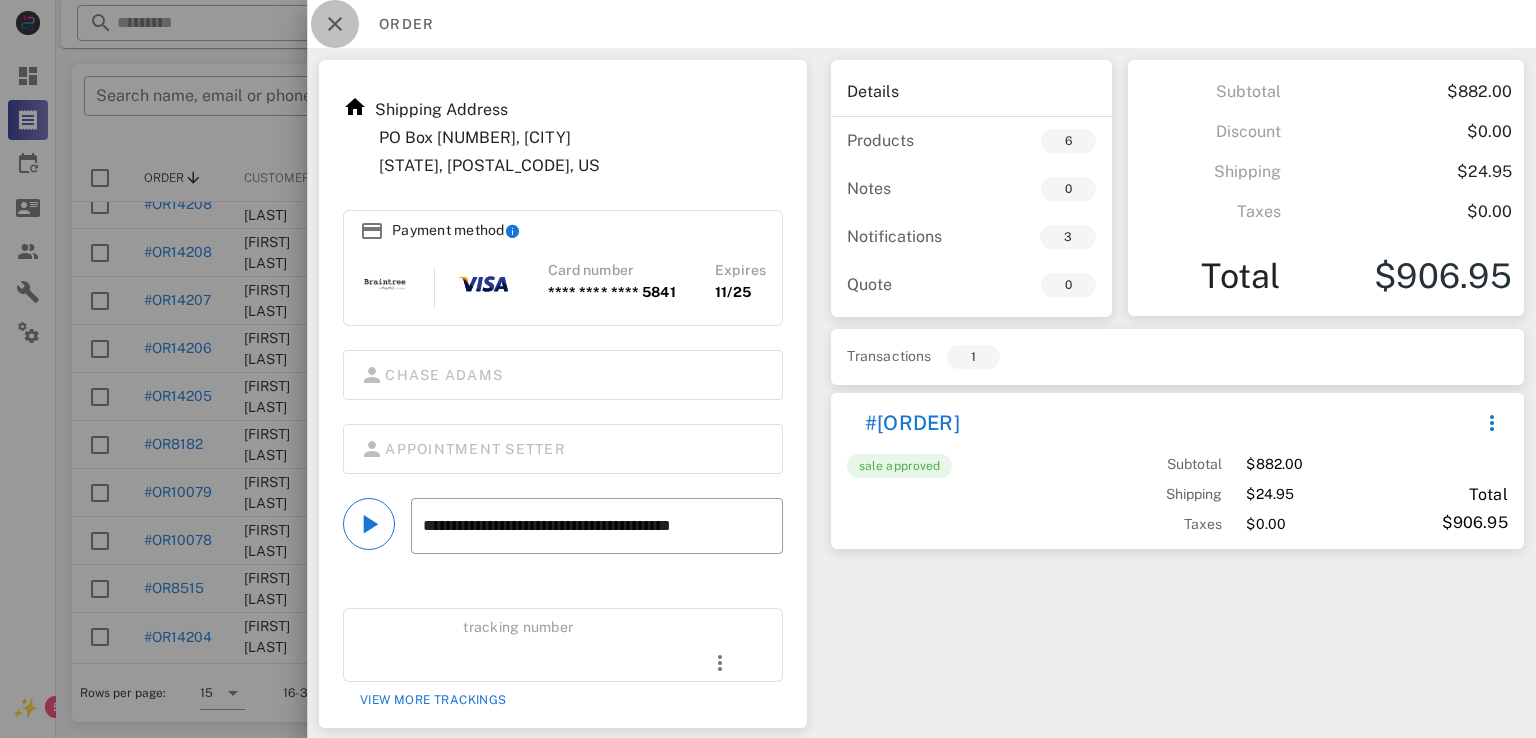click at bounding box center [335, 24] 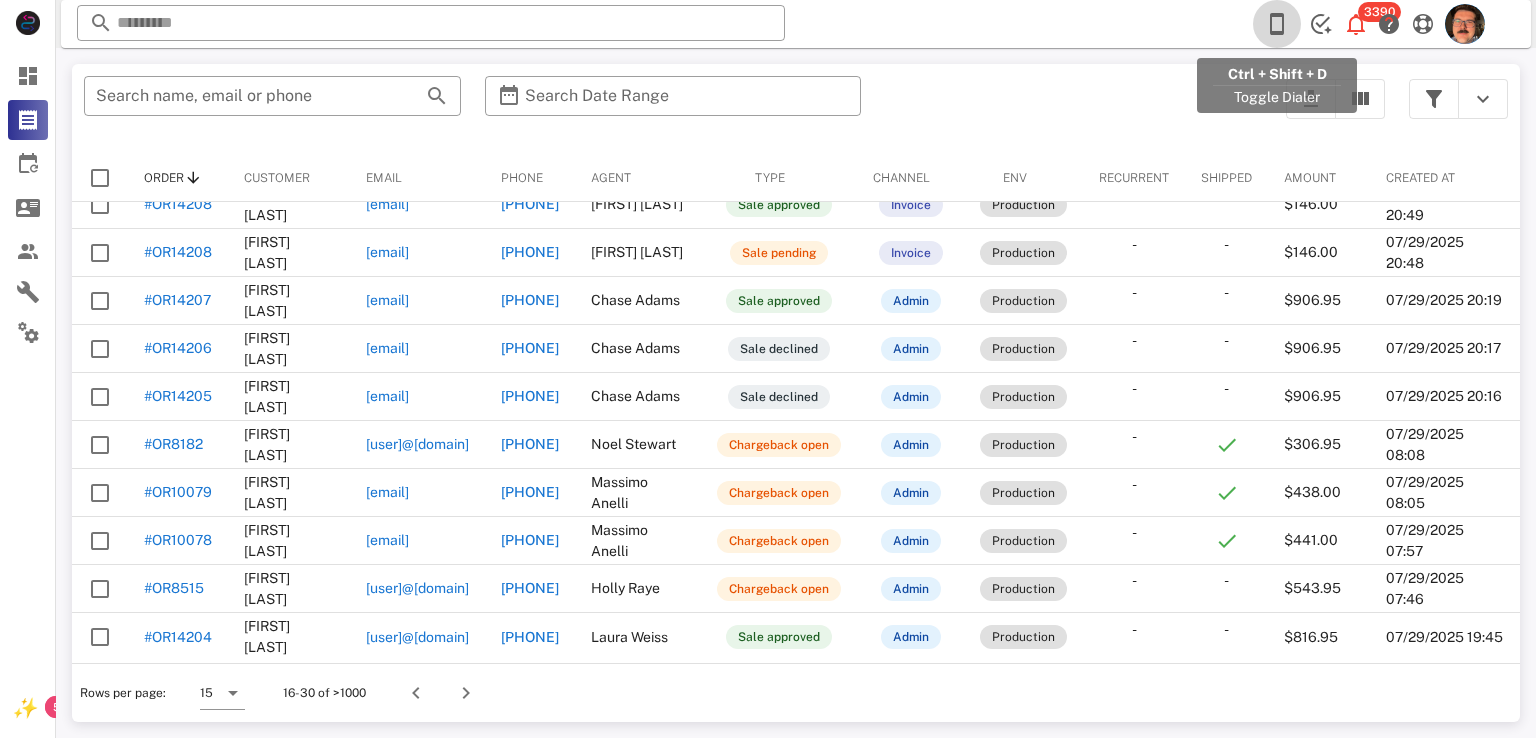 click at bounding box center (1277, 24) 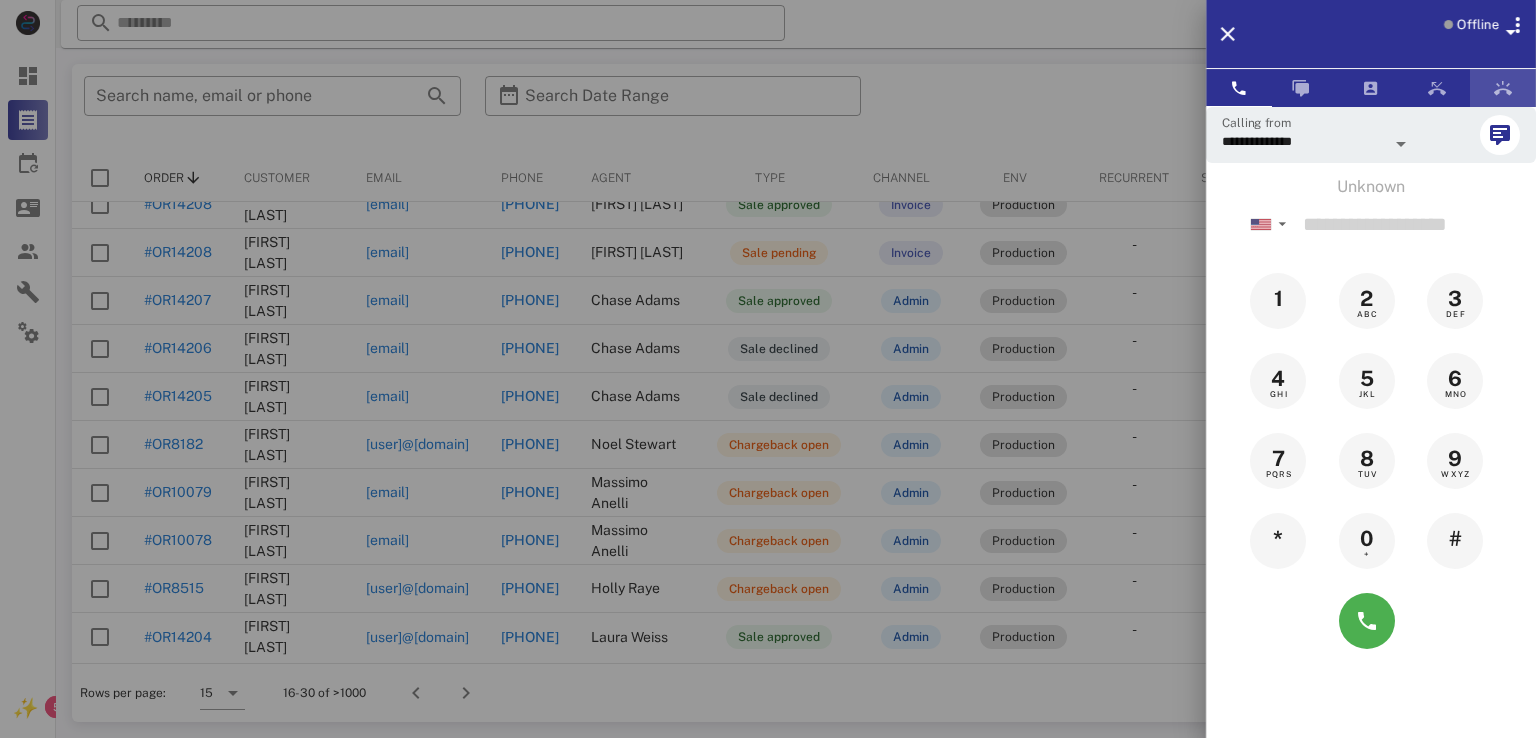 click at bounding box center [1503, 88] 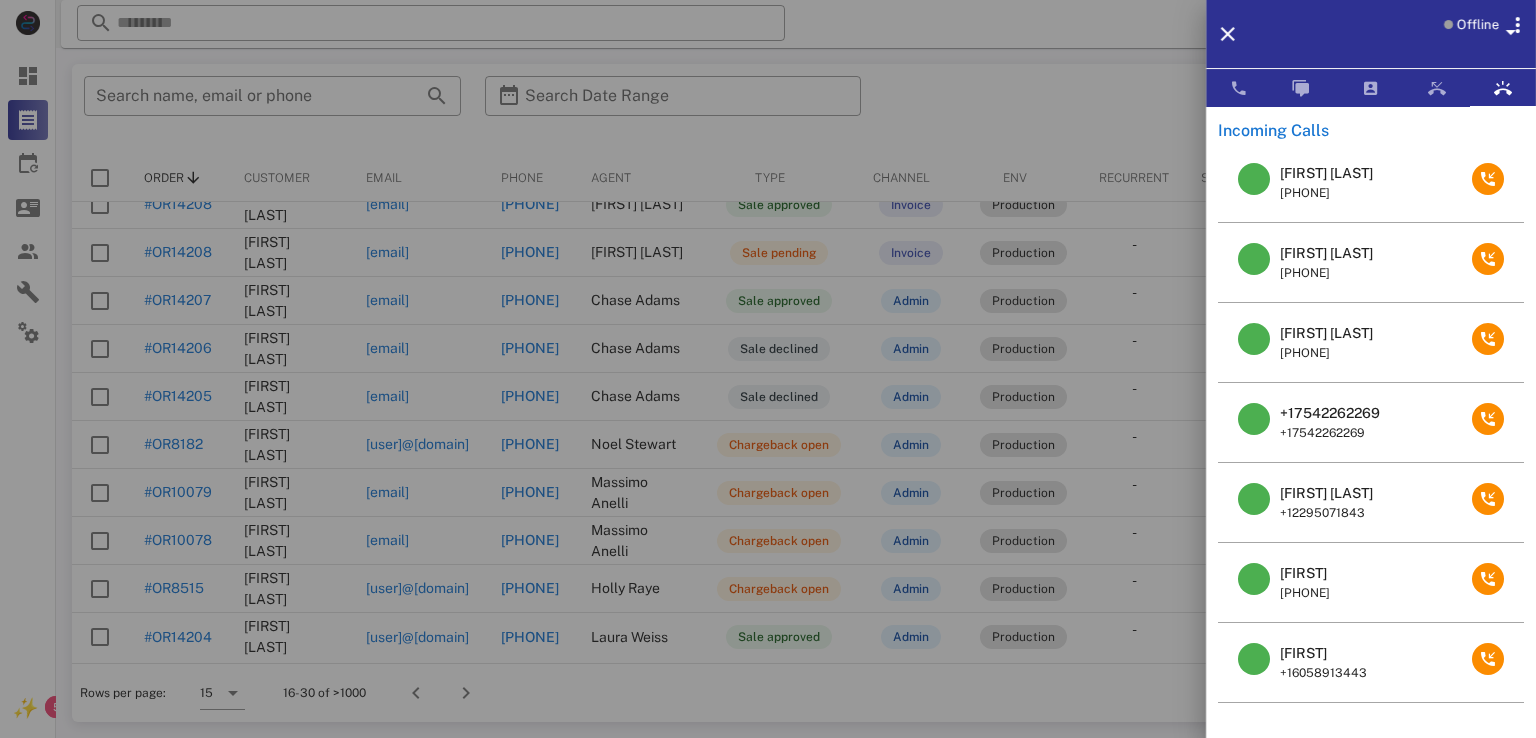 click on "Daria McGehee" at bounding box center (1326, 173) 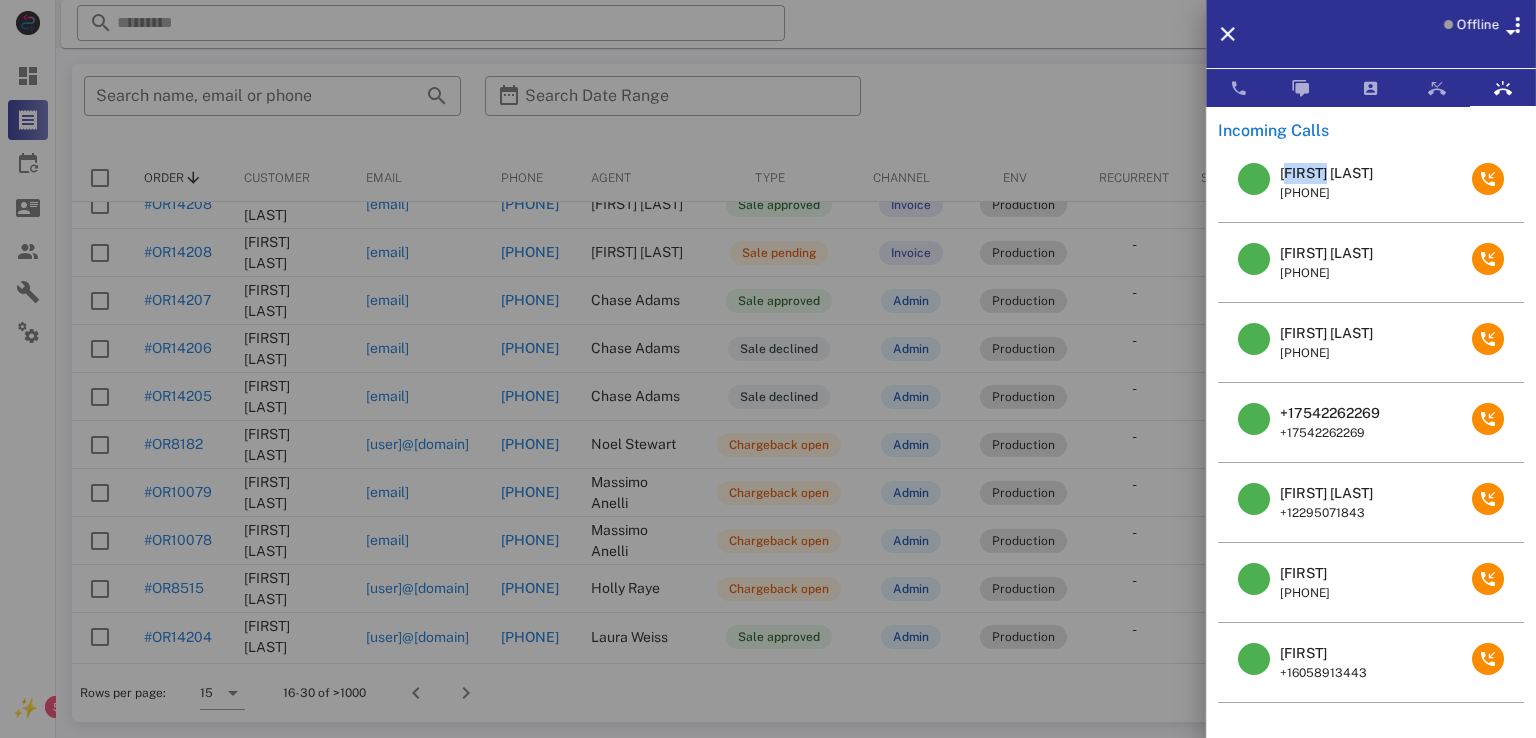 click on "Daria McGehee" at bounding box center [1326, 173] 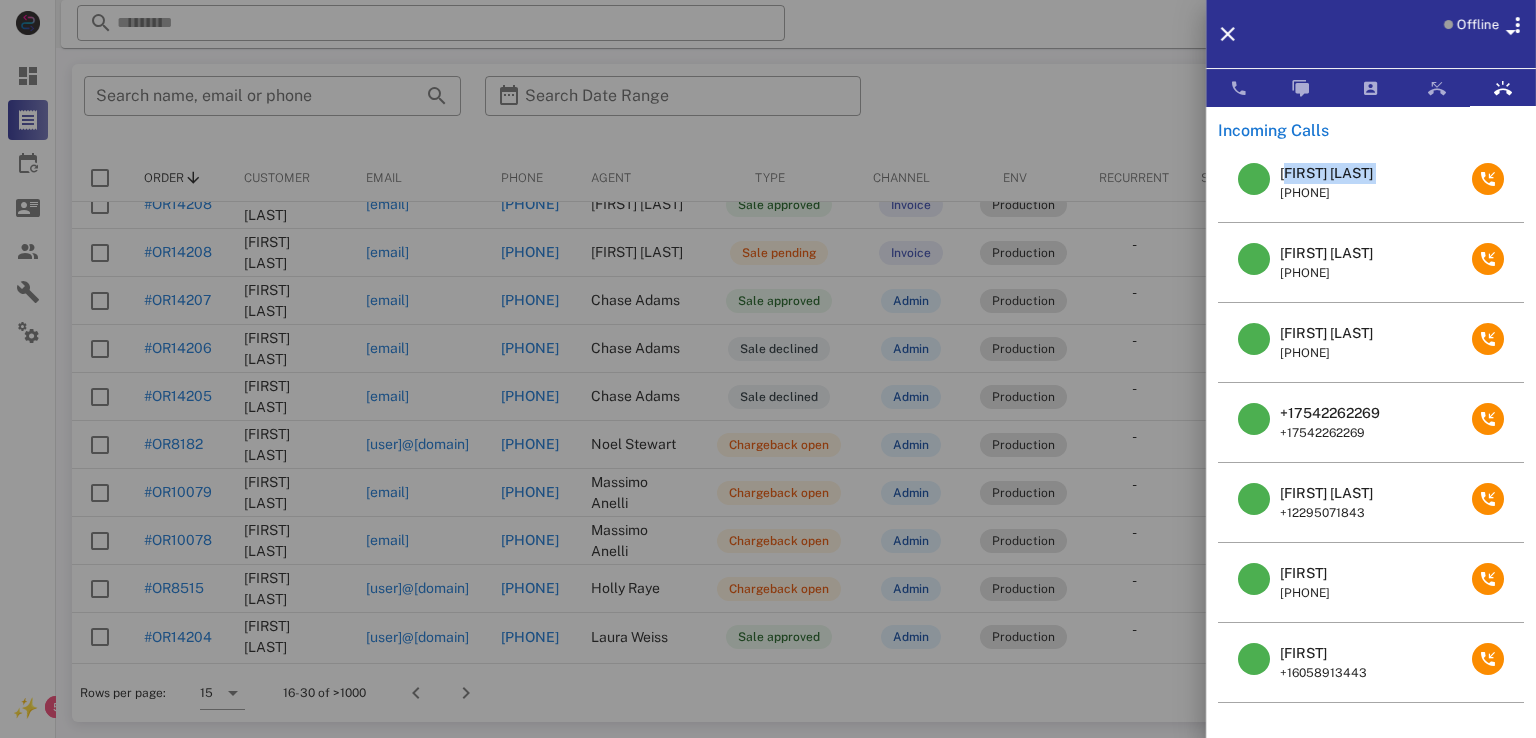 click on "Daria McGehee" at bounding box center [1326, 173] 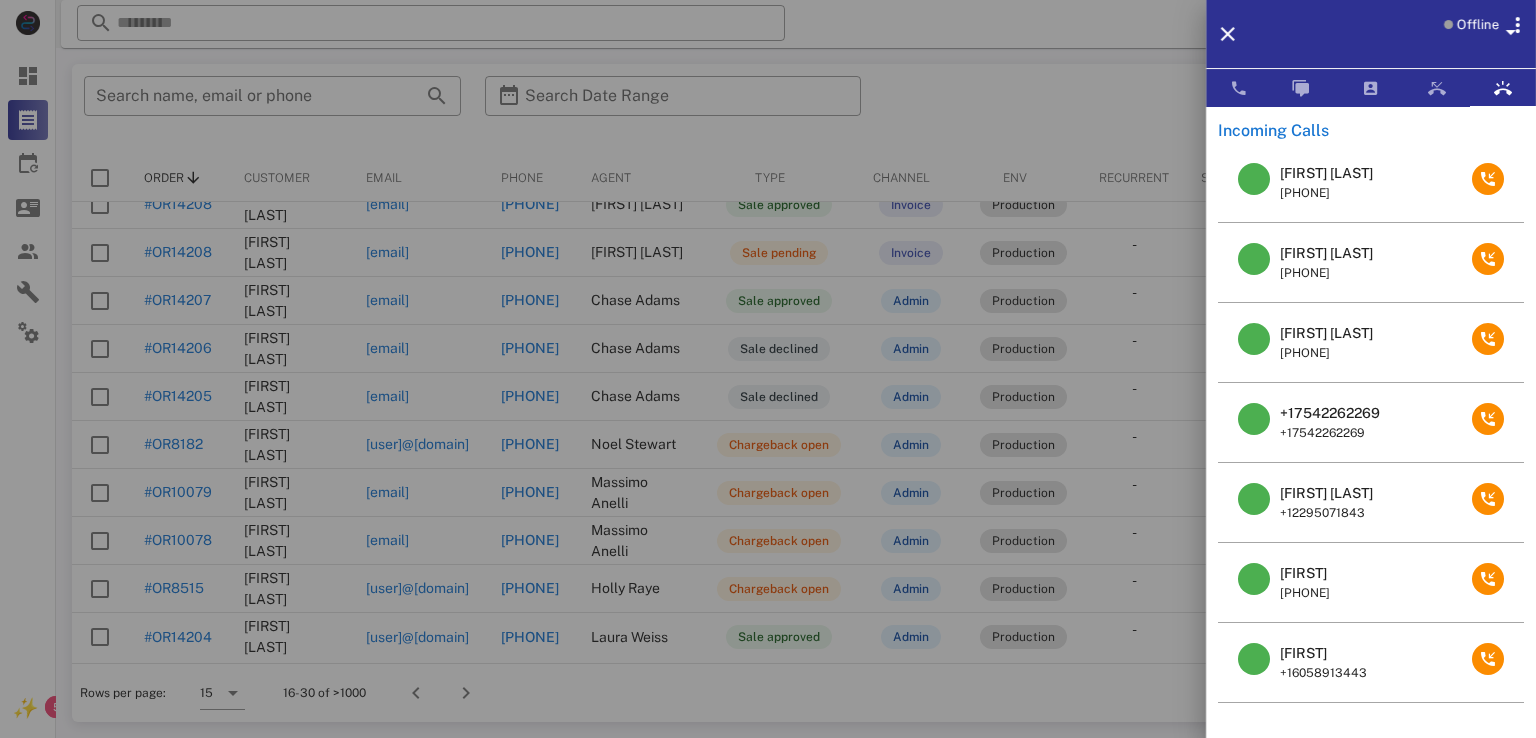 click at bounding box center (768, 369) 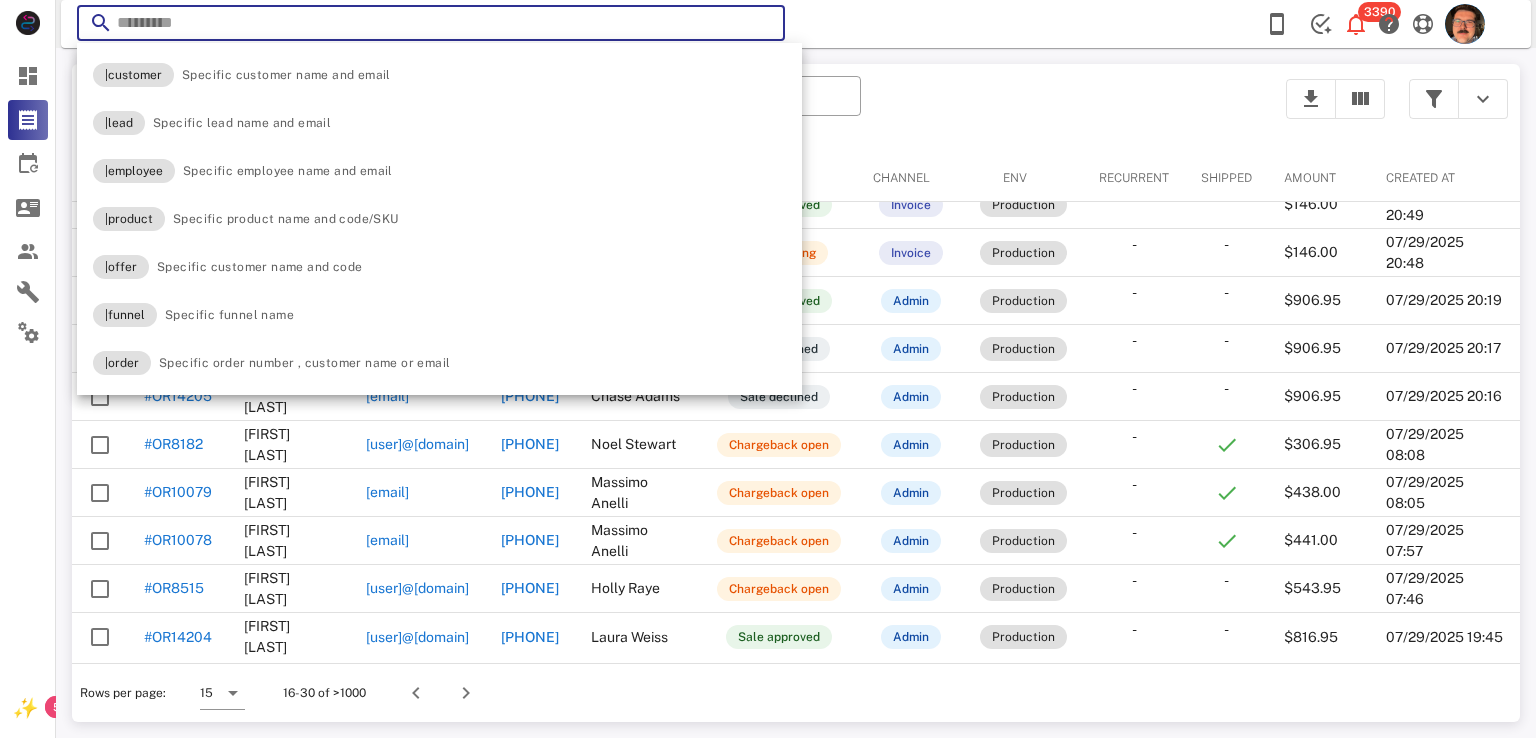 paste on "**********" 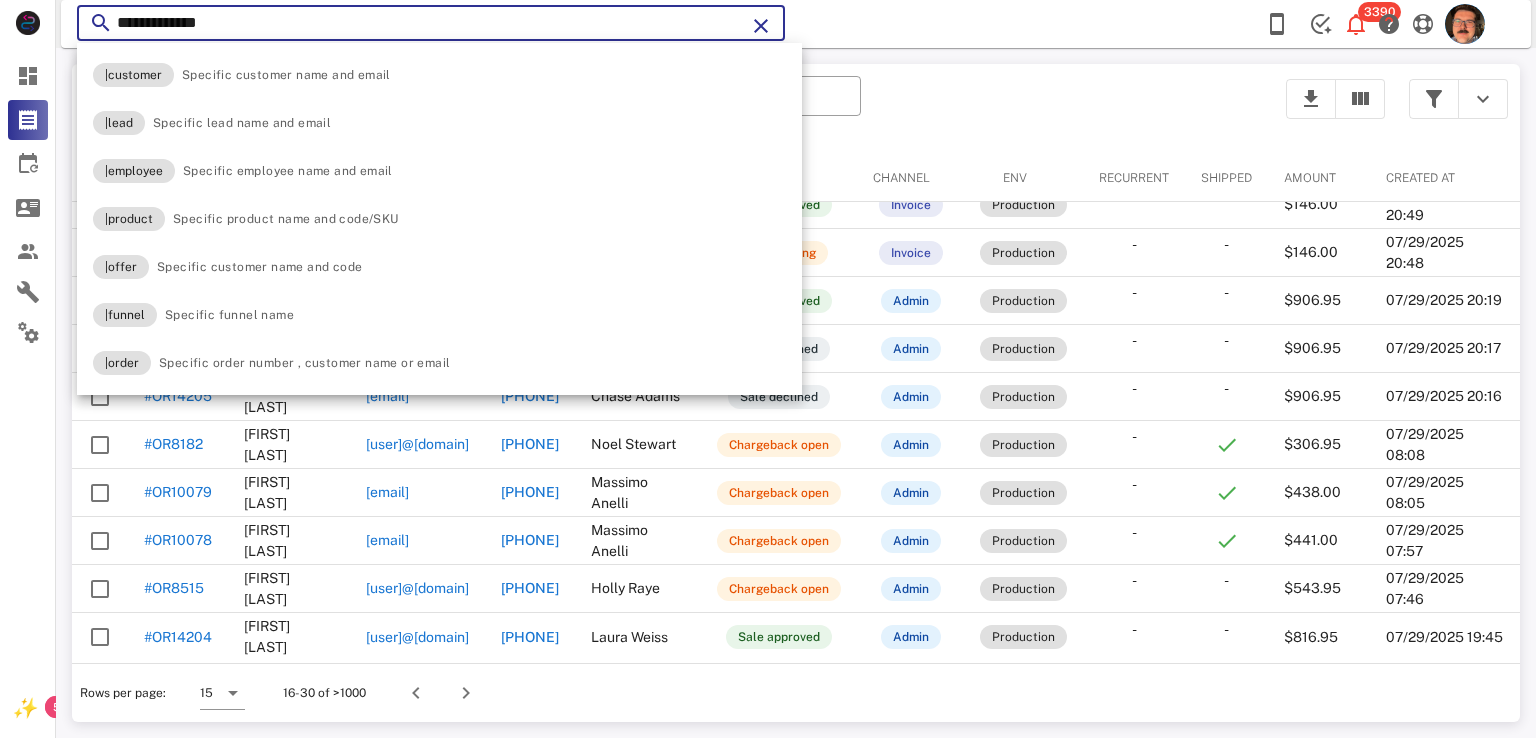 type on "**********" 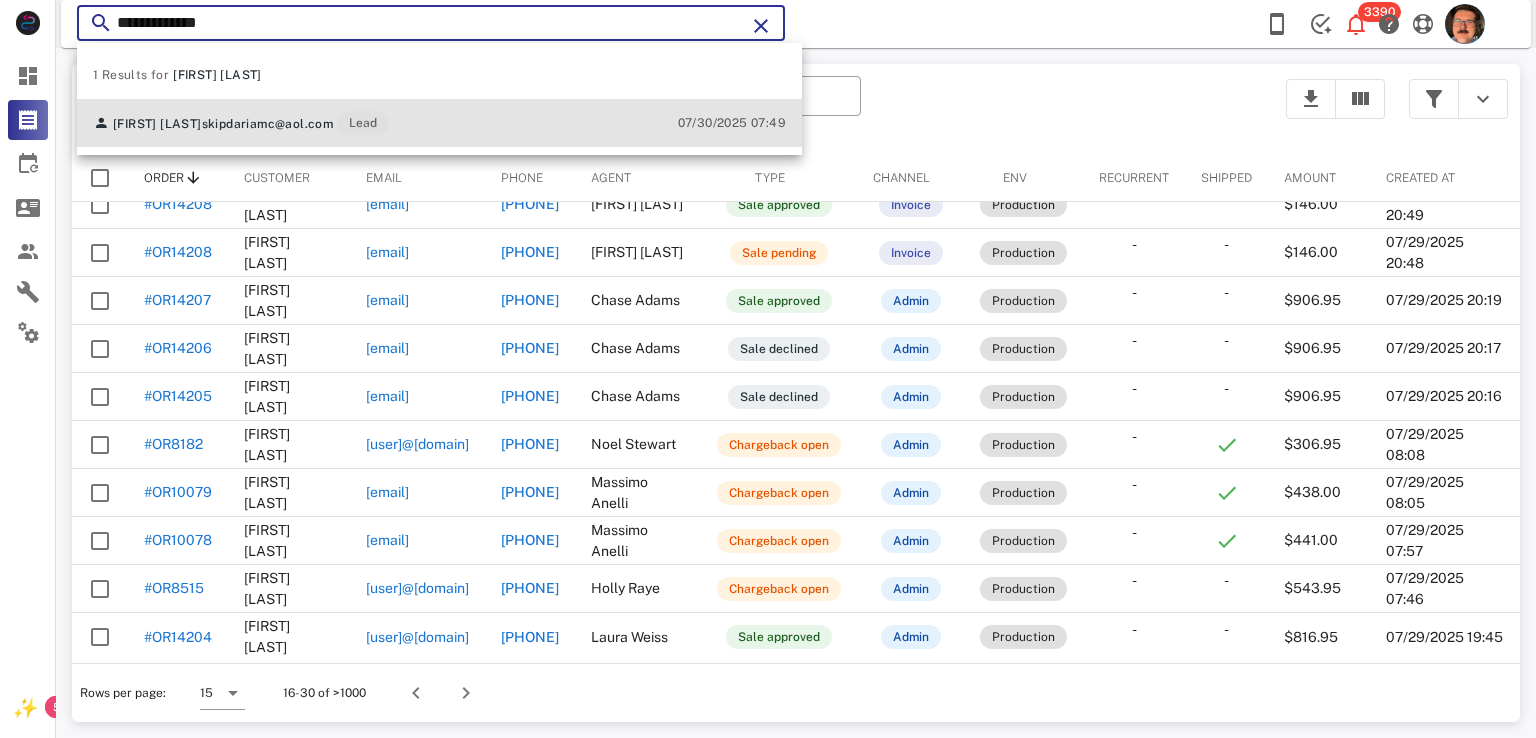 click on "Daria McGehee   skipdariamc@aol.com   Lead   07/30/2025 07:49" at bounding box center [439, 123] 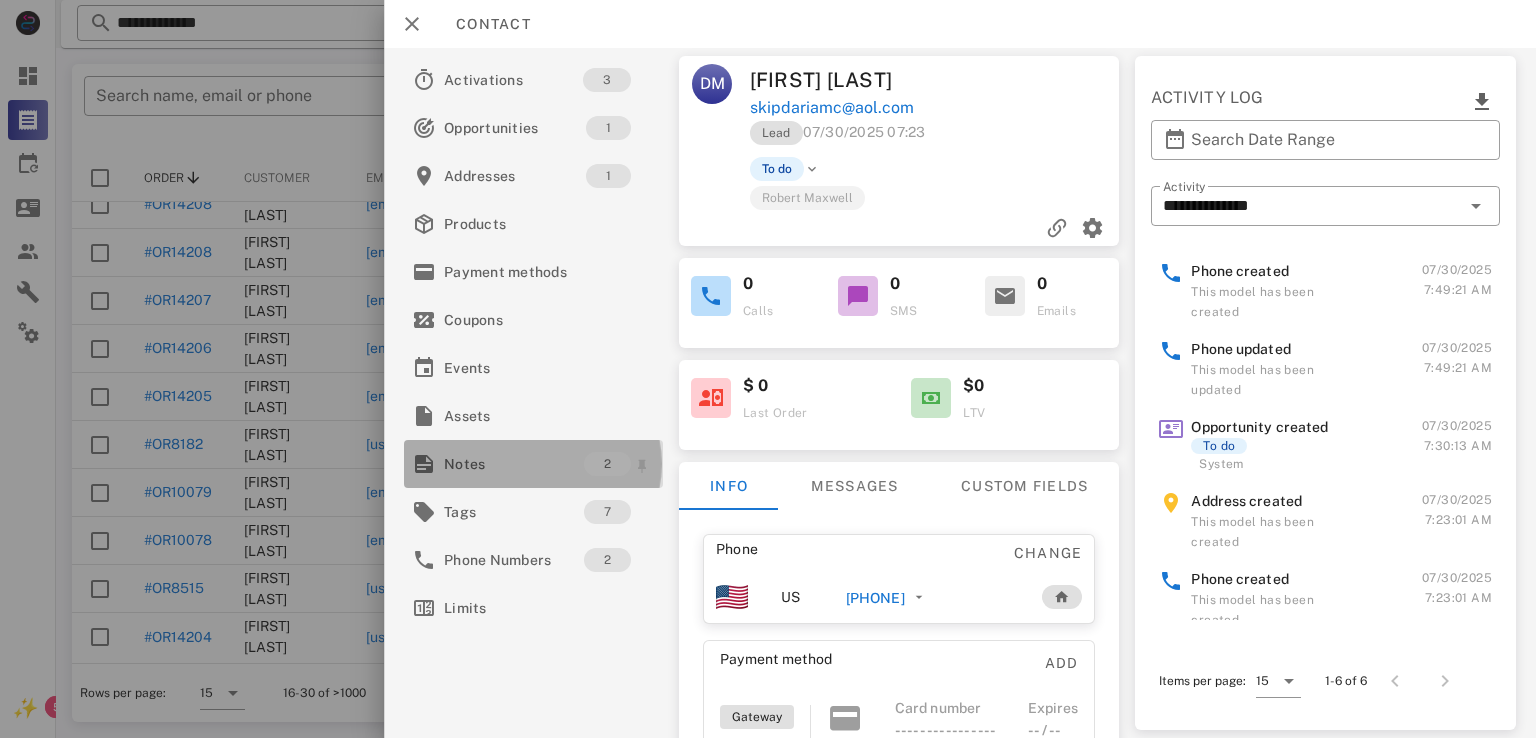 click on "Notes" at bounding box center (514, 464) 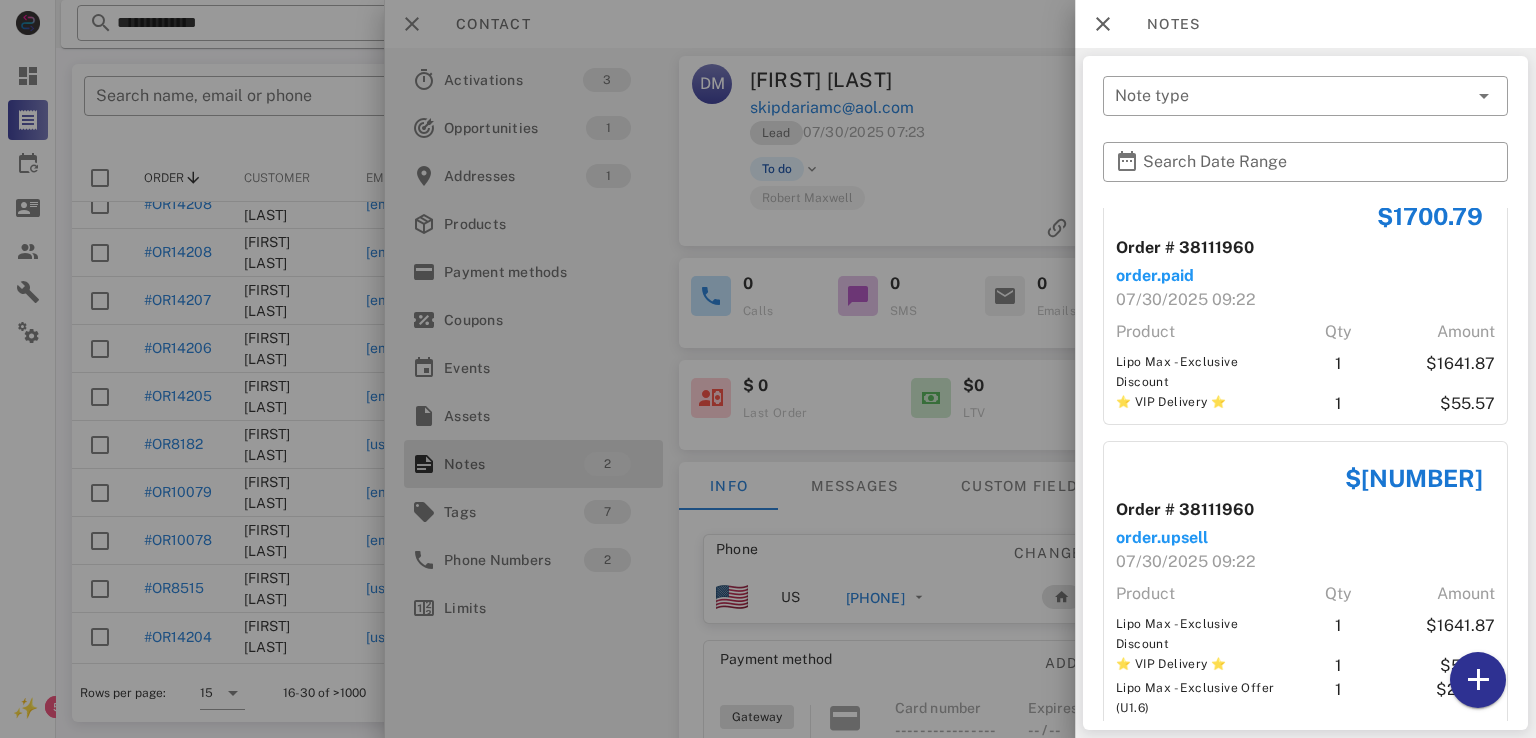 scroll, scrollTop: 0, scrollLeft: 0, axis: both 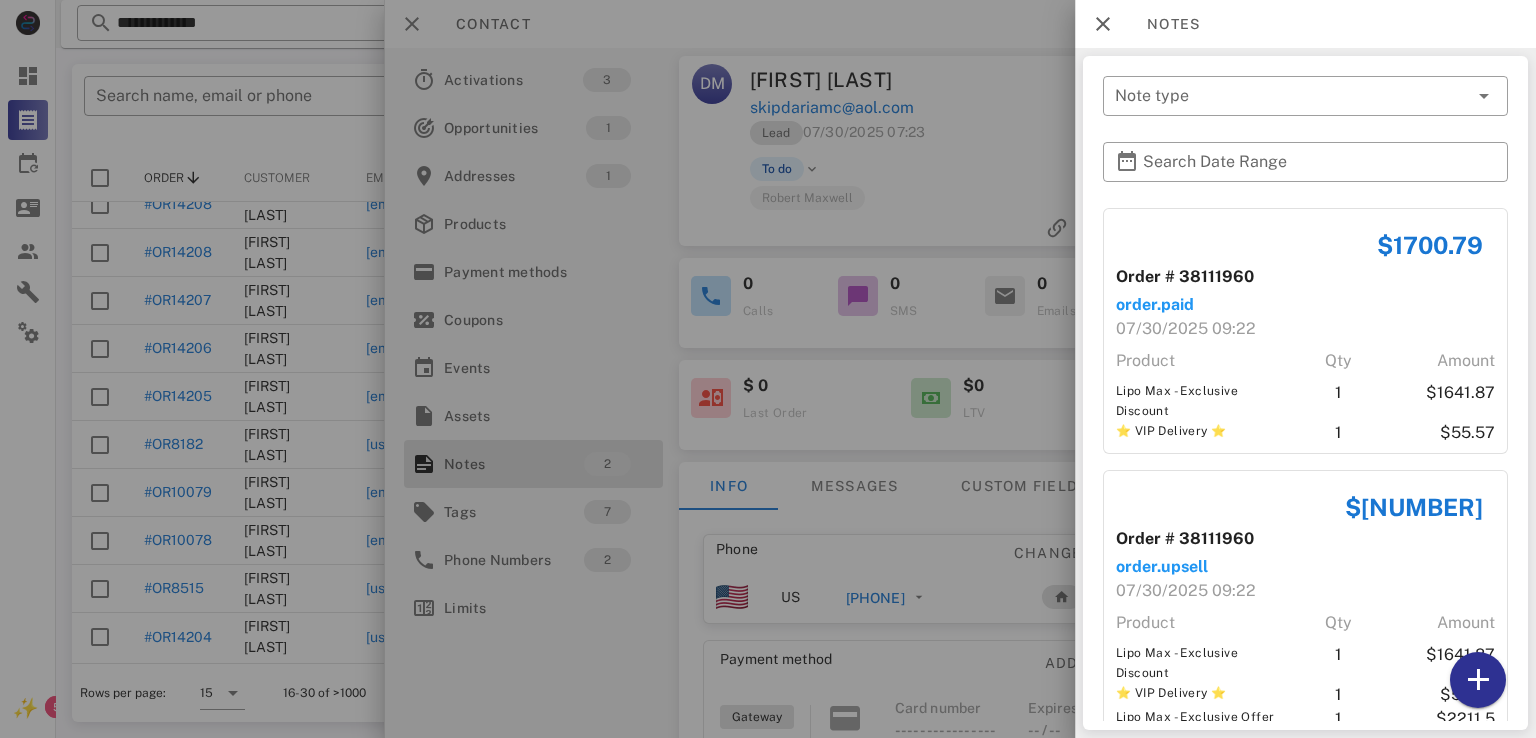 click at bounding box center (768, 369) 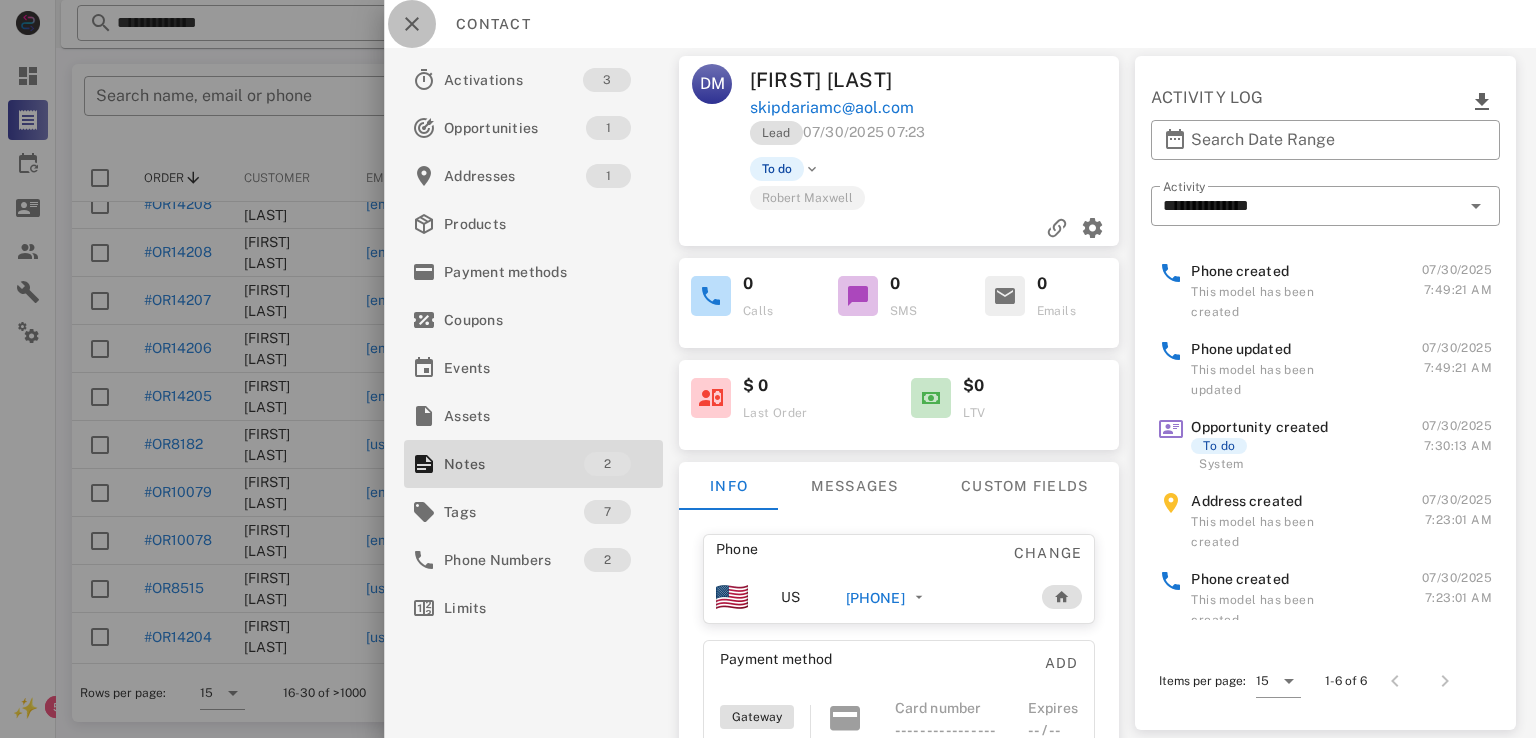 click at bounding box center (412, 24) 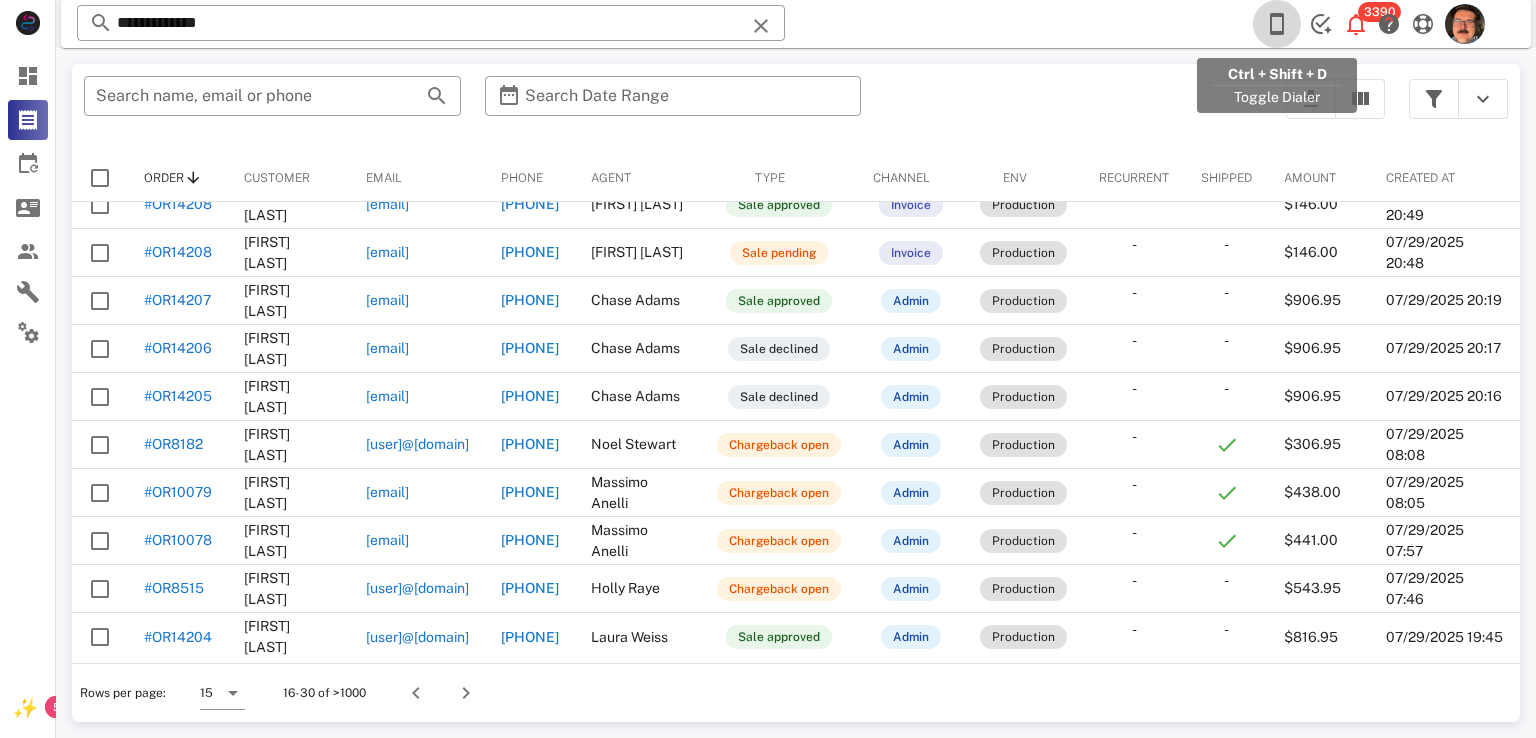 click at bounding box center (1277, 24) 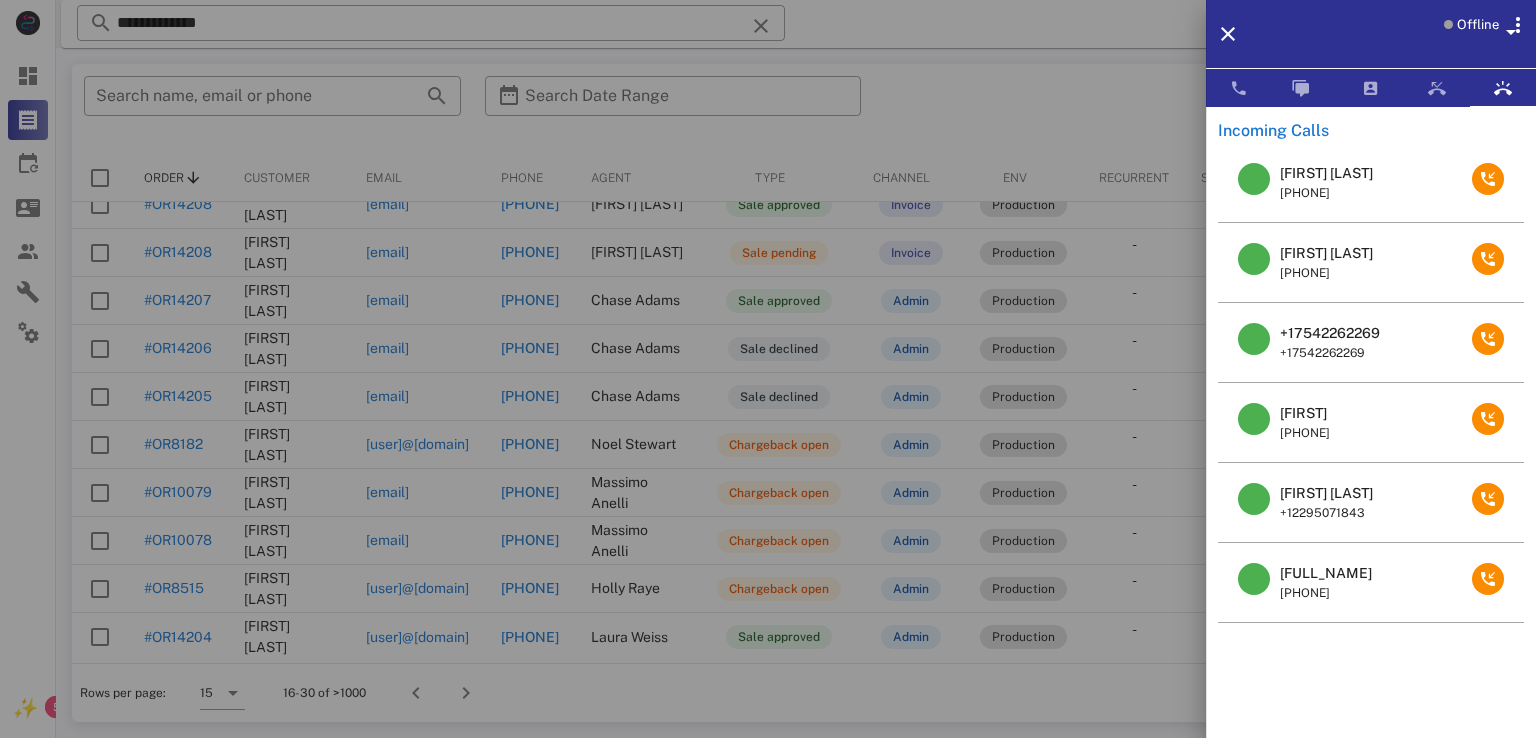 click on "Mary Zarbafi" at bounding box center (1326, 173) 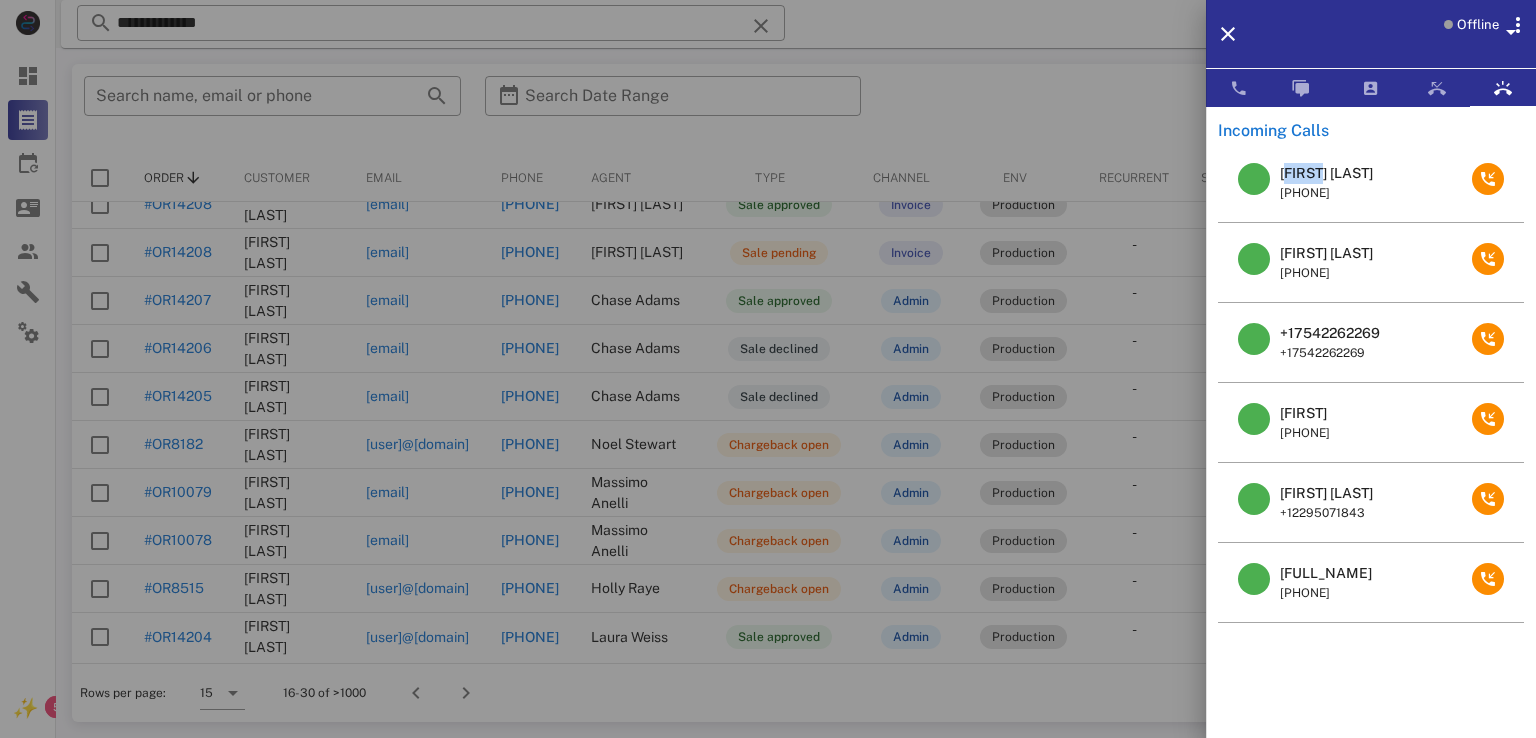 click on "Mary Zarbafi" at bounding box center [1326, 173] 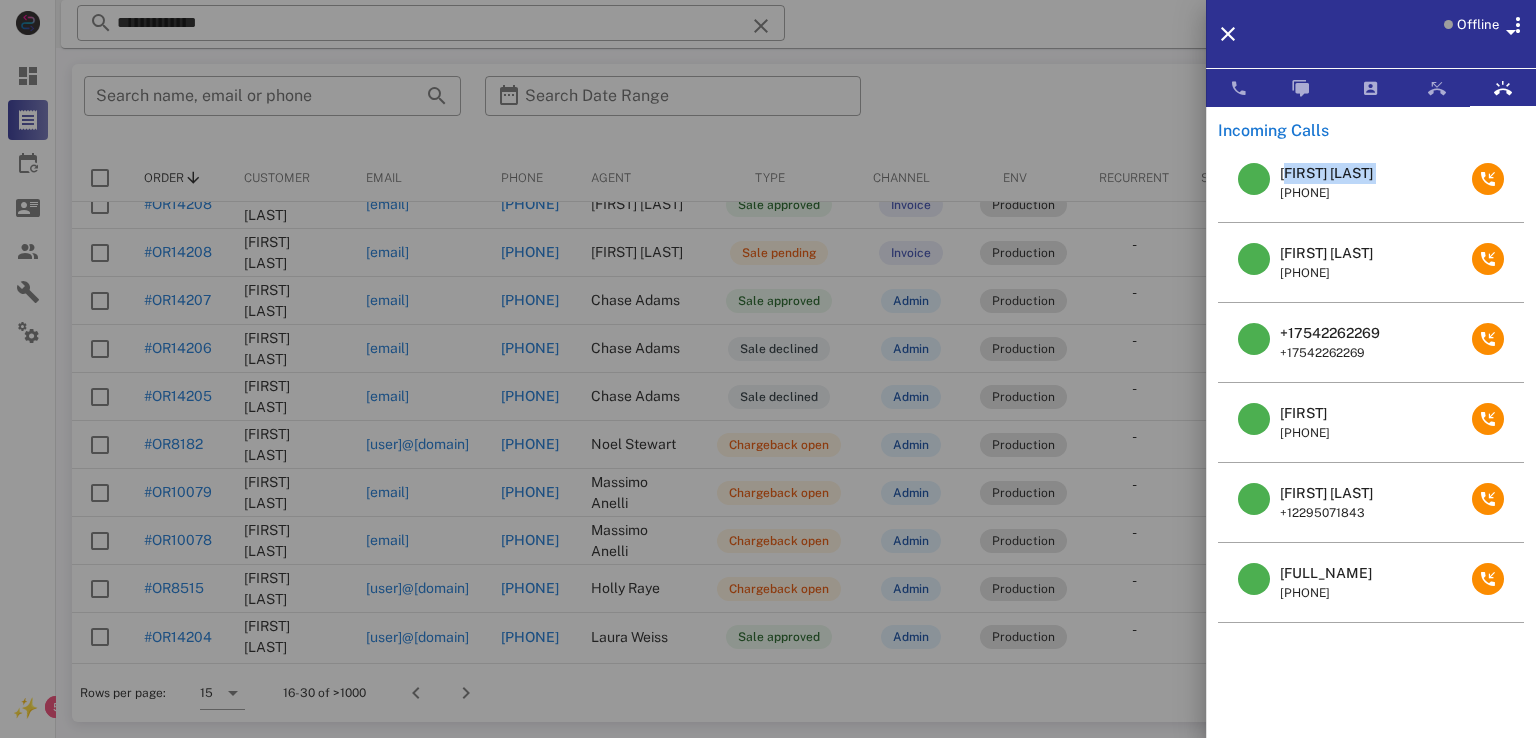 click on "Mary Zarbafi" at bounding box center [1326, 173] 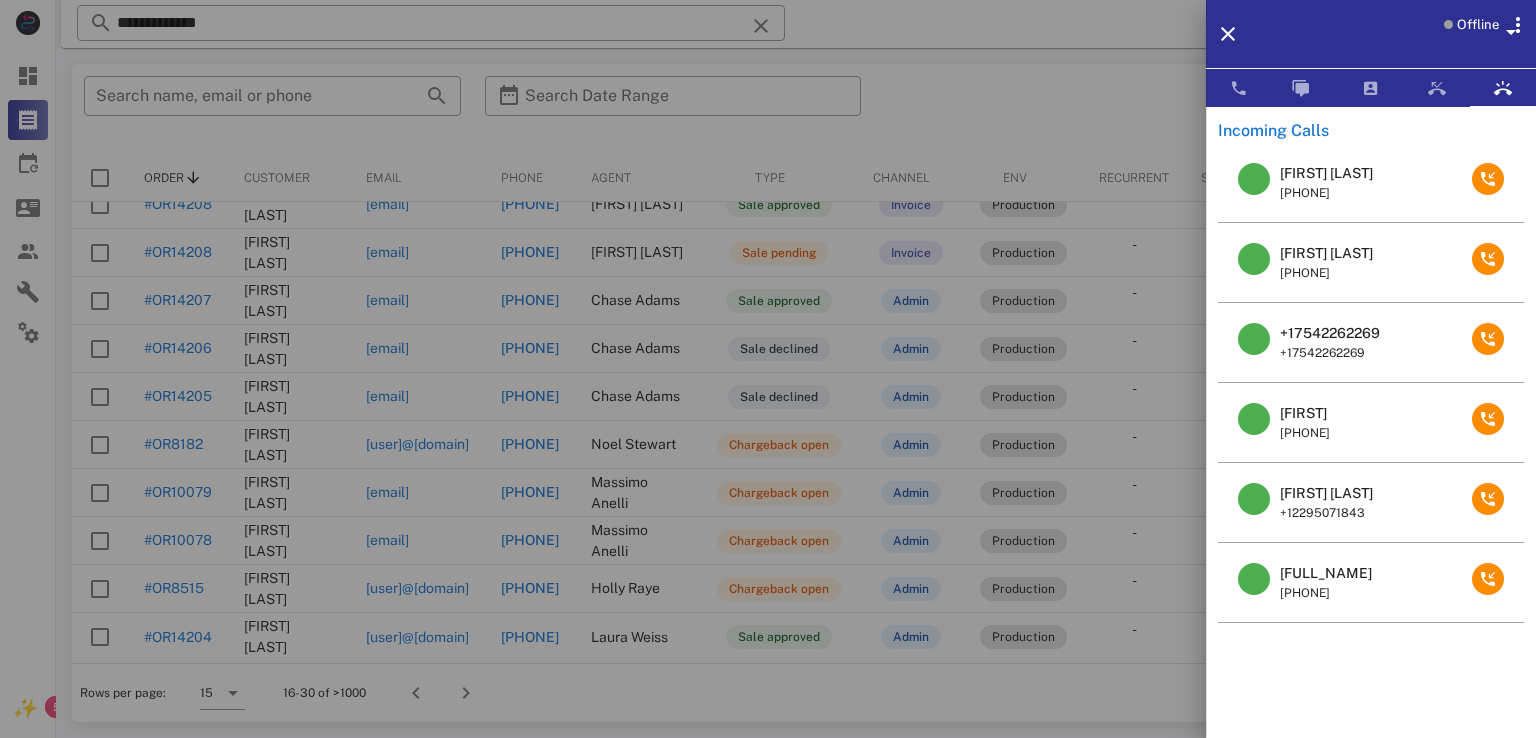 drag, startPoint x: 1301, startPoint y: 168, endPoint x: 1147, endPoint y: 177, distance: 154.26276 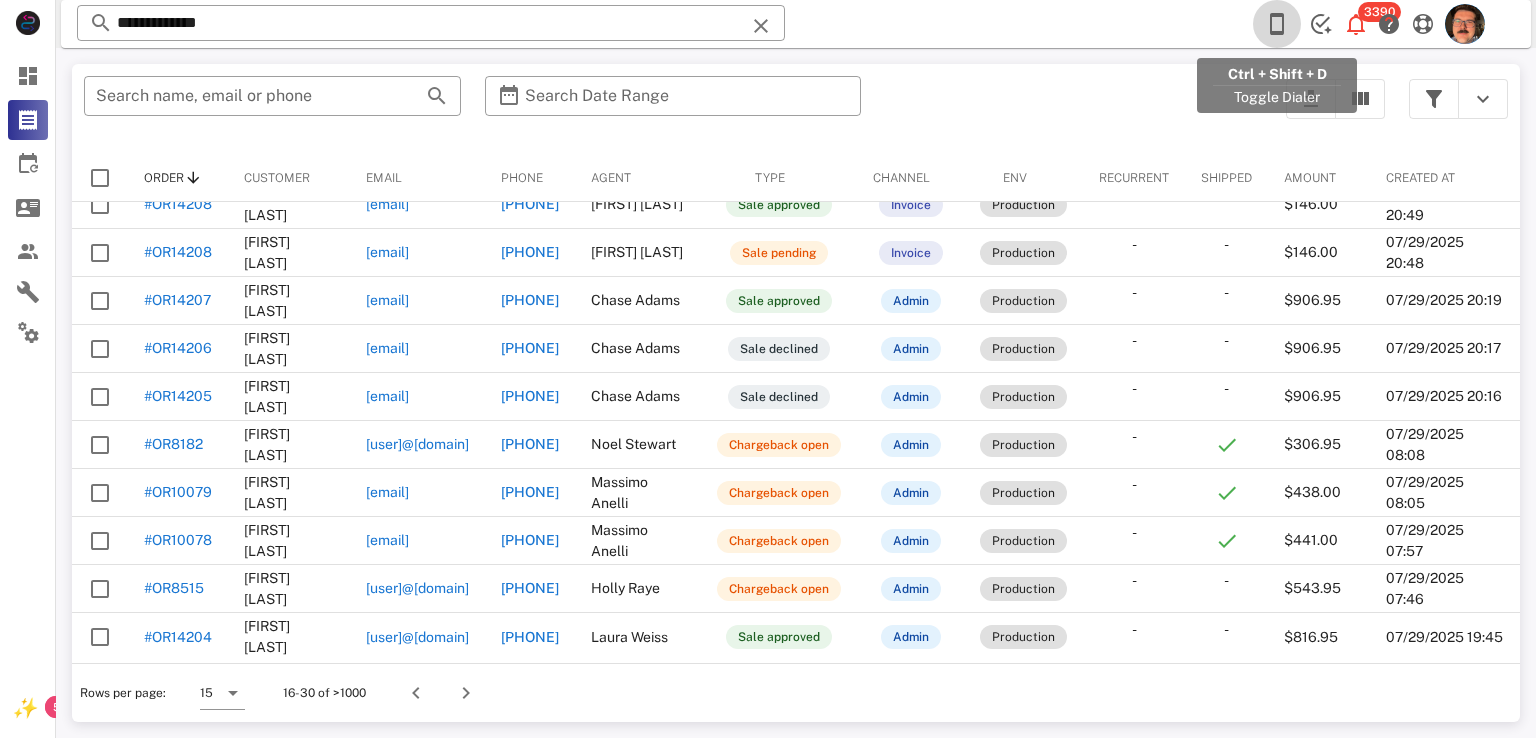 click at bounding box center [1277, 24] 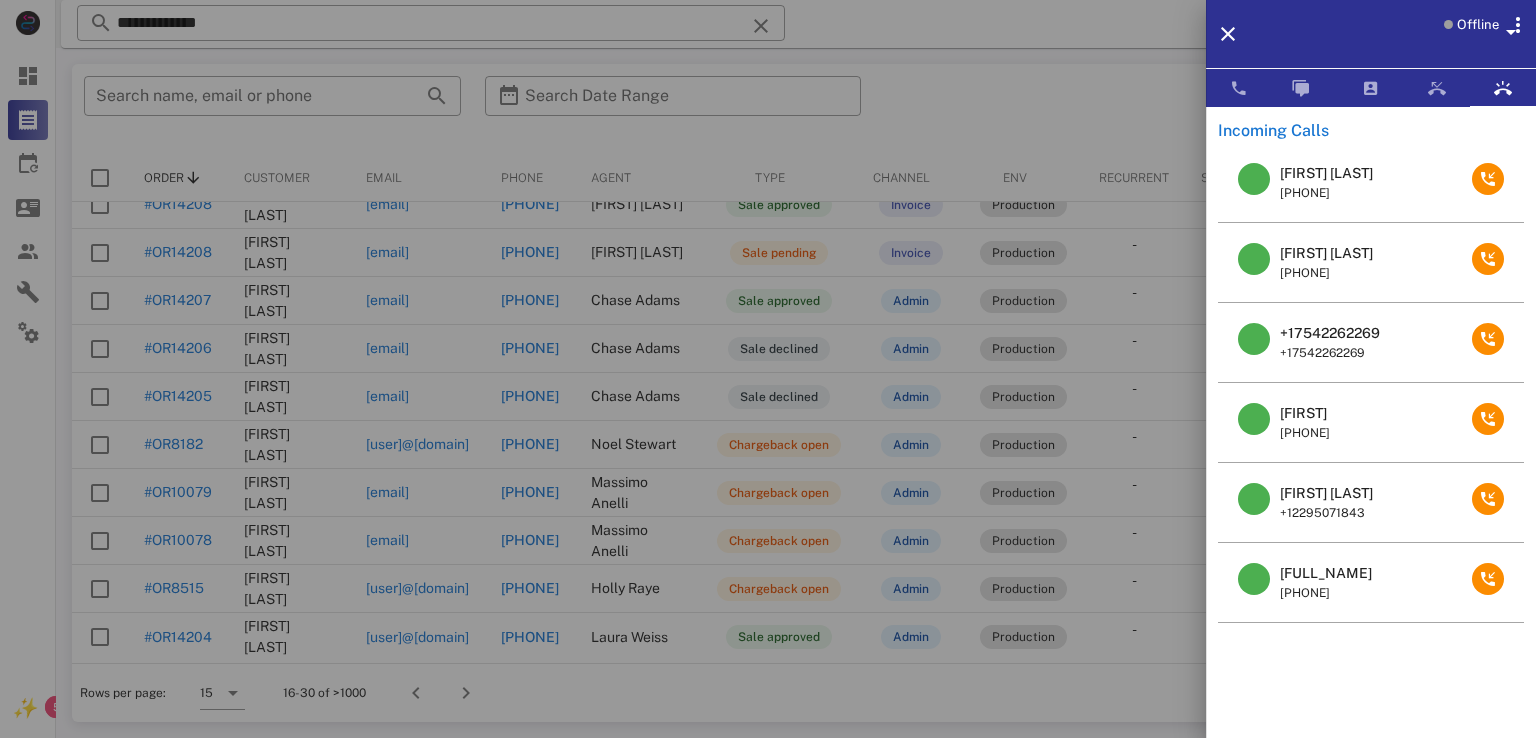 click on "Mary Zarbafi" at bounding box center [1326, 173] 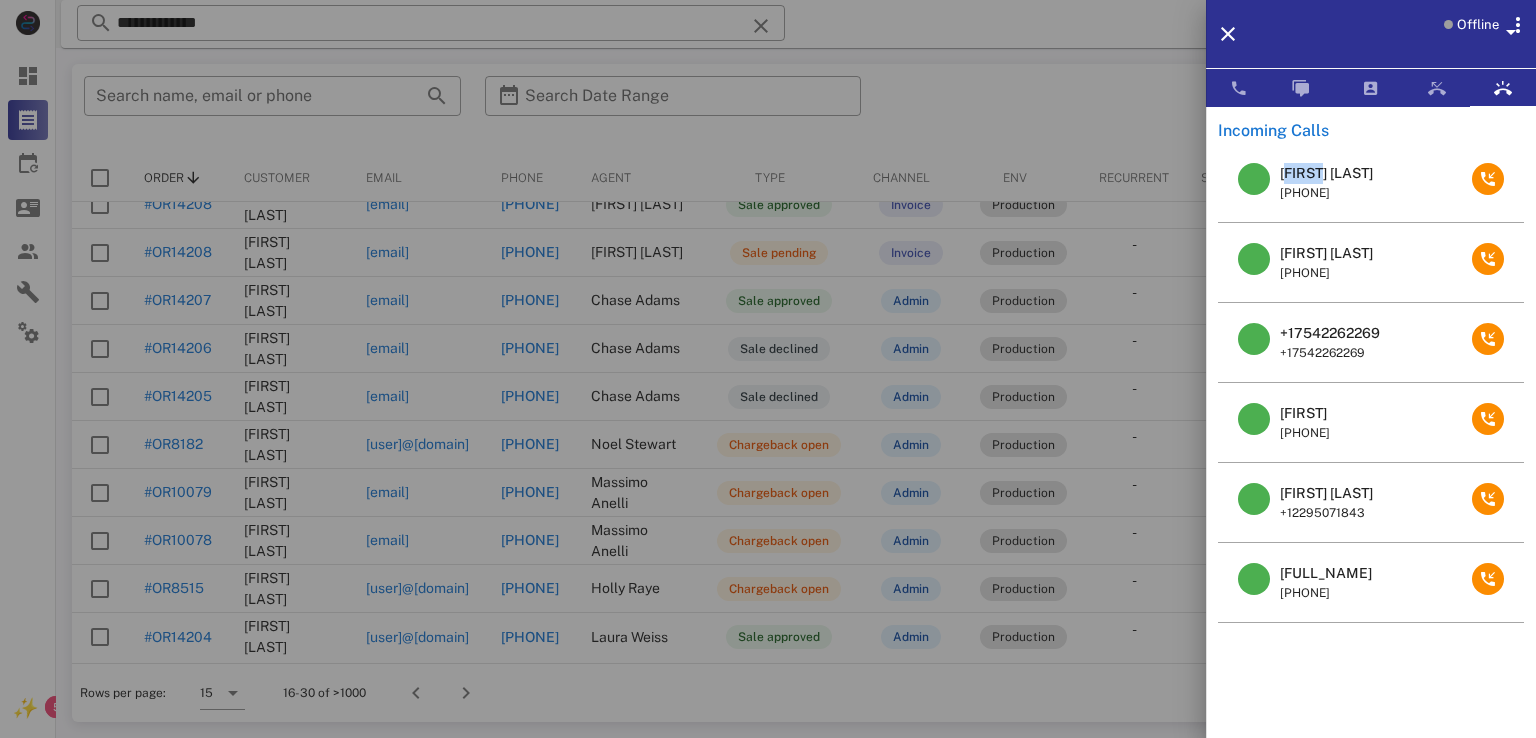 click on "Mary Zarbafi" at bounding box center [1326, 173] 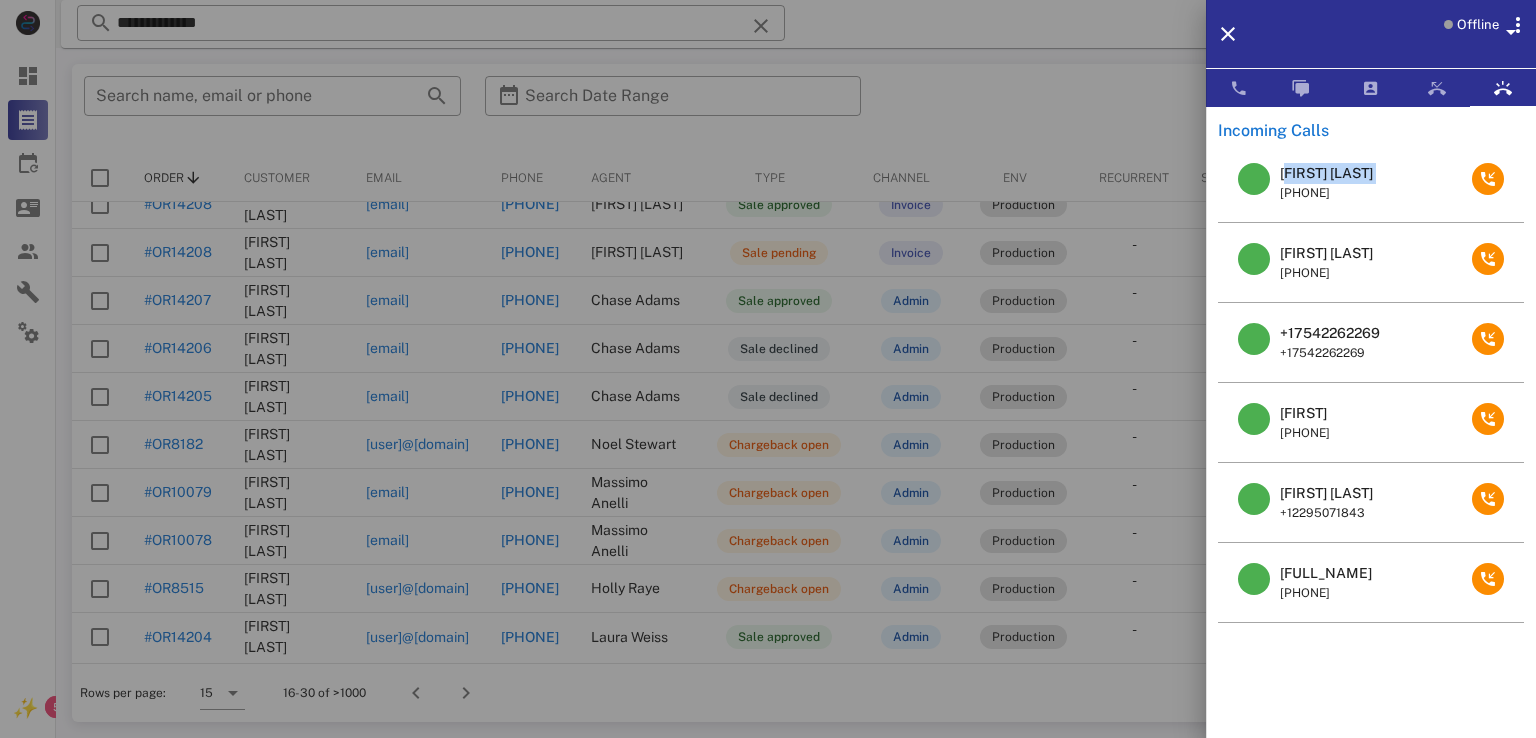 click on "Mary Zarbafi" at bounding box center [1326, 173] 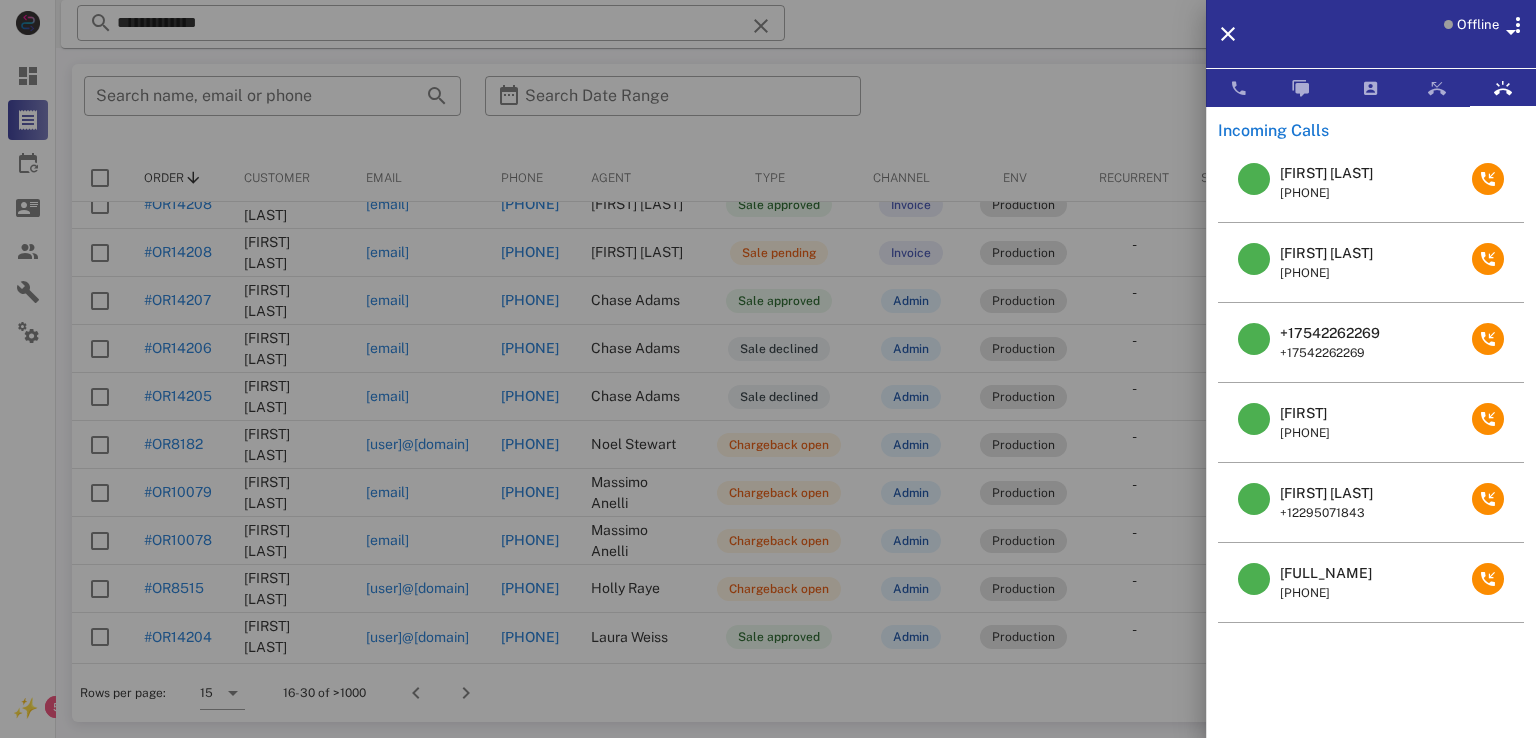 drag, startPoint x: 664, startPoint y: 39, endPoint x: 860, endPoint y: 5, distance: 198.92712 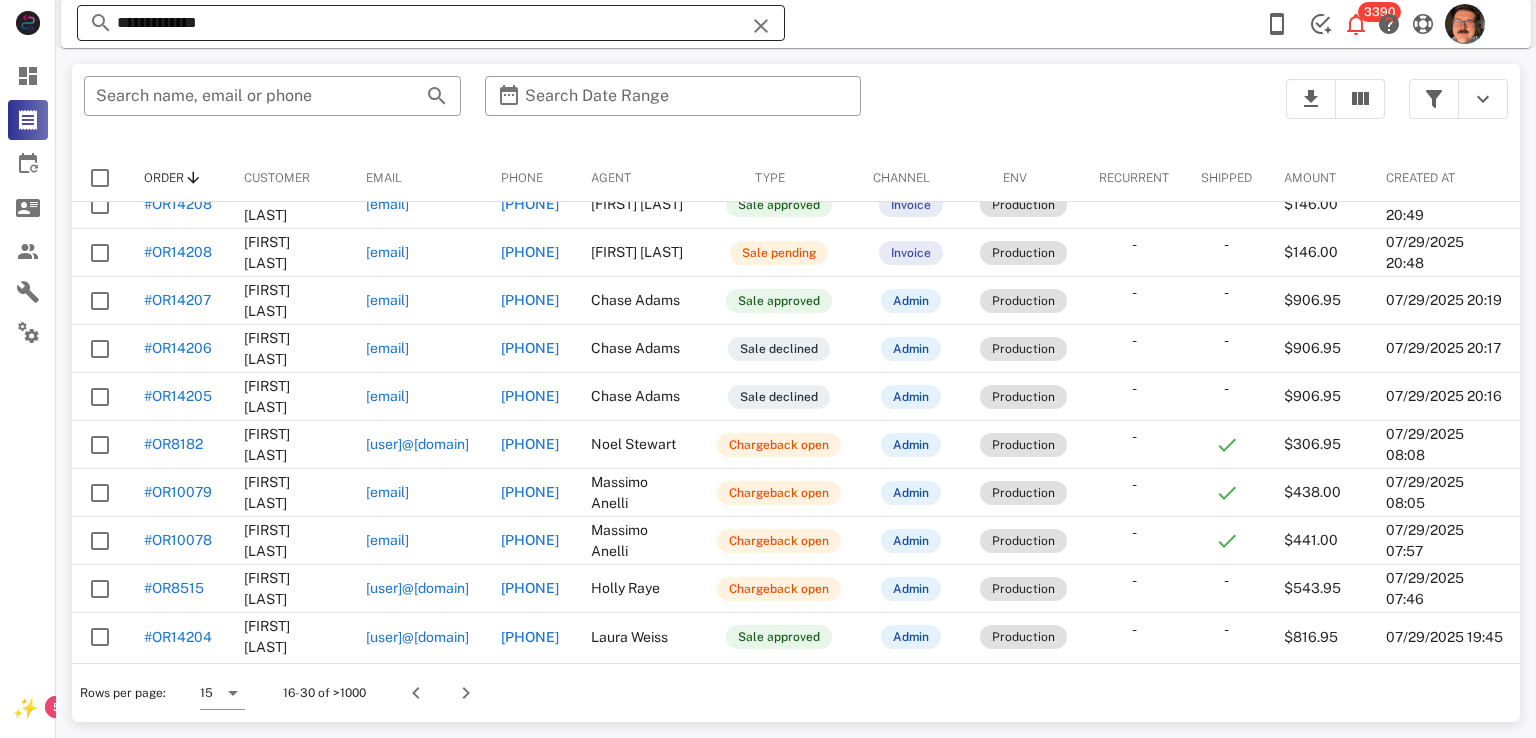 drag, startPoint x: 748, startPoint y: 21, endPoint x: 772, endPoint y: 30, distance: 25.632011 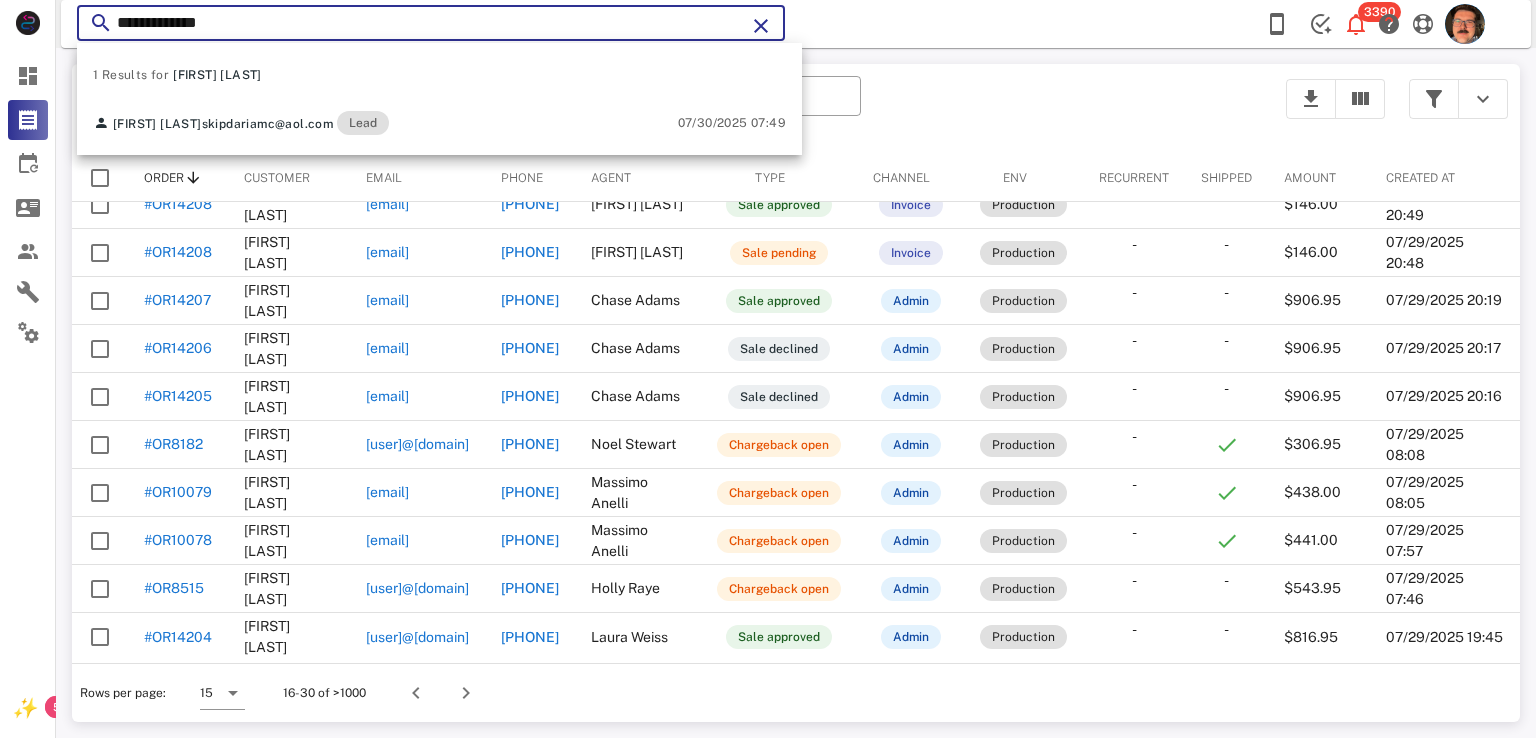 click at bounding box center (761, 26) 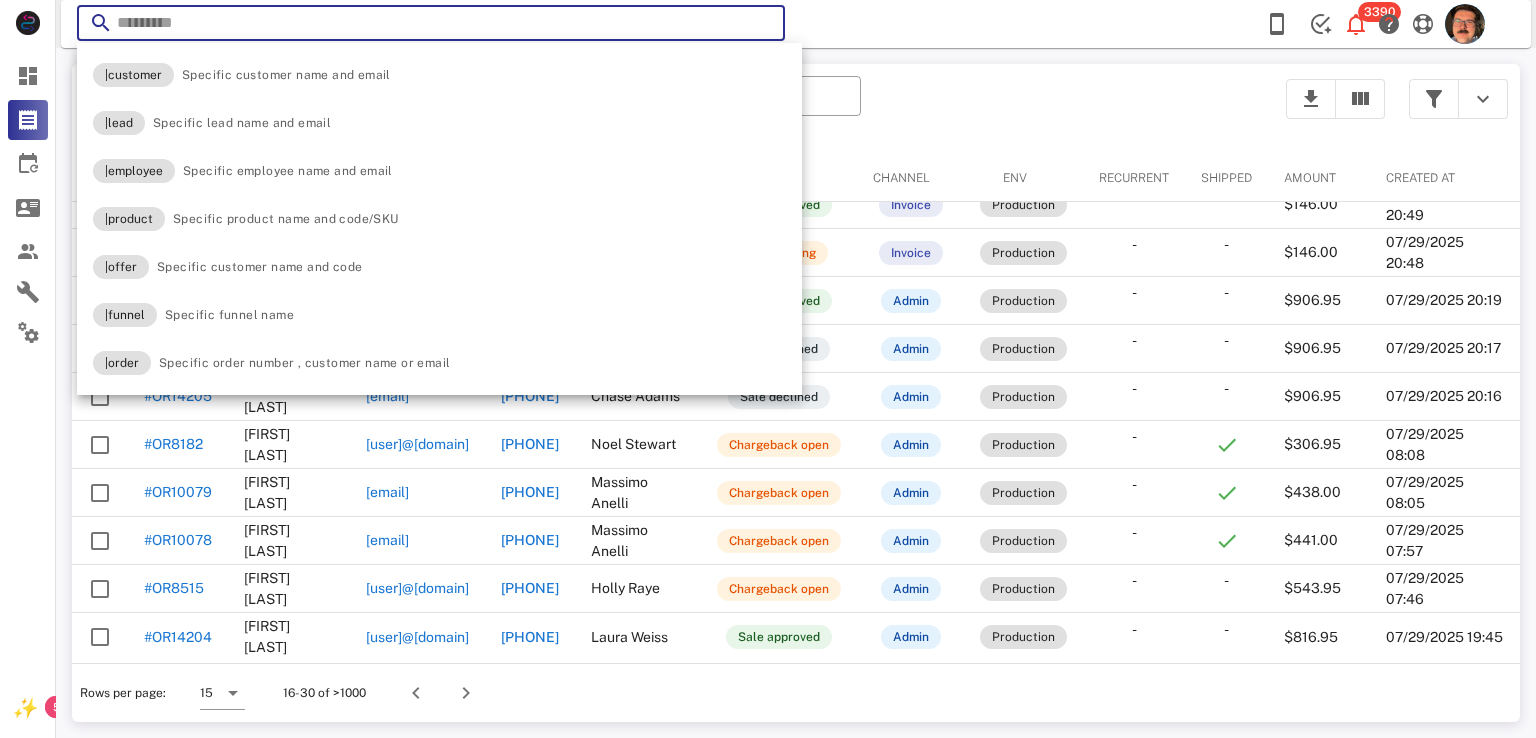 paste on "**********" 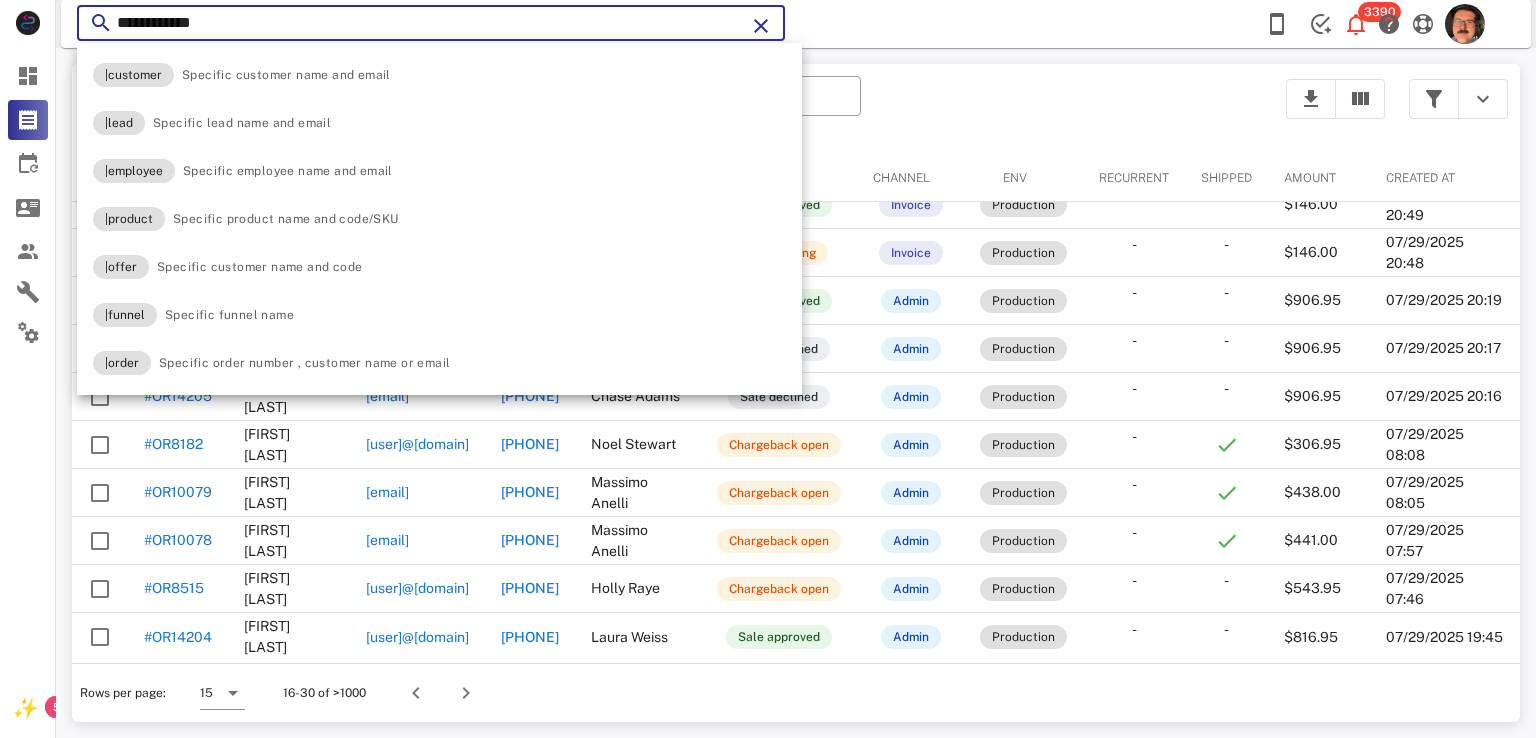 type on "**********" 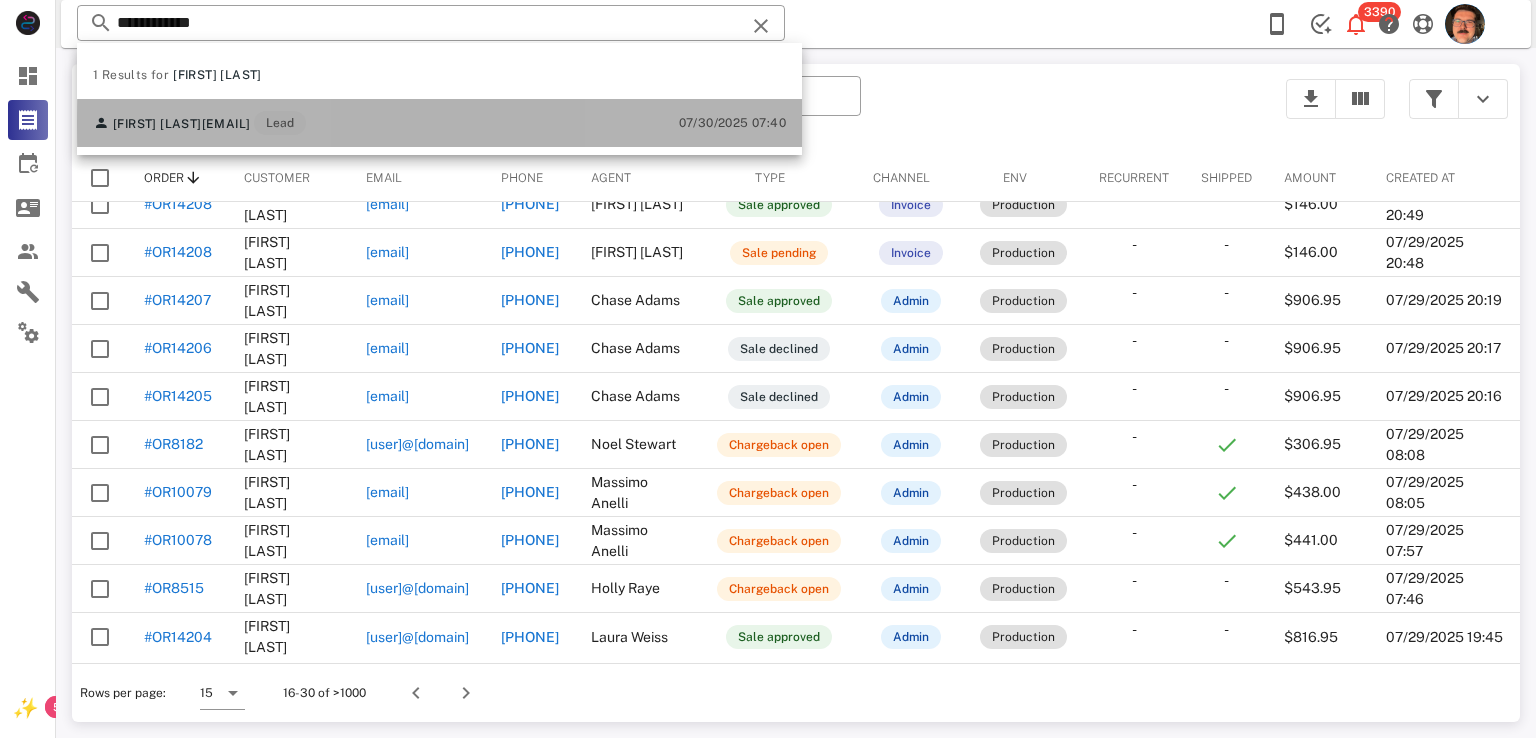 click on "Mary Zarbafi   zarbafim@aol.com   Lead   07/30/2025 07:40" at bounding box center [439, 123] 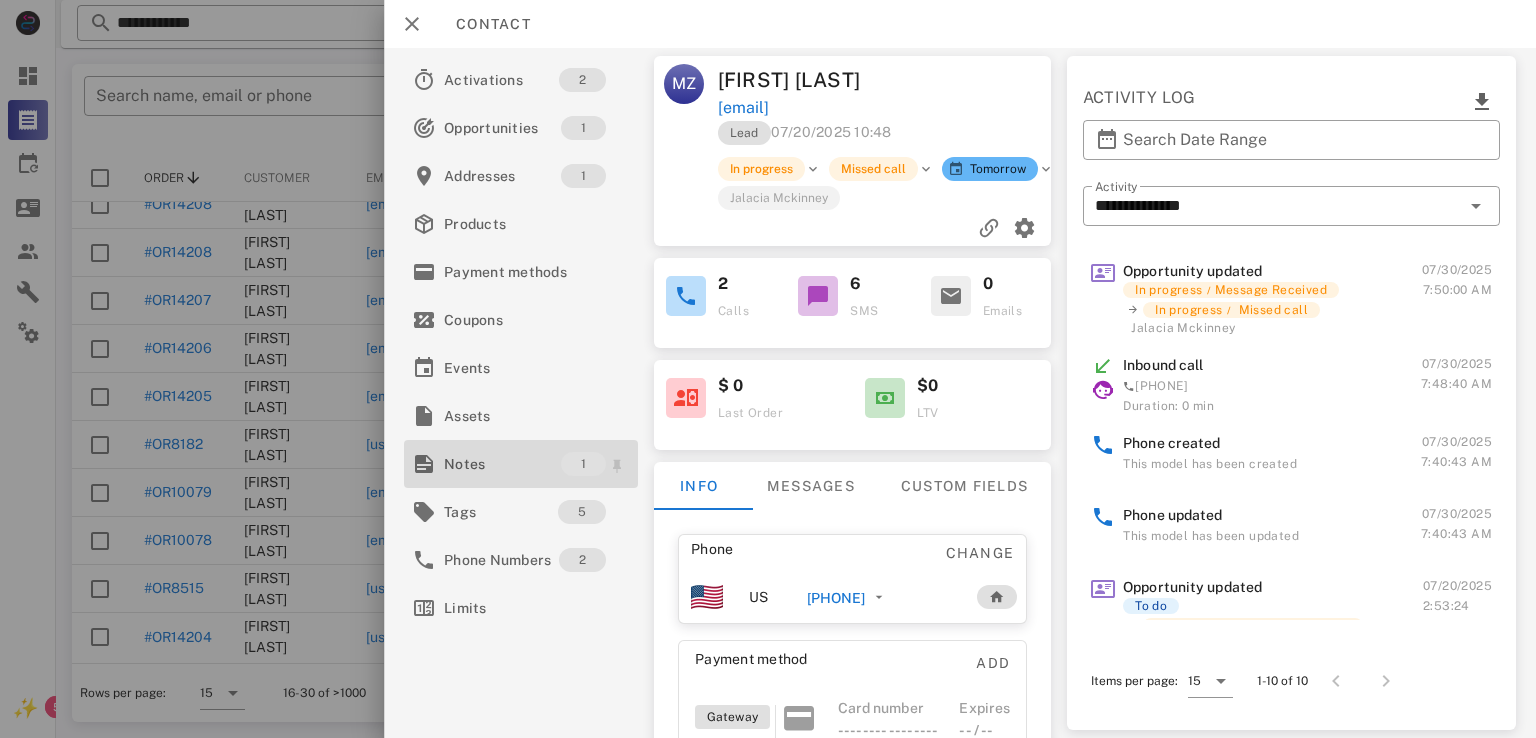 click on "Notes" at bounding box center (502, 464) 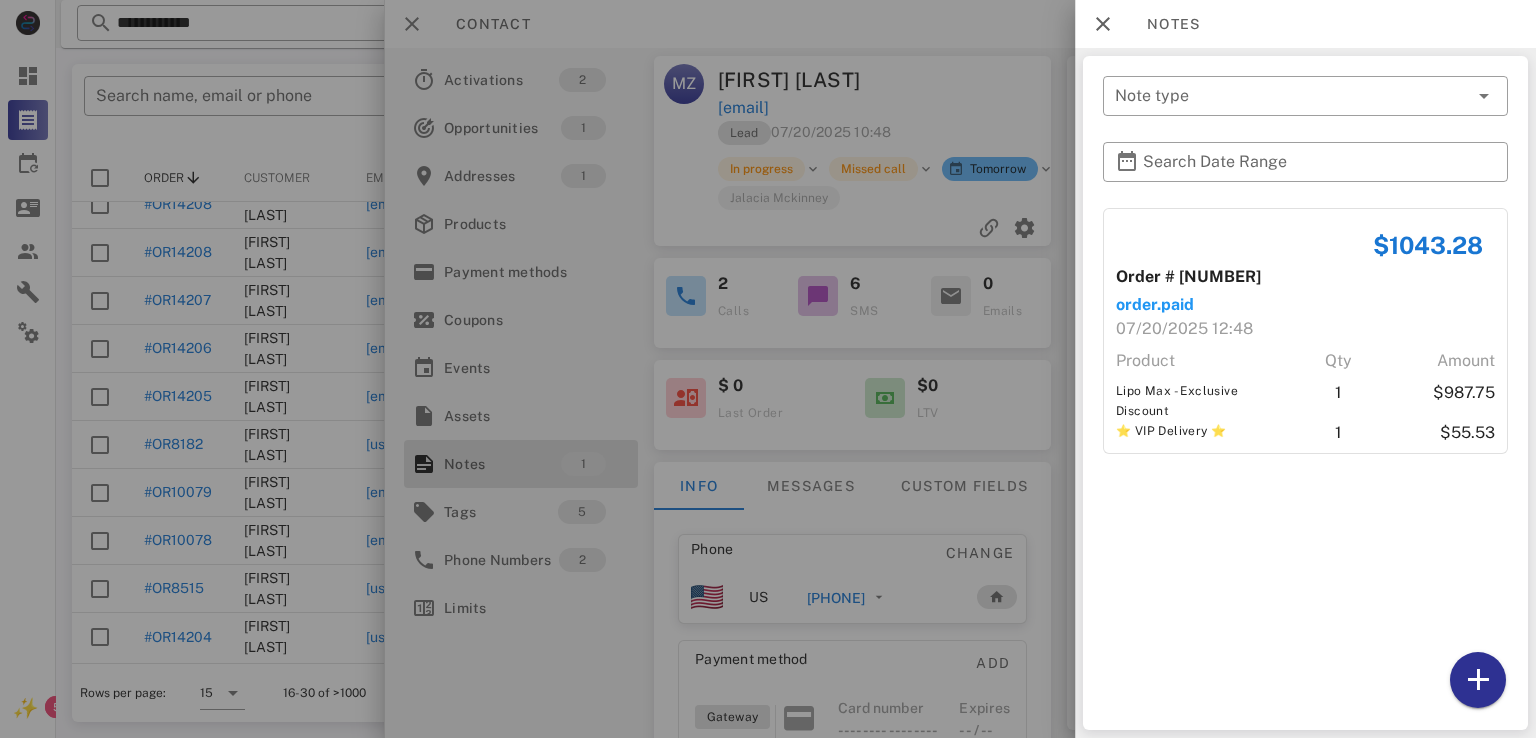 click at bounding box center (768, 369) 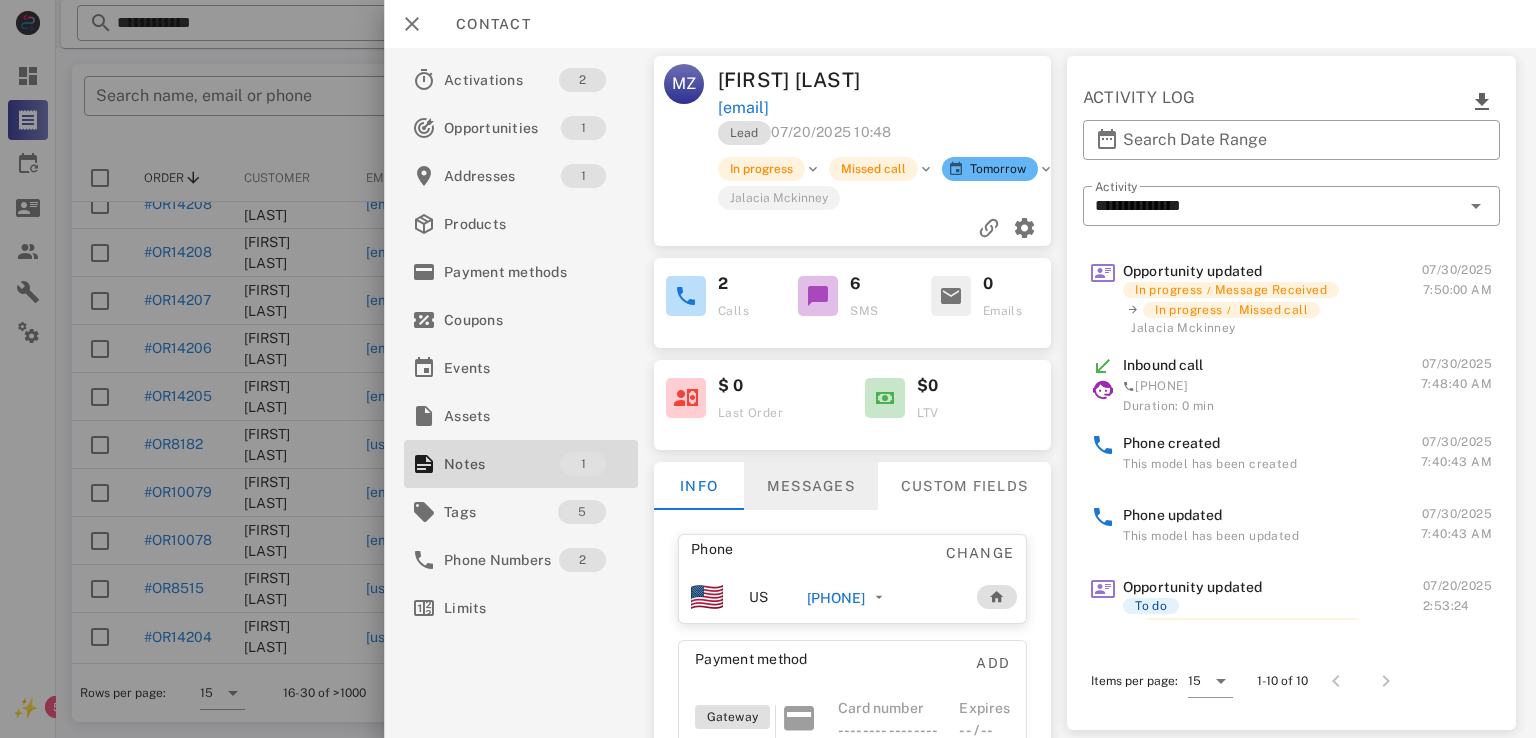 click on "Messages" at bounding box center [811, 486] 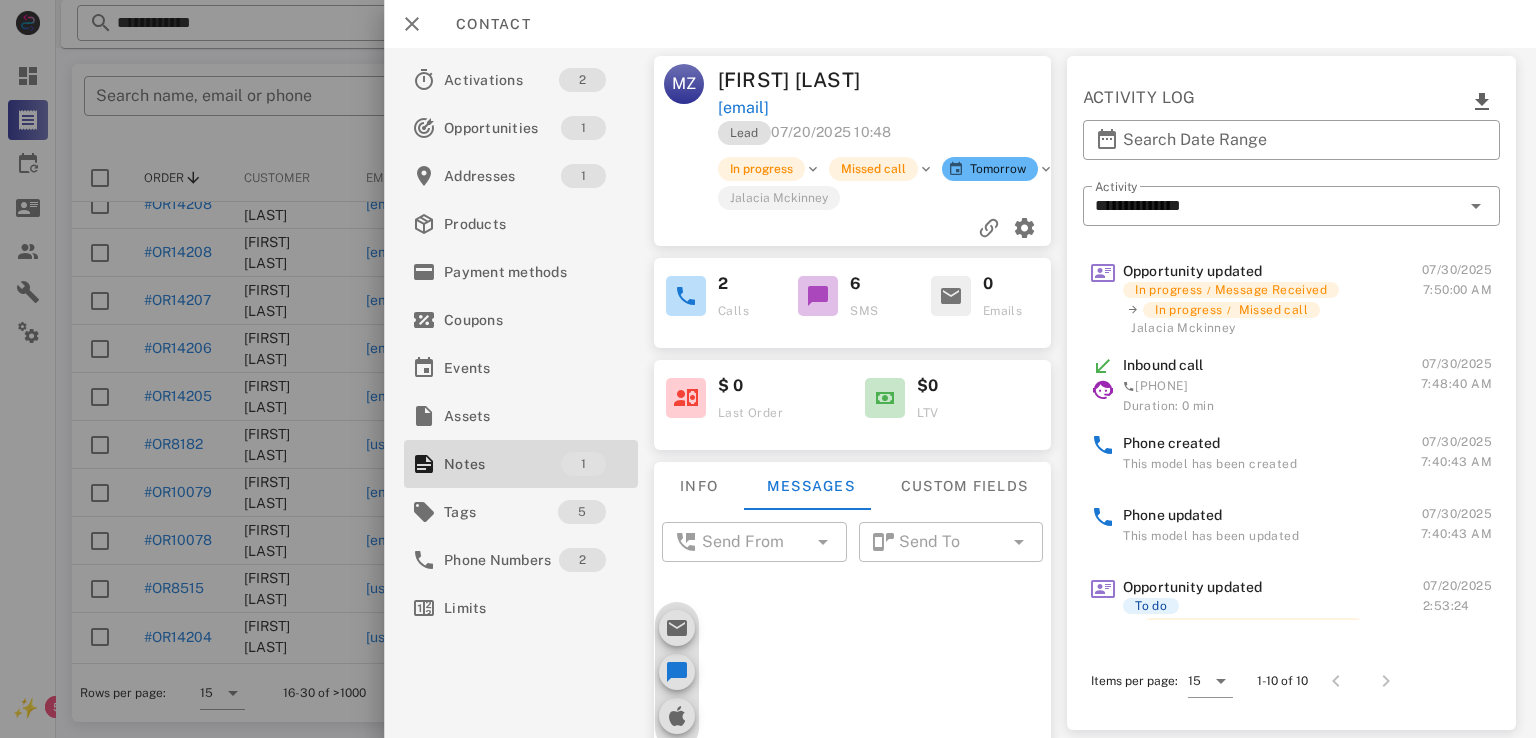 scroll, scrollTop: 74, scrollLeft: 0, axis: vertical 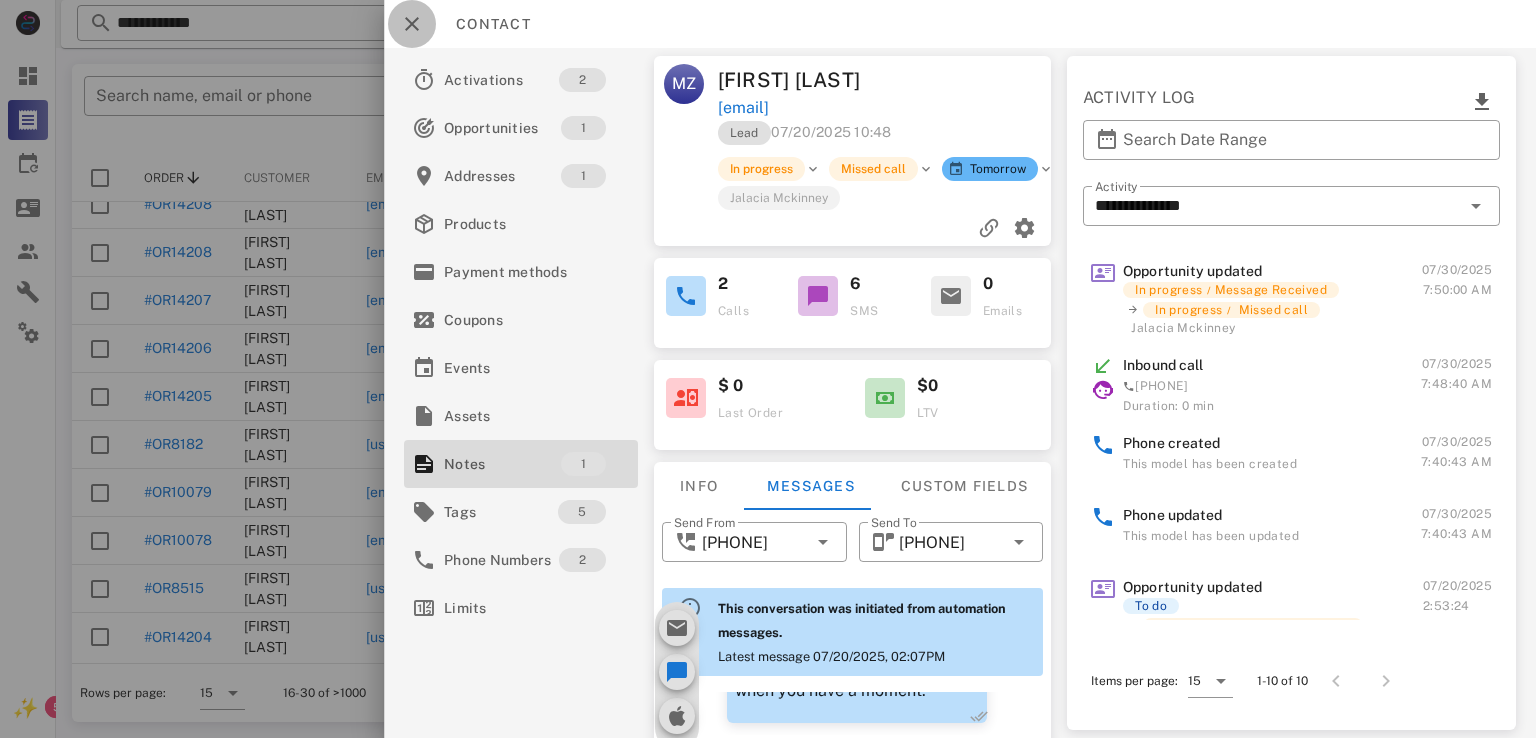 click at bounding box center [412, 24] 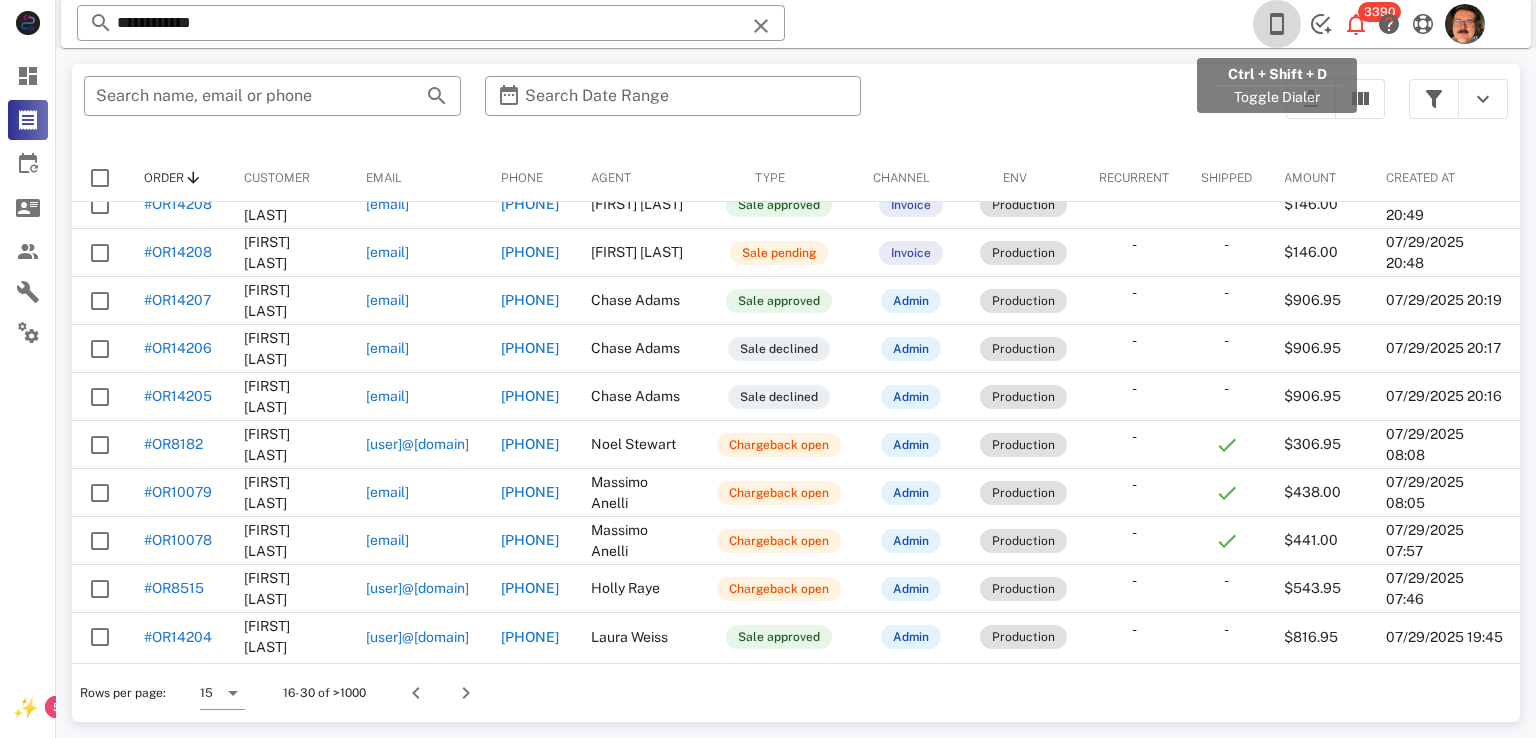 click at bounding box center (1277, 24) 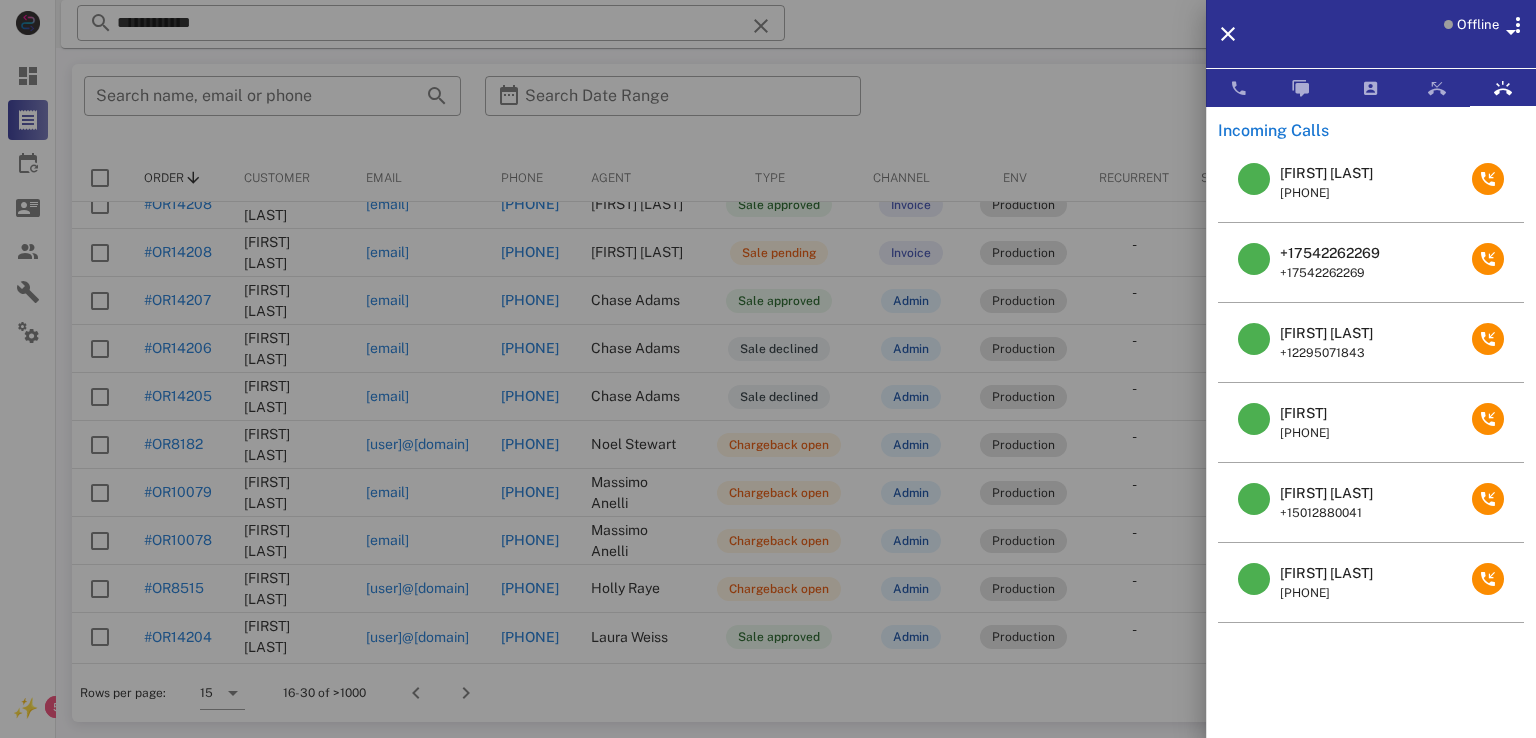 click on "Adrienne German" at bounding box center [1326, 173] 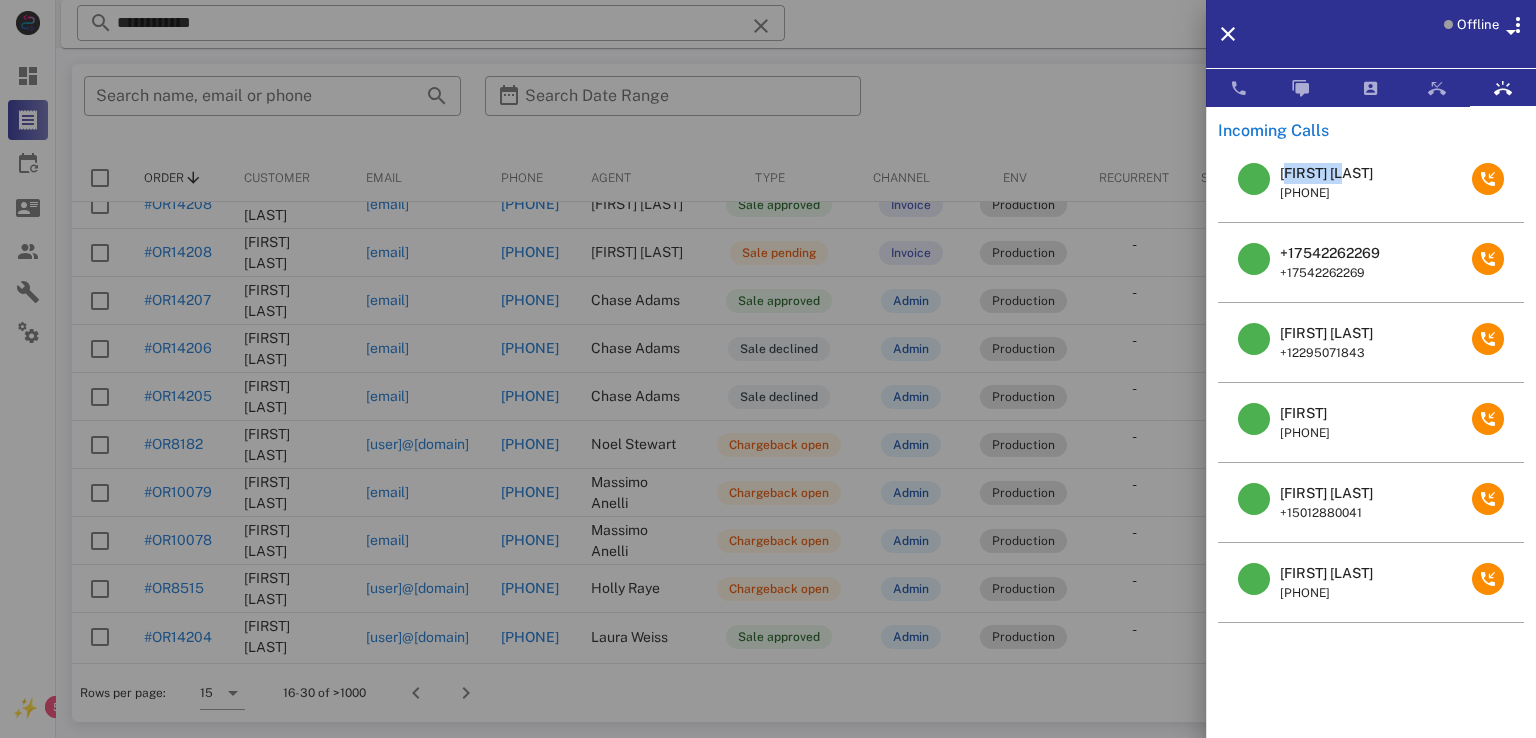 click on "Adrienne German" at bounding box center (1326, 173) 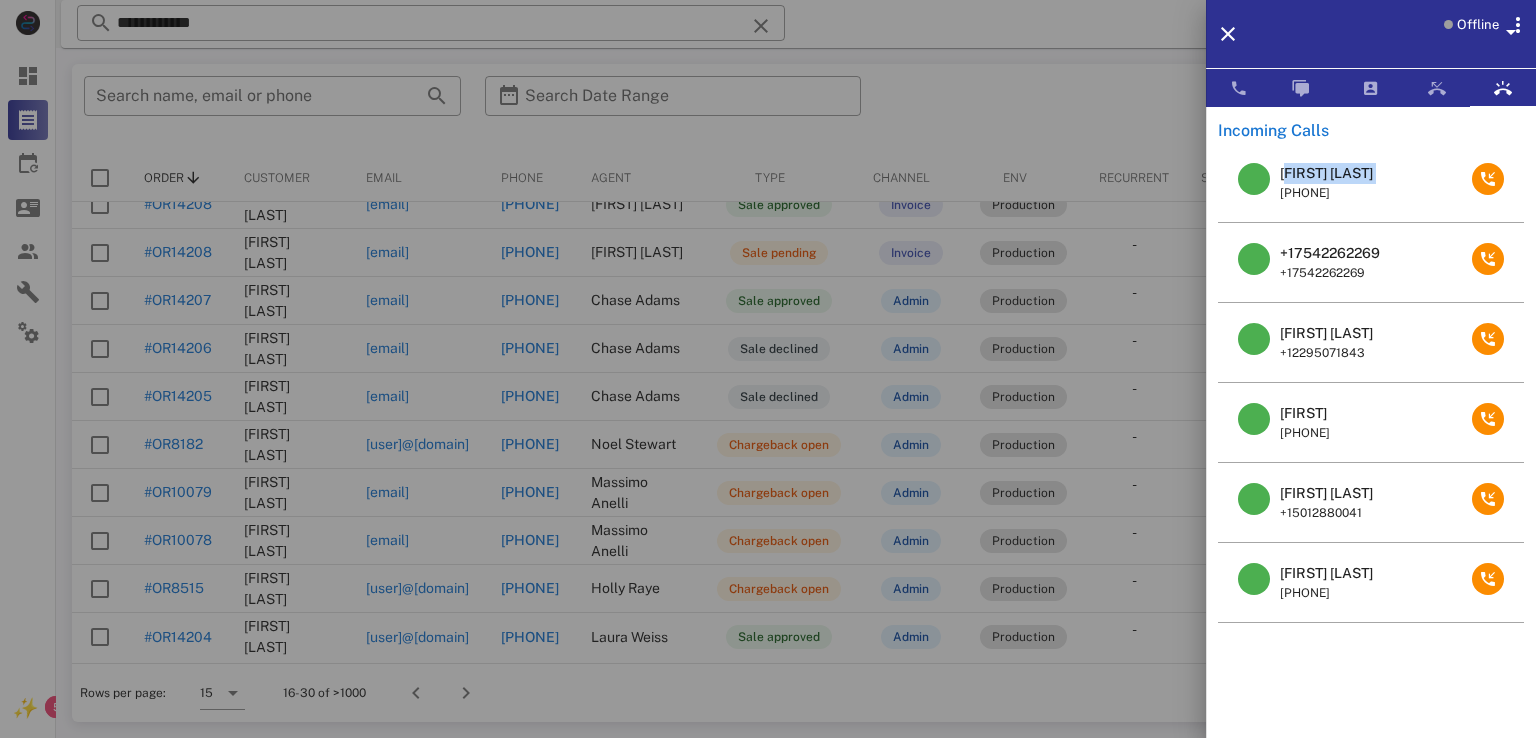 click on "Adrienne German" at bounding box center [1326, 173] 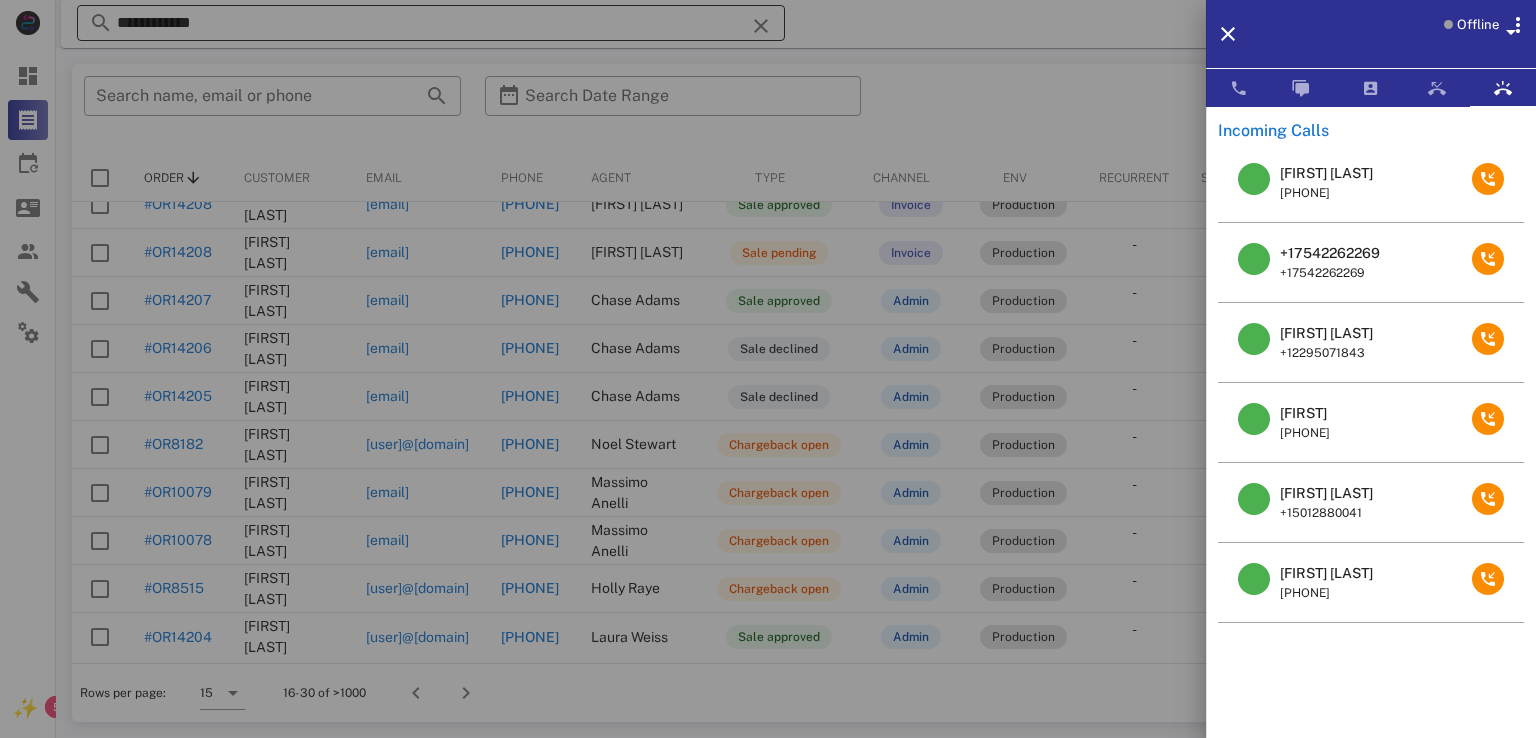 click at bounding box center (768, 369) 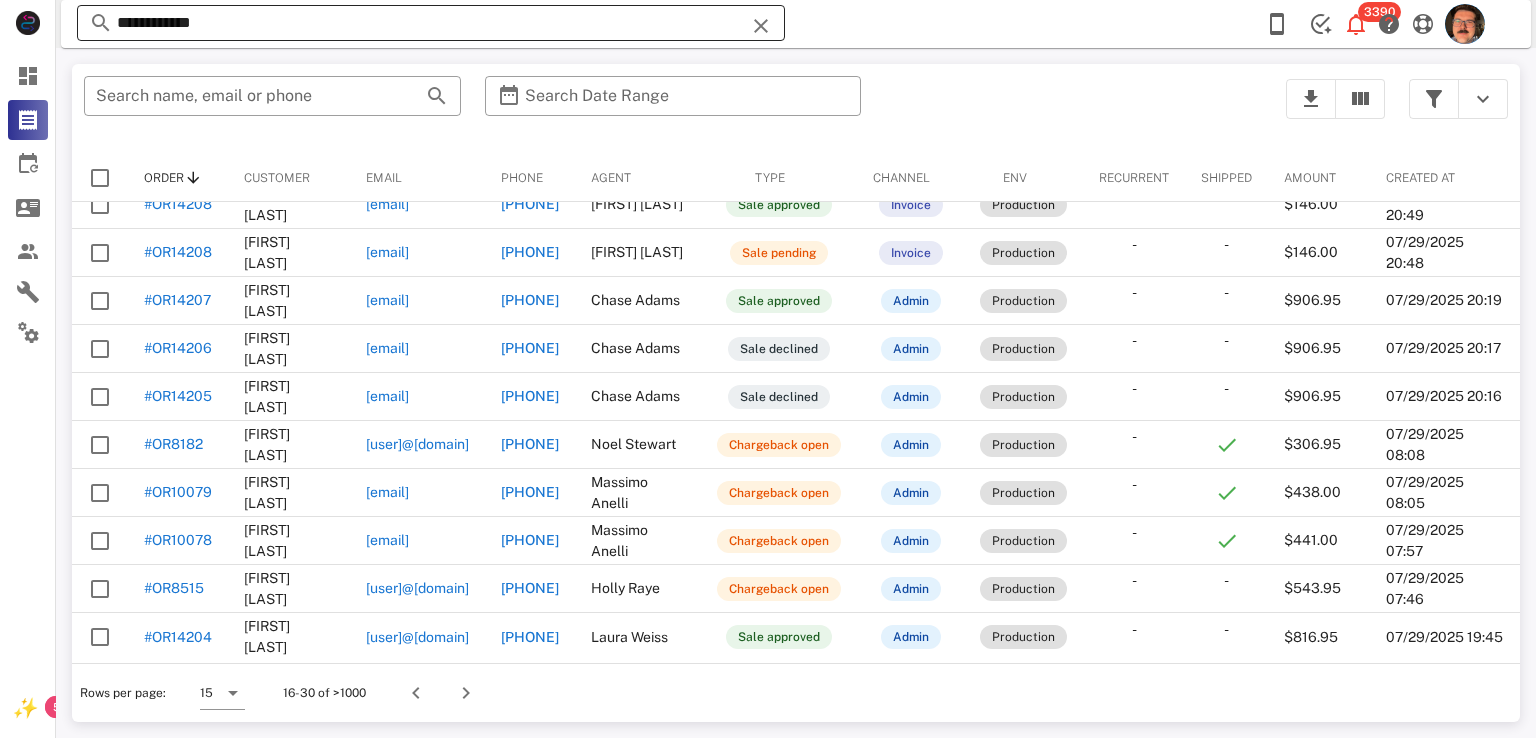 click on "**********" at bounding box center [431, 23] 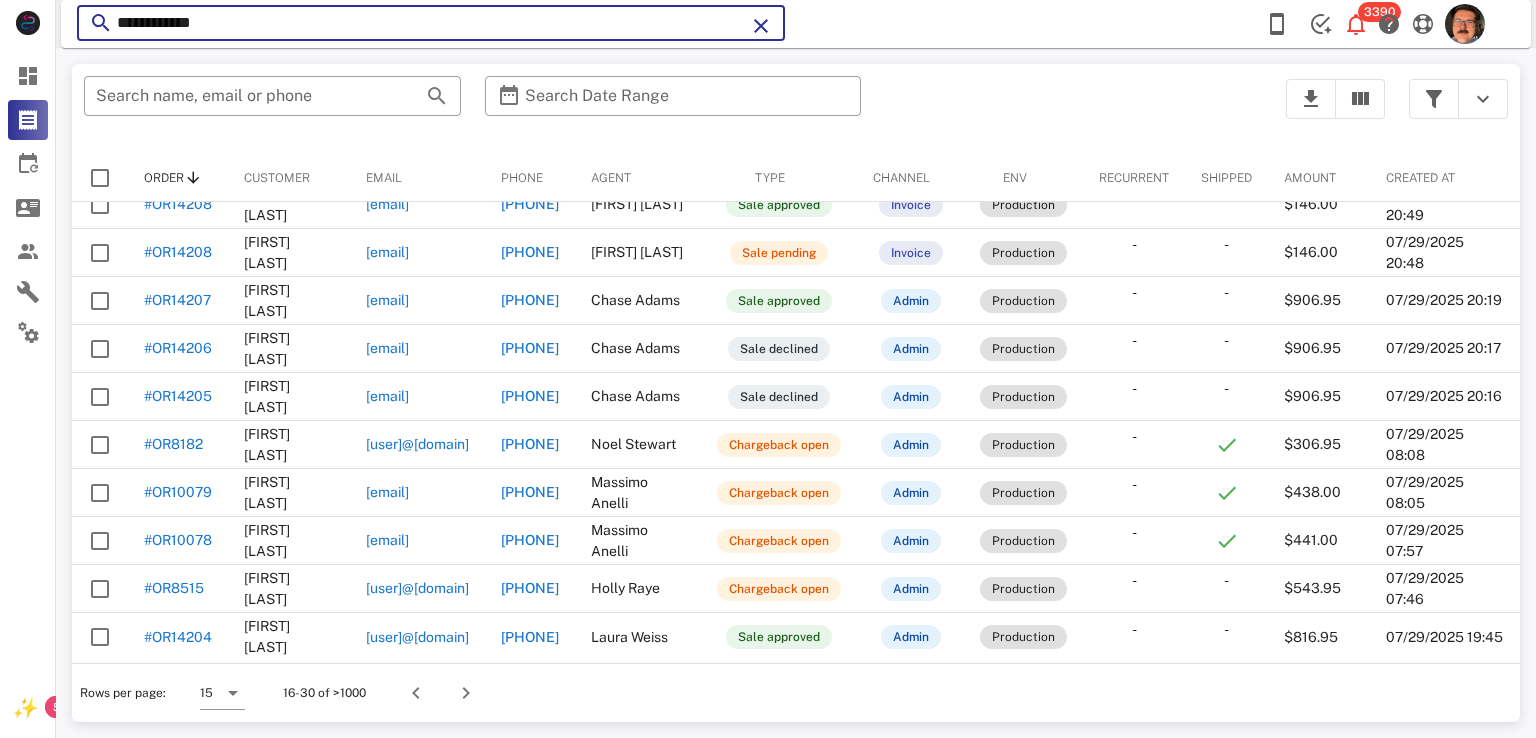 click at bounding box center [761, 26] 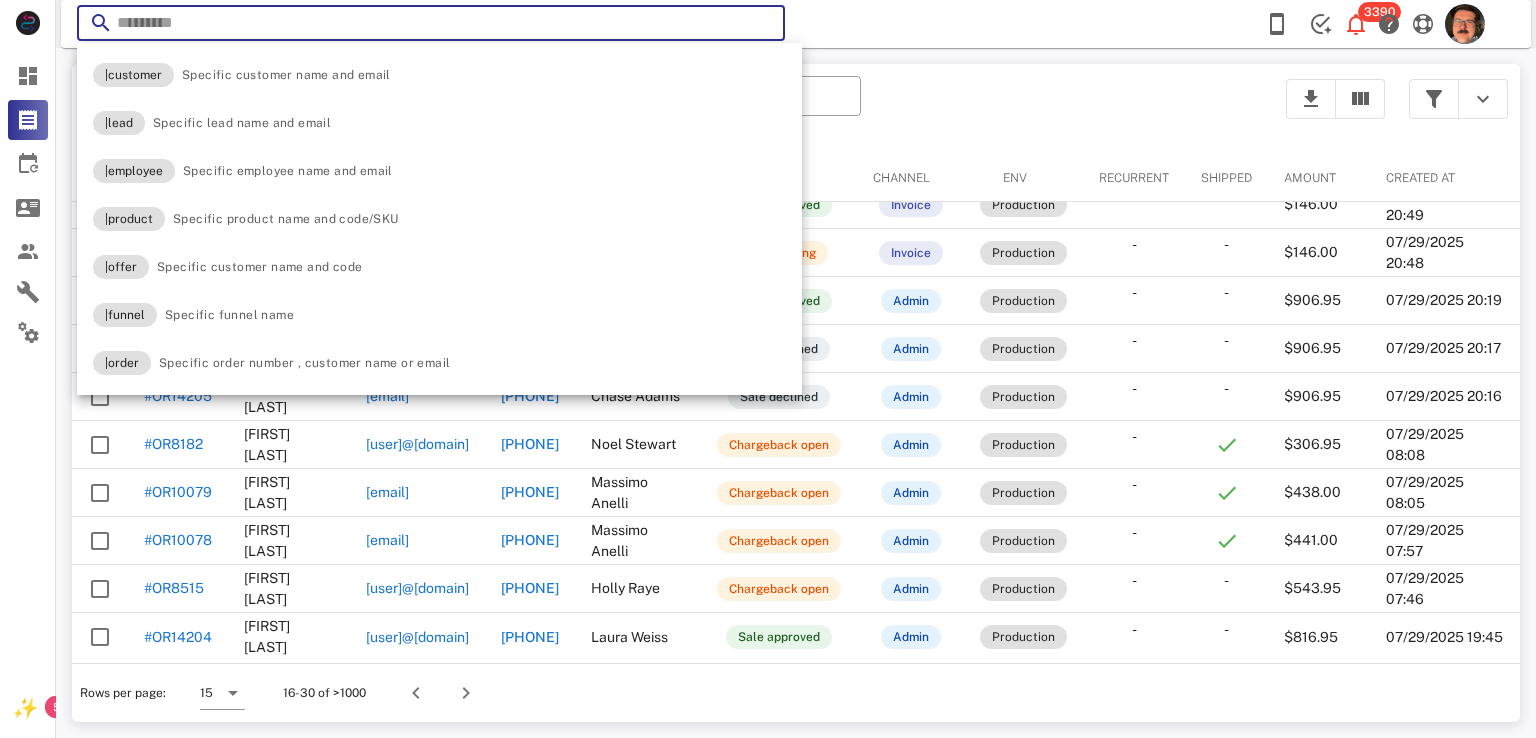 paste on "**********" 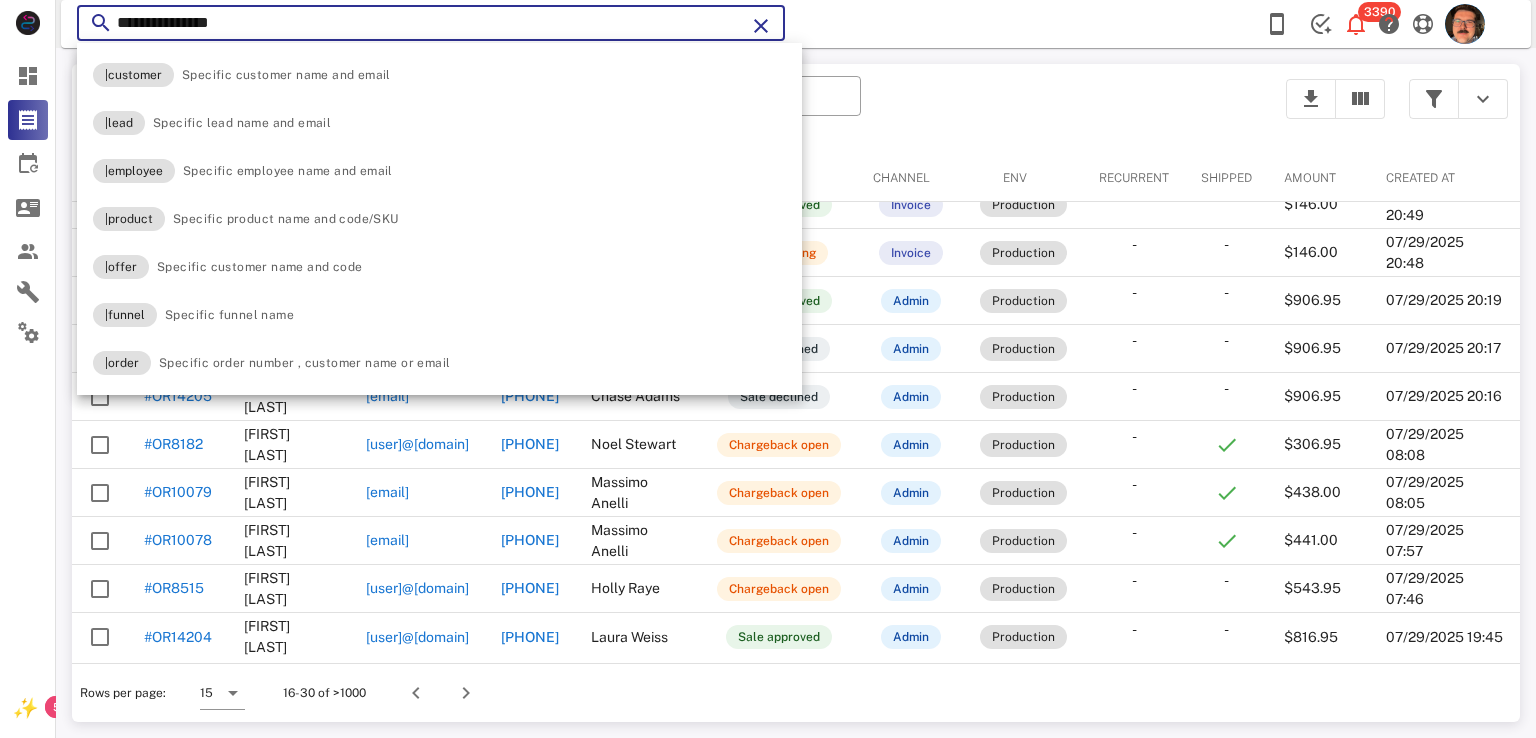 type on "**********" 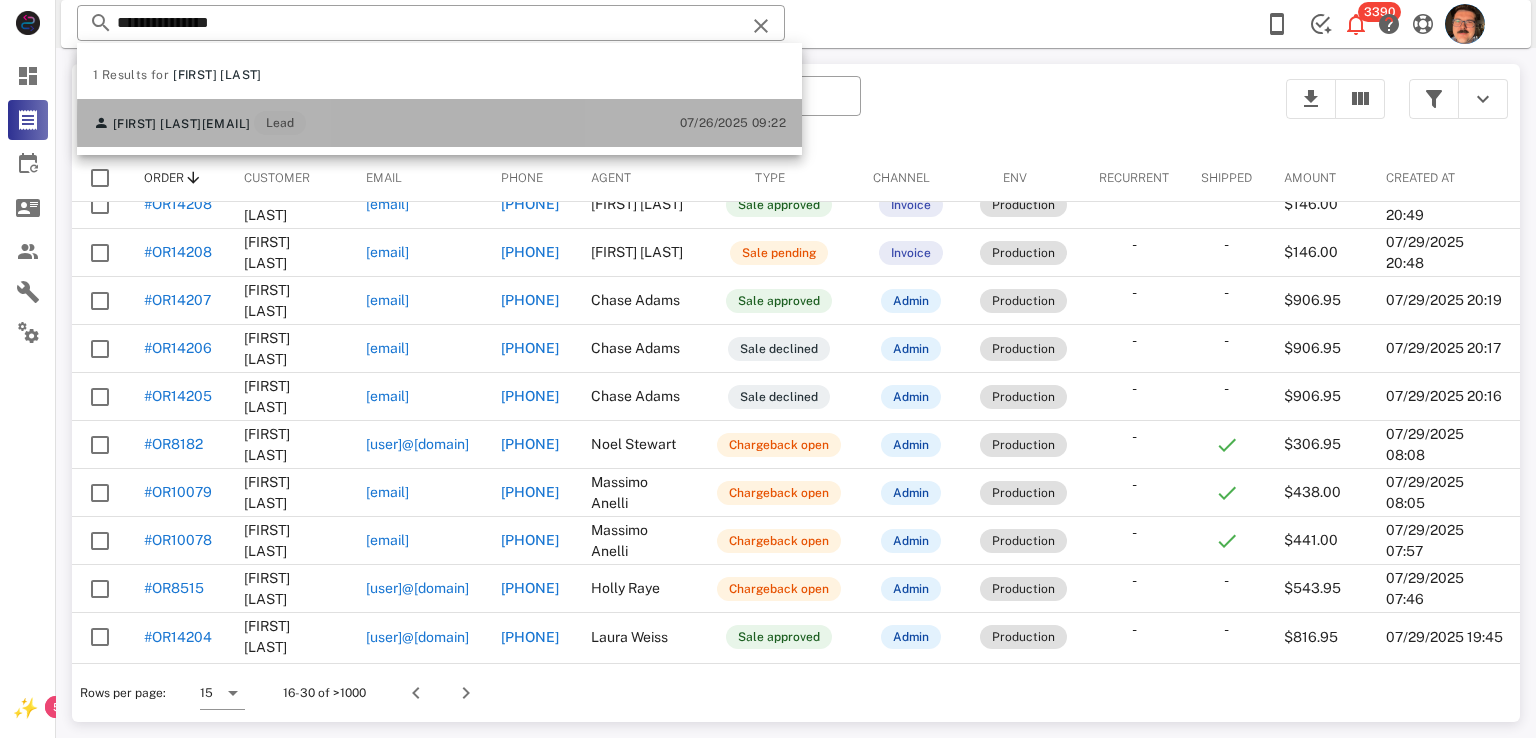 click on "adriennegerman33@gmail.com" at bounding box center (226, 124) 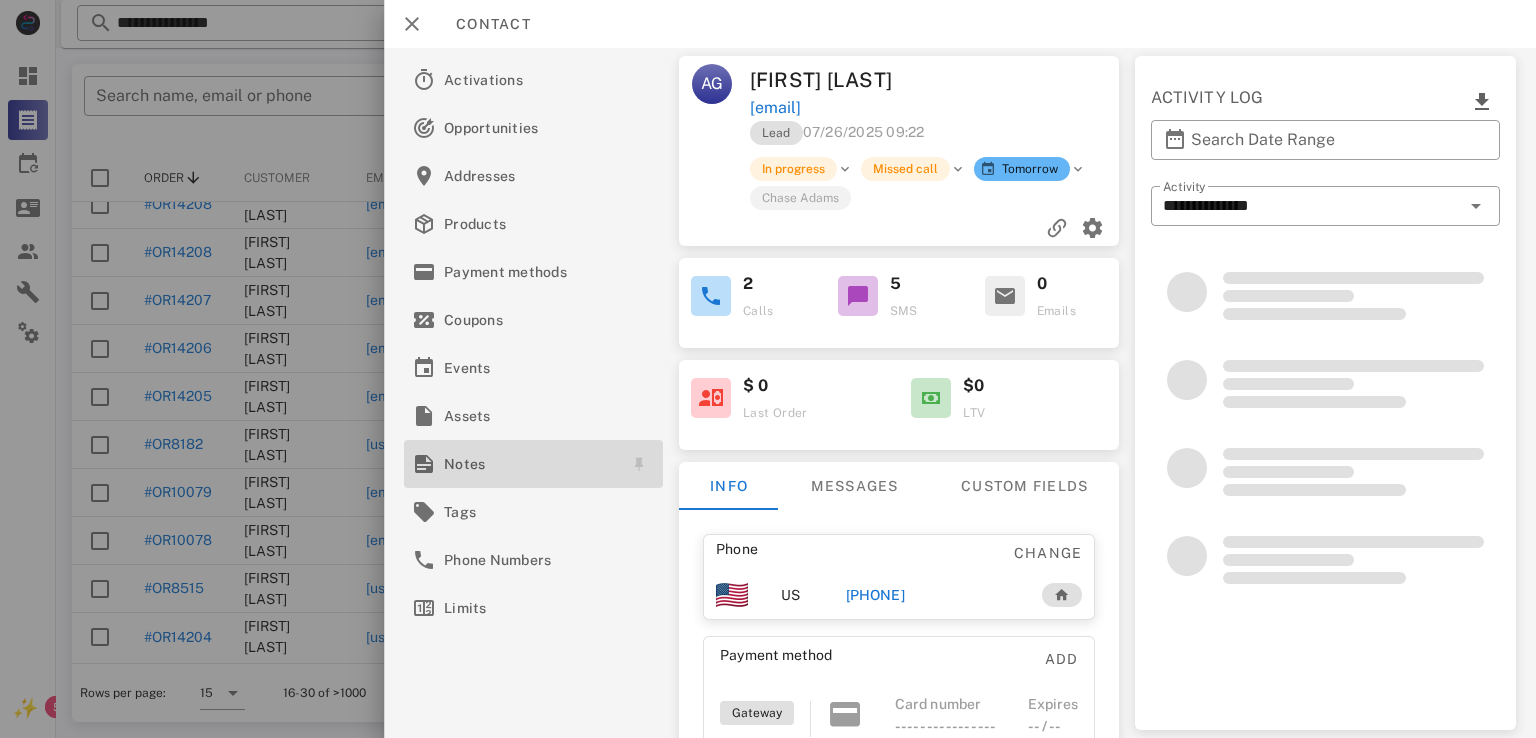 click on "Notes" at bounding box center (529, 464) 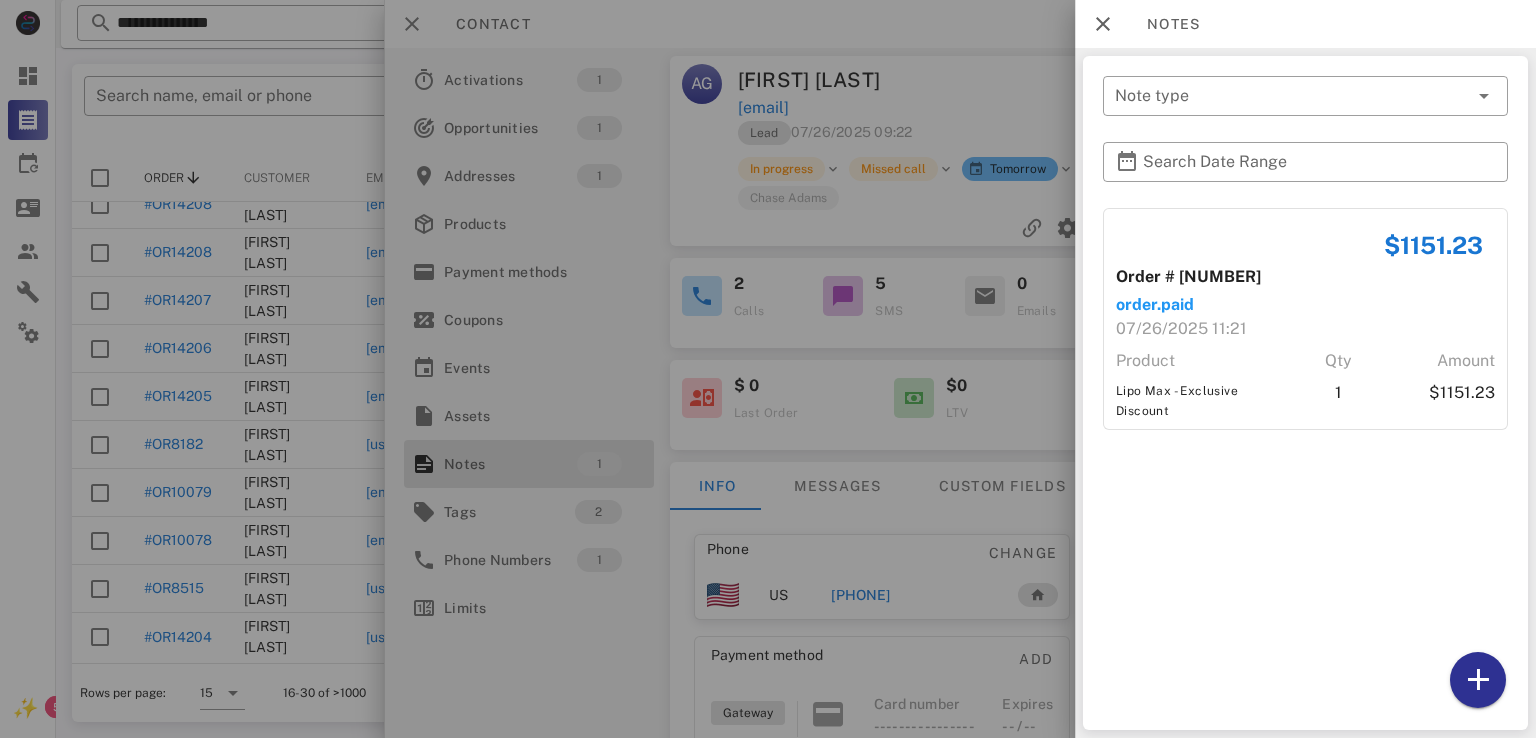 click at bounding box center [768, 369] 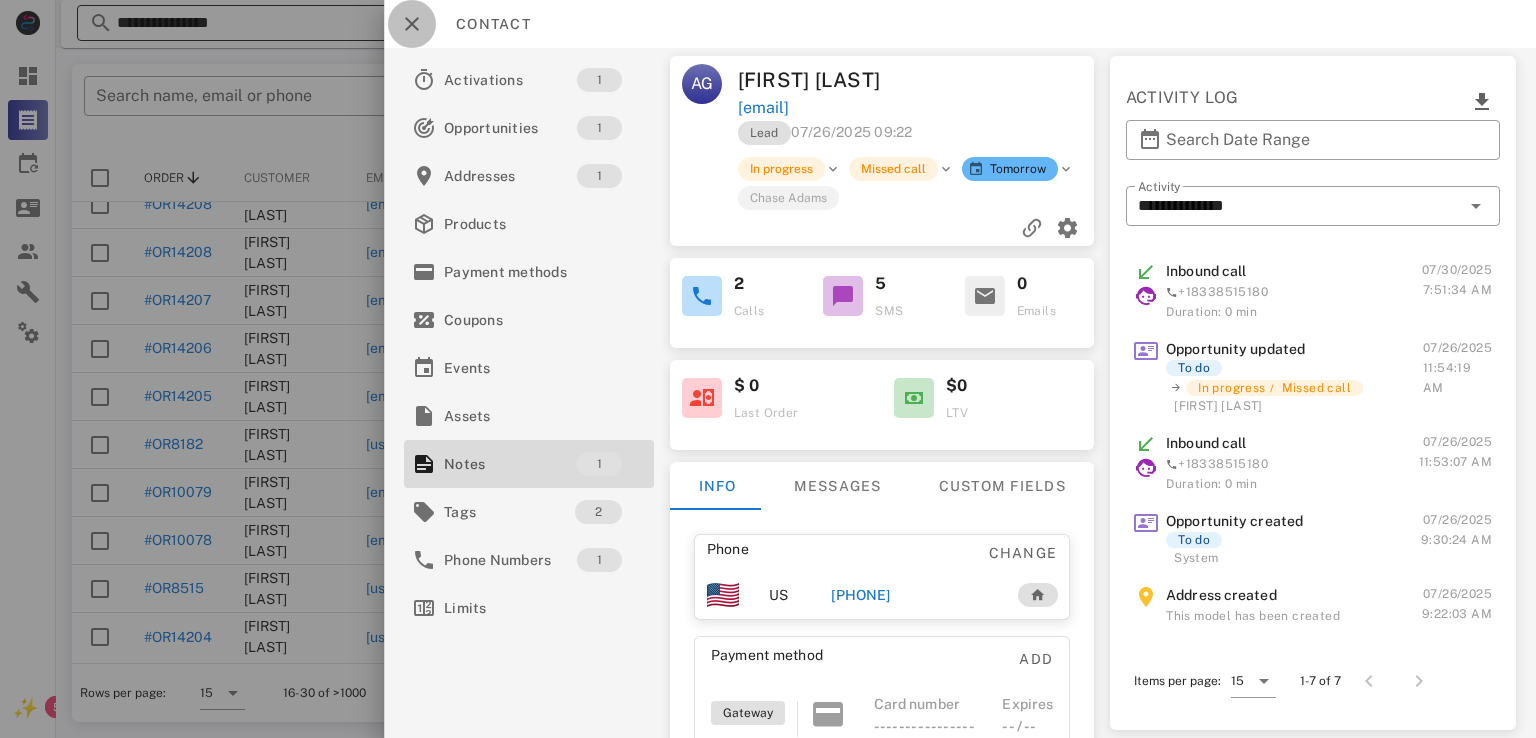 drag, startPoint x: 400, startPoint y: 16, endPoint x: 712, endPoint y: 35, distance: 312.578 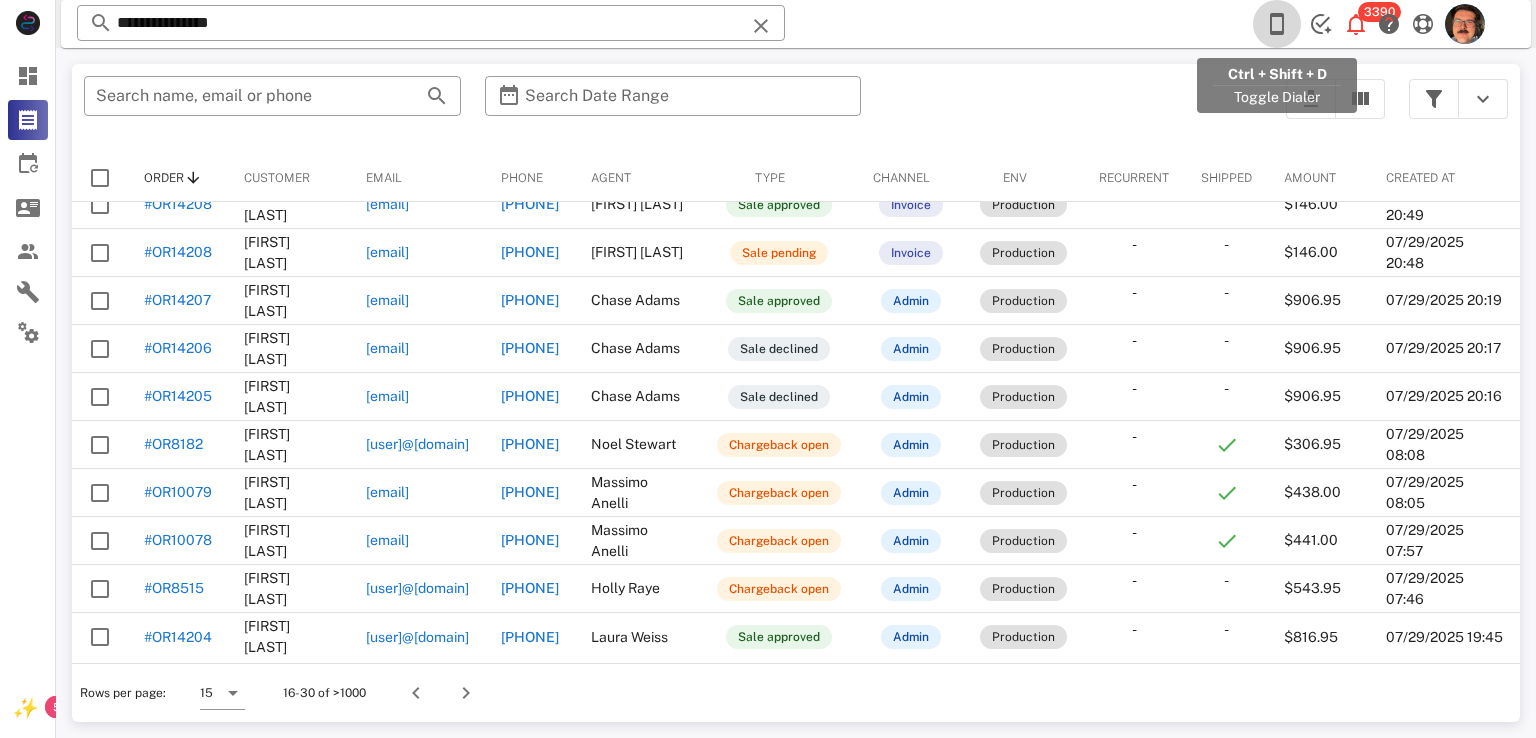 click at bounding box center (1277, 24) 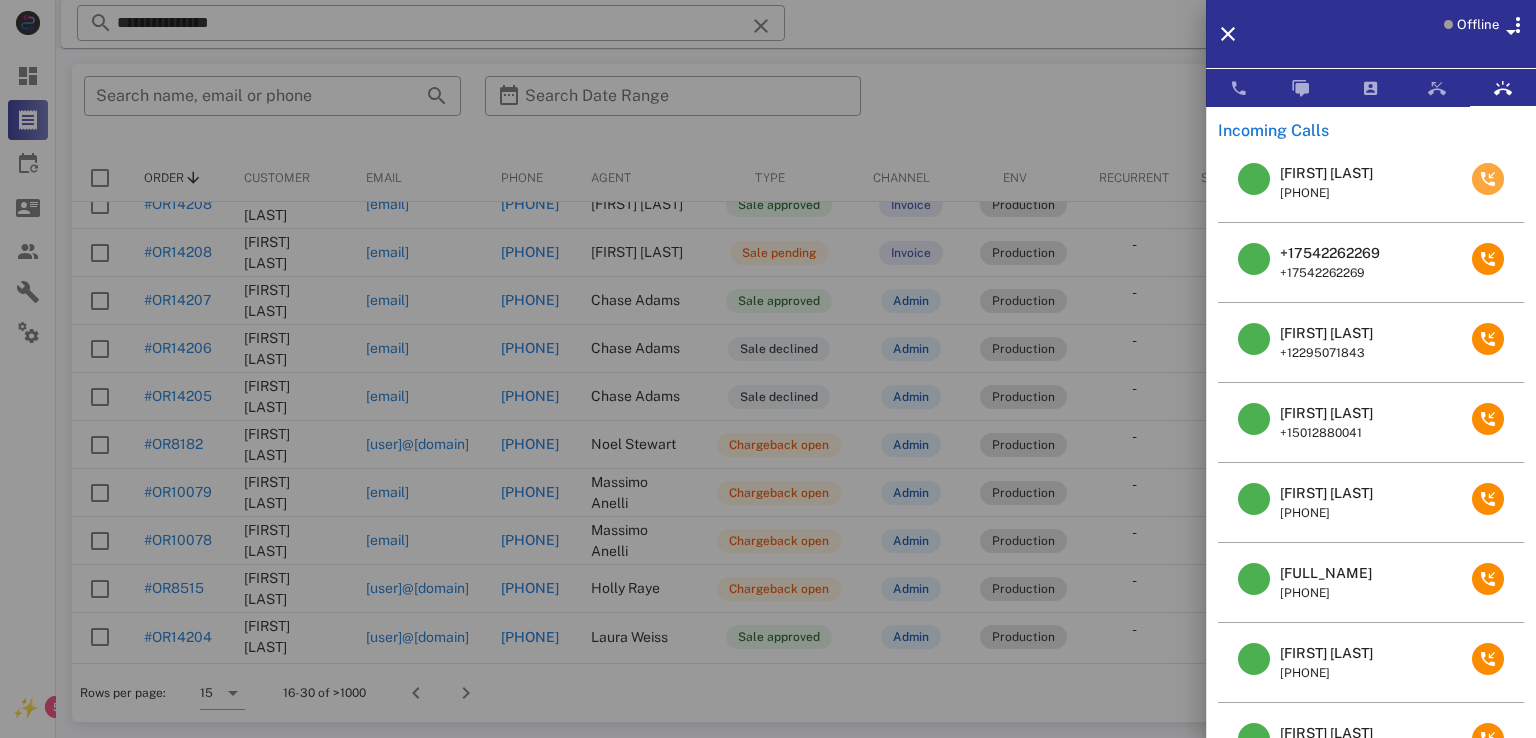 click at bounding box center (1488, 179) 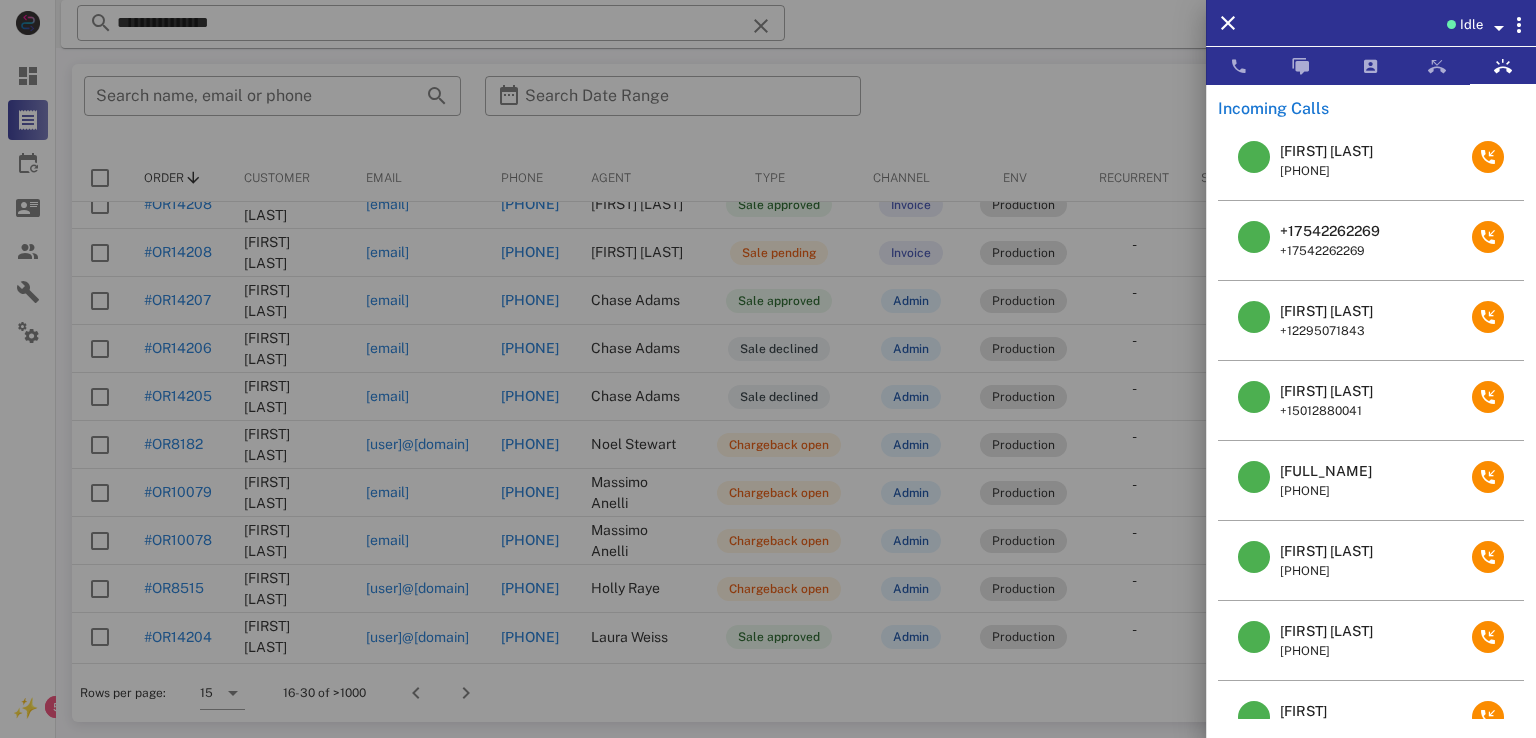 drag, startPoint x: 1056, startPoint y: 268, endPoint x: 1203, endPoint y: 118, distance: 210.02142 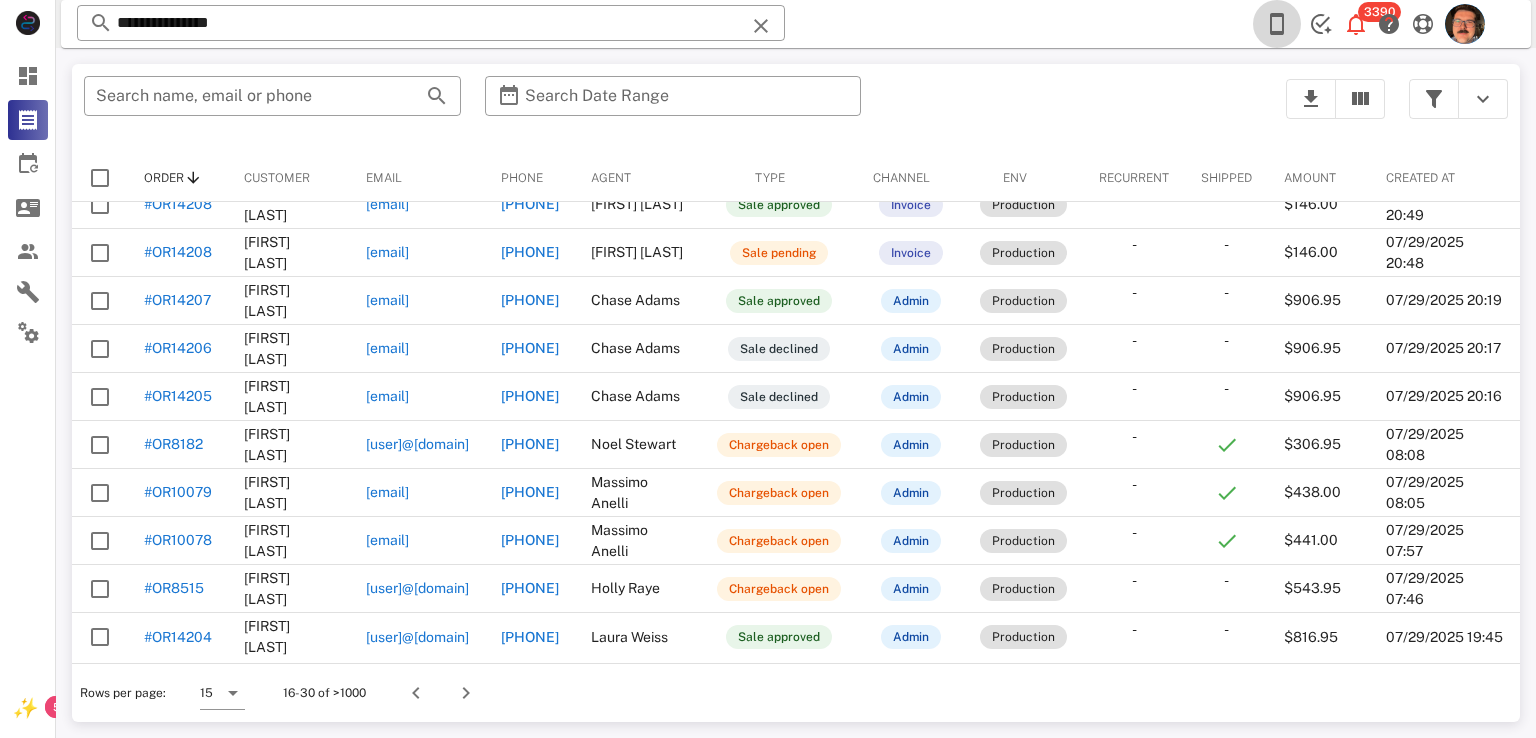 click at bounding box center [1277, 24] 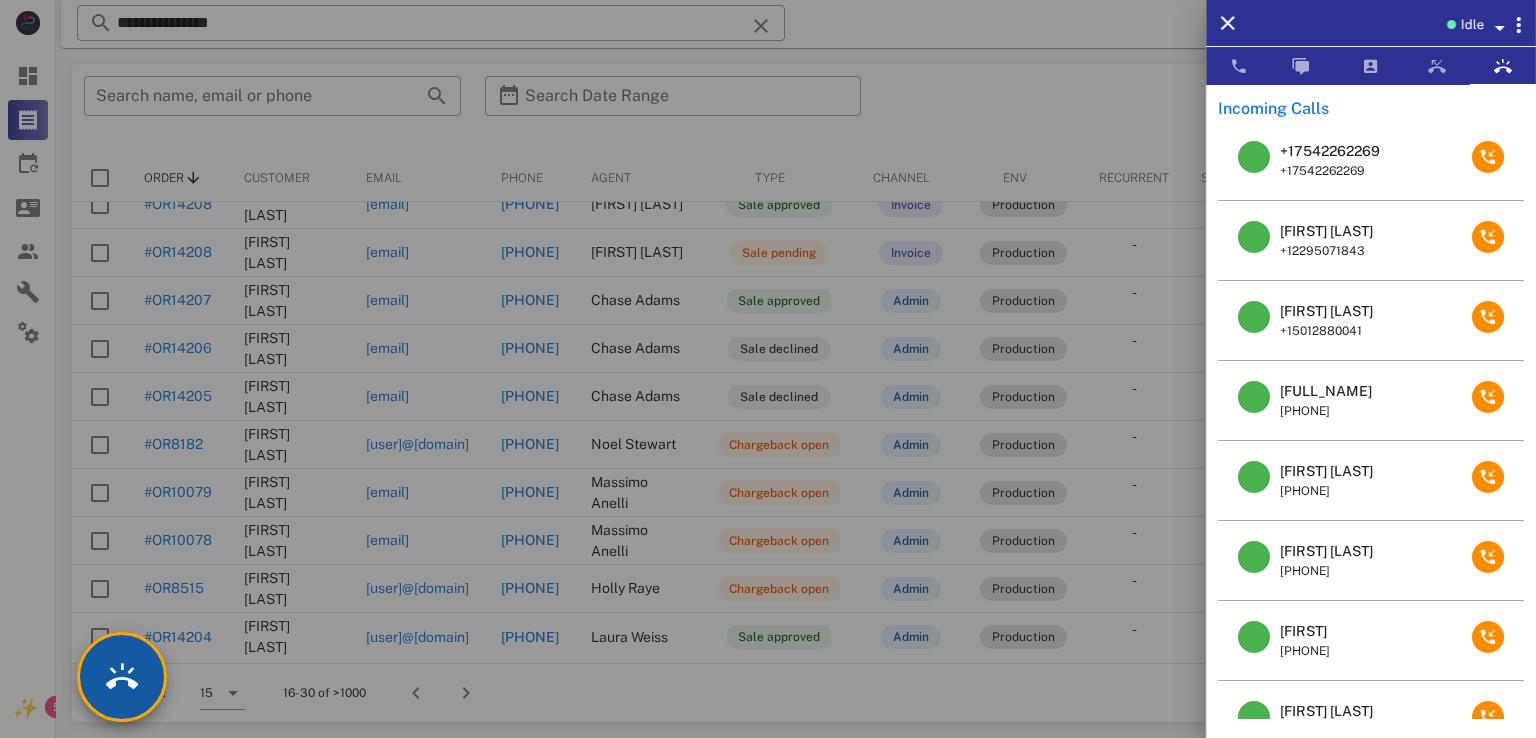 click at bounding box center (122, 677) 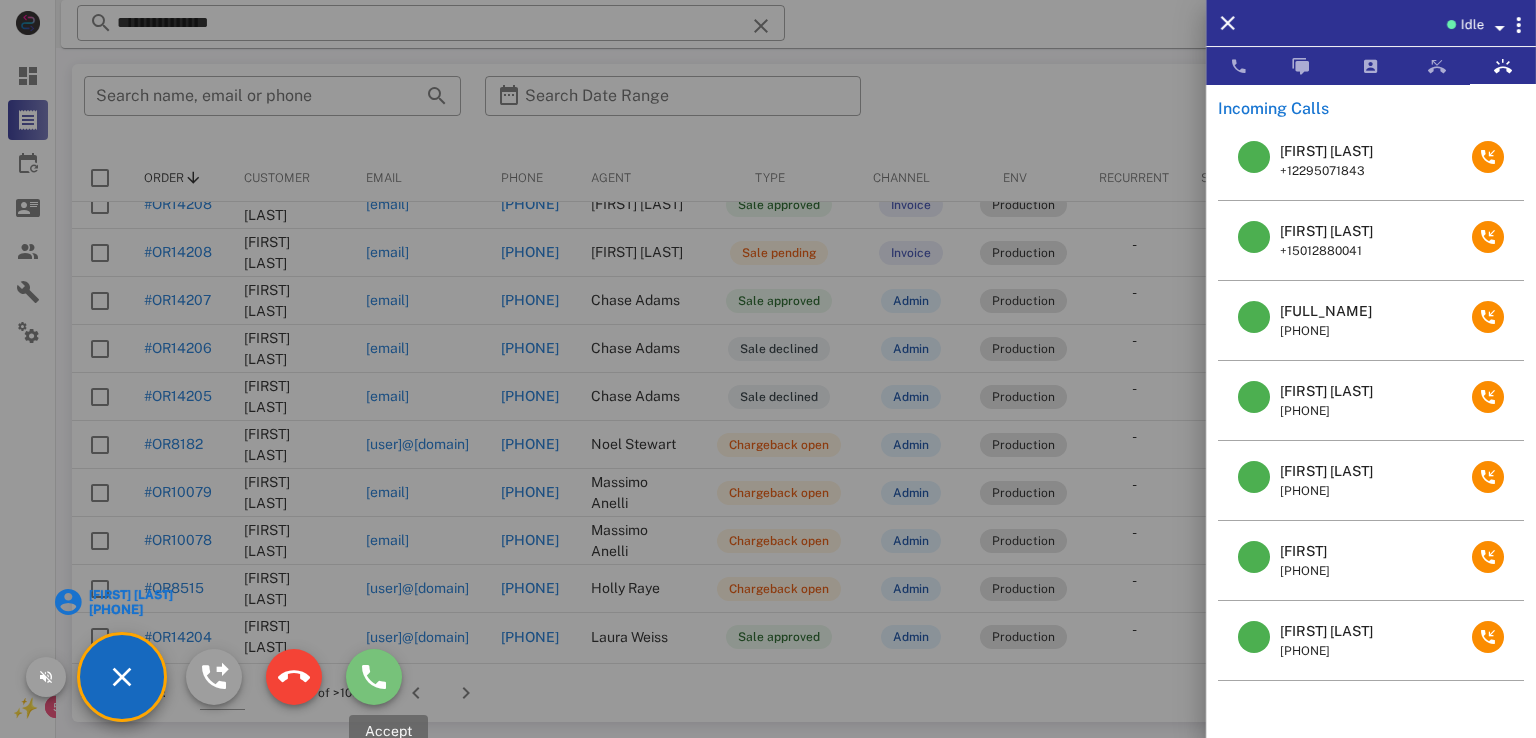 click at bounding box center [374, 677] 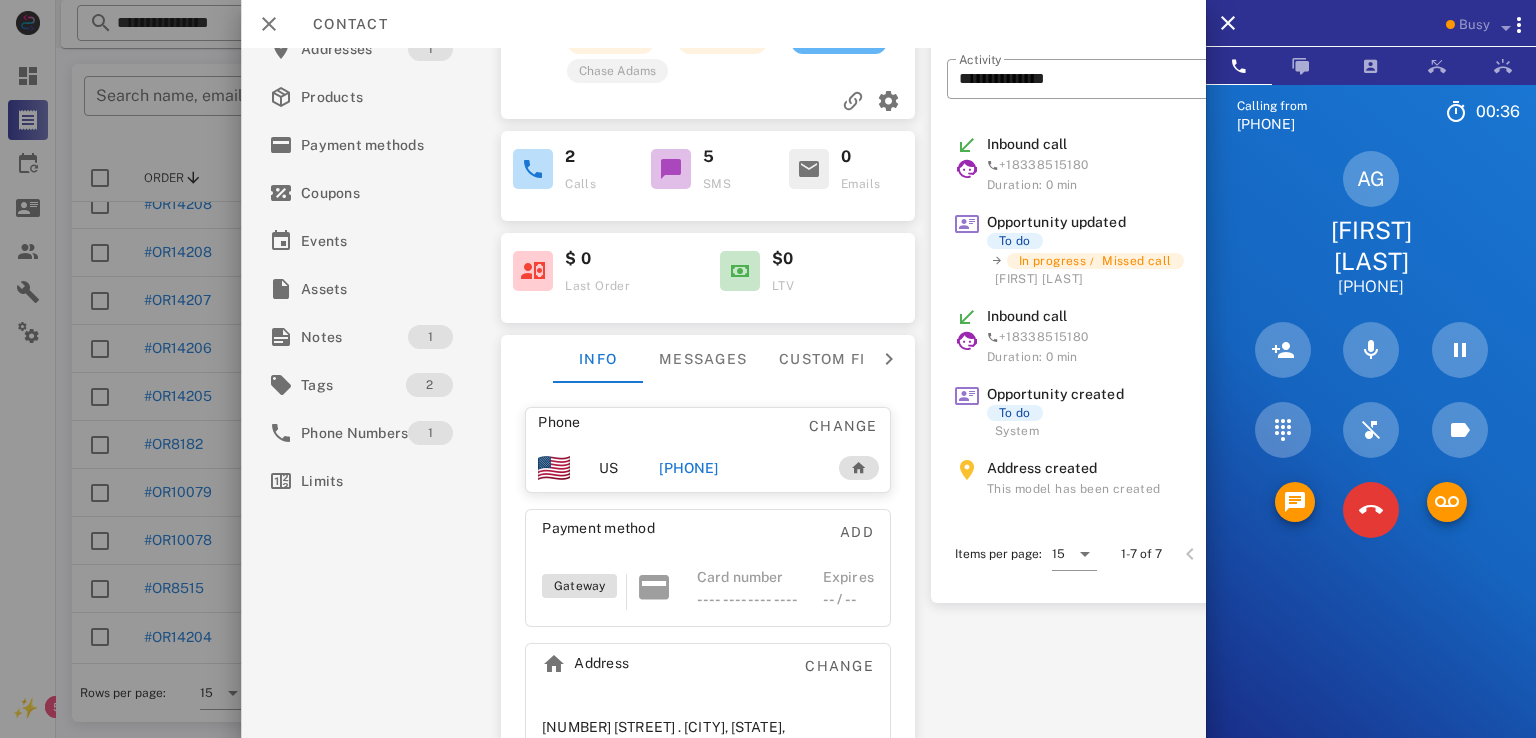 scroll, scrollTop: 0, scrollLeft: 0, axis: both 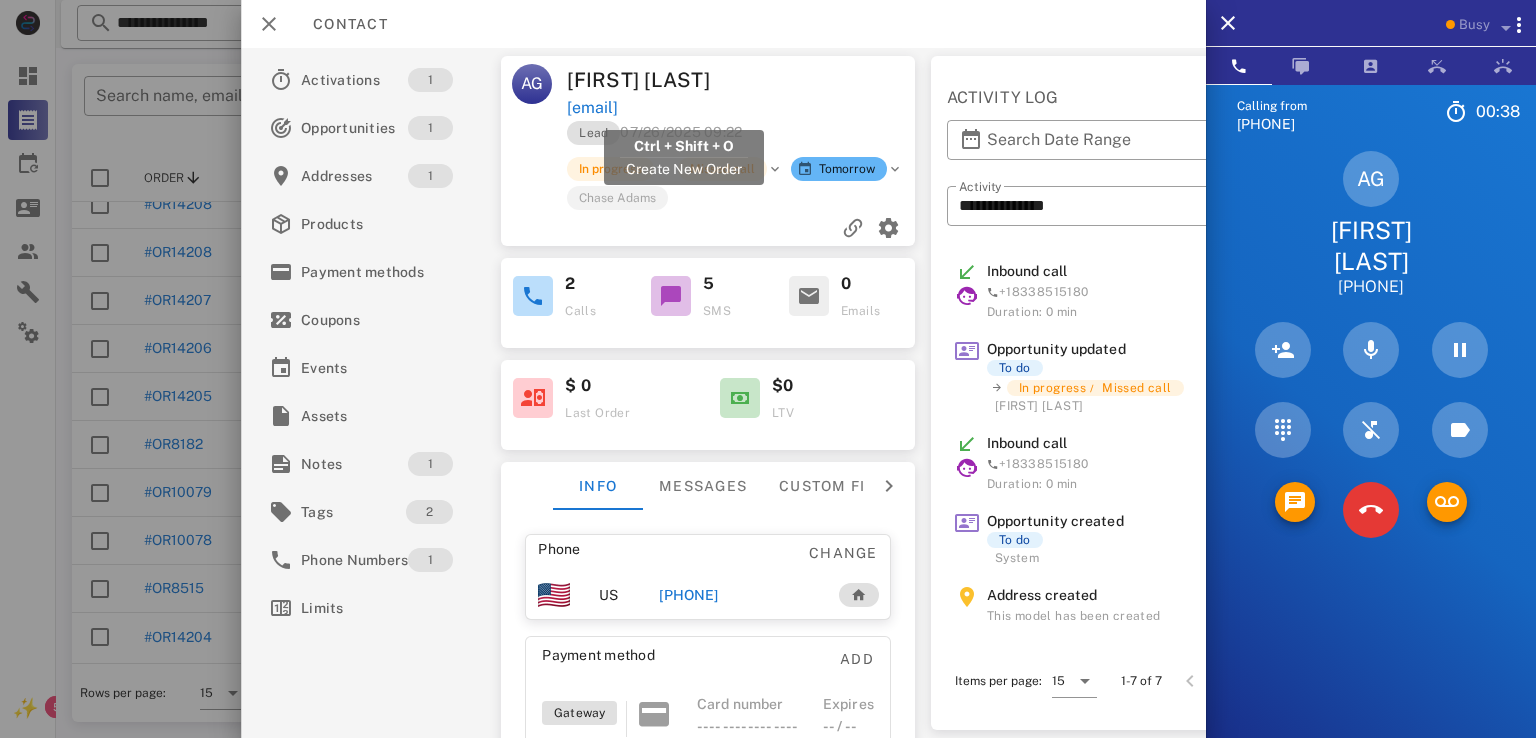 click on "adriennegerman33@gmail.com" at bounding box center (593, 108) 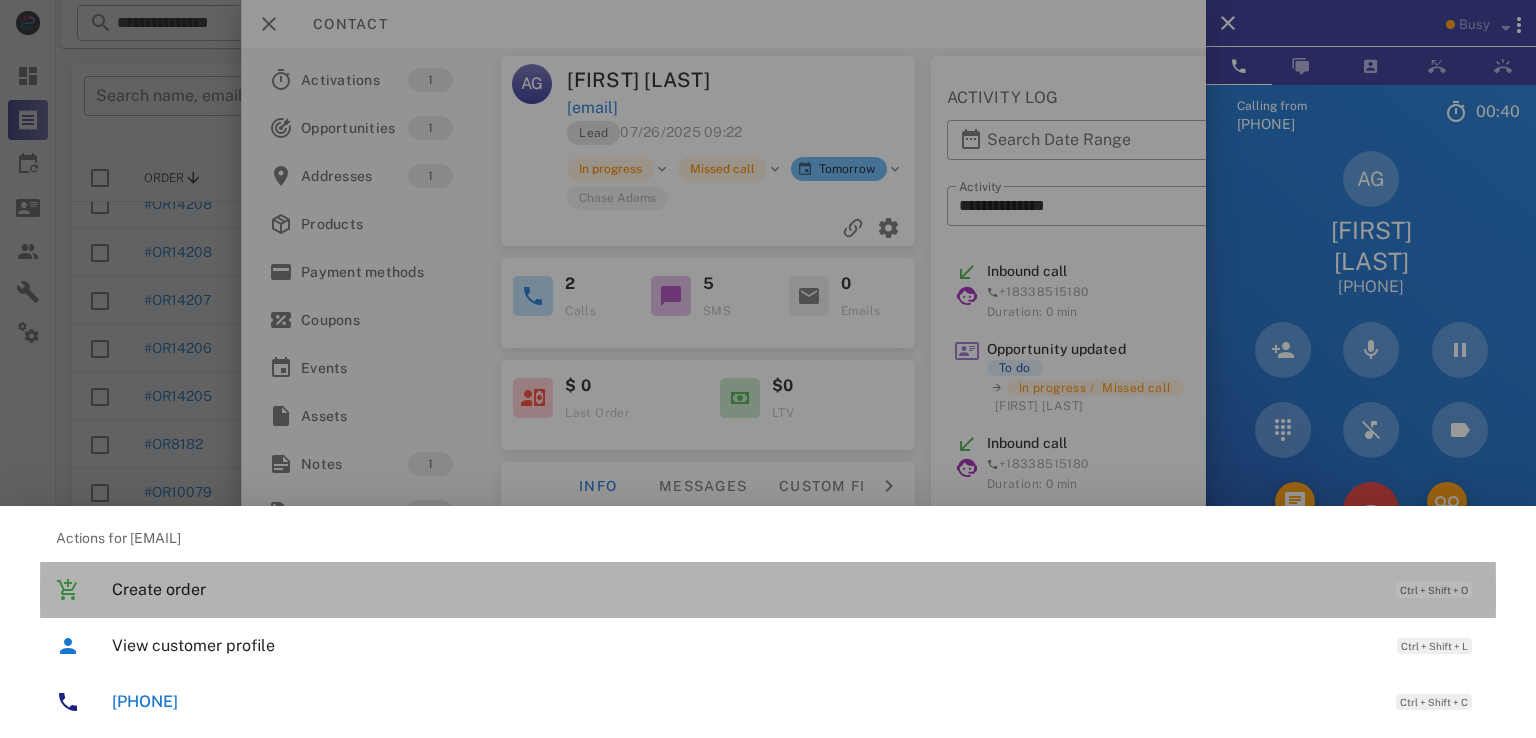 click on "Create order" at bounding box center [744, 589] 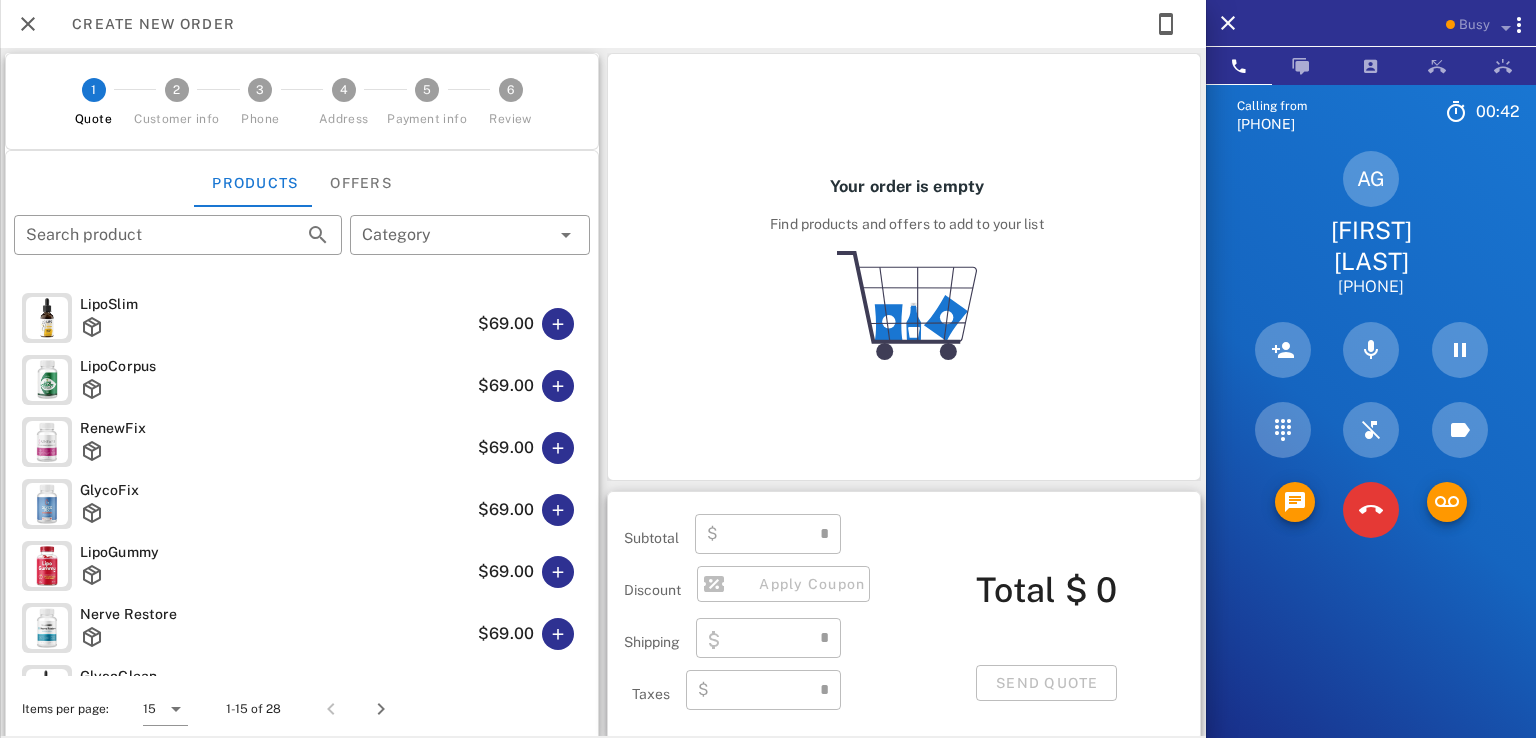type on "**********" 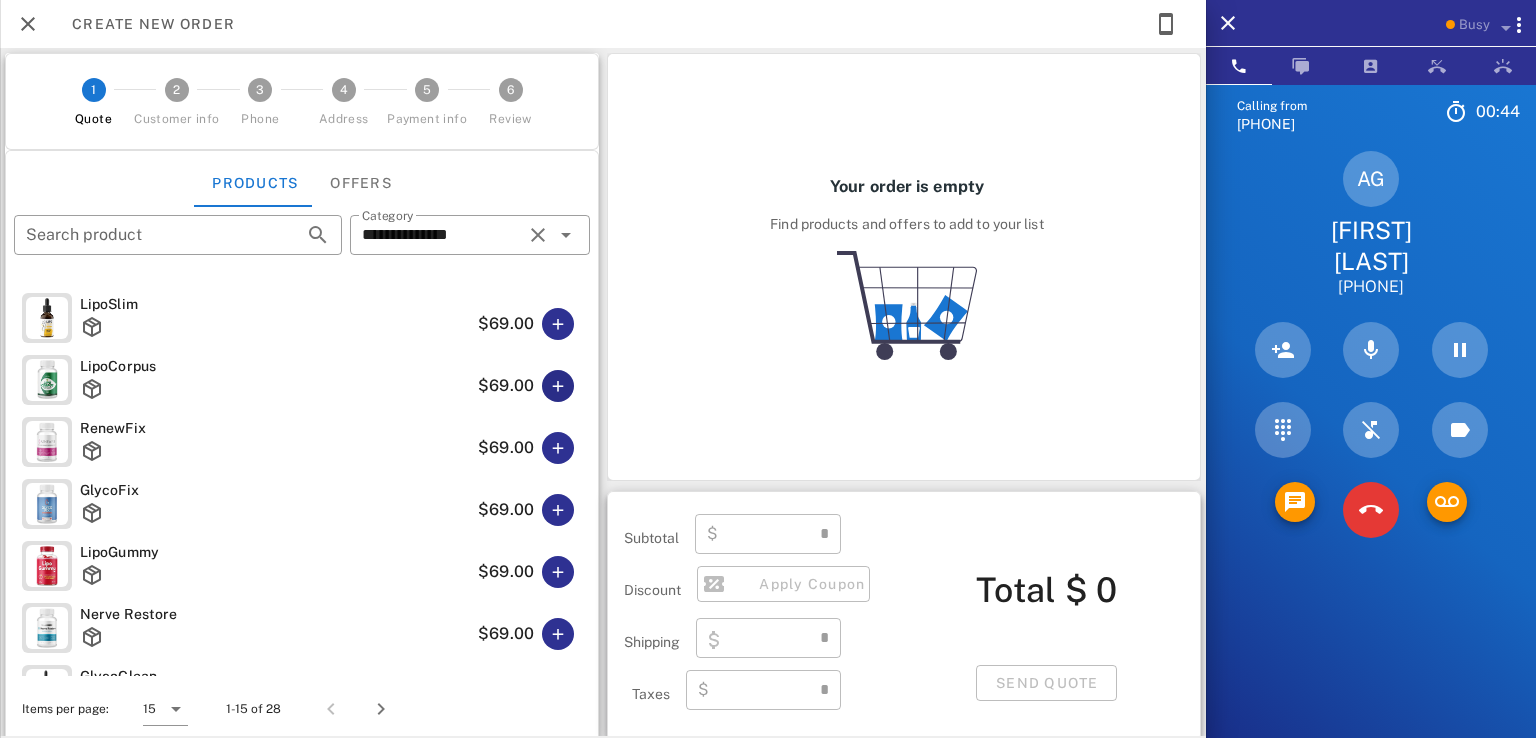 type on "****" 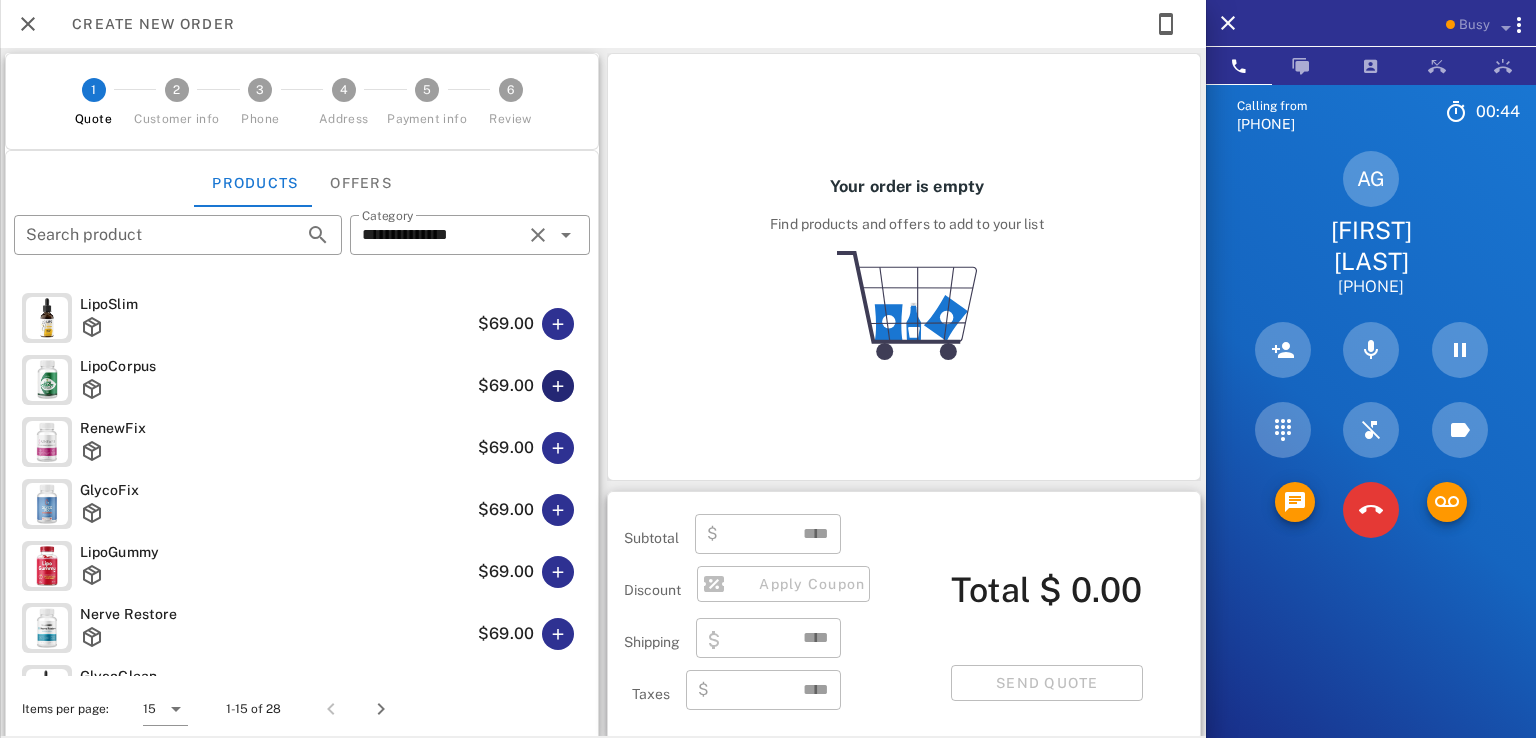click at bounding box center [558, 386] 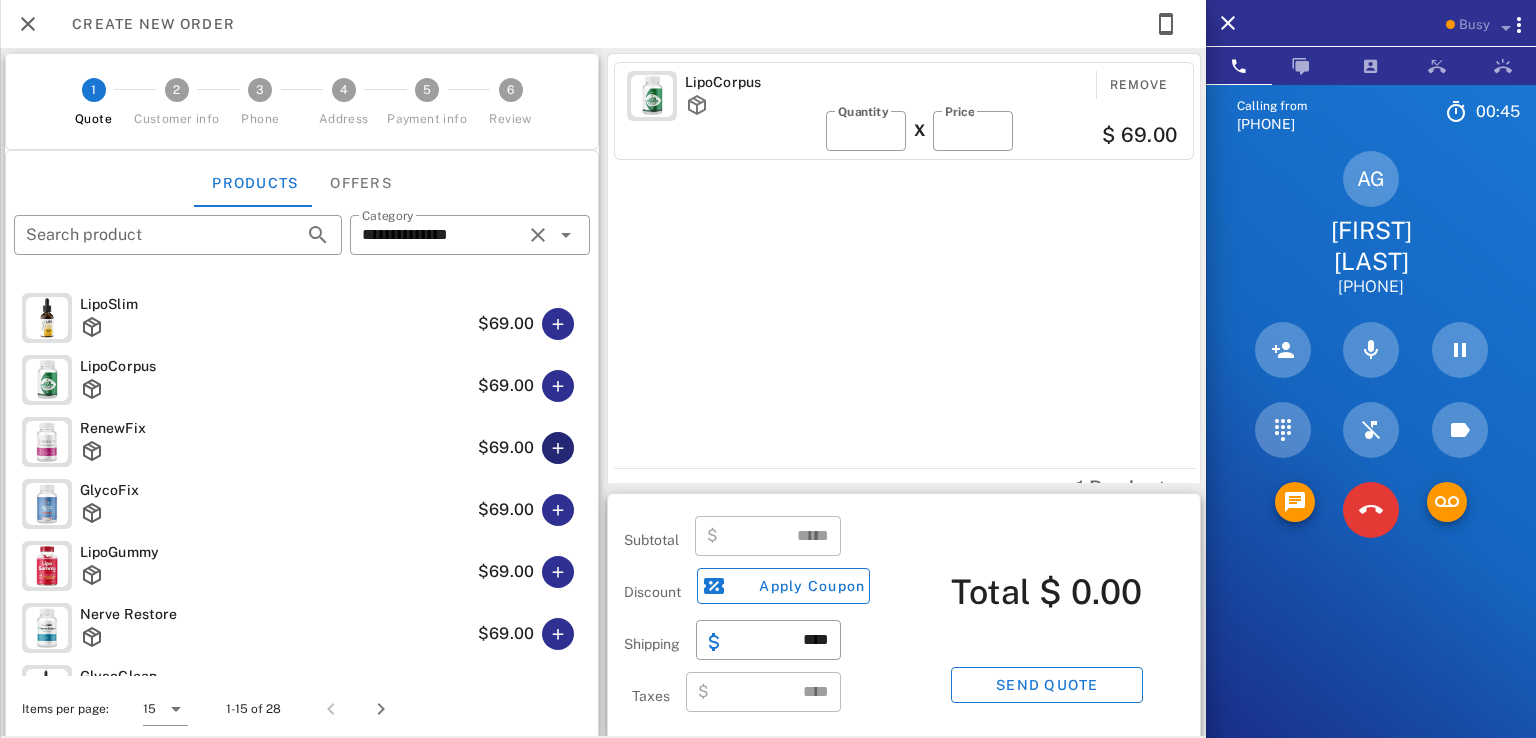 click at bounding box center [558, 448] 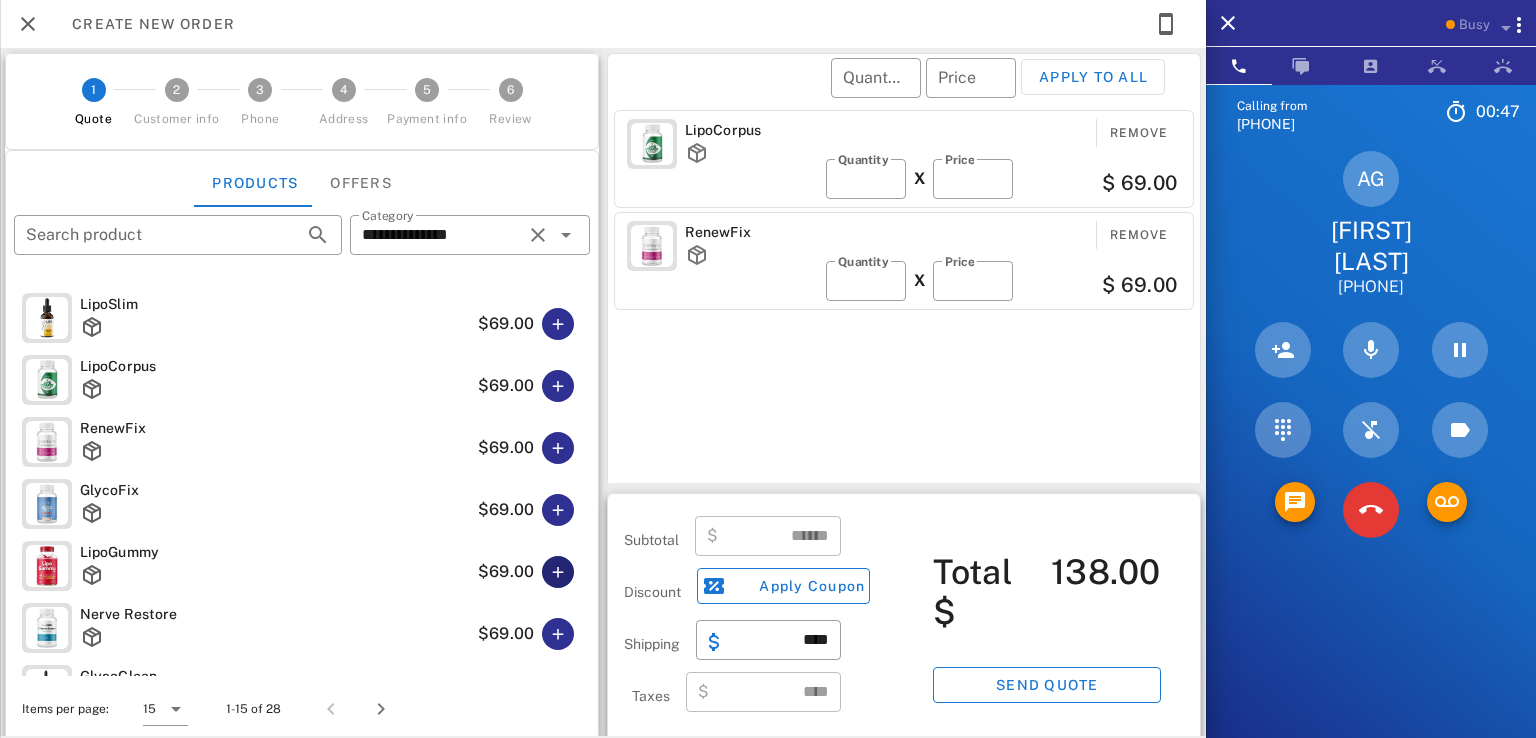 click at bounding box center [558, 572] 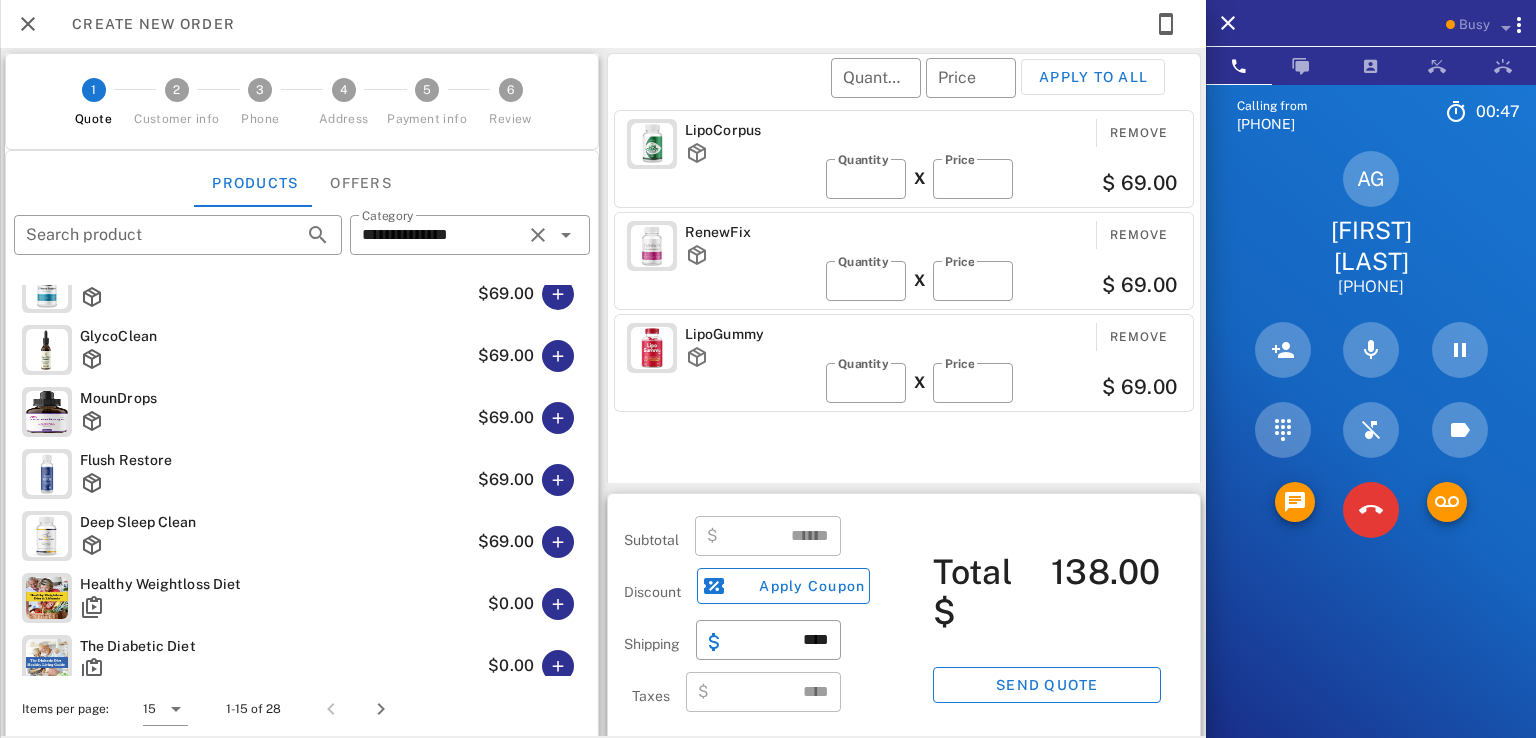 scroll, scrollTop: 500, scrollLeft: 0, axis: vertical 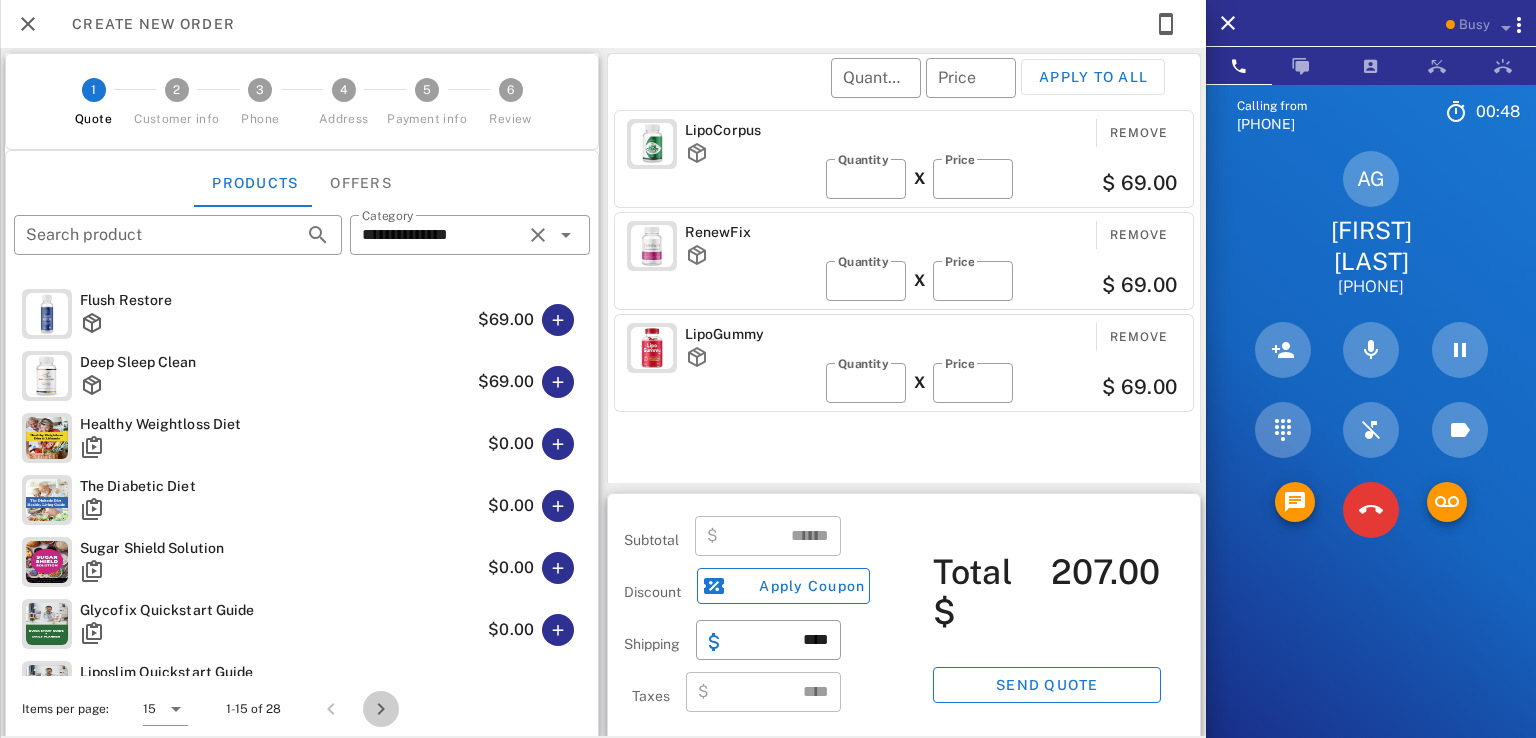 click at bounding box center (381, 709) 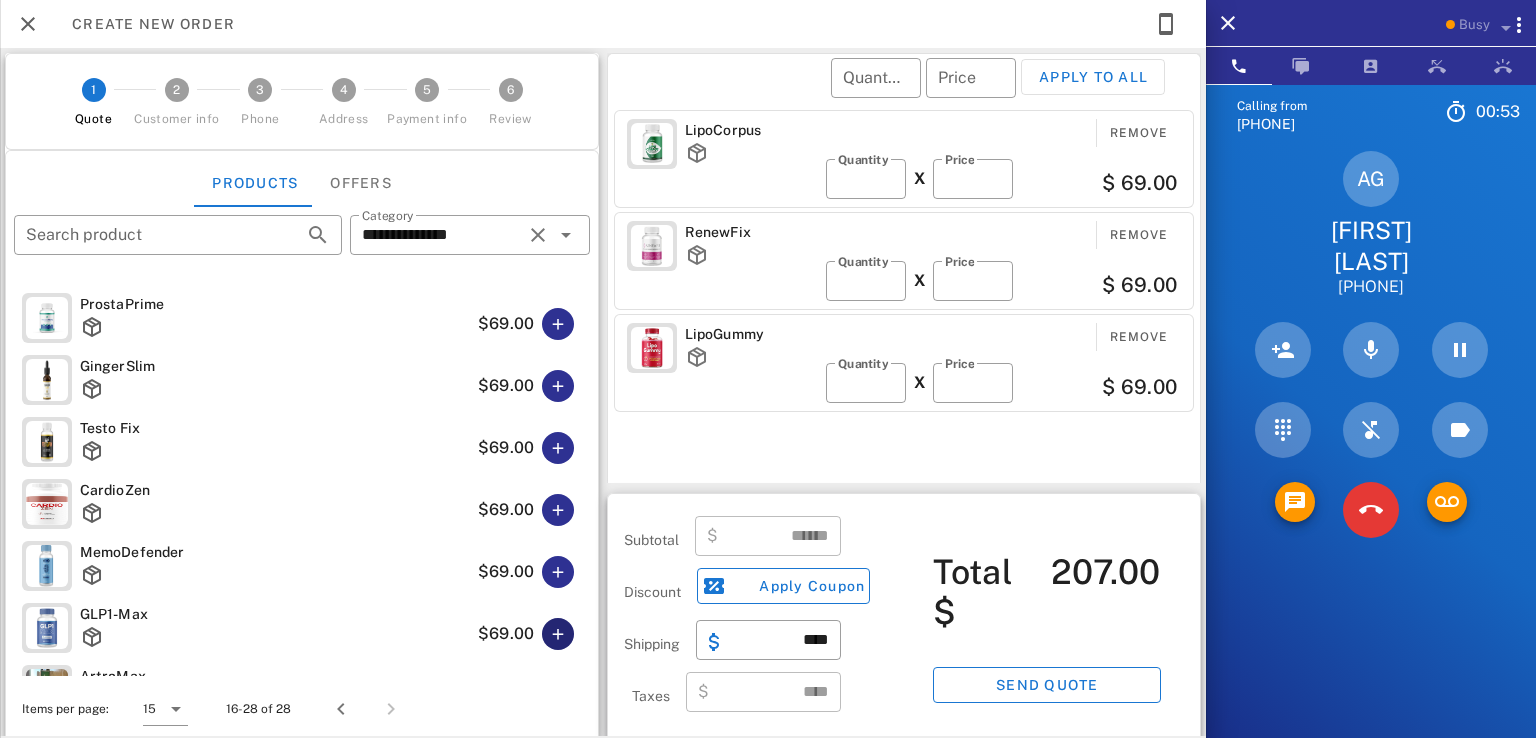 click at bounding box center [558, 634] 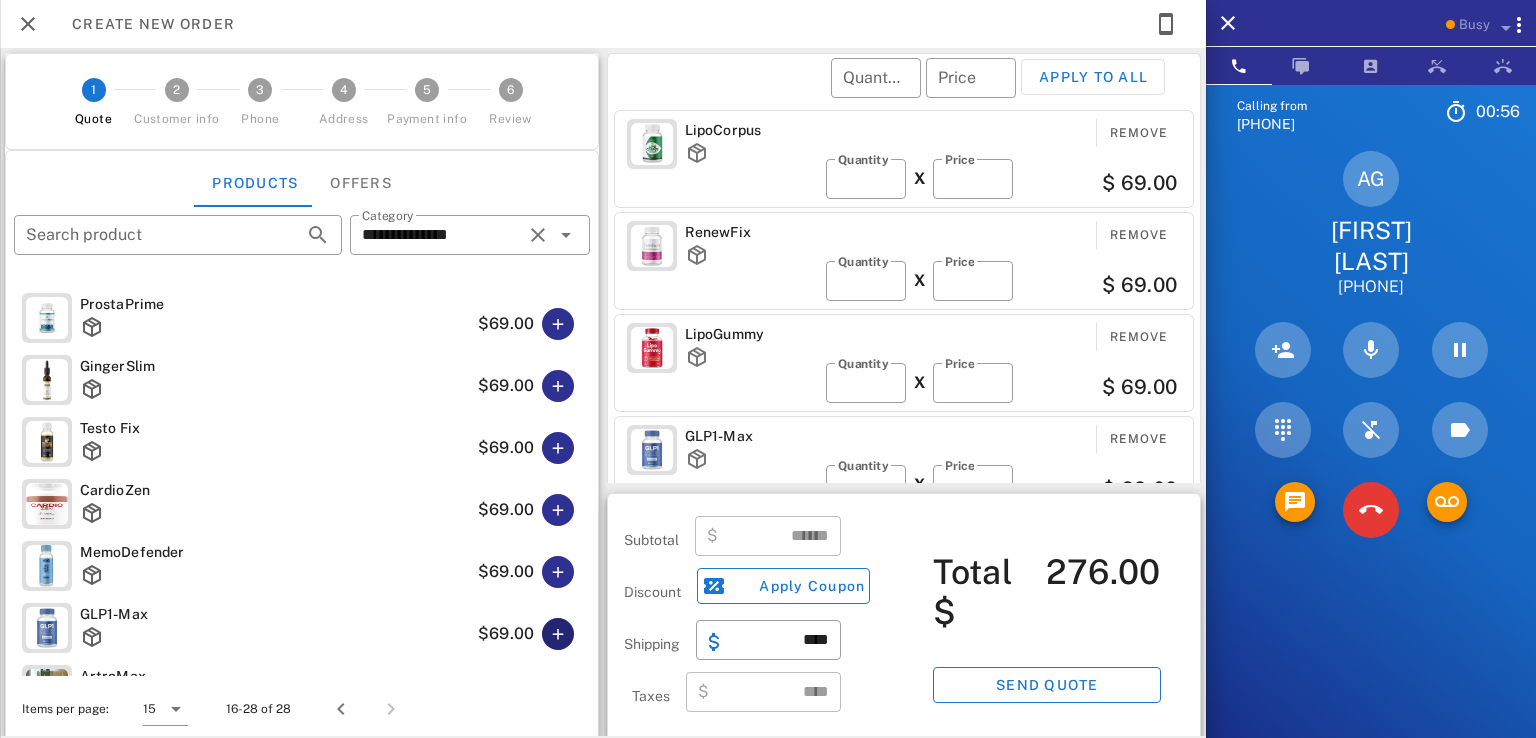 scroll, scrollTop: 0, scrollLeft: 0, axis: both 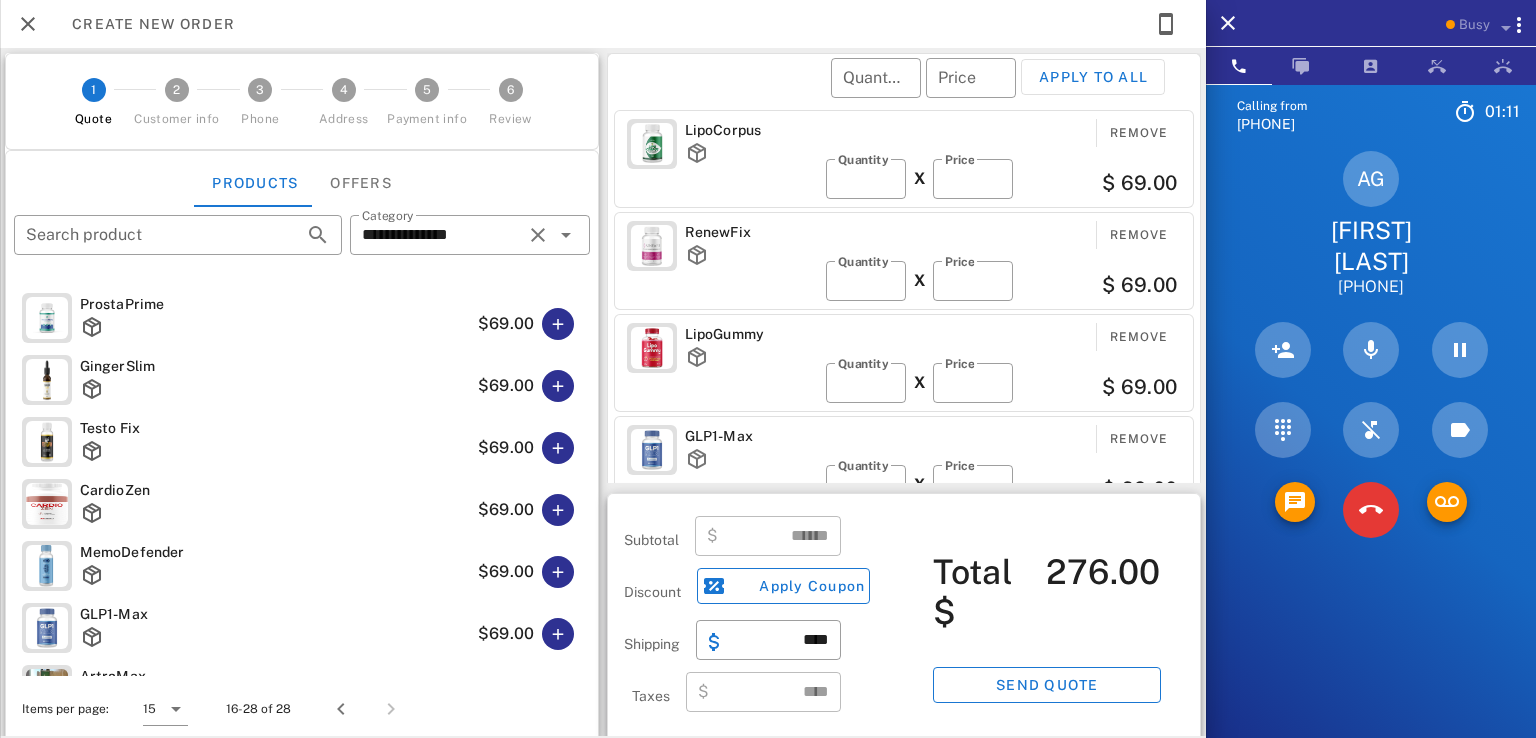 click on "Calling from (737) 352-4155 01: 11  Unknown      ▼     Australia
+61
Canada
+1
Guam
+1671
Mexico (México)
+52
New Zealand
+64
United Kingdom
+44
United States
+1
1 2 ABC 3 DEF 4 GHI 5 JKL 6 MNO 7 PQRS 8 TUV 9 WXYZ * 0 + #  AG   Adrienne German  +14077256984 Directory ​  A1  Agent 131  Idle   AA  Arbaz Ansar  Idle   DT  Daniela Tanevski  Idle   MA  Massimo Anelli  Busy   AB  Andrea Barraza  Busy   WC  William Clark Jr  Offline   AD  Accounting Dept  Offline   A1  Agent 101  Offline   A1  Agent 105  Offline   A1  Agent 112  Offline   A1  Agent 125  Offline   A1  agent 126  Offline   A1  Agent 128  Offline   A1  Agent 129  Offline   A1  Agent 138  Offline   A1  Agent 143  Offline   A1  Agent 146  Offline   A1  Agent 151  Offline   A1  agent 154  Offline   A1  Agent 164  Offline   A1  agent 165  Offline   AB  Alex Brown  Offline   AR   AH" at bounding box center (1371, 453) 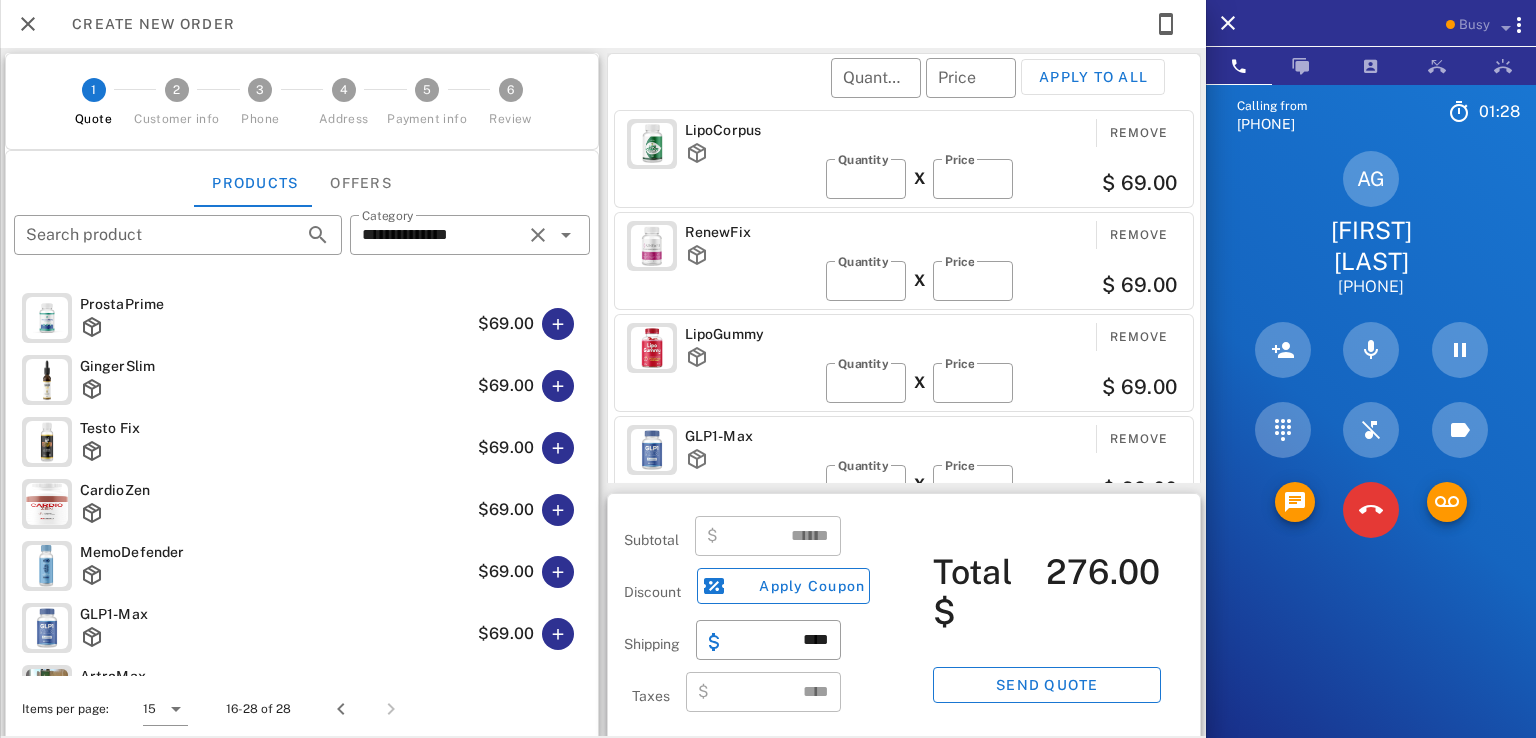 scroll, scrollTop: 0, scrollLeft: 0, axis: both 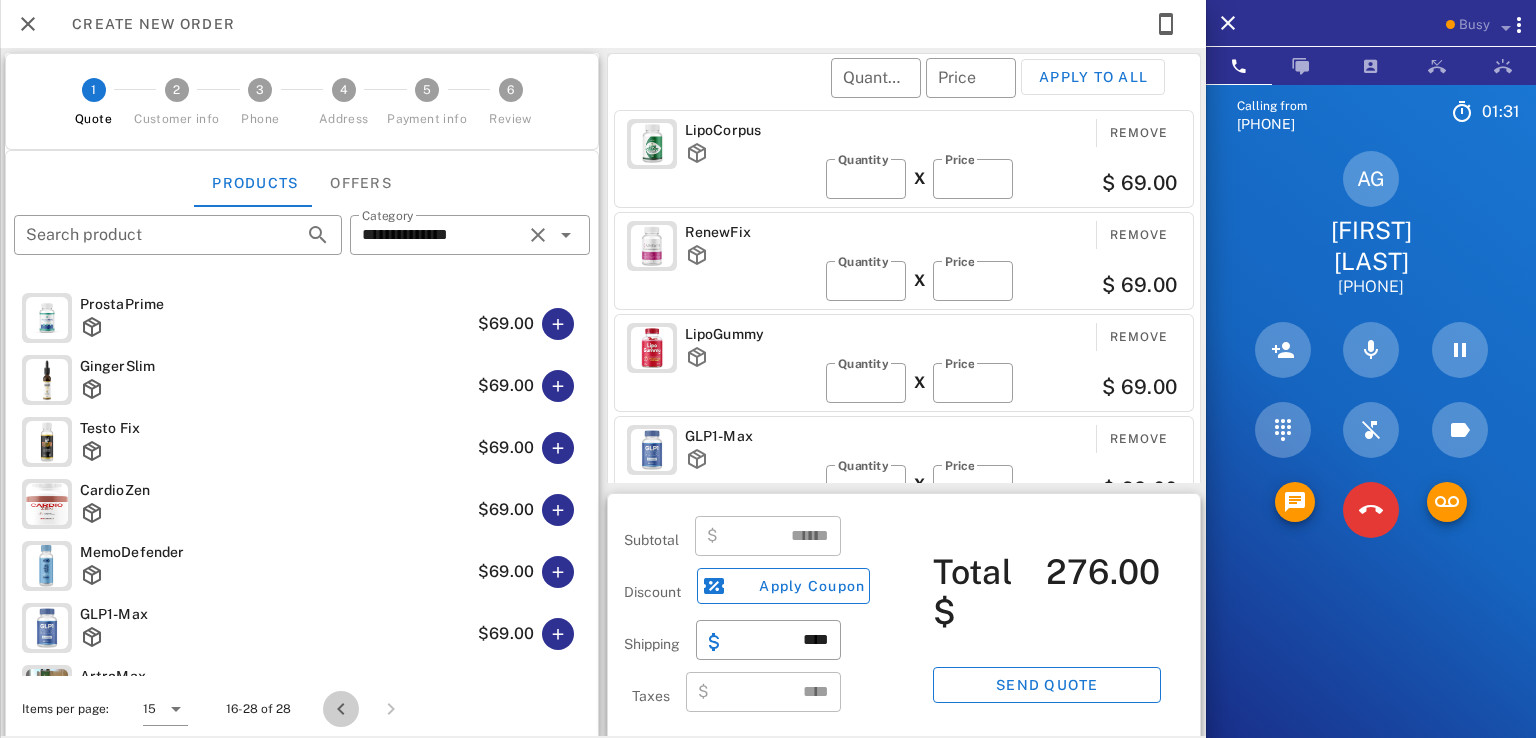 click at bounding box center [341, 709] 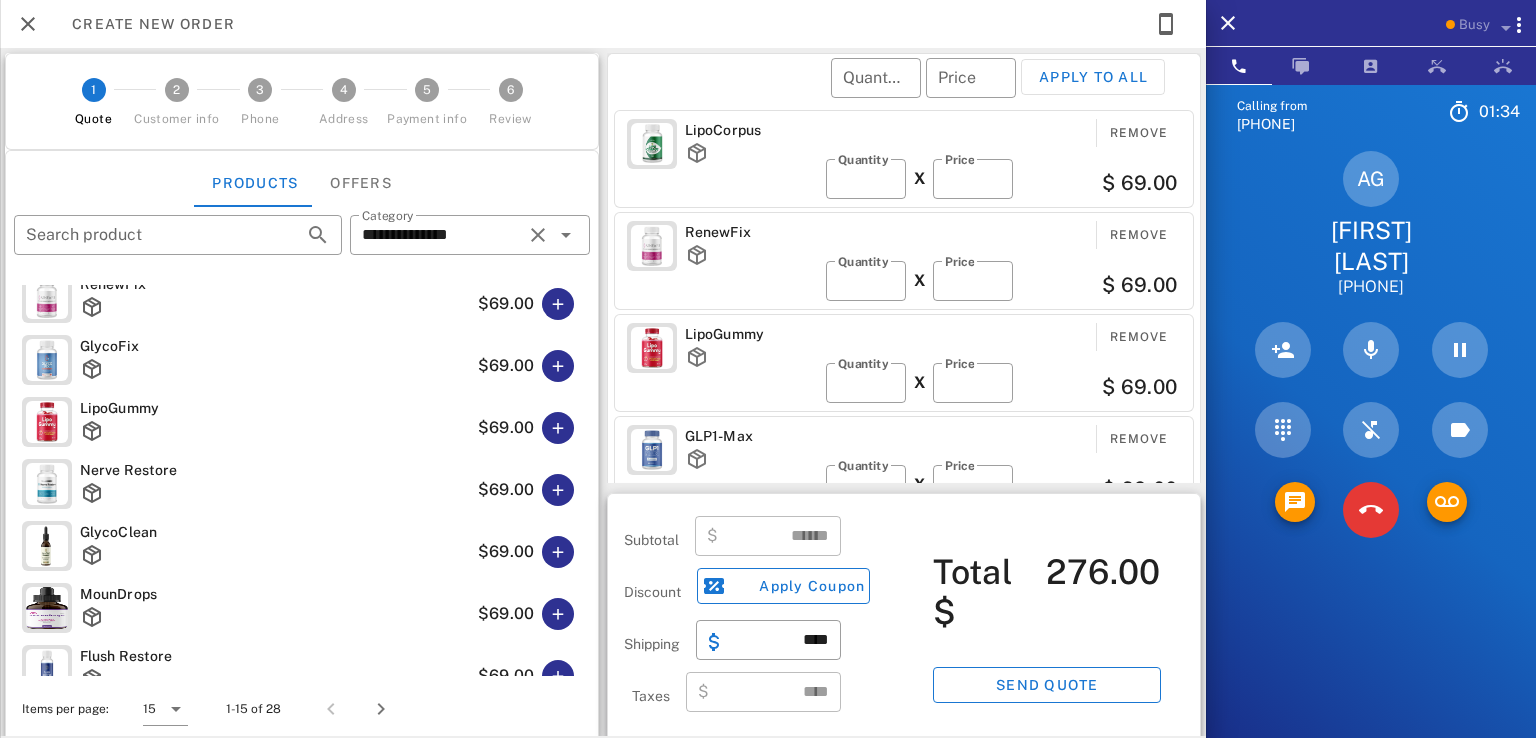 scroll, scrollTop: 0, scrollLeft: 0, axis: both 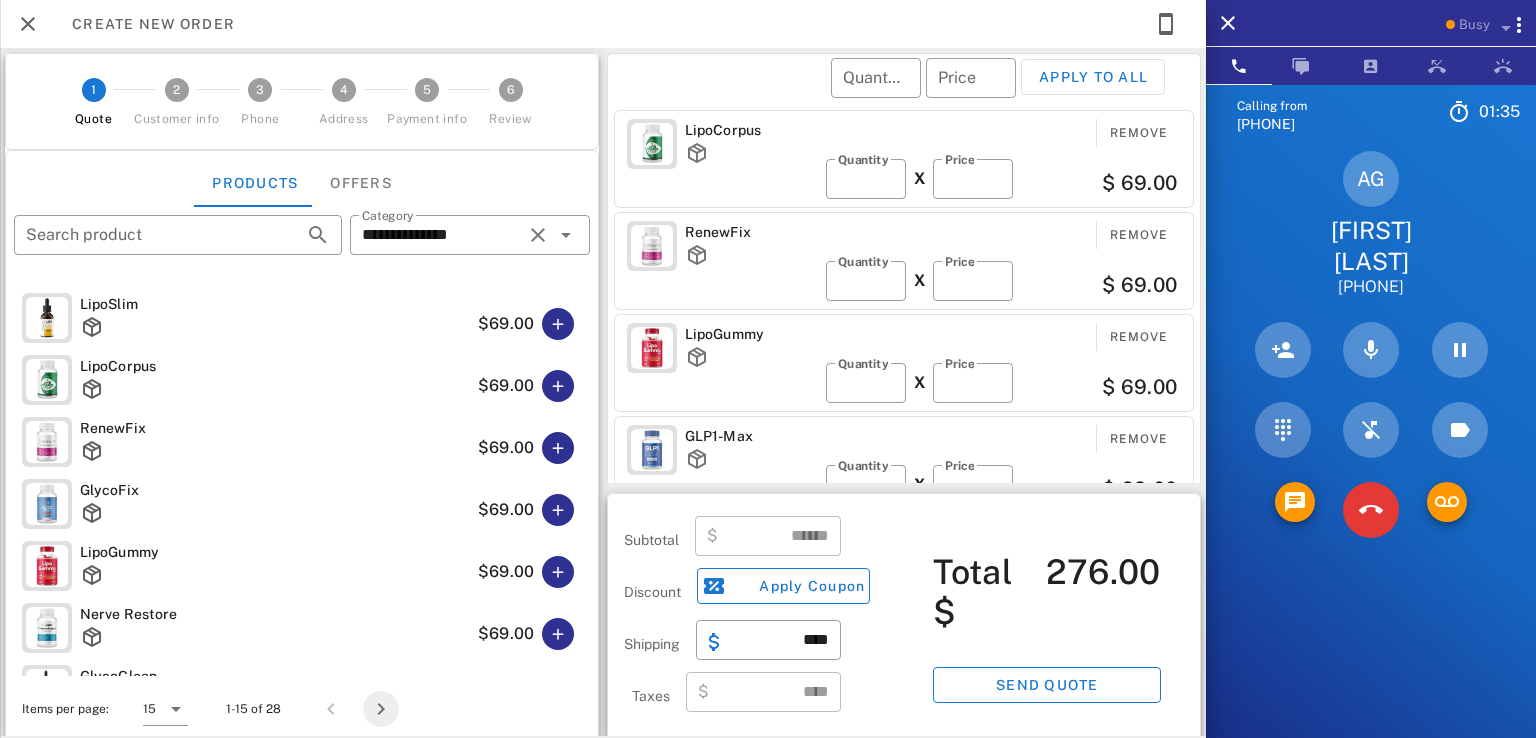 click at bounding box center (381, 709) 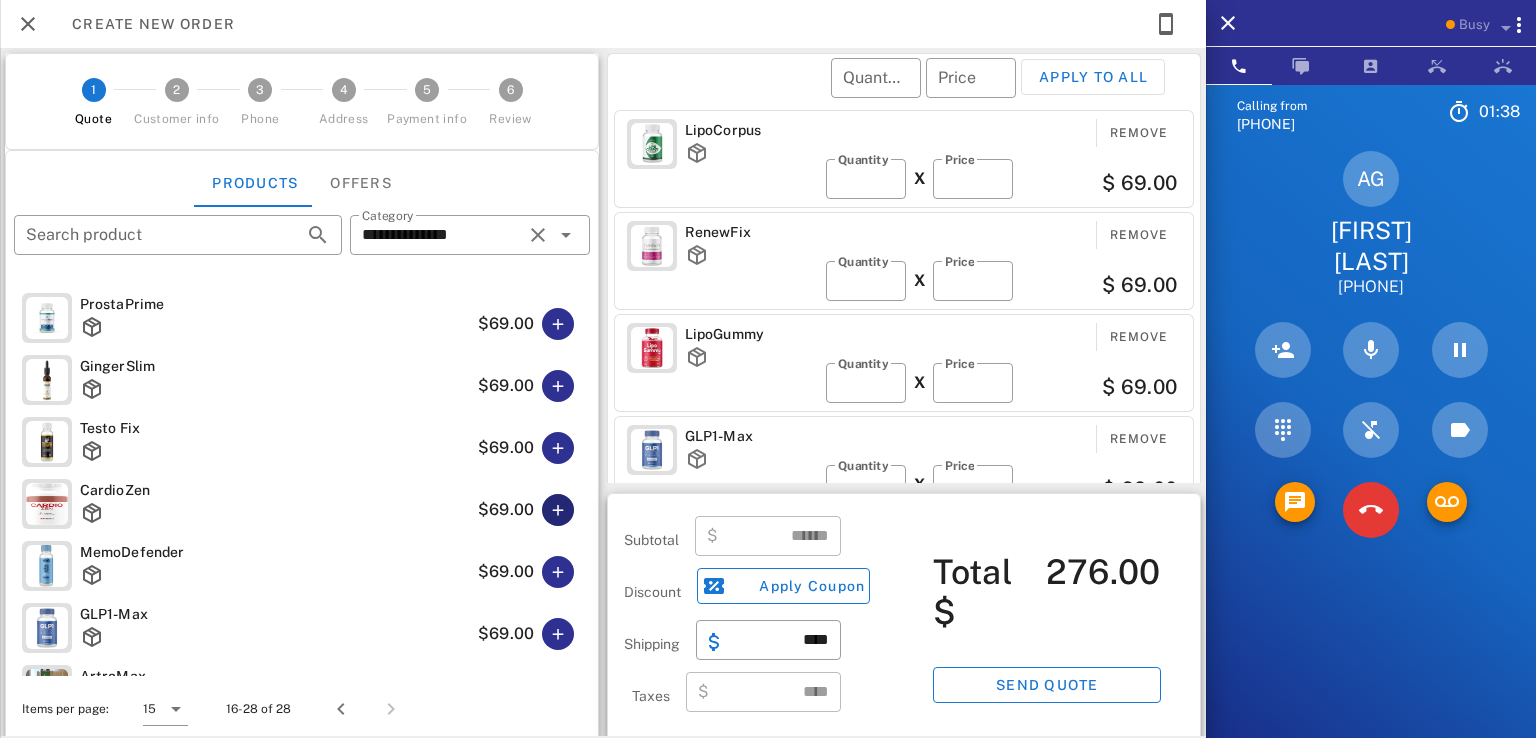 click at bounding box center (558, 510) 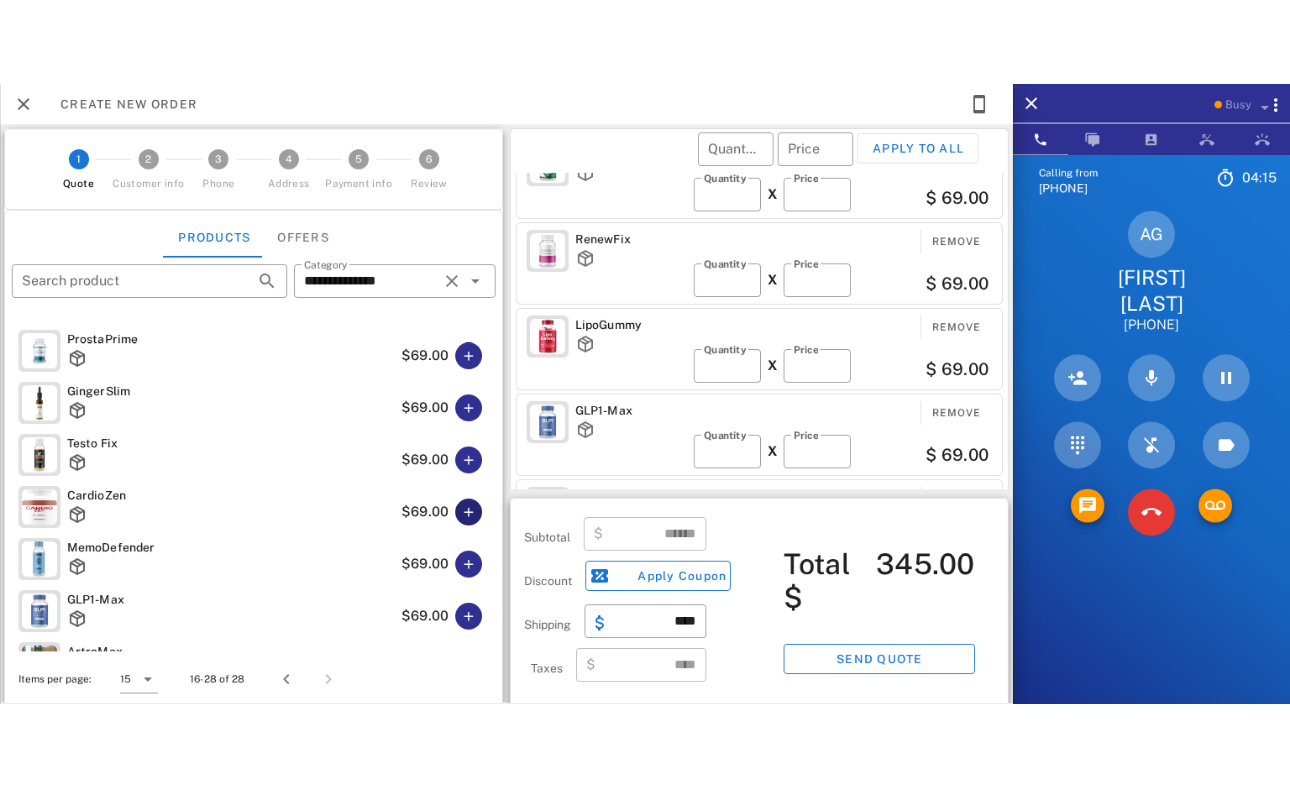 scroll, scrollTop: 106, scrollLeft: 0, axis: vertical 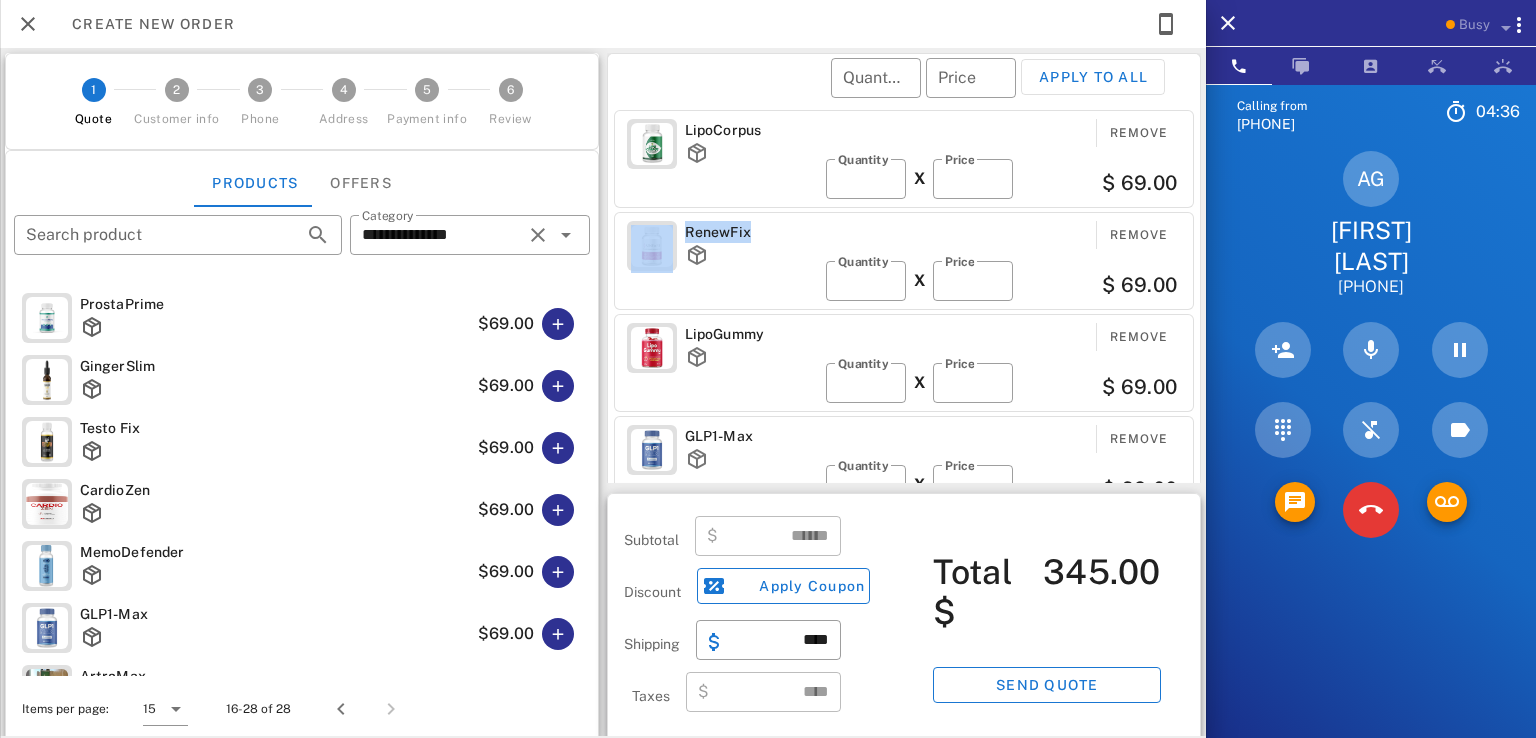 drag, startPoint x: 725, startPoint y: 226, endPoint x: 666, endPoint y: 218, distance: 59.5399 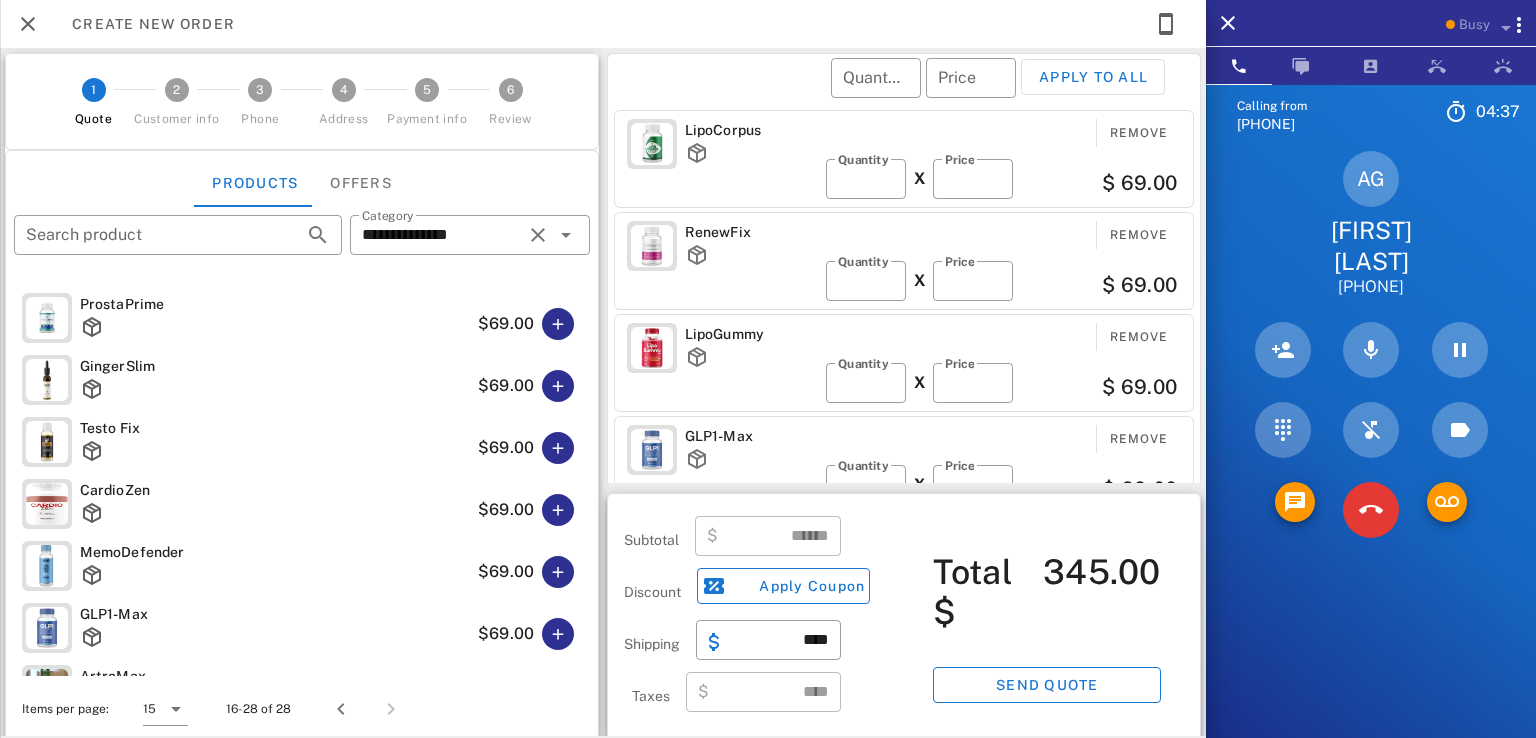 click on "LipoCorpus  Remove  ​ Quantity * X ​ Price **  $ 69.00" at bounding box center [904, 159] 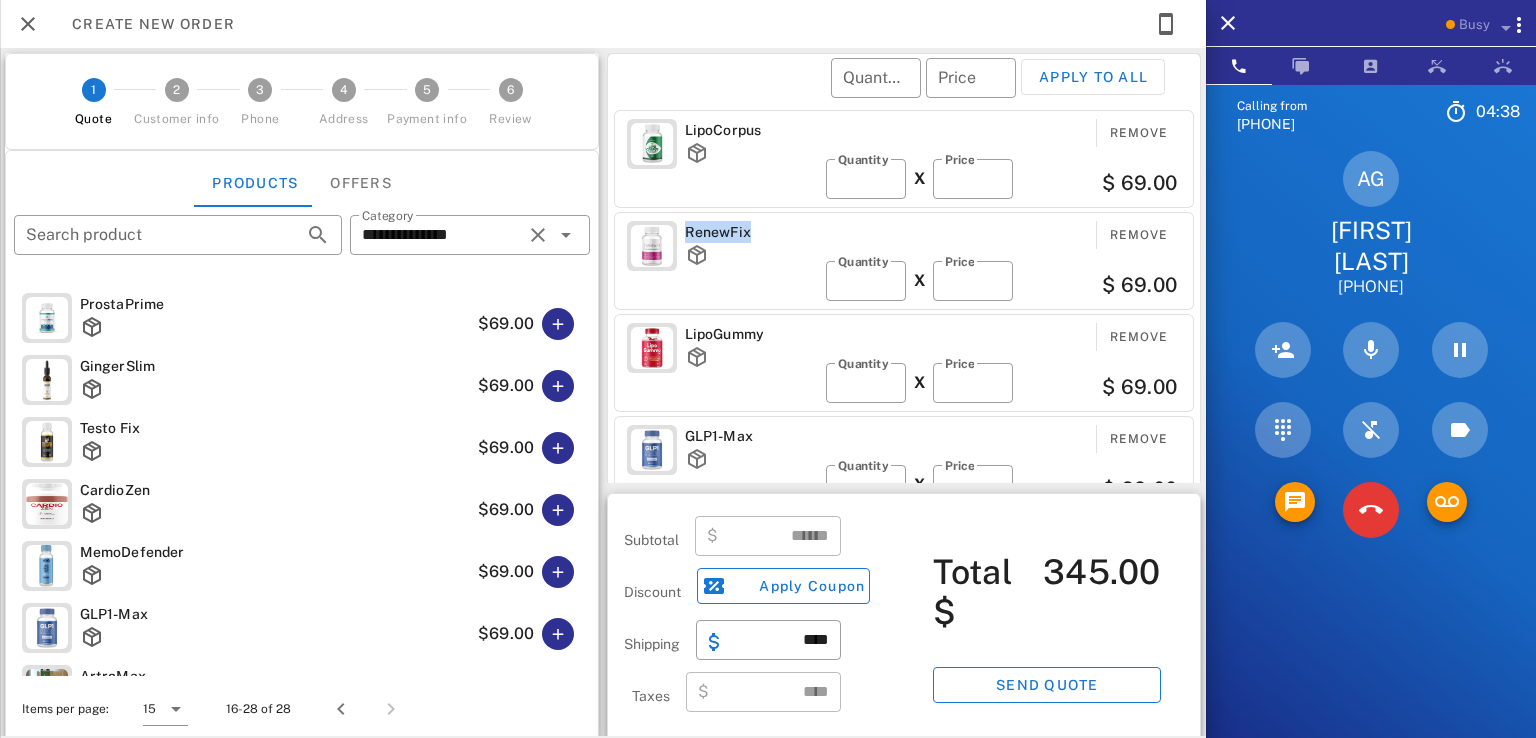 drag, startPoint x: 675, startPoint y: 233, endPoint x: 756, endPoint y: 209, distance: 84.48077 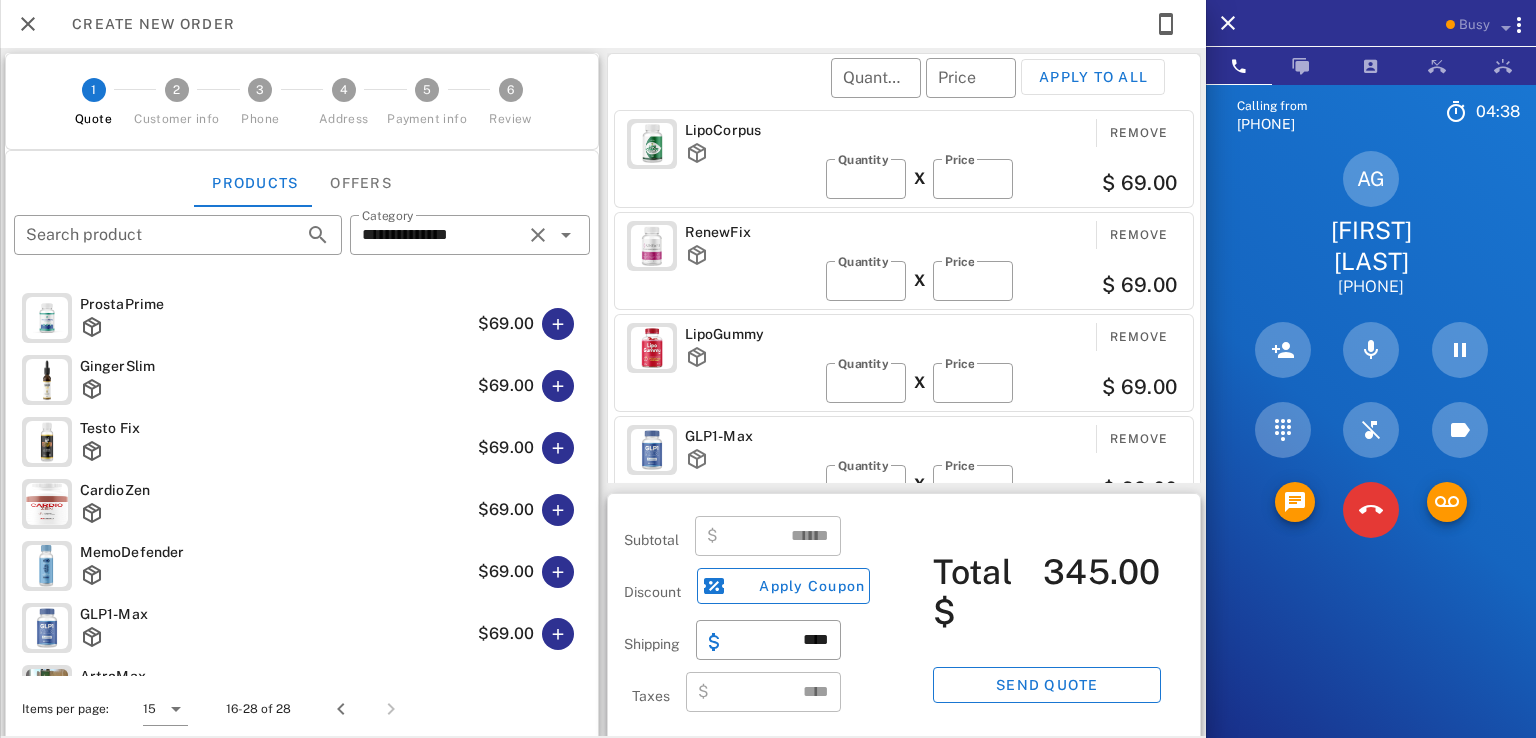 click on "LipoCorpus  Remove  ​ Quantity * X ​ Price **  $ 69.00" at bounding box center (904, 159) 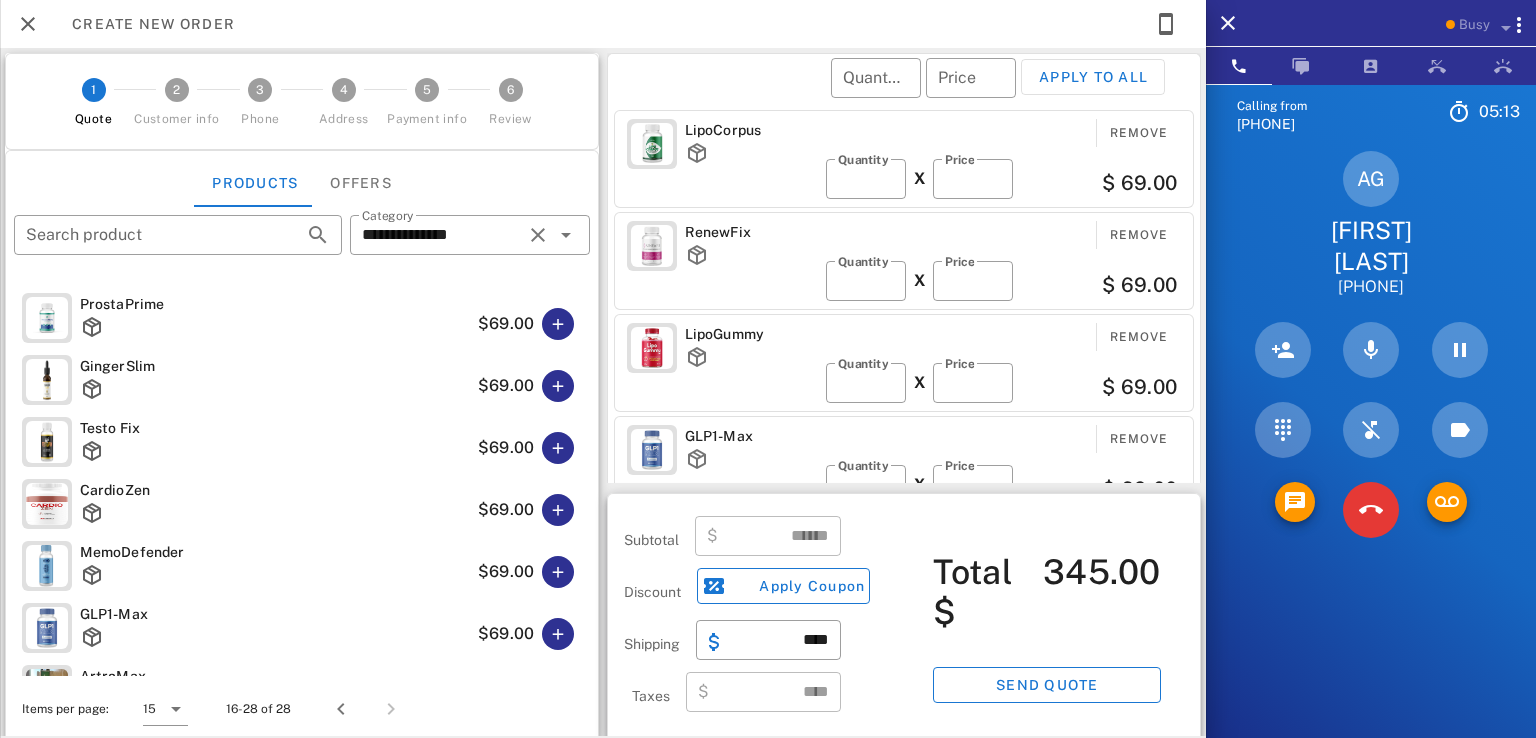 scroll, scrollTop: 0, scrollLeft: 0, axis: both 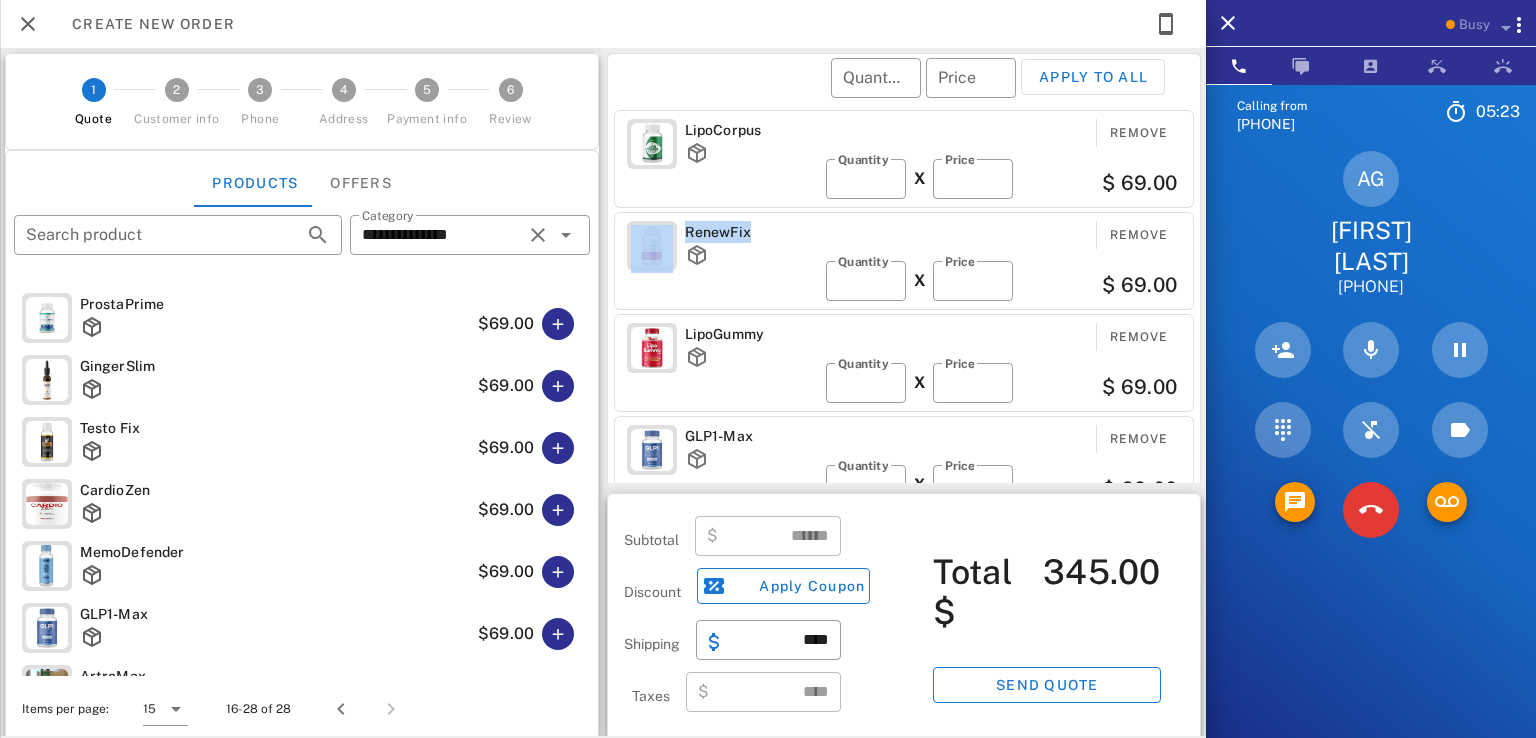 drag, startPoint x: 747, startPoint y: 238, endPoint x: 671, endPoint y: 228, distance: 76.655075 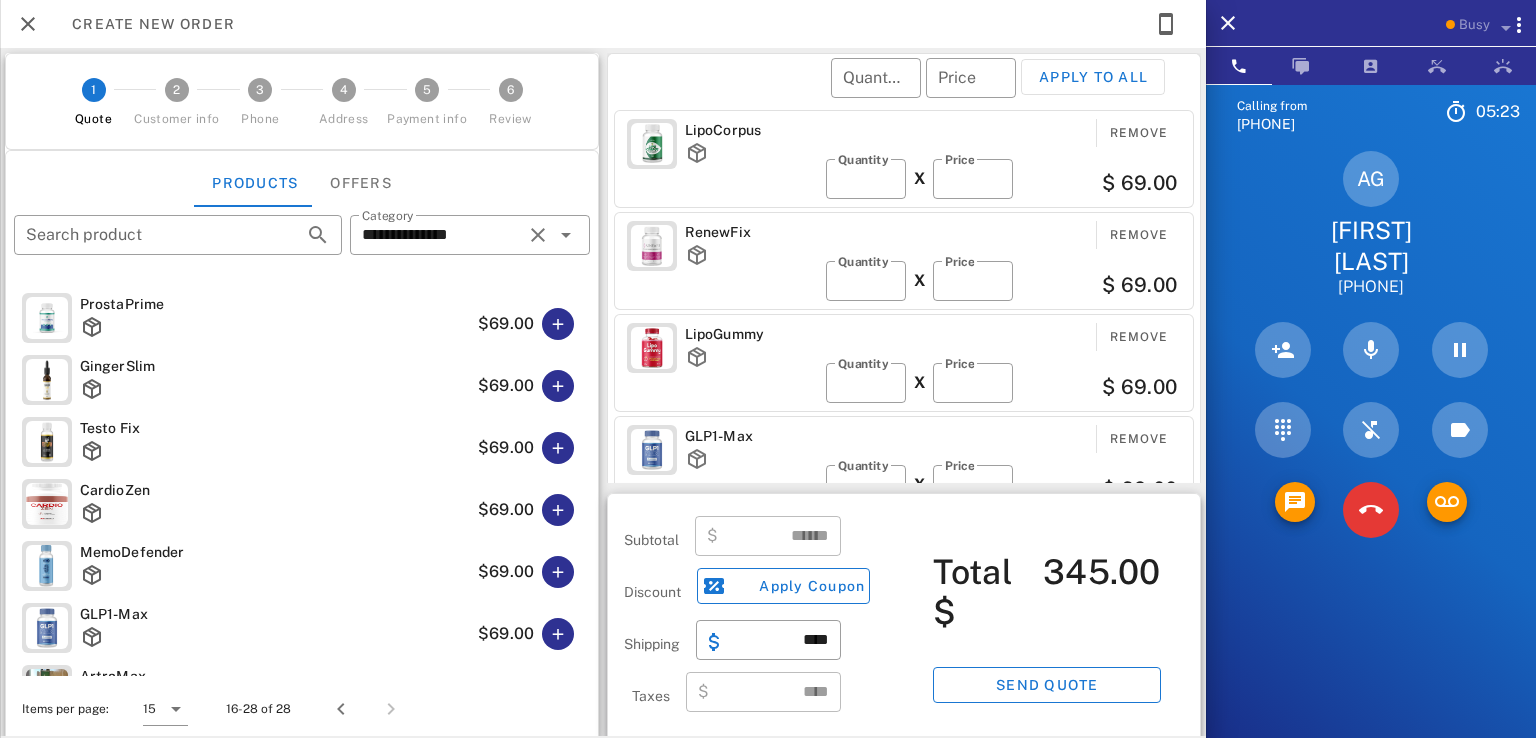 click on "LipoCorpus  Remove  ​ Quantity * X ​ Price **  $ 69.00" at bounding box center (904, 159) 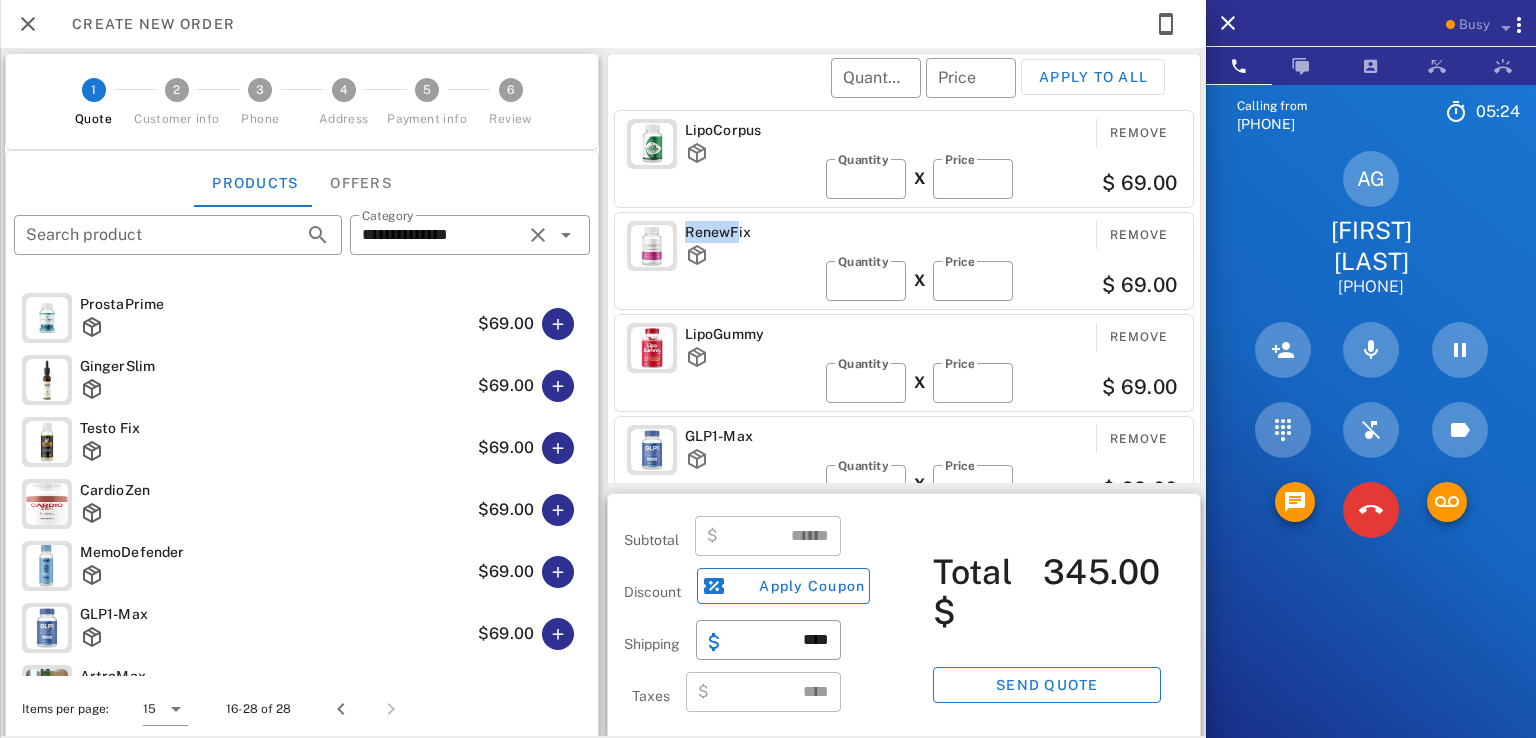 drag, startPoint x: 681, startPoint y: 233, endPoint x: 732, endPoint y: 239, distance: 51.351727 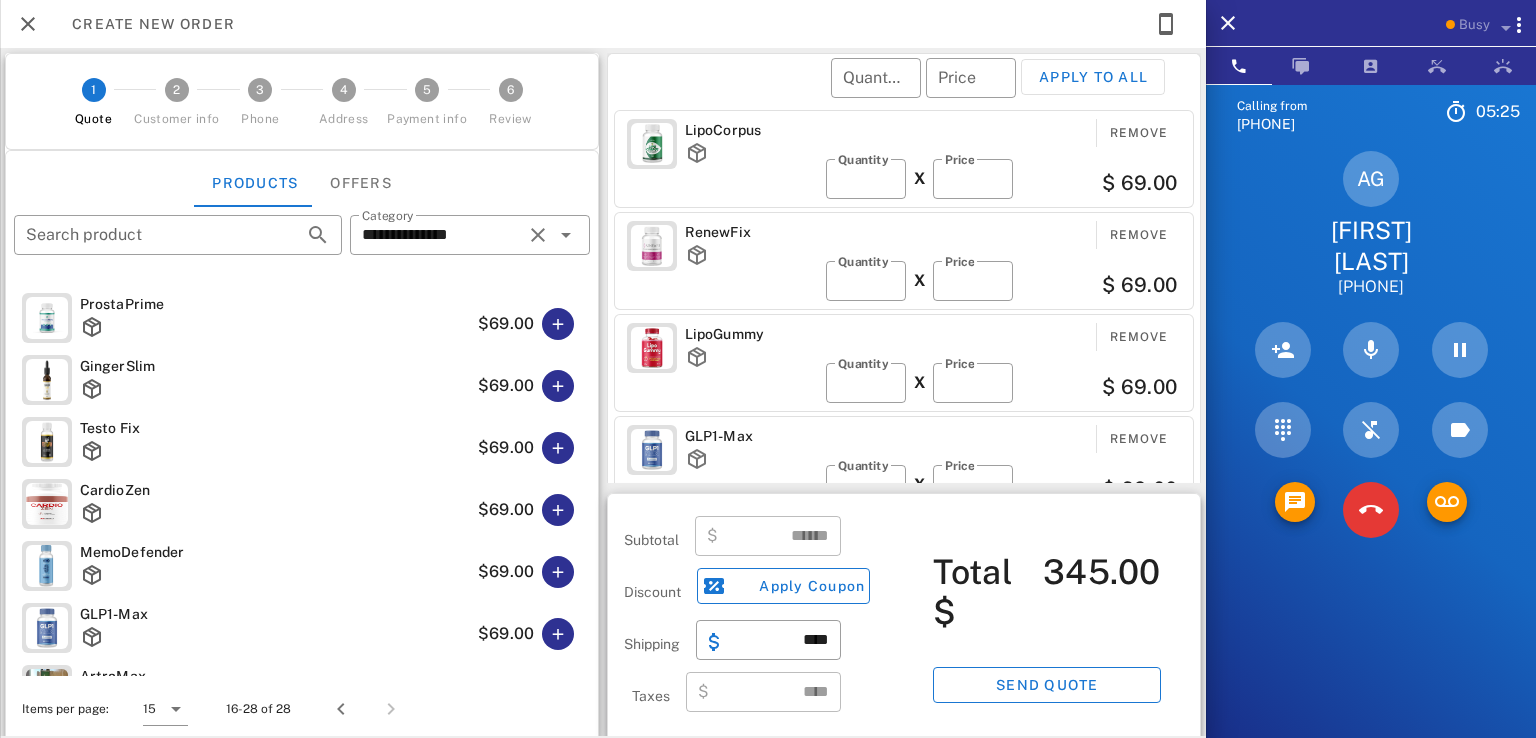 click on "LipoCorpus  Remove  ​ Quantity * X ​ Price **  $ 69.00" at bounding box center [904, 159] 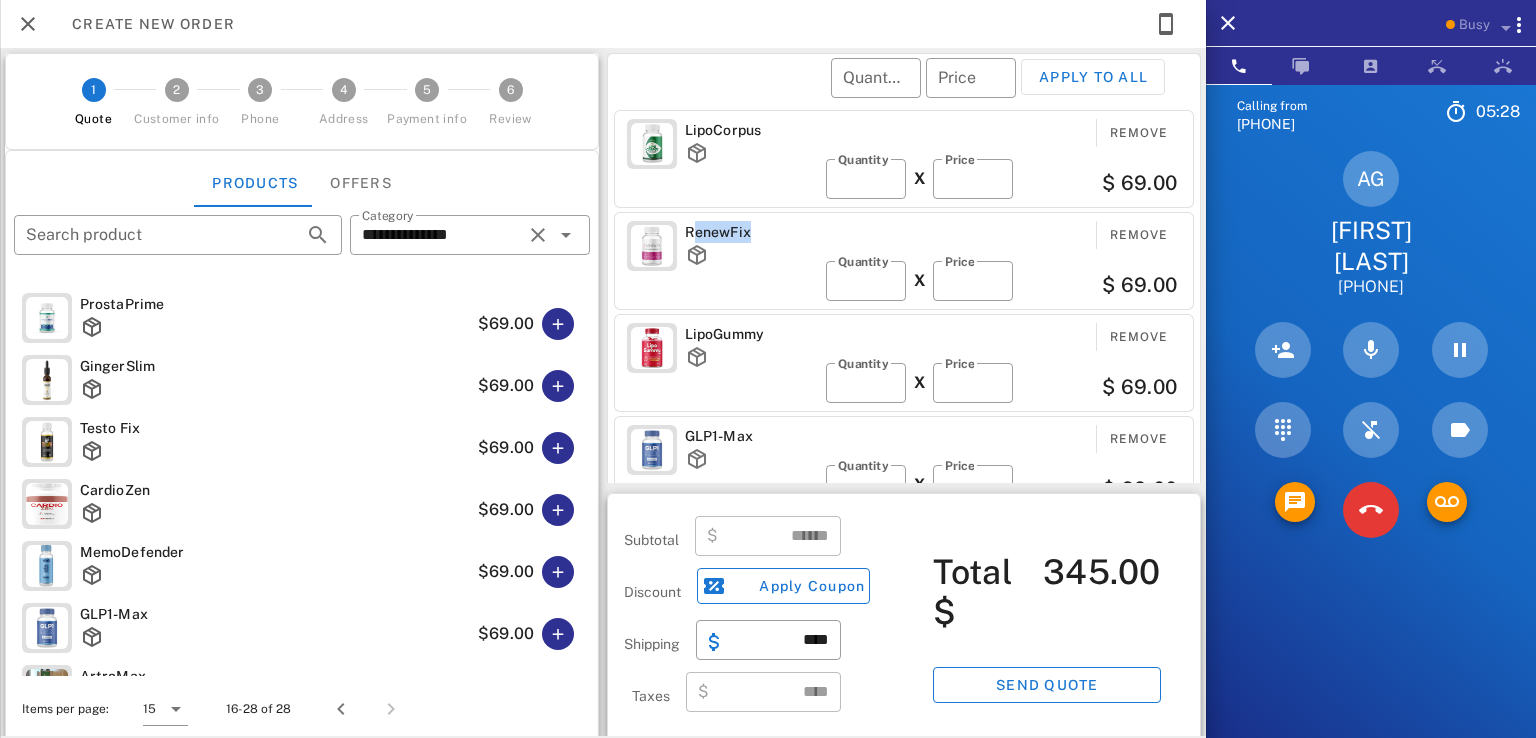 drag, startPoint x: 749, startPoint y: 228, endPoint x: 686, endPoint y: 222, distance: 63.28507 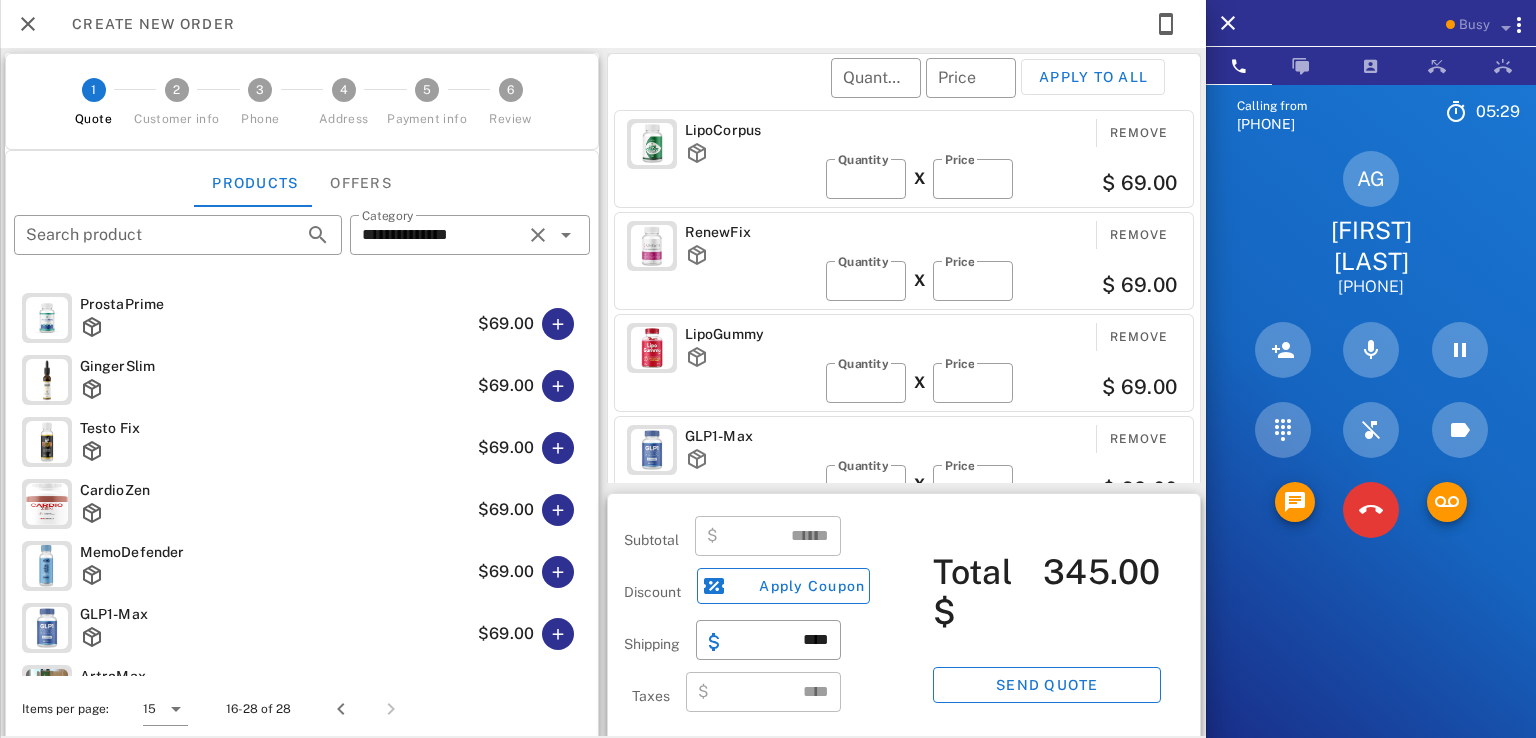 click on "LipoCorpus  Remove  ​ Quantity * X ​ Price **  $ 69.00" at bounding box center [904, 159] 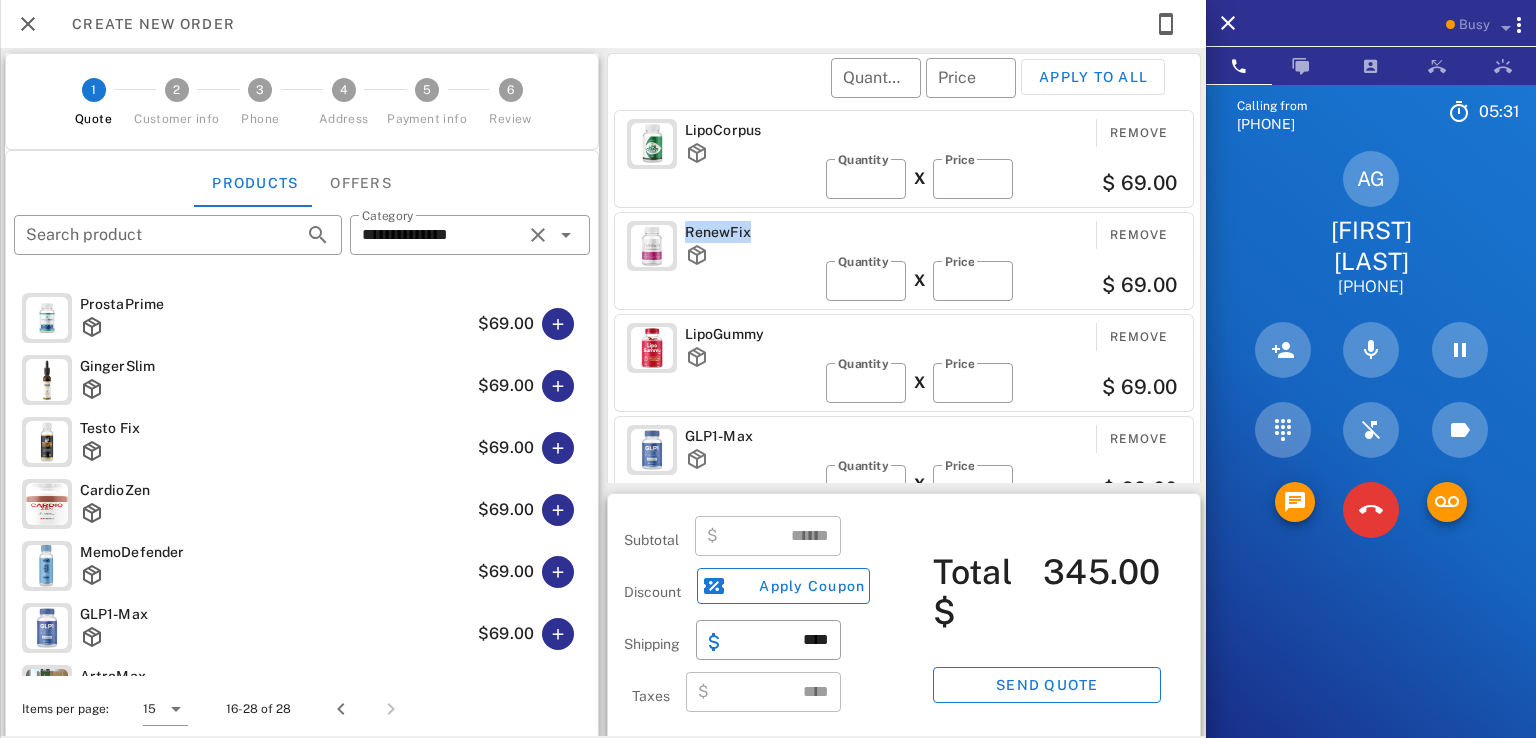drag, startPoint x: 741, startPoint y: 230, endPoint x: 664, endPoint y: 229, distance: 77.00649 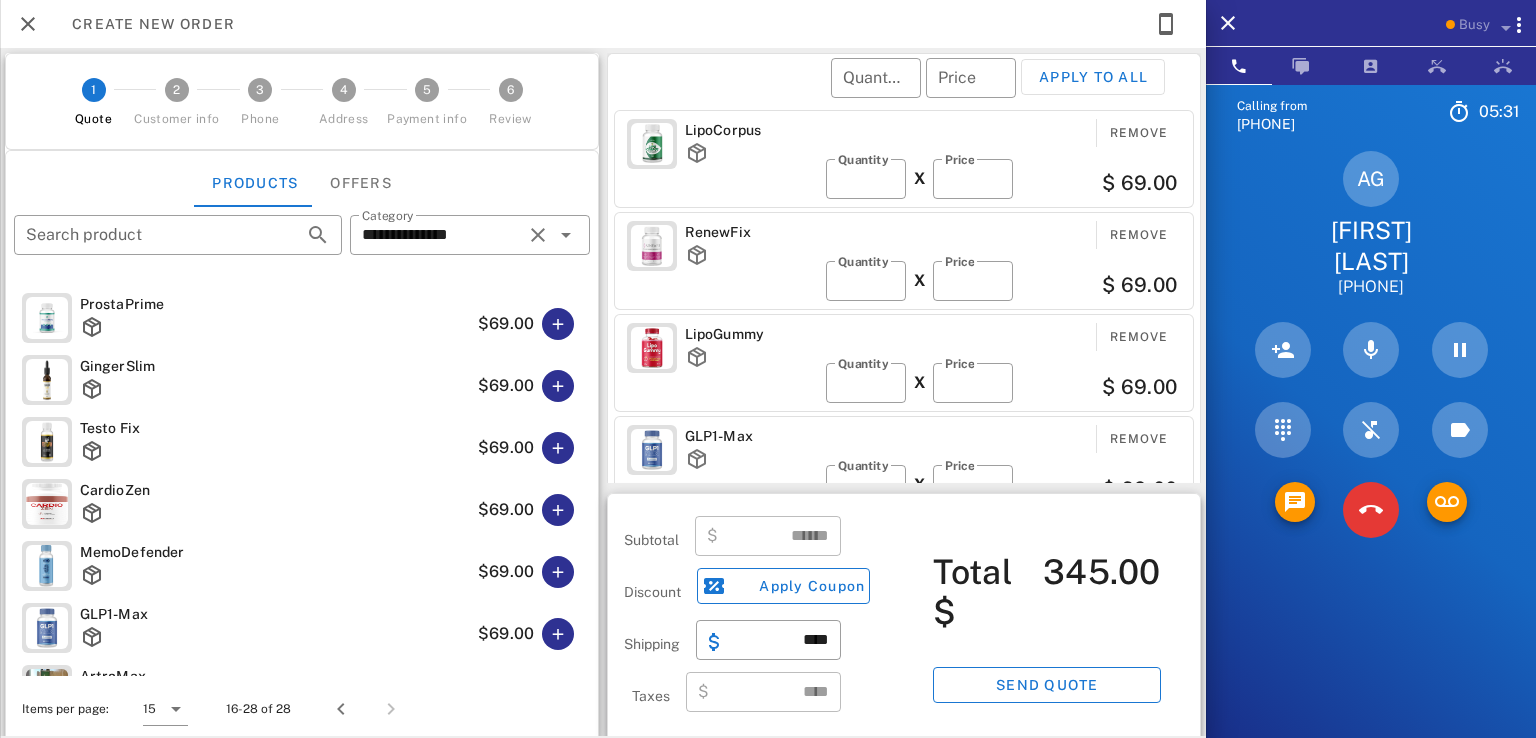 click on "LipoCorpus" at bounding box center (751, 153) 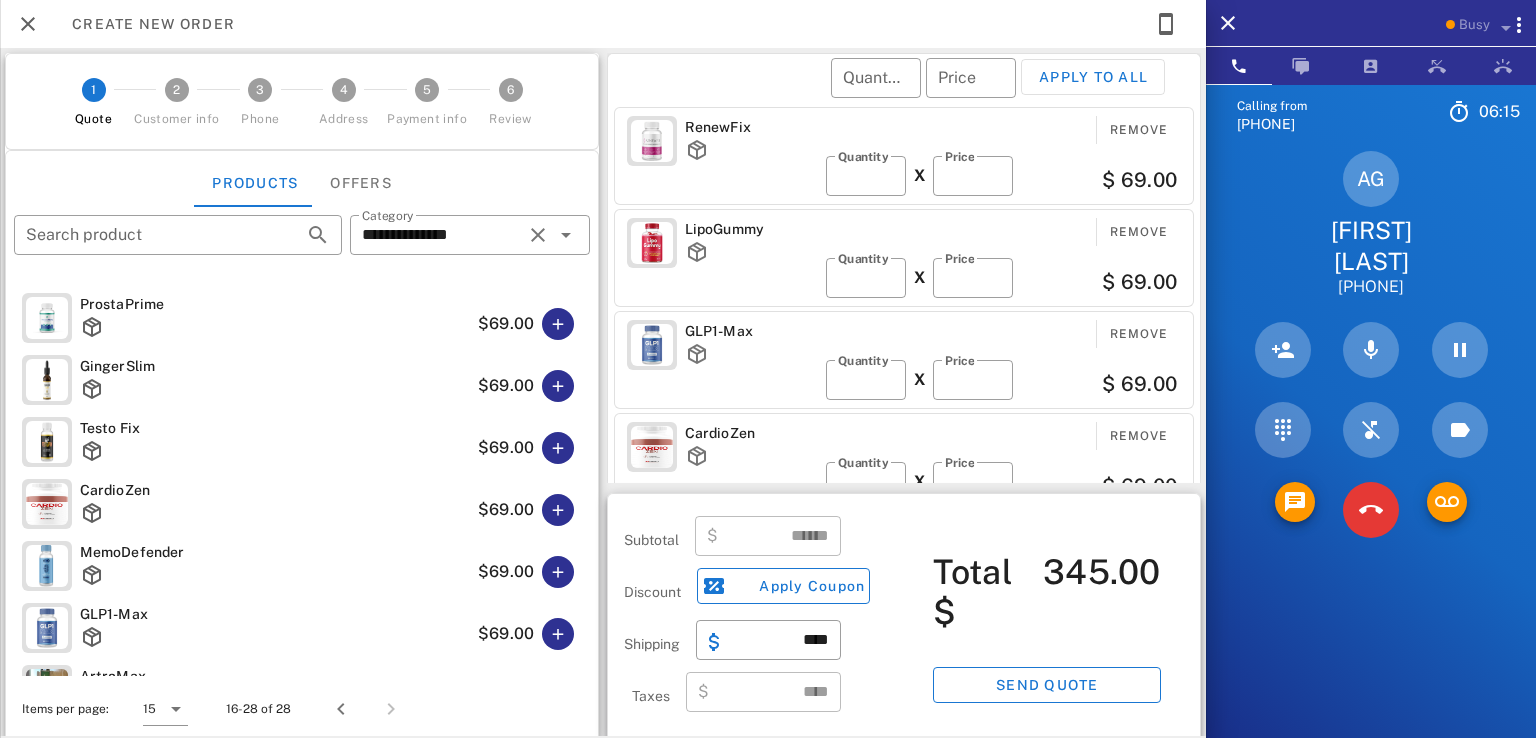 scroll, scrollTop: 106, scrollLeft: 0, axis: vertical 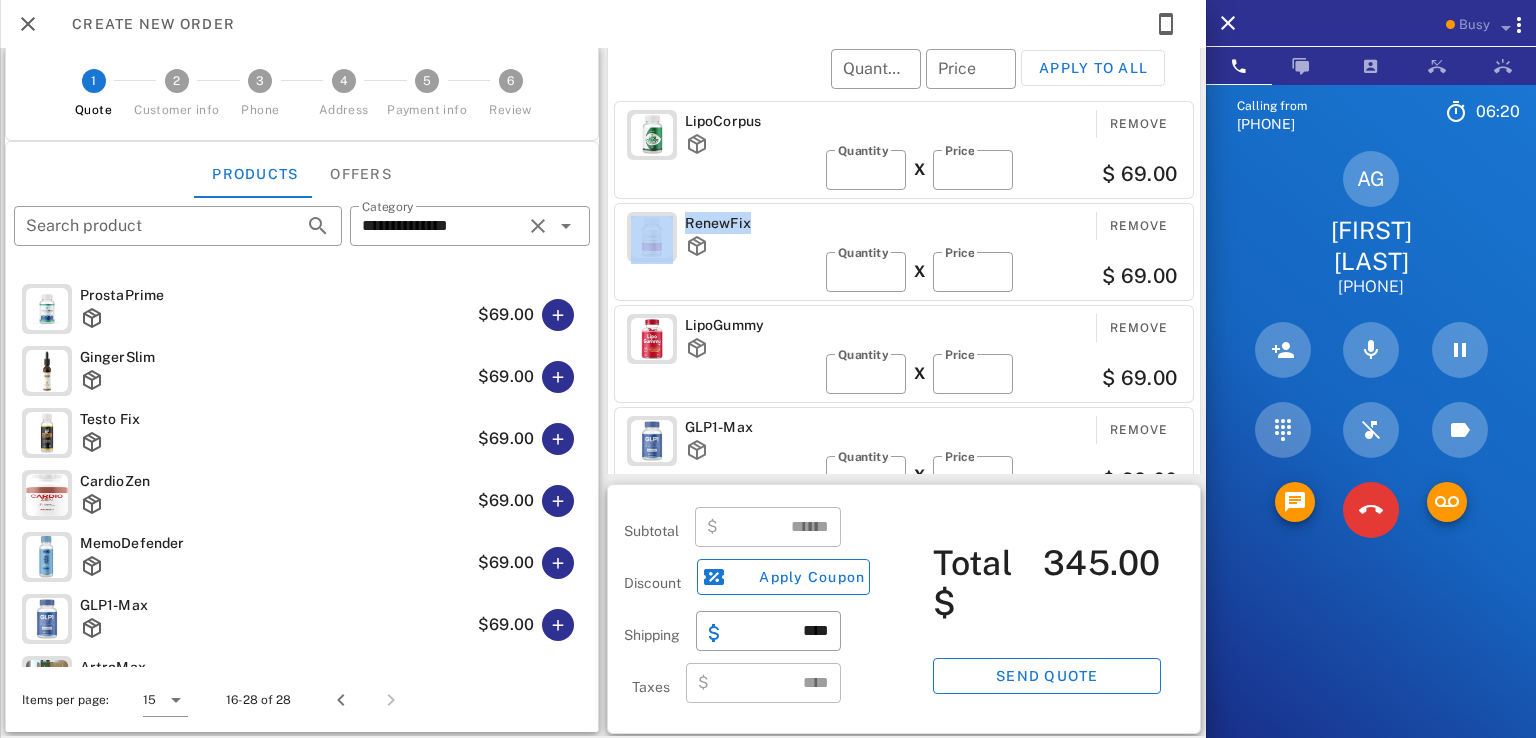 drag, startPoint x: 743, startPoint y: 222, endPoint x: 672, endPoint y: 219, distance: 71.063354 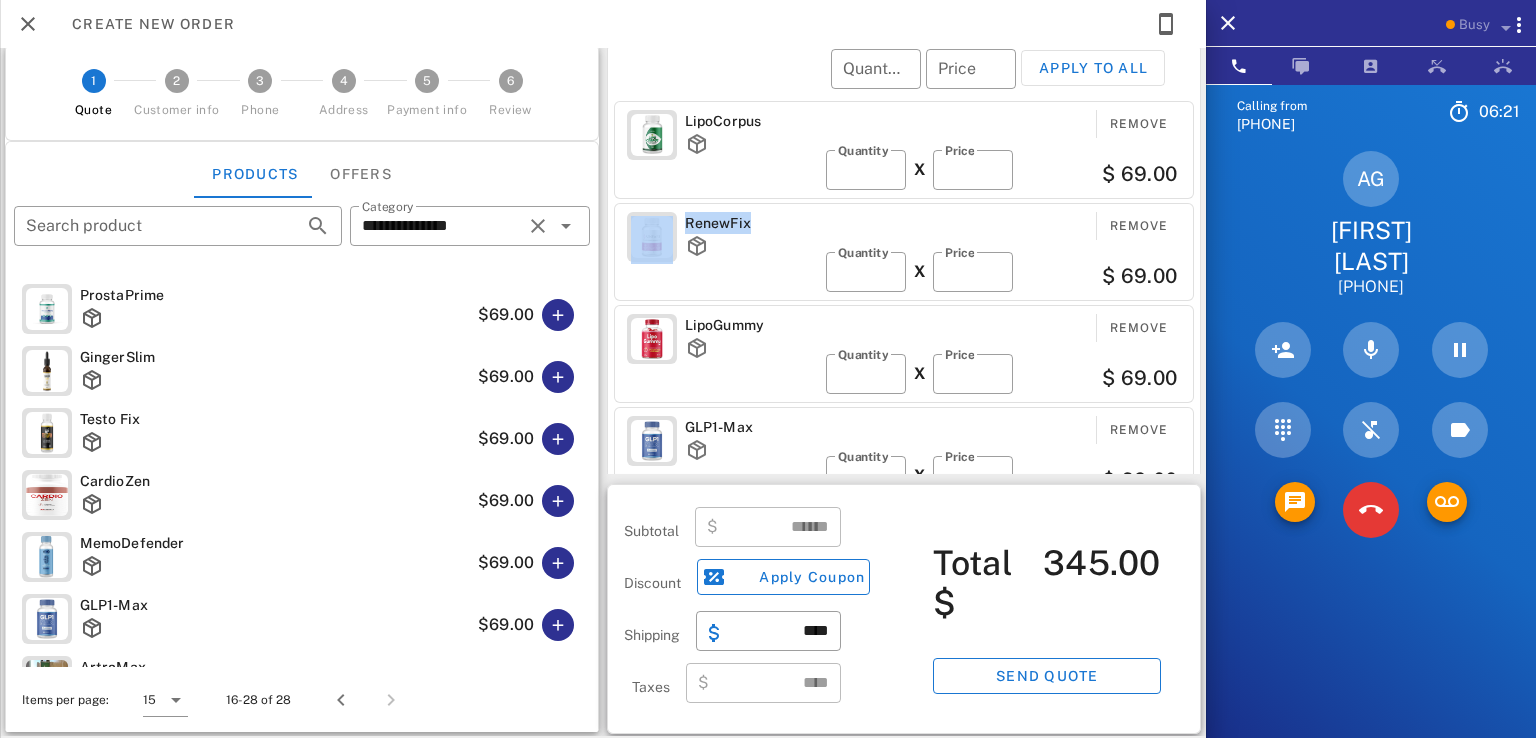 click on "LipoCorpus  Remove  ​ Quantity * X ​ Price **  $ 69.00  RenewFix  Remove  ​ Quantity * X ​ Price **  $ 69.00  LipoGummy  Remove  ​ Quantity * X ​ Price **  $ 69.00  GLP1-Max  Remove  ​ Quantity * X ​ Price **  $ 69.00  CardioZen  Remove  ​ Quantity * X ​ Price **  $ 69.00" at bounding box center (907, 300) 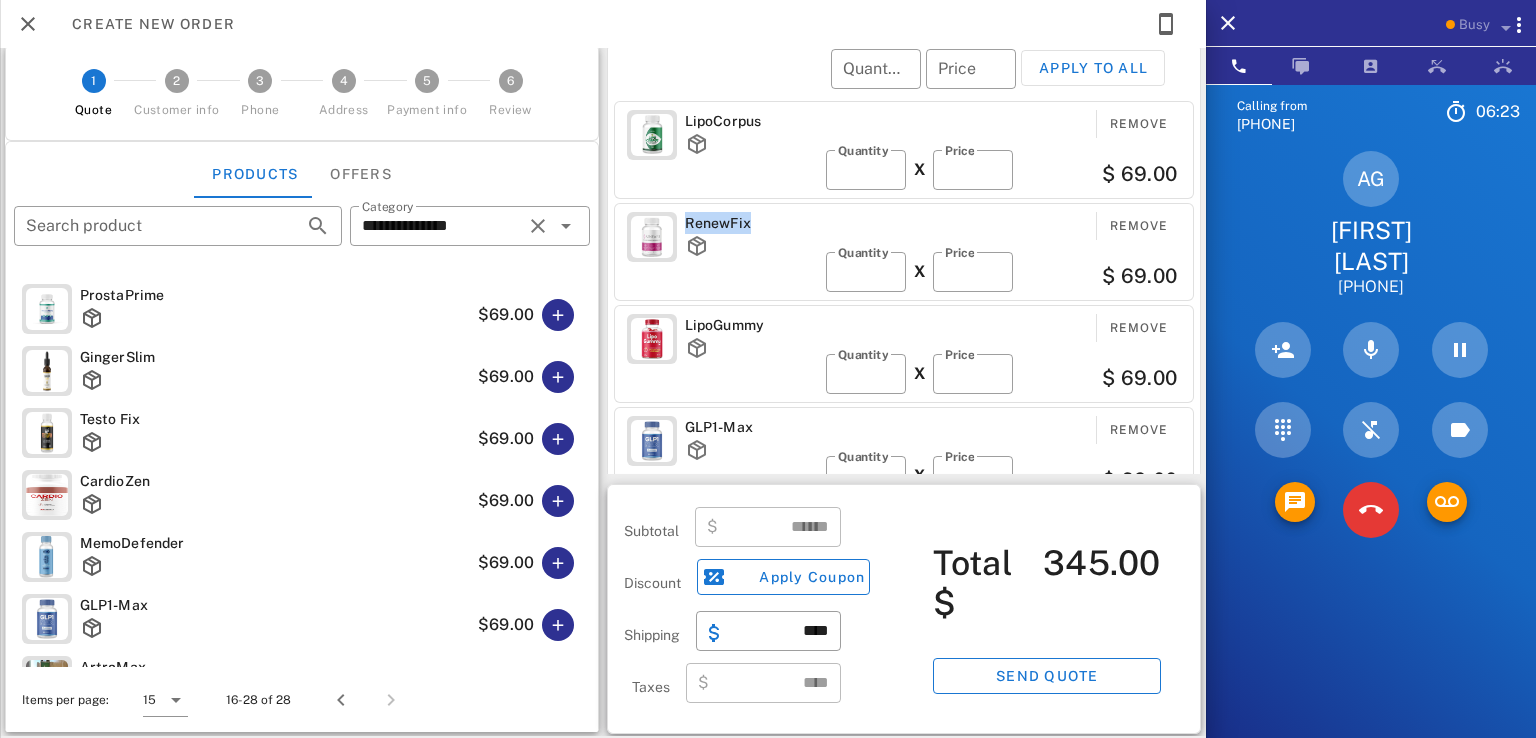 drag, startPoint x: 749, startPoint y: 219, endPoint x: 677, endPoint y: 217, distance: 72.02777 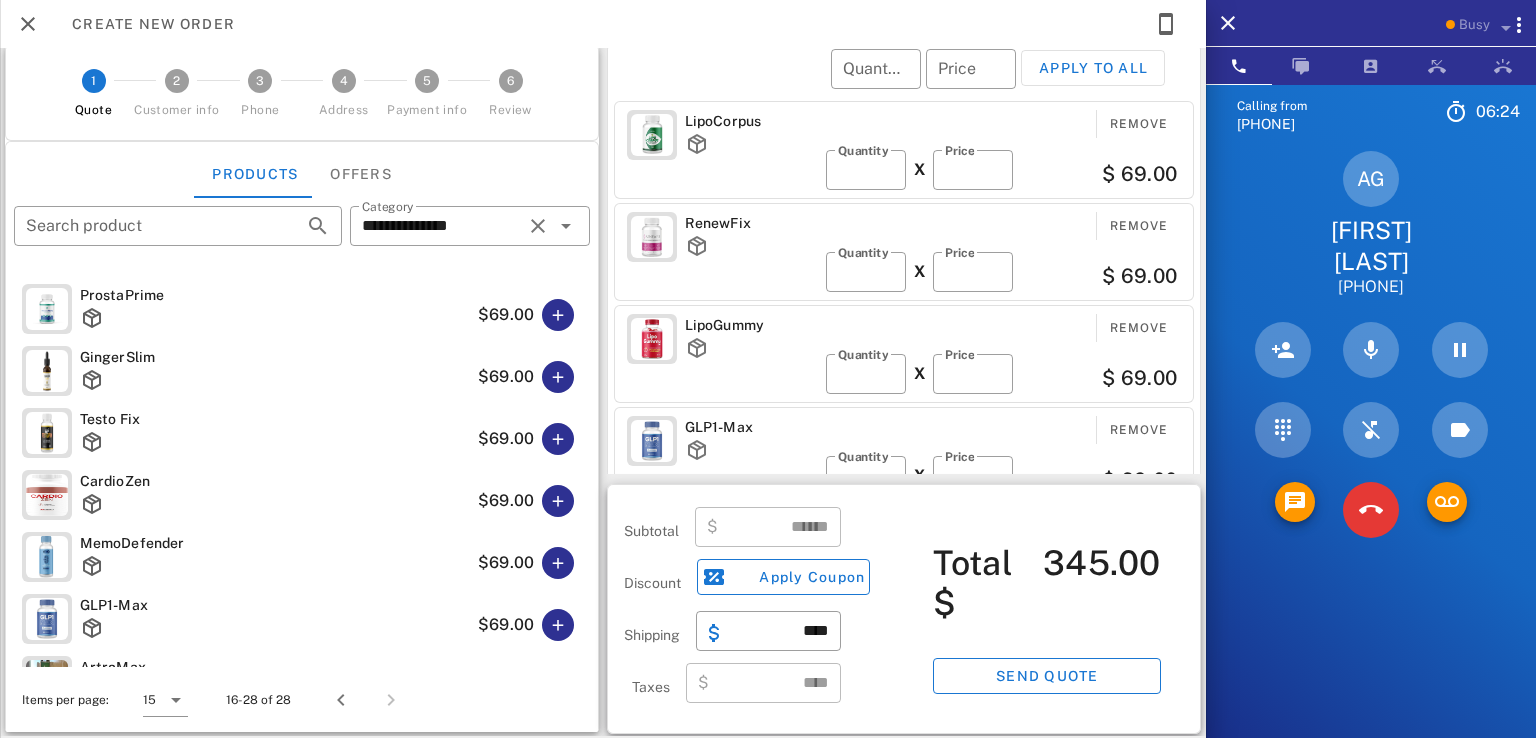 click on "LipoCorpus  Remove  ​ Quantity * X ​ Price **  $ 69.00  RenewFix  Remove  ​ Quantity * X ​ Price **  $ 69.00  LipoGummy  Remove  ​ Quantity * X ​ Price **  $ 69.00  GLP1-Max  Remove  ​ Quantity * X ​ Price **  $ 69.00  CardioZen  Remove  ​ Quantity * X ​ Price **  $ 69.00" at bounding box center (907, 300) 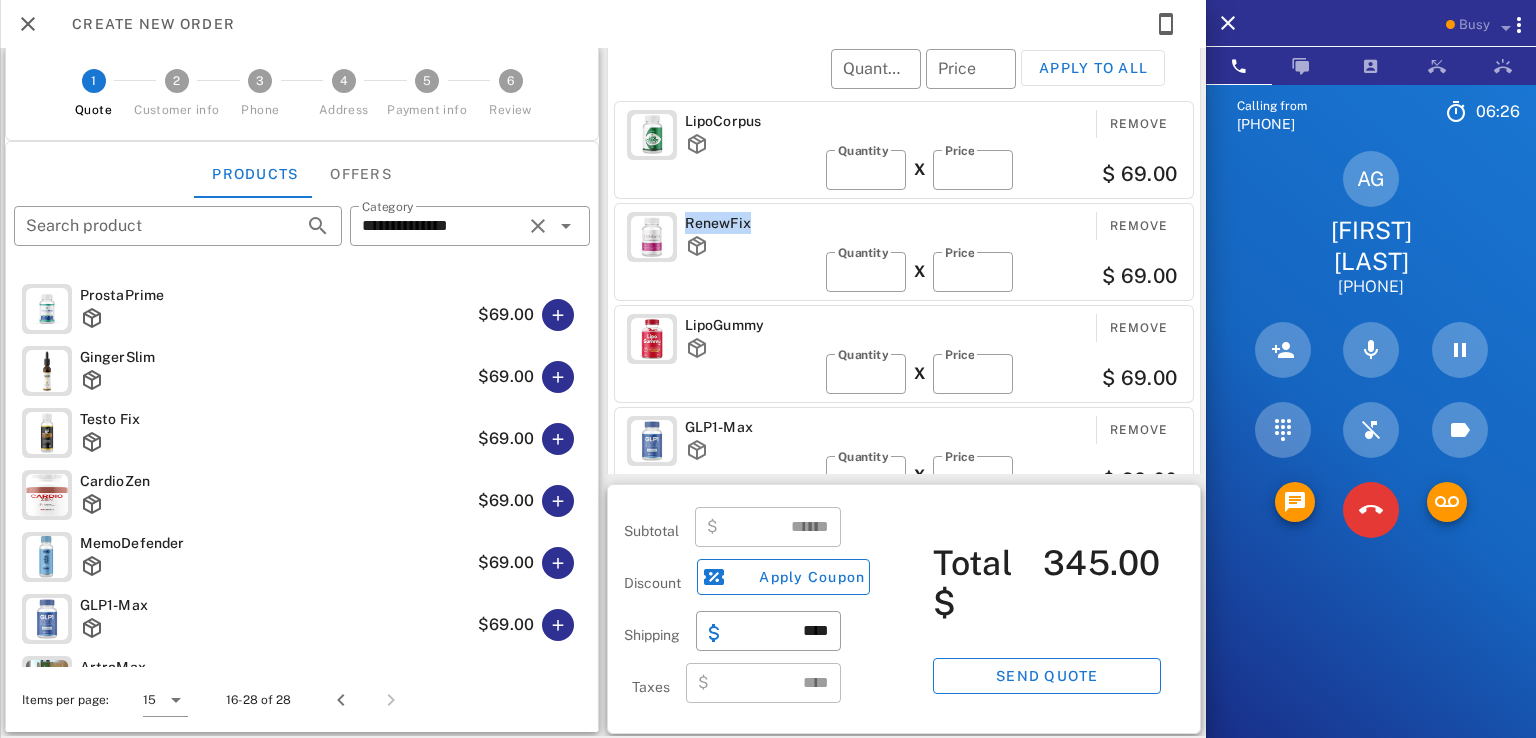 drag, startPoint x: 675, startPoint y: 214, endPoint x: 752, endPoint y: 222, distance: 77.41447 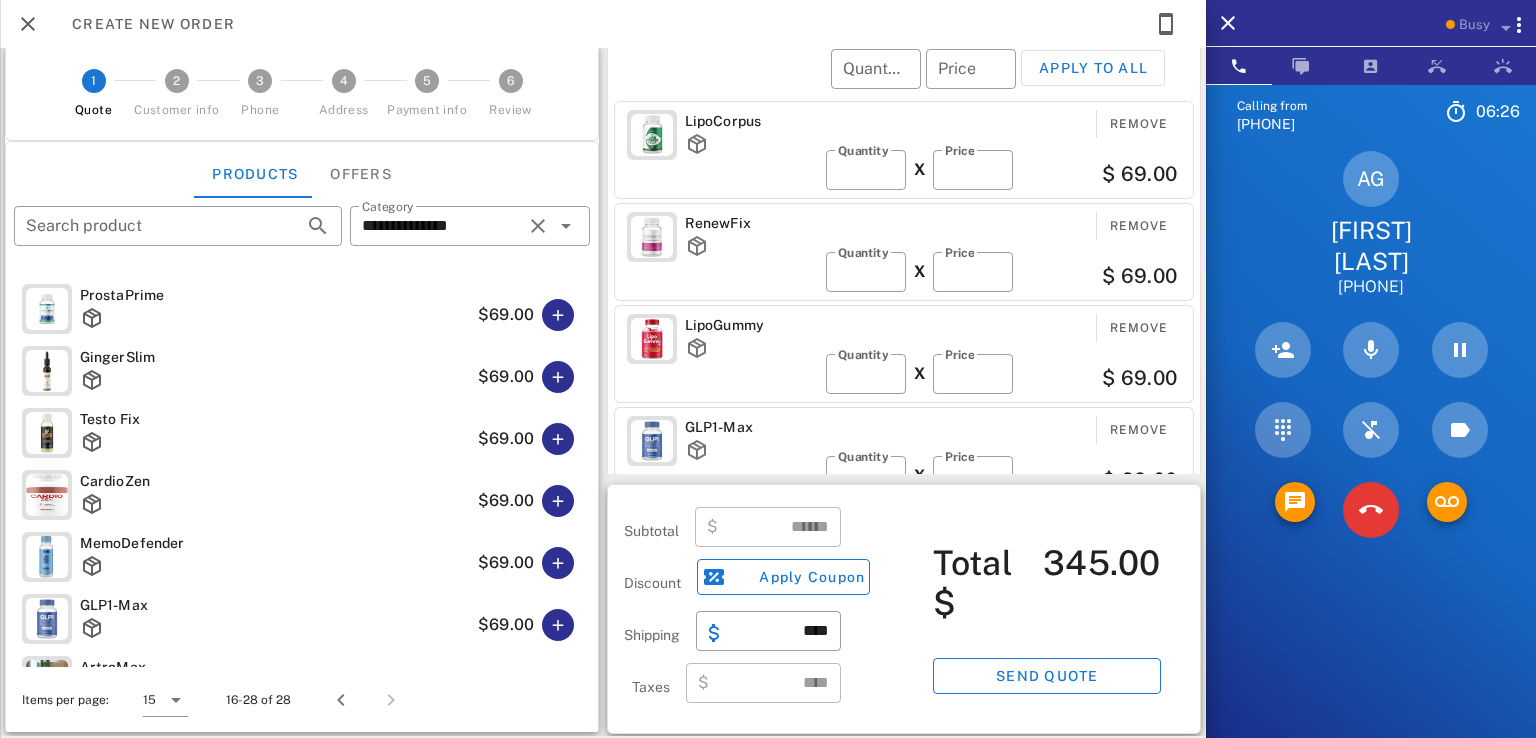 click on "LipoCorpus  Remove  ​ Quantity * X ​ Price **  $ 69.00" at bounding box center [904, 150] 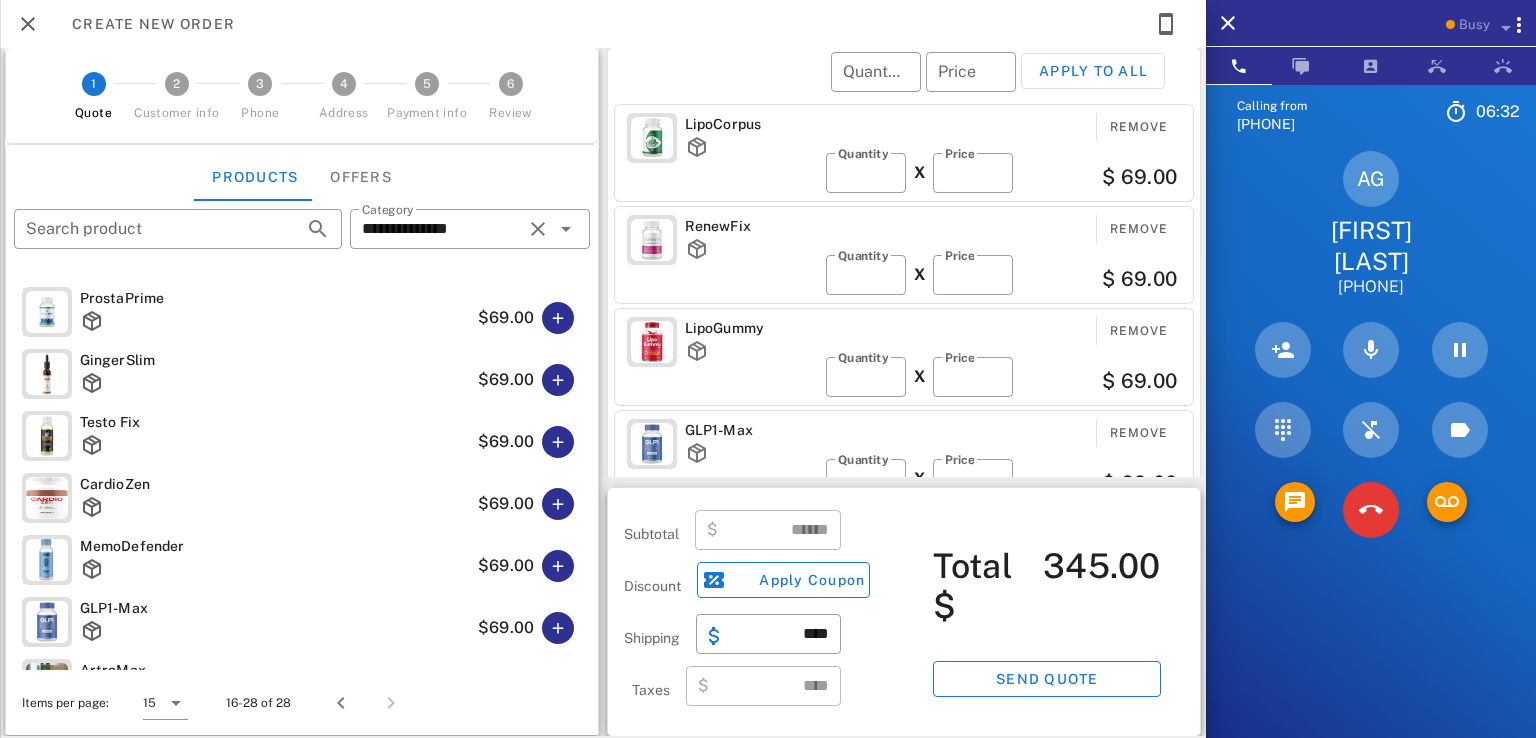 scroll, scrollTop: 9, scrollLeft: 0, axis: vertical 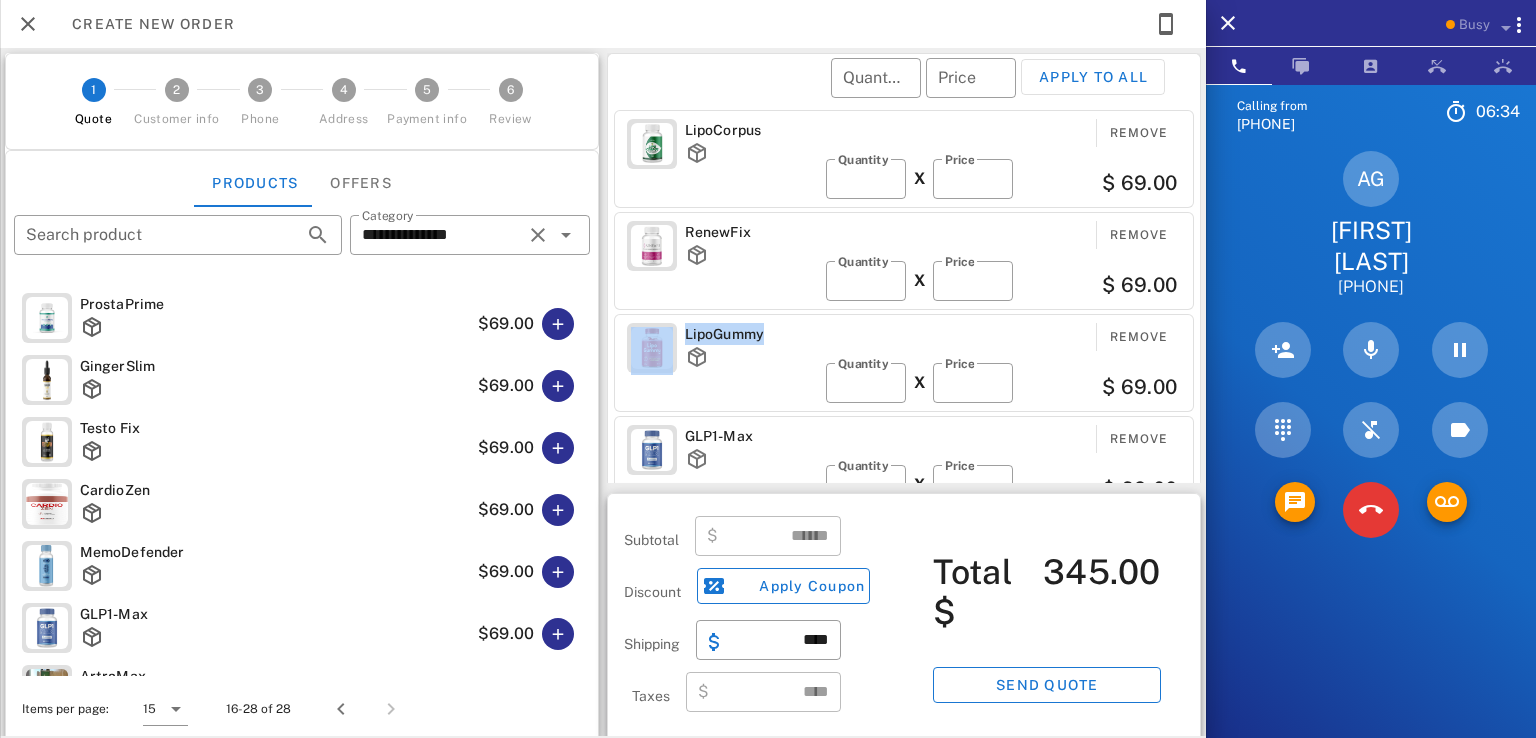 drag, startPoint x: 772, startPoint y: 325, endPoint x: 712, endPoint y: 313, distance: 61.188232 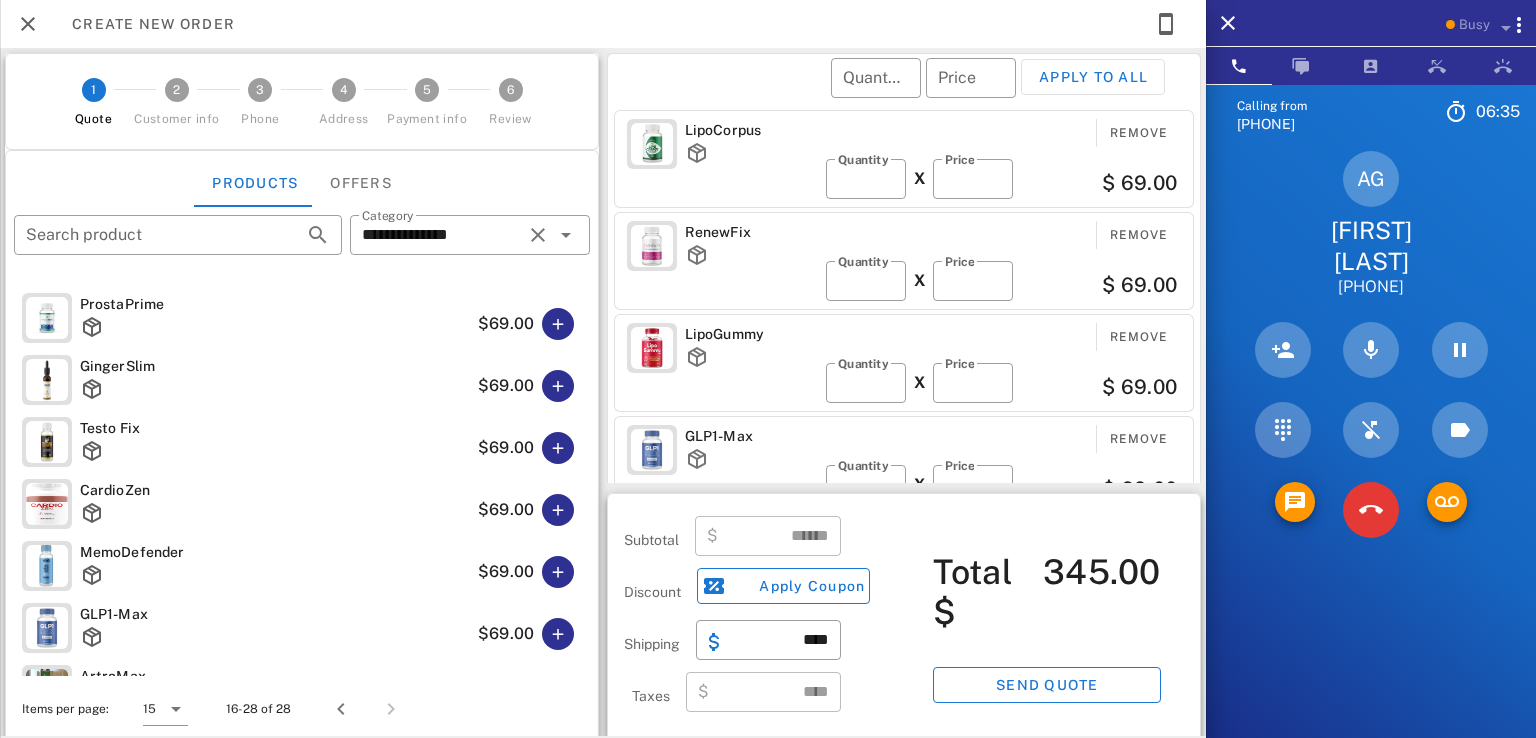 click on "RenewFix  Remove  ​ Quantity * X ​ Price **  $ 69.00" at bounding box center [904, 261] 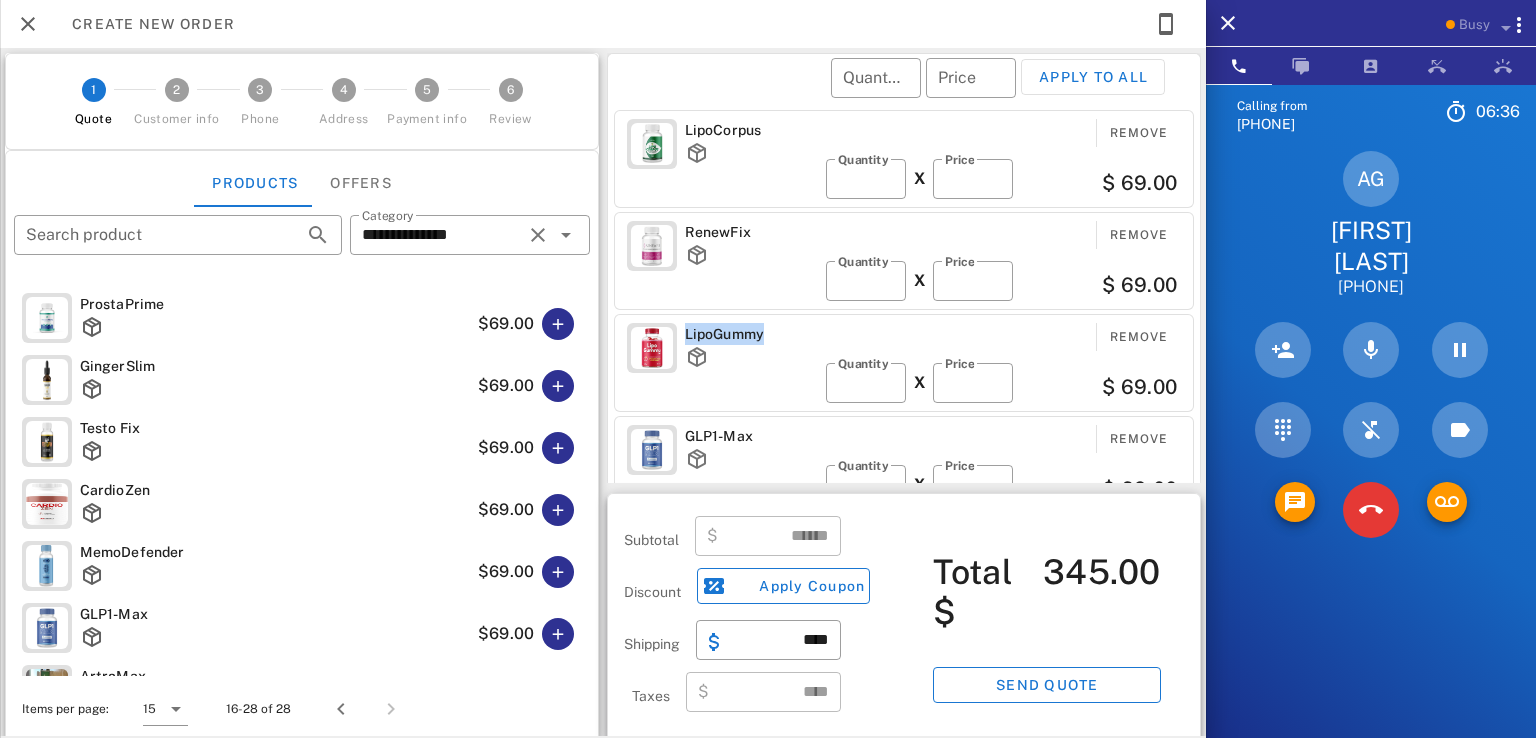 drag, startPoint x: 677, startPoint y: 331, endPoint x: 775, endPoint y: 336, distance: 98.12747 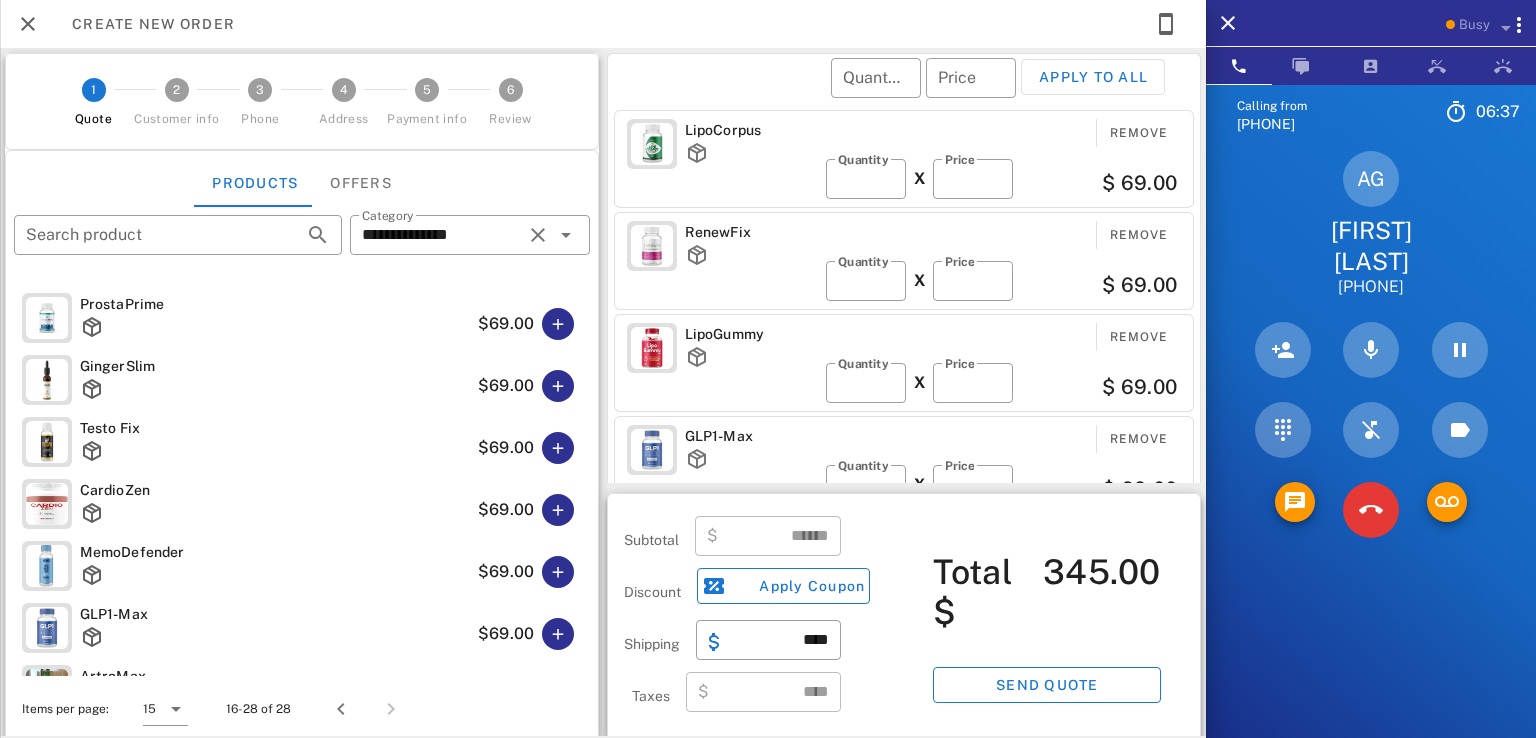 click on "RenewFix" at bounding box center [751, 255] 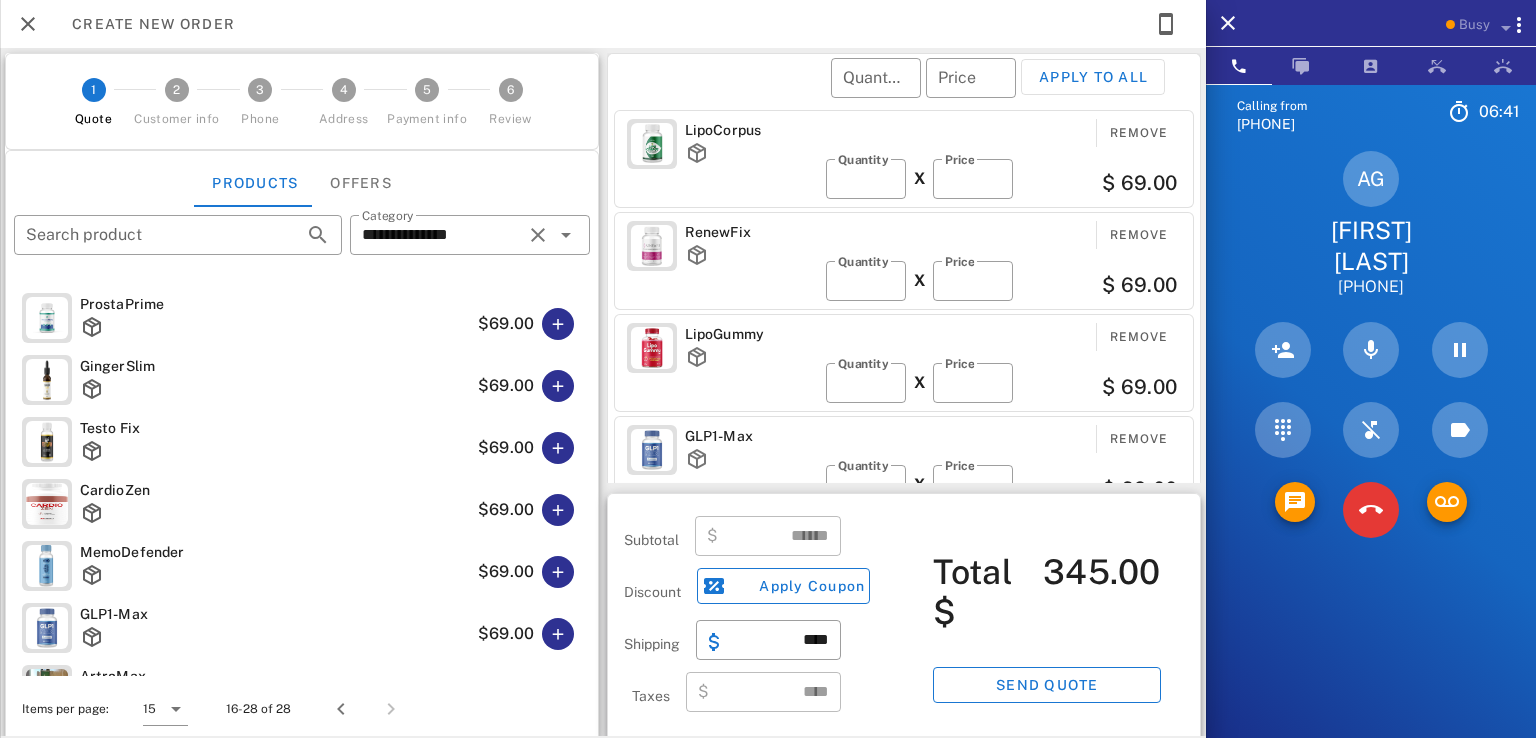 click on "​ Quantity ​ Price Apply to all" at bounding box center (907, 91) 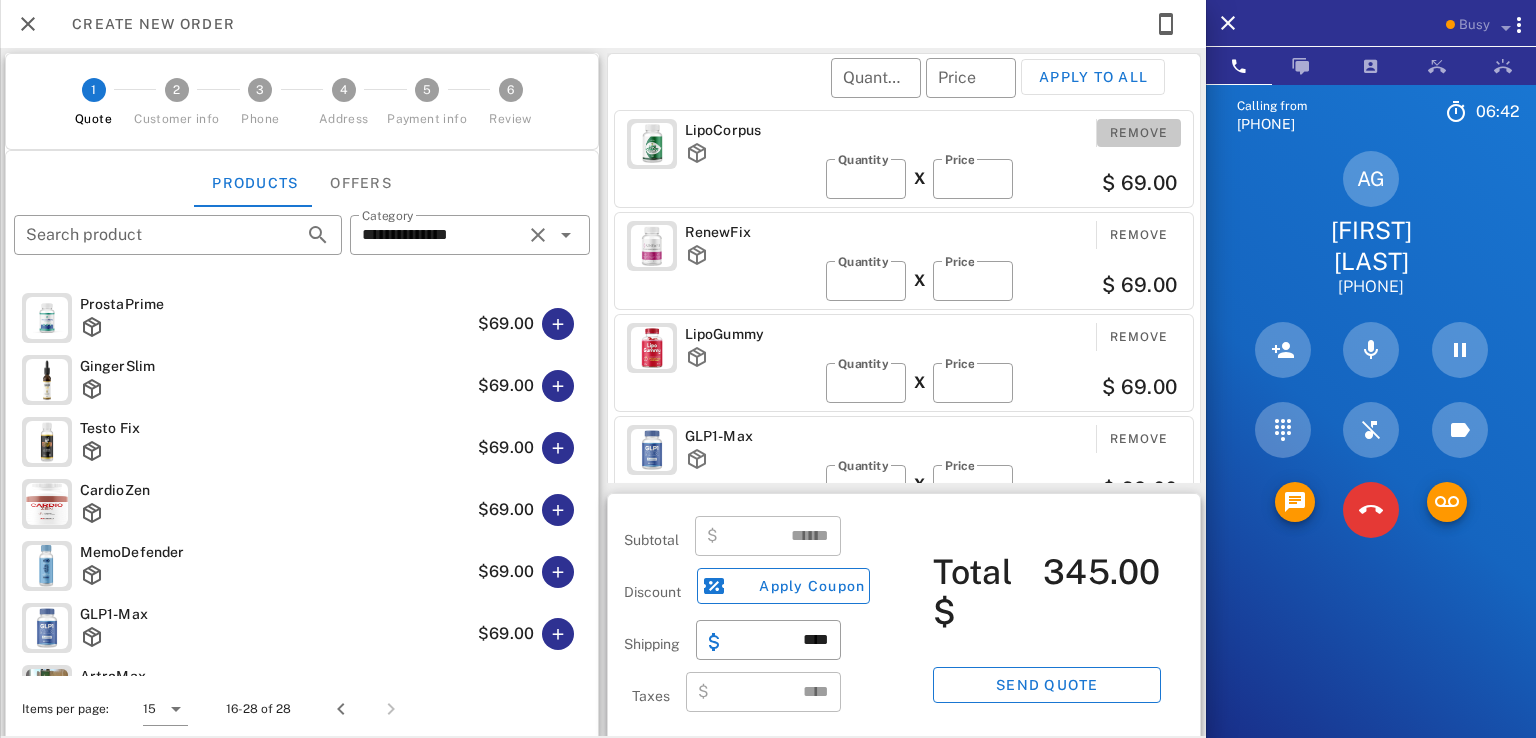 click on "Remove" at bounding box center (1139, 133) 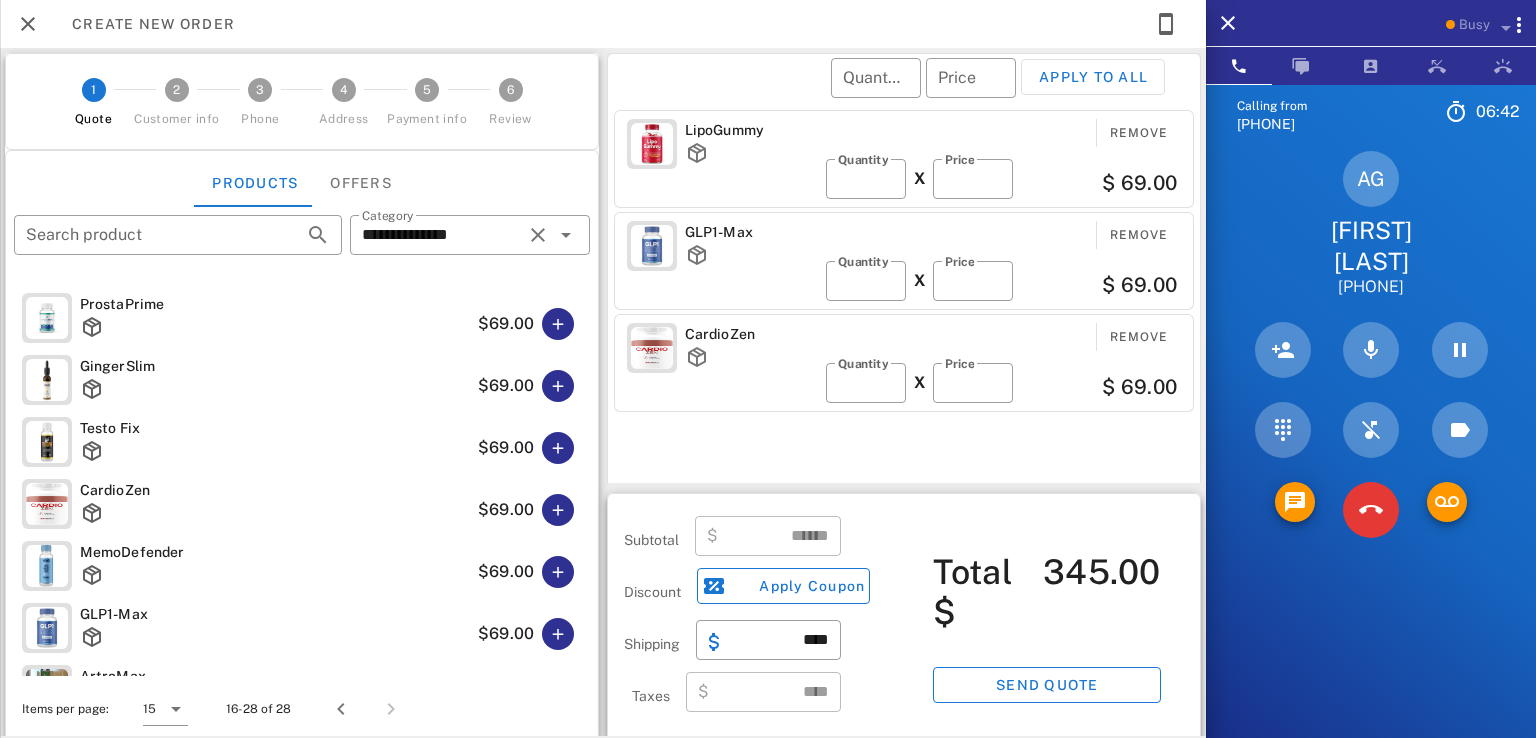 click on "​ Quantity ​ Price Apply to all" at bounding box center (907, 91) 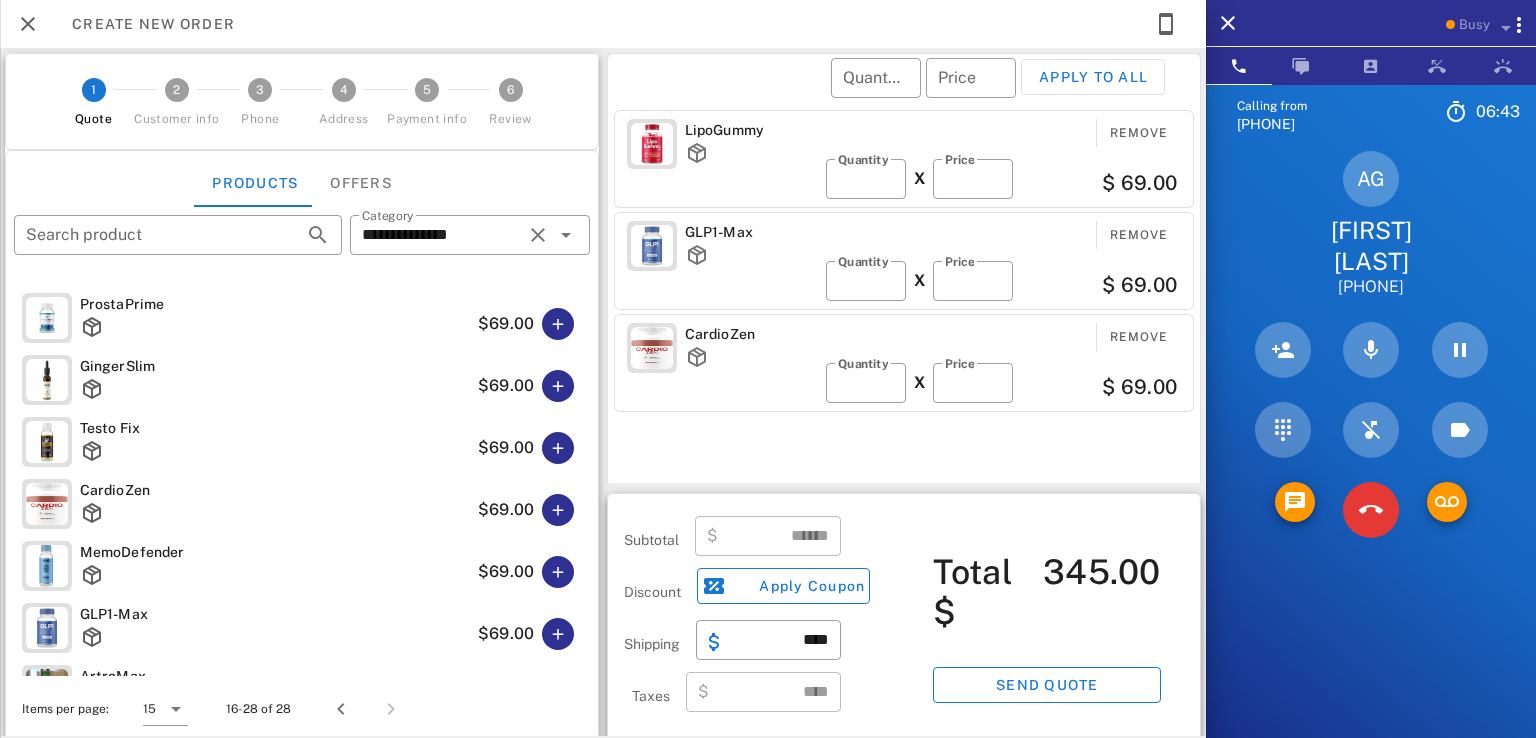 click on "​ Quantity ​ Price Apply to all" at bounding box center [907, 91] 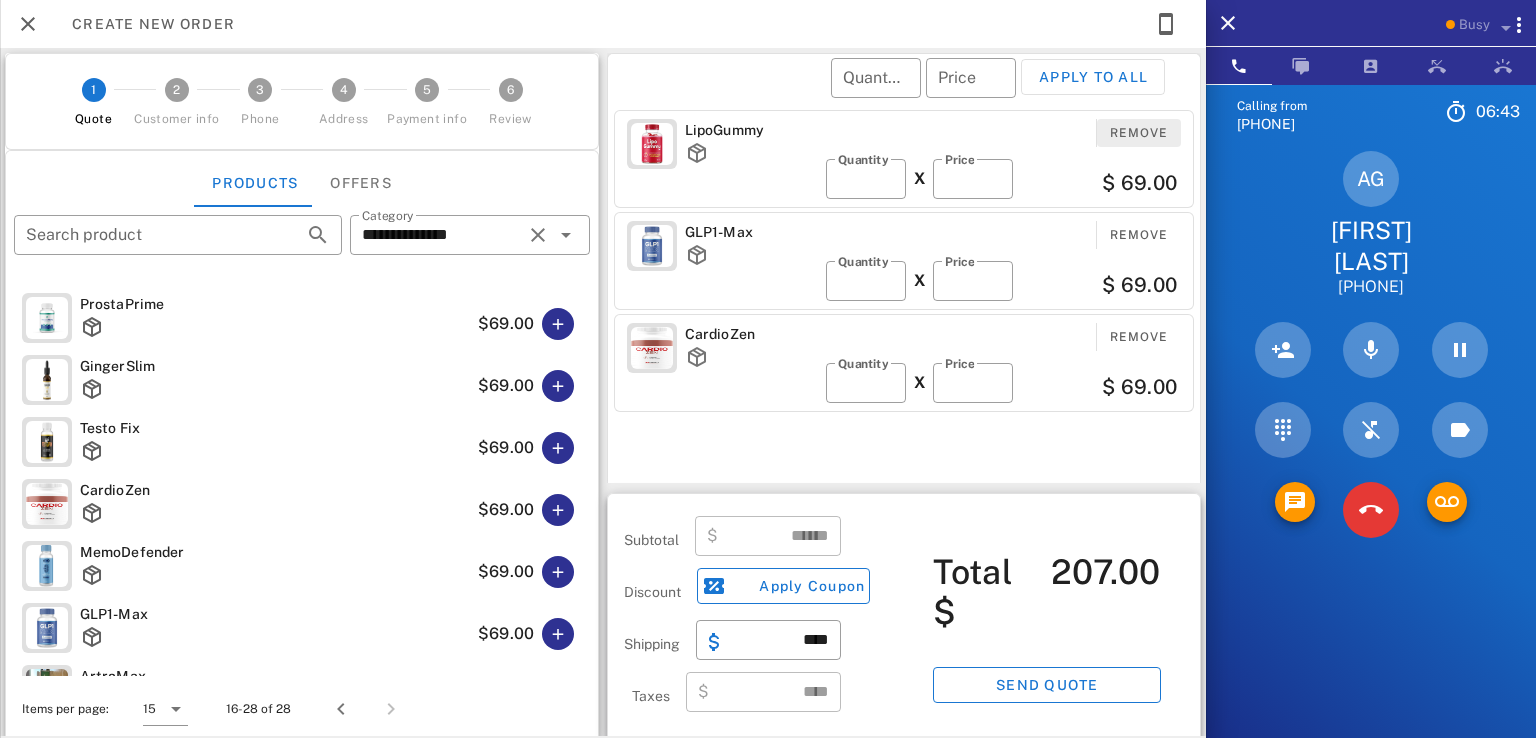 click on "Remove" at bounding box center (1139, 133) 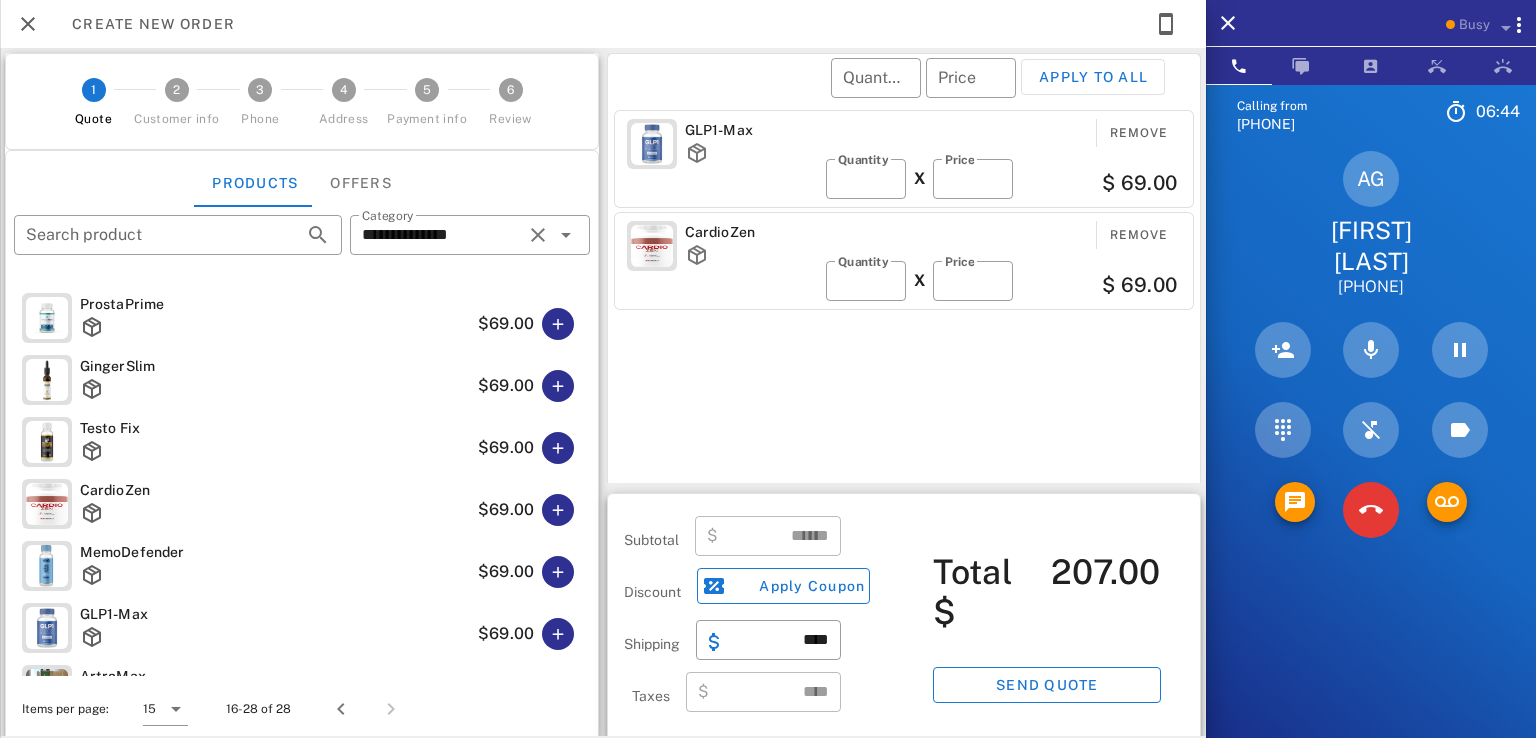 click on "​ Quantity ​ Price Apply to all" at bounding box center [907, 91] 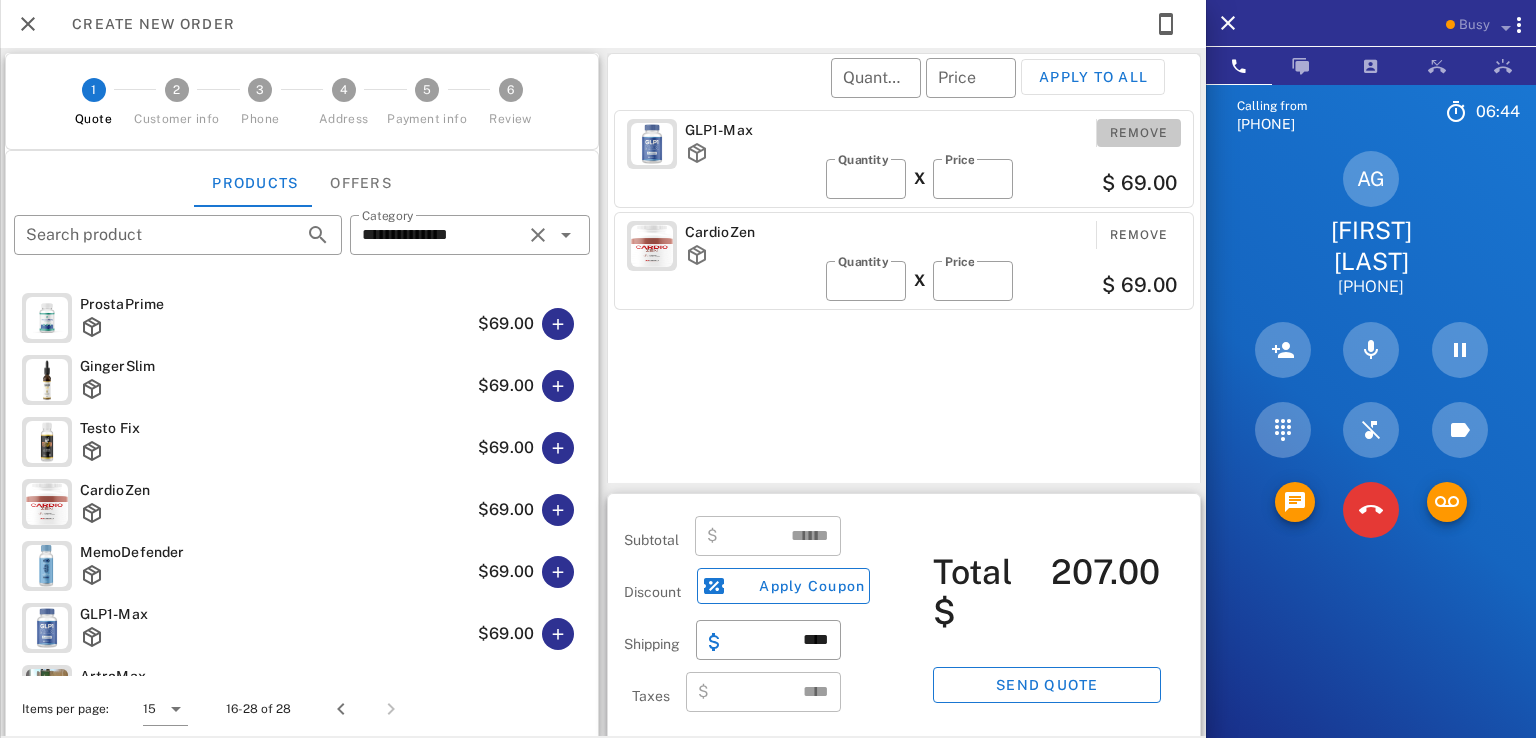 click on "Remove" at bounding box center (1139, 133) 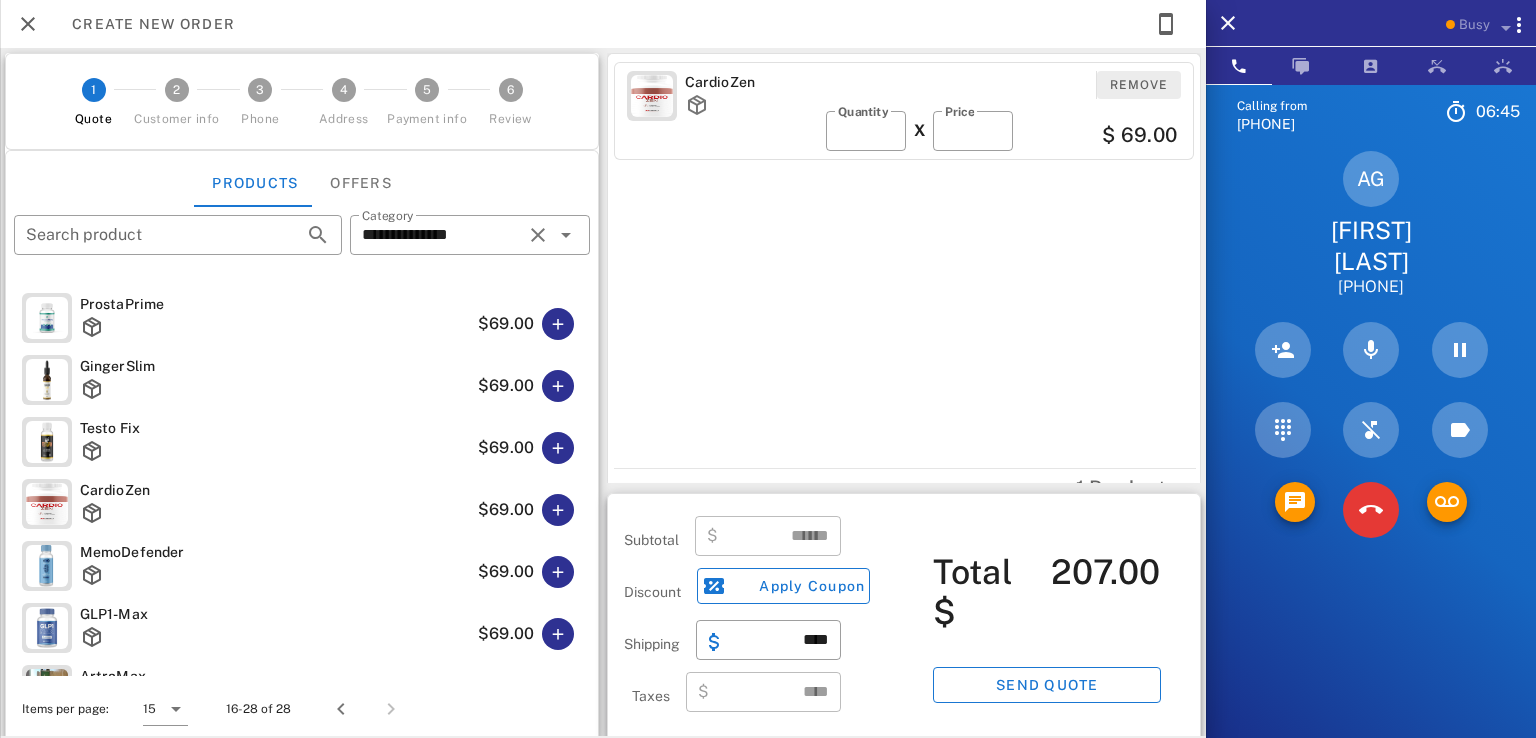 click on "Remove" at bounding box center [1139, 85] 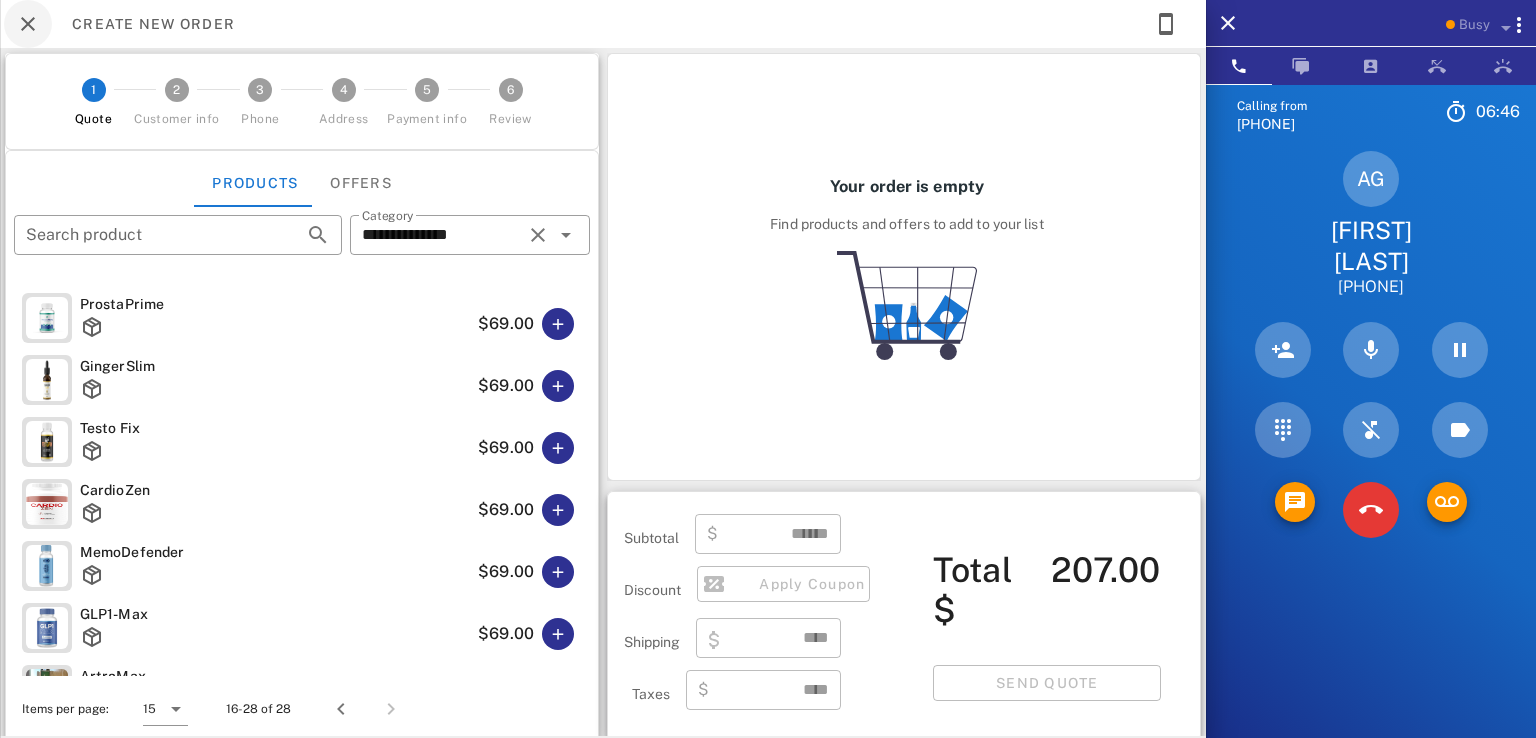 type on "****" 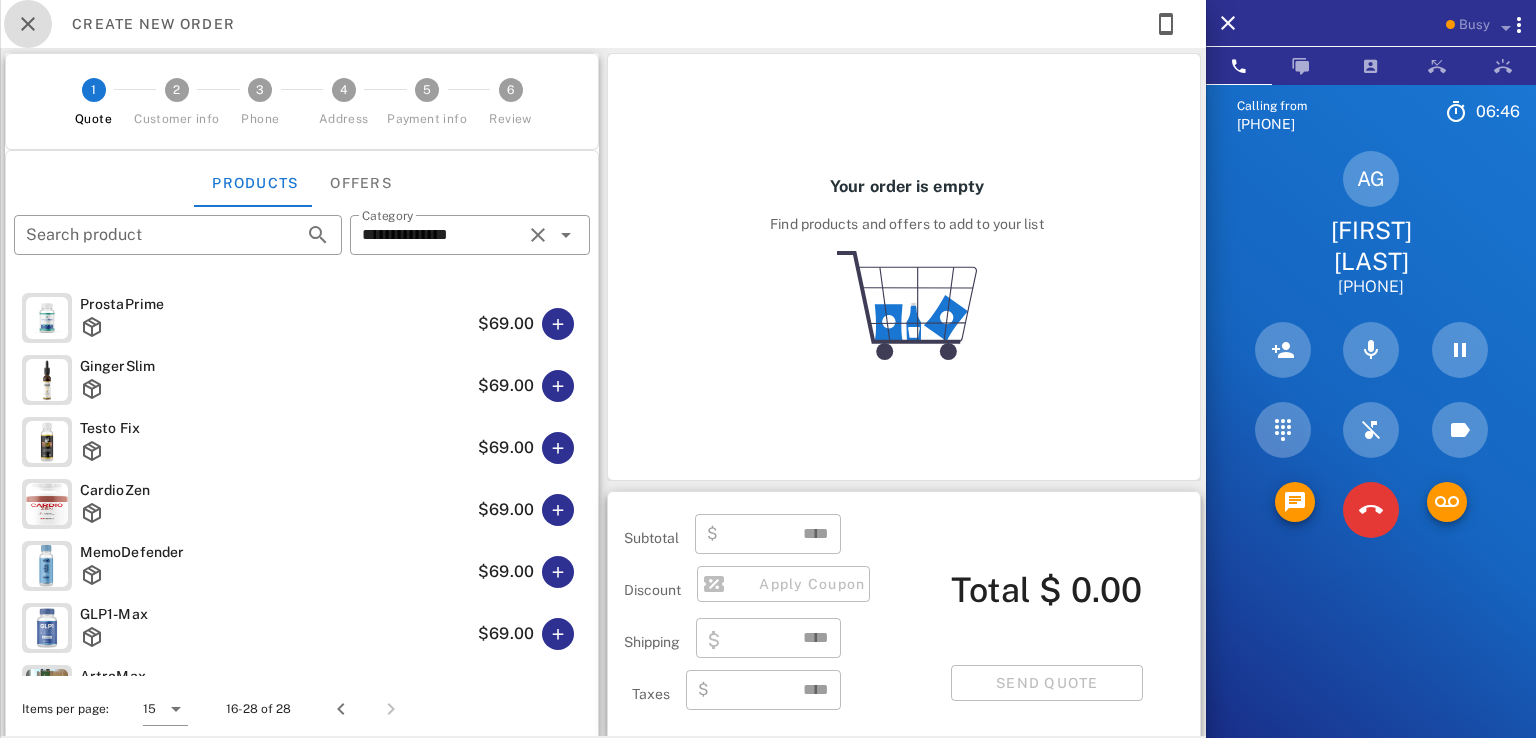 click at bounding box center [28, 24] 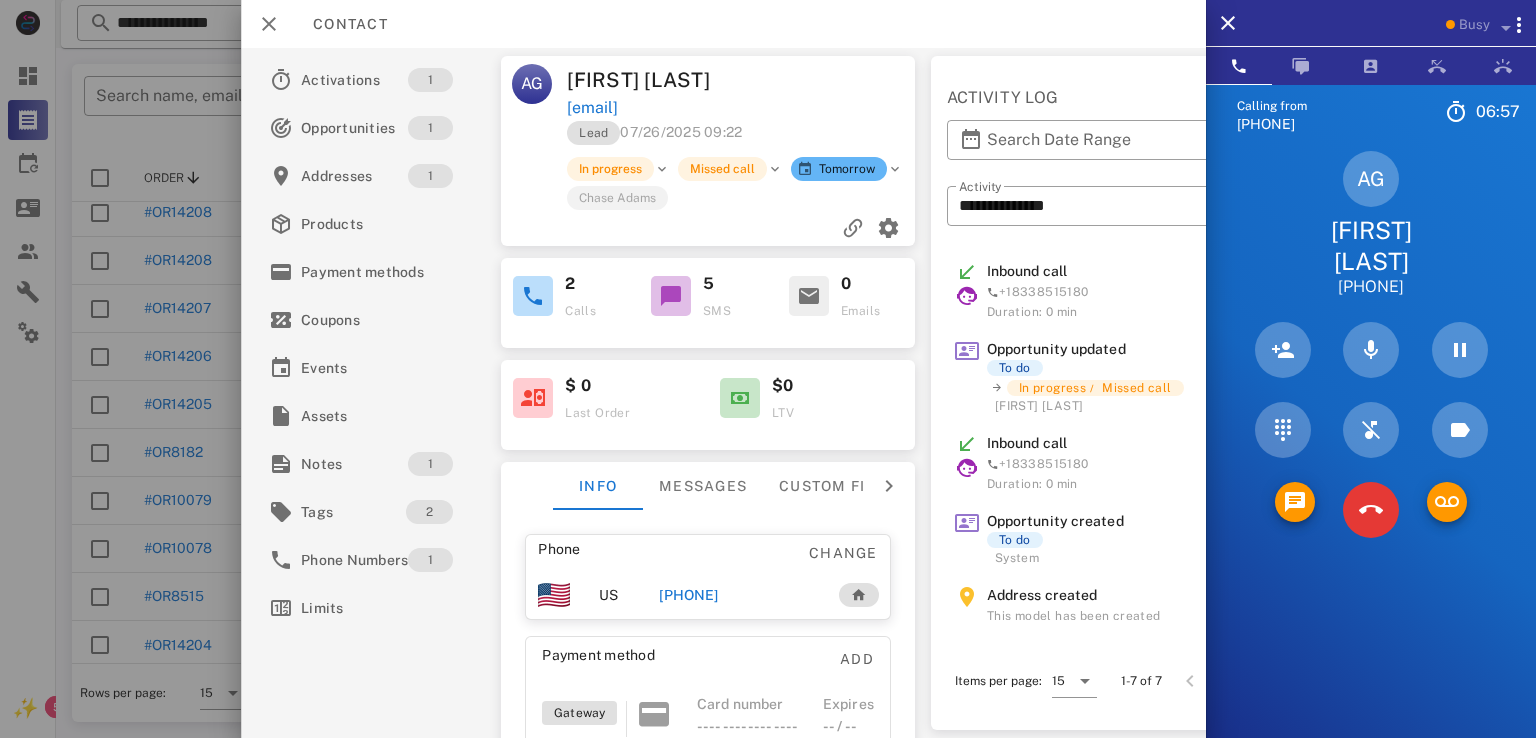 drag, startPoint x: 810, startPoint y: 105, endPoint x: 533, endPoint y: 111, distance: 277.06497 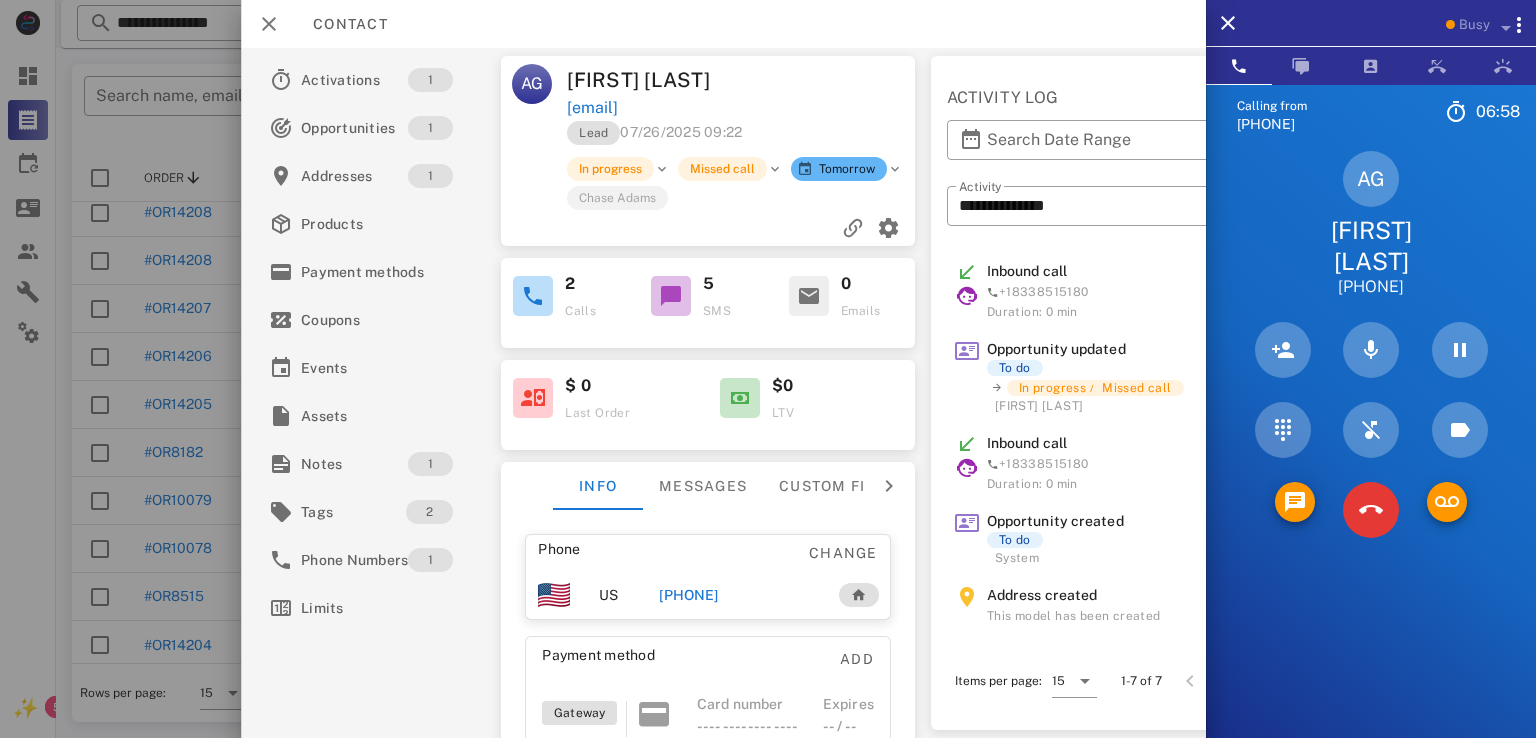 click on "Lead   07/26/2025 09:22   In progress   Missed call   Tomorrow   Chase Adams" at bounding box center [708, 183] 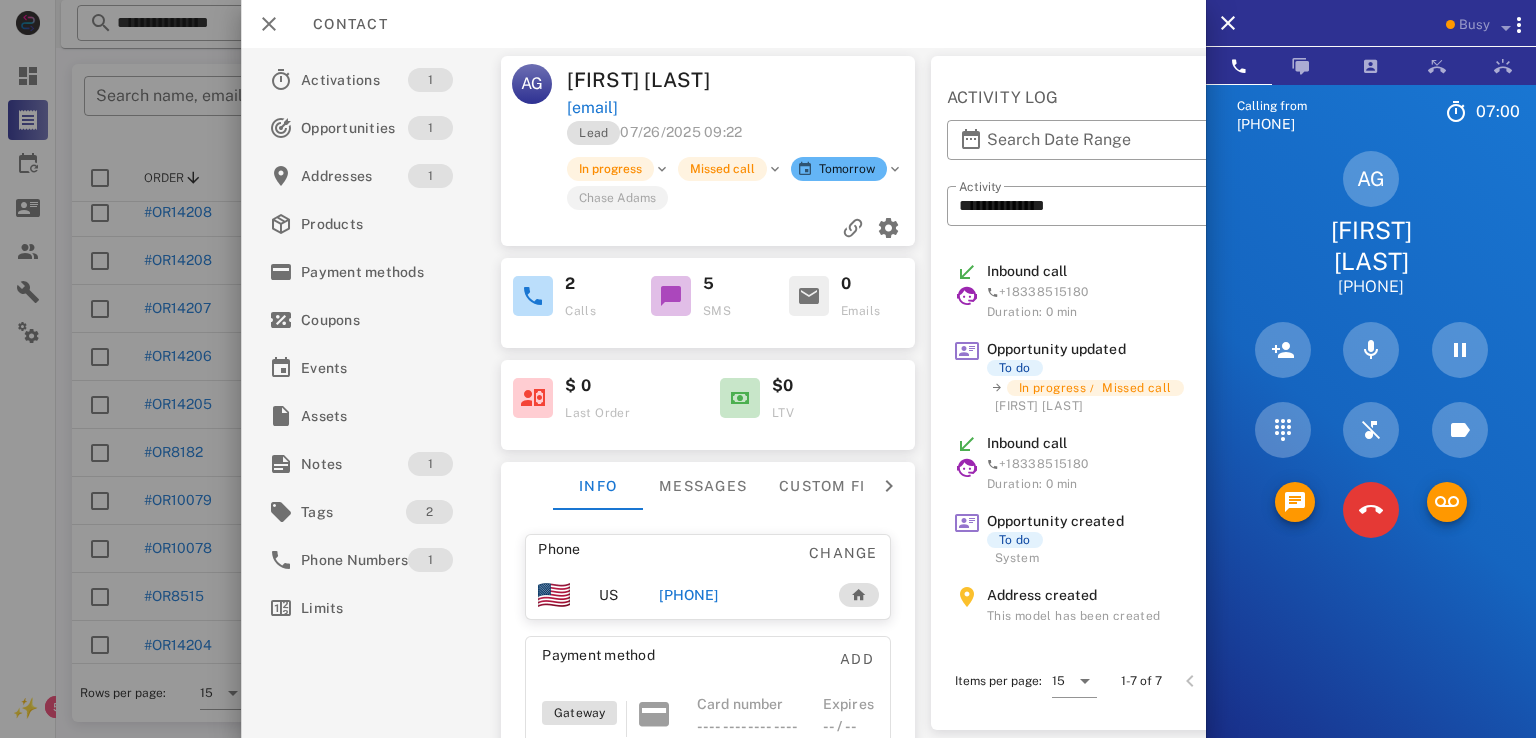drag, startPoint x: 516, startPoint y: 88, endPoint x: 837, endPoint y: 109, distance: 321.6862 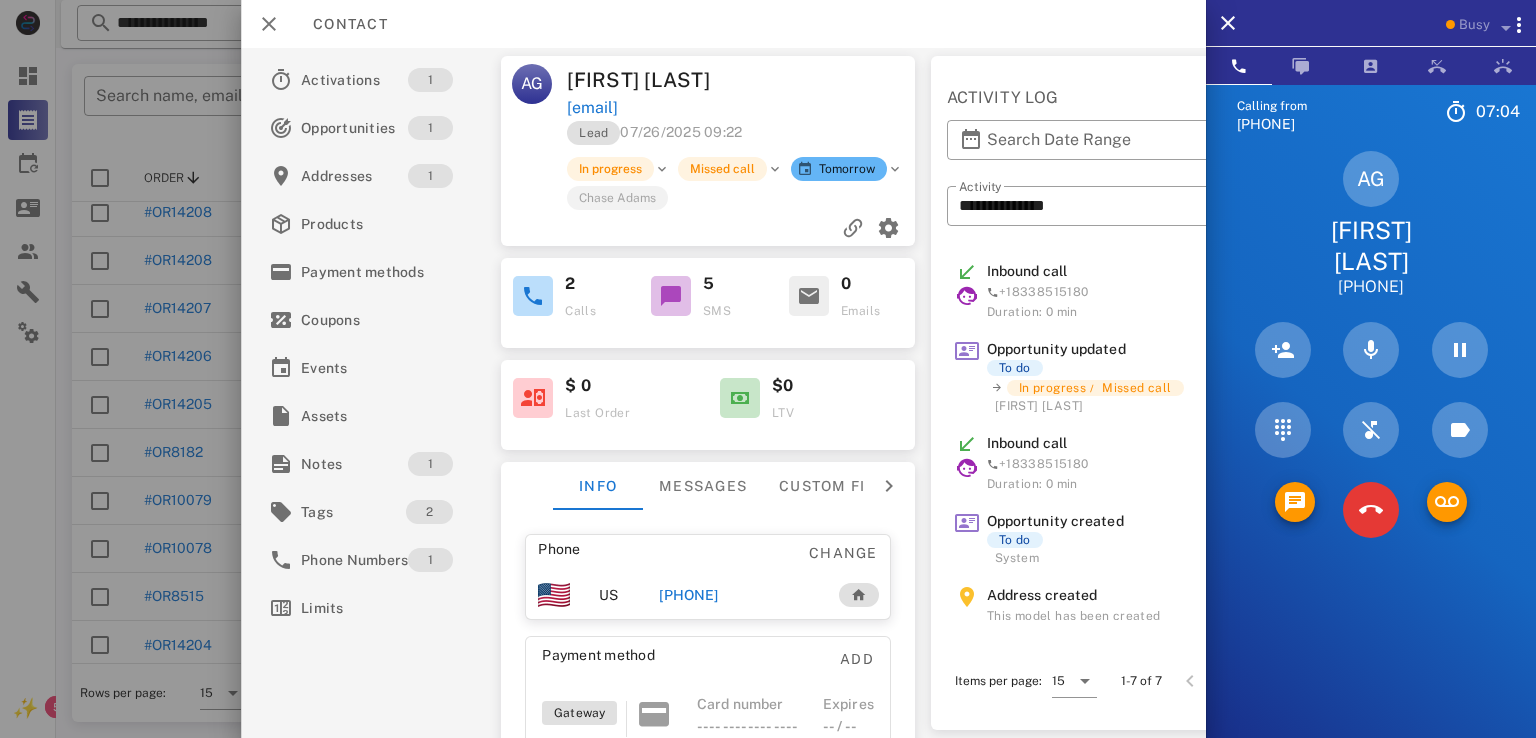 click on "Lead   07/26/2025 09:22   In progress   Missed call   Tomorrow   Chase Adams" at bounding box center [708, 183] 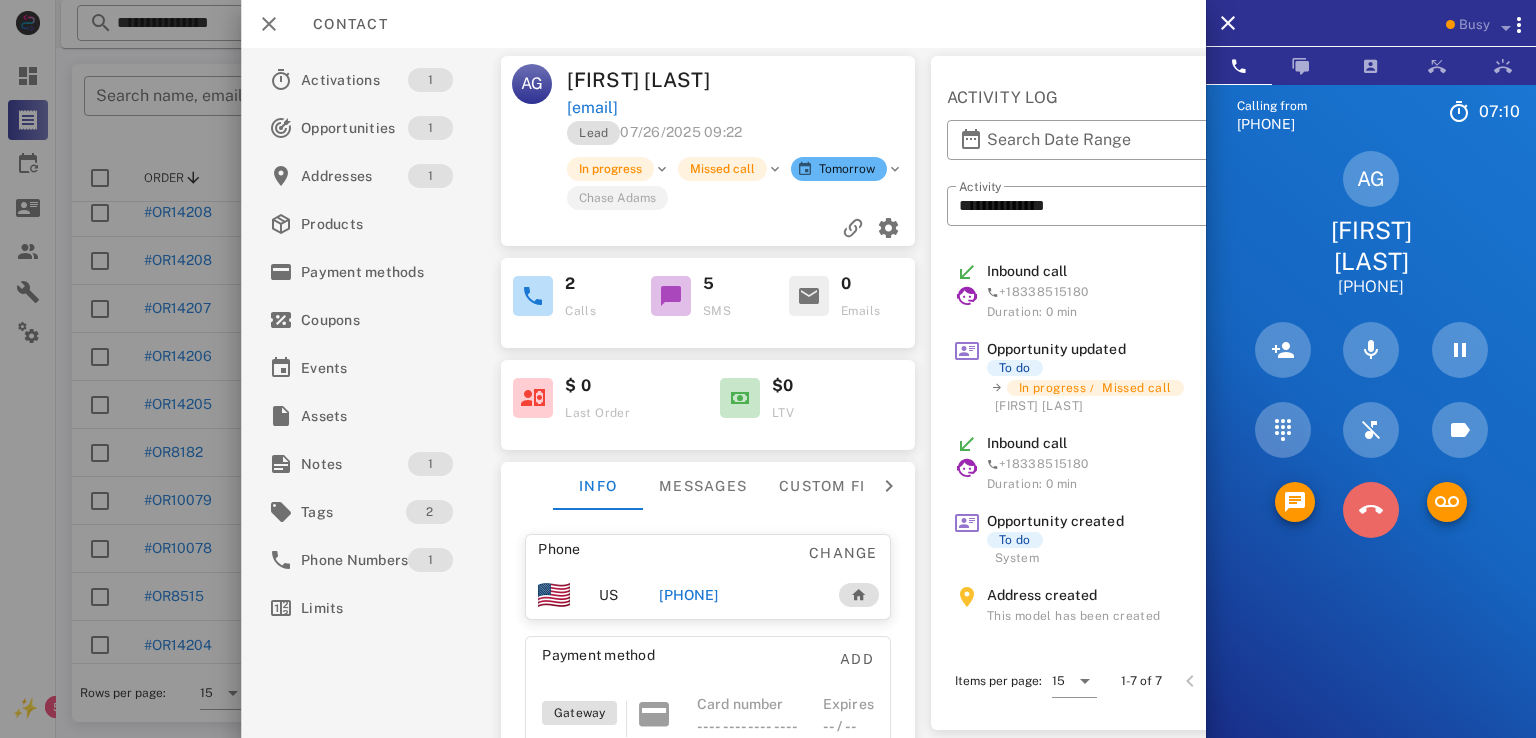 click at bounding box center [1371, 510] 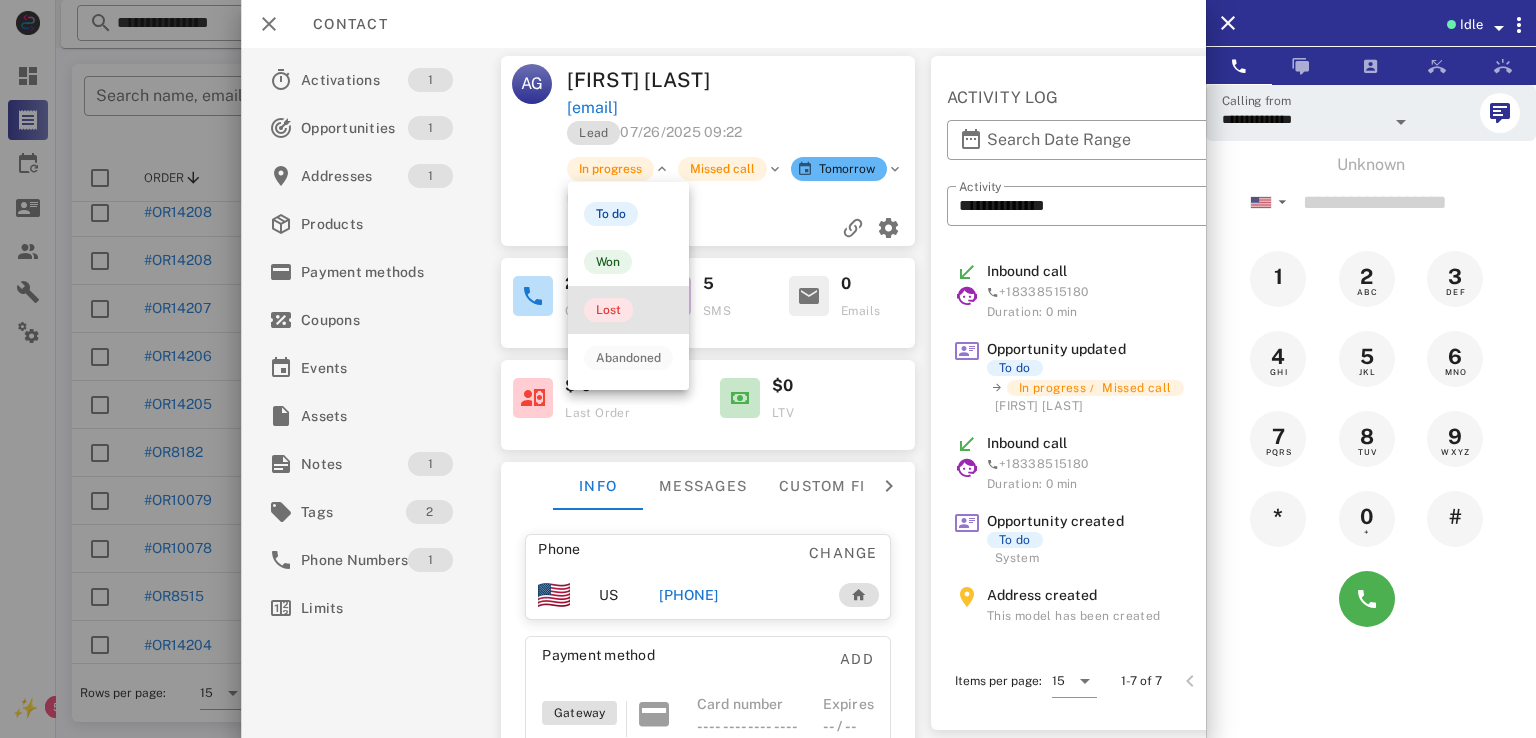 click on "Lost" at bounding box center [608, 310] 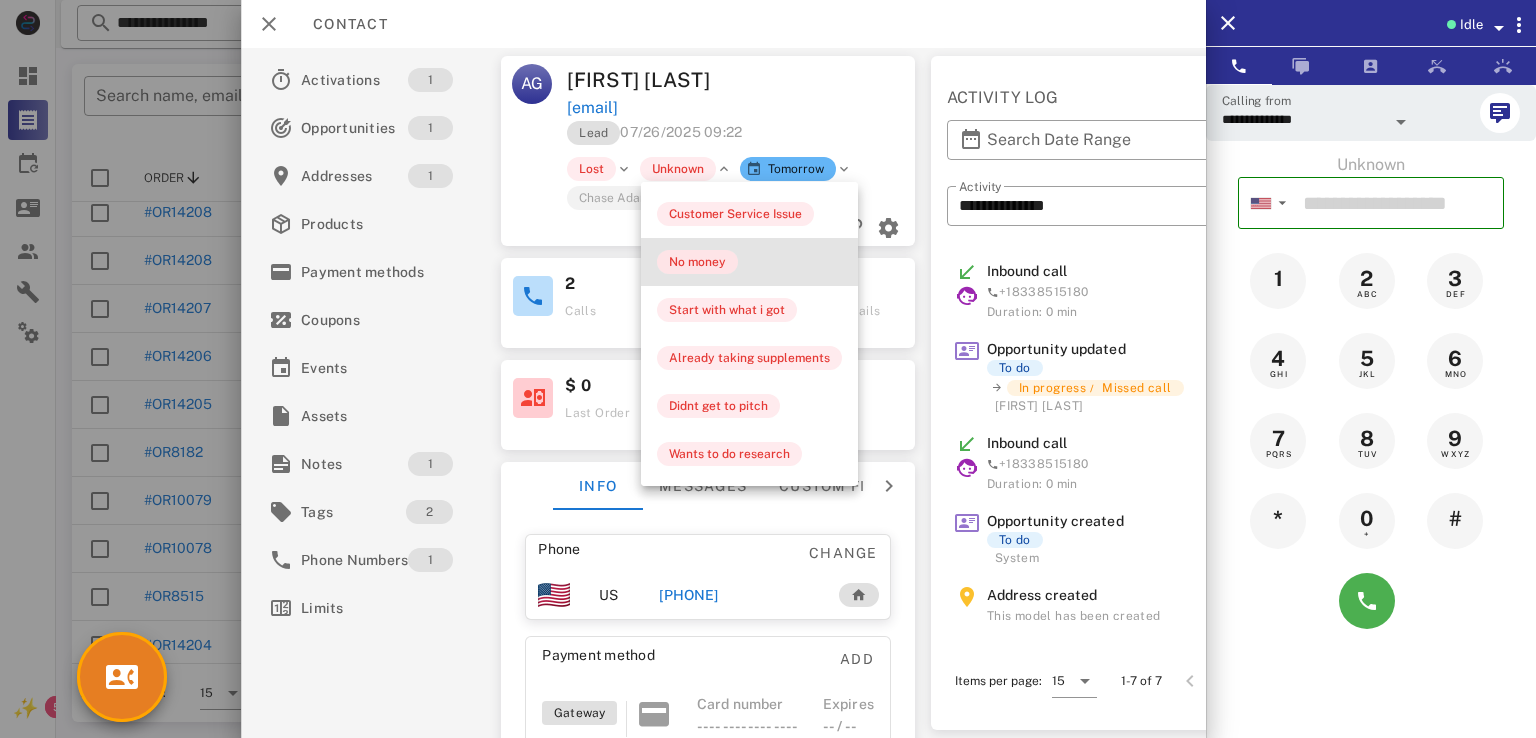 click on "No money" at bounding box center [697, 262] 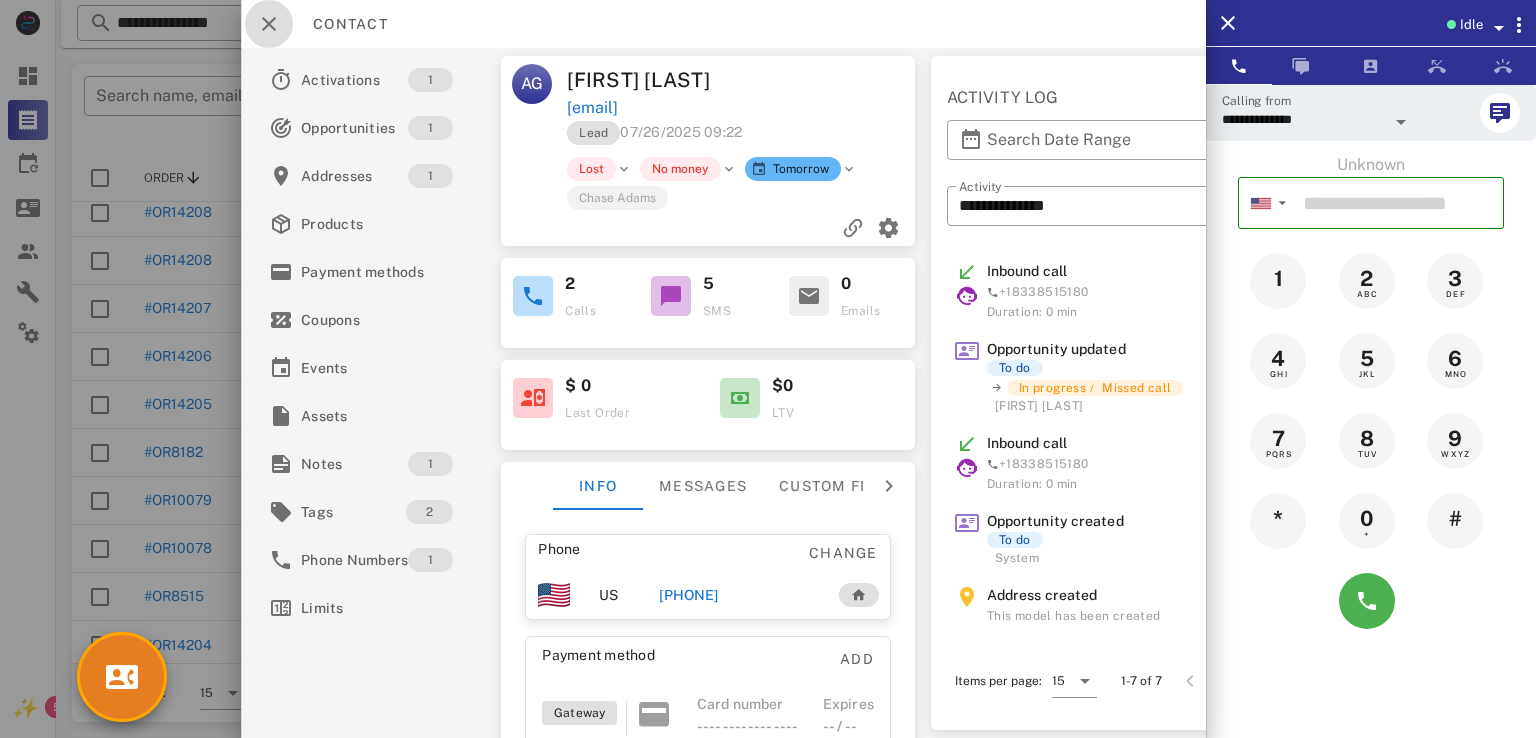 click at bounding box center [269, 24] 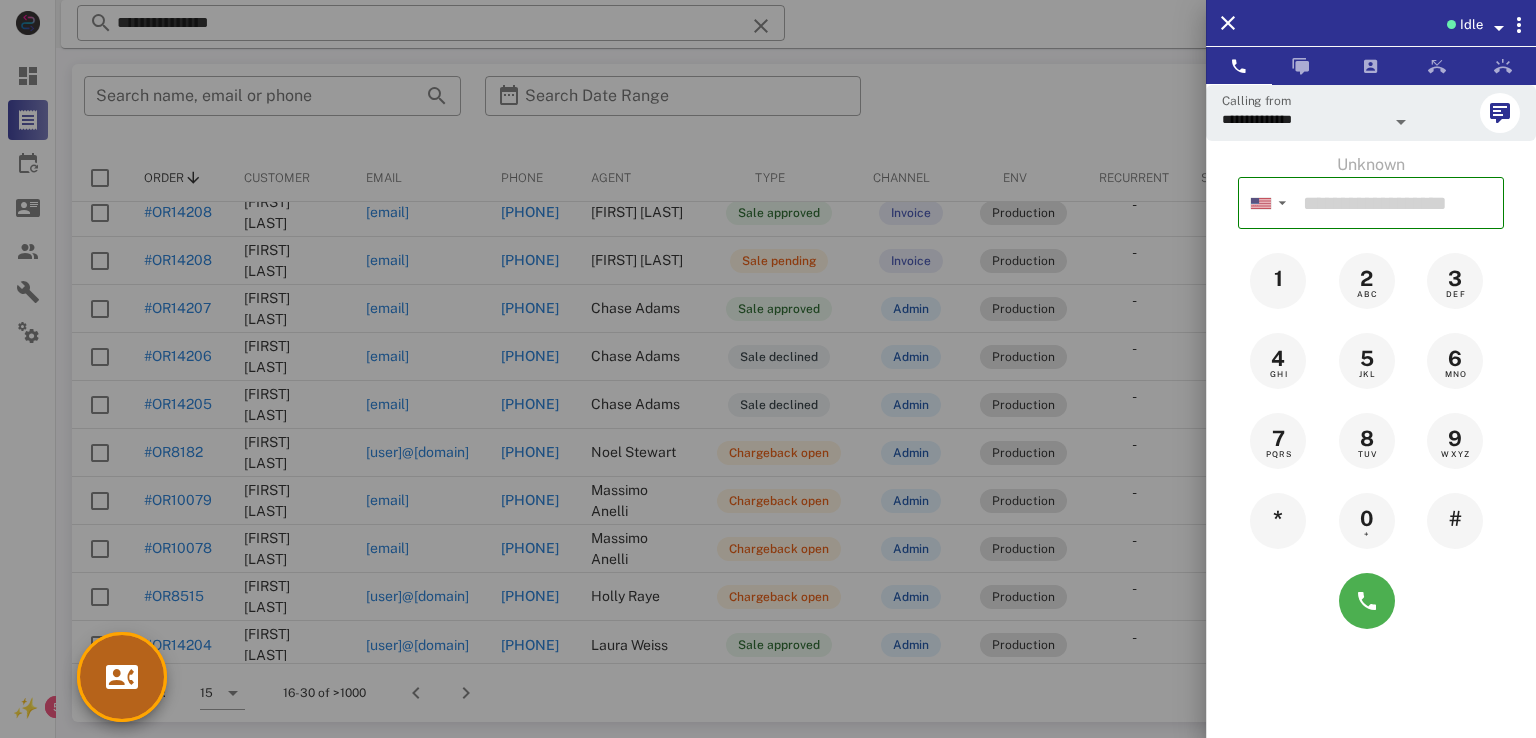 click at bounding box center [122, 677] 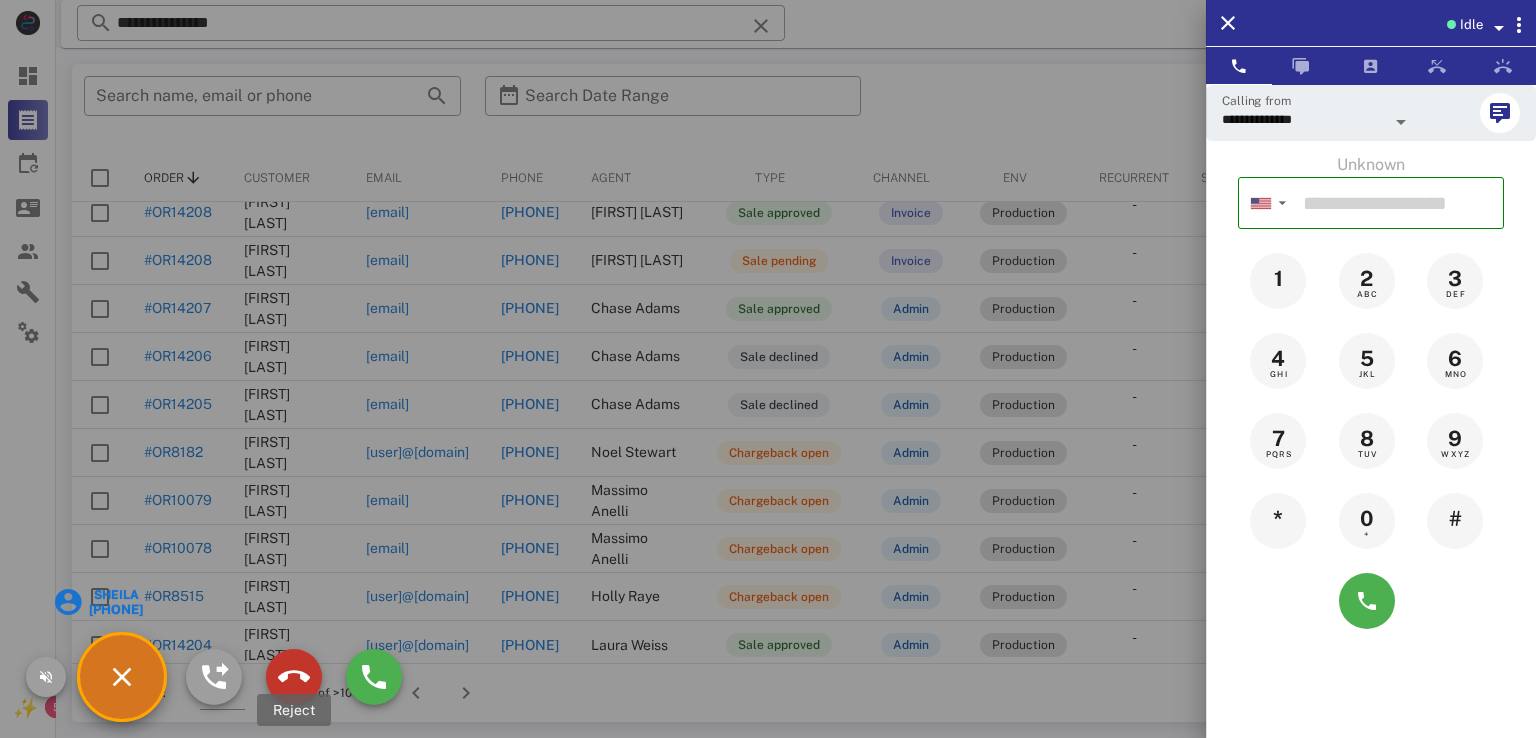 click at bounding box center [294, 677] 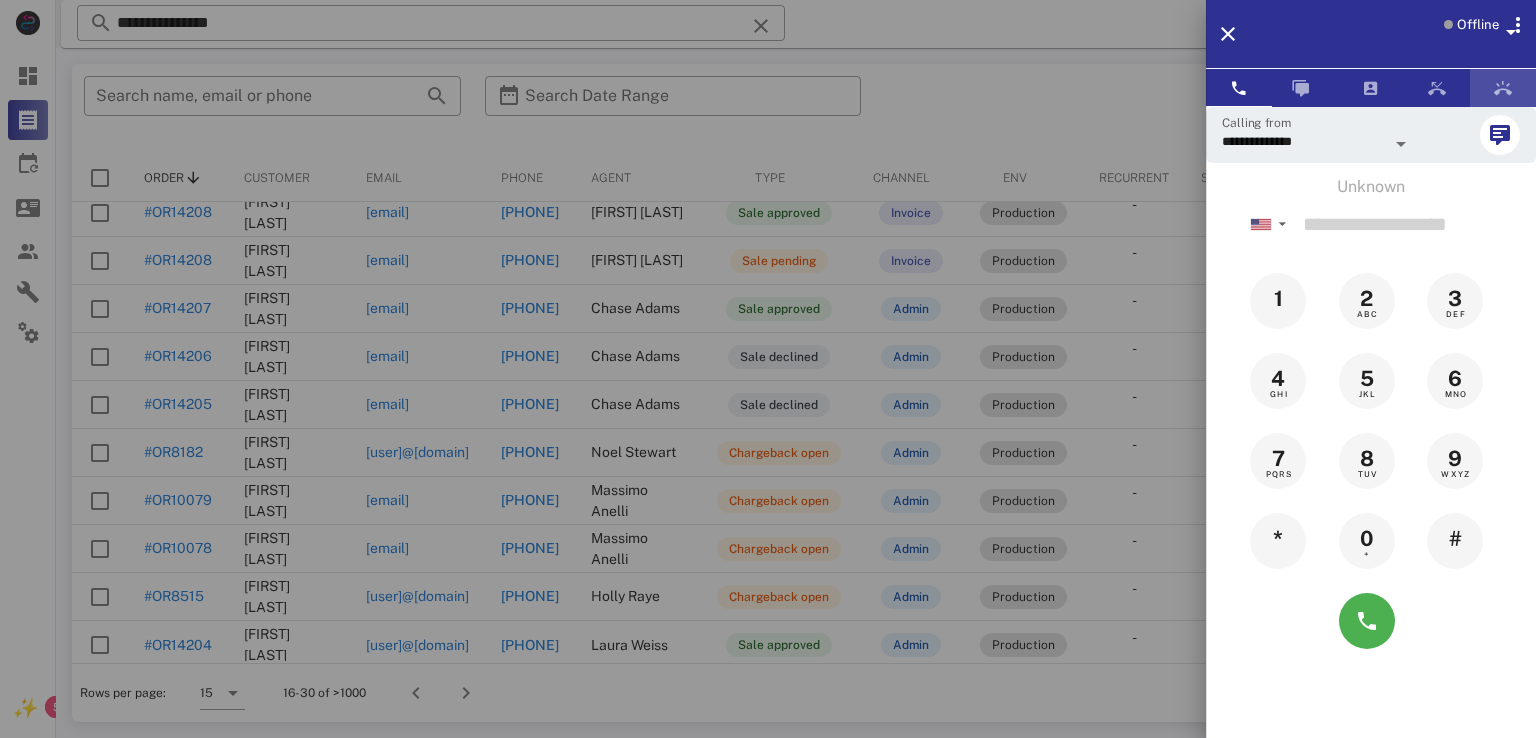 click at bounding box center [1503, 88] 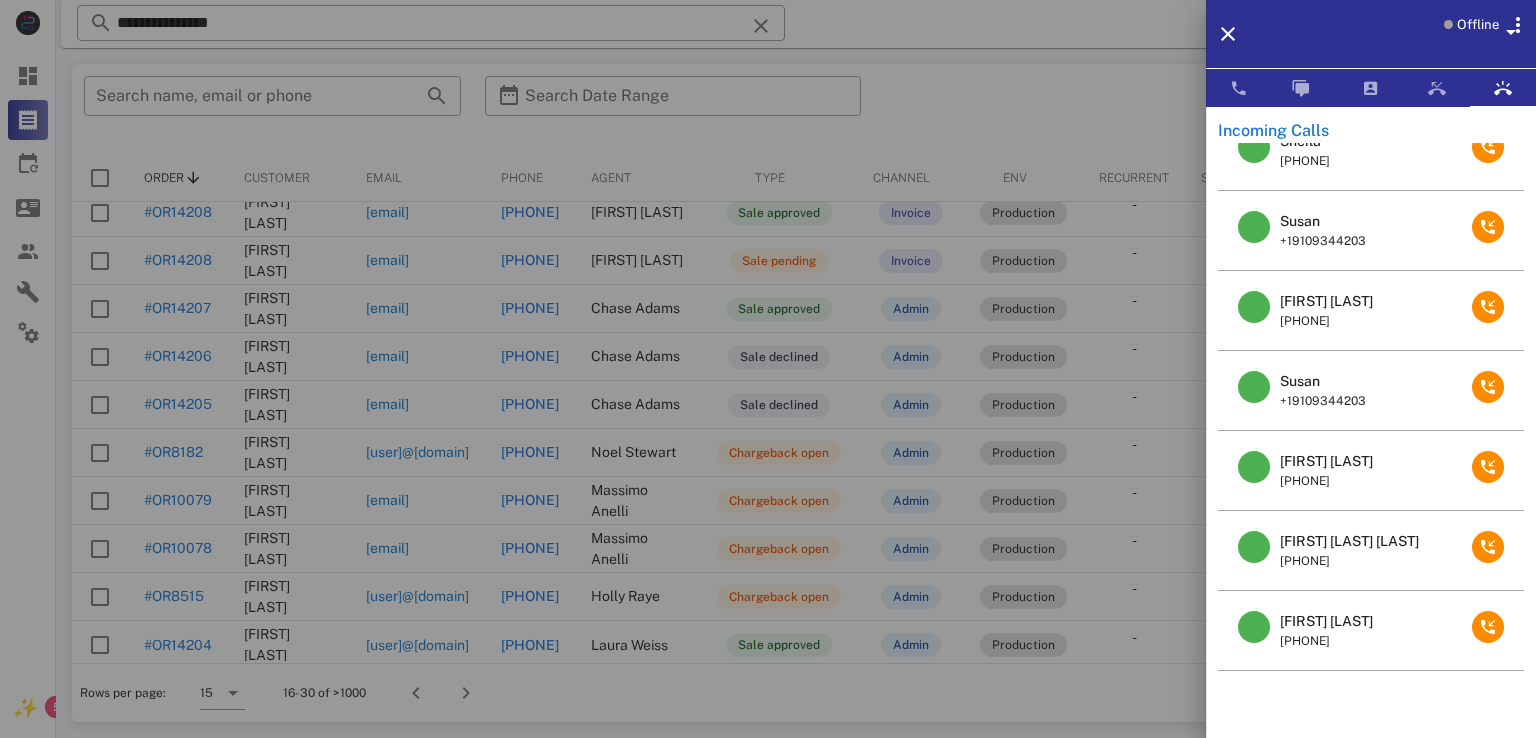 scroll, scrollTop: 60, scrollLeft: 0, axis: vertical 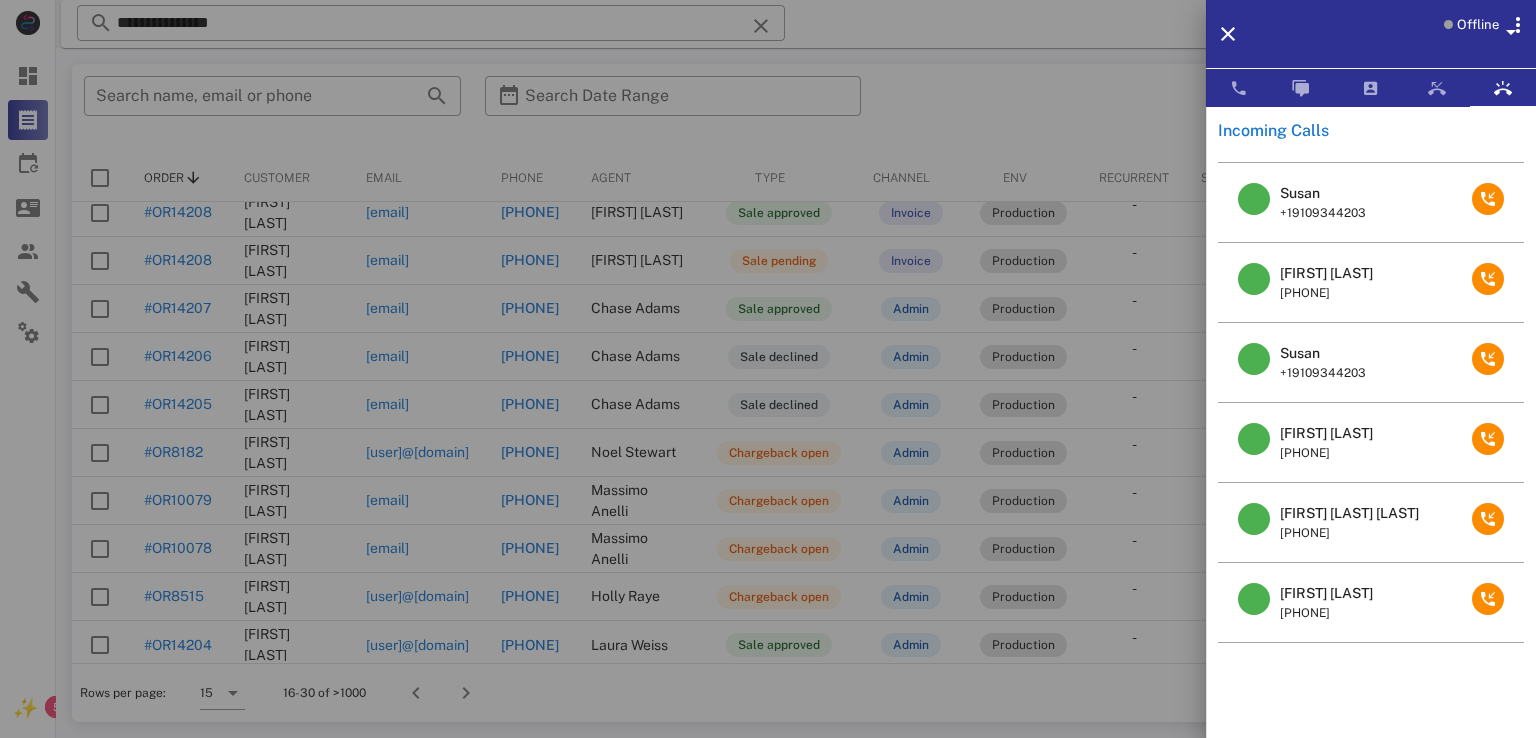 click on "[FIRST] [LAST]" at bounding box center [1326, 273] 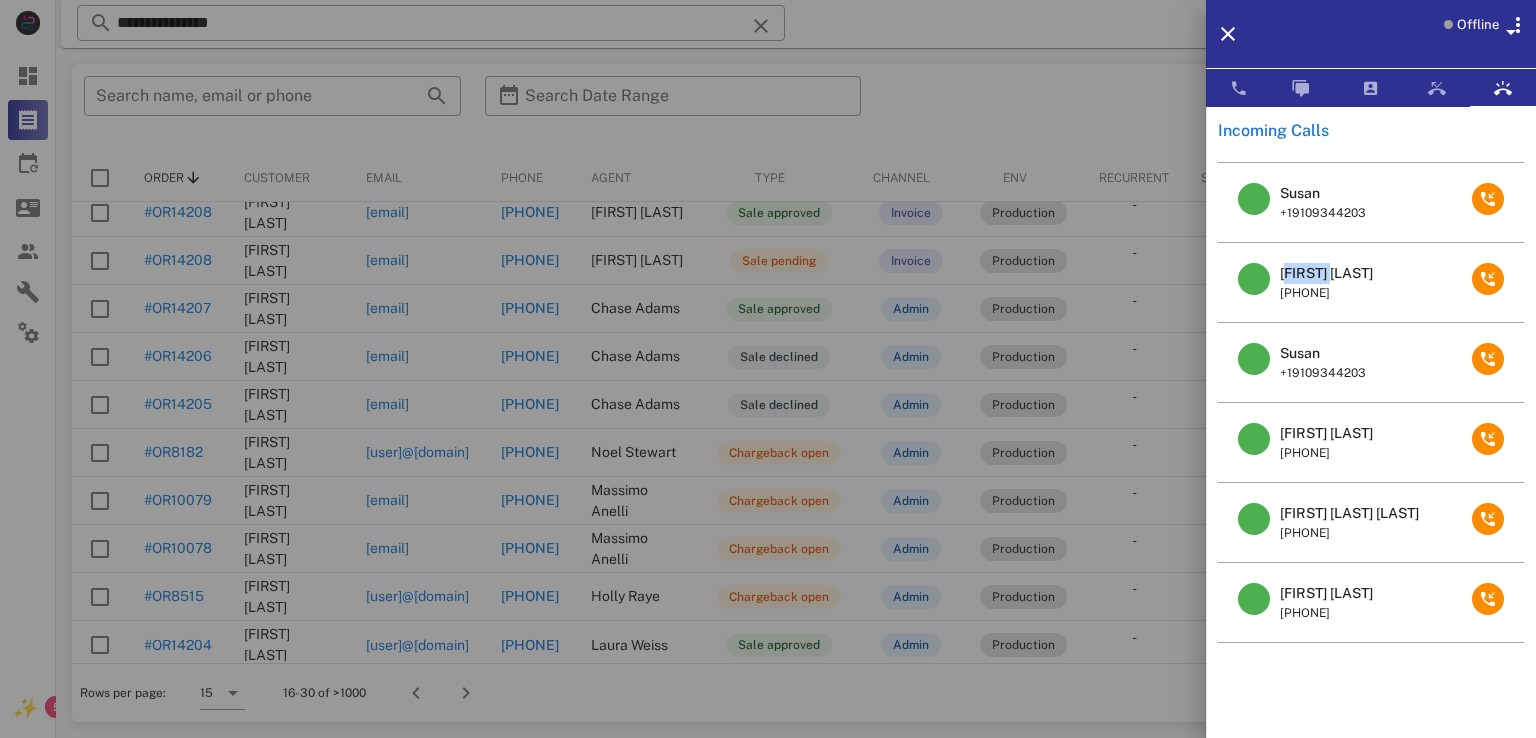 click on "[FIRST] [LAST]" at bounding box center [1326, 273] 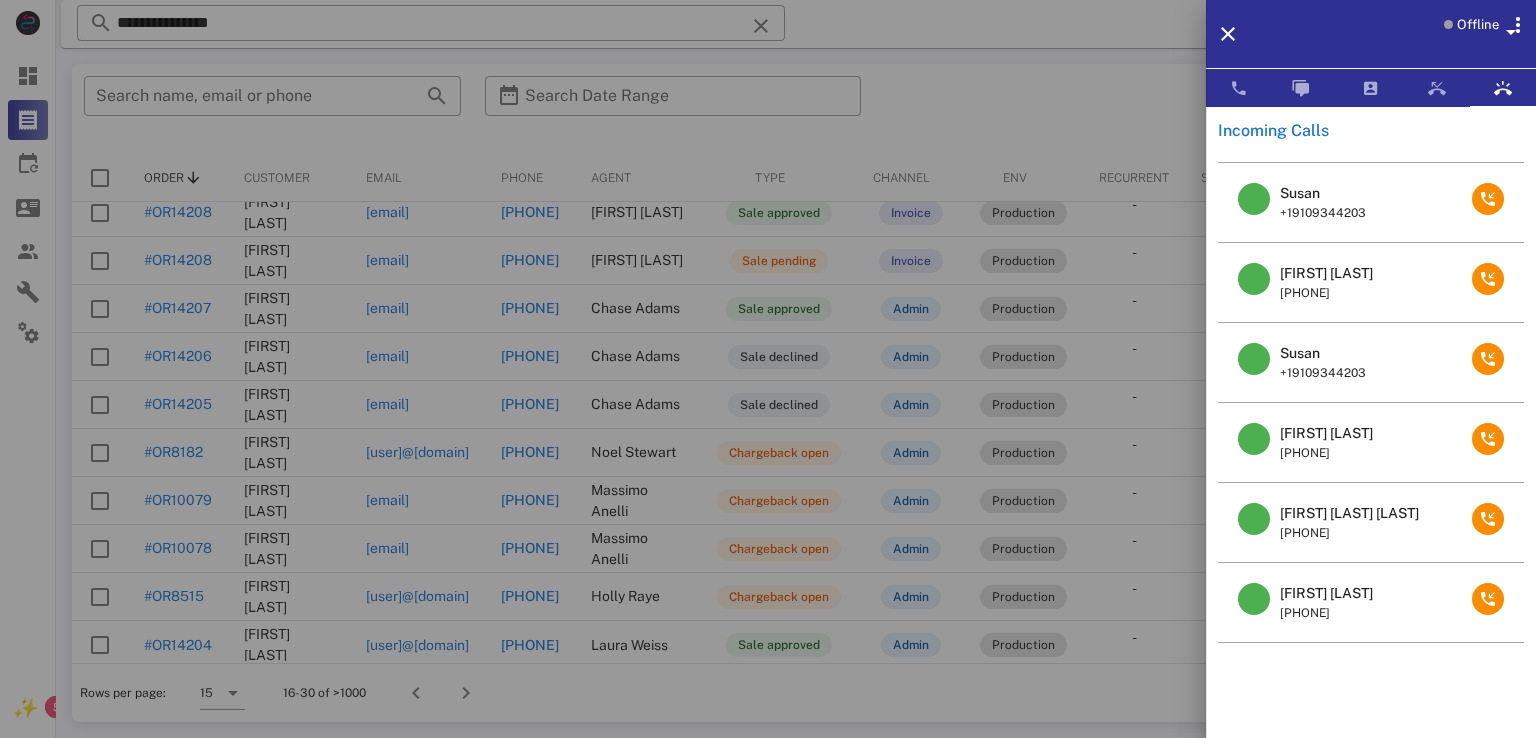 click on "[FIRST] [LAST]" at bounding box center (1326, 273) 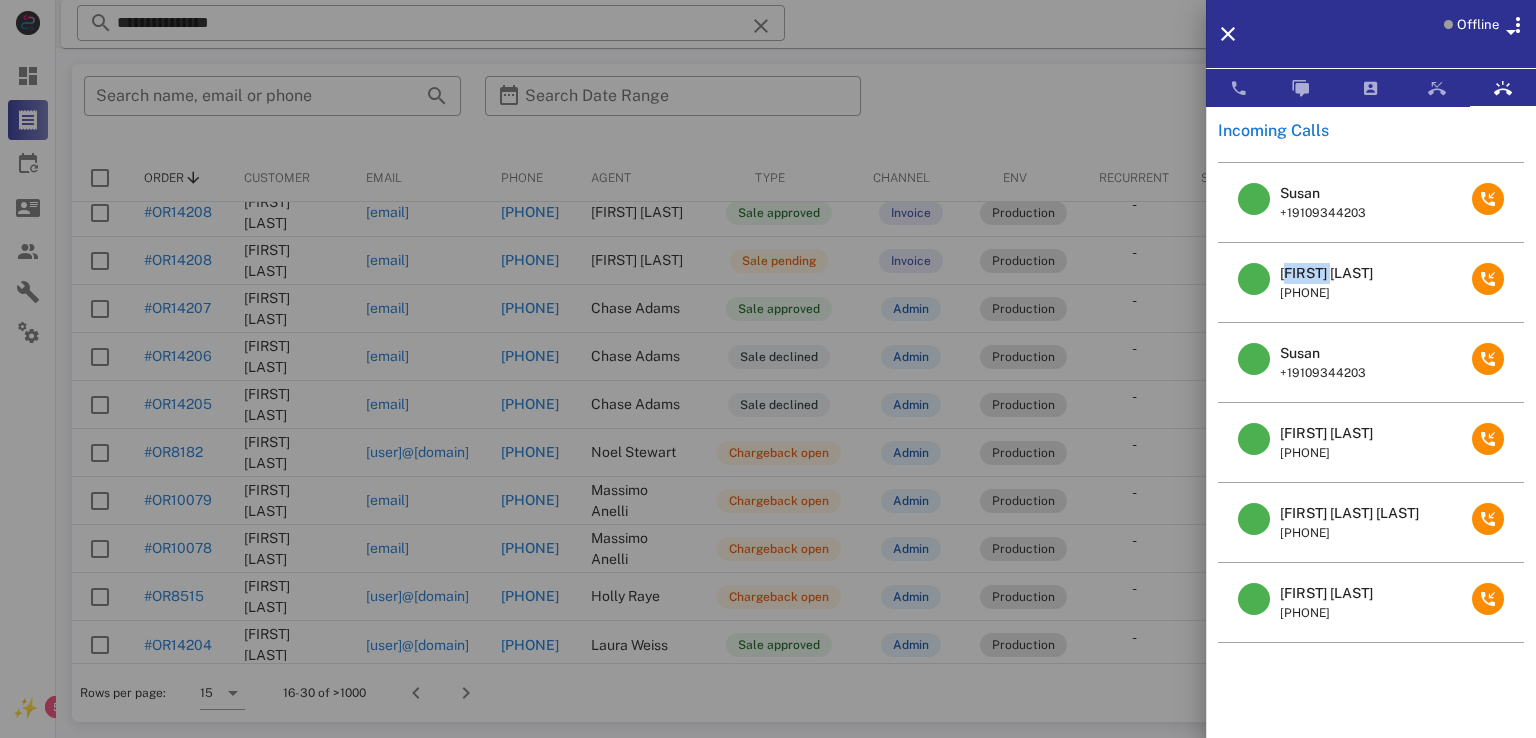 click on "[FIRST] [LAST]" at bounding box center (1326, 273) 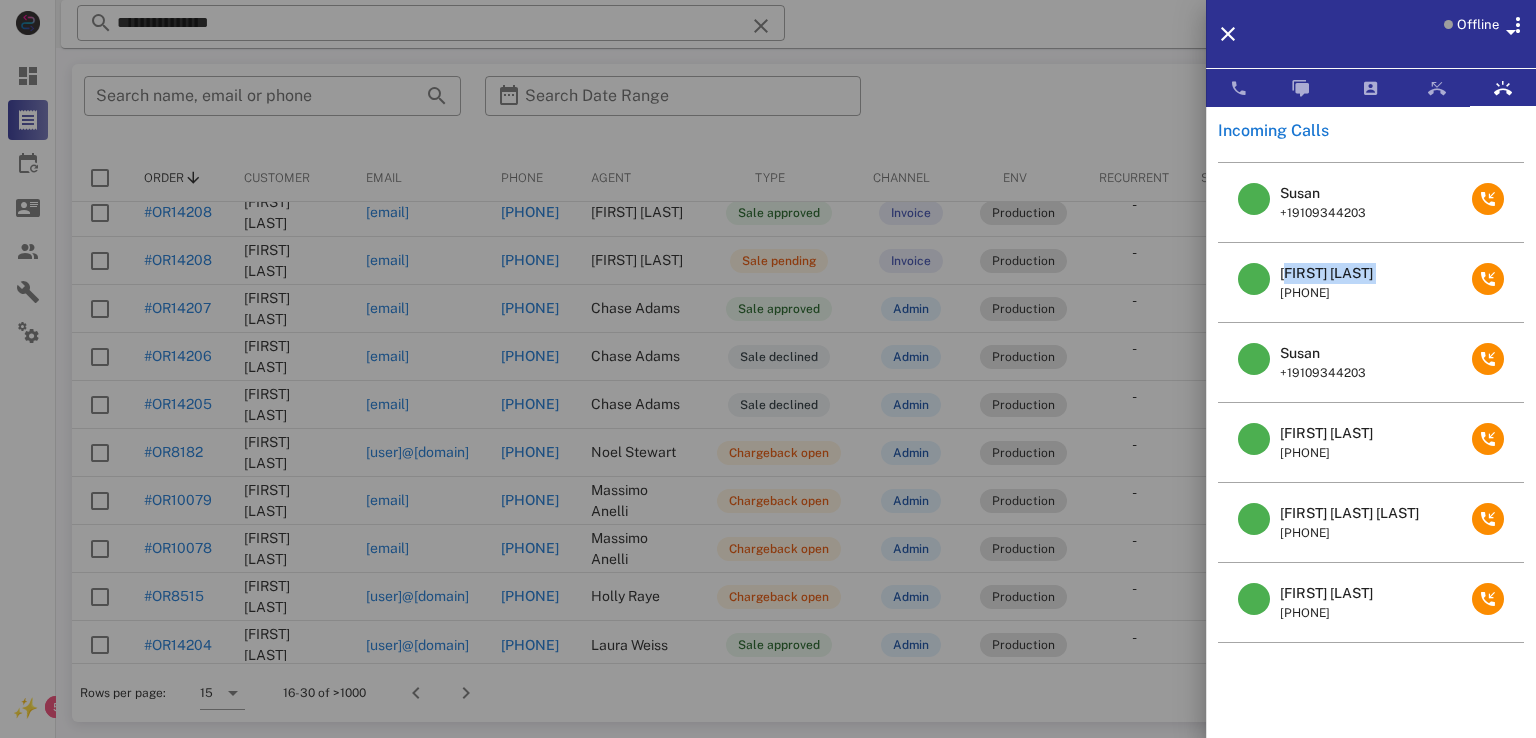 click on "[FIRST] [LAST]" at bounding box center [1326, 273] 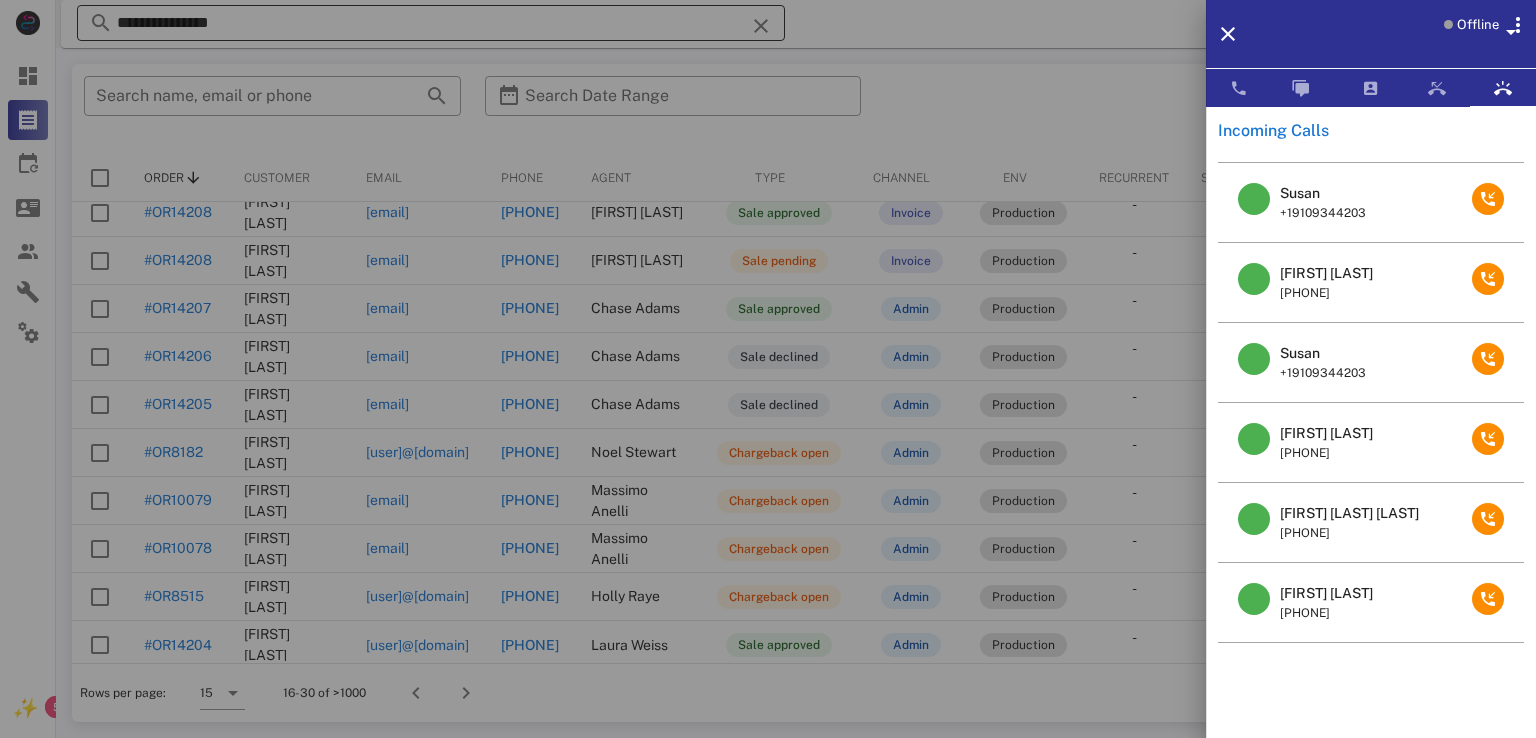 drag, startPoint x: 796, startPoint y: 28, endPoint x: 780, endPoint y: 25, distance: 16.27882 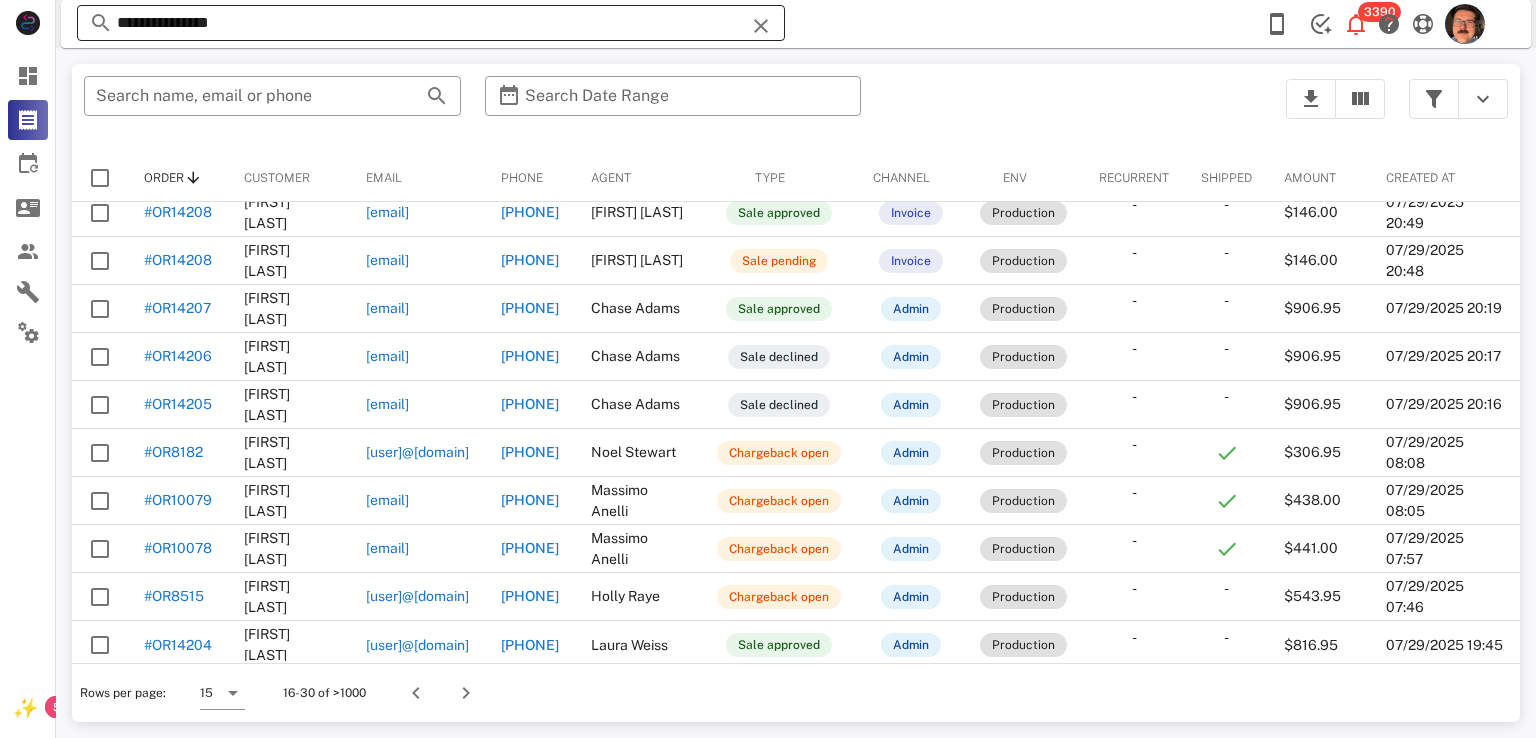 click at bounding box center (761, 26) 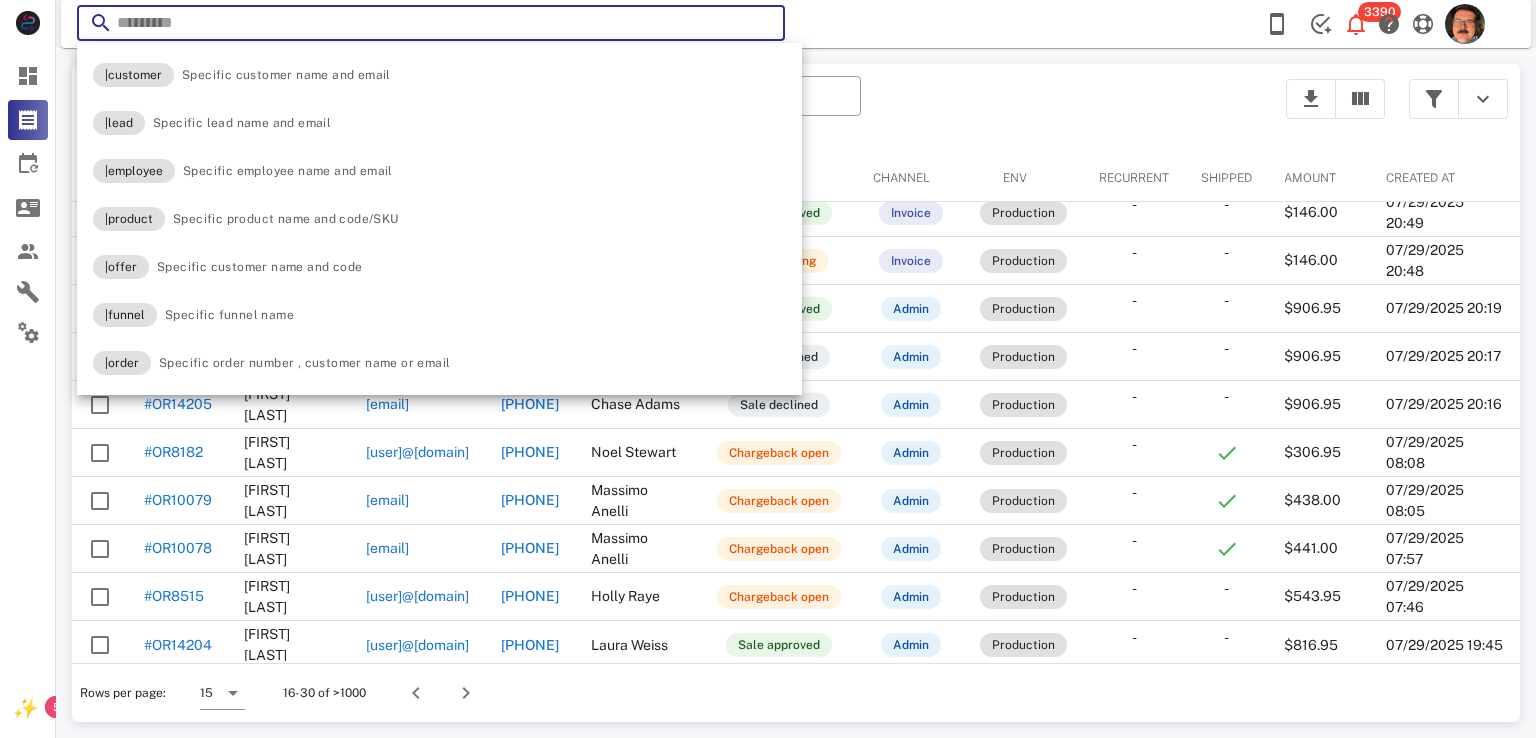 paste on "**********" 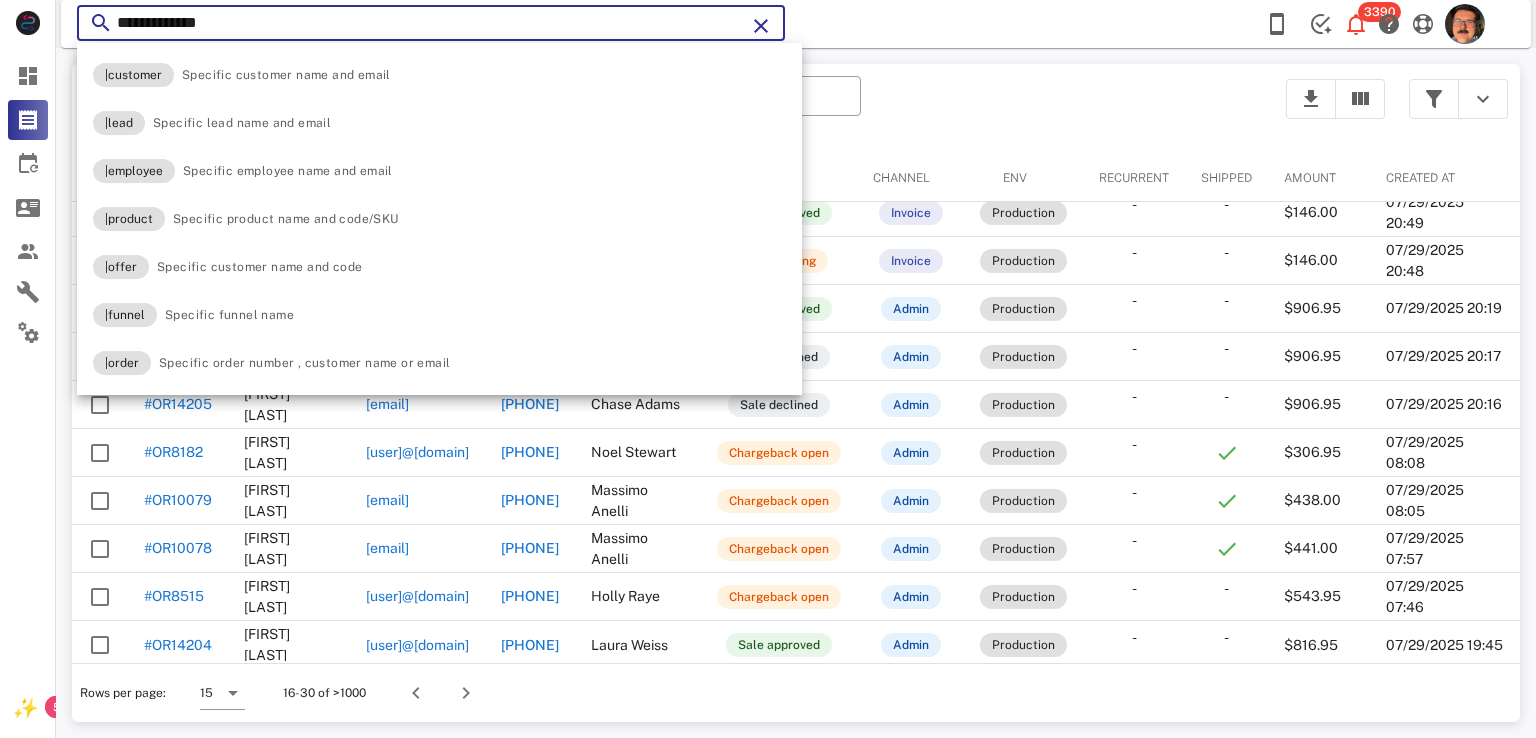 type on "**********" 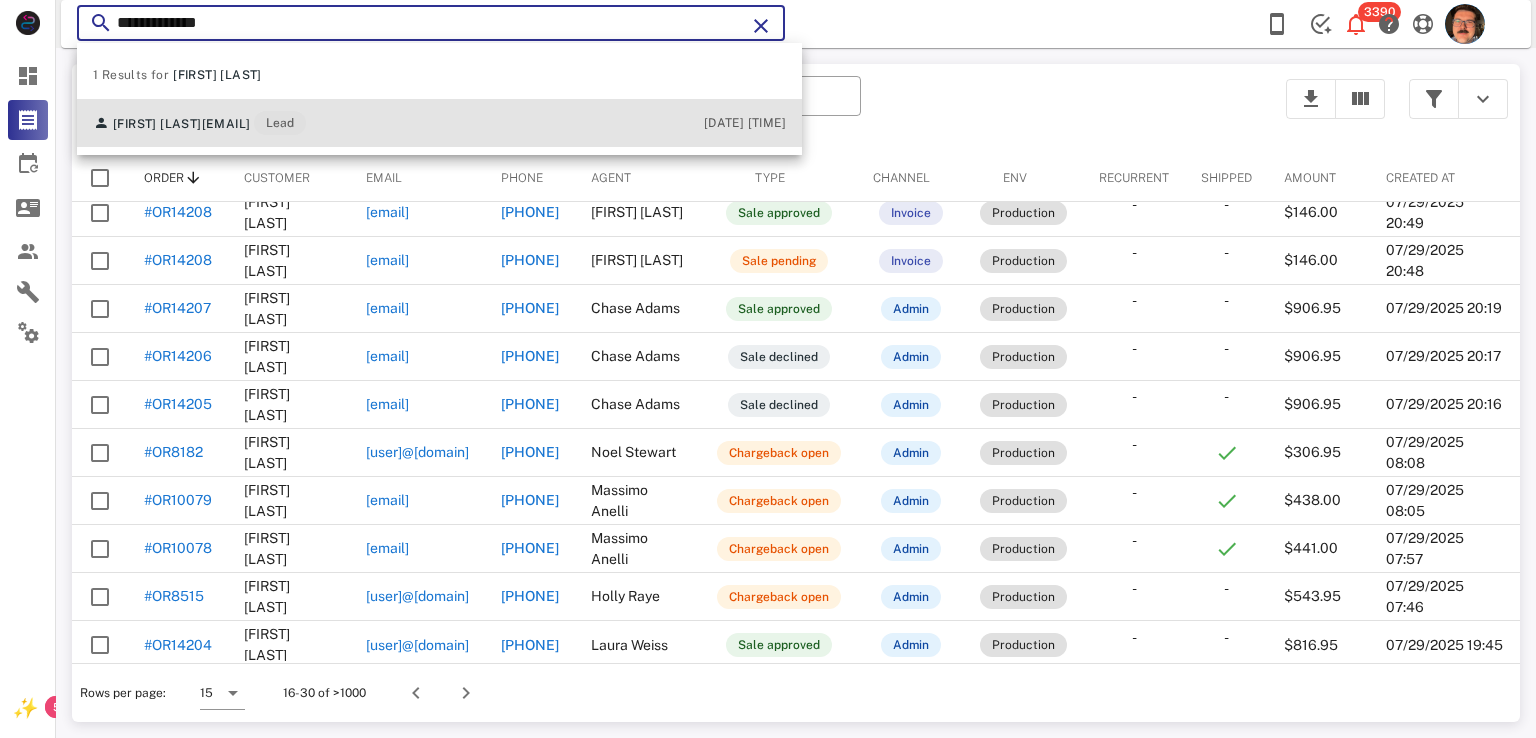 click on "Veralyn Smith   veralyns1@yahoo.com   Lead   07/20/2025 13:14" at bounding box center [439, 123] 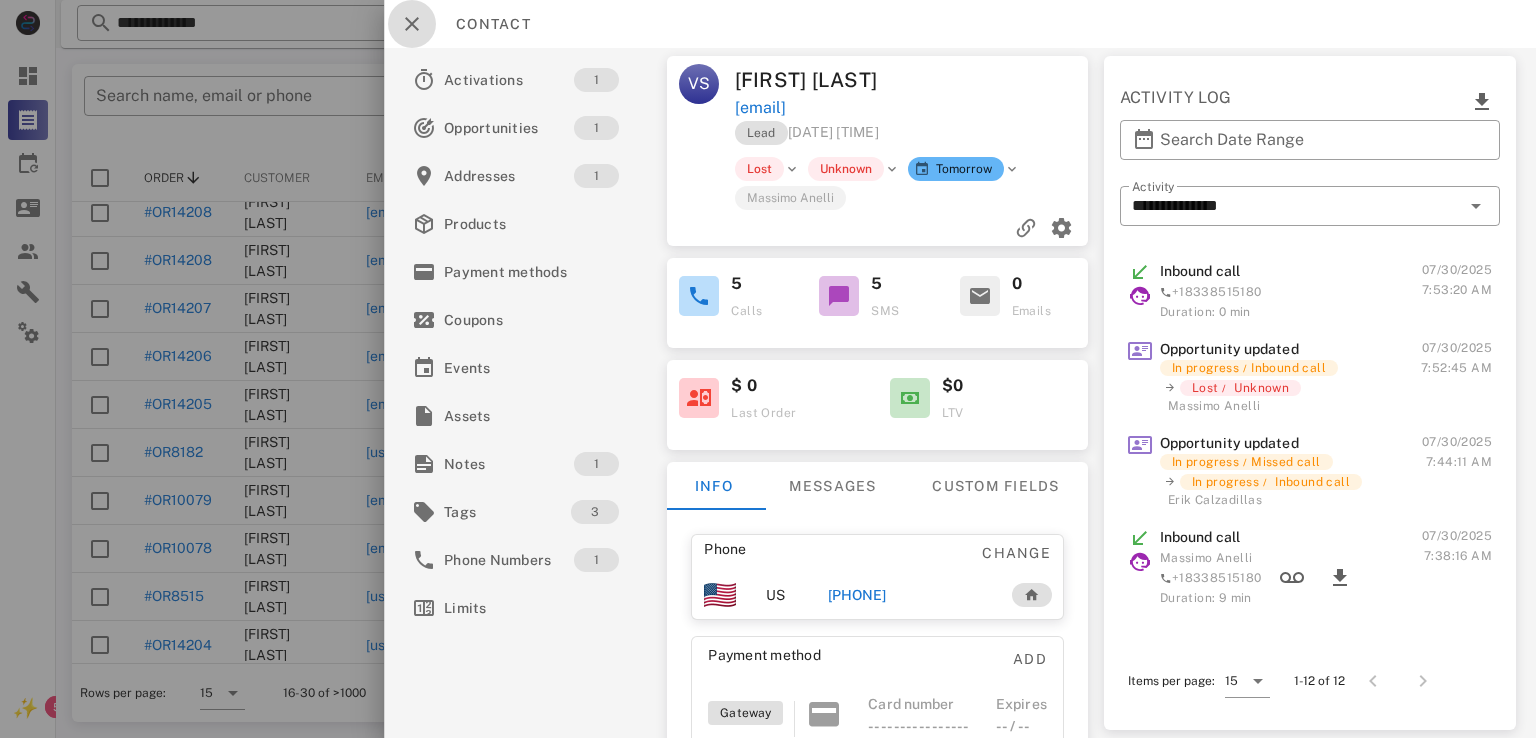 click at bounding box center [412, 24] 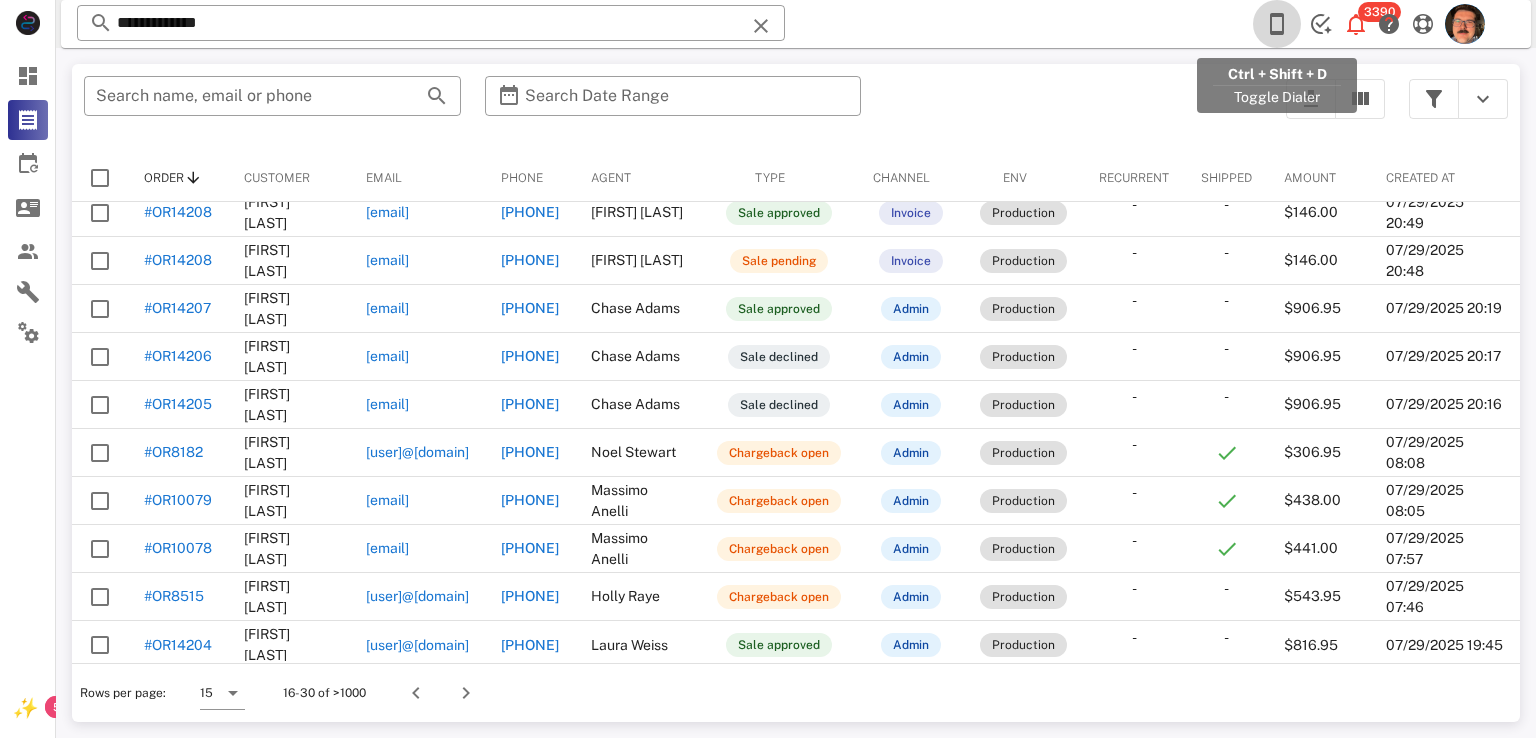 click at bounding box center [1277, 24] 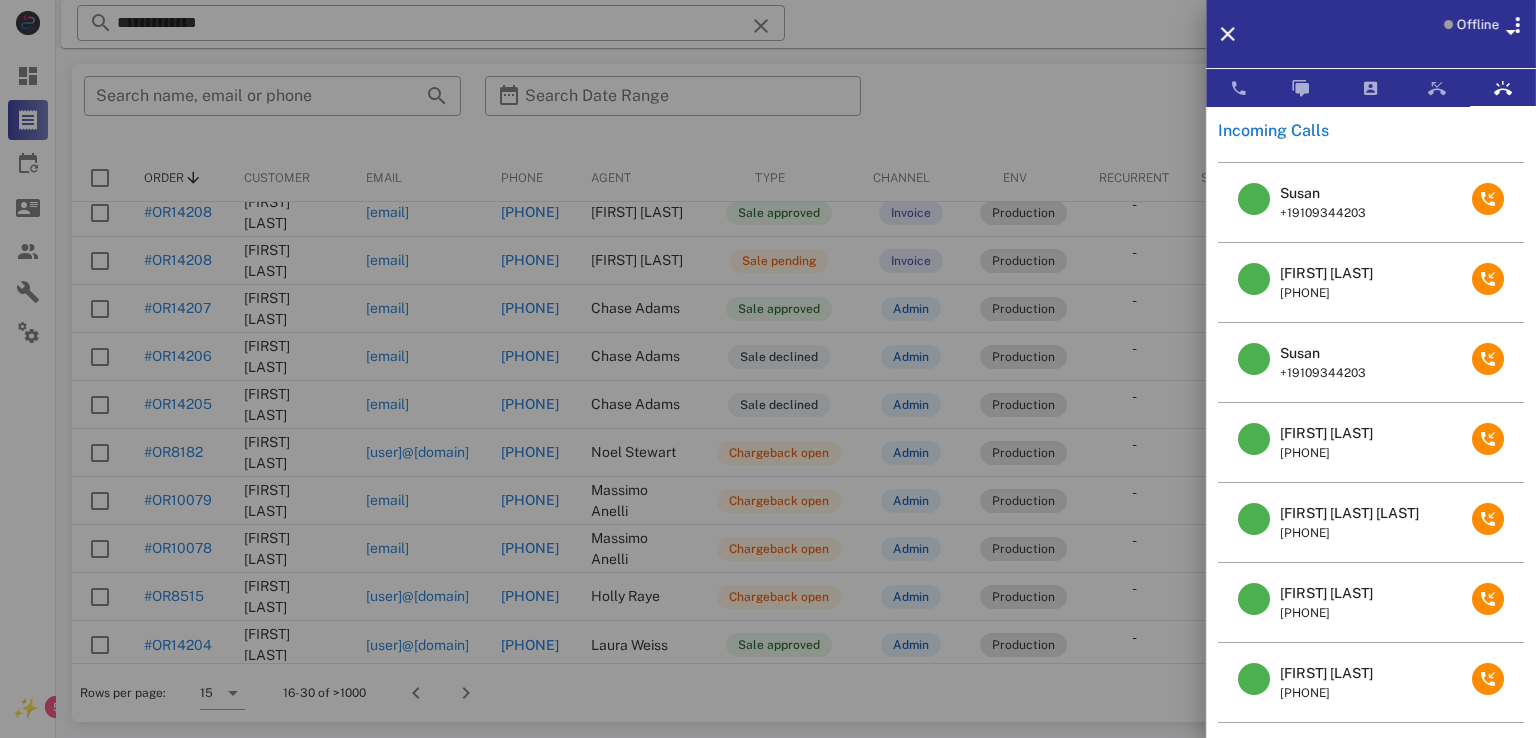 scroll, scrollTop: 140, scrollLeft: 0, axis: vertical 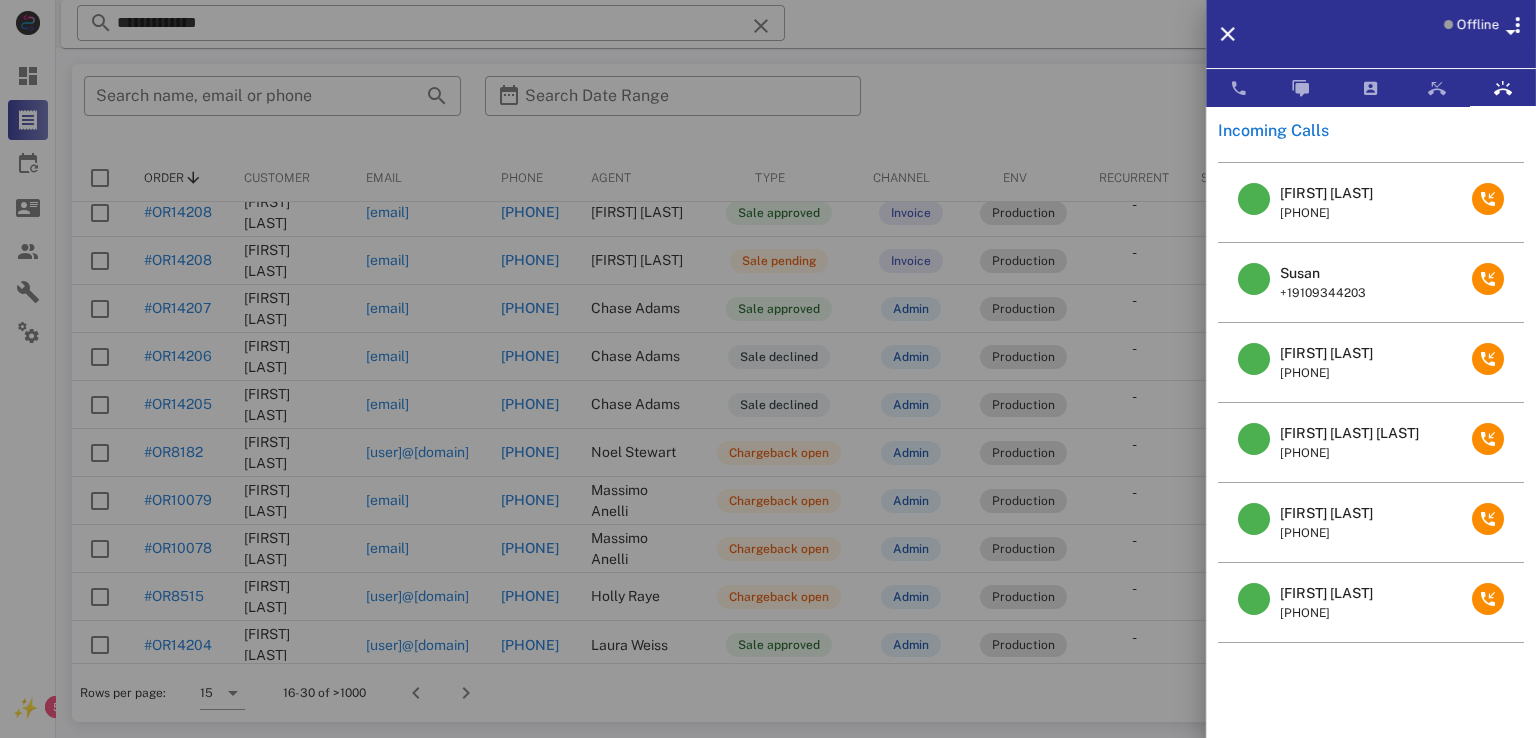 click on "Trudy S Huffman" at bounding box center [1349, 433] 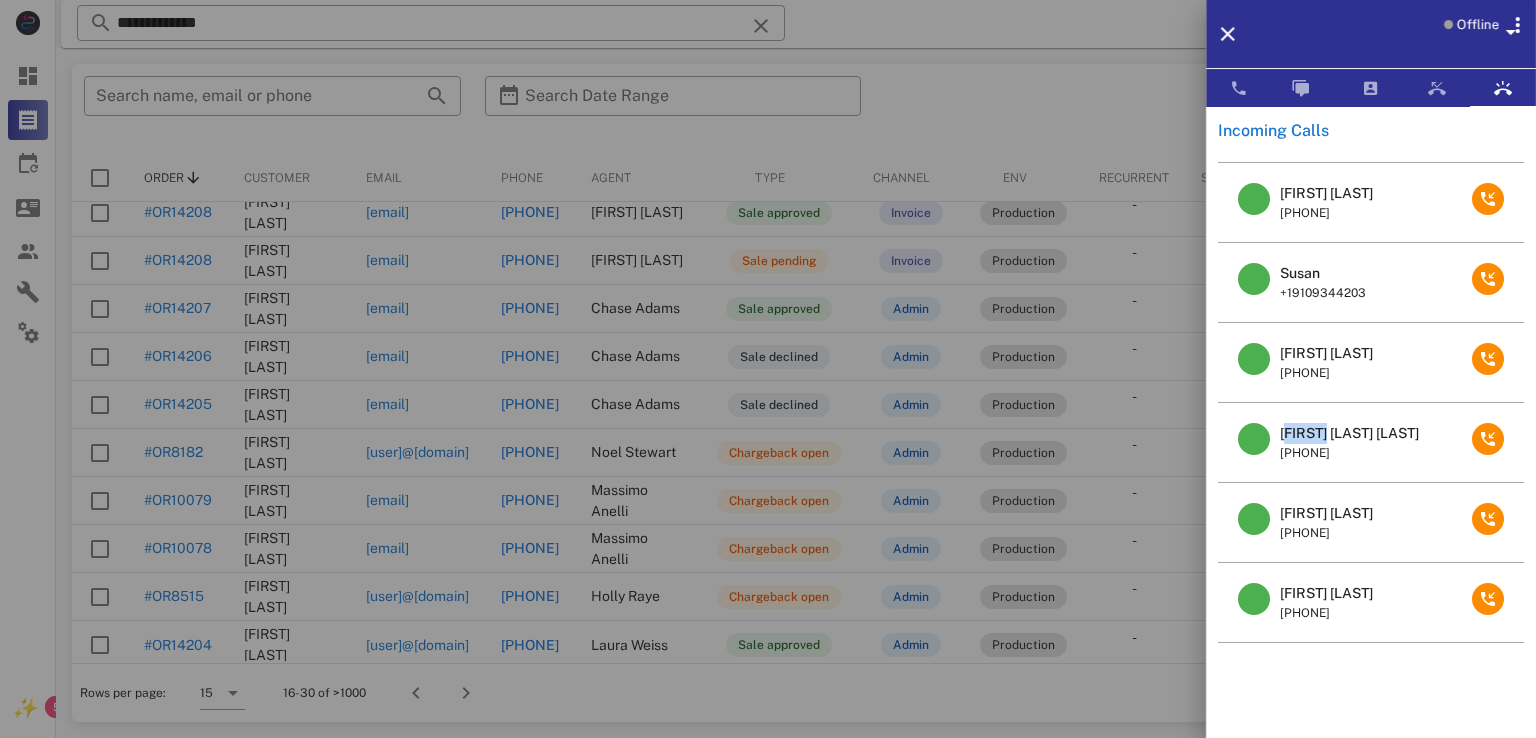 click on "Trudy S Huffman" at bounding box center [1349, 433] 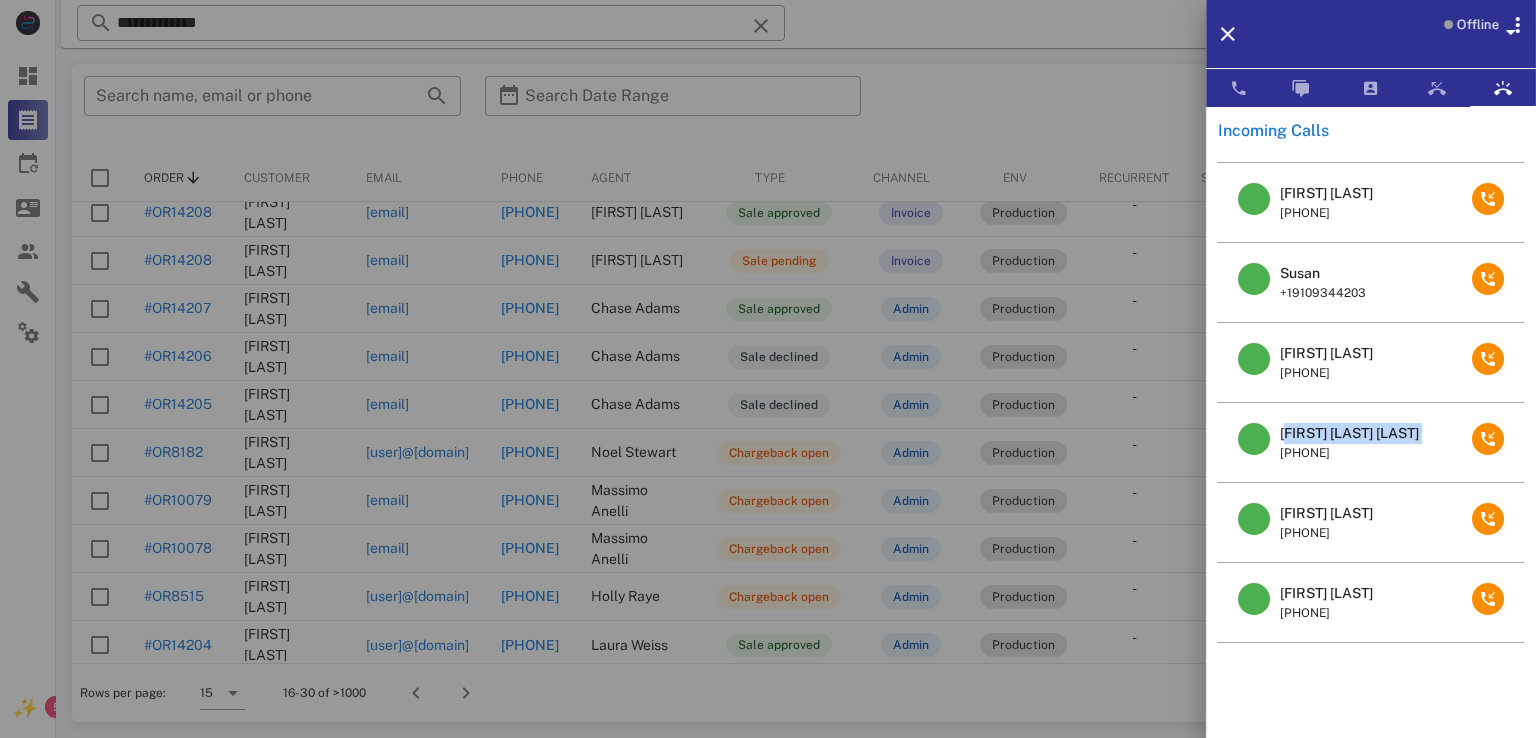 click on "Trudy S Huffman" at bounding box center (1349, 433) 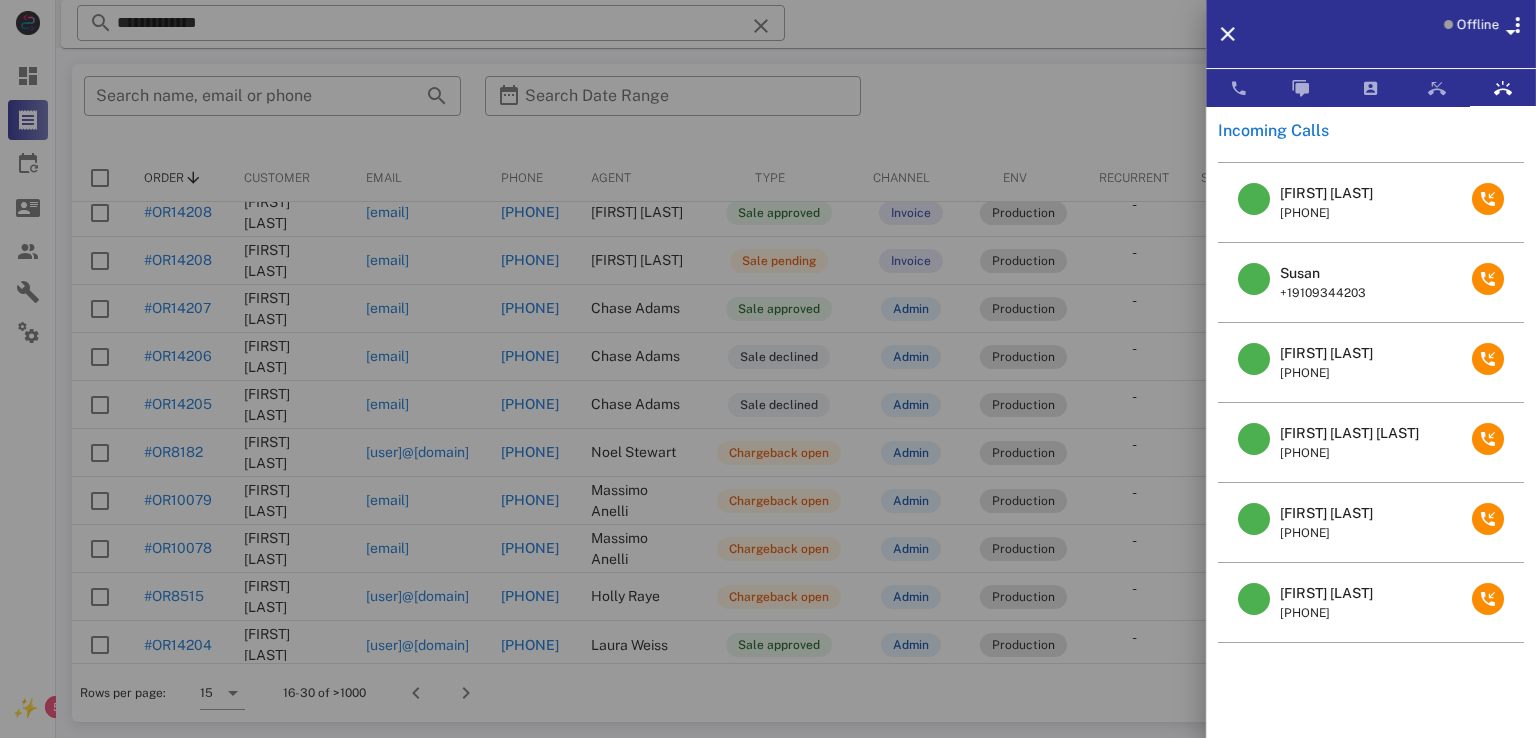 click at bounding box center (768, 369) 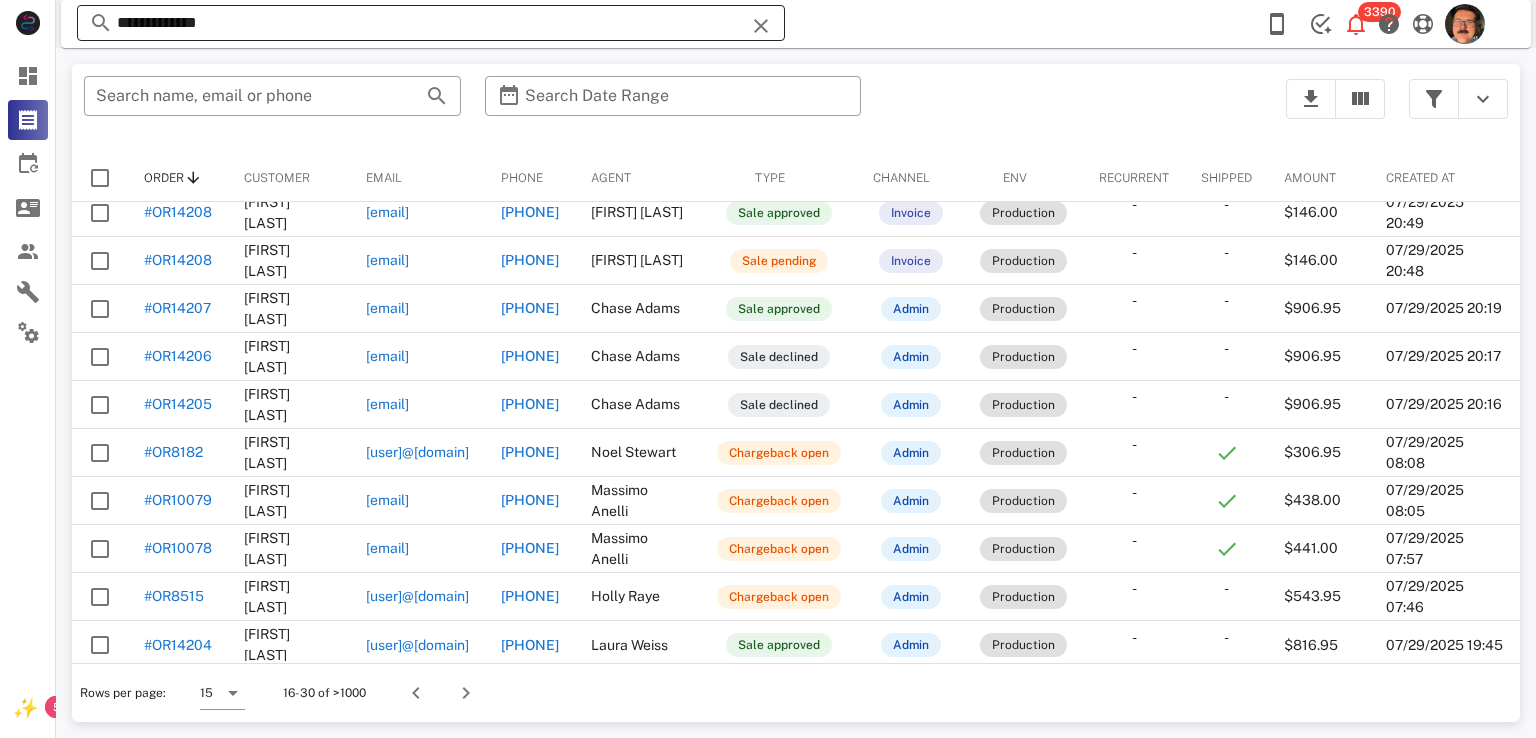 click on "**********" at bounding box center [431, 23] 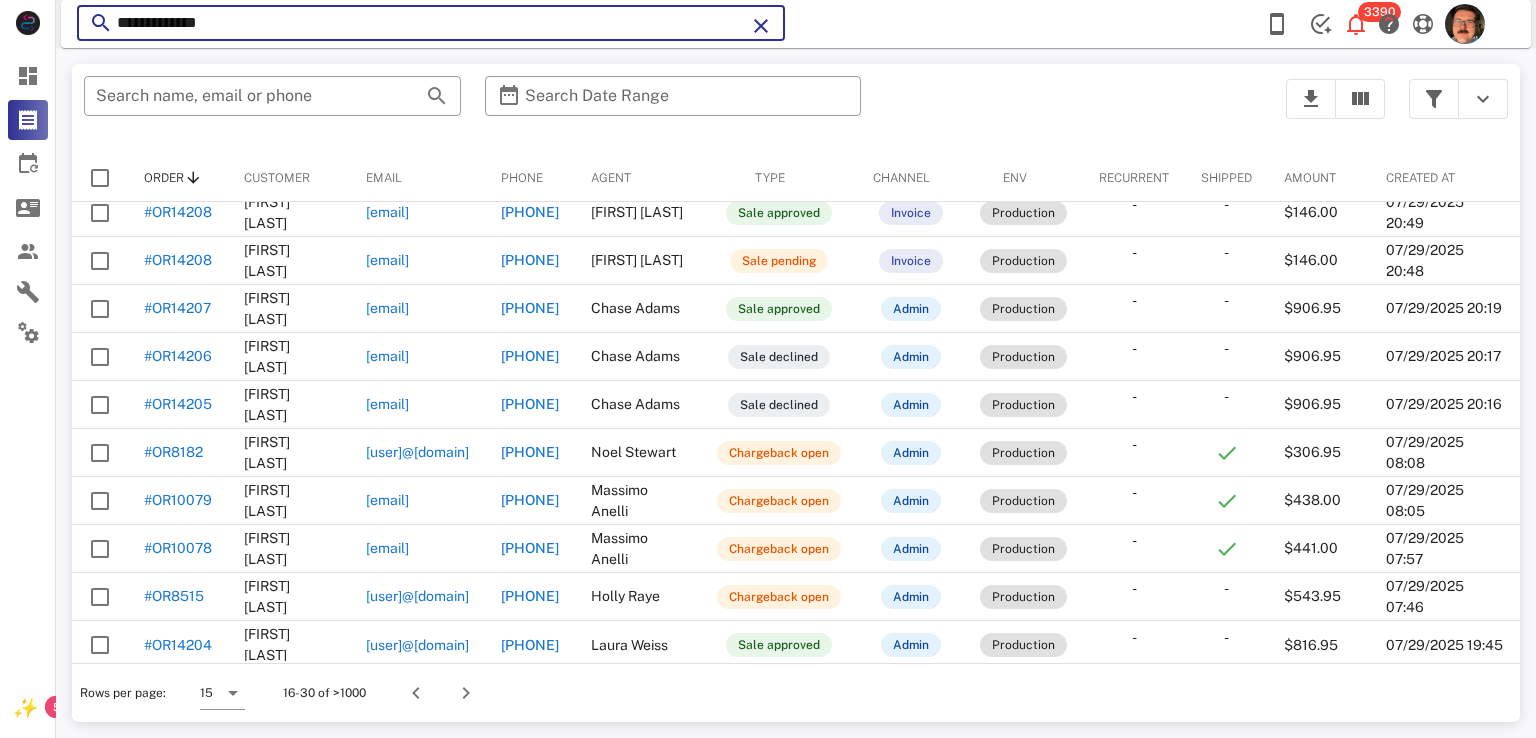 click at bounding box center (761, 26) 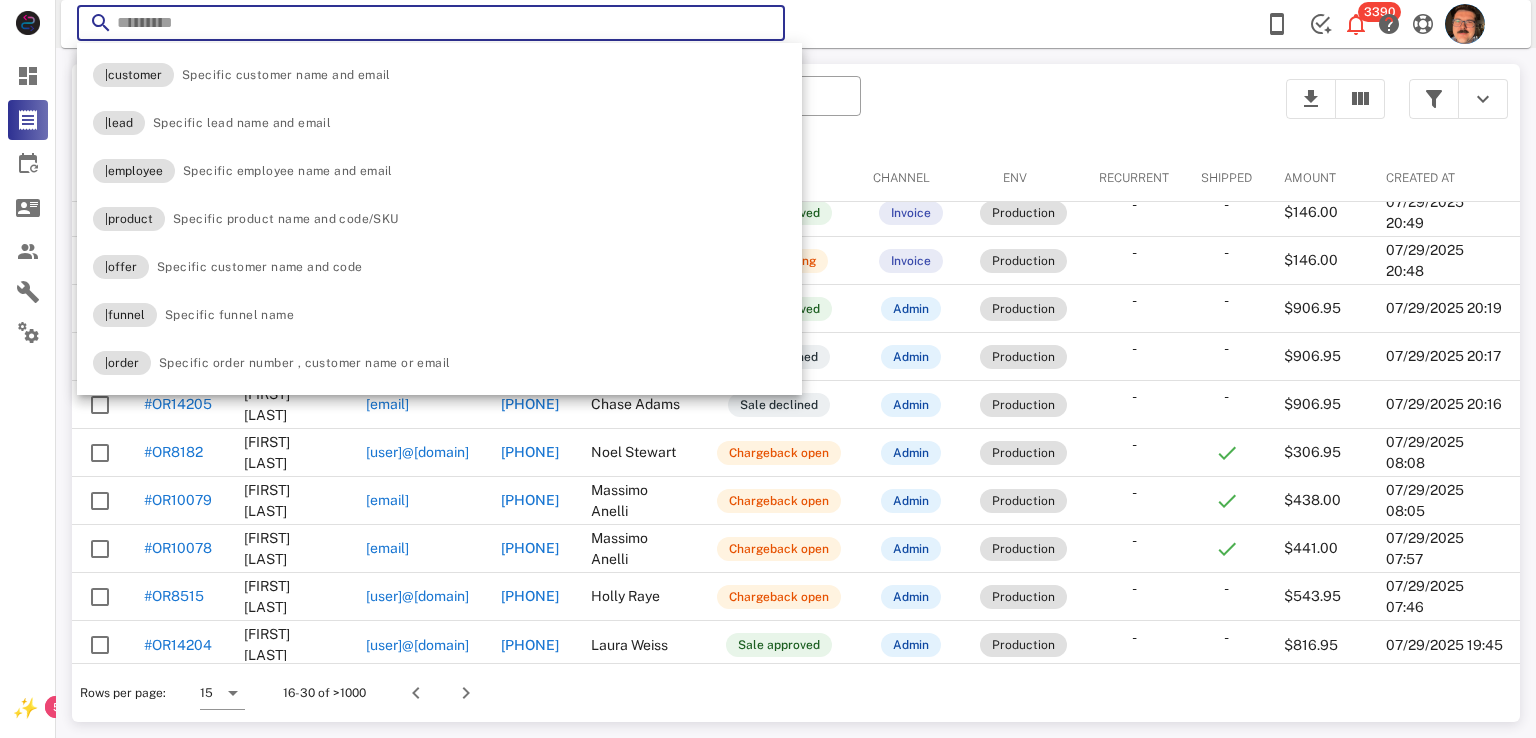 paste on "**********" 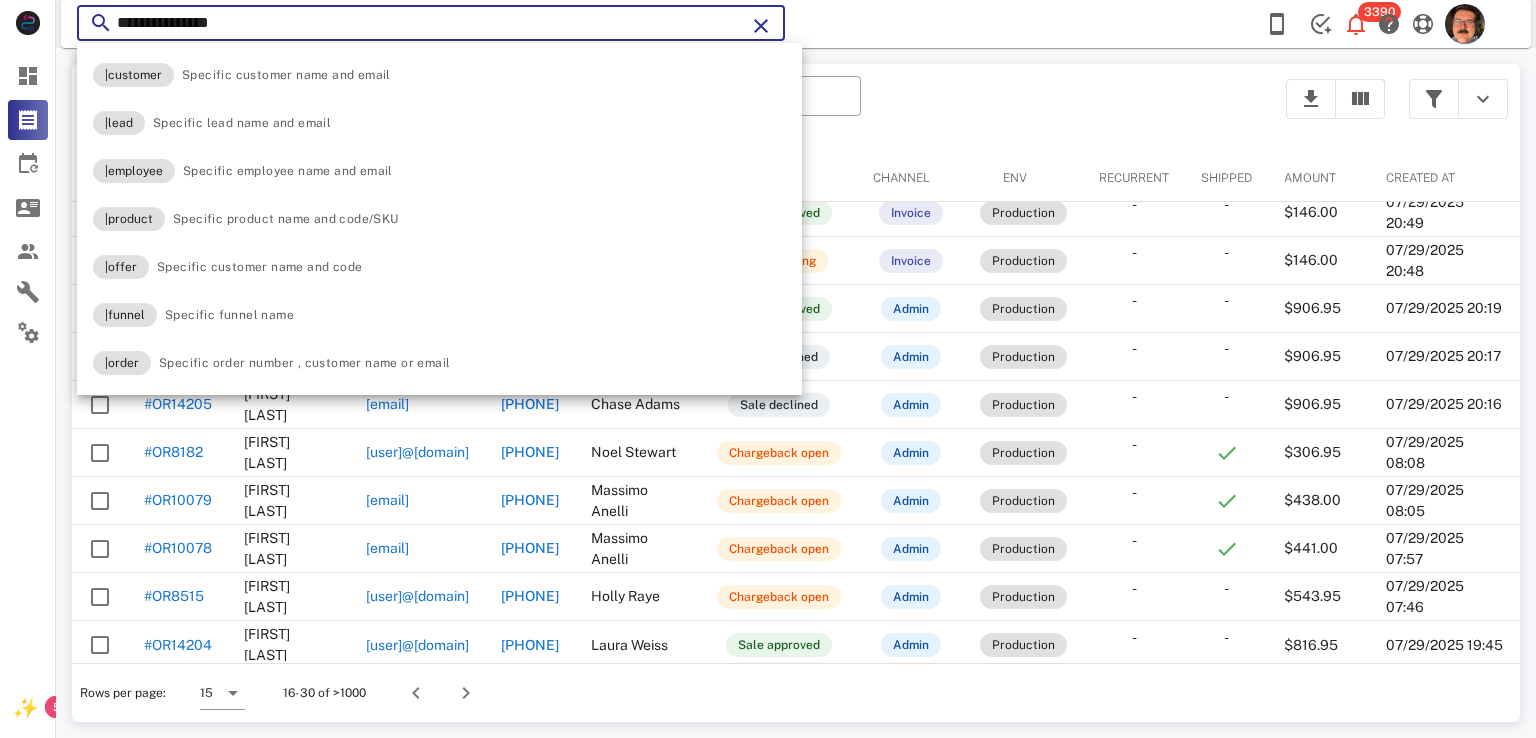 type on "**********" 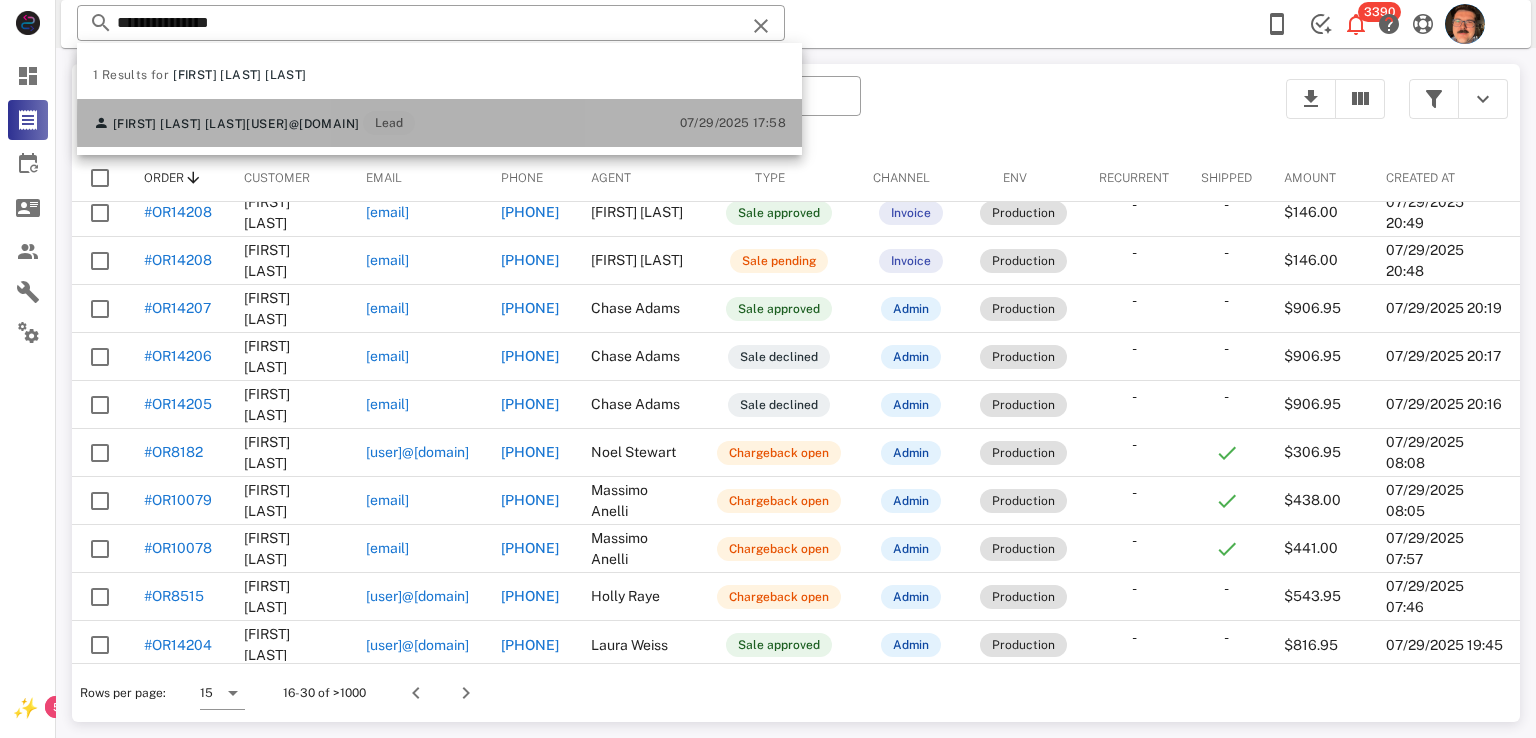 click on "Trudy S Huffman   trudyhuffman01@gmail.com   Lead   07/29/2025 17:58" at bounding box center [439, 123] 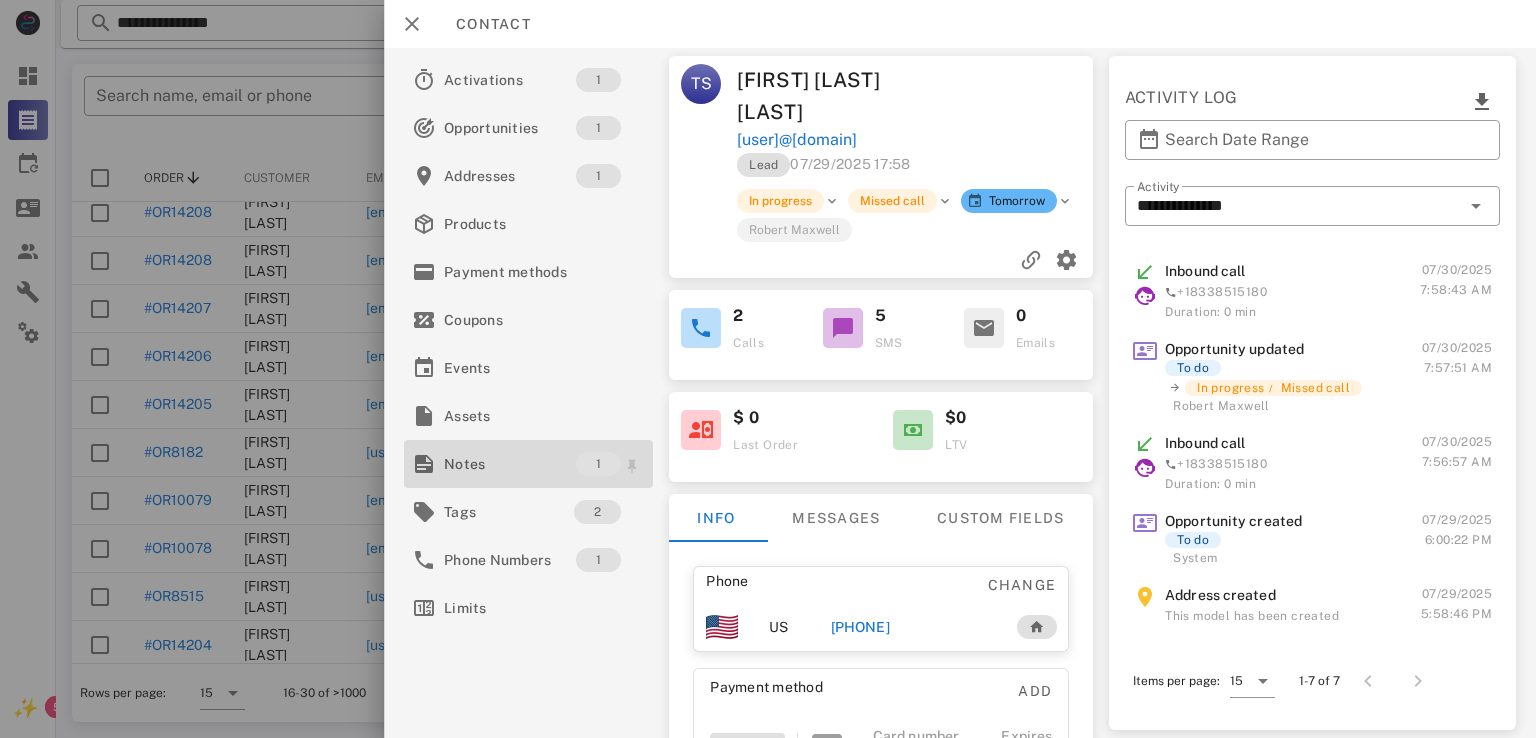 click on "Notes" at bounding box center [510, 464] 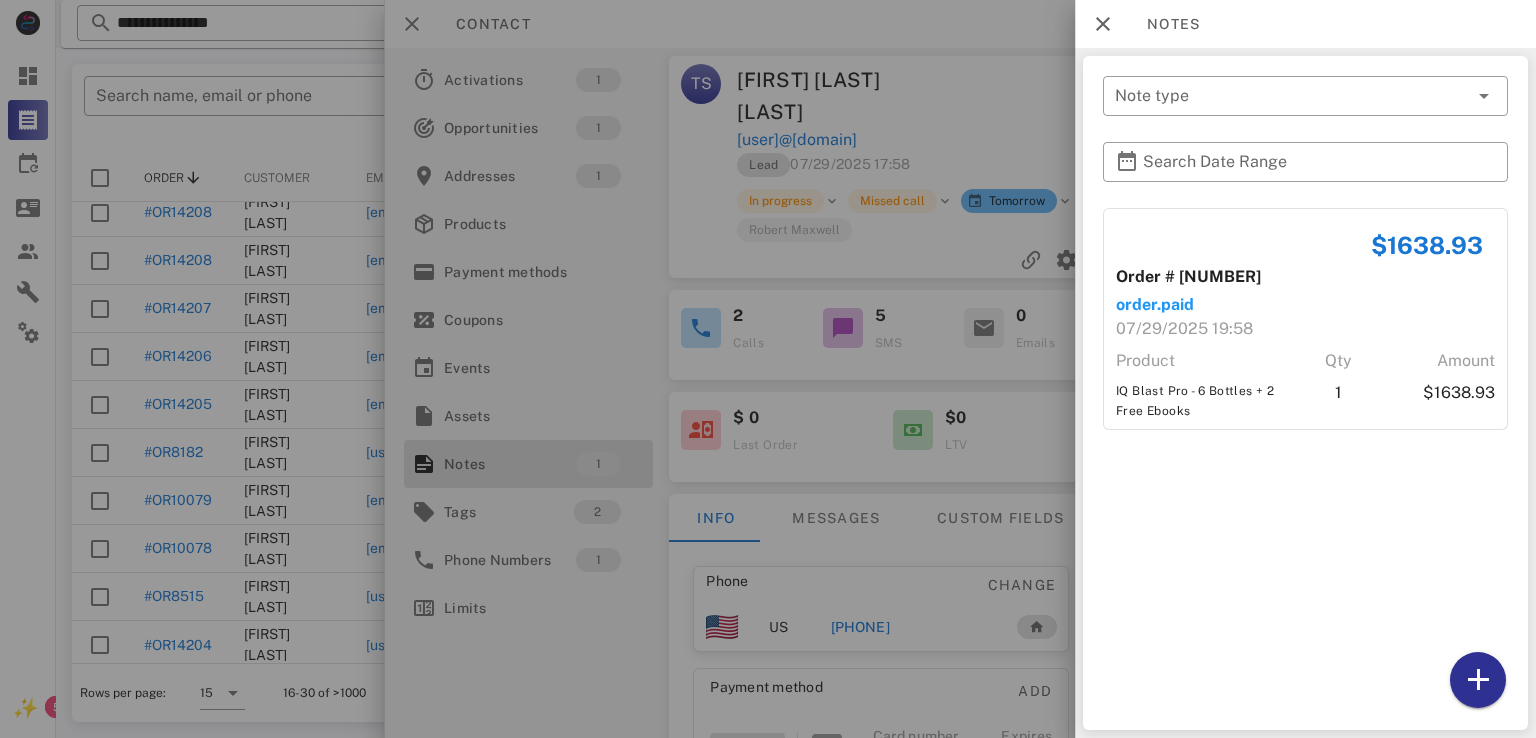 click at bounding box center (768, 369) 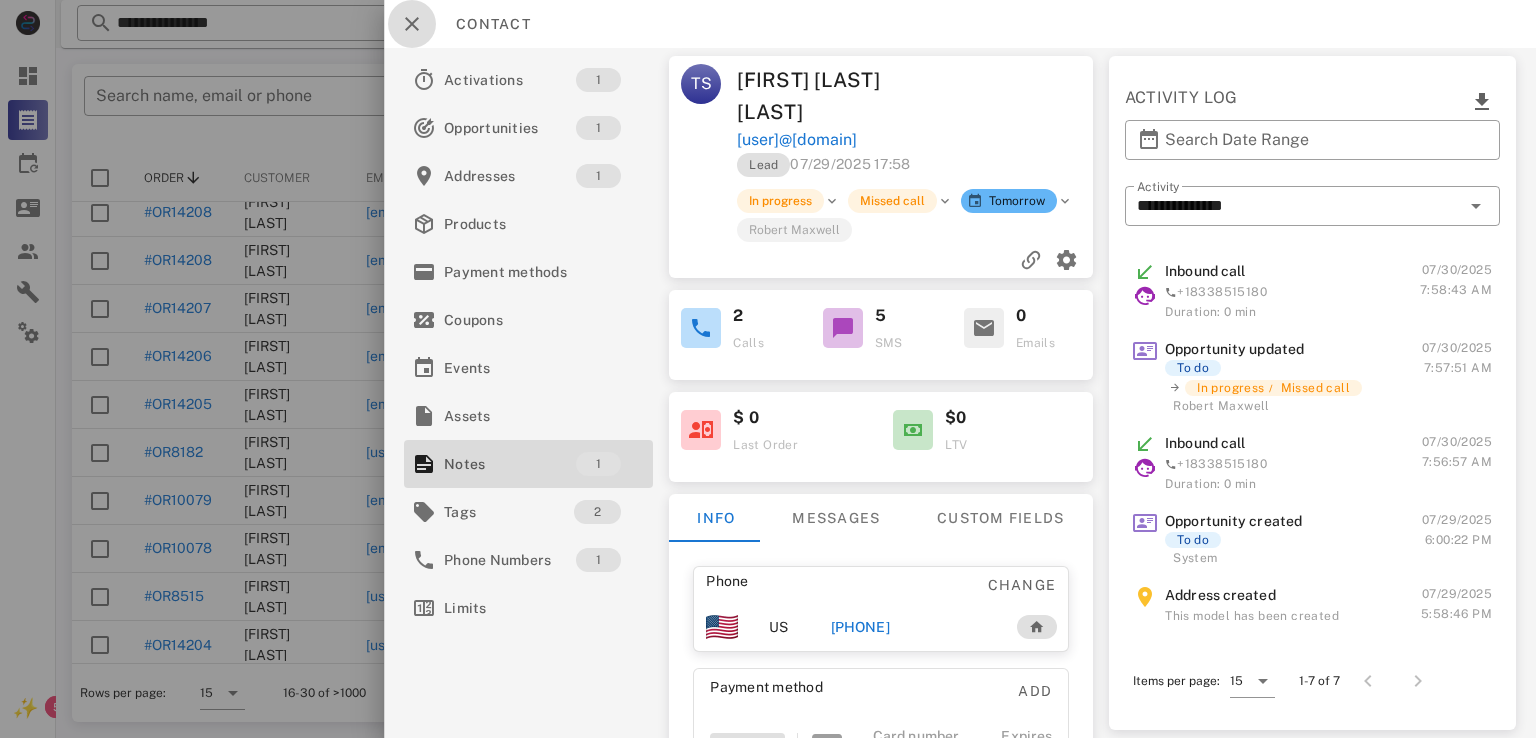 click at bounding box center (412, 24) 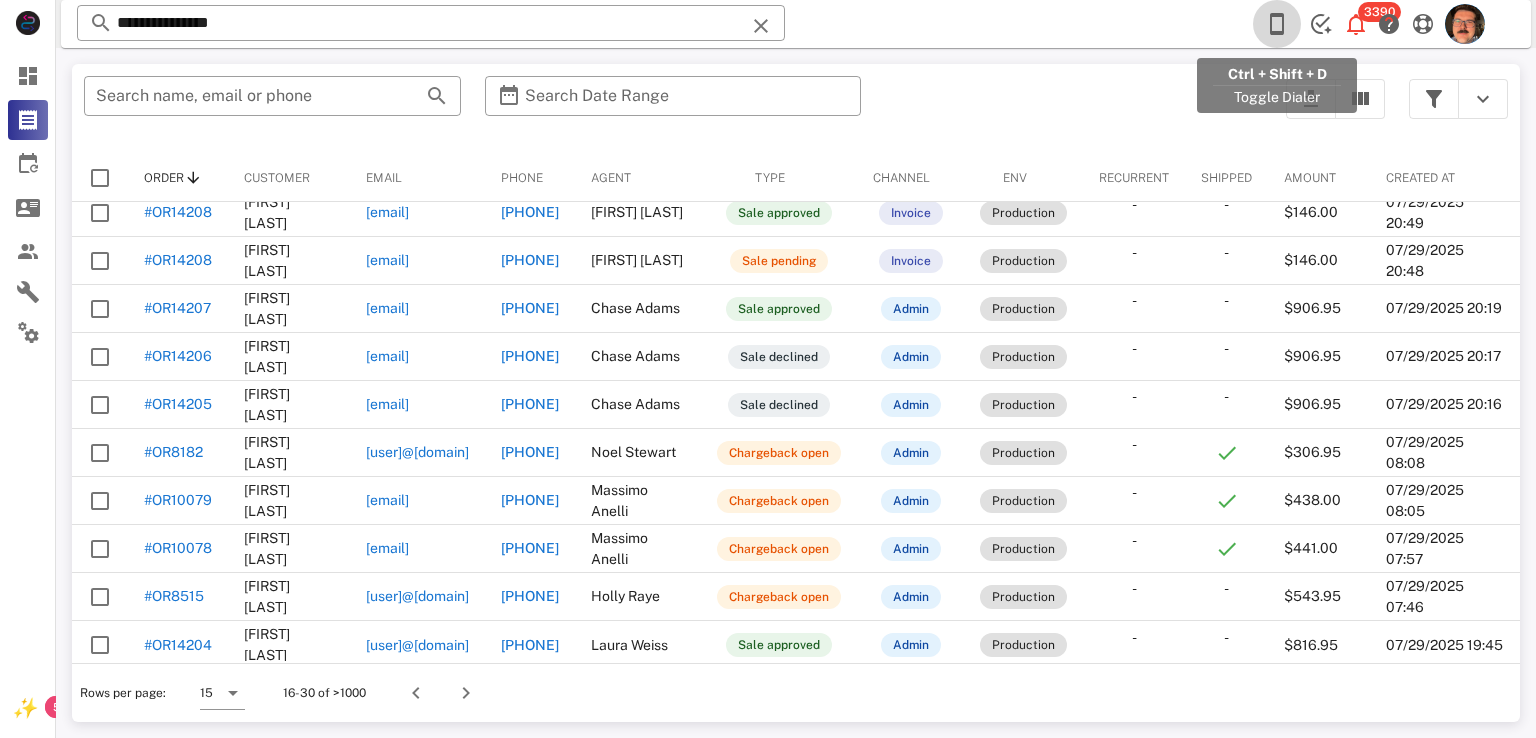 click at bounding box center (1277, 24) 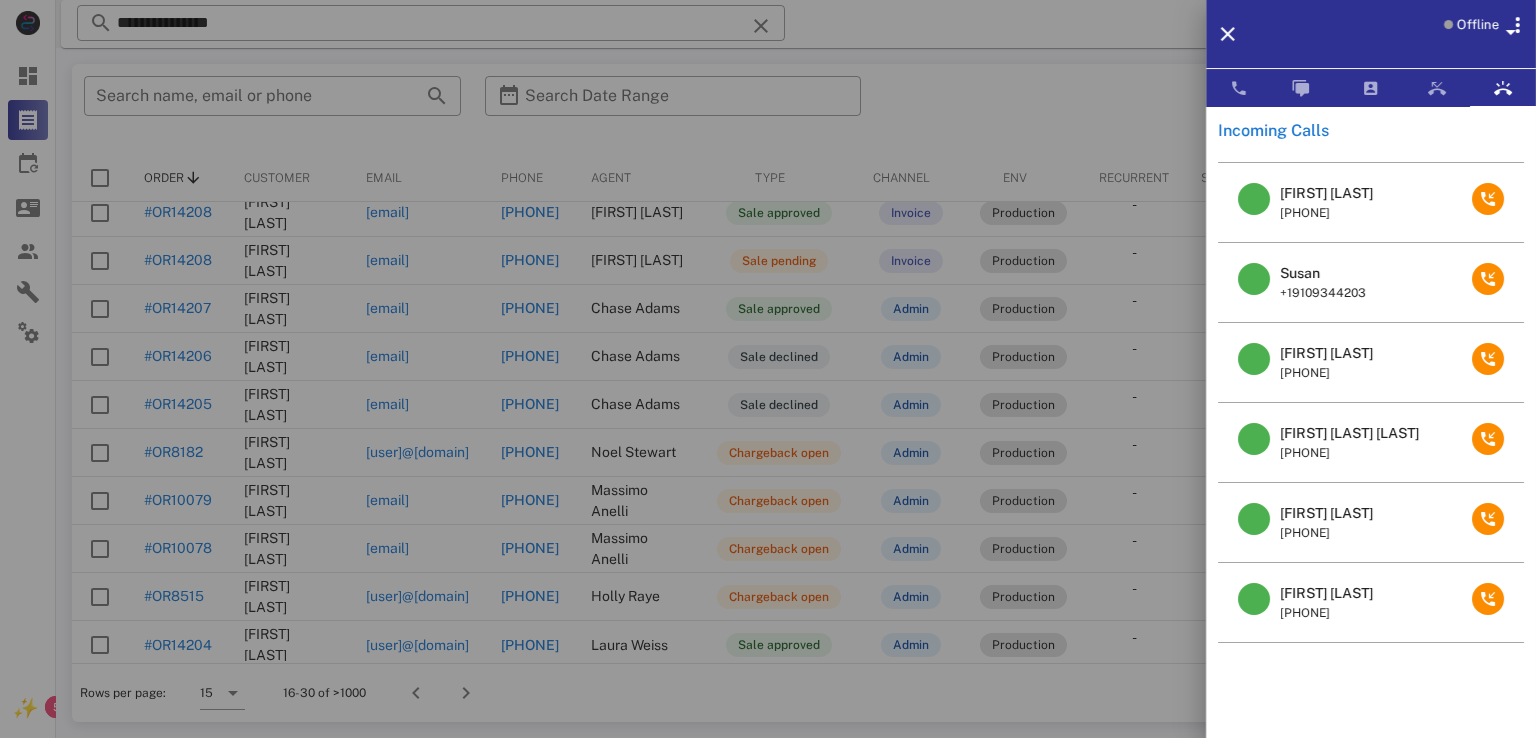 scroll, scrollTop: 60, scrollLeft: 0, axis: vertical 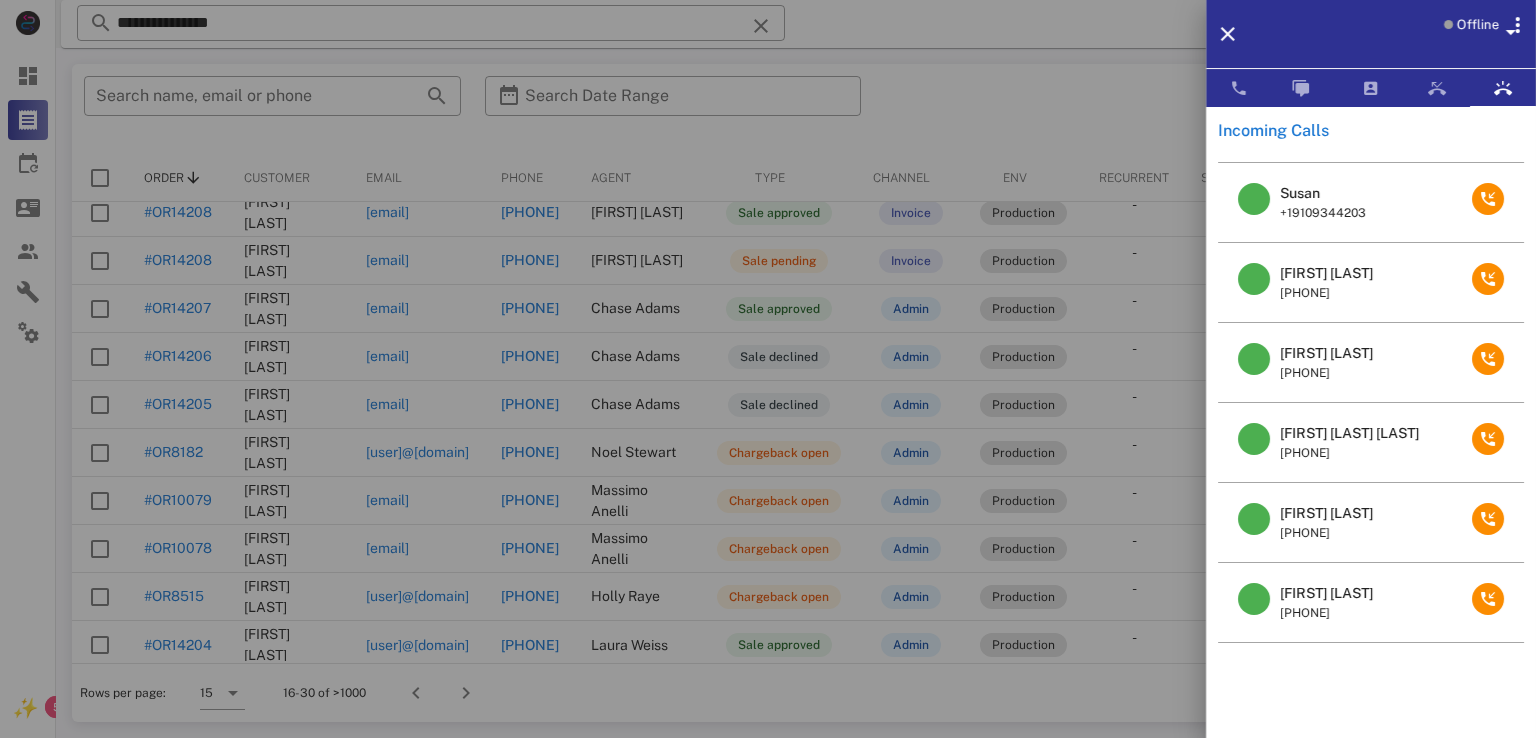 click on "Betty Reibson" at bounding box center [1326, 513] 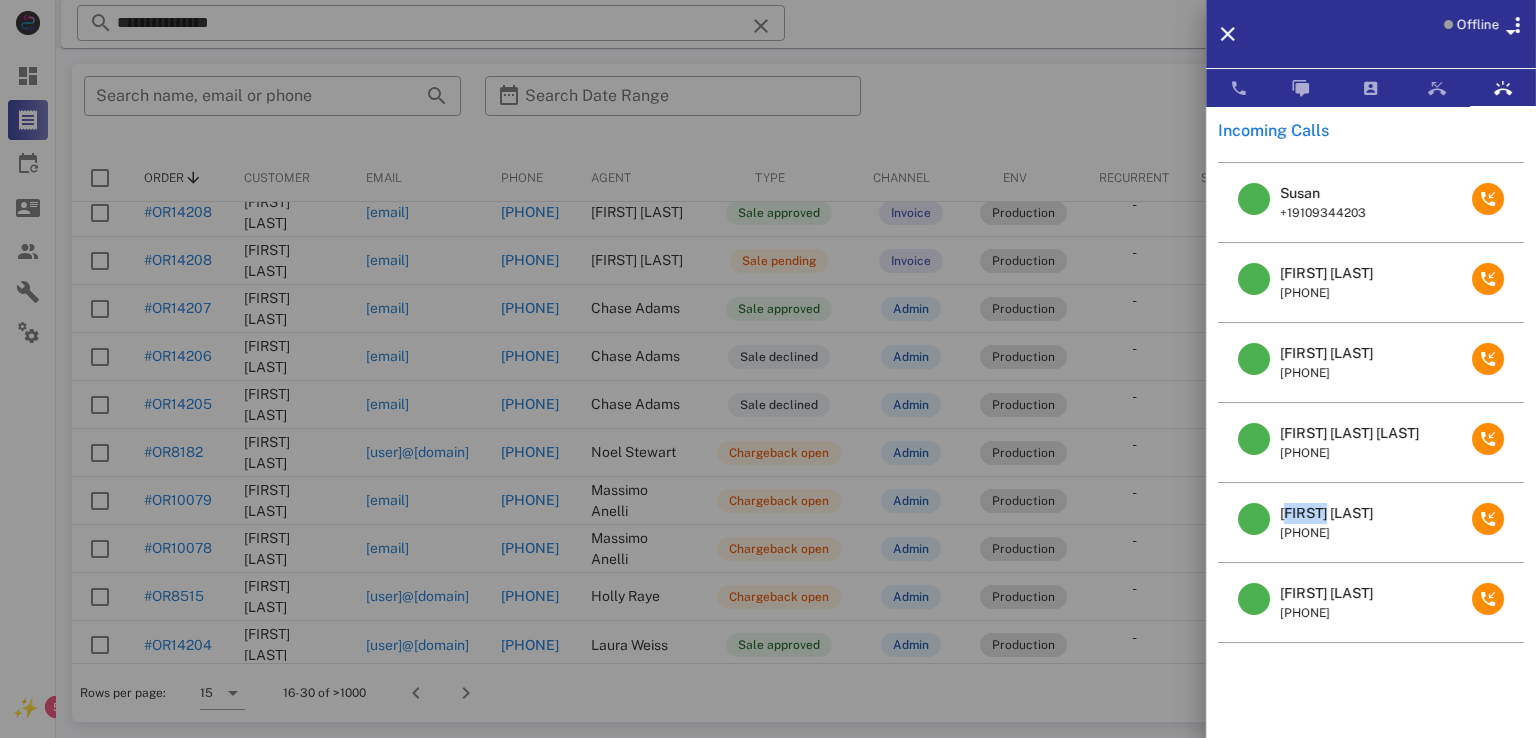 click on "Betty Reibson" at bounding box center (1326, 513) 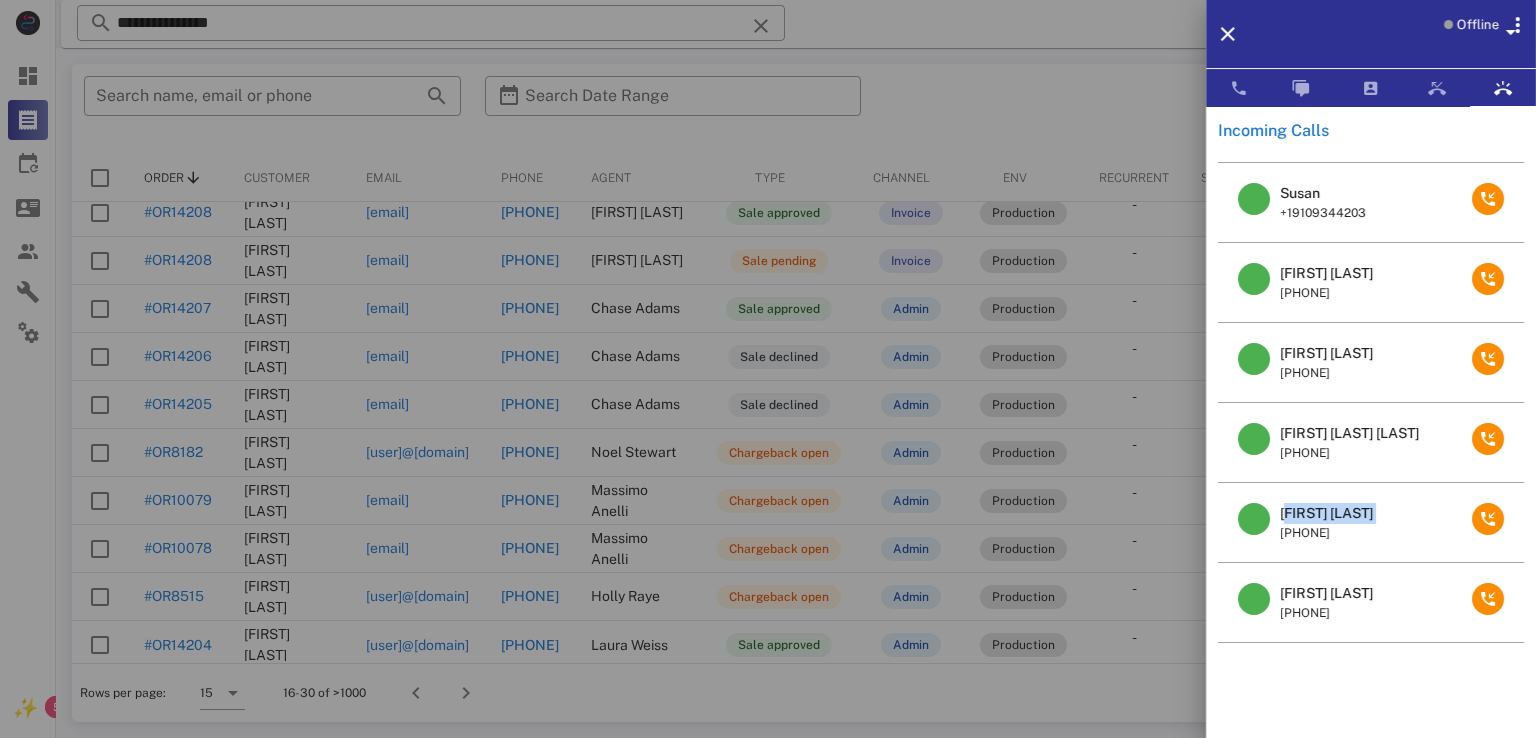 click on "Betty Reibson" at bounding box center (1326, 513) 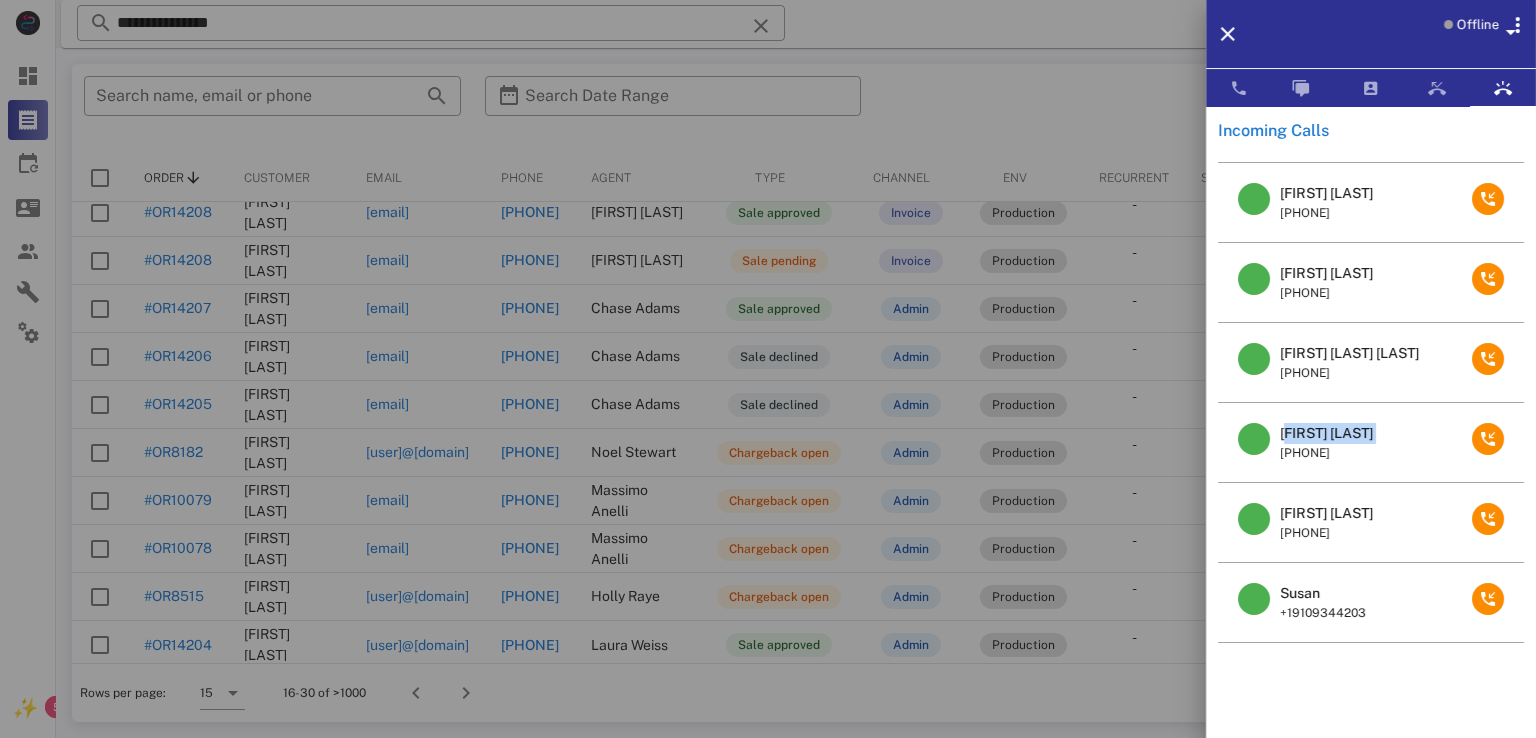 scroll, scrollTop: 60, scrollLeft: 0, axis: vertical 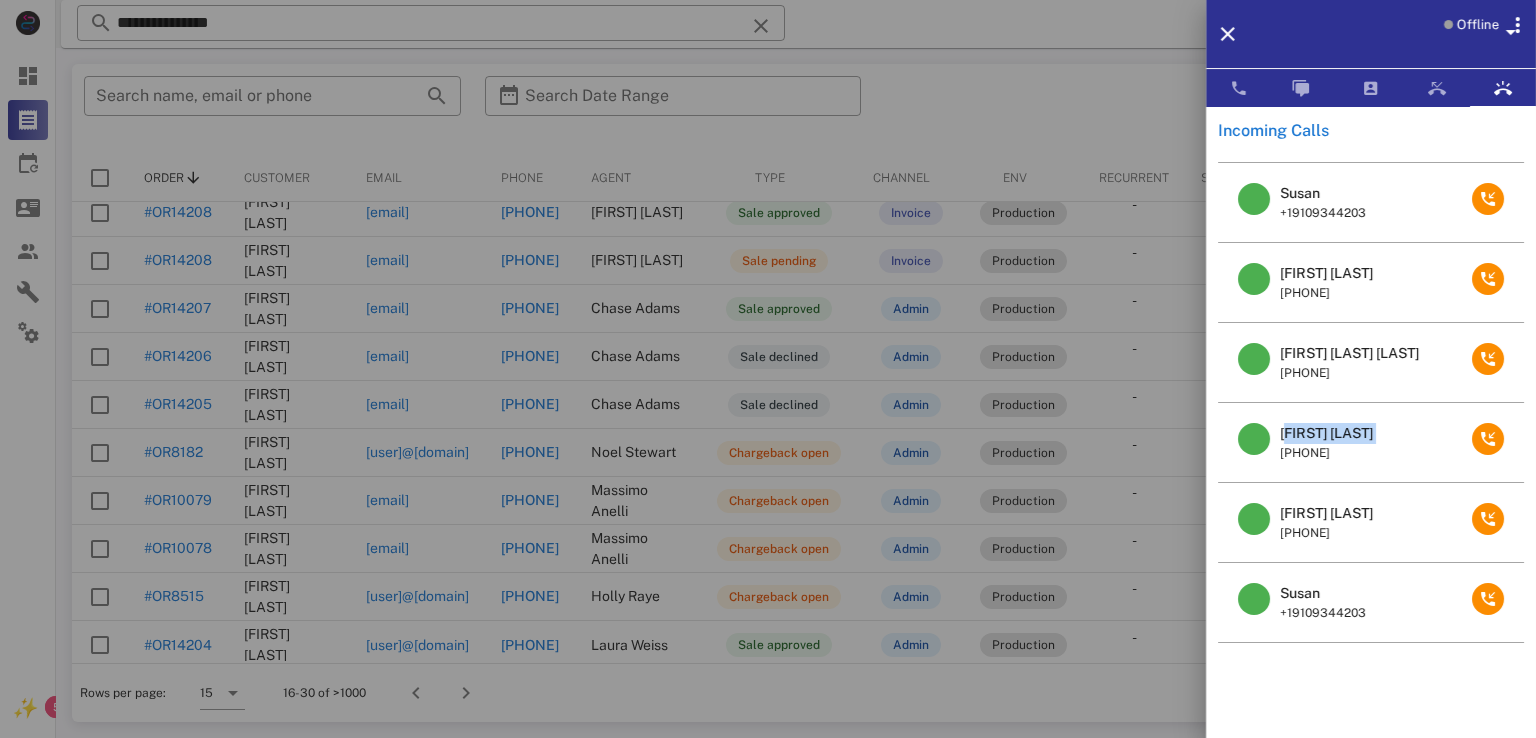 copy on "Betty Reibson" 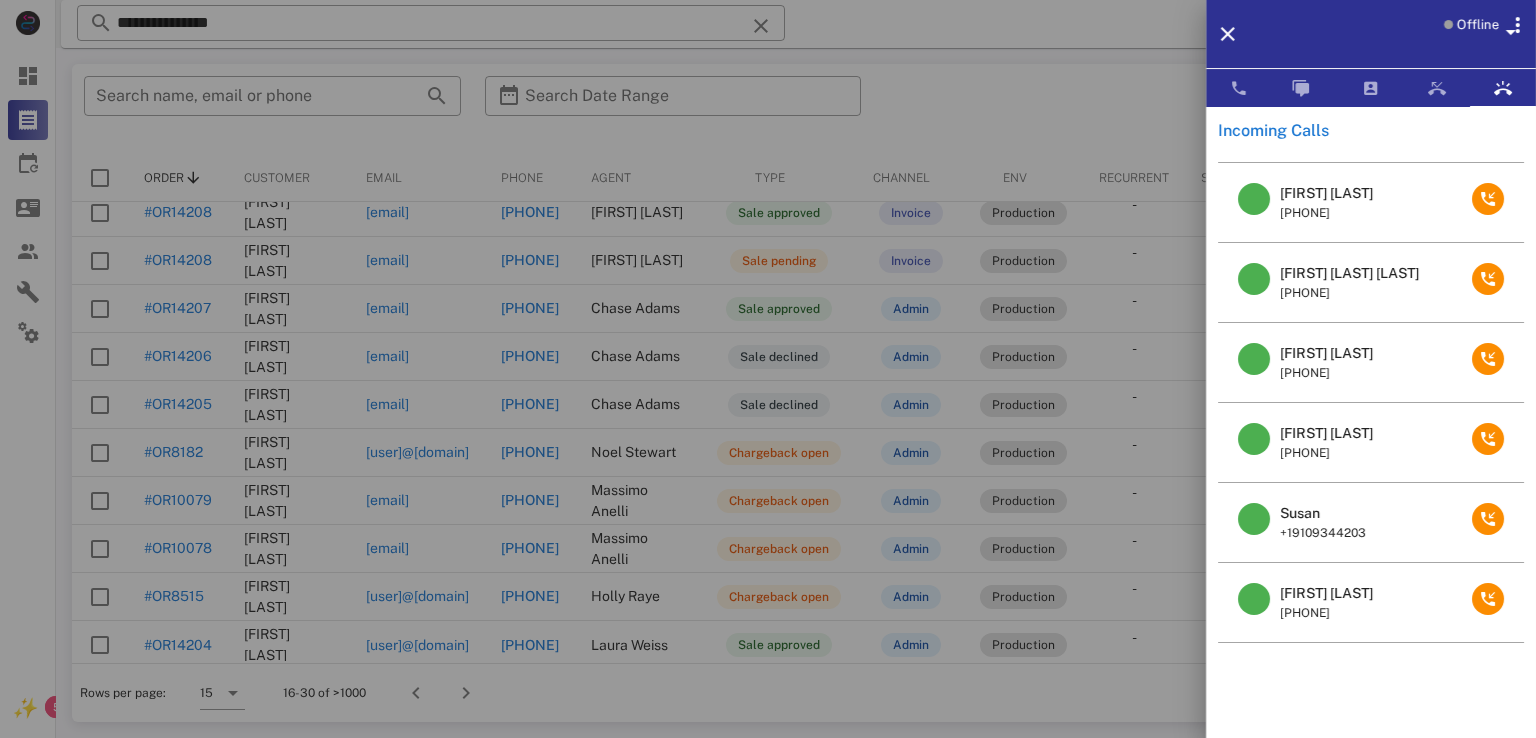 click at bounding box center (768, 369) 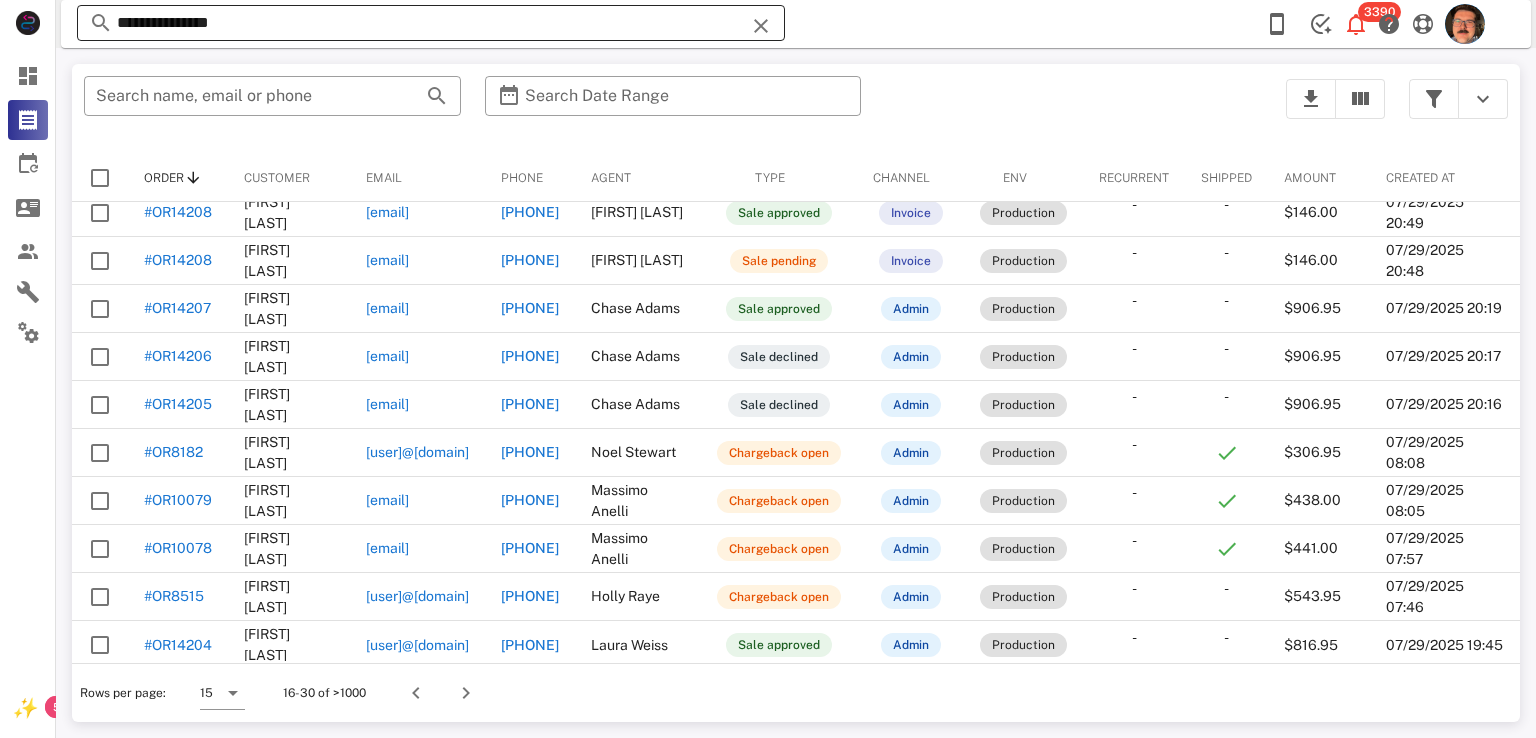 click at bounding box center (761, 26) 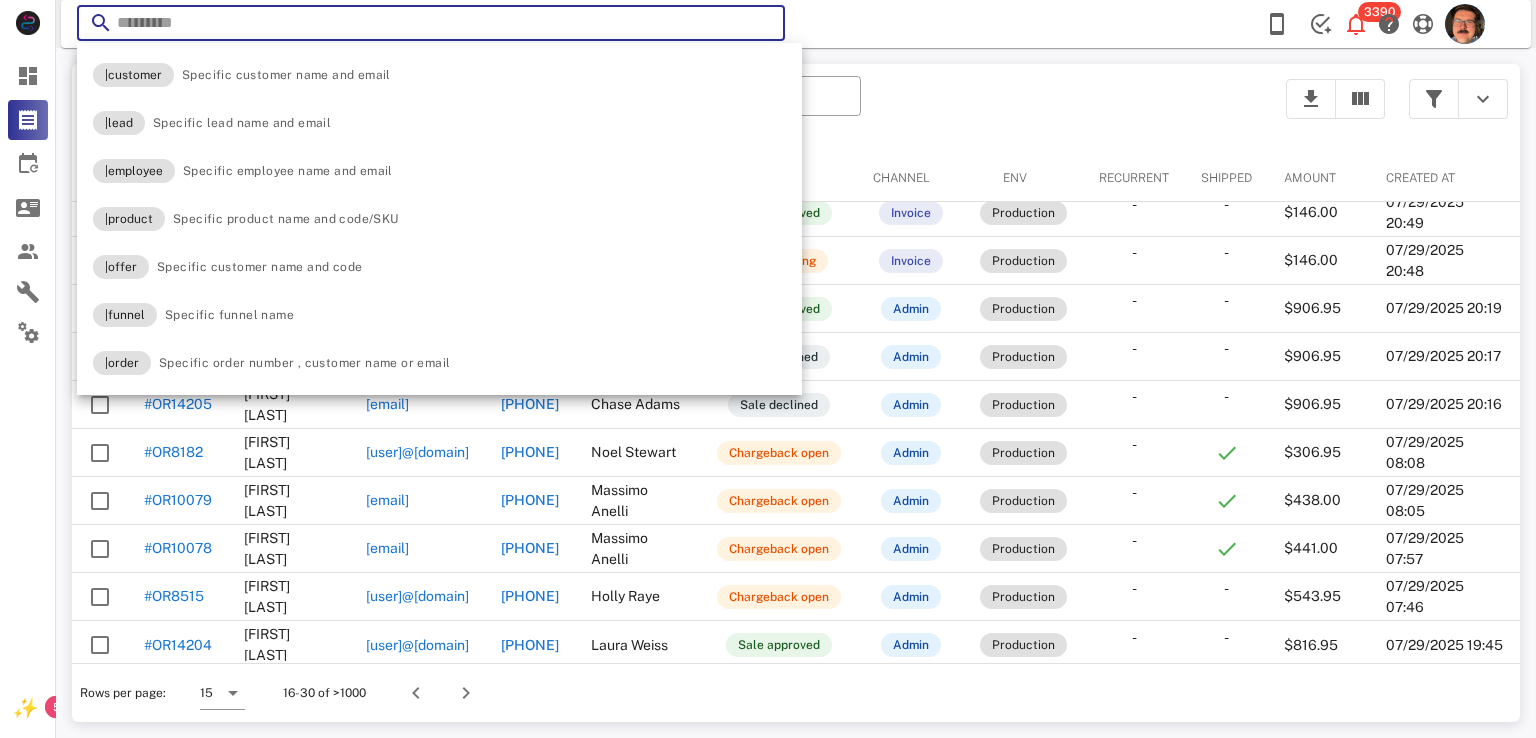 scroll, scrollTop: 60, scrollLeft: 0, axis: vertical 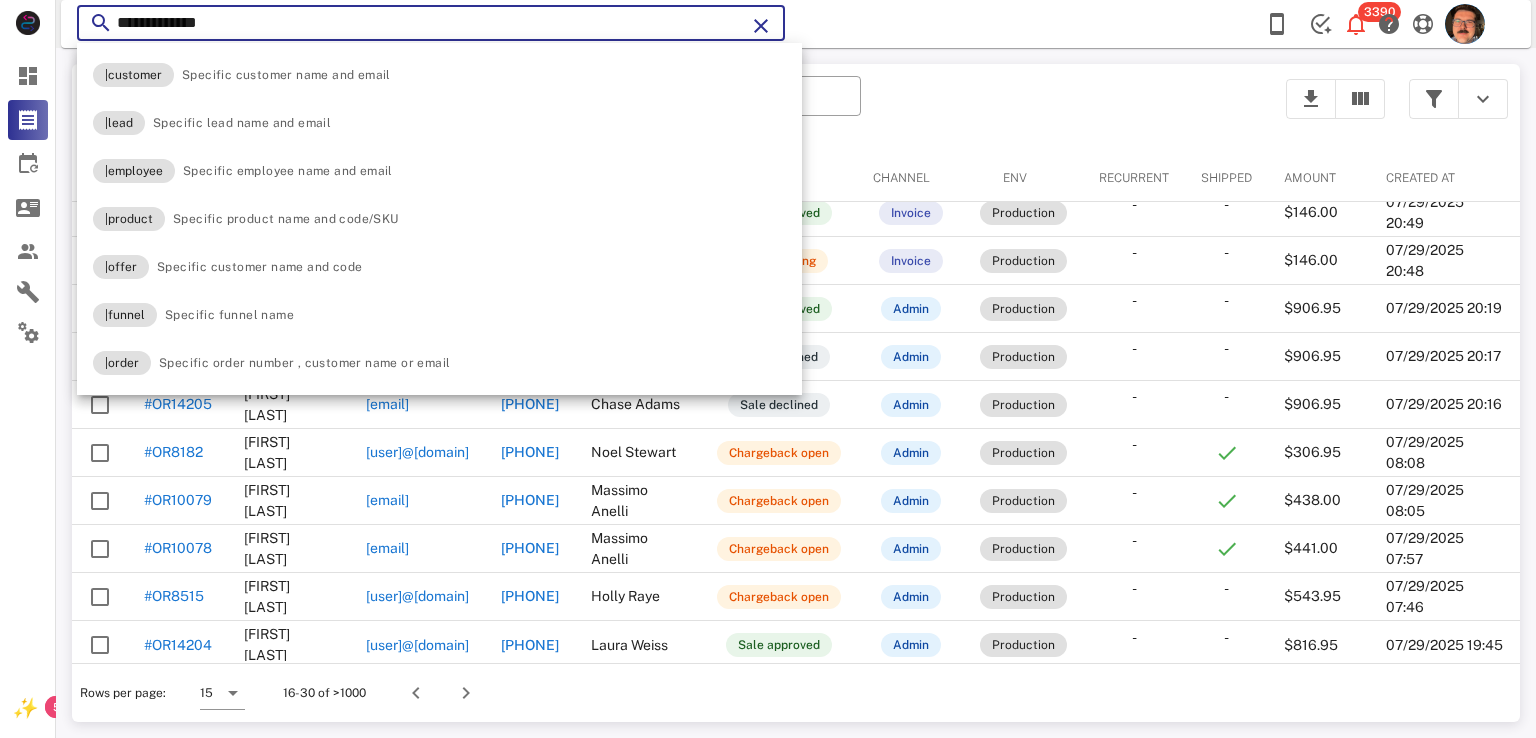 type on "**********" 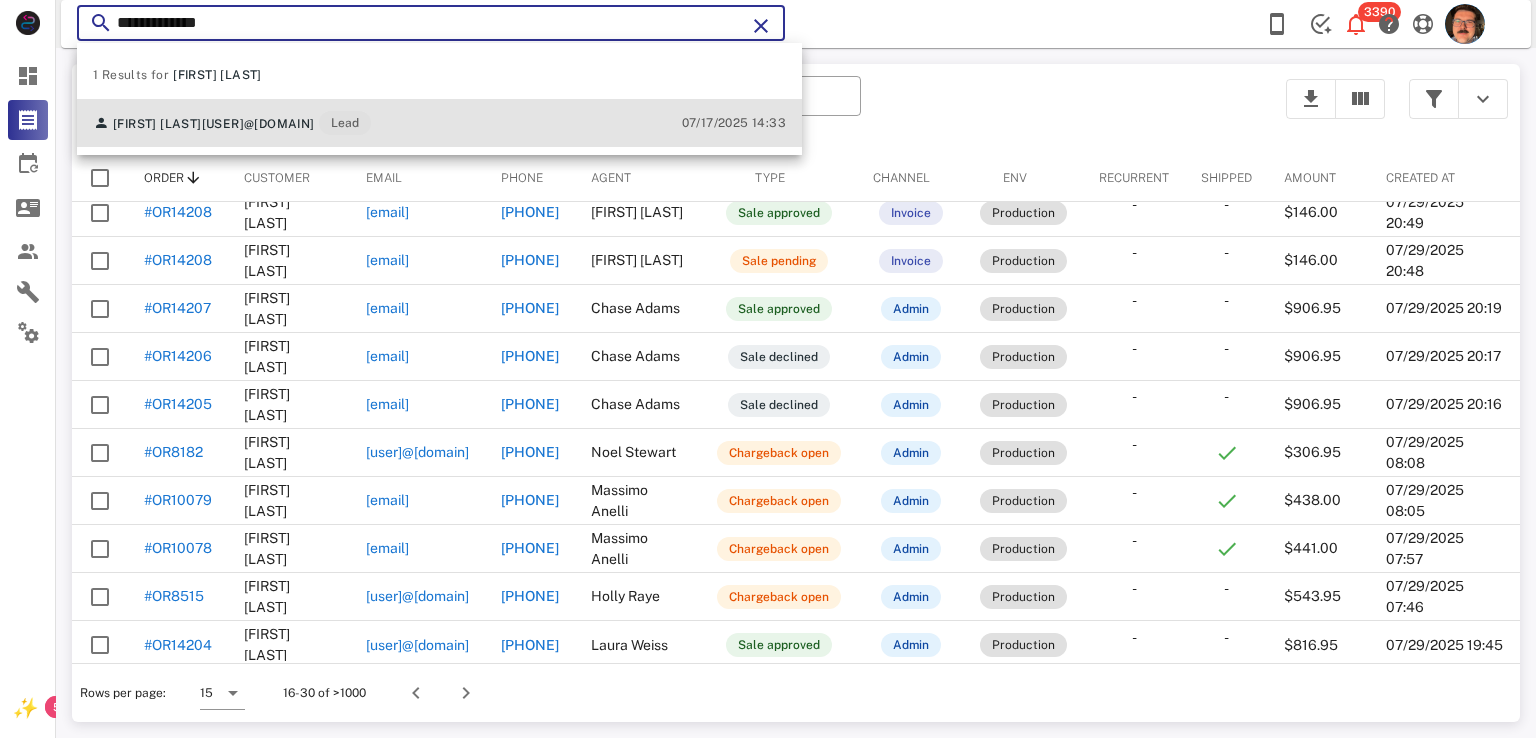click on "Betty Reibson   bettyreibson@gmail.com   Lead   07/17/2025 14:33" at bounding box center [439, 123] 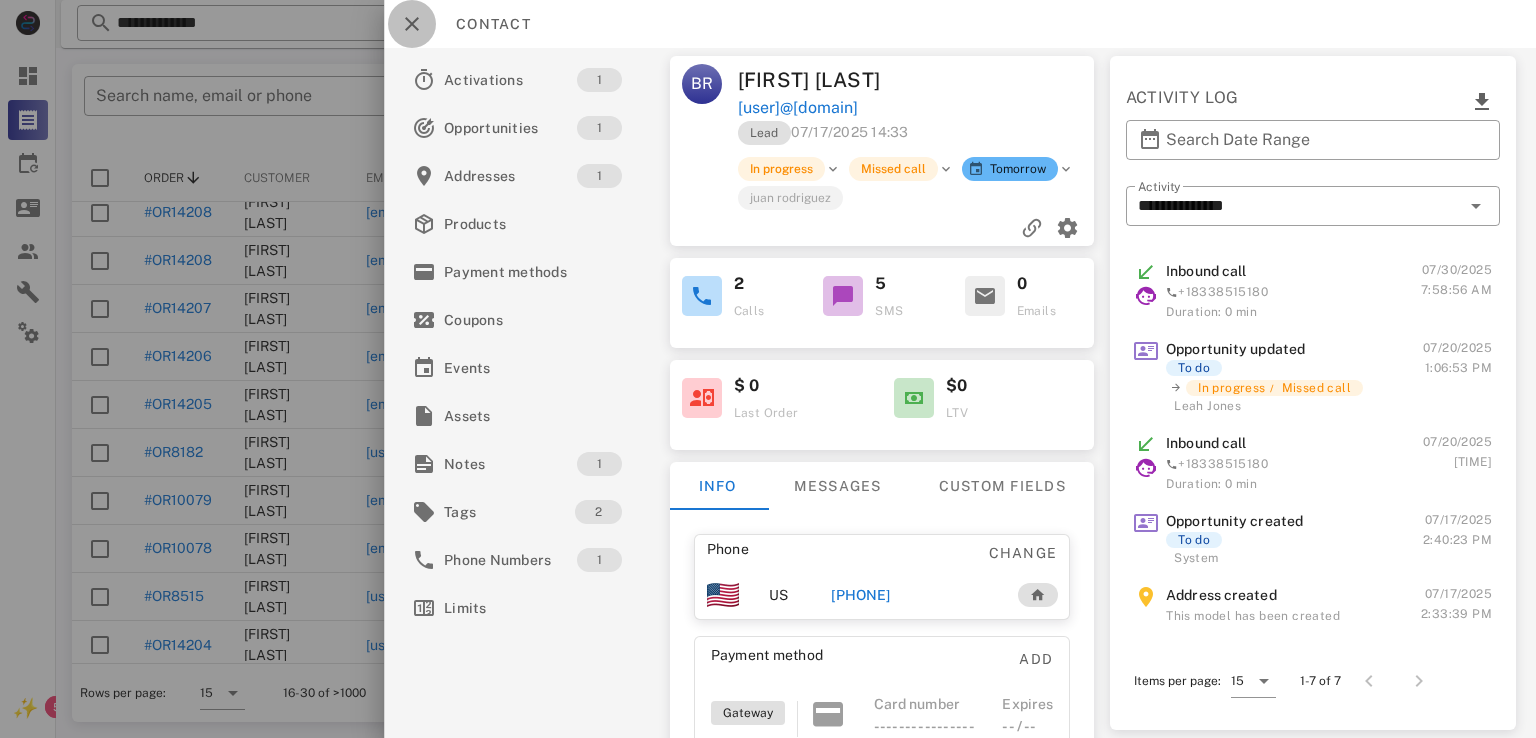 click at bounding box center [412, 24] 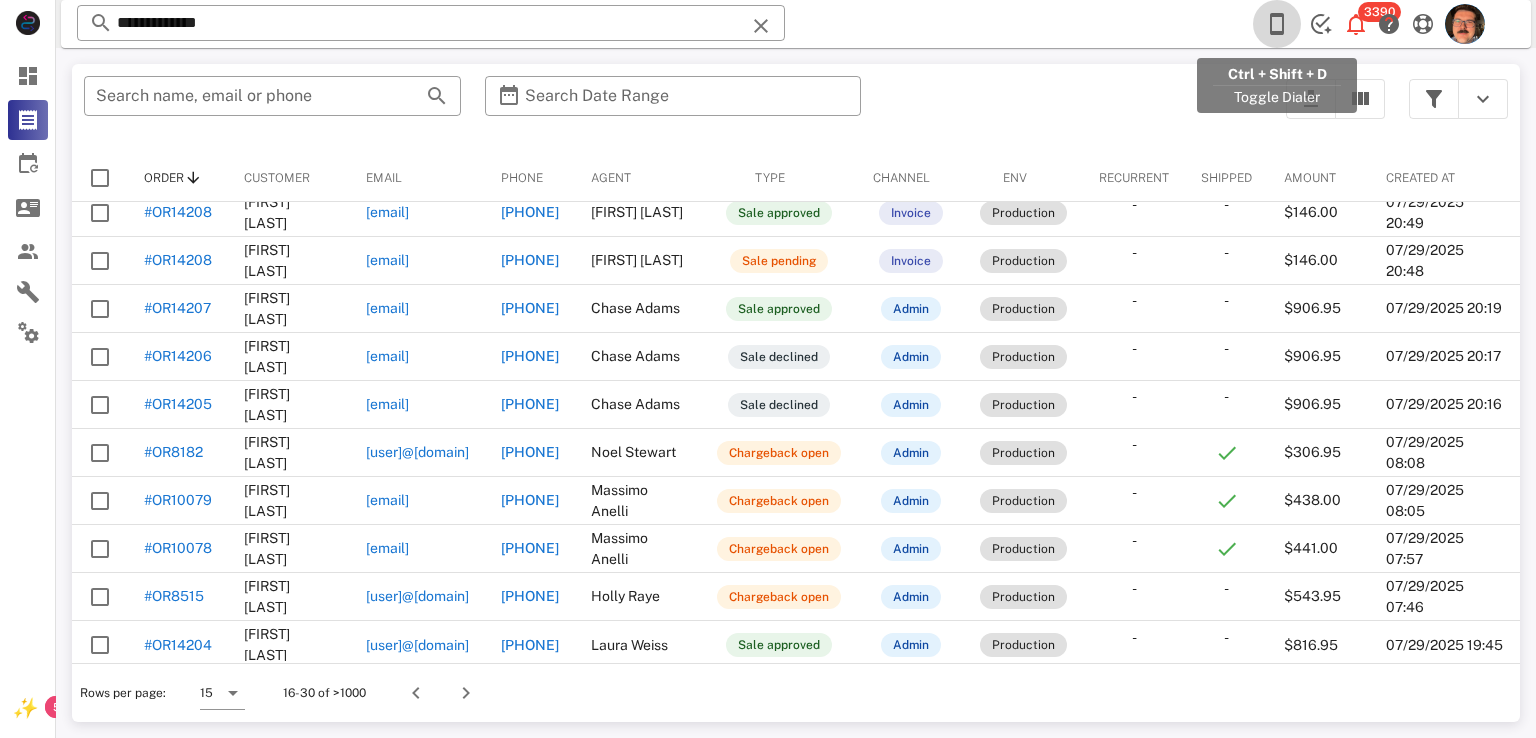click at bounding box center [1277, 24] 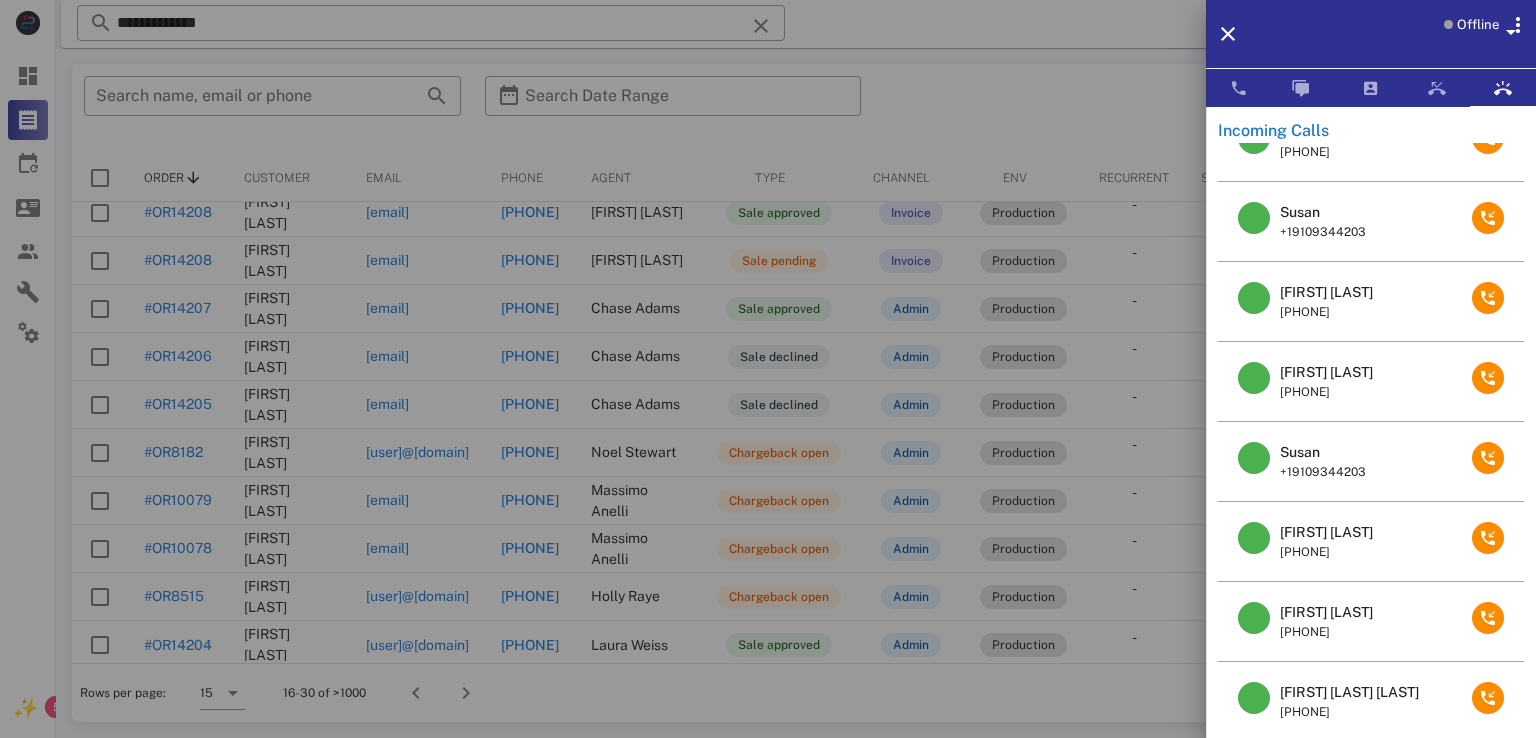 scroll, scrollTop: 0, scrollLeft: 0, axis: both 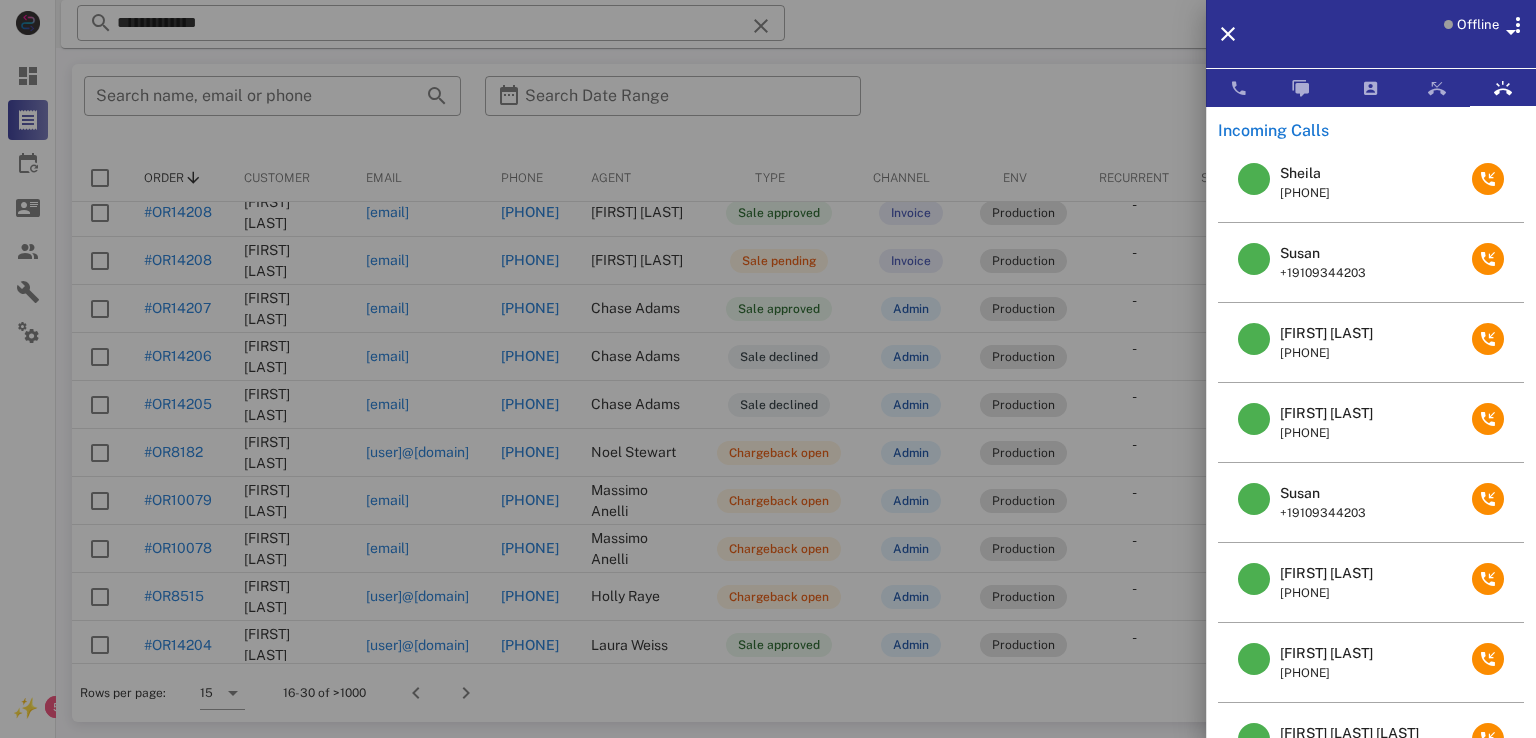 click on "Nancy Jackson" at bounding box center [1326, 413] 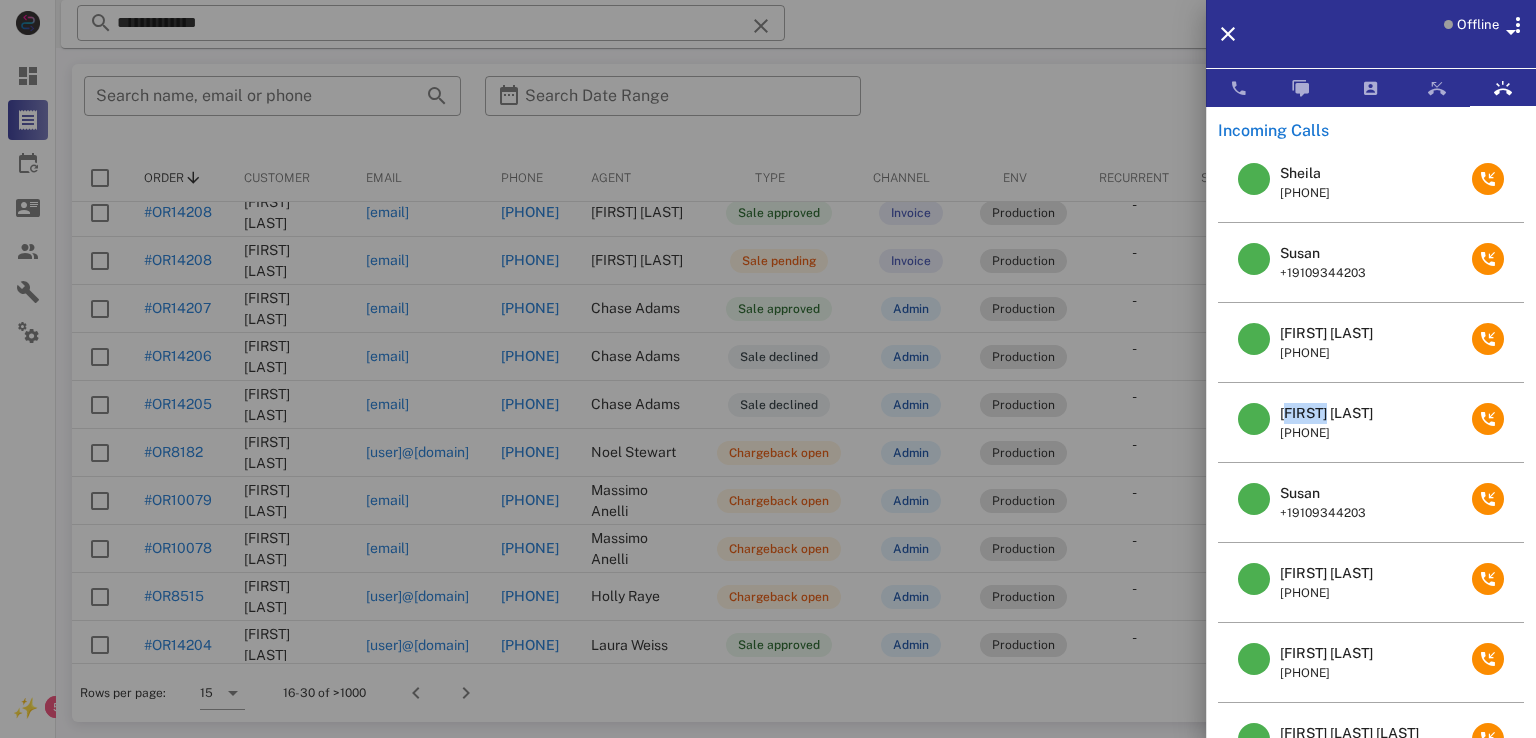 click on "Nancy Jackson" at bounding box center [1326, 413] 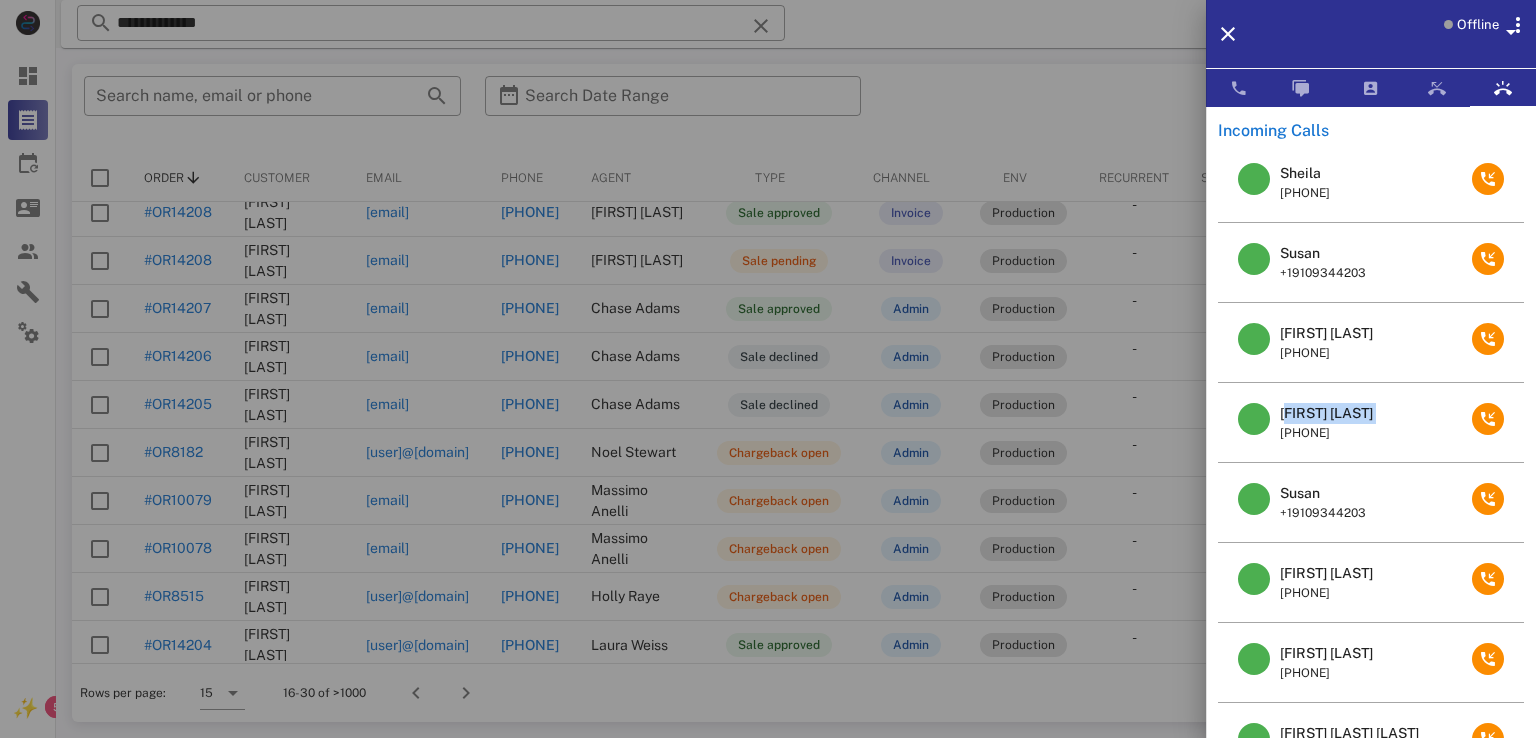 click on "Nancy Jackson" at bounding box center (1326, 413) 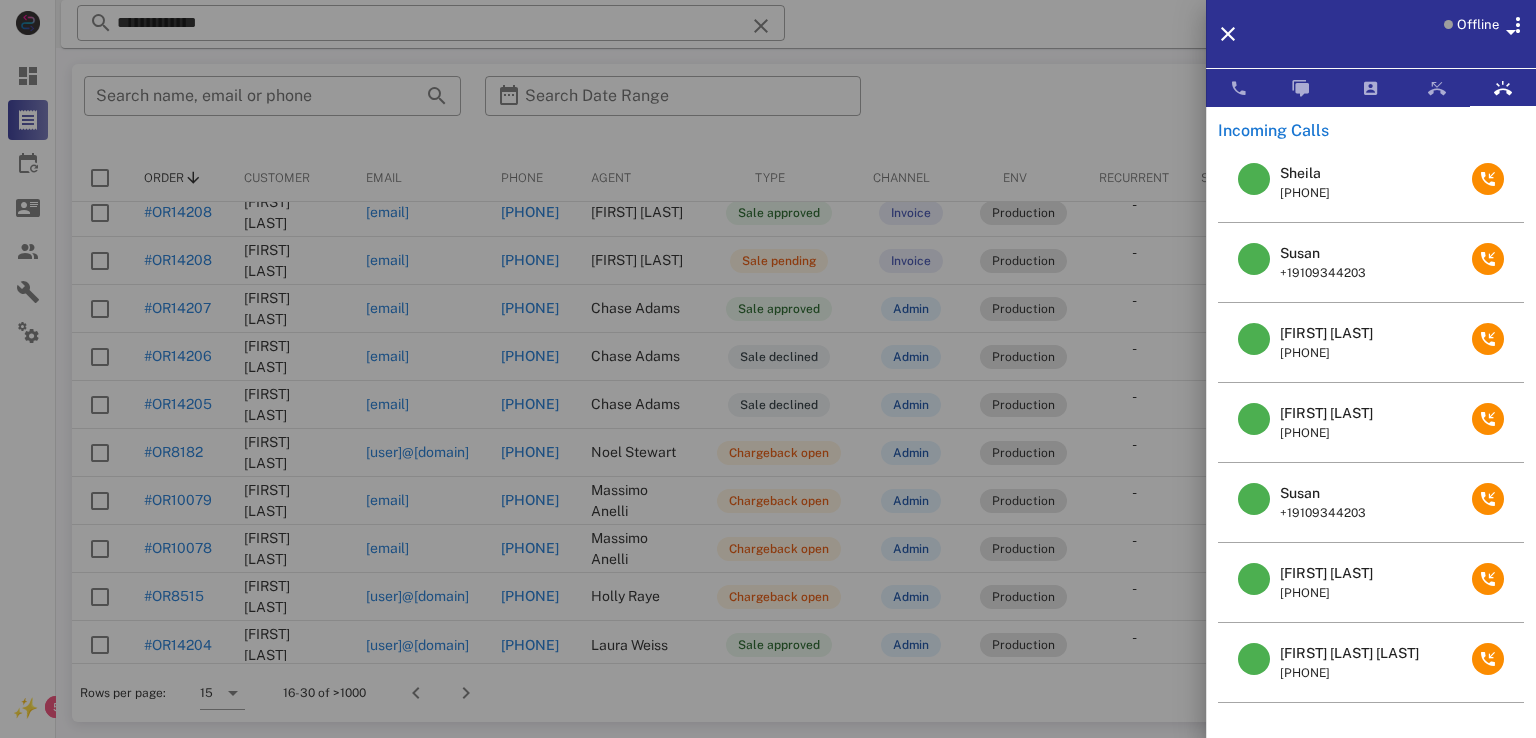 click at bounding box center (768, 369) 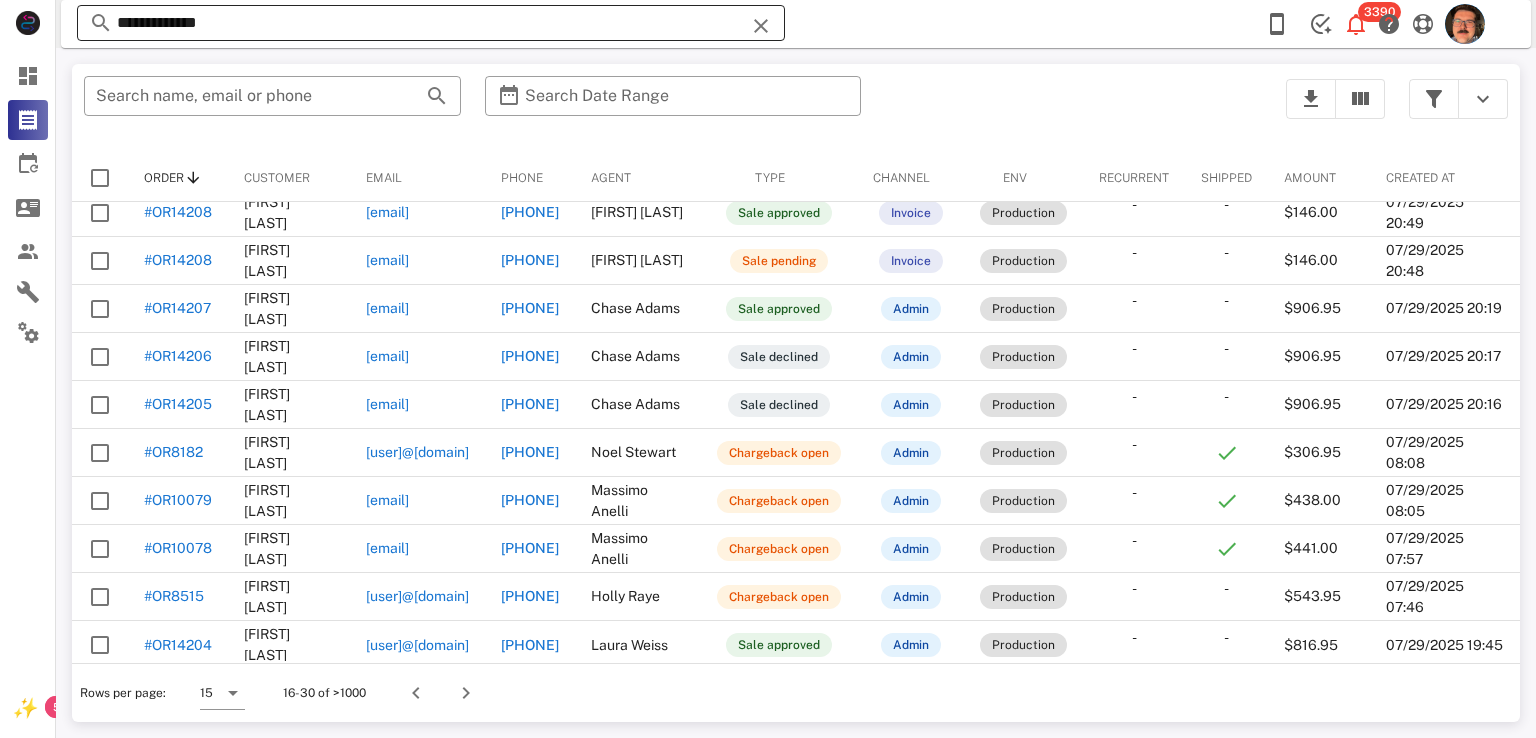 click at bounding box center (761, 26) 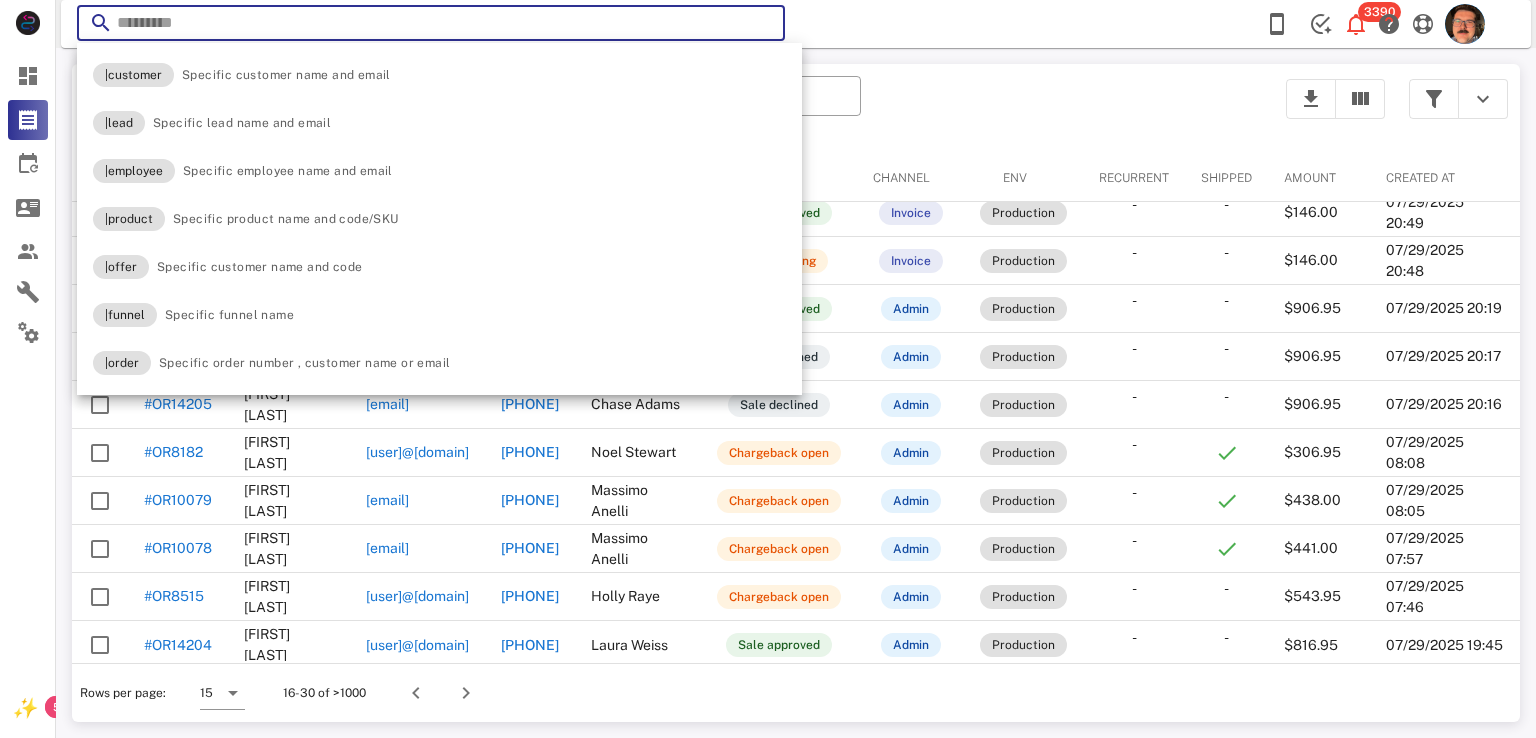 paste on "**********" 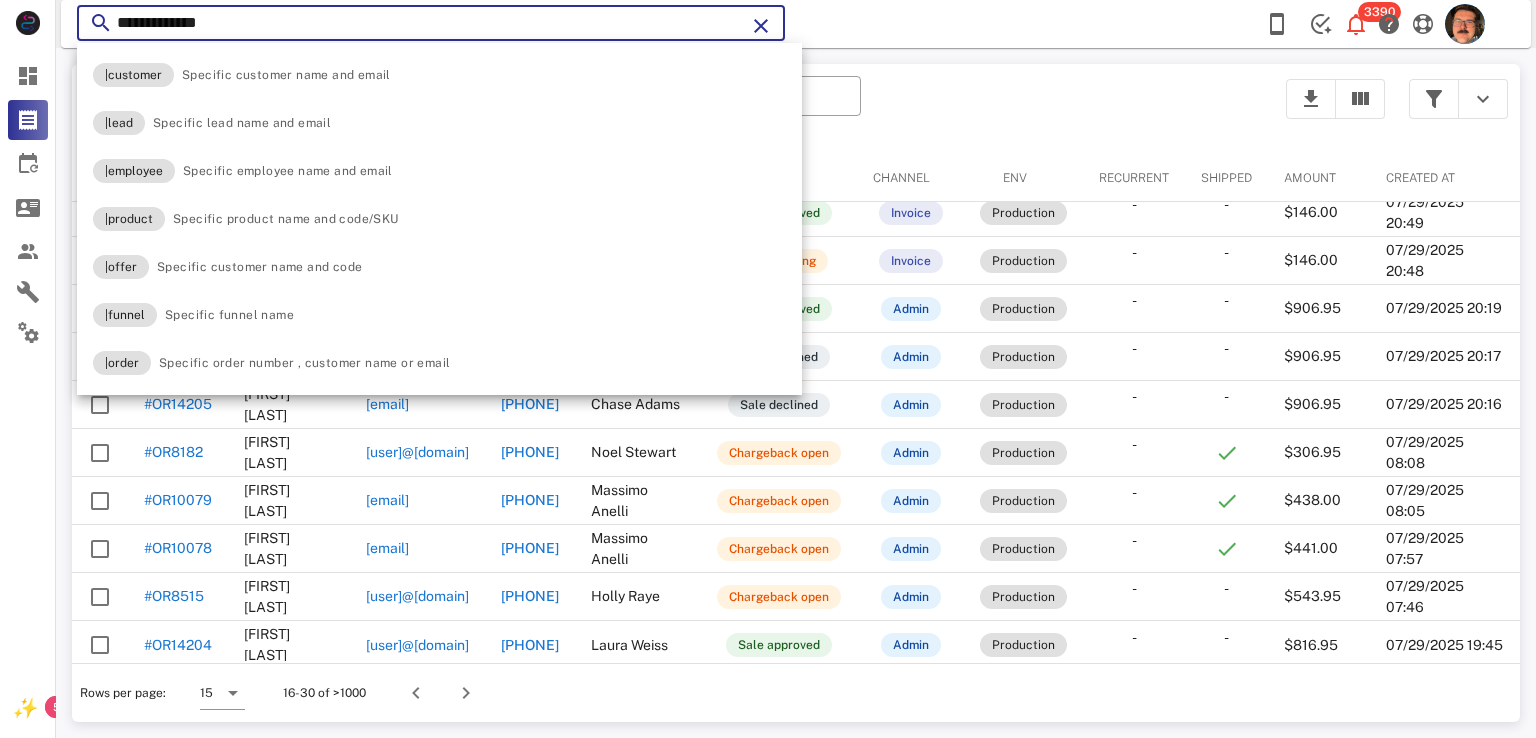 type on "**********" 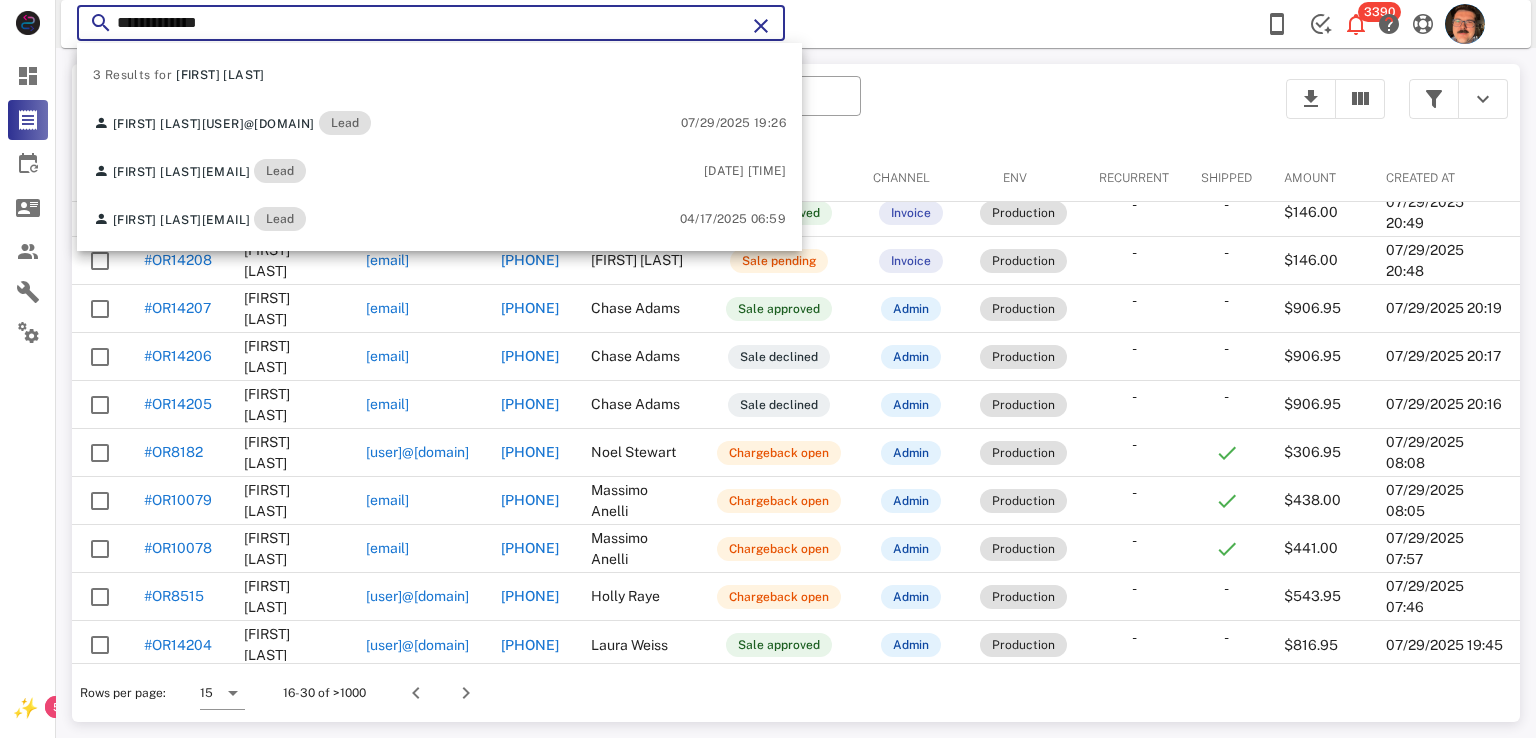 click on "​ Search name, email or phone ​ Search Date Range" at bounding box center [673, 109] 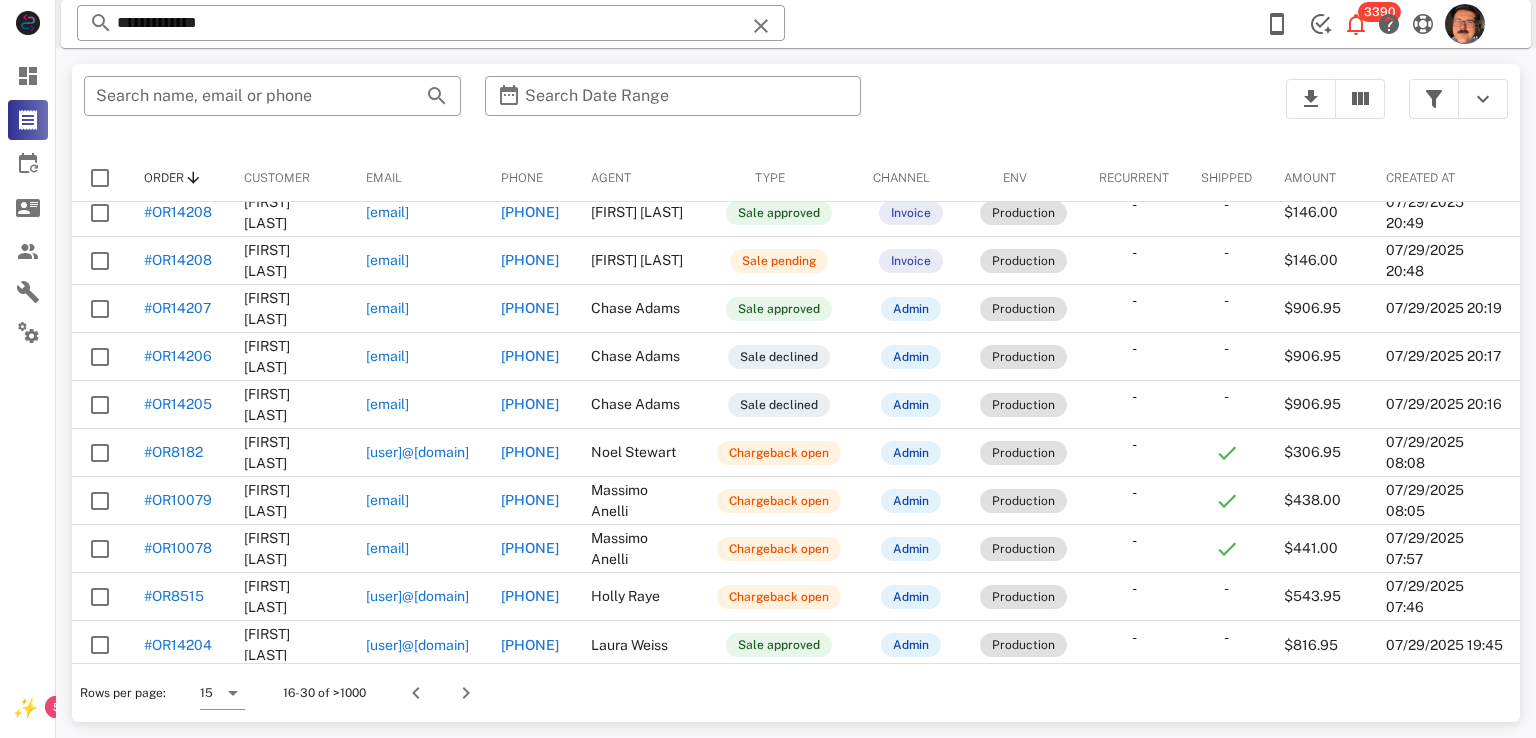 drag, startPoint x: 1232, startPoint y: 12, endPoint x: 1257, endPoint y: 21, distance: 26.57066 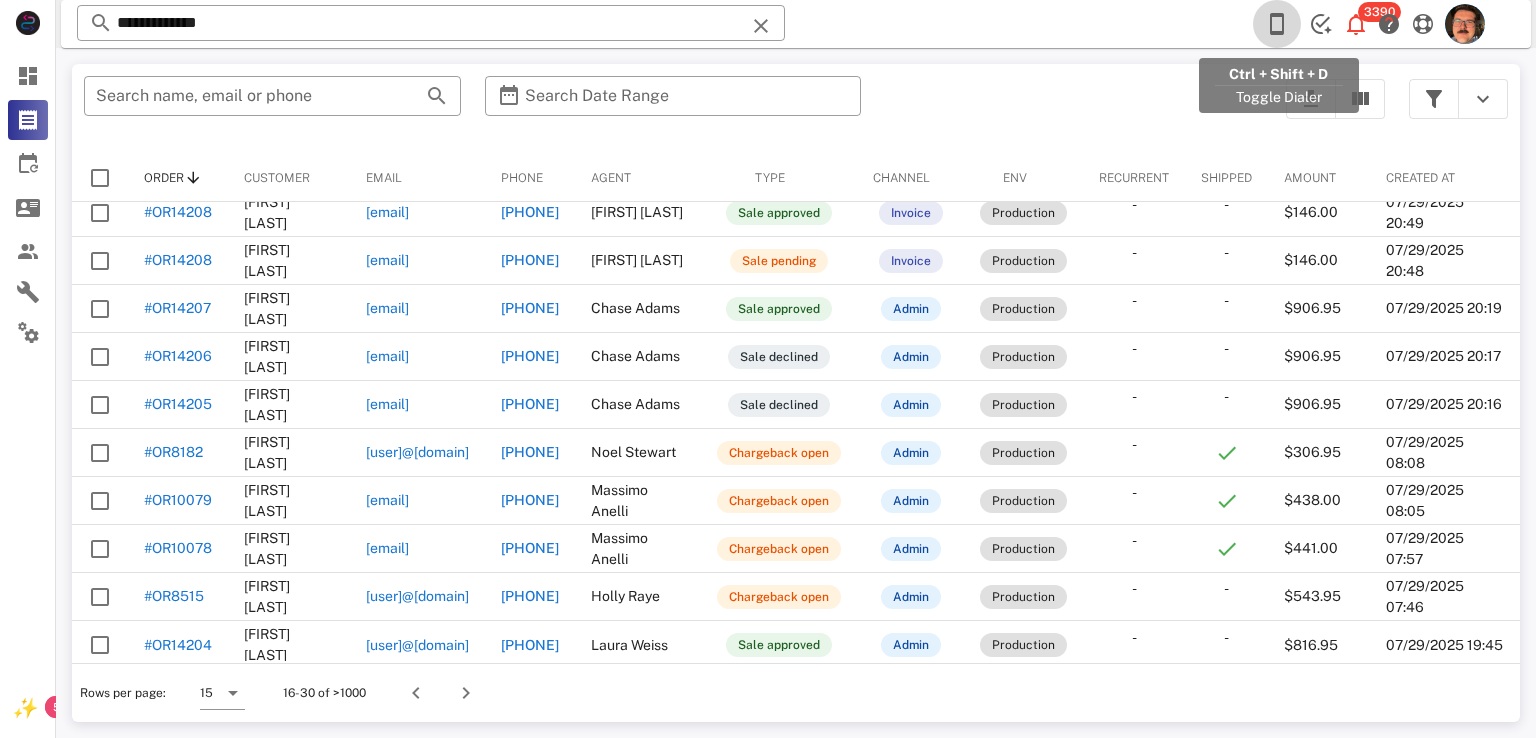 drag, startPoint x: 1263, startPoint y: 24, endPoint x: 1287, endPoint y: 29, distance: 24.5153 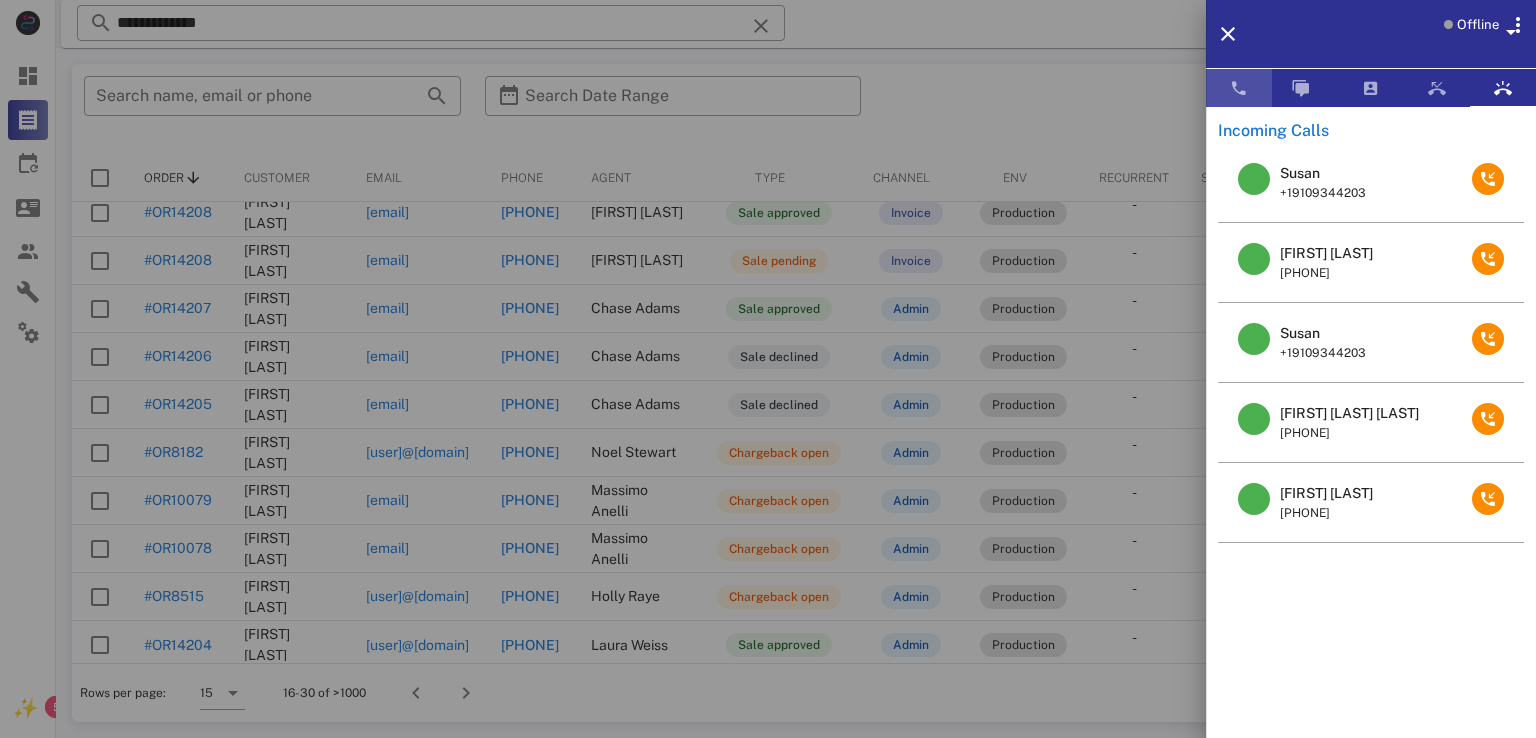 click at bounding box center [1239, 88] 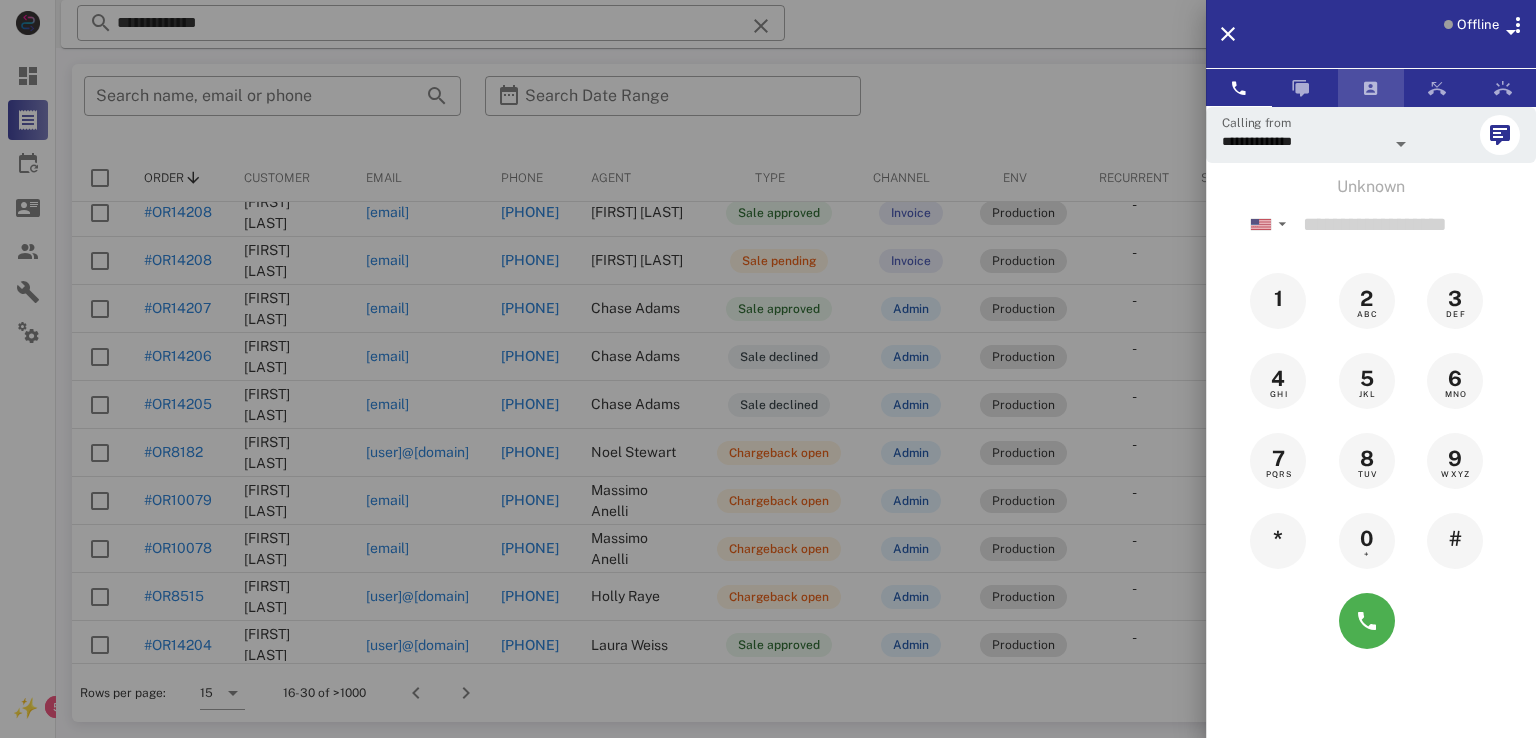 click at bounding box center (1371, 88) 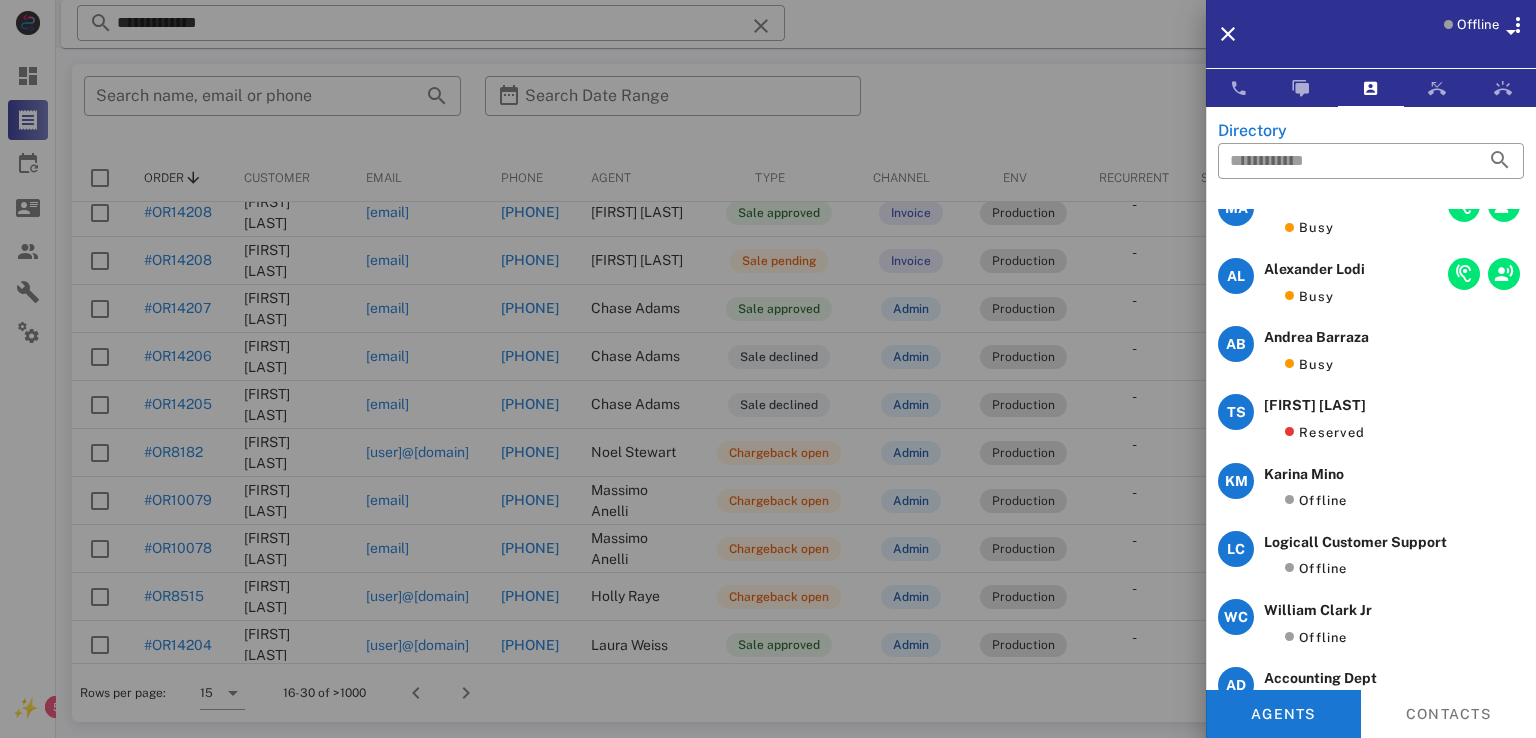 scroll, scrollTop: 200, scrollLeft: 0, axis: vertical 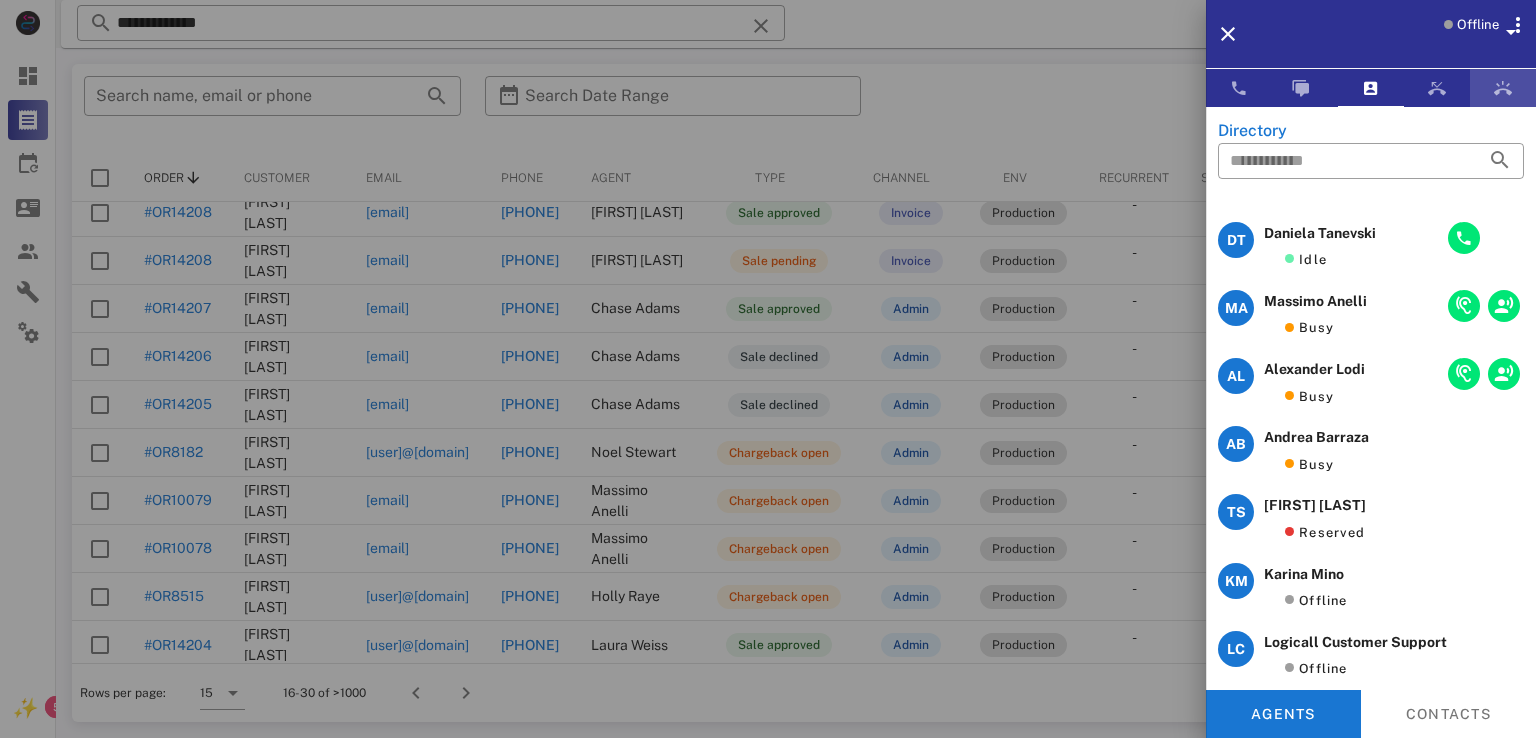 click at bounding box center [1503, 88] 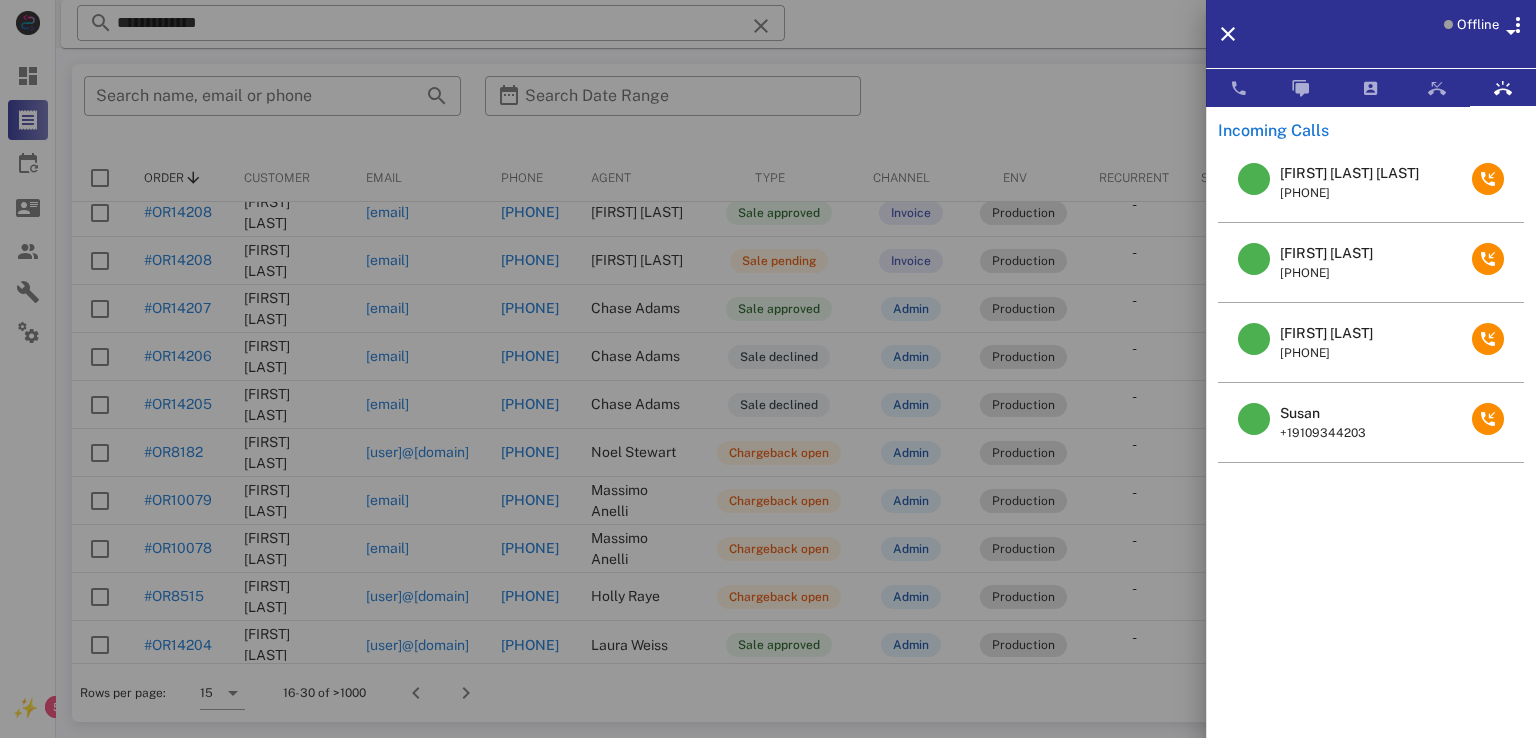click on "Offline" at bounding box center [1371, 34] 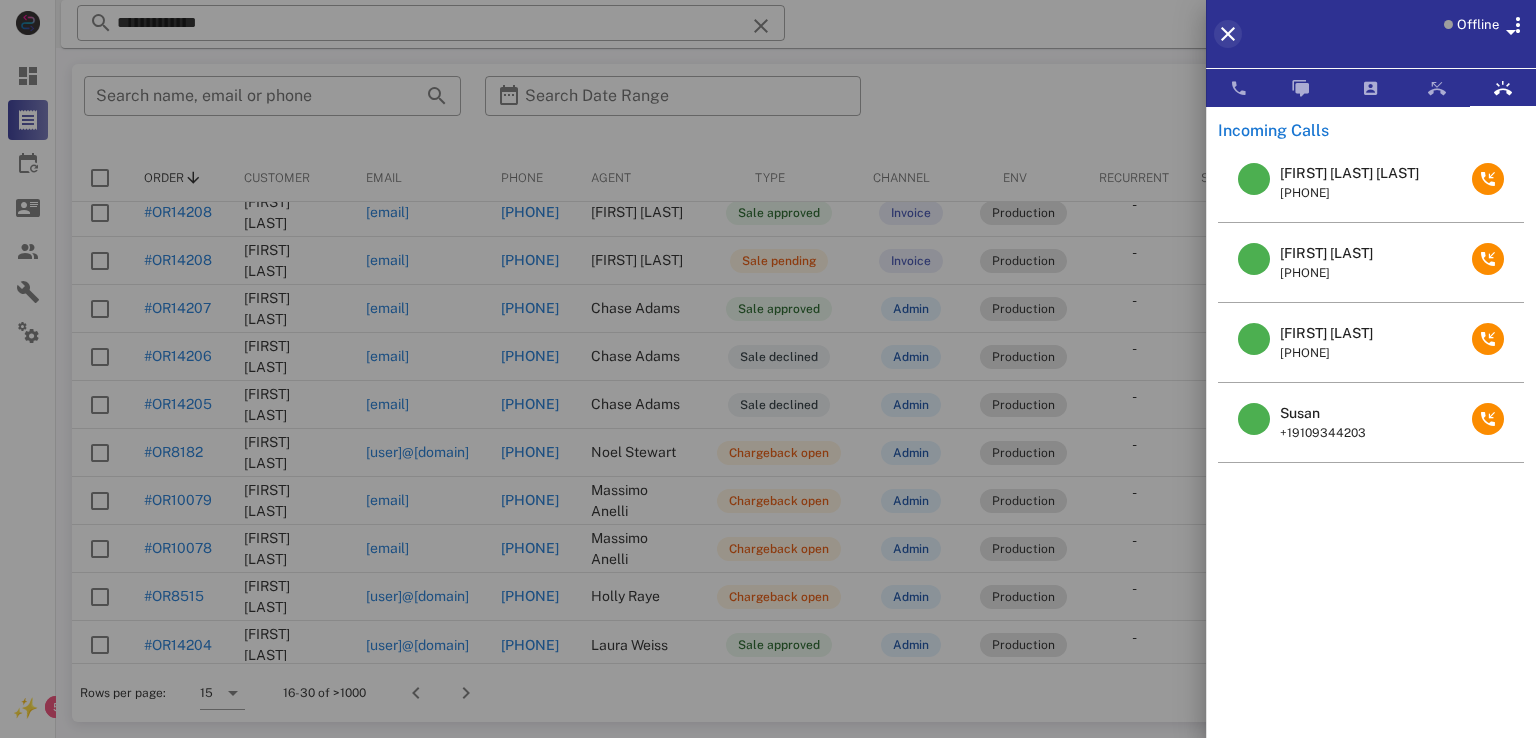 drag, startPoint x: 1206, startPoint y: 21, endPoint x: 1223, endPoint y: 25, distance: 17.464249 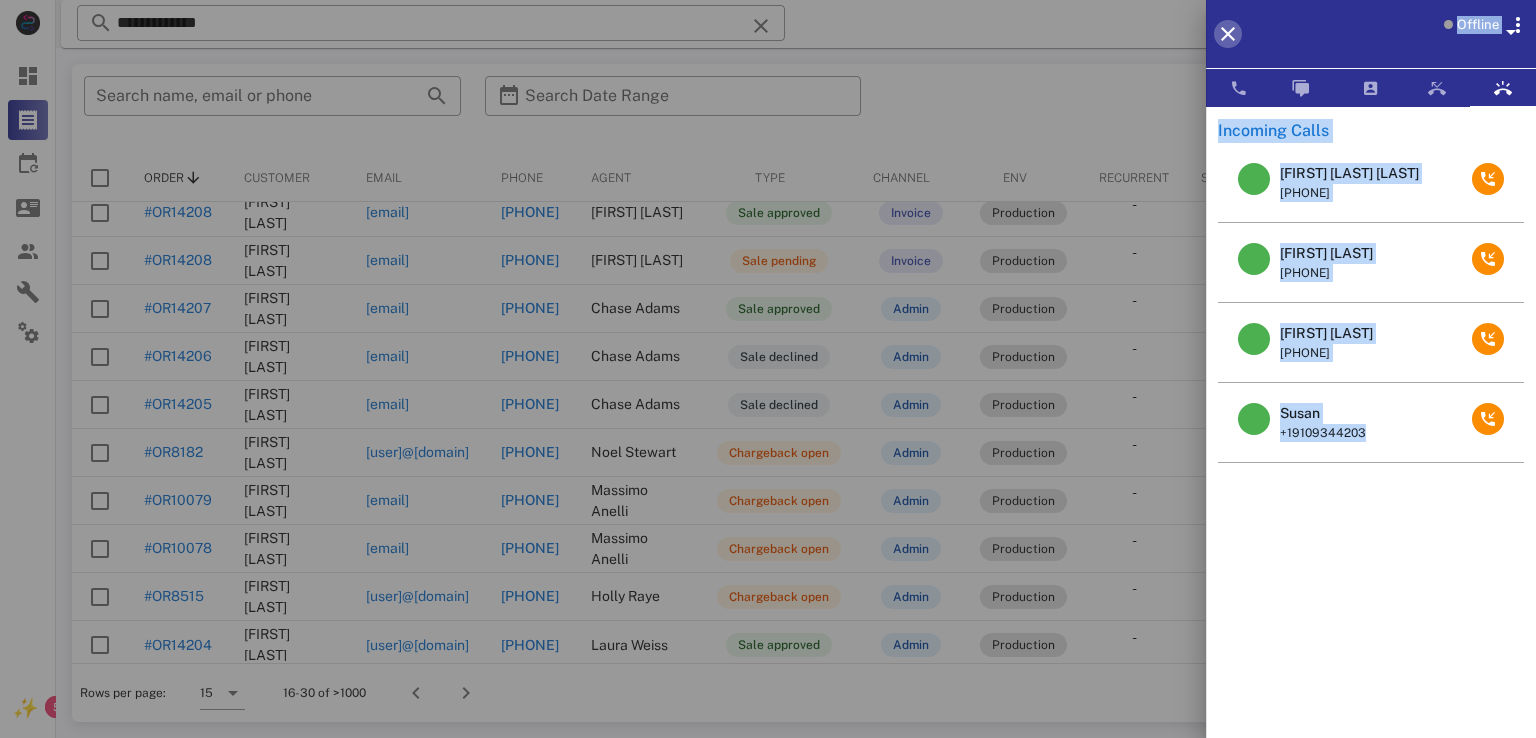 click at bounding box center [1228, 34] 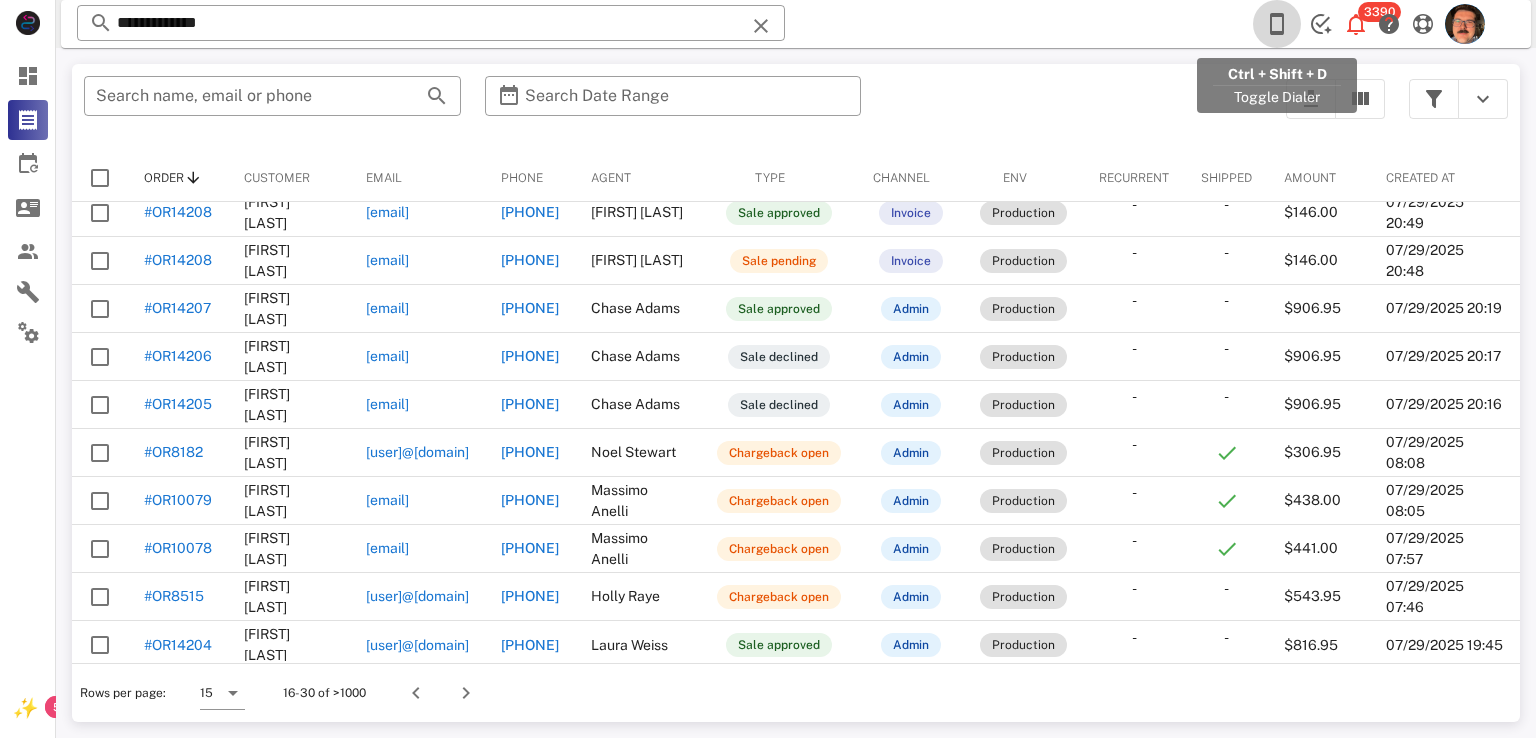 click at bounding box center (1277, 24) 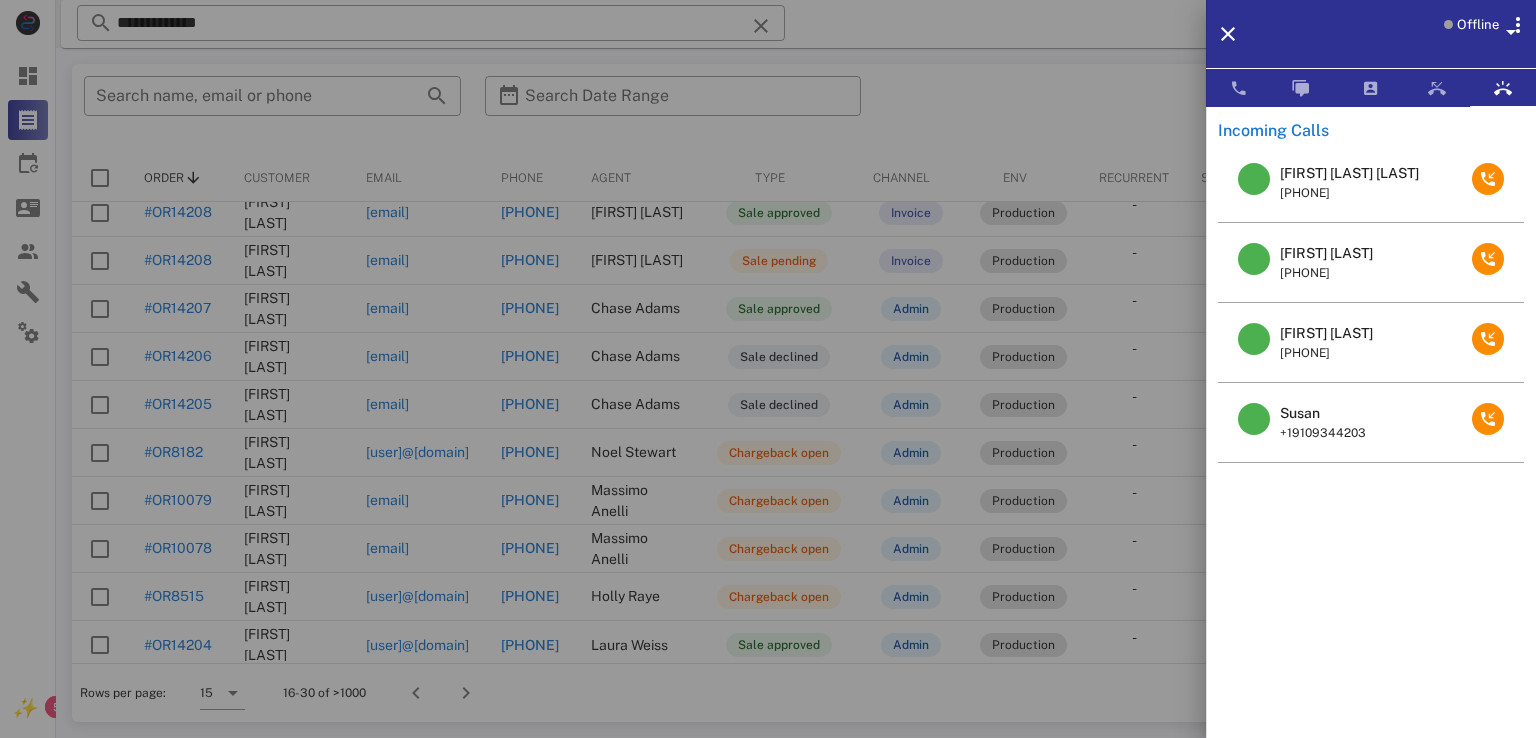 click at bounding box center [768, 369] 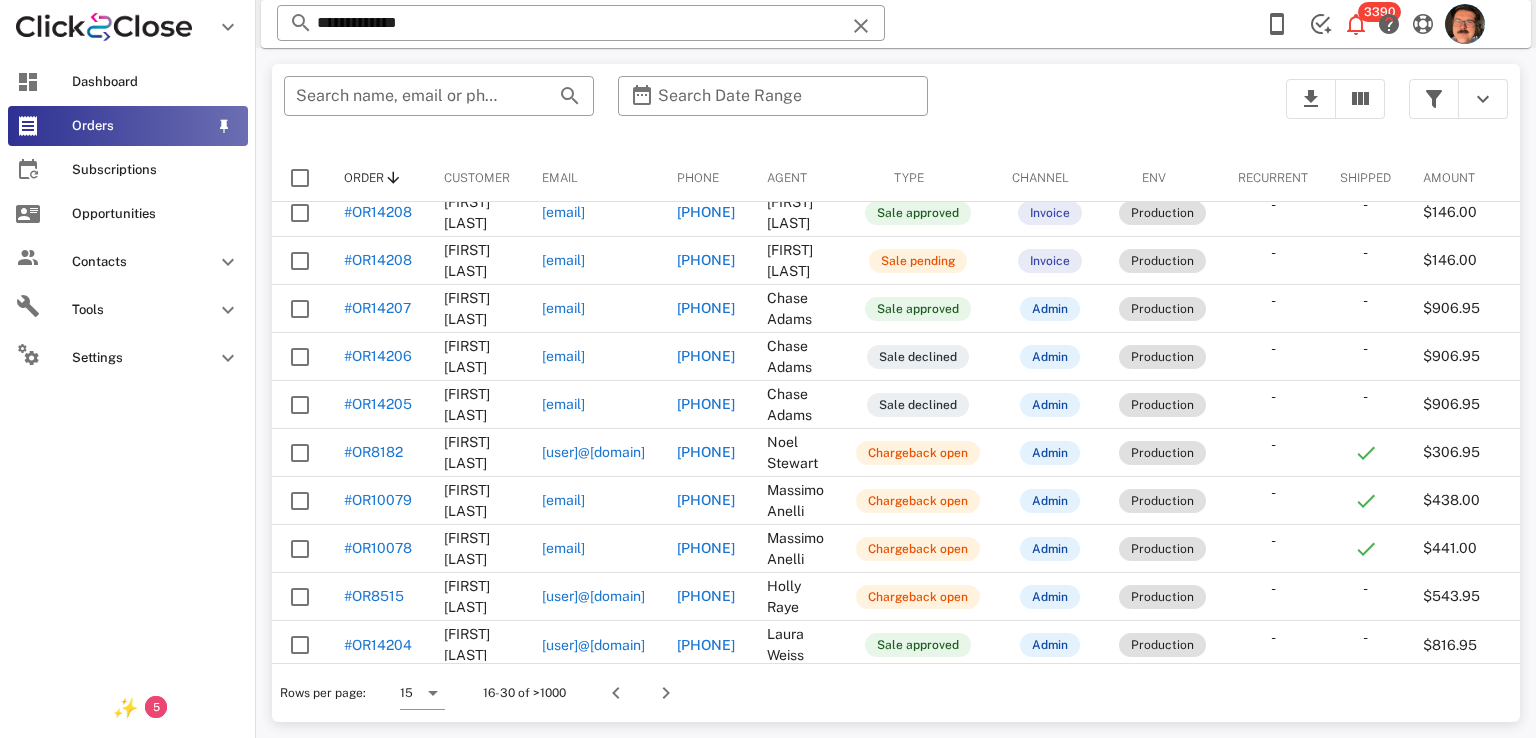 click on "Orders" at bounding box center (140, 126) 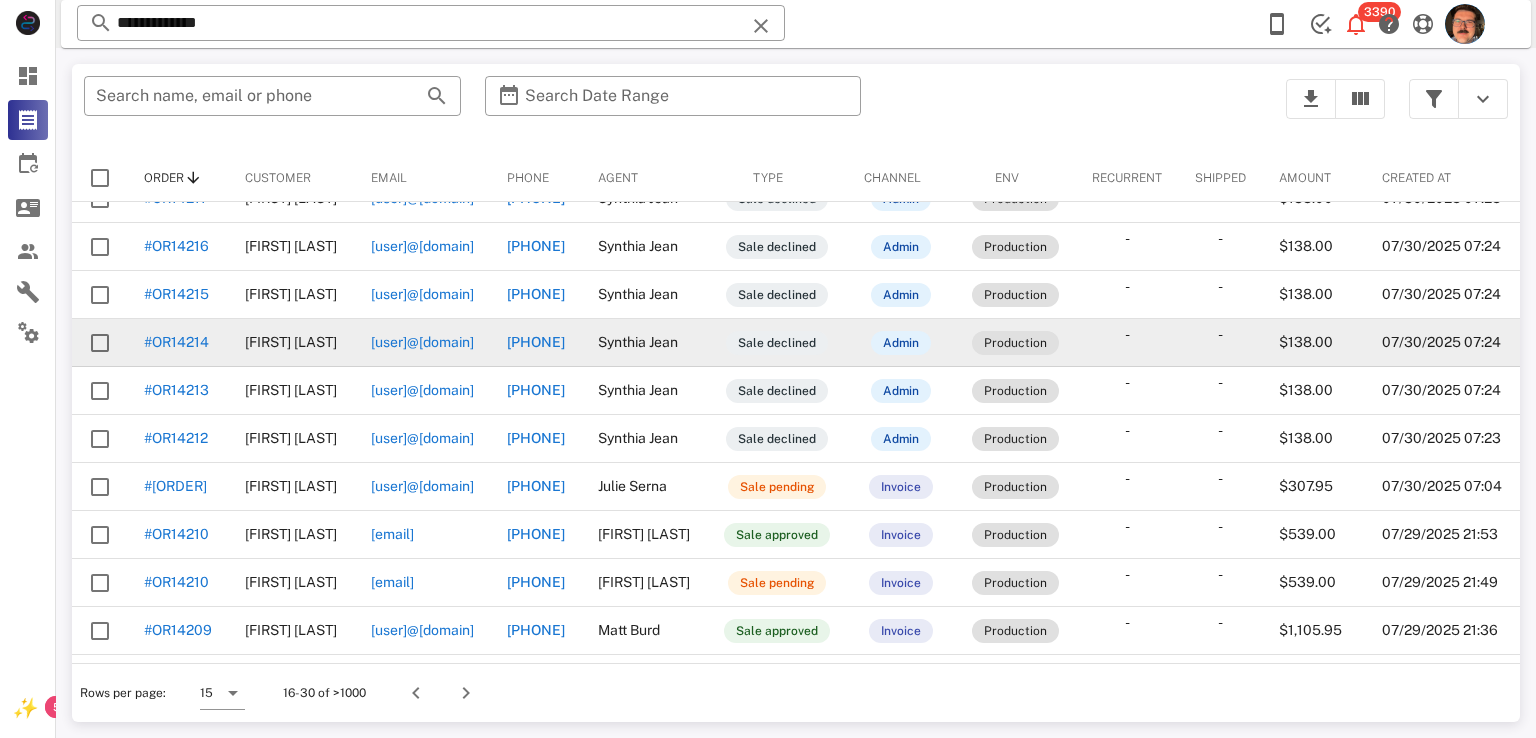 scroll, scrollTop: 0, scrollLeft: 0, axis: both 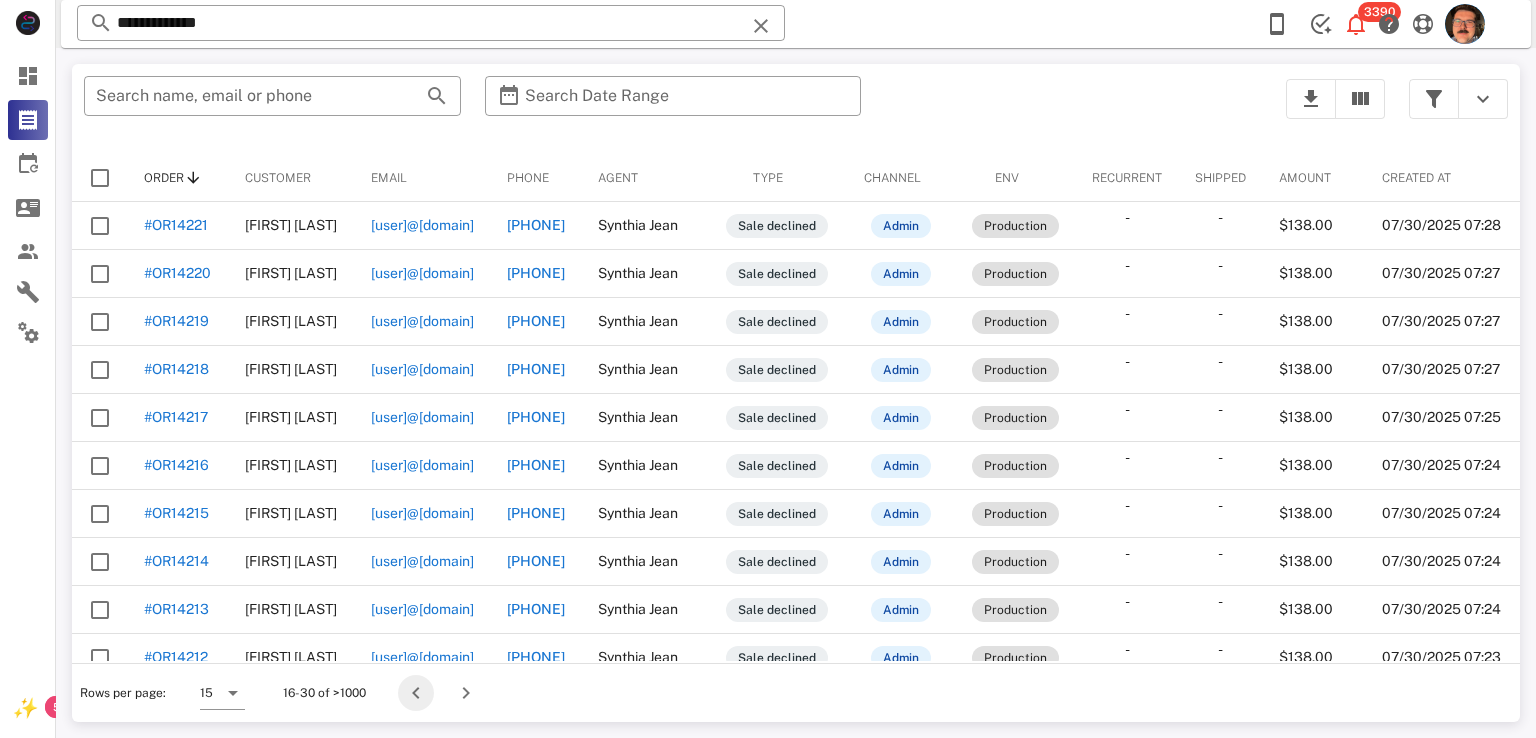 click at bounding box center (416, 693) 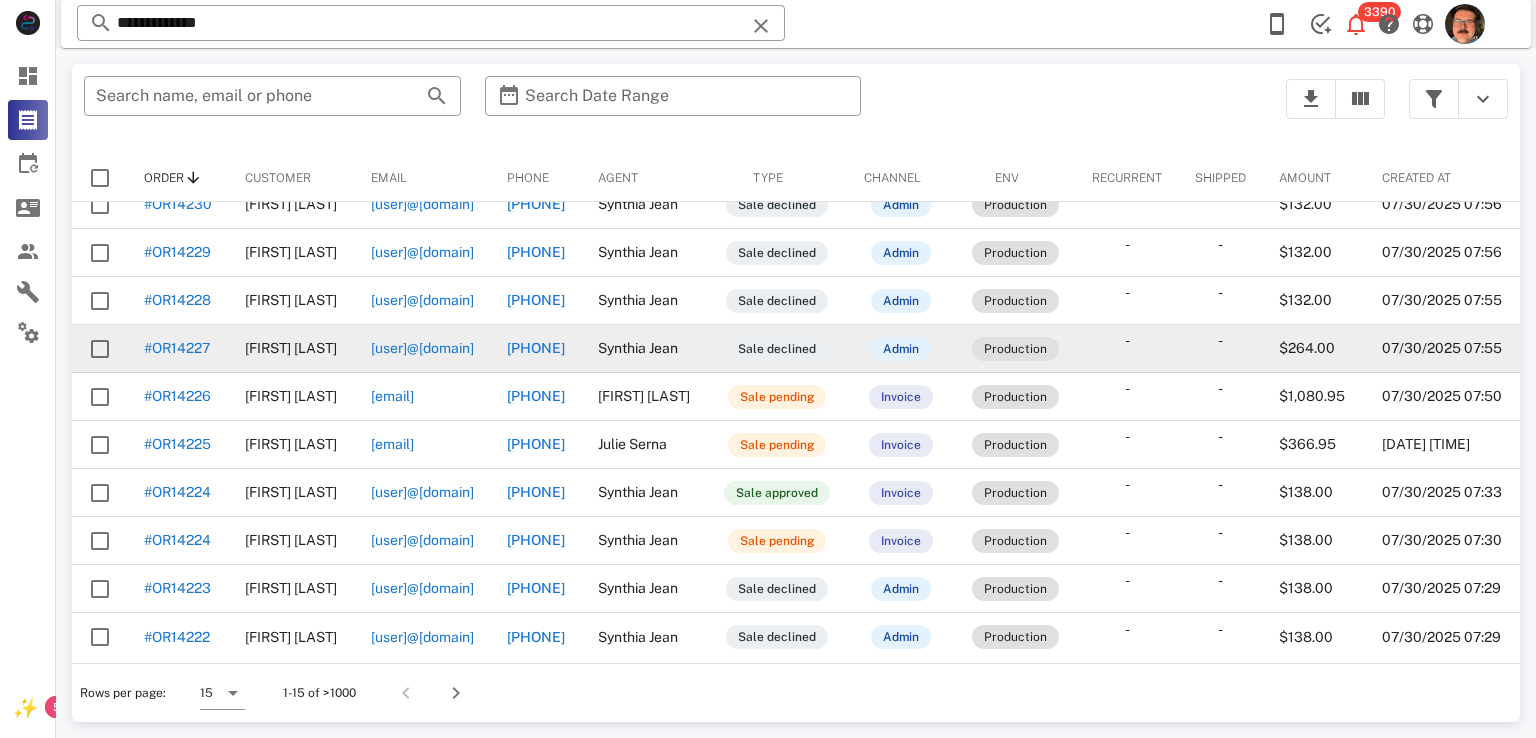 scroll, scrollTop: 0, scrollLeft: 0, axis: both 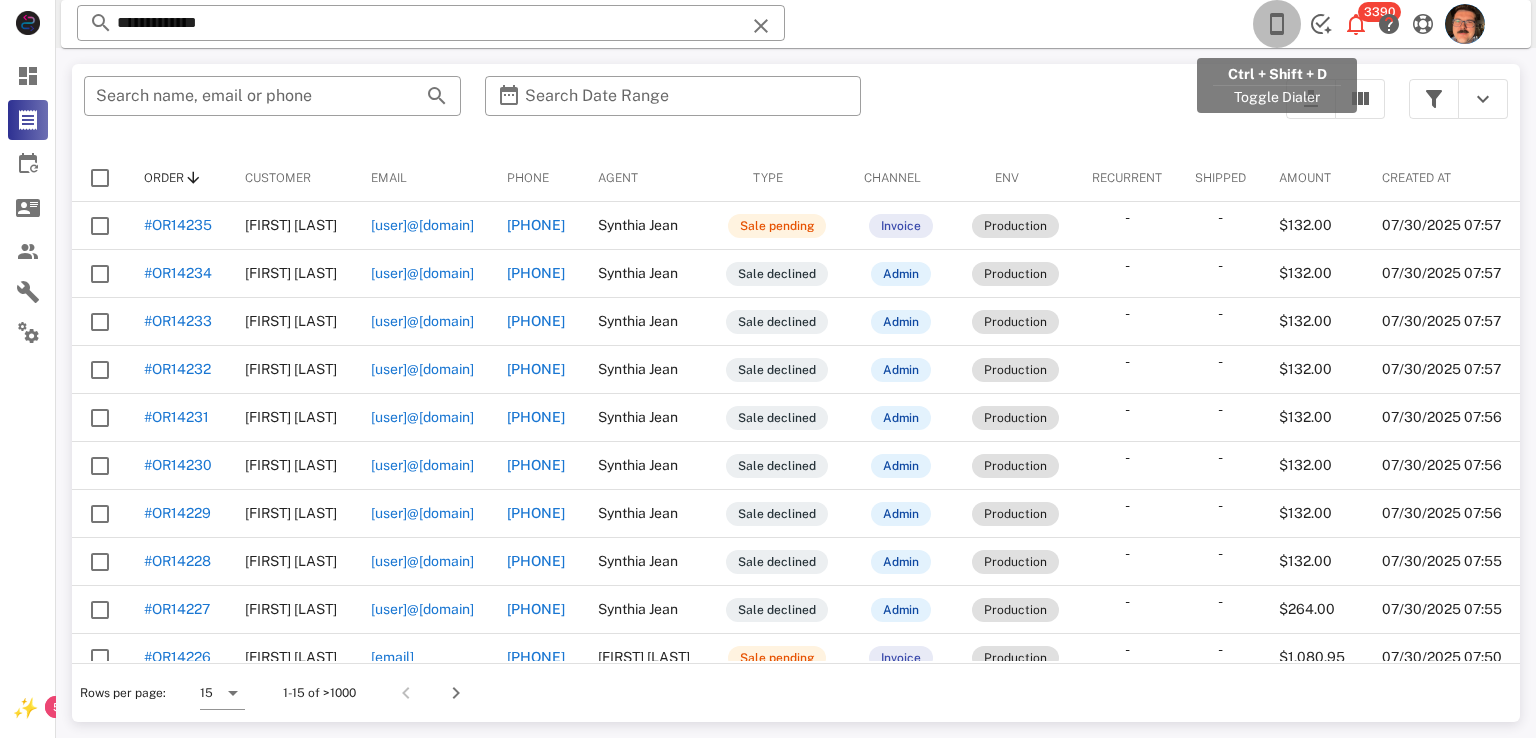 click at bounding box center (1277, 24) 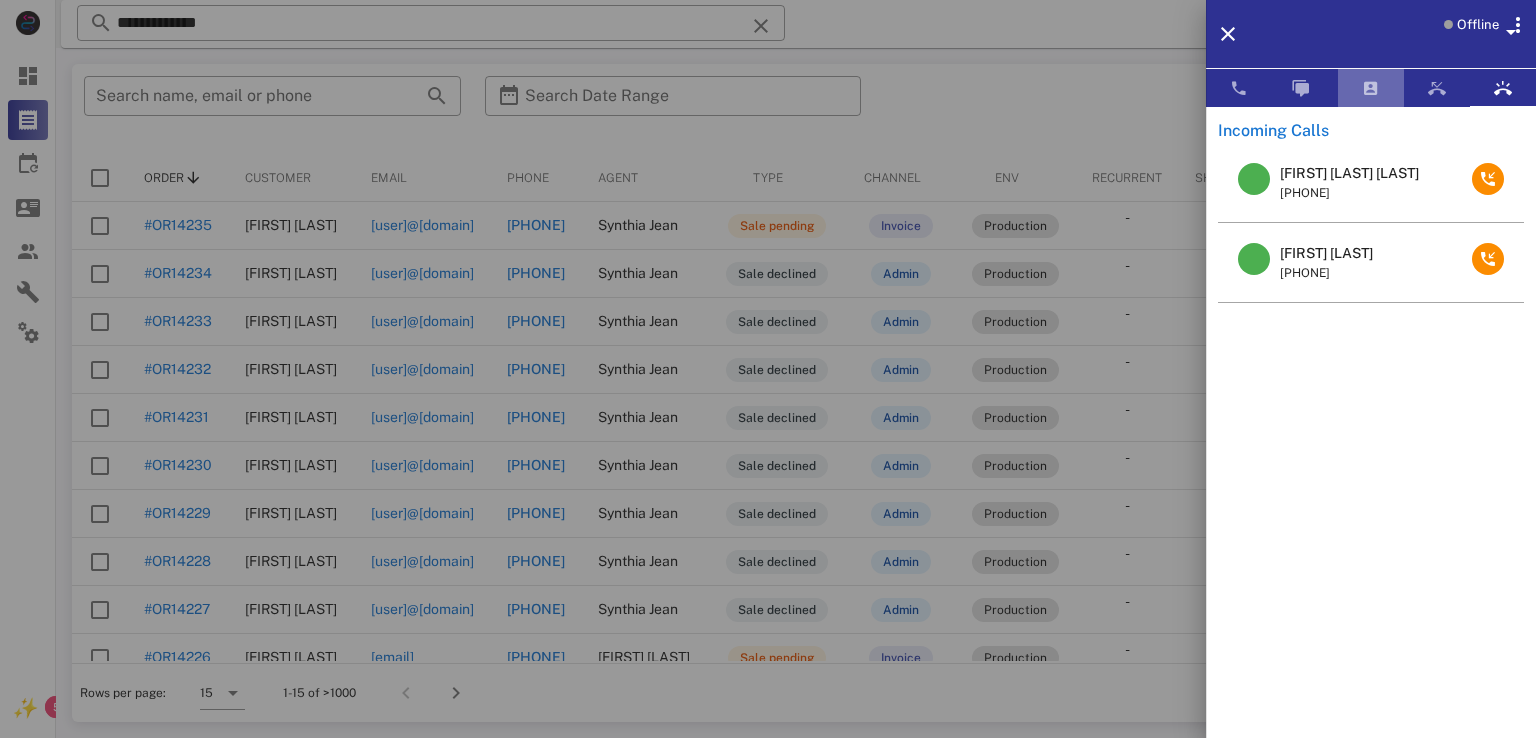 drag, startPoint x: 1380, startPoint y: 81, endPoint x: 1371, endPoint y: 121, distance: 41 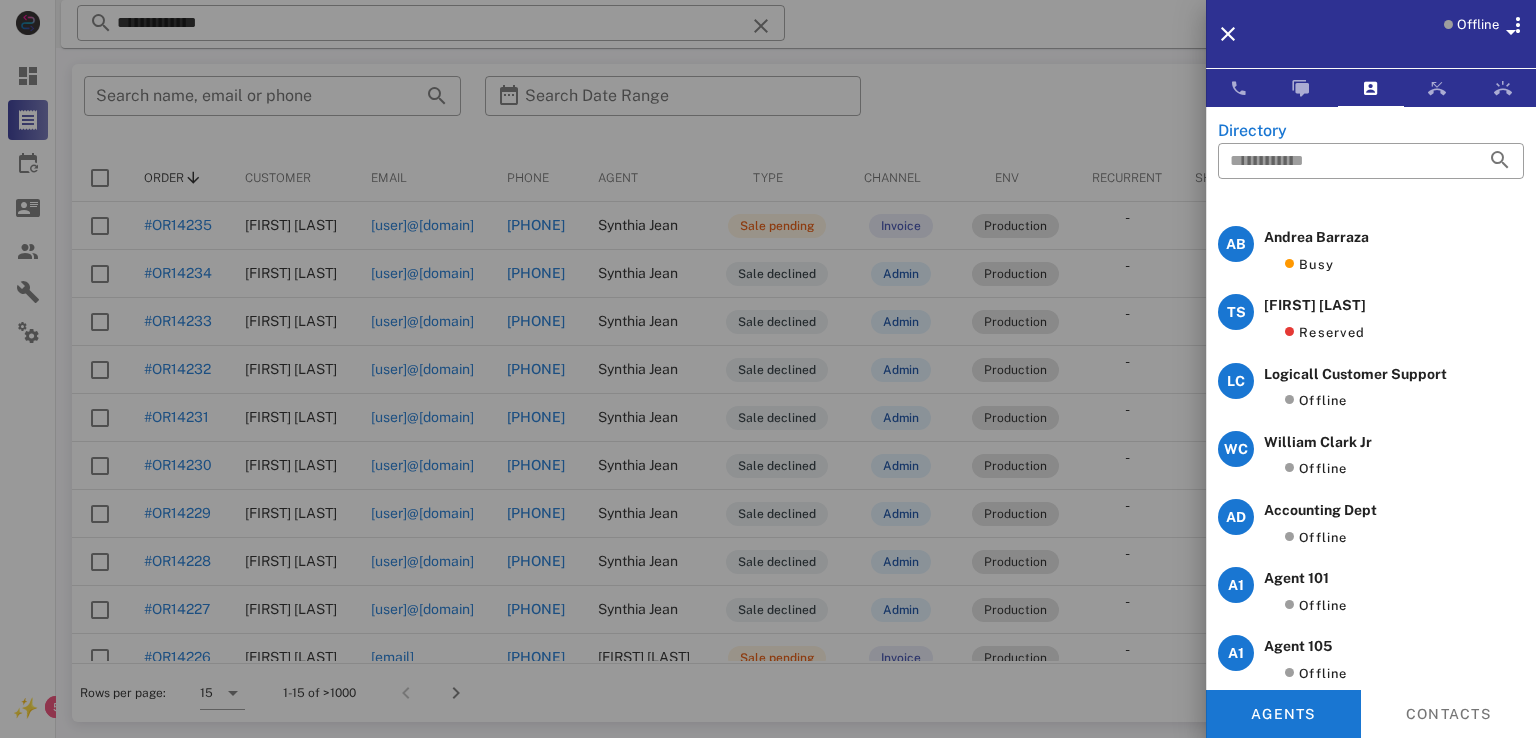 scroll, scrollTop: 200, scrollLeft: 0, axis: vertical 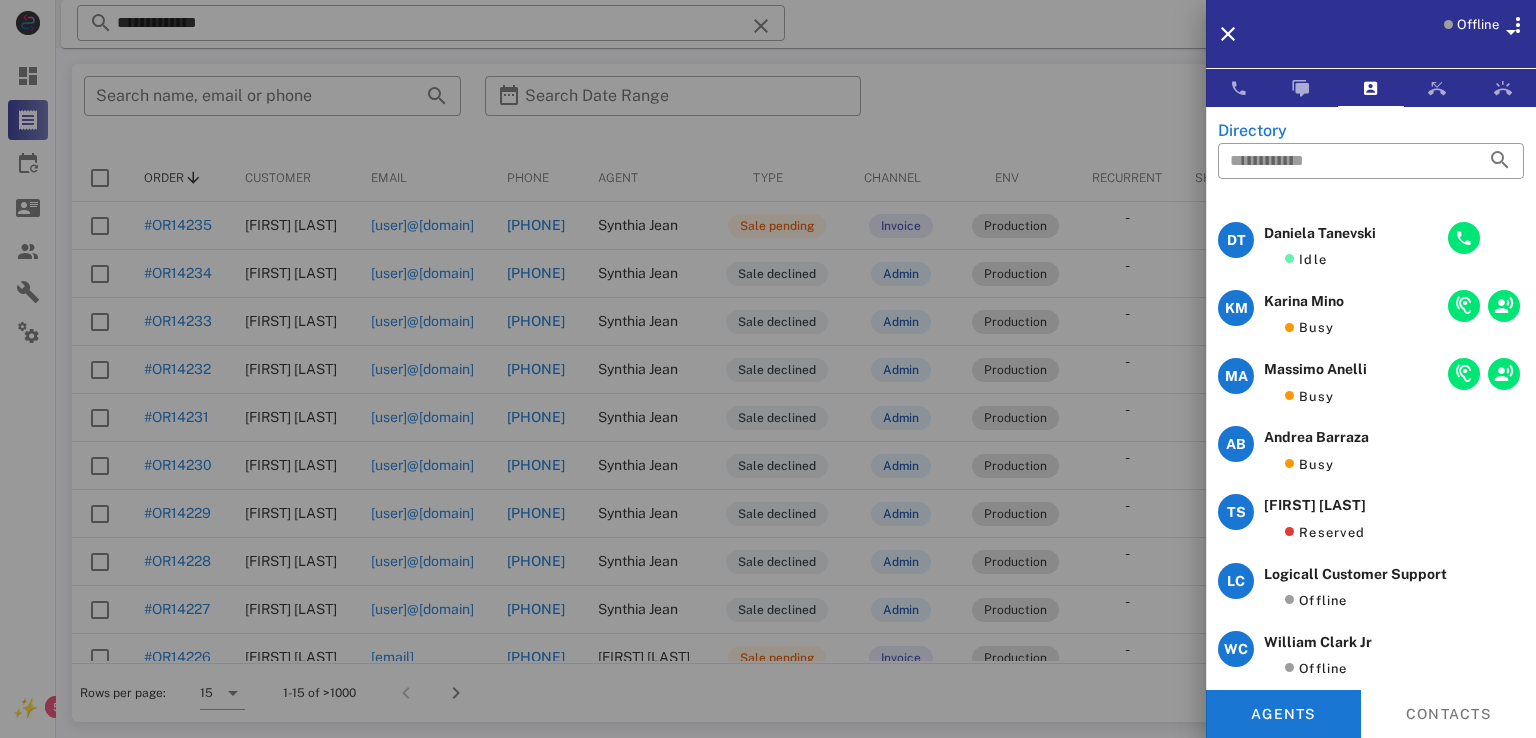 click at bounding box center [768, 369] 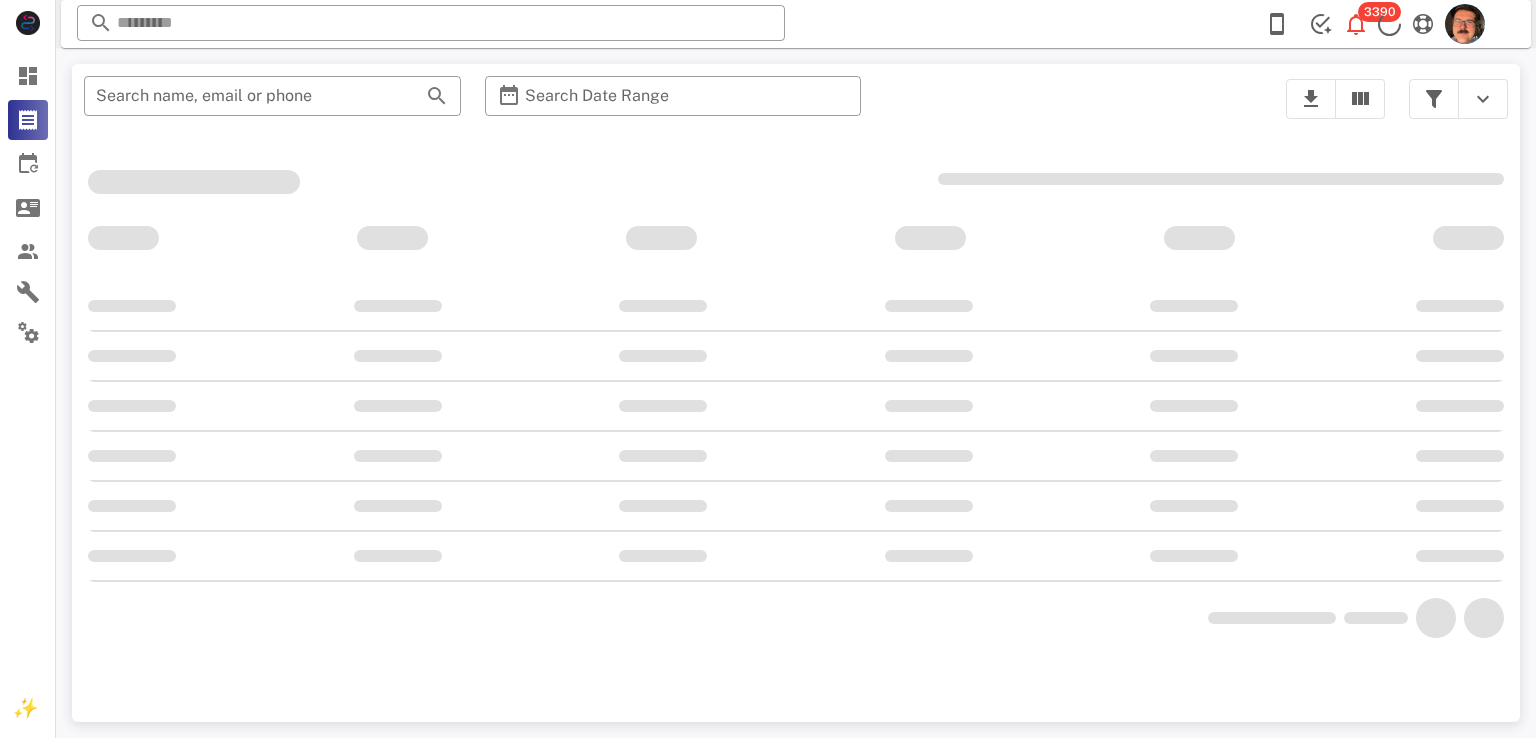 scroll, scrollTop: 0, scrollLeft: 0, axis: both 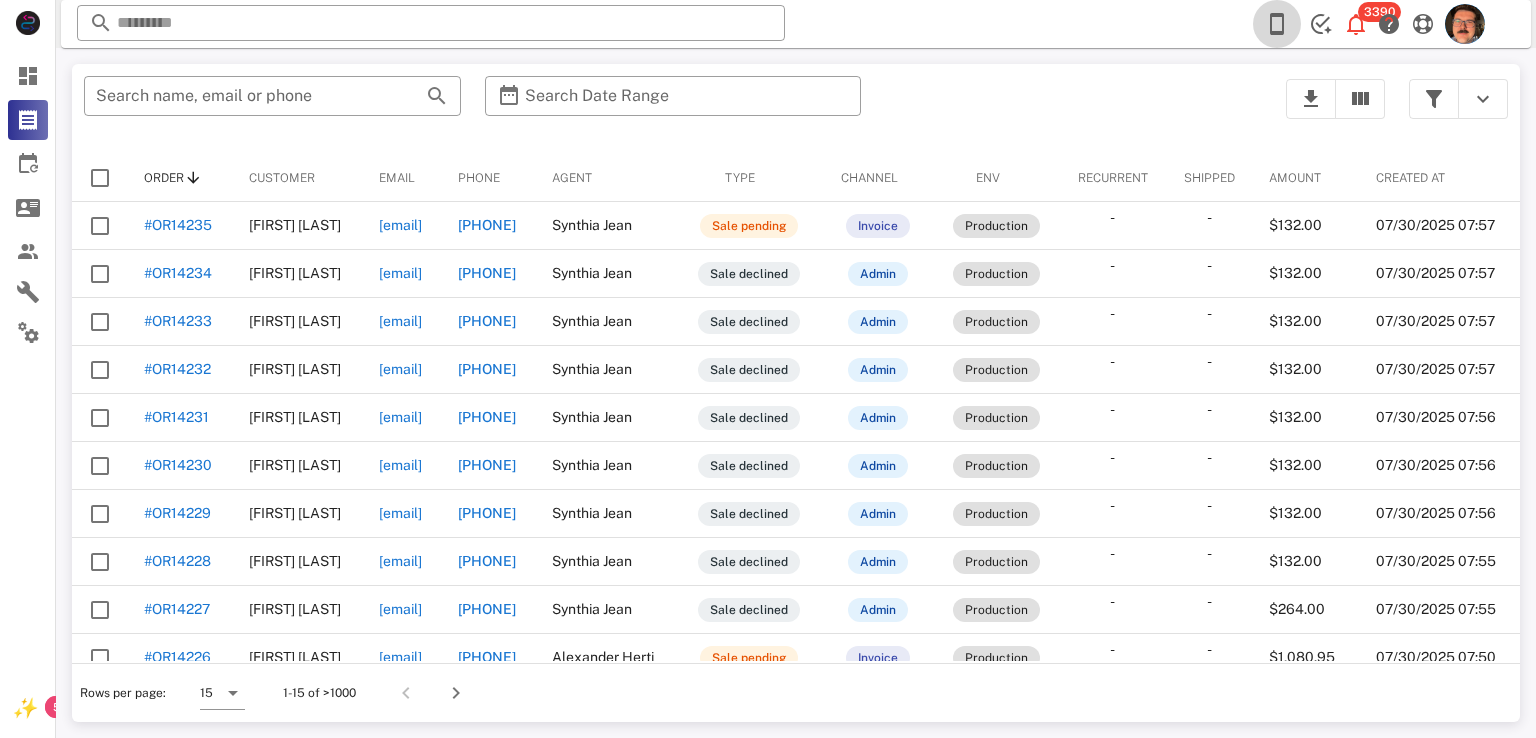 click at bounding box center (1277, 24) 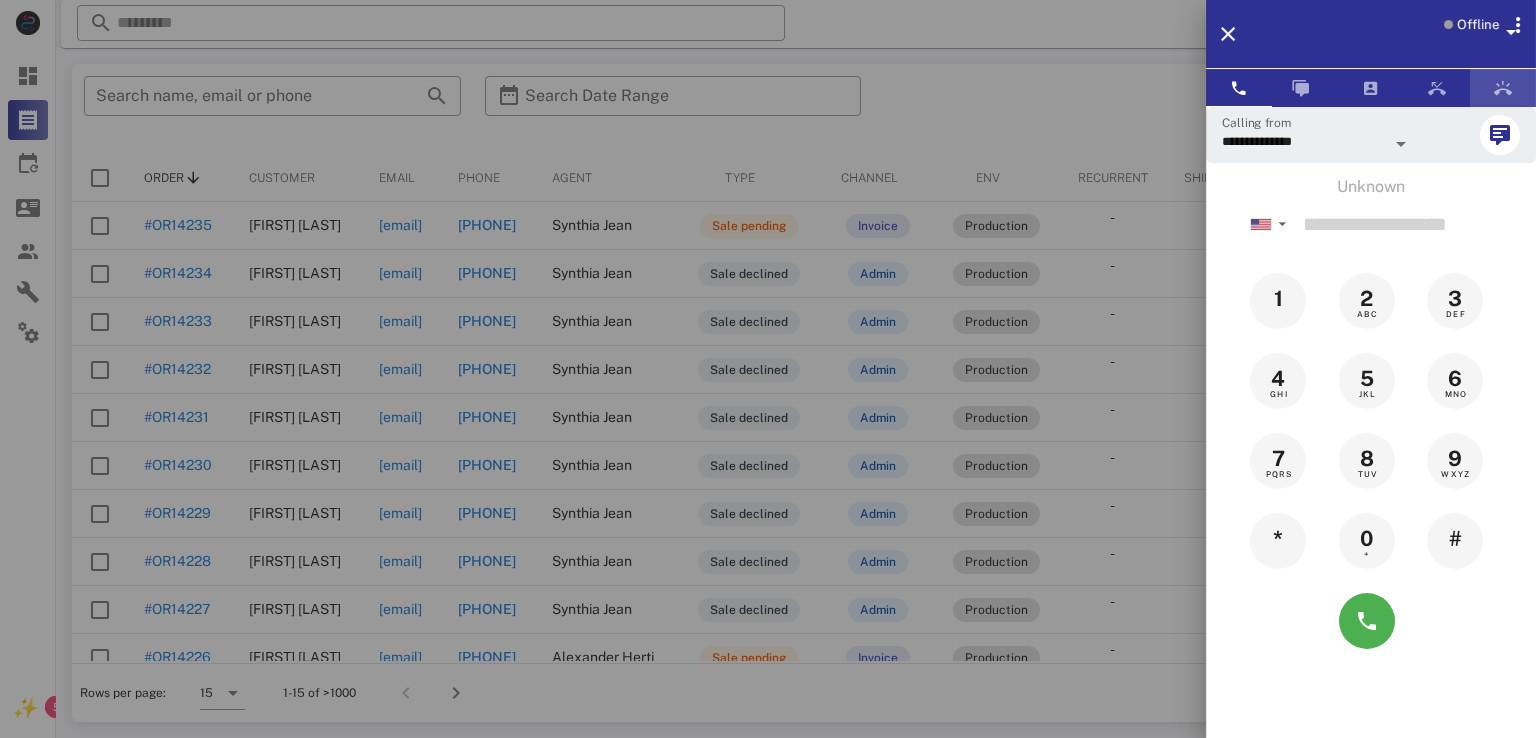 click at bounding box center (1503, 88) 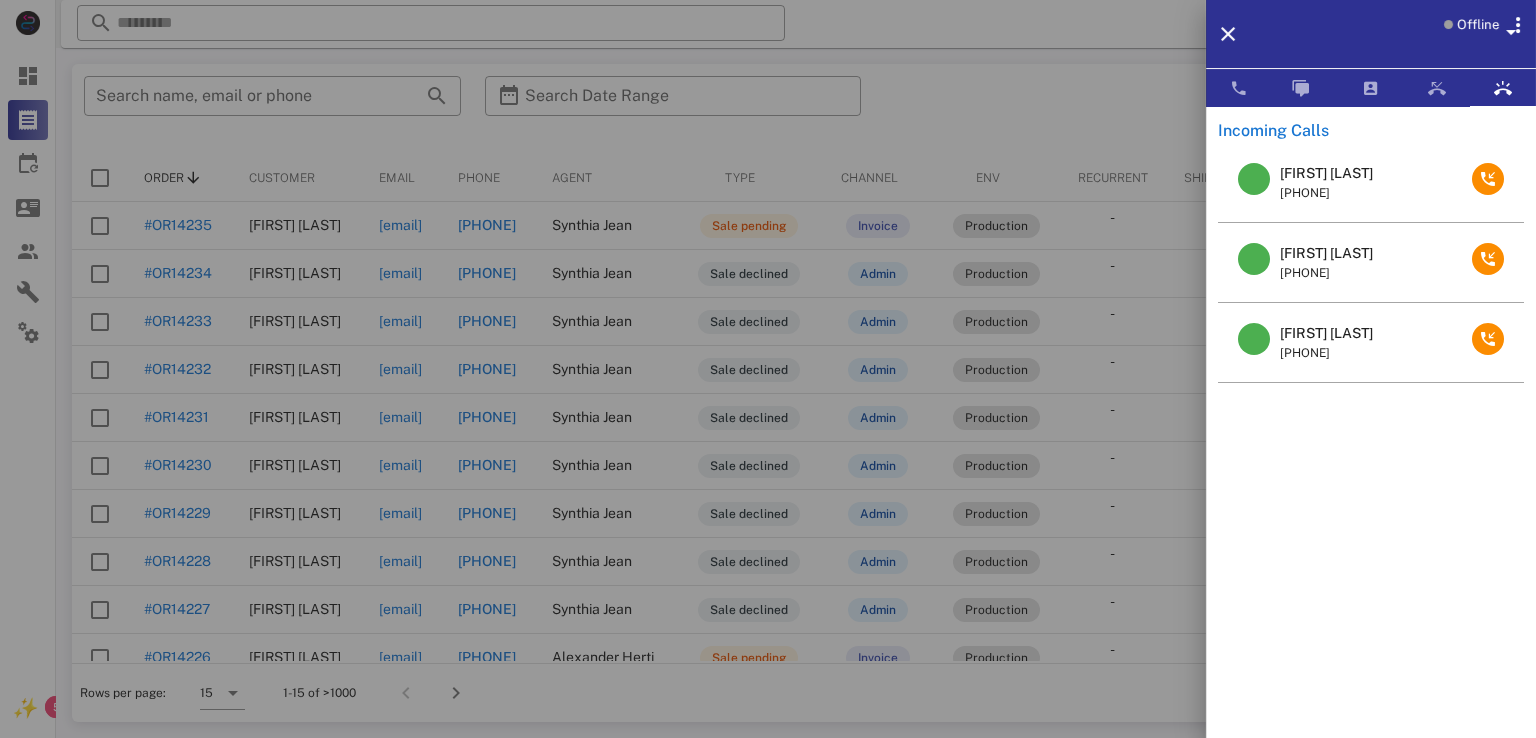 click on "Betty Reibson" at bounding box center (1326, 333) 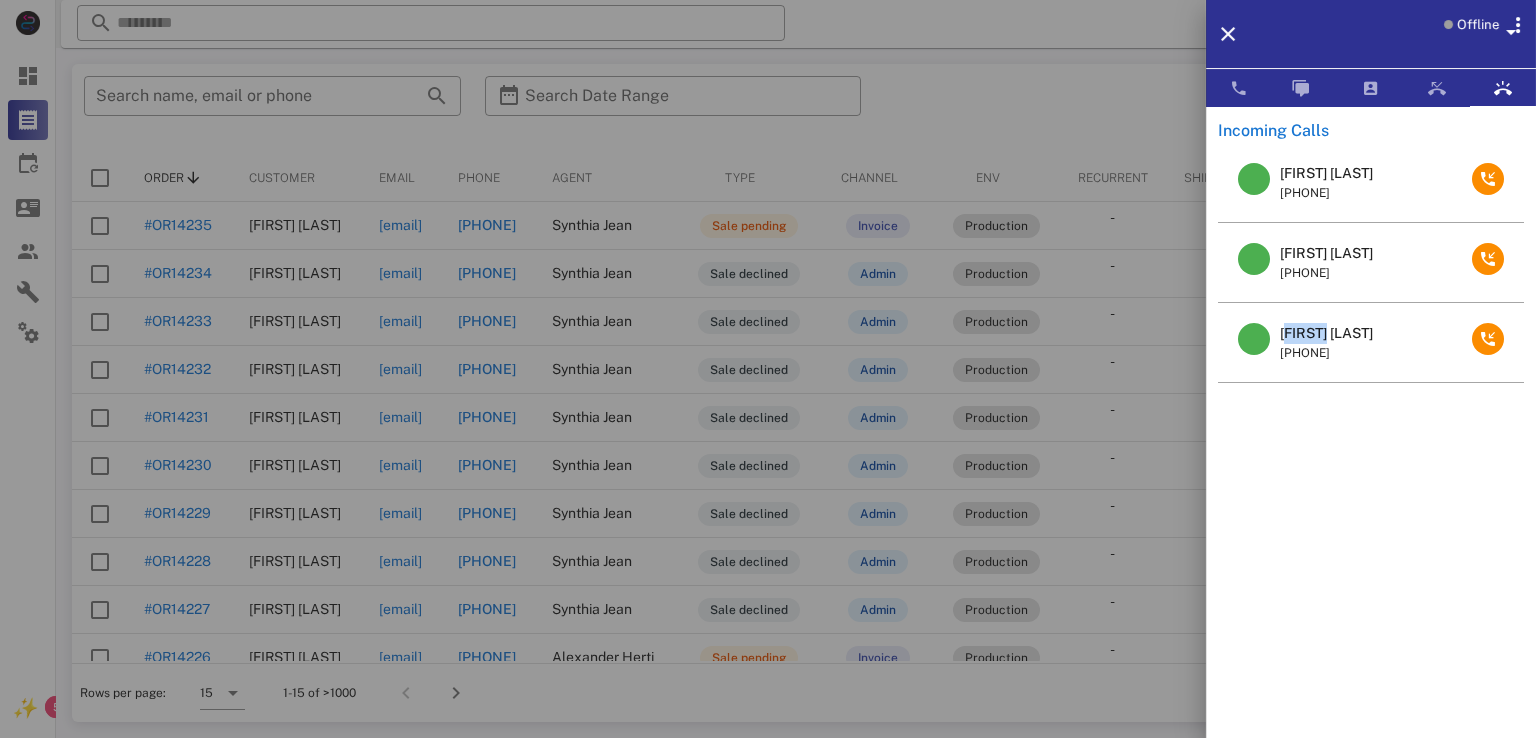 click on "Betty Reibson" at bounding box center (1326, 333) 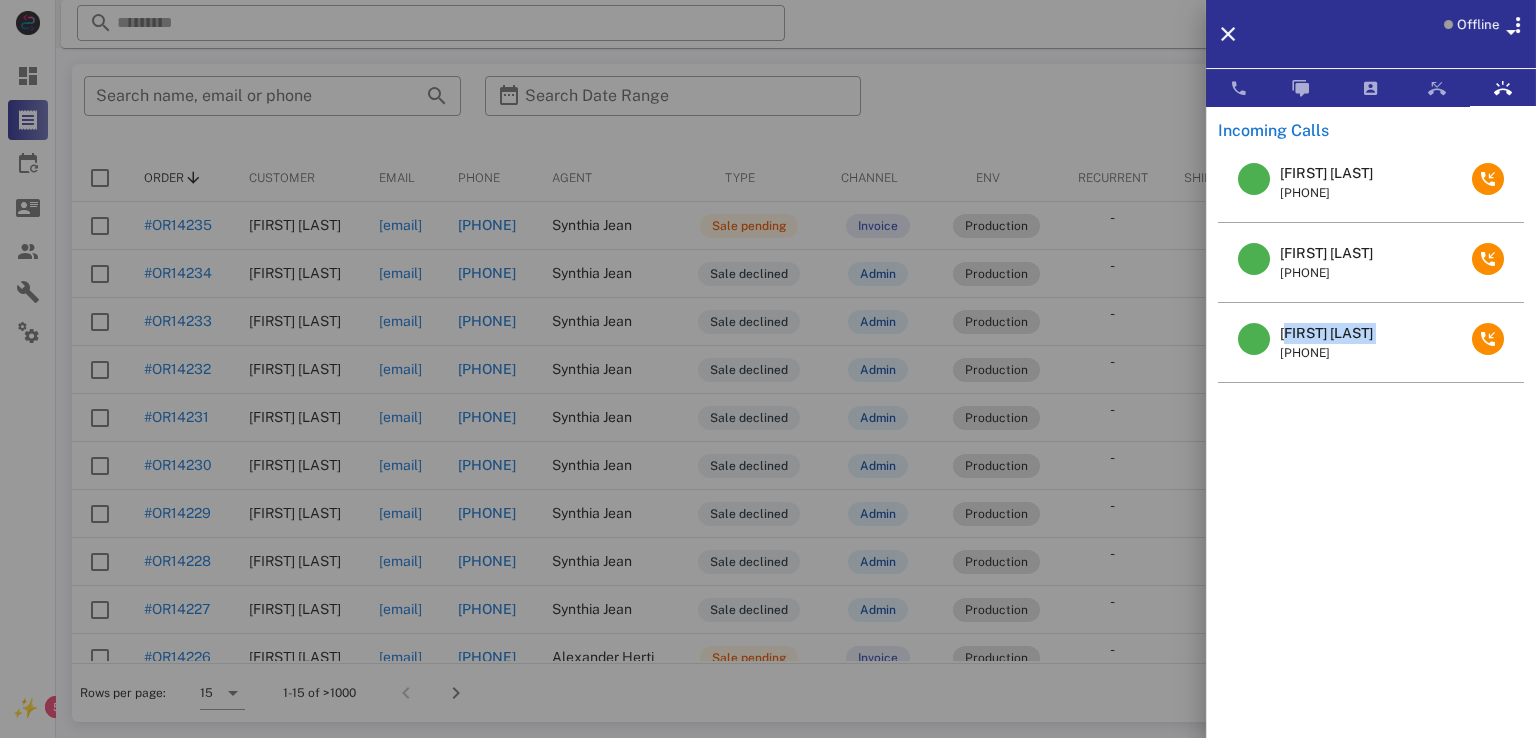 click on "Betty Reibson" at bounding box center (1326, 333) 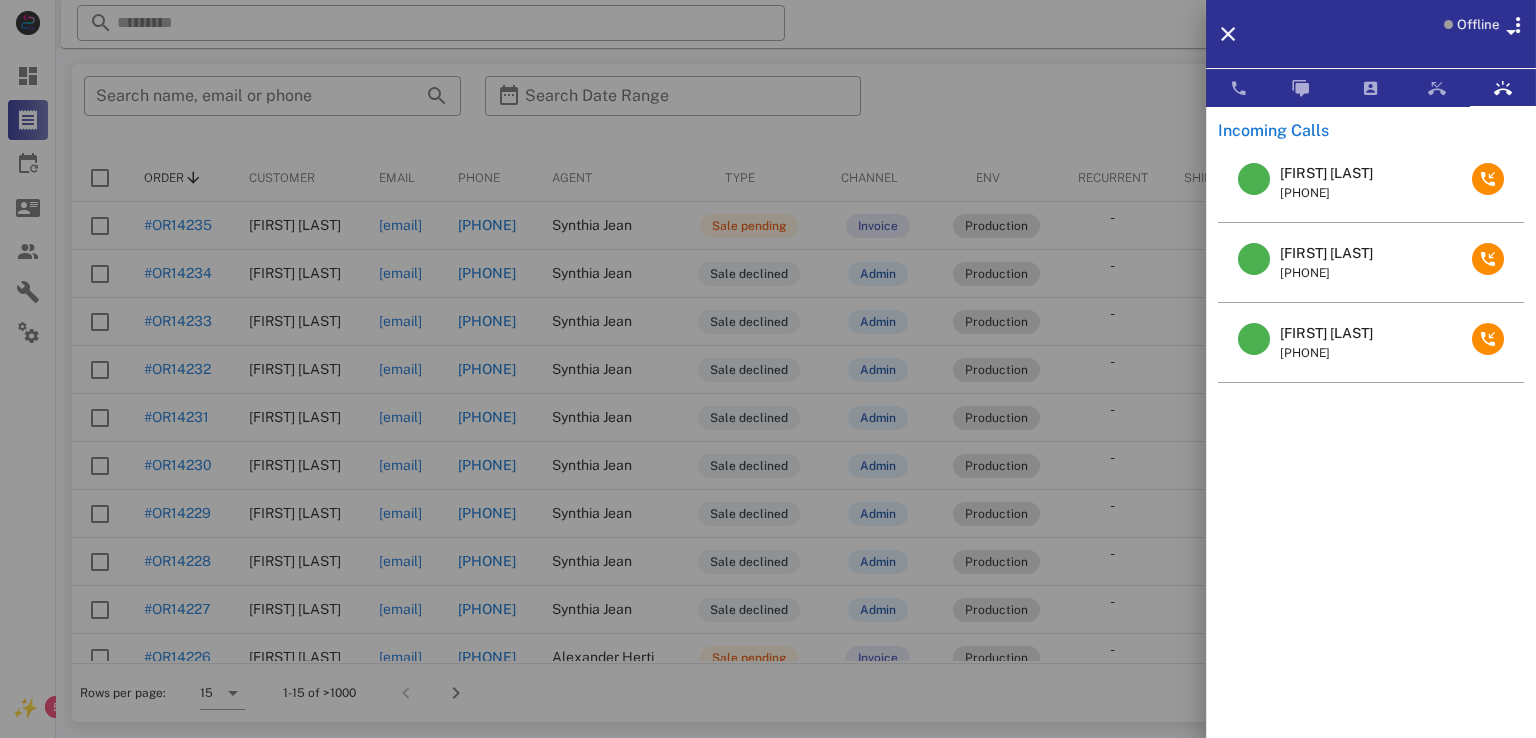 click at bounding box center [768, 369] 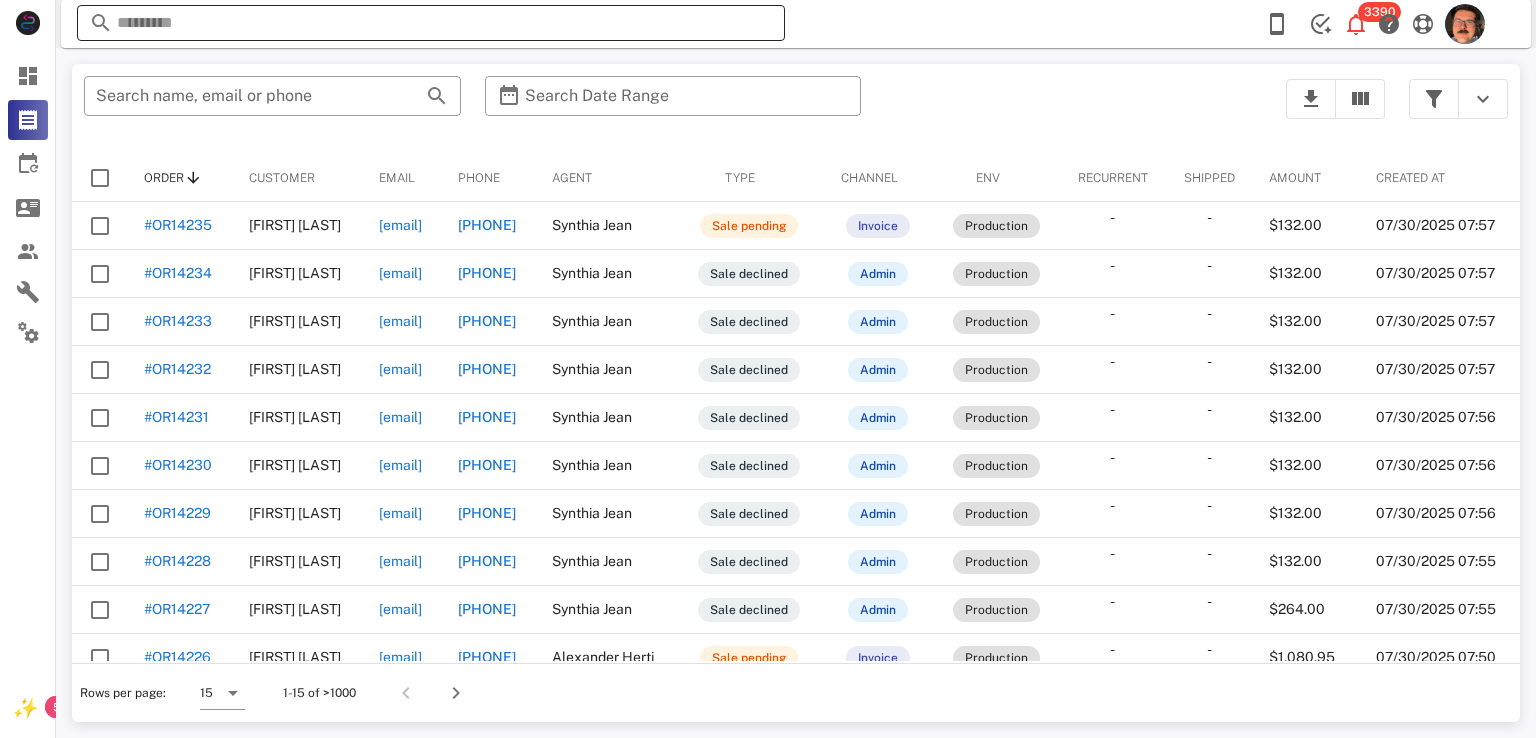 click at bounding box center (431, 23) 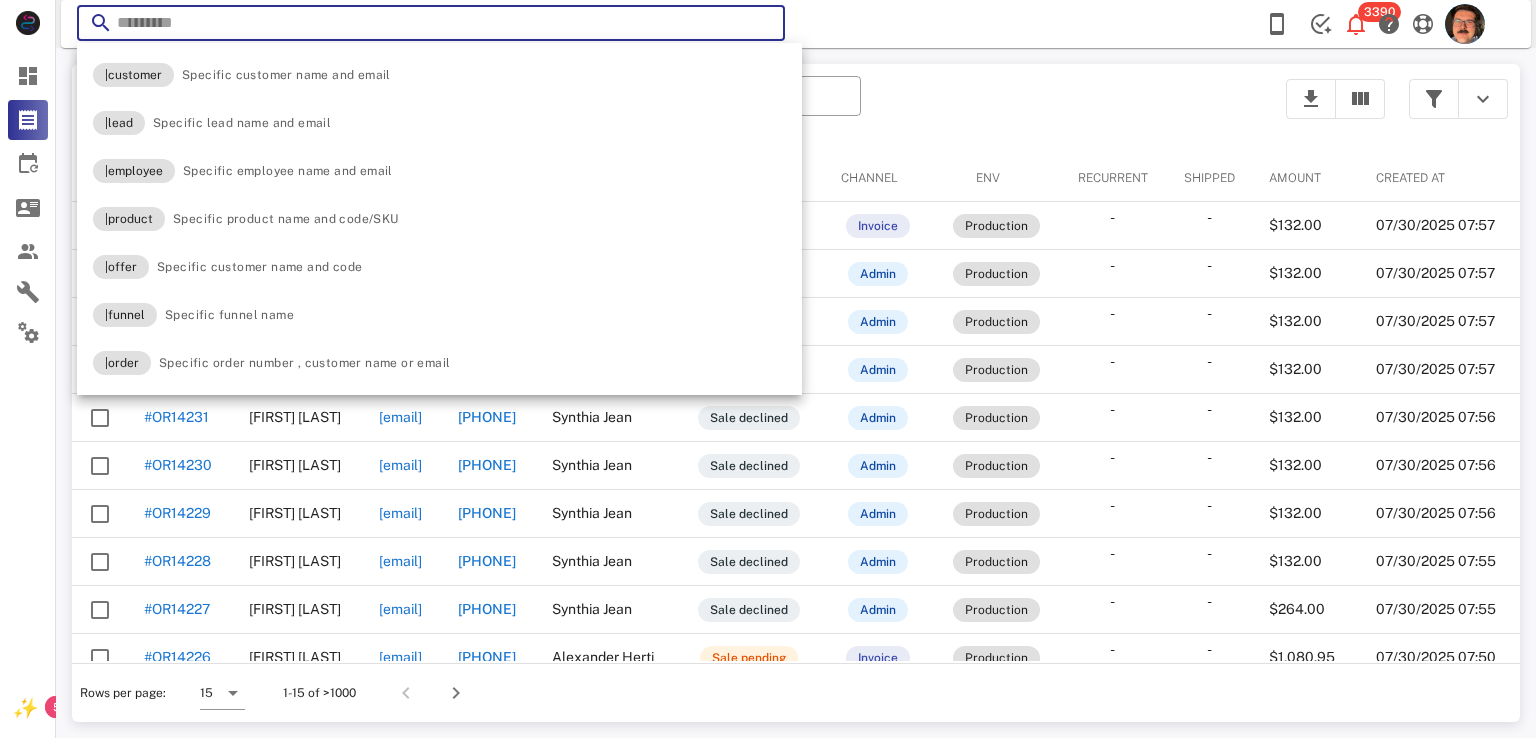 paste on "**********" 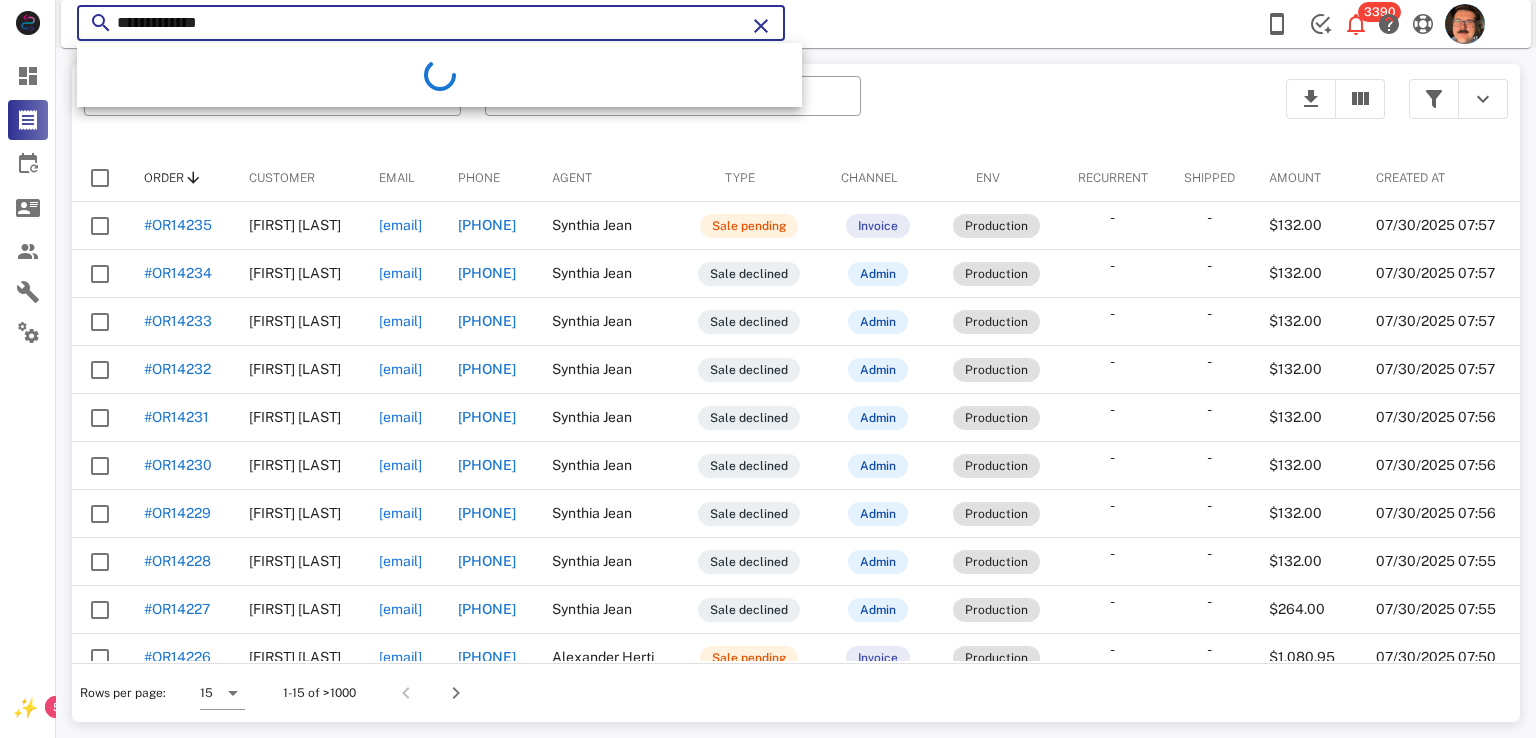 type on "**********" 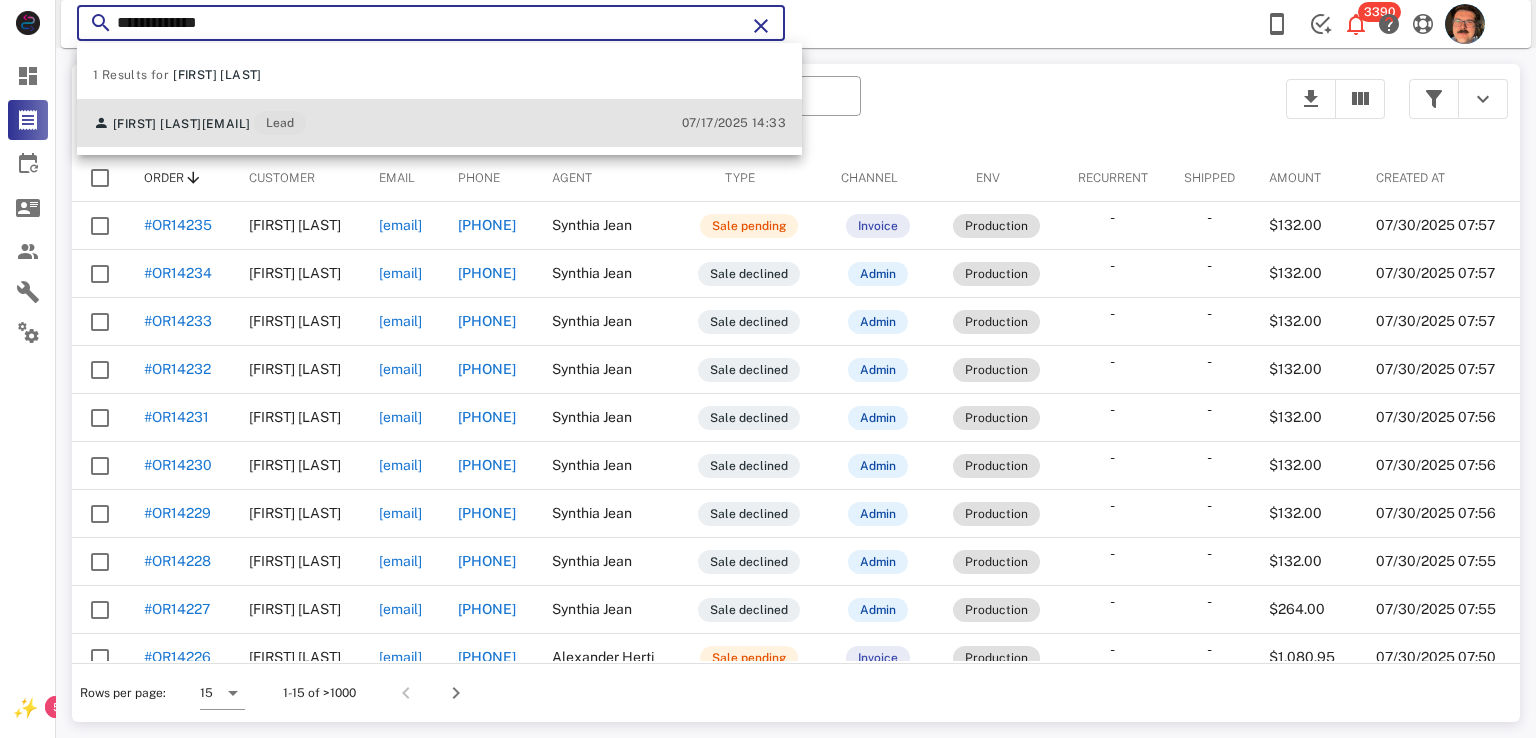 click on "Betty Reibson   bettyreibson@gmail.com   Lead   07/17/2025 14:33" at bounding box center [439, 123] 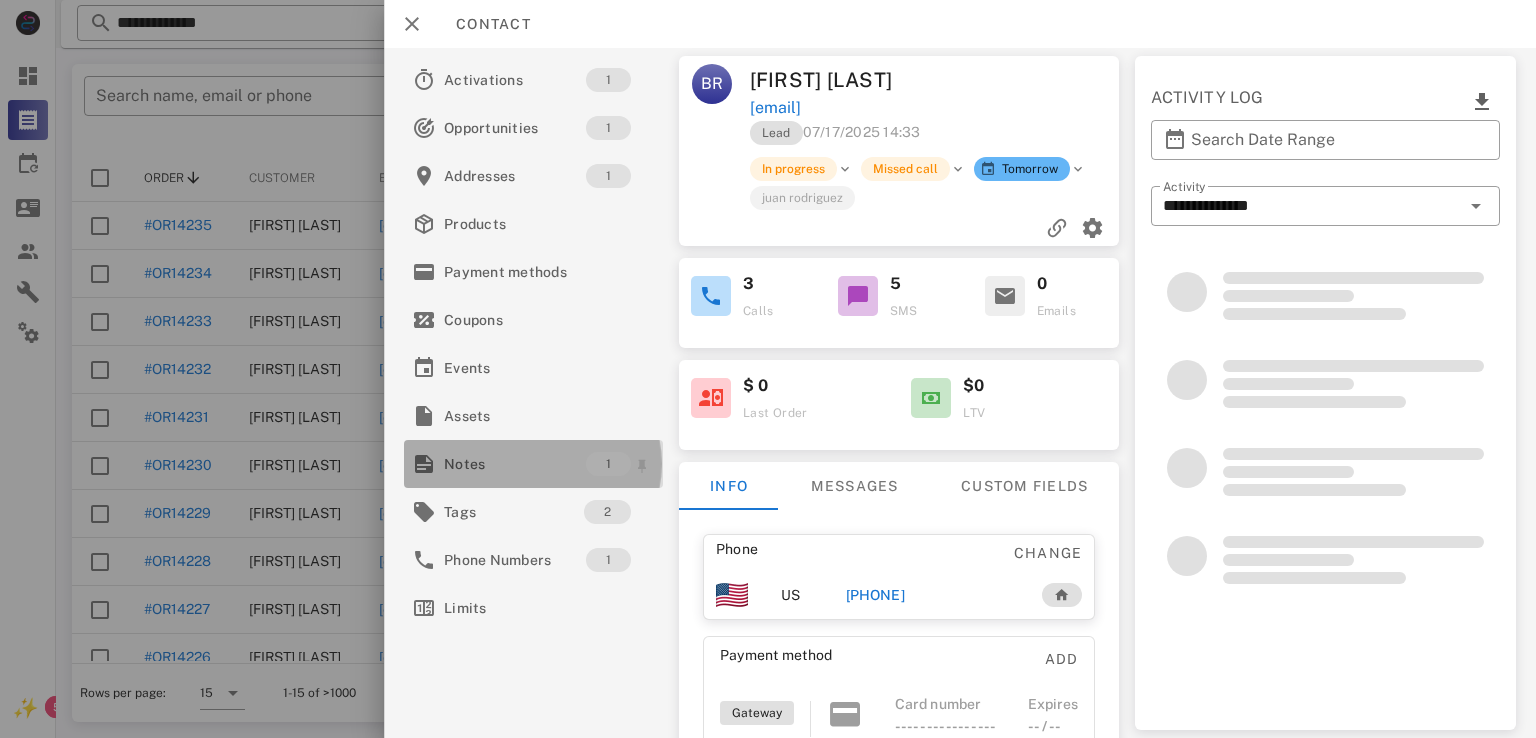 click on "Notes" at bounding box center (515, 464) 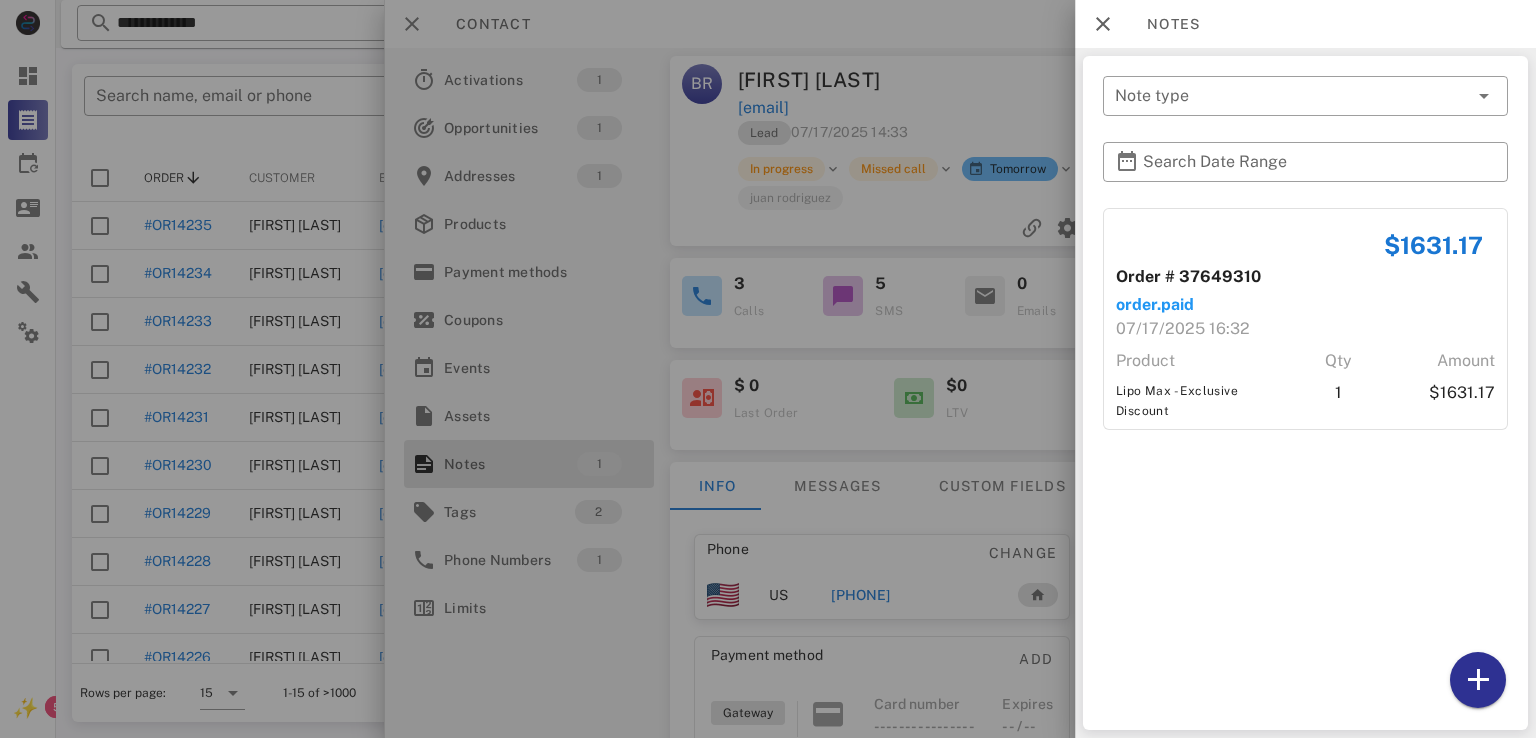 click at bounding box center [768, 369] 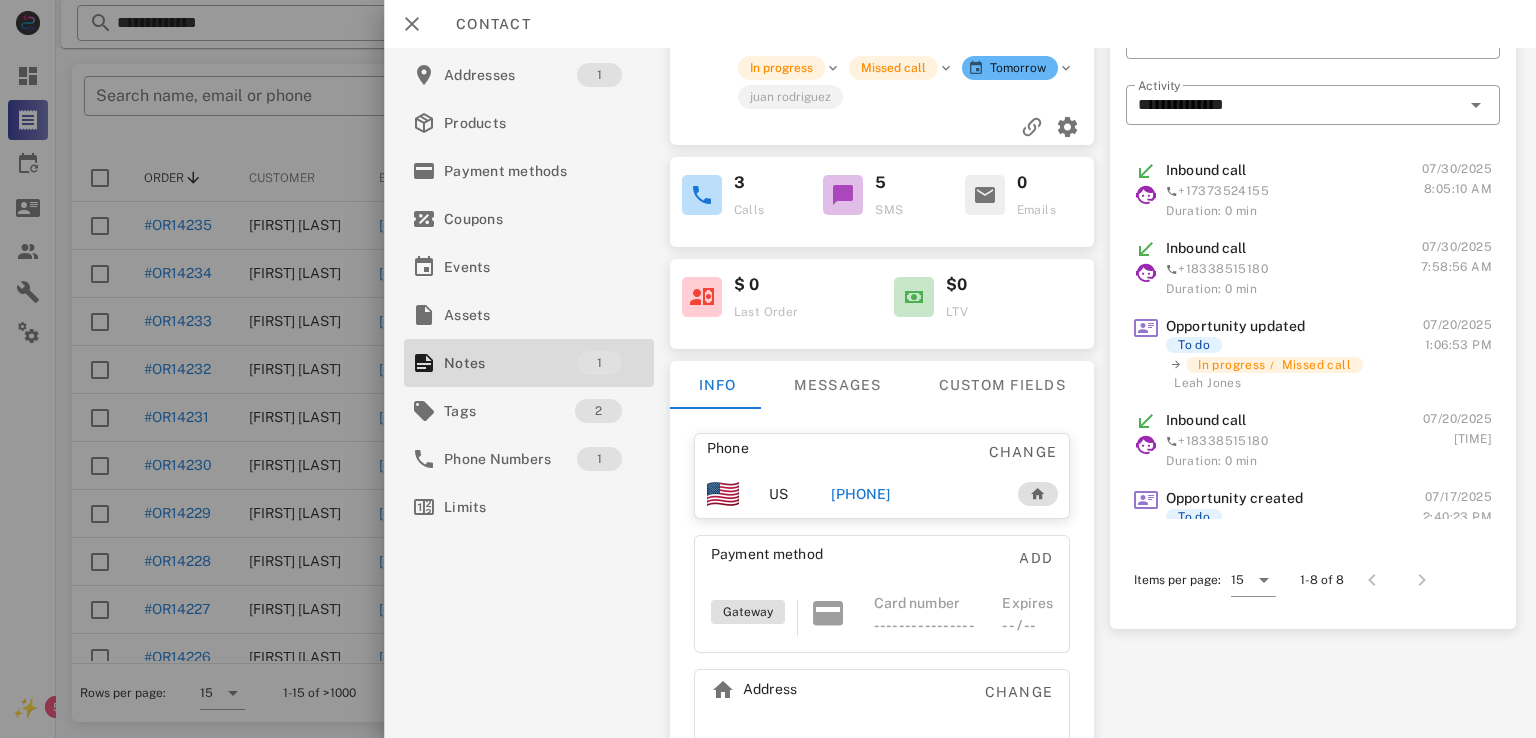 scroll, scrollTop: 184, scrollLeft: 0, axis: vertical 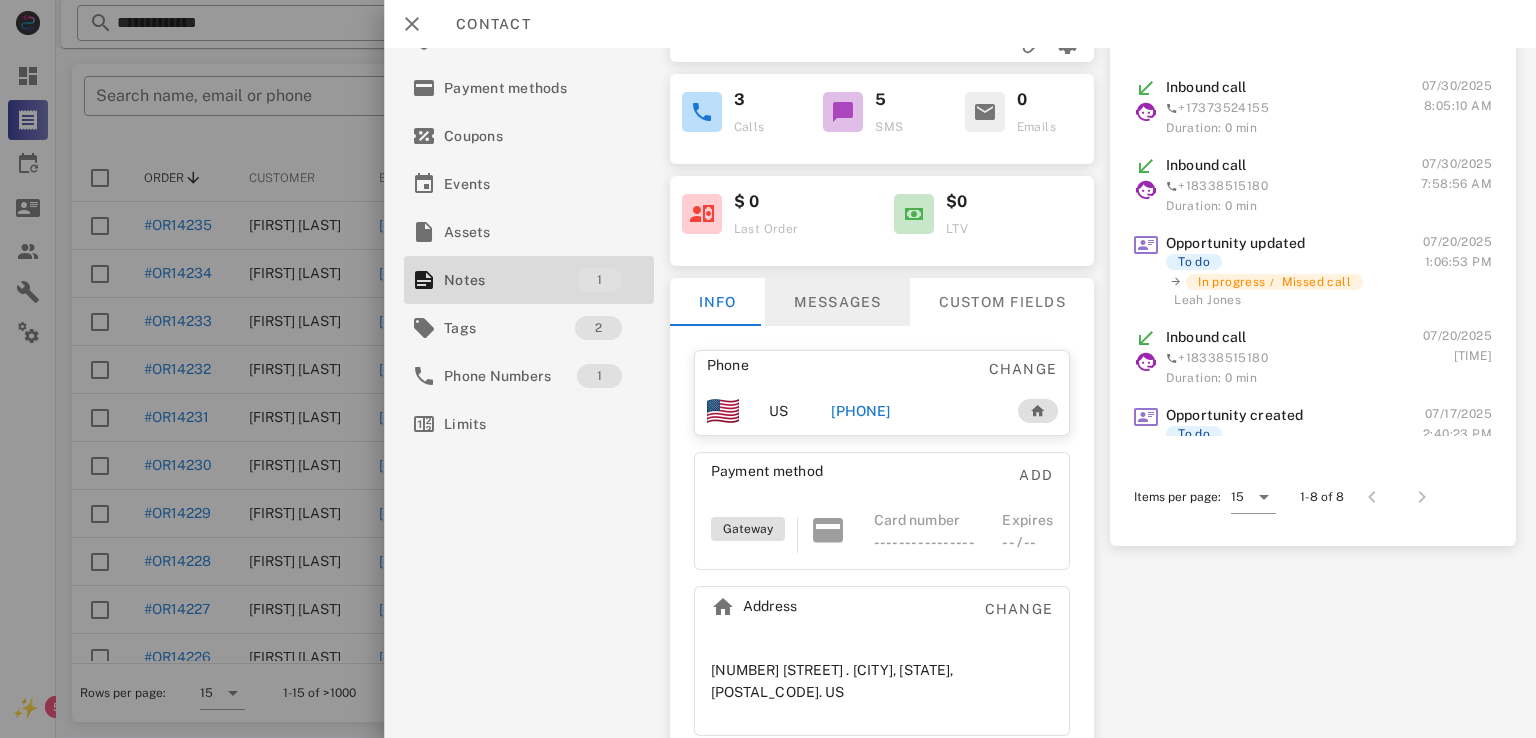 click on "Messages" at bounding box center [837, 302] 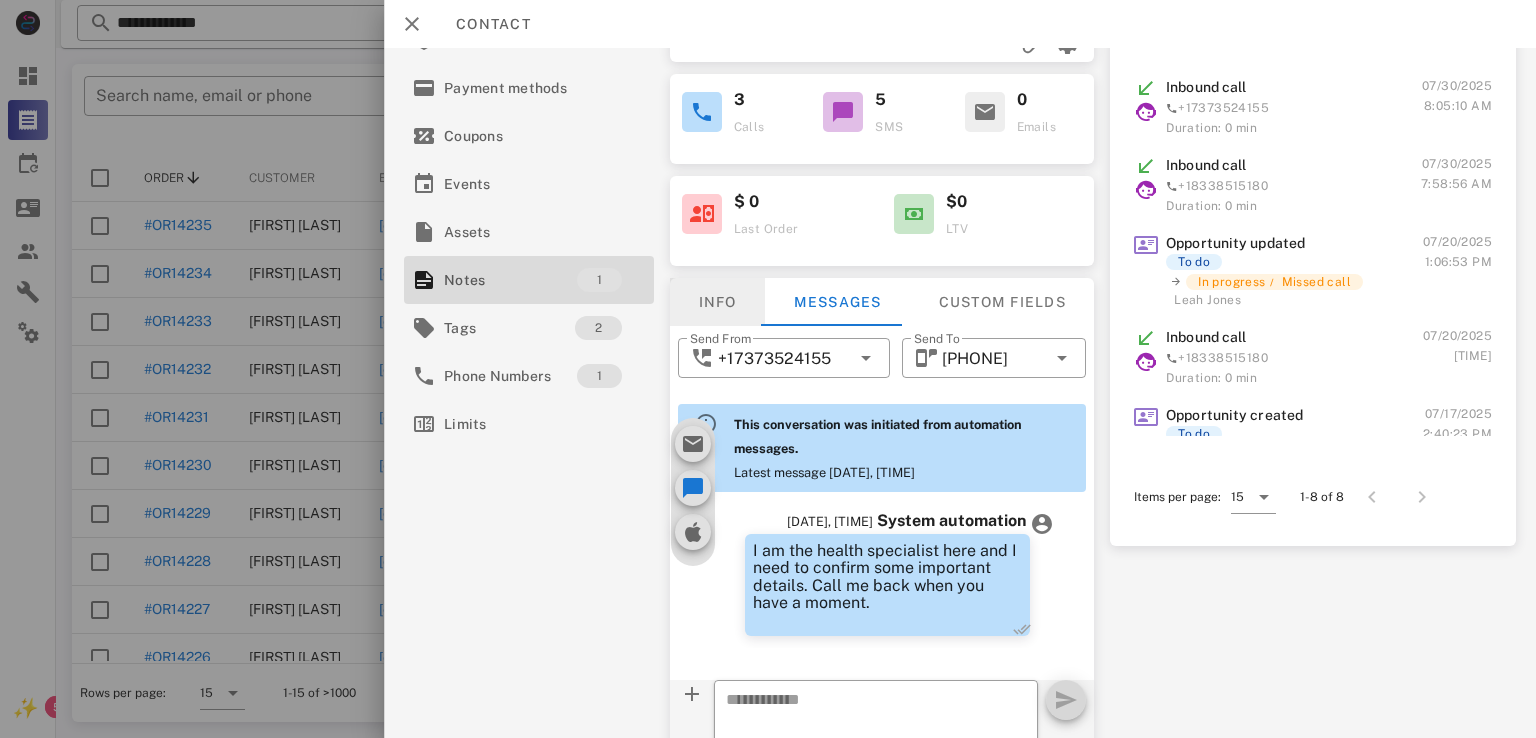 click on "Info" at bounding box center (717, 302) 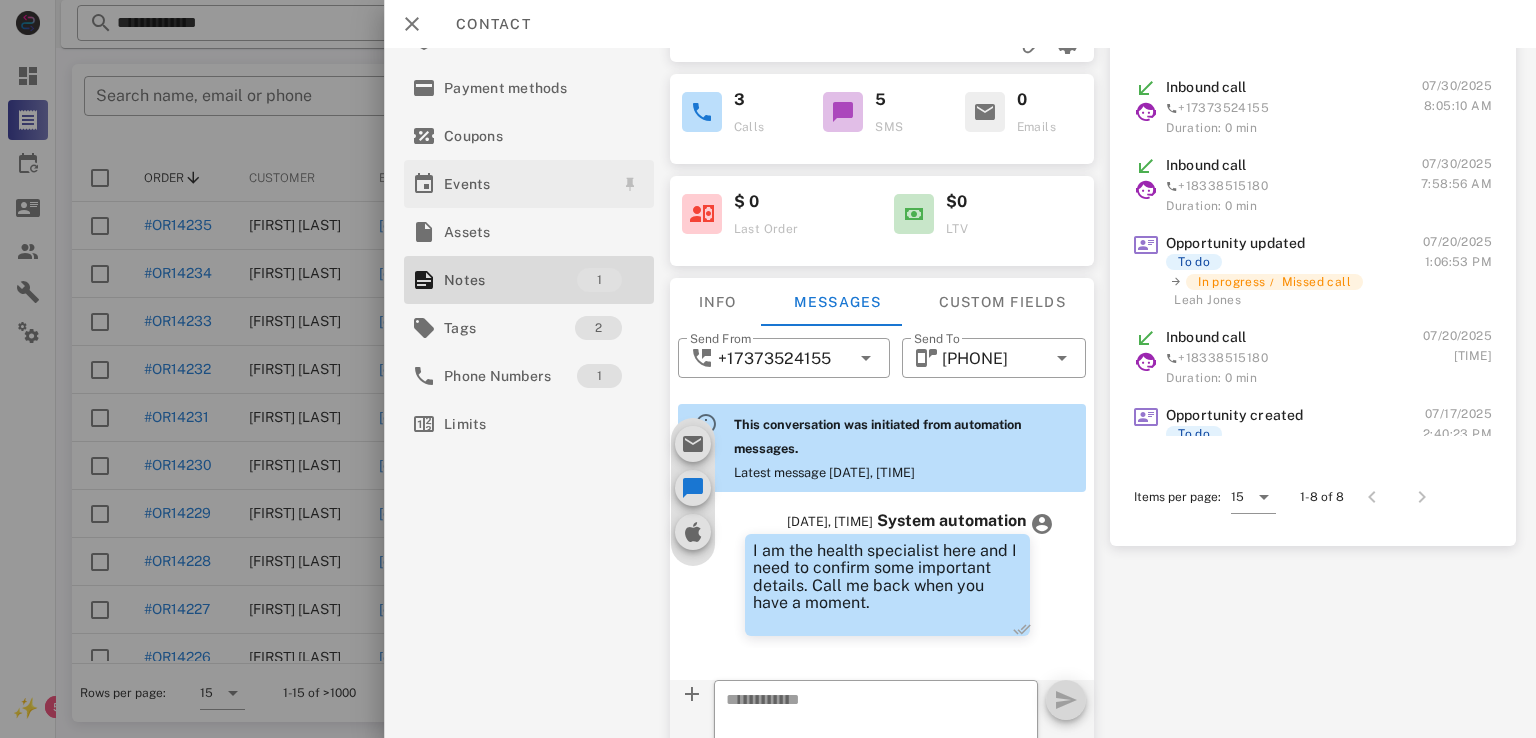scroll, scrollTop: 661, scrollLeft: 0, axis: vertical 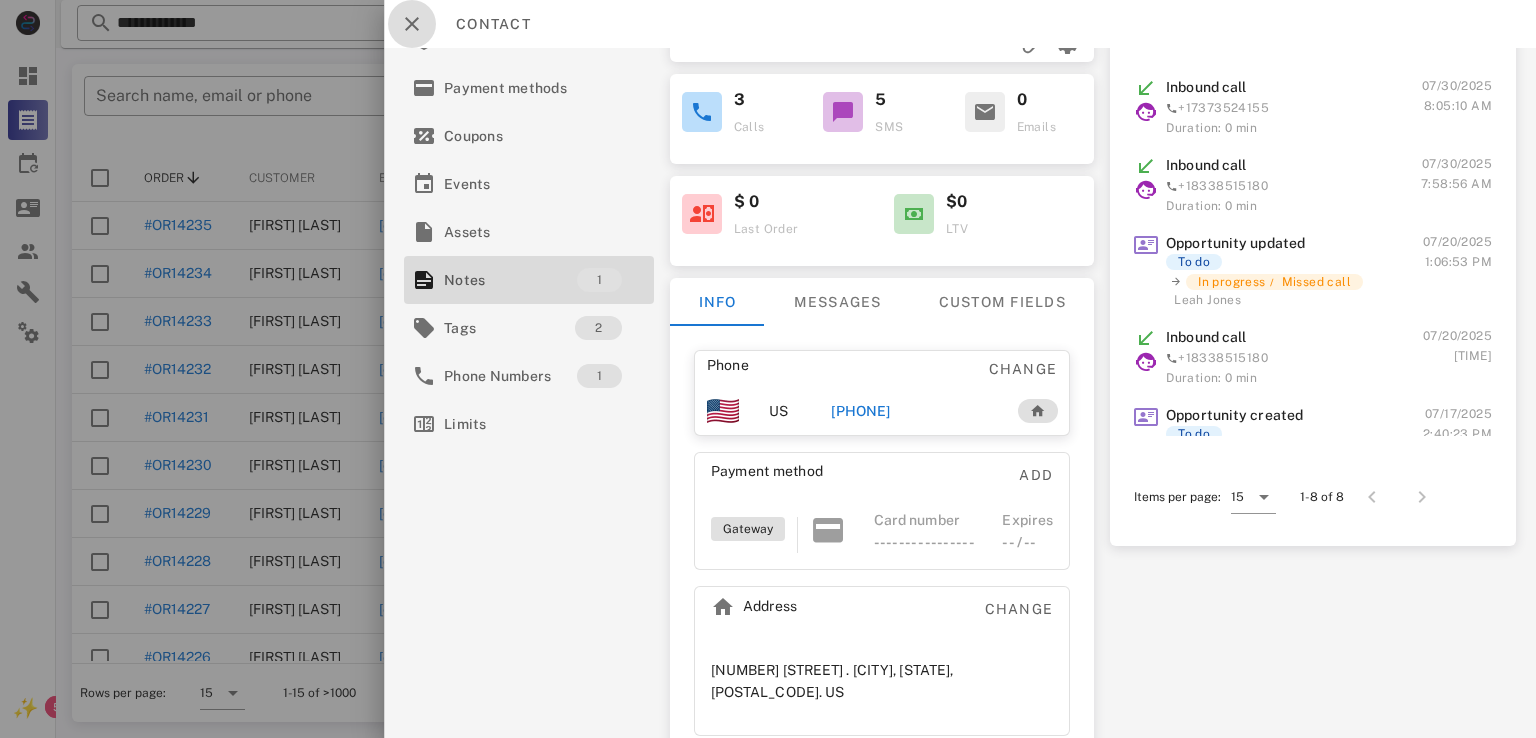 click at bounding box center (412, 24) 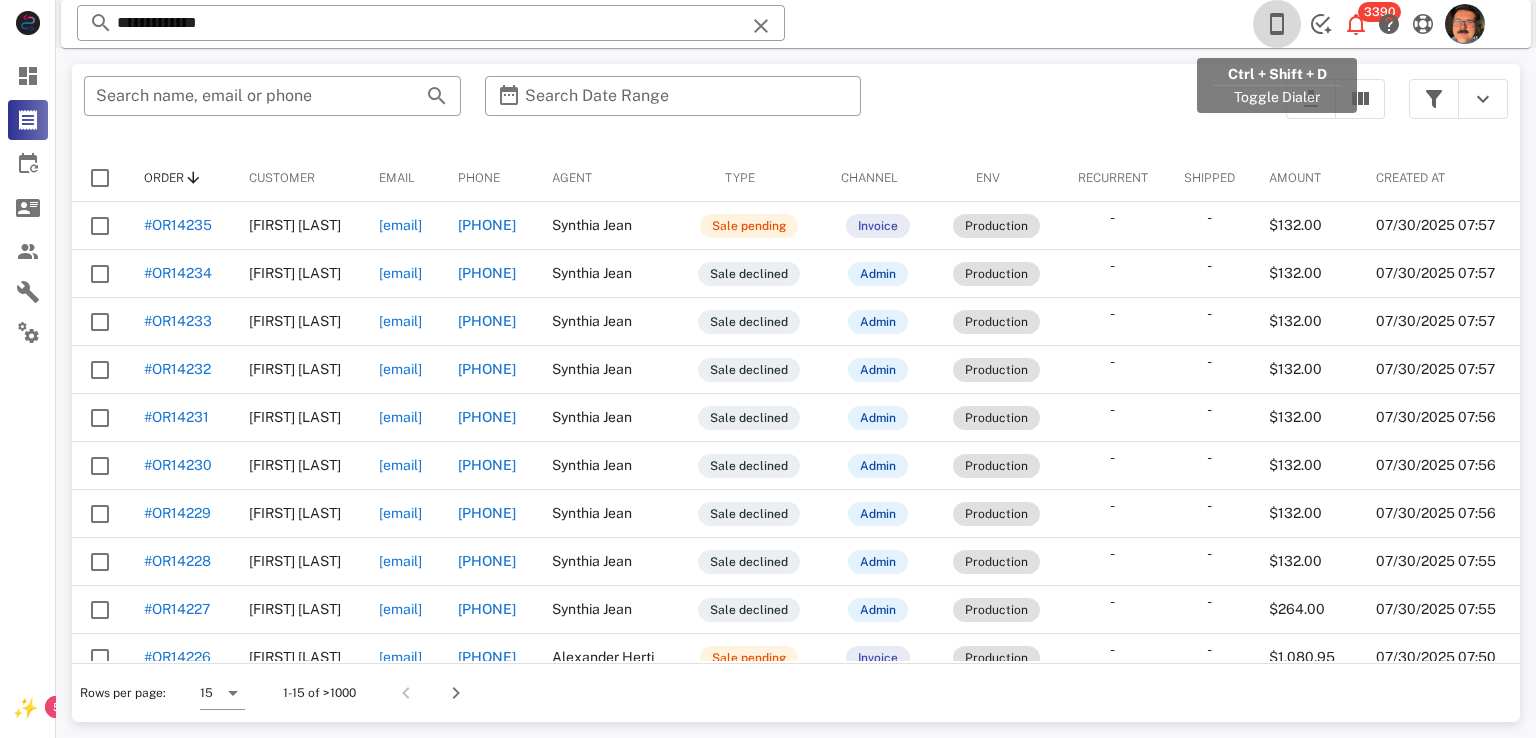 click at bounding box center [1277, 24] 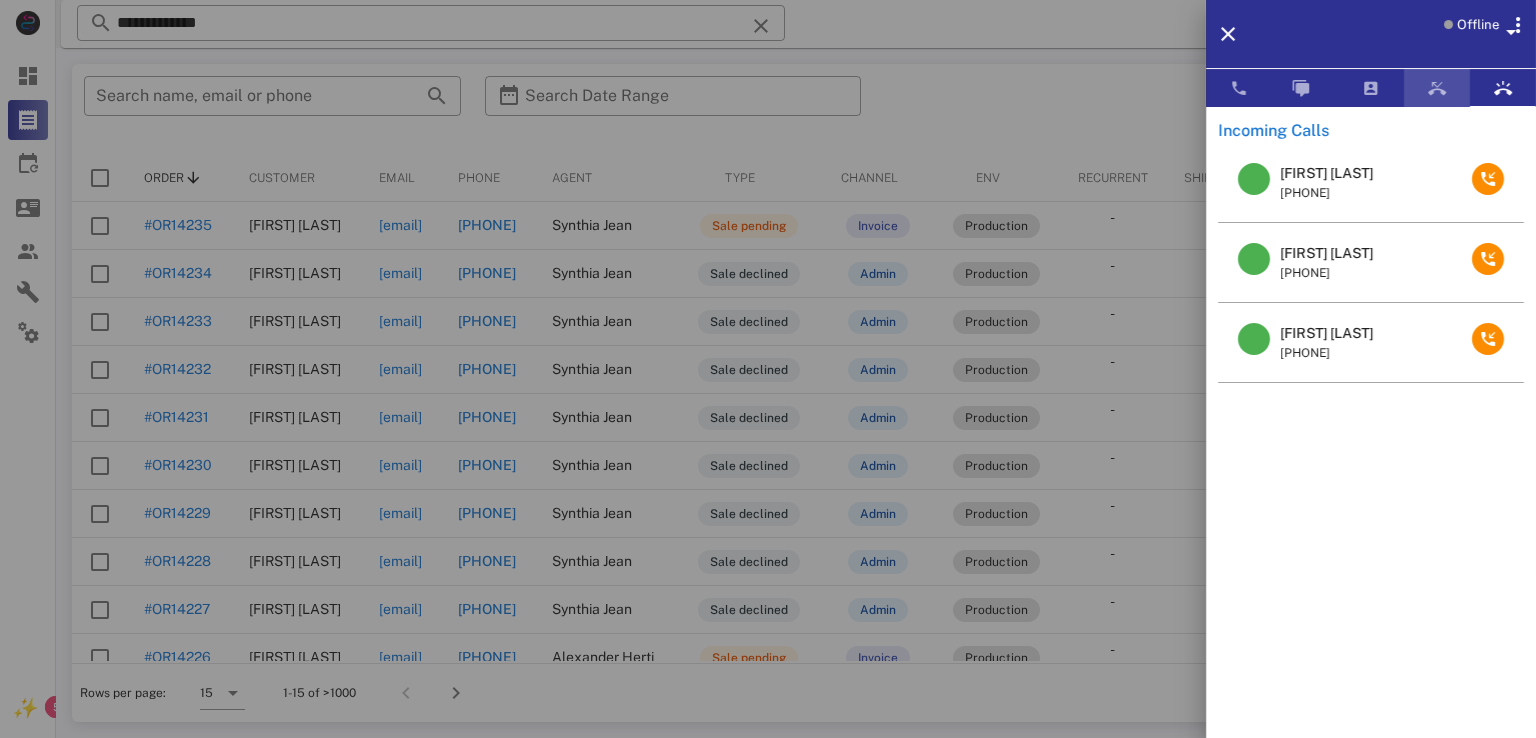 click at bounding box center [1437, 88] 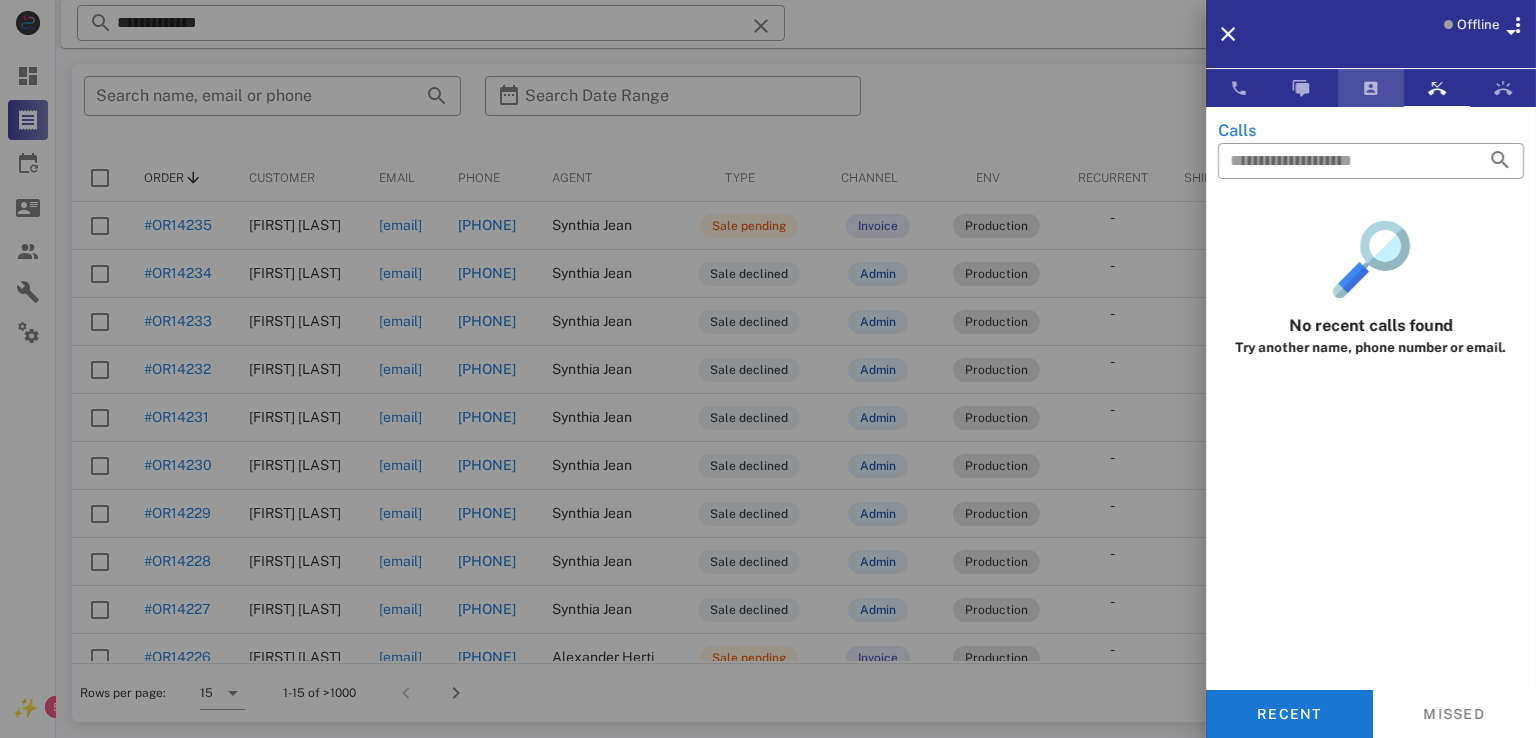 click at bounding box center (1371, 88) 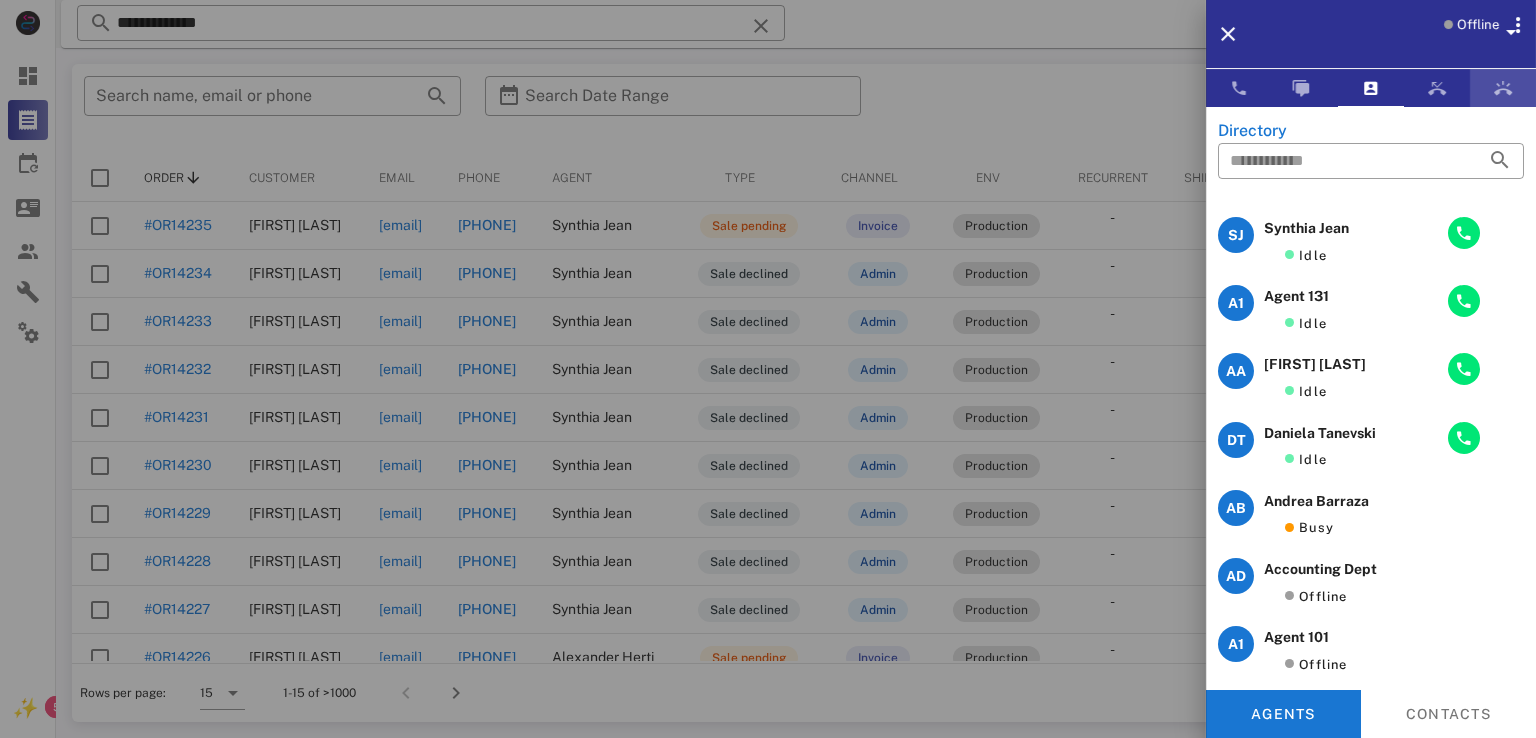 click at bounding box center (1503, 88) 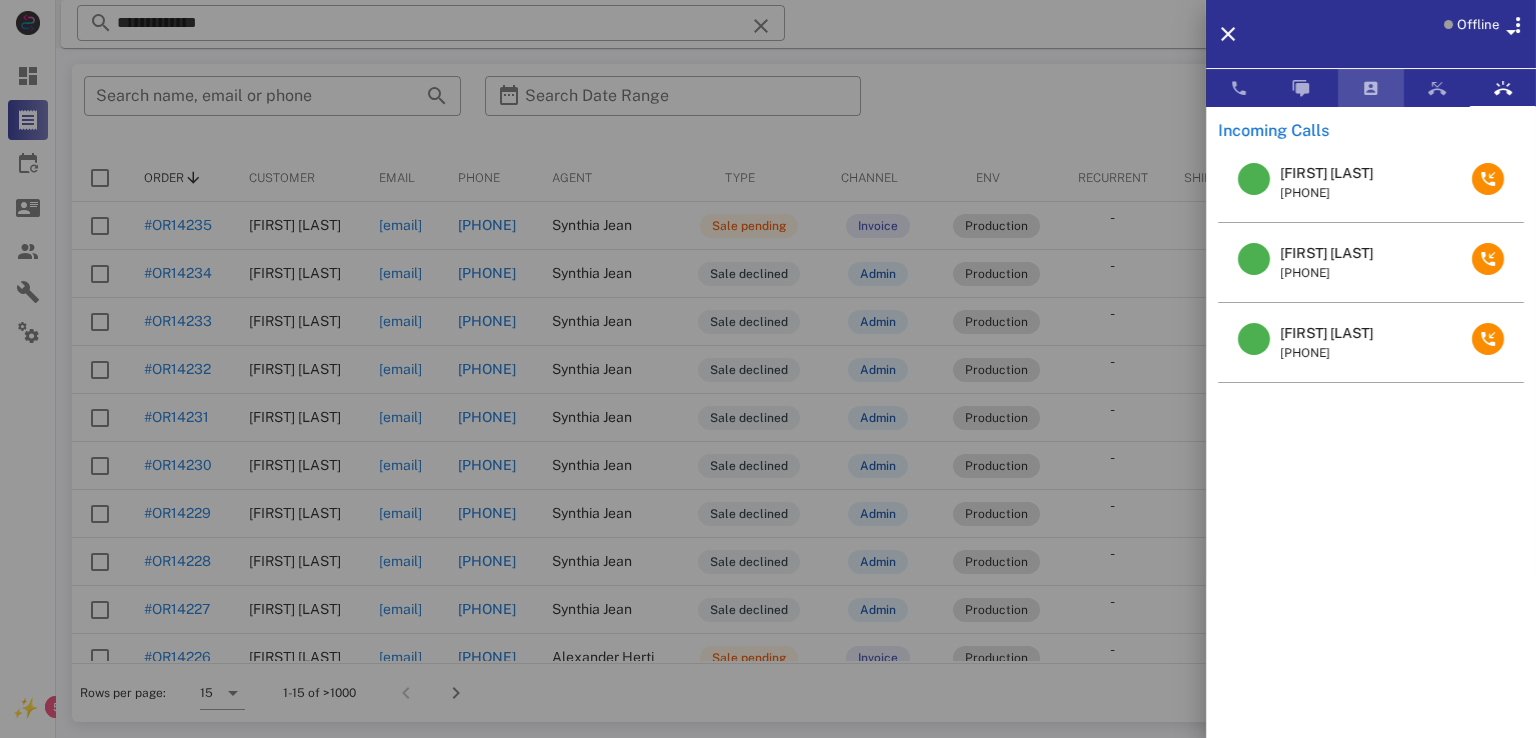click at bounding box center [1371, 88] 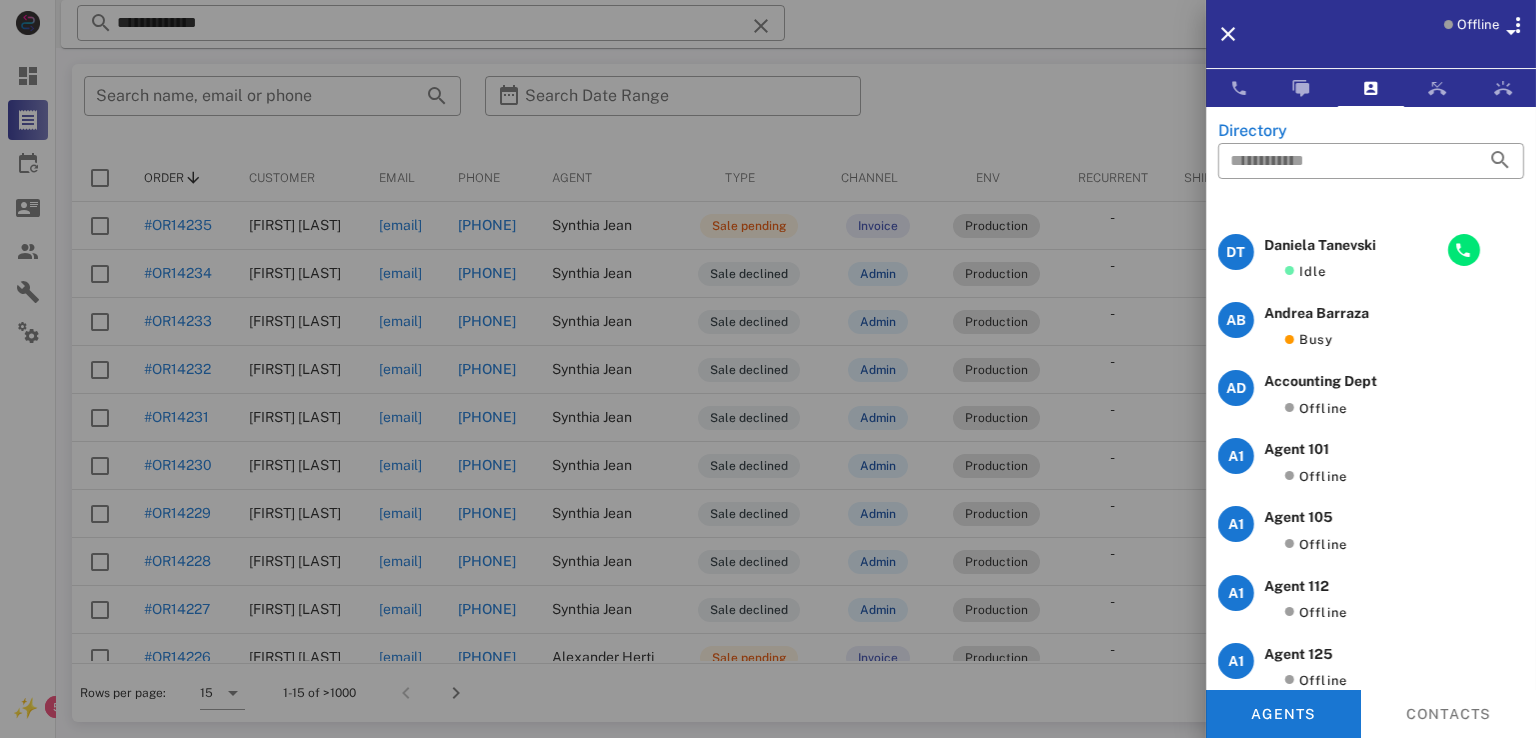 scroll, scrollTop: 0, scrollLeft: 0, axis: both 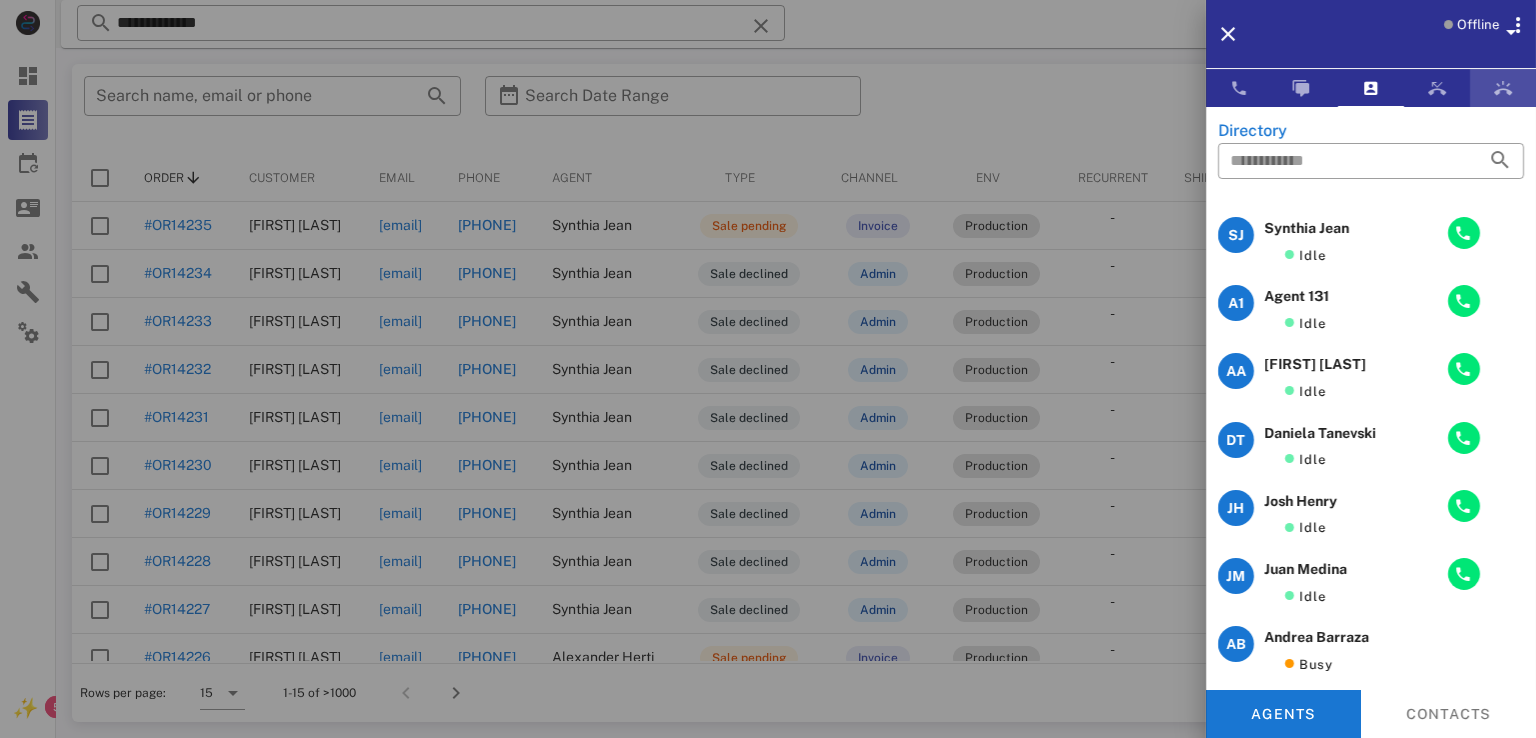 click at bounding box center (1503, 88) 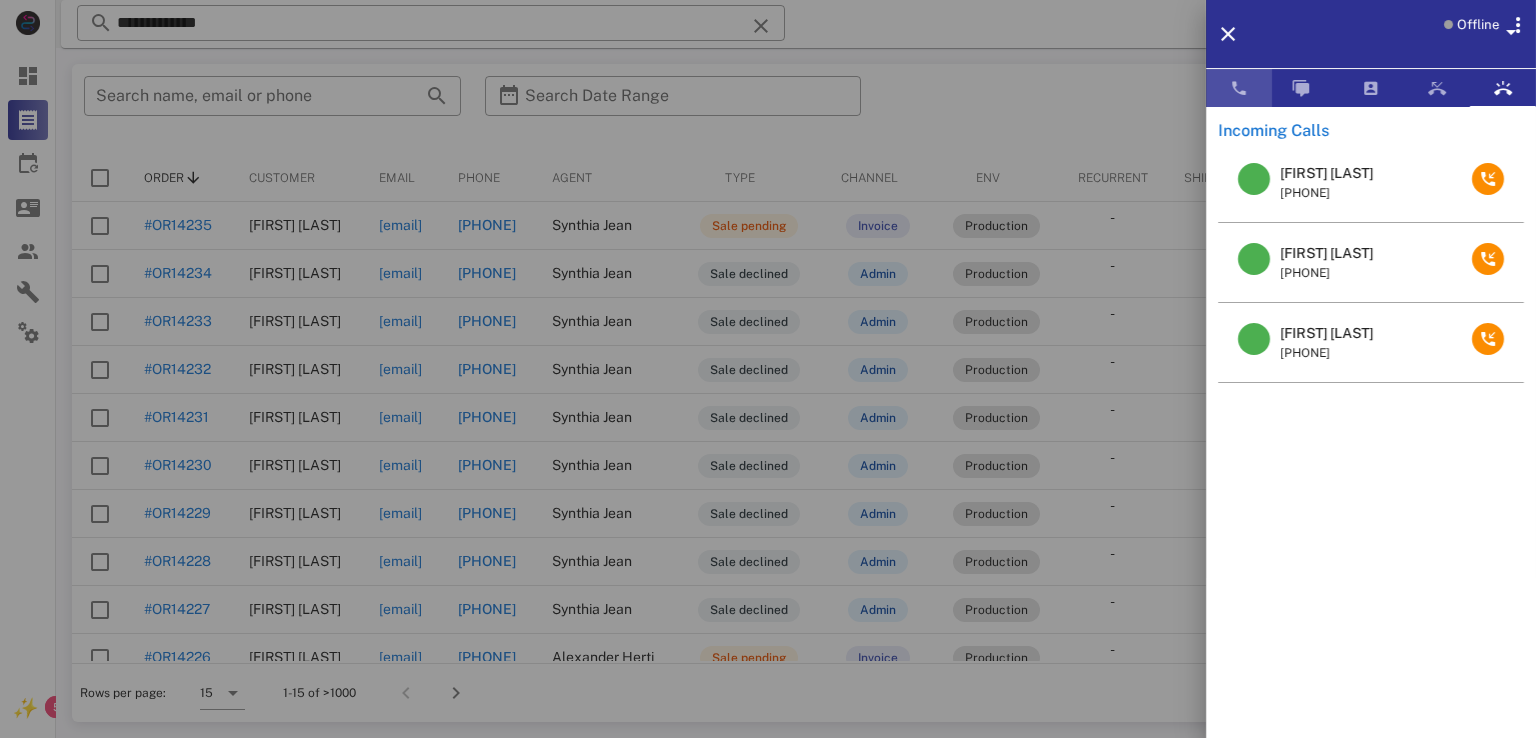 click at bounding box center (1239, 88) 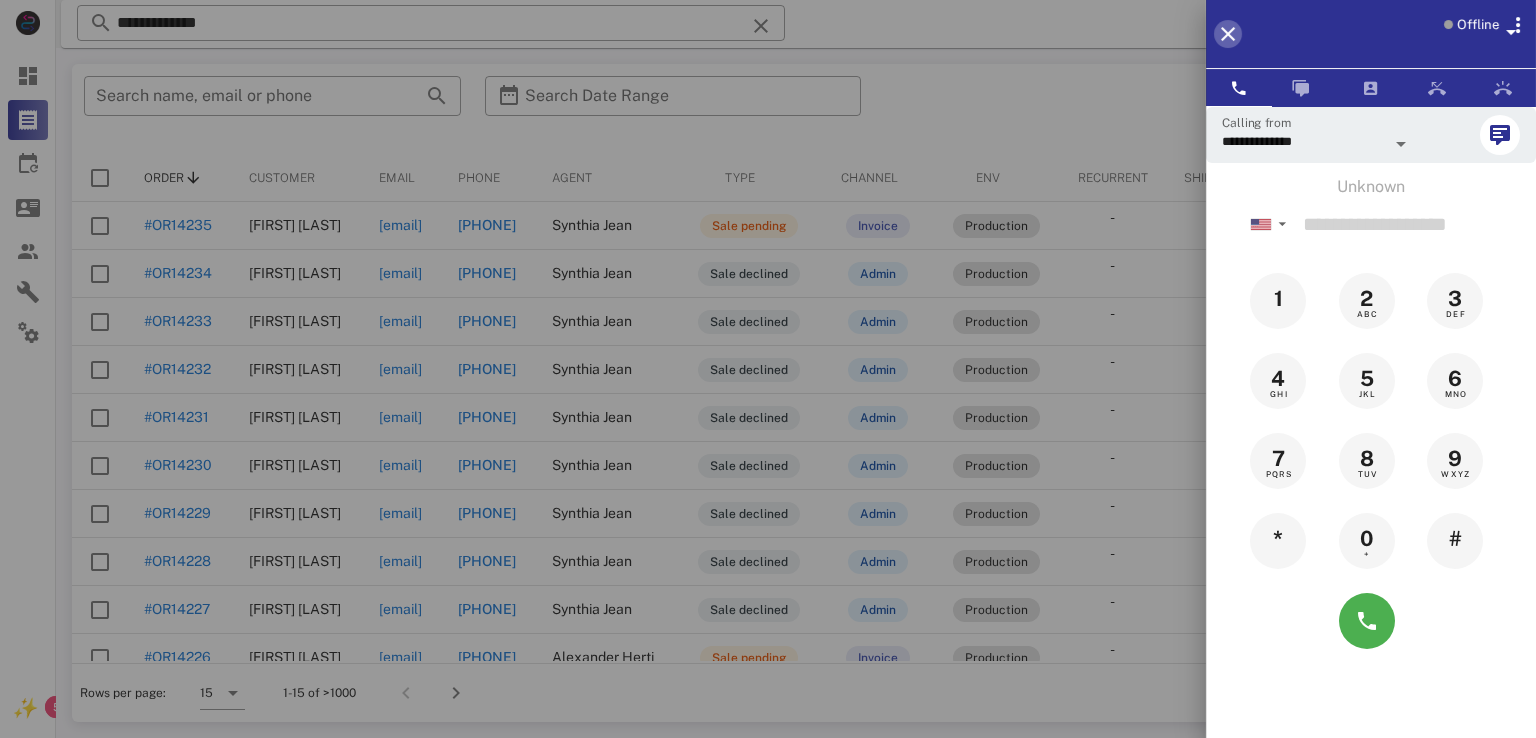 click at bounding box center [1228, 34] 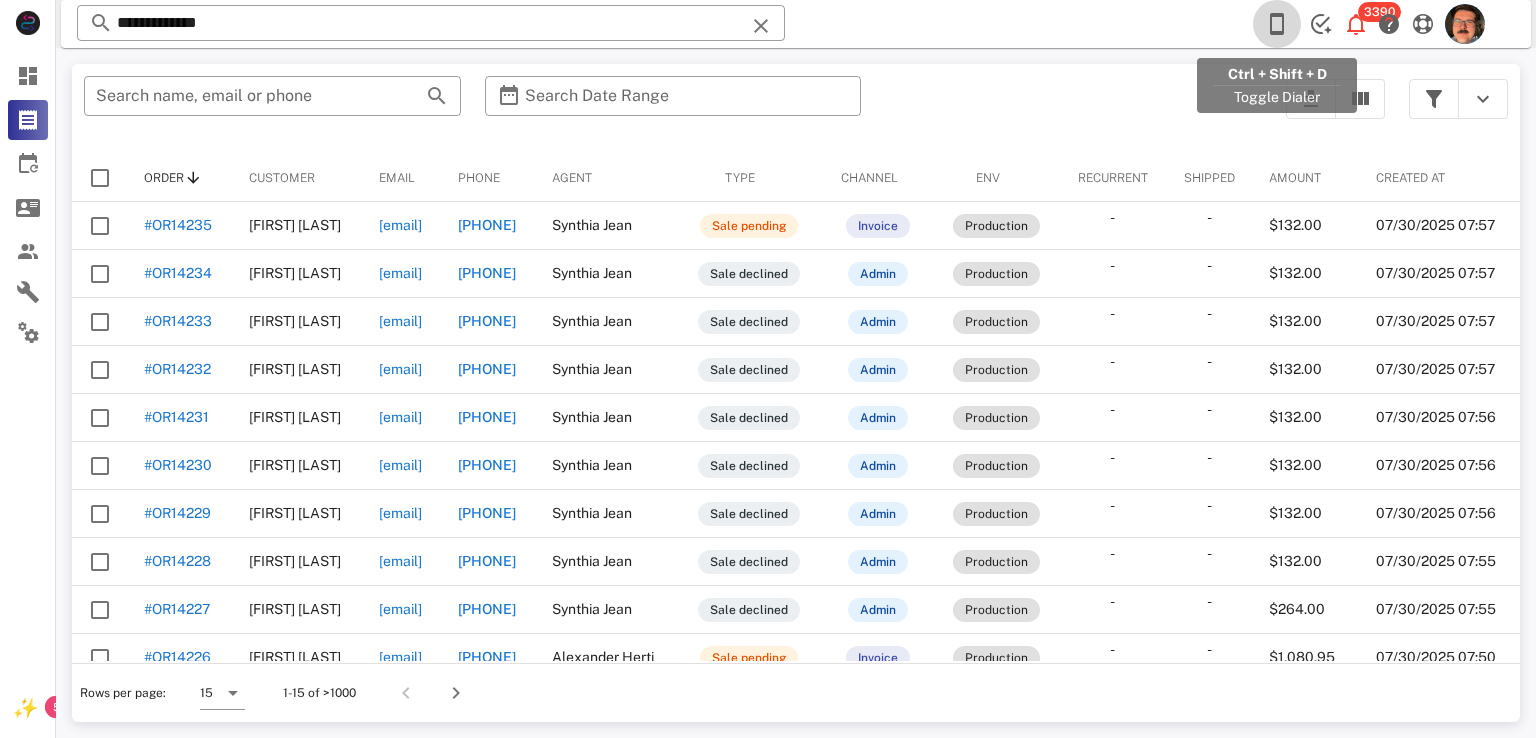 click at bounding box center (1277, 24) 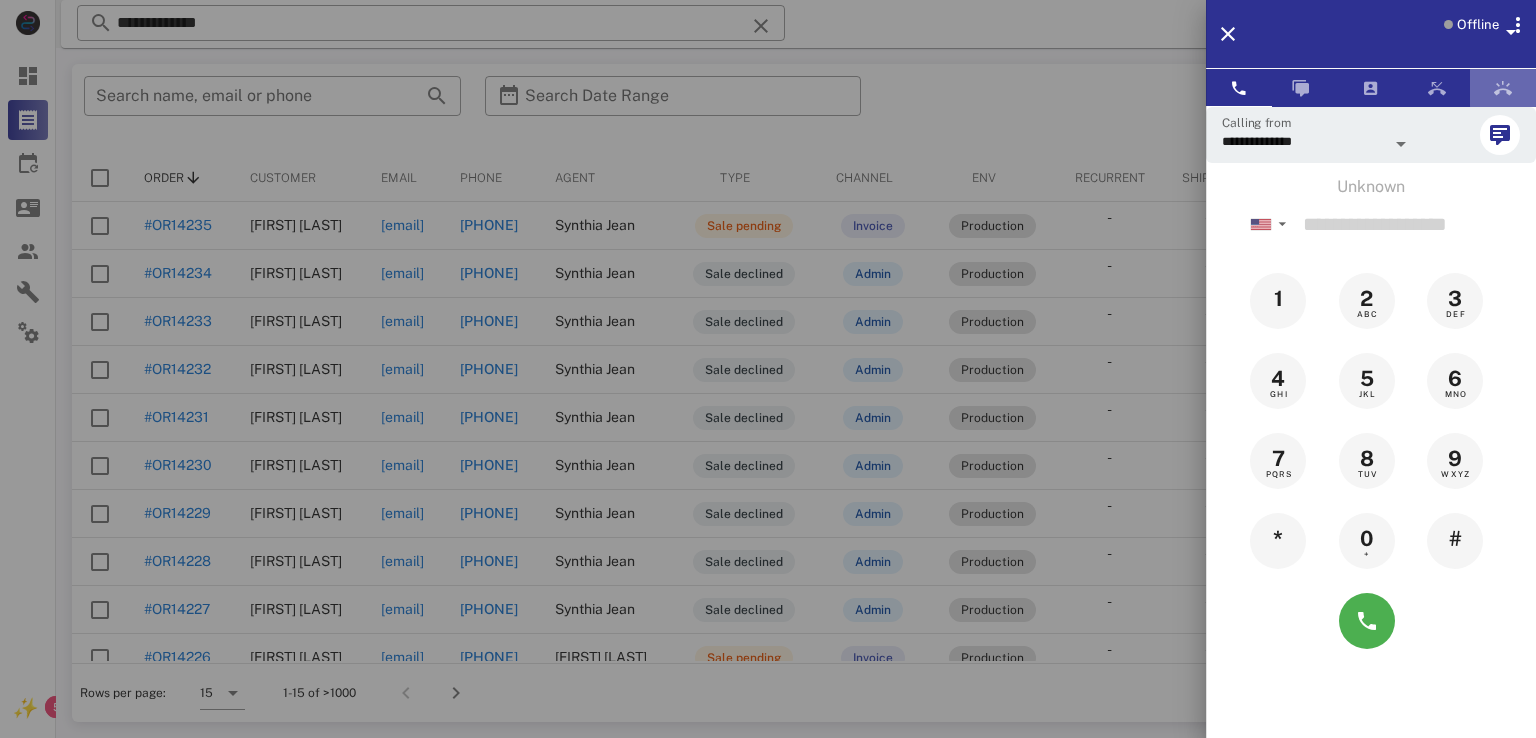 click at bounding box center [1503, 88] 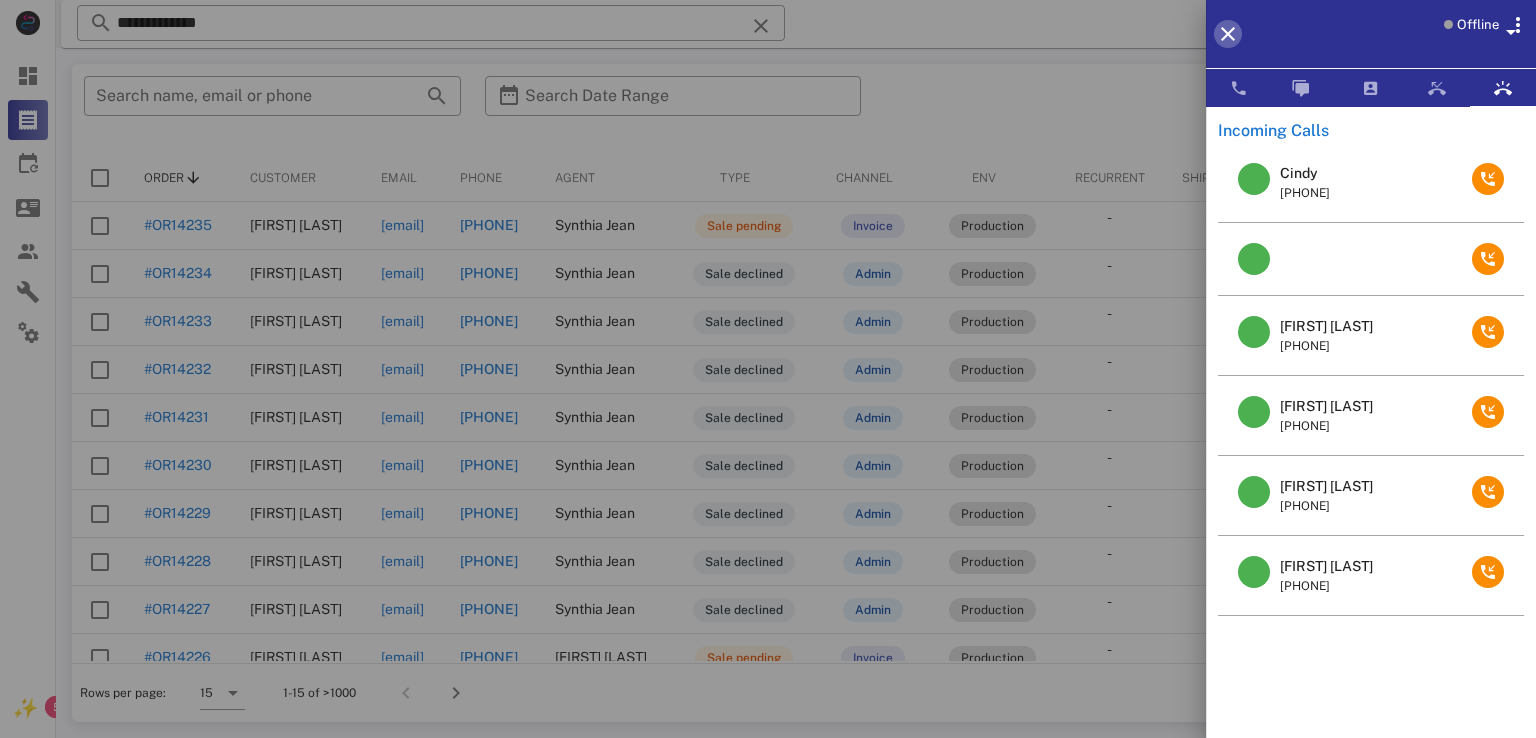 click at bounding box center (1228, 34) 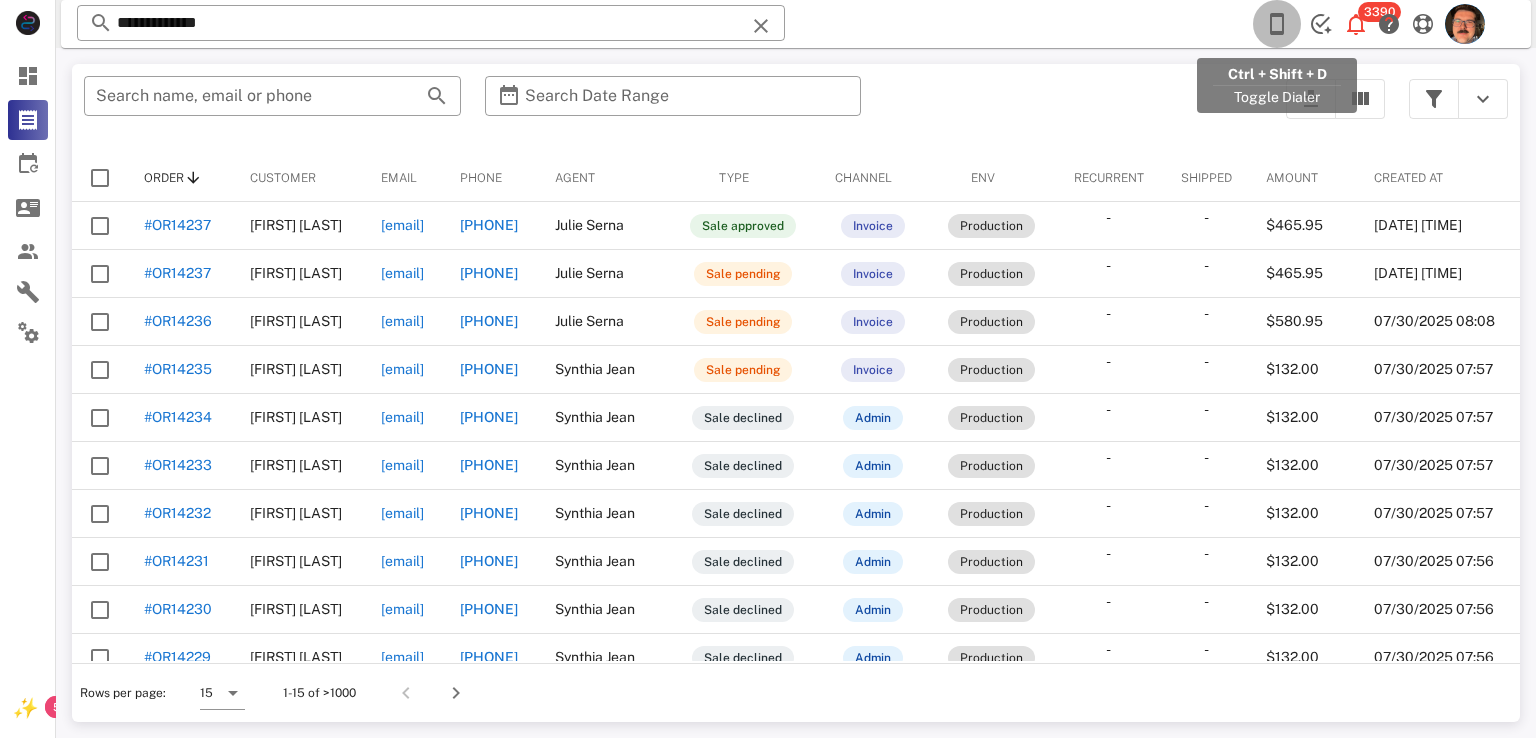 click at bounding box center (1277, 24) 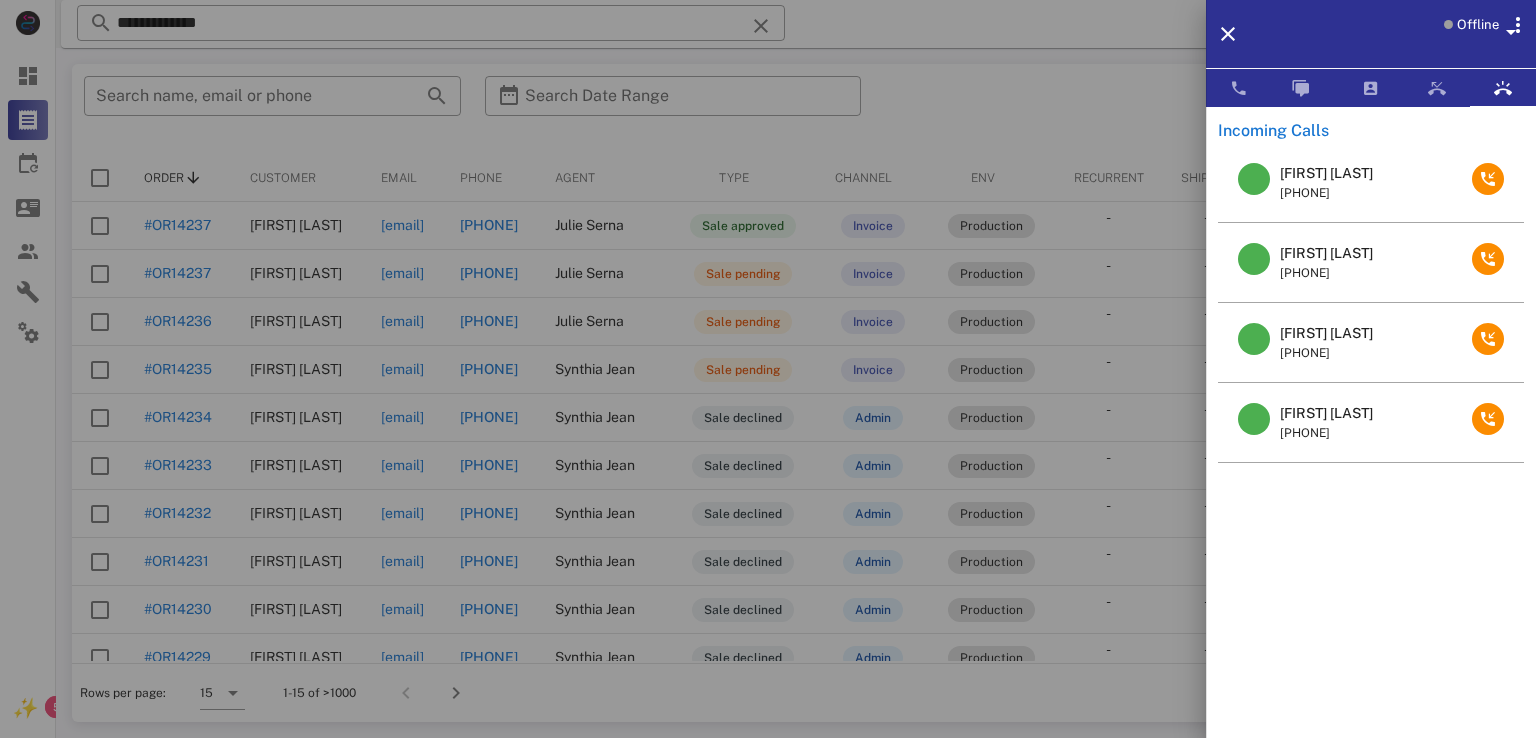 click on "Tobias trujillo" at bounding box center [1326, 413] 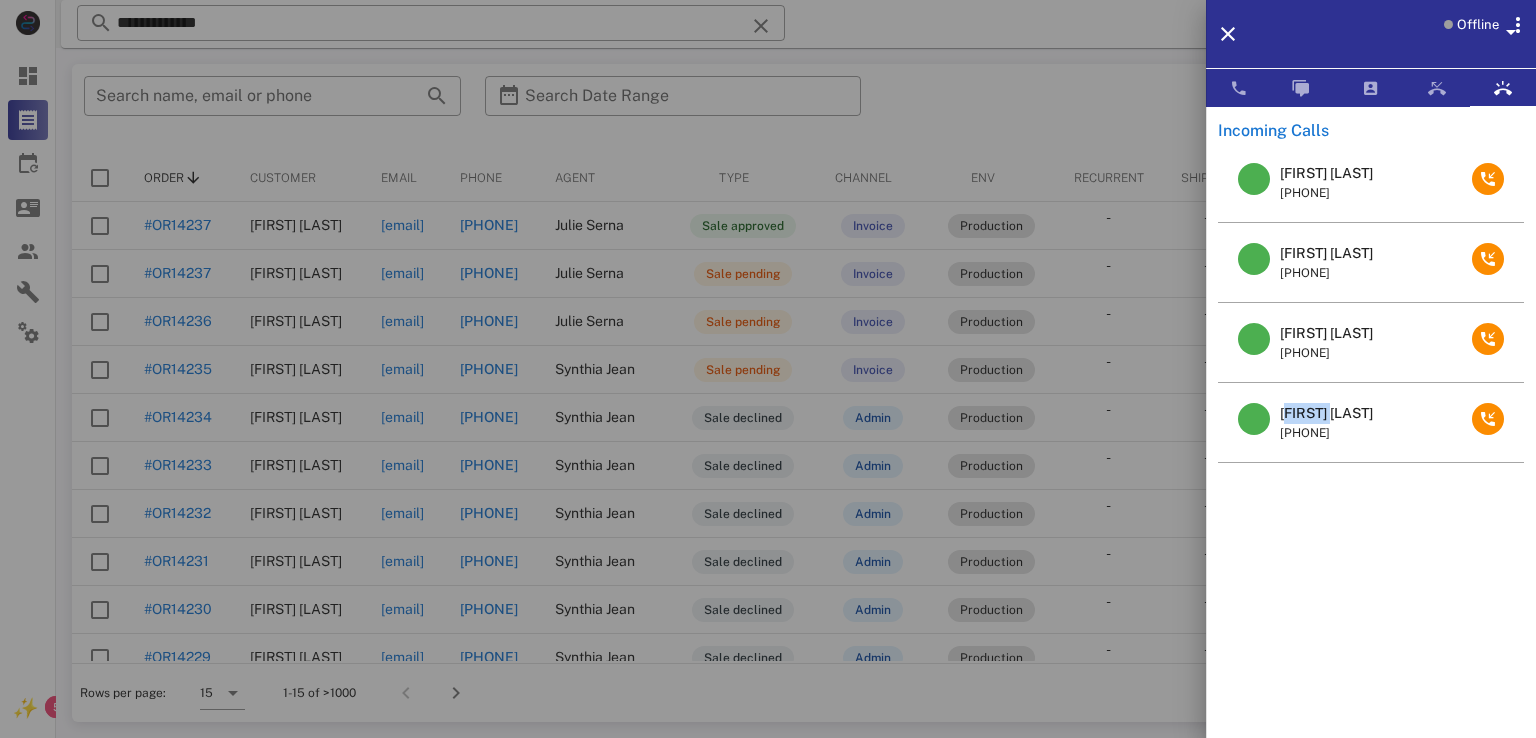 click on "Tobias trujillo" at bounding box center [1326, 413] 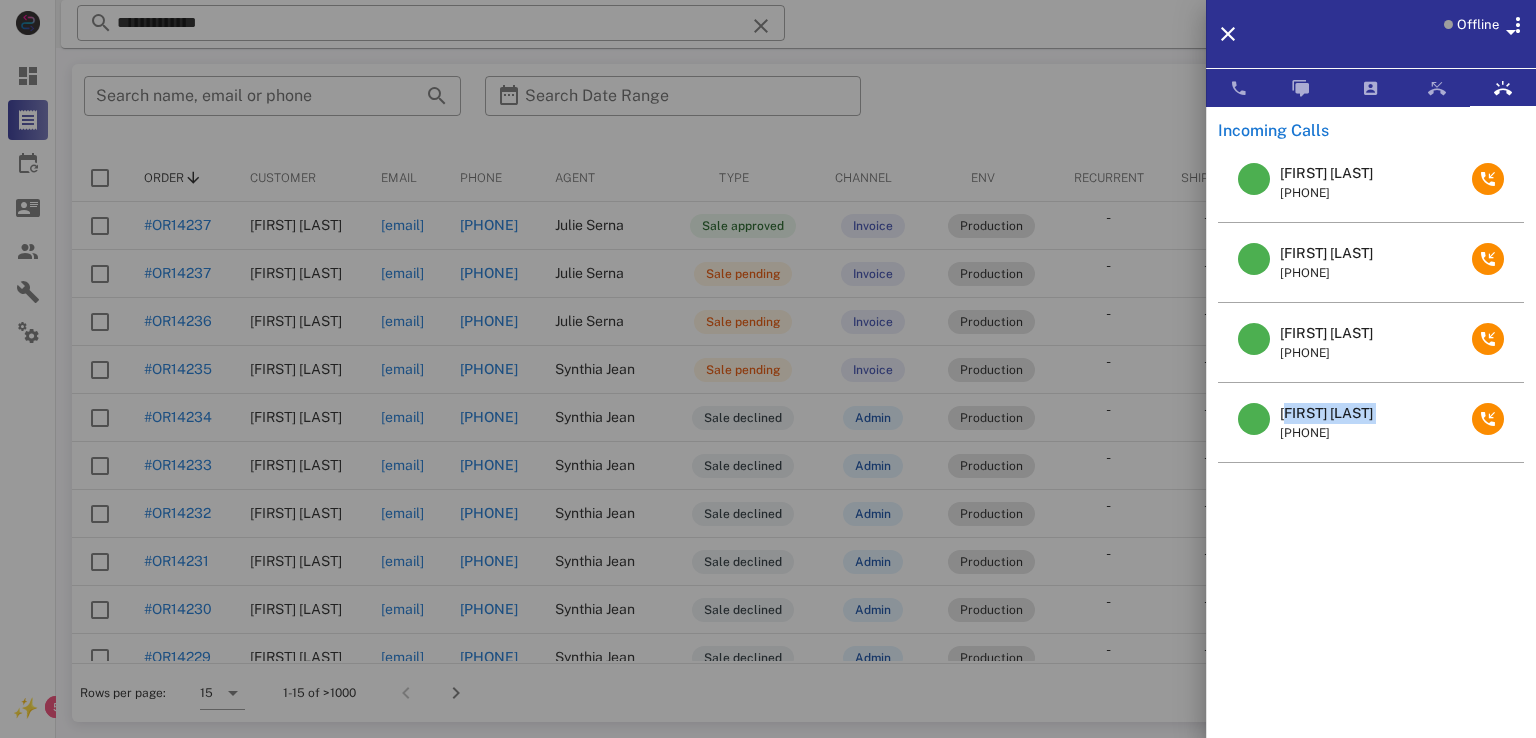 click on "Tobias trujillo" at bounding box center (1326, 413) 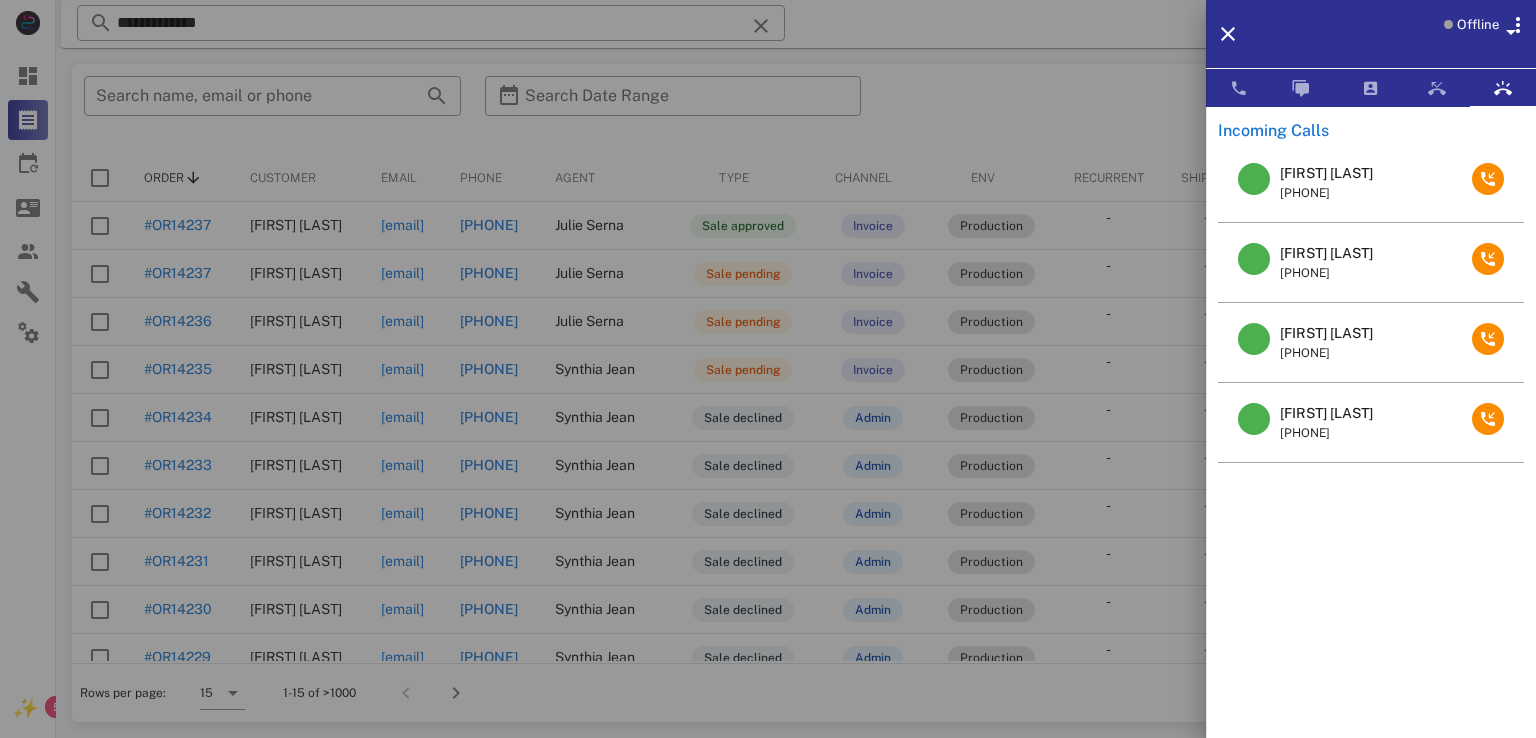 click at bounding box center (768, 369) 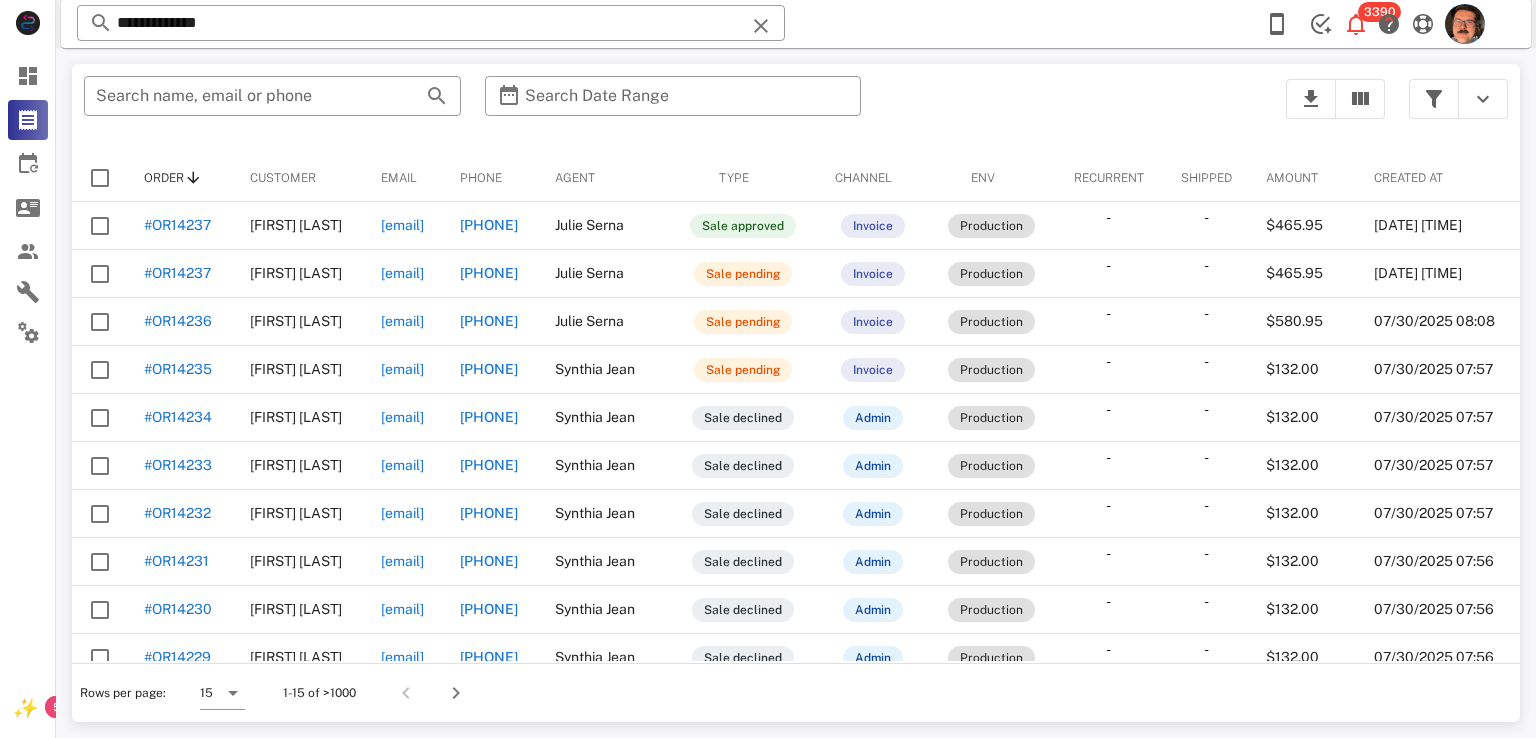 click at bounding box center [761, 26] 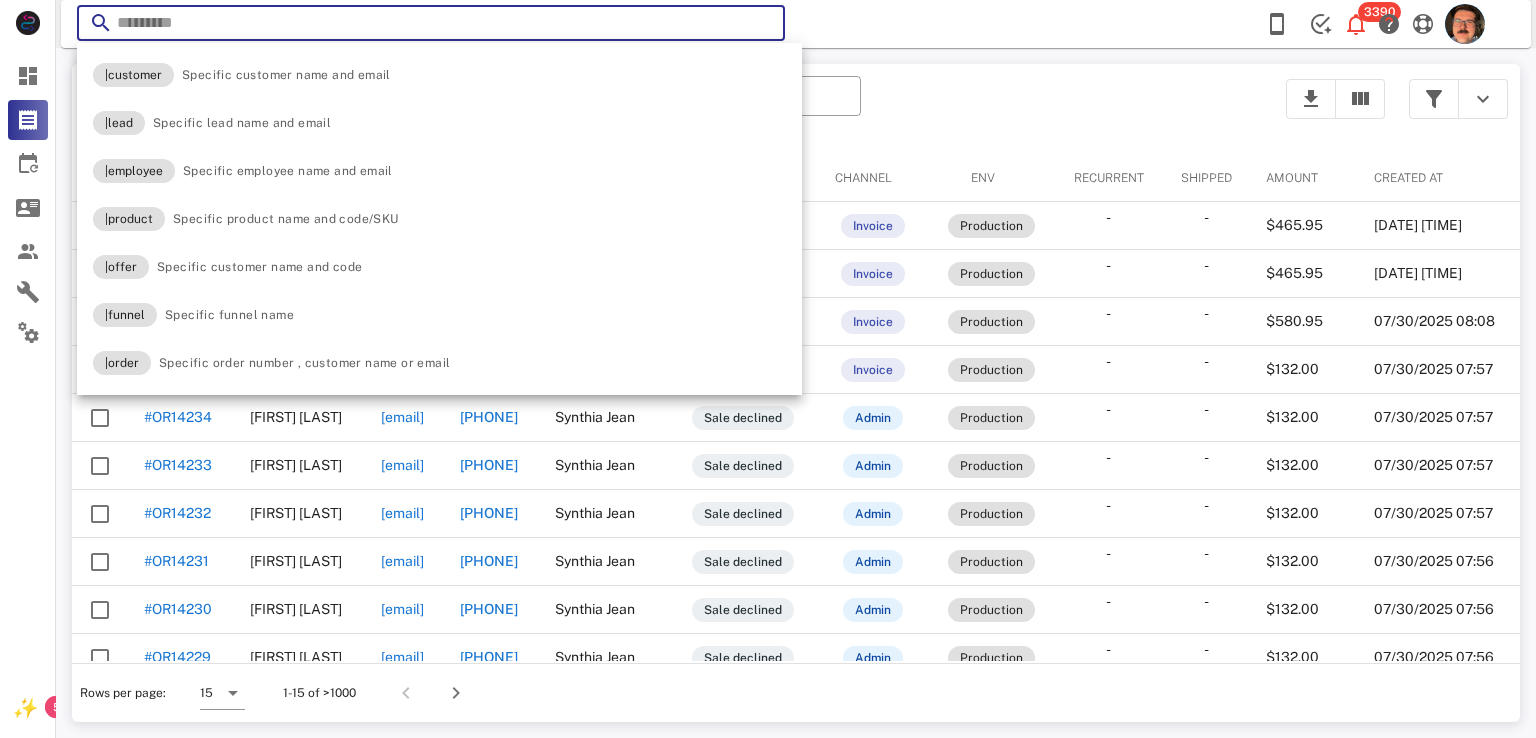 paste on "**********" 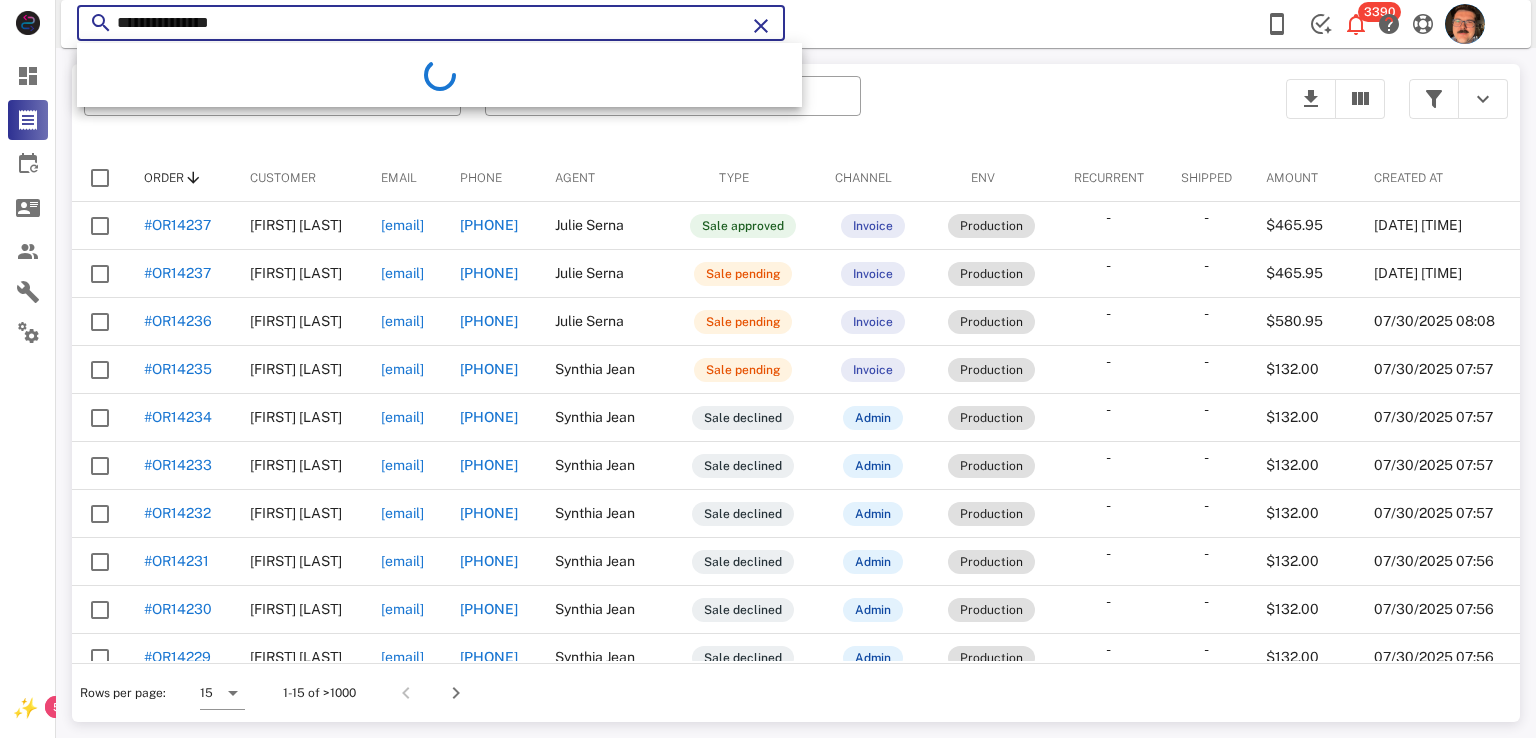 type on "**********" 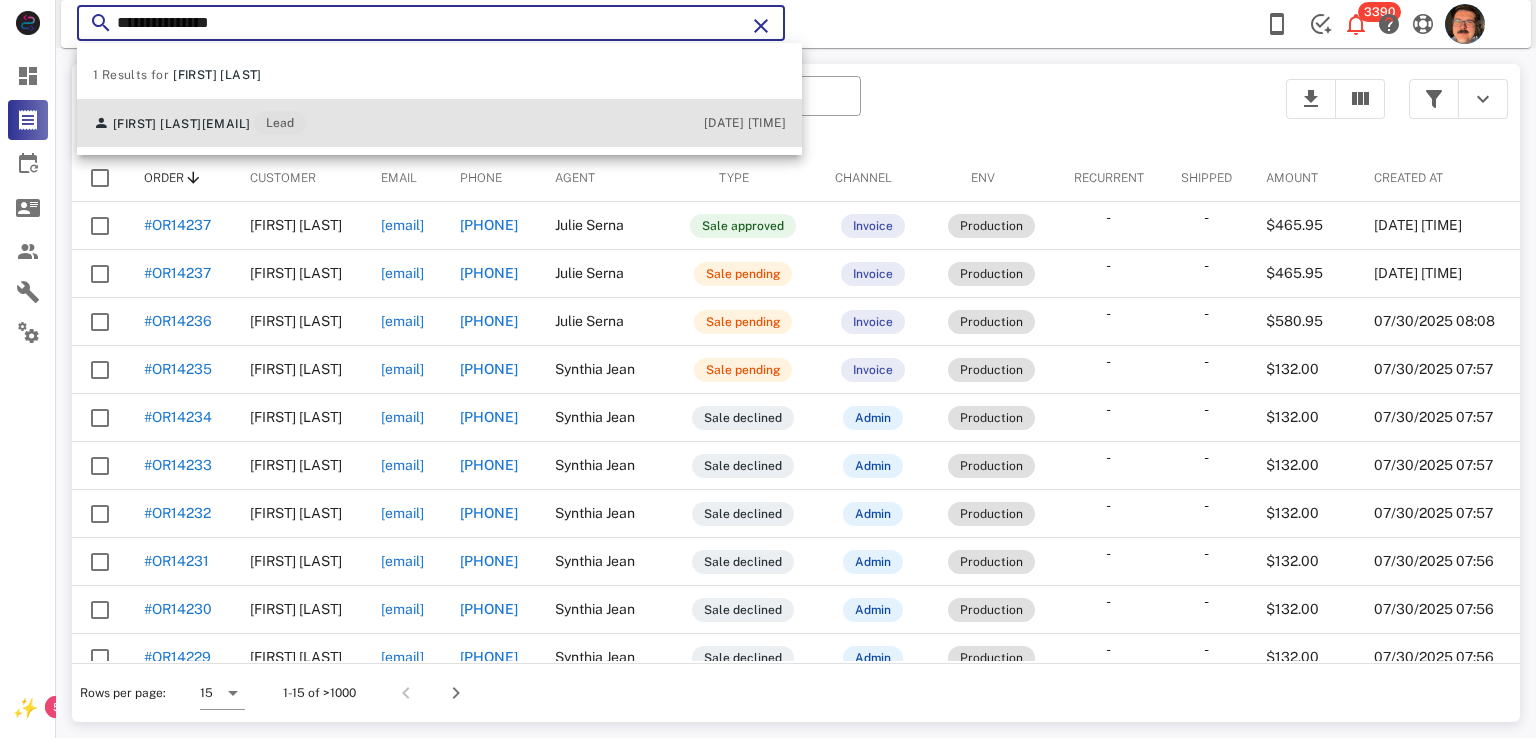 click on "Tobias trujillo   jrdat@q.com   Lead   07/29/2025 17:06" at bounding box center (439, 123) 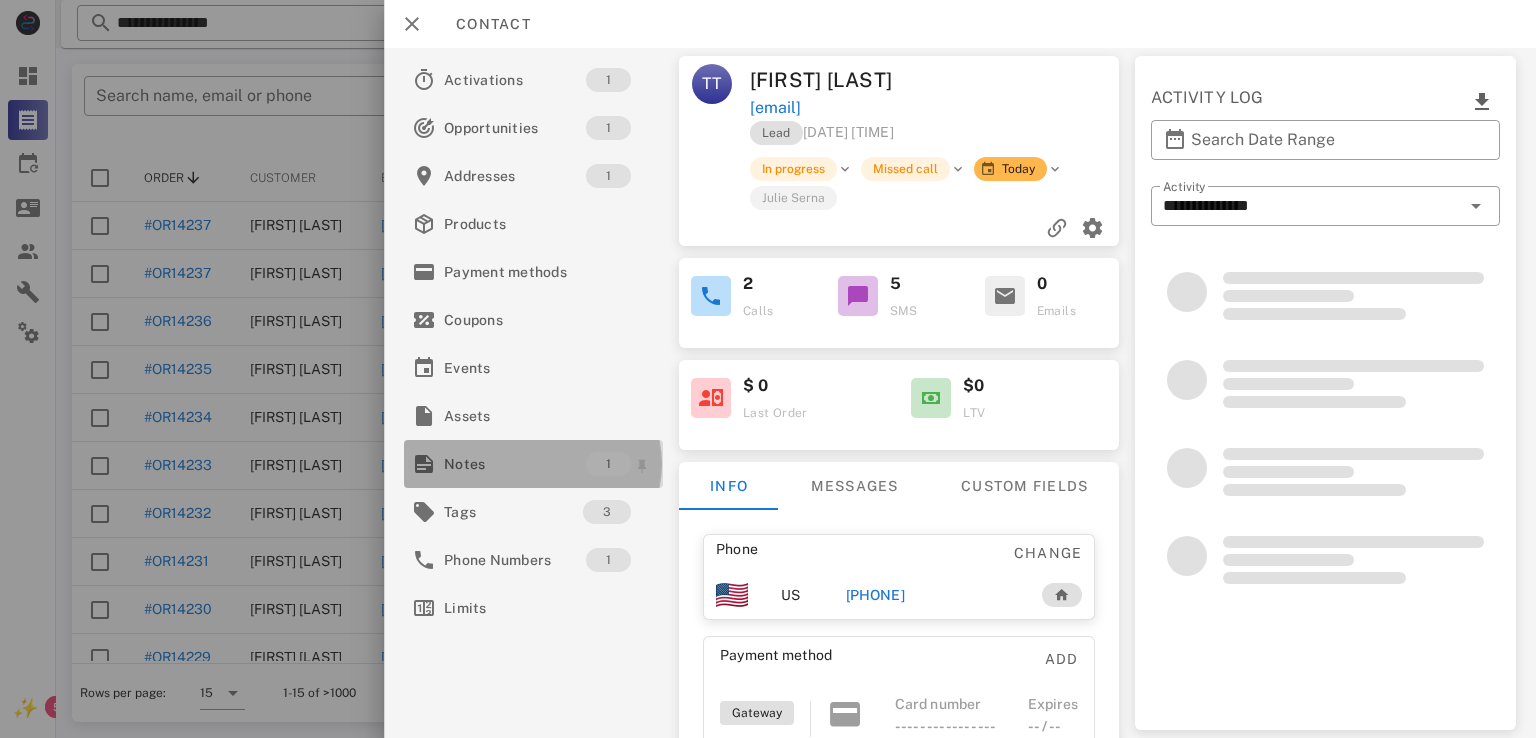 click on "Notes" at bounding box center (515, 464) 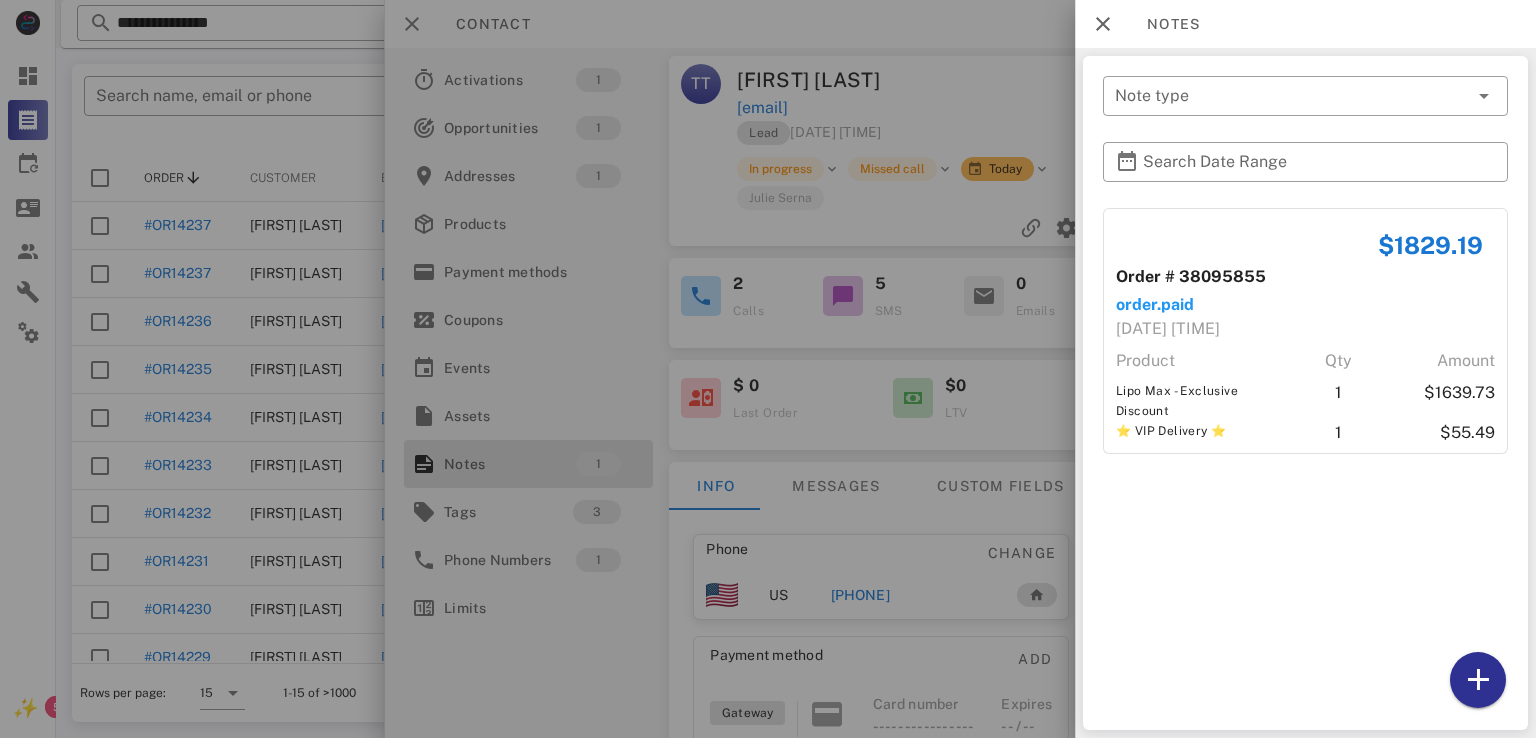 click at bounding box center (768, 369) 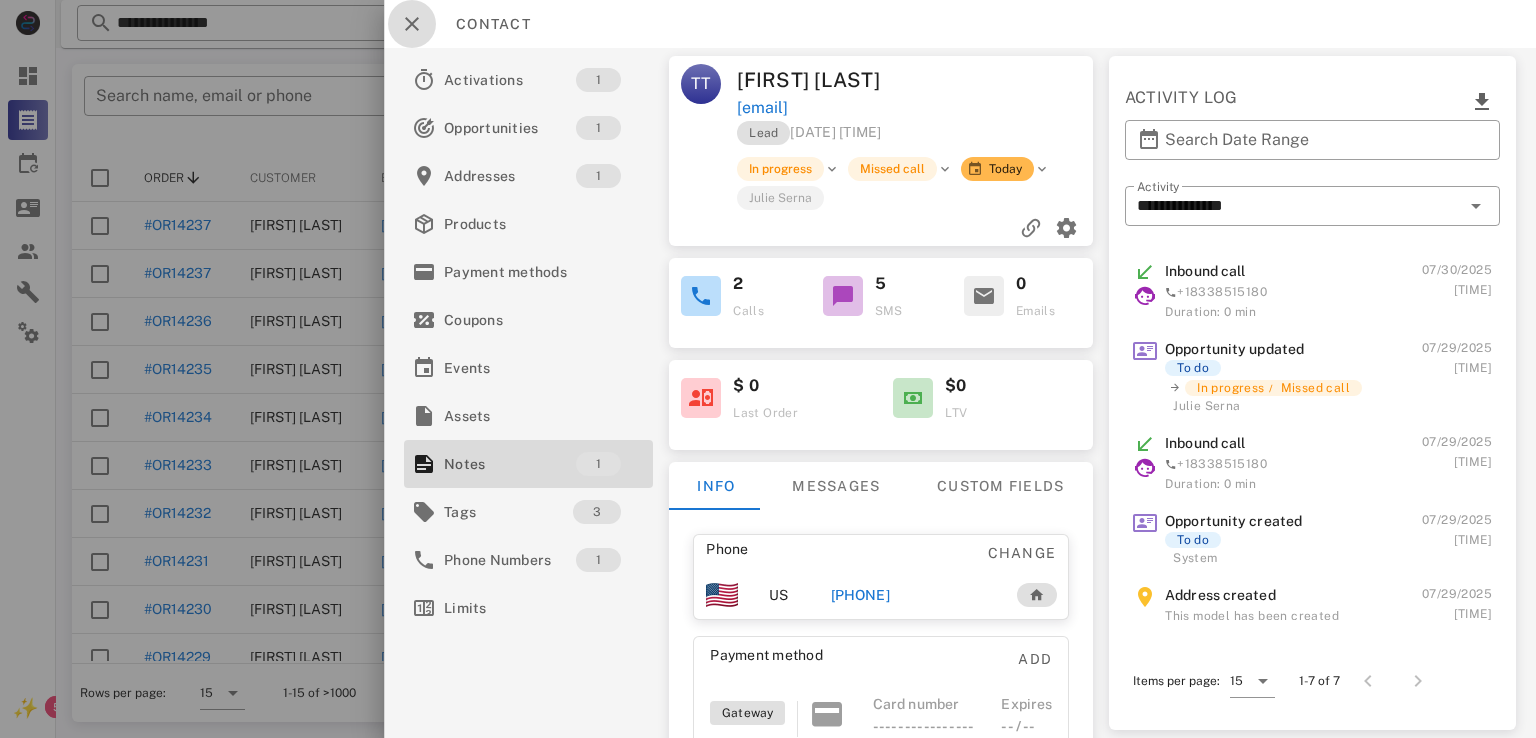 click at bounding box center [412, 24] 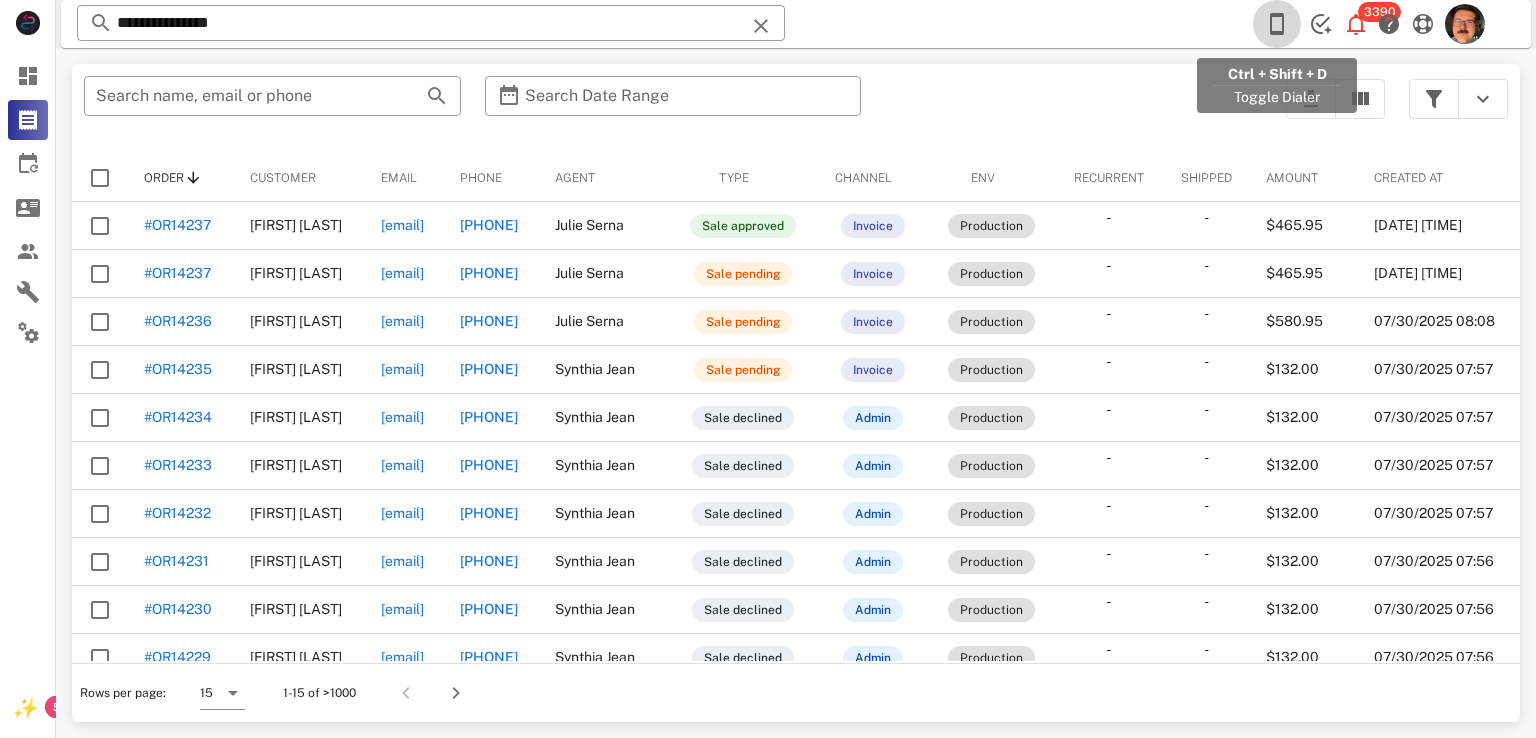 click at bounding box center [1277, 24] 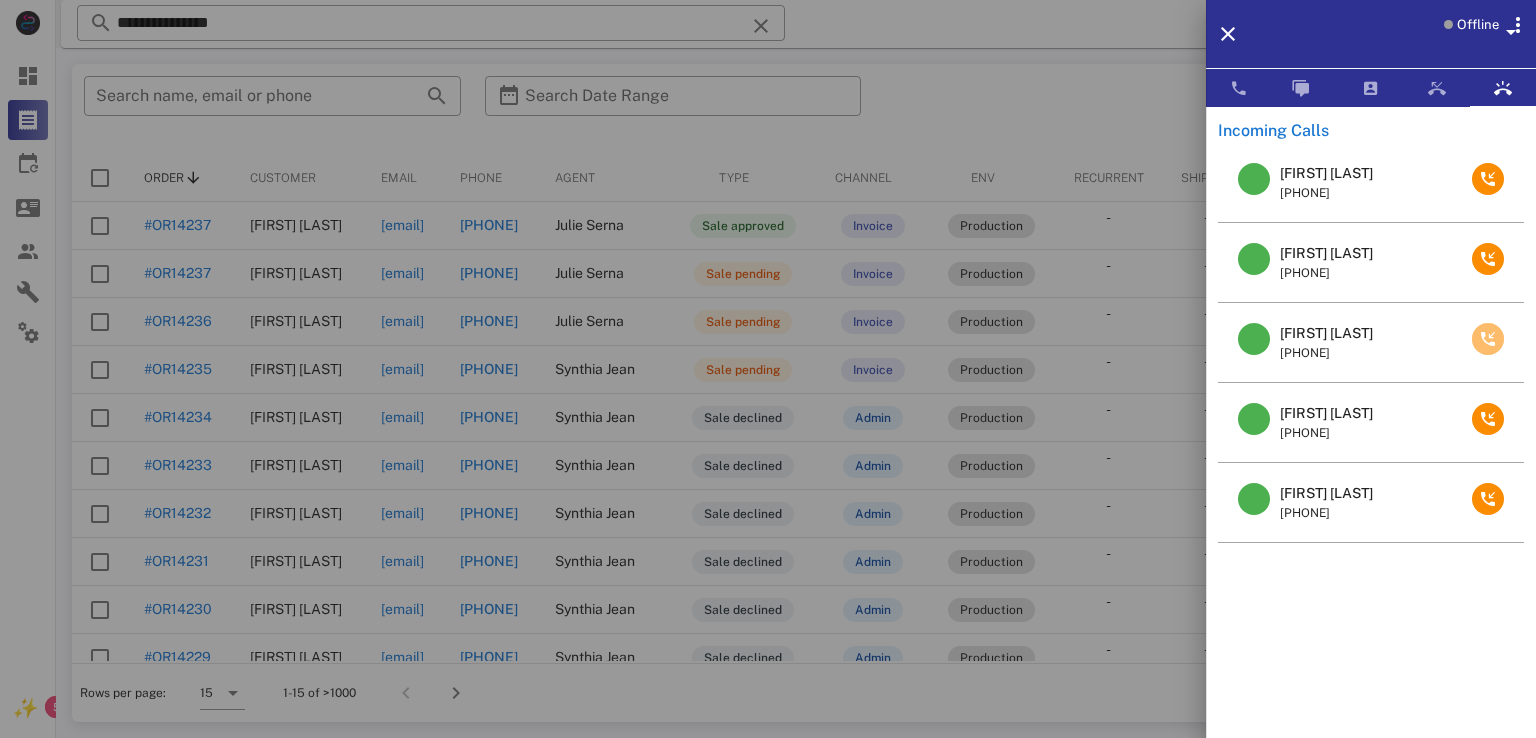 click at bounding box center (1488, 339) 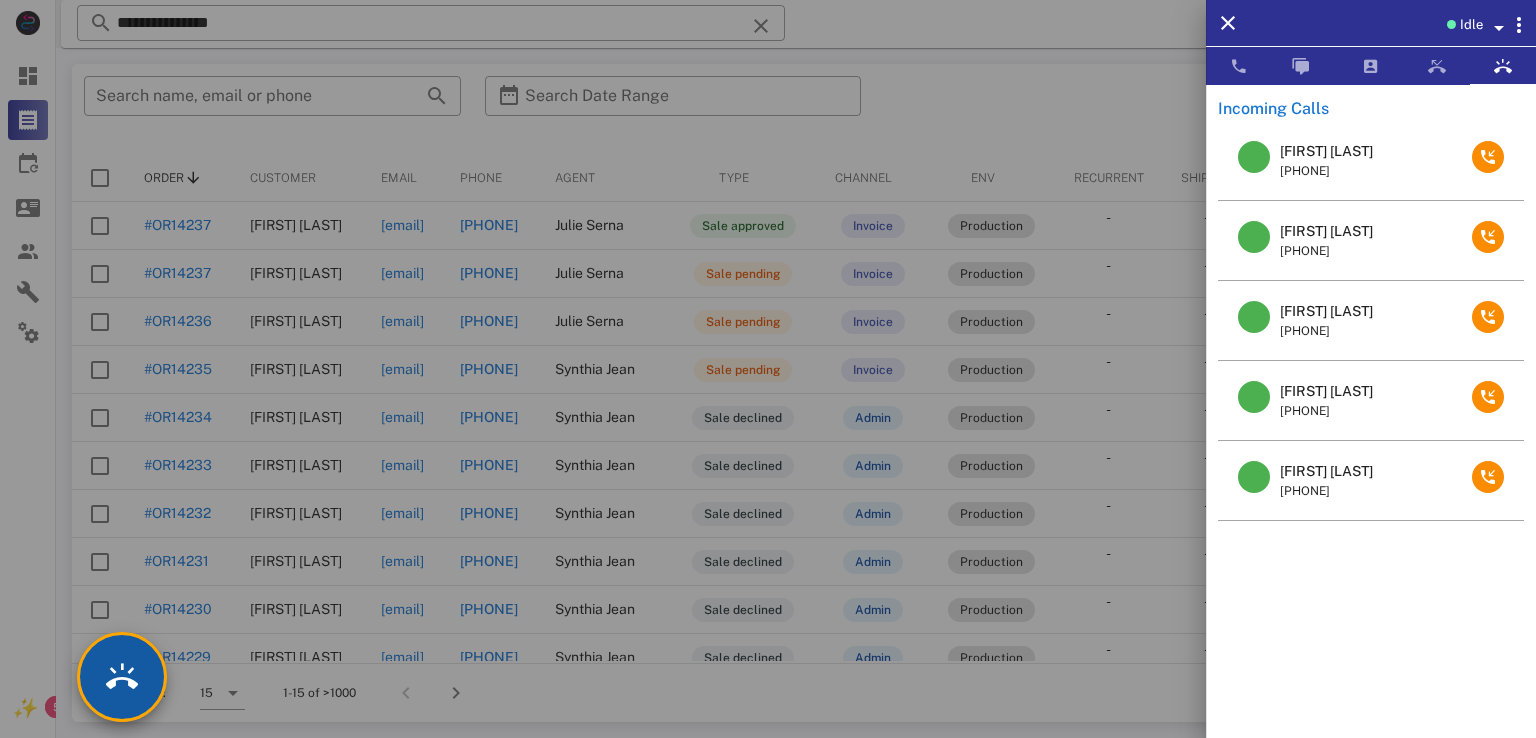 click at bounding box center [122, 677] 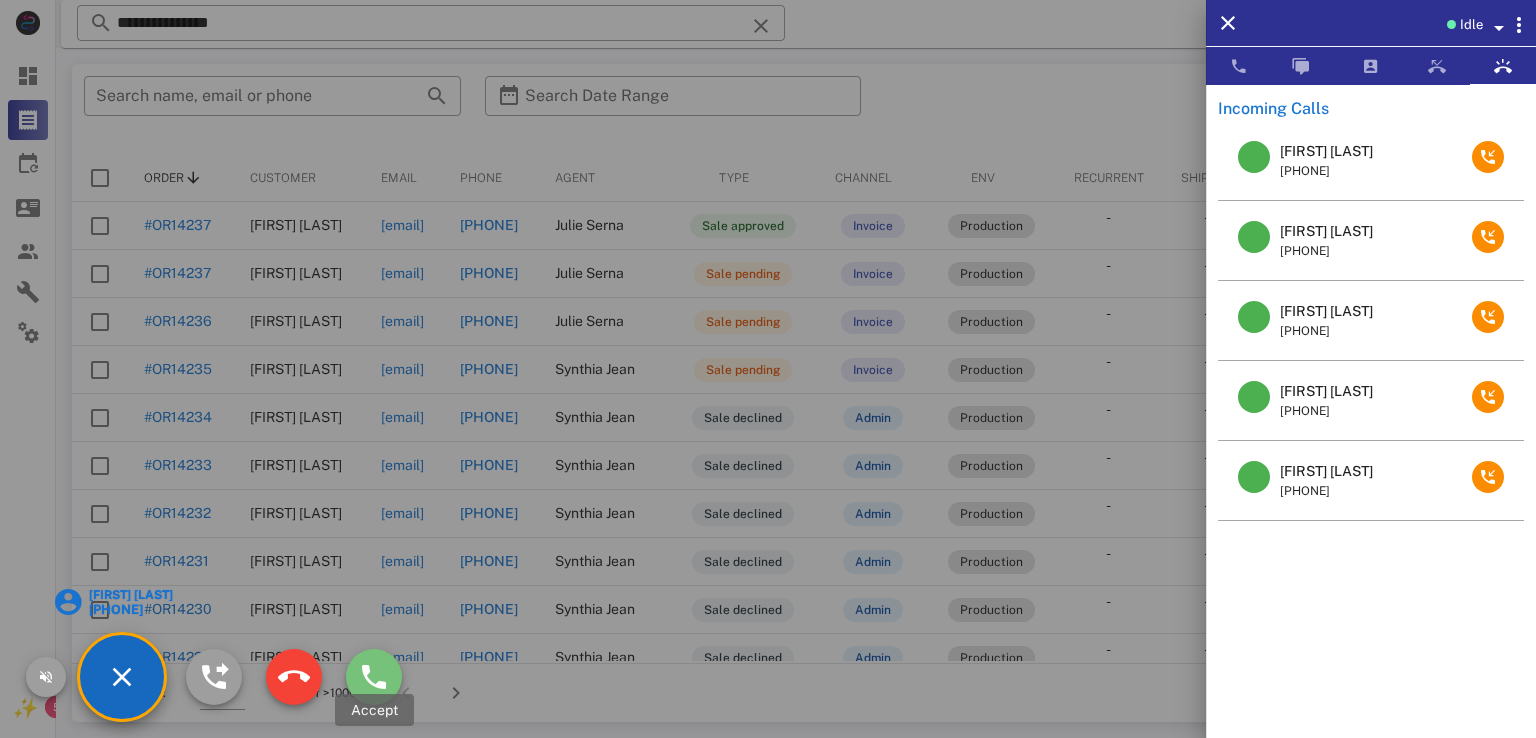 click at bounding box center (374, 677) 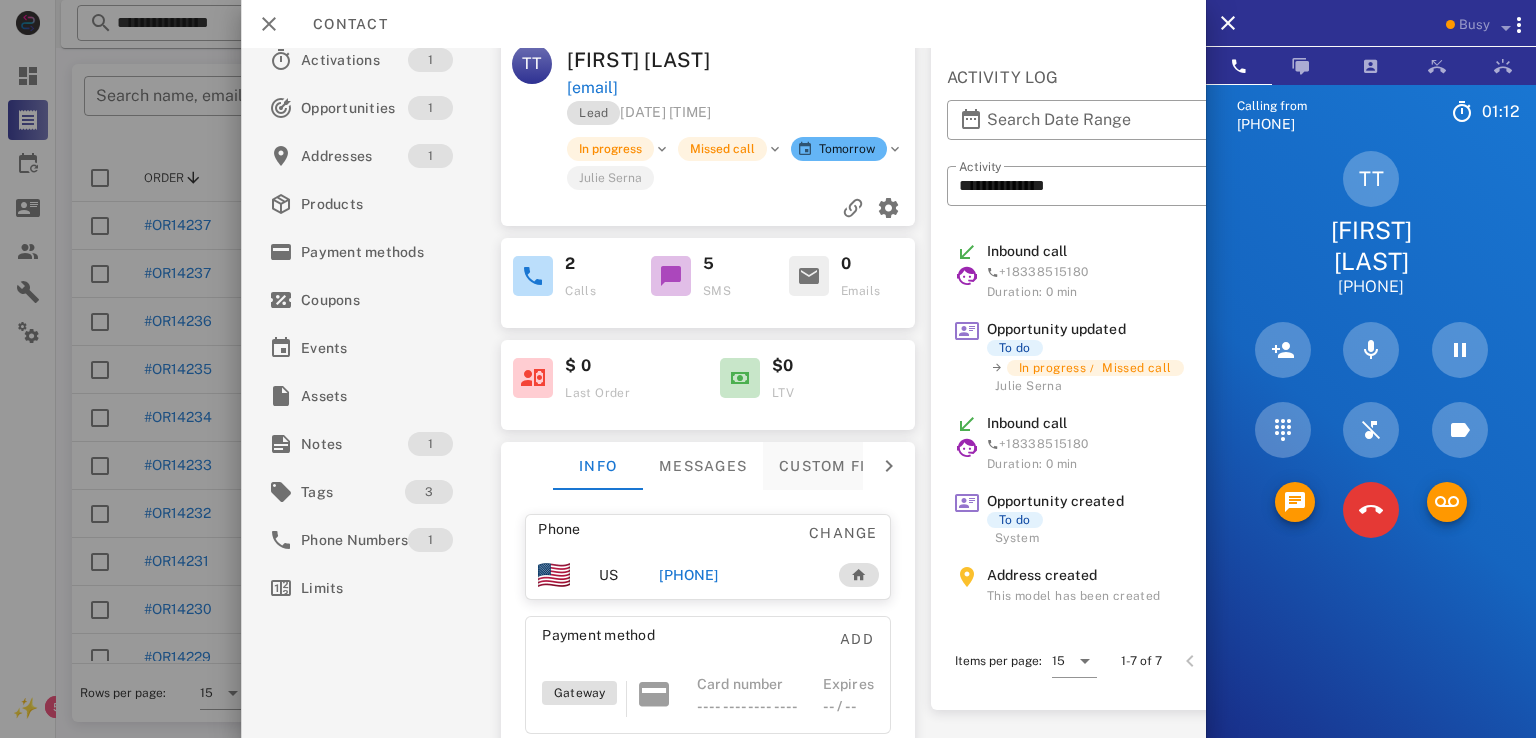 scroll, scrollTop: 195, scrollLeft: 0, axis: vertical 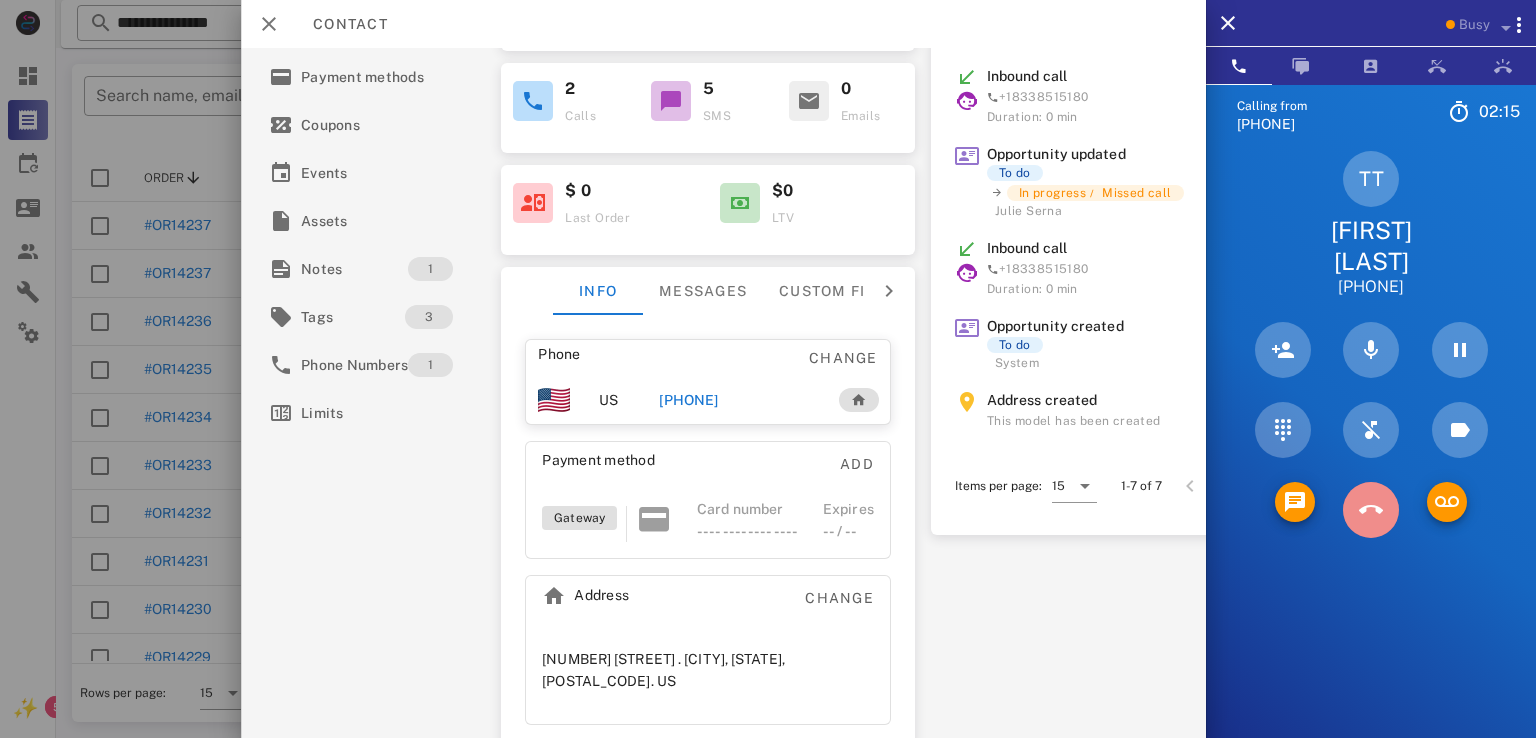 click at bounding box center [1371, 510] 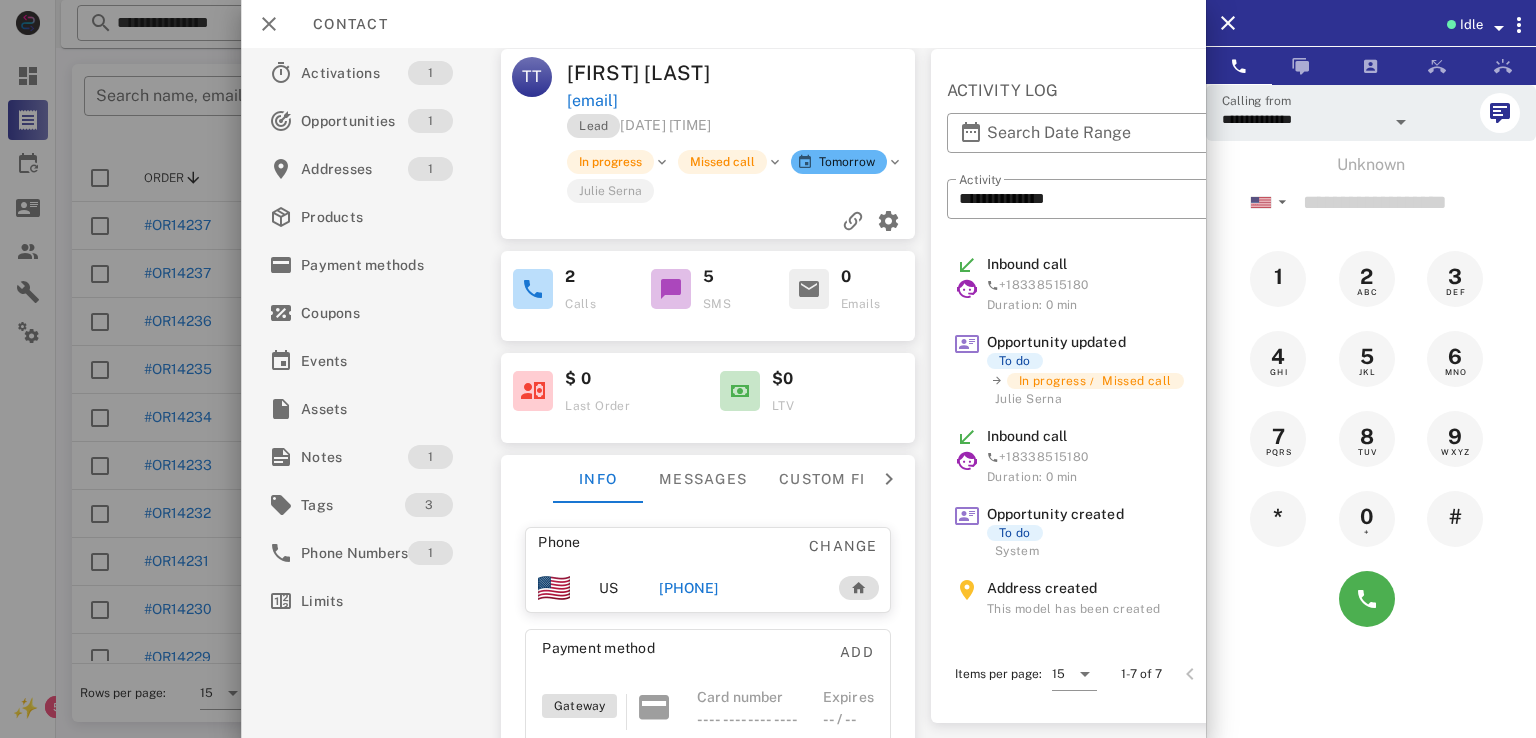 scroll, scrollTop: 0, scrollLeft: 0, axis: both 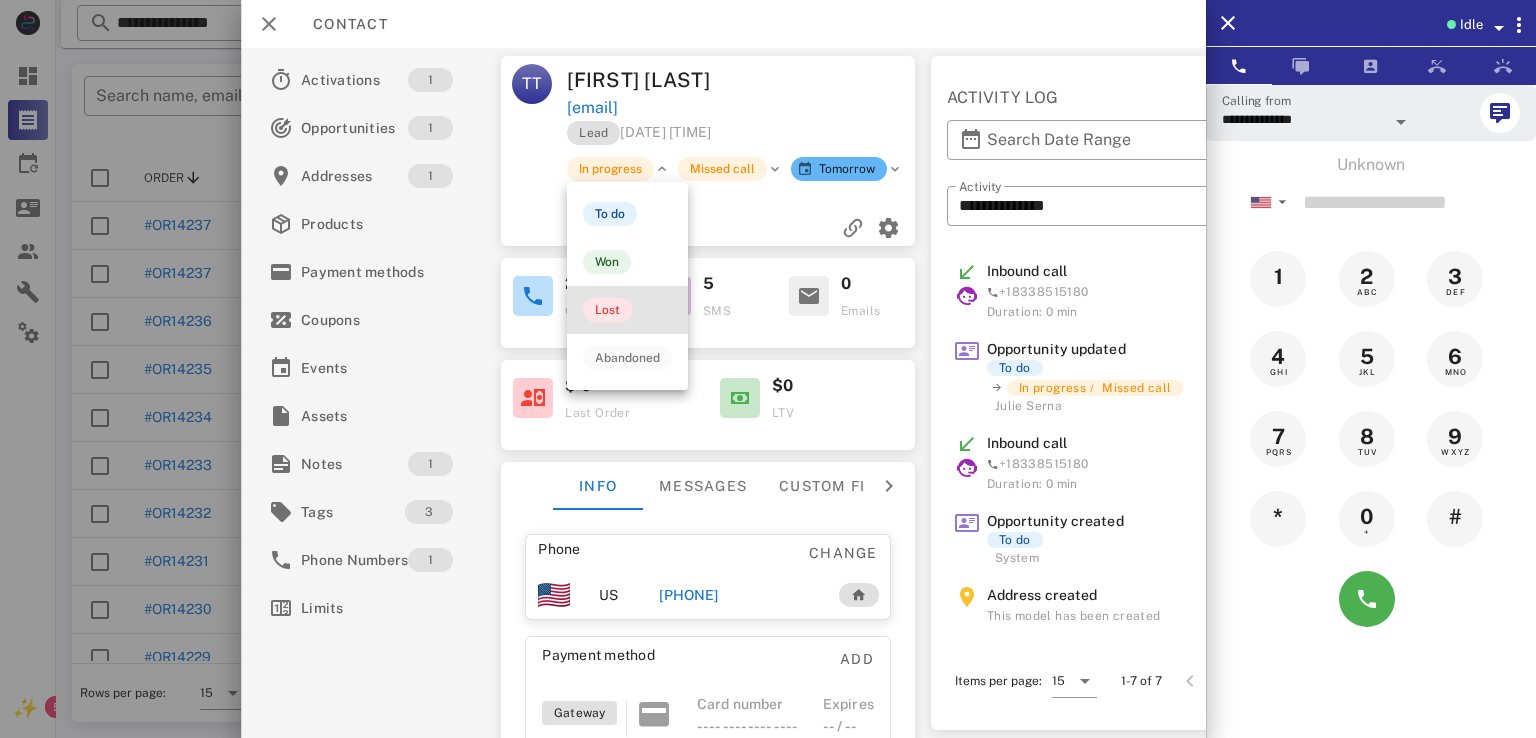 click on "Lost" at bounding box center [607, 310] 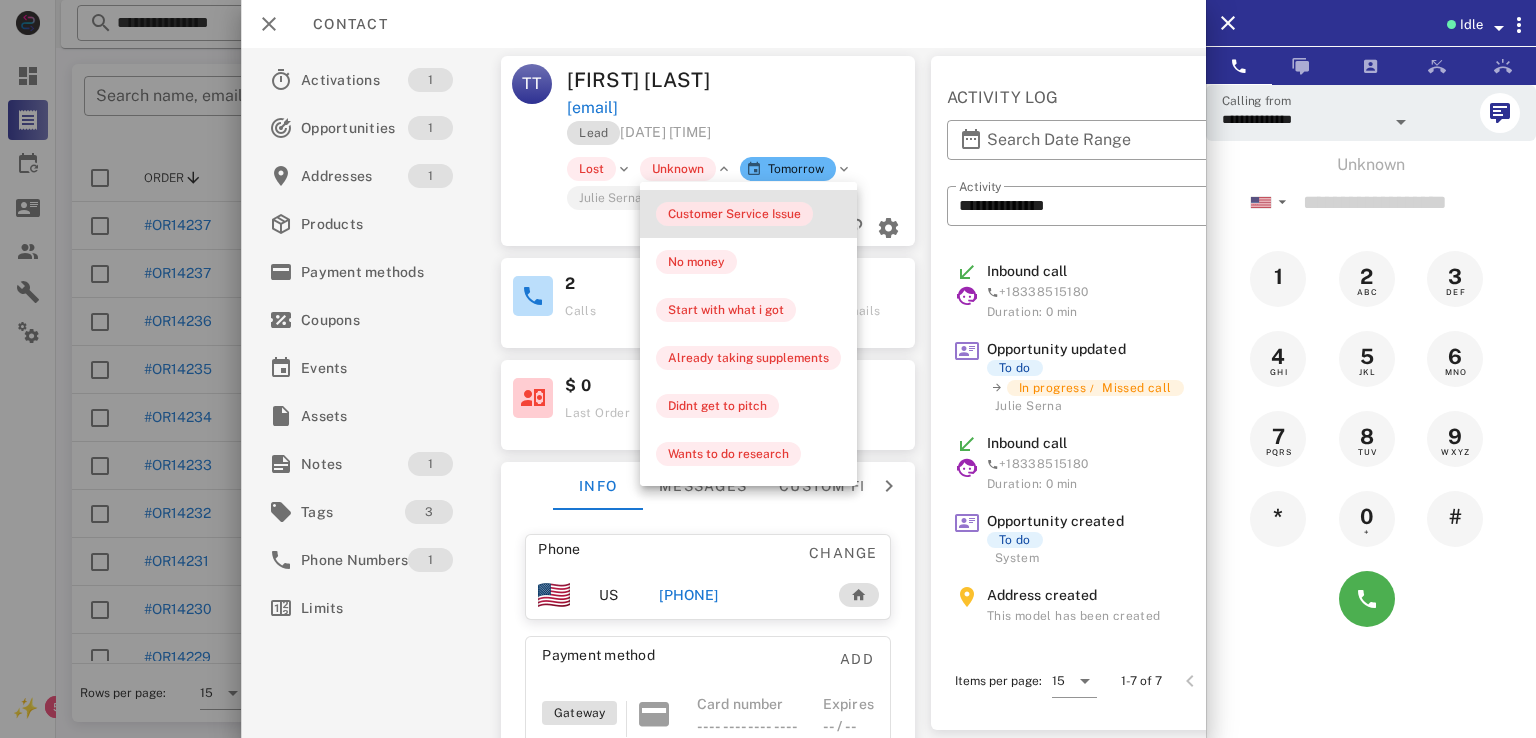 click on "Customer Service Issue" at bounding box center (734, 214) 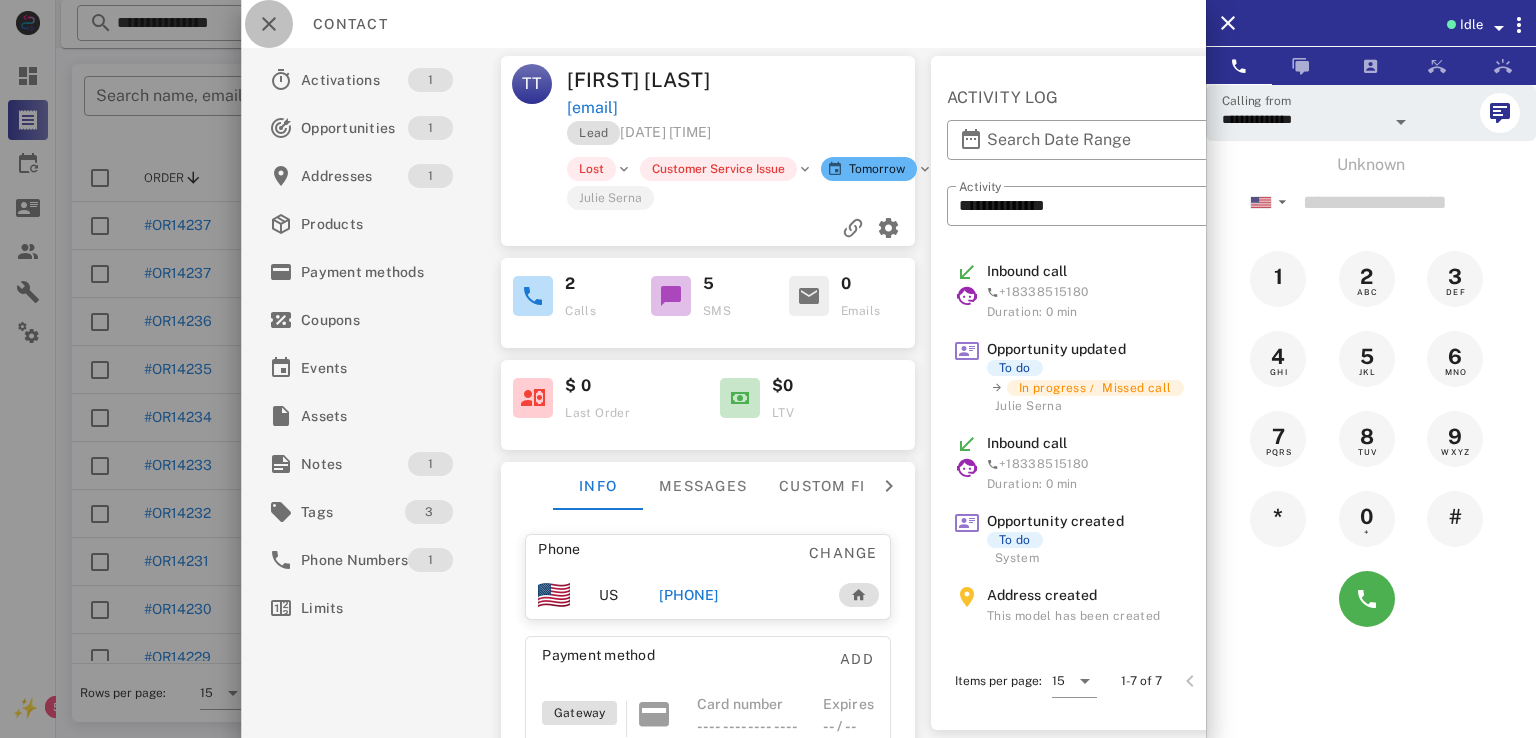 click at bounding box center [269, 24] 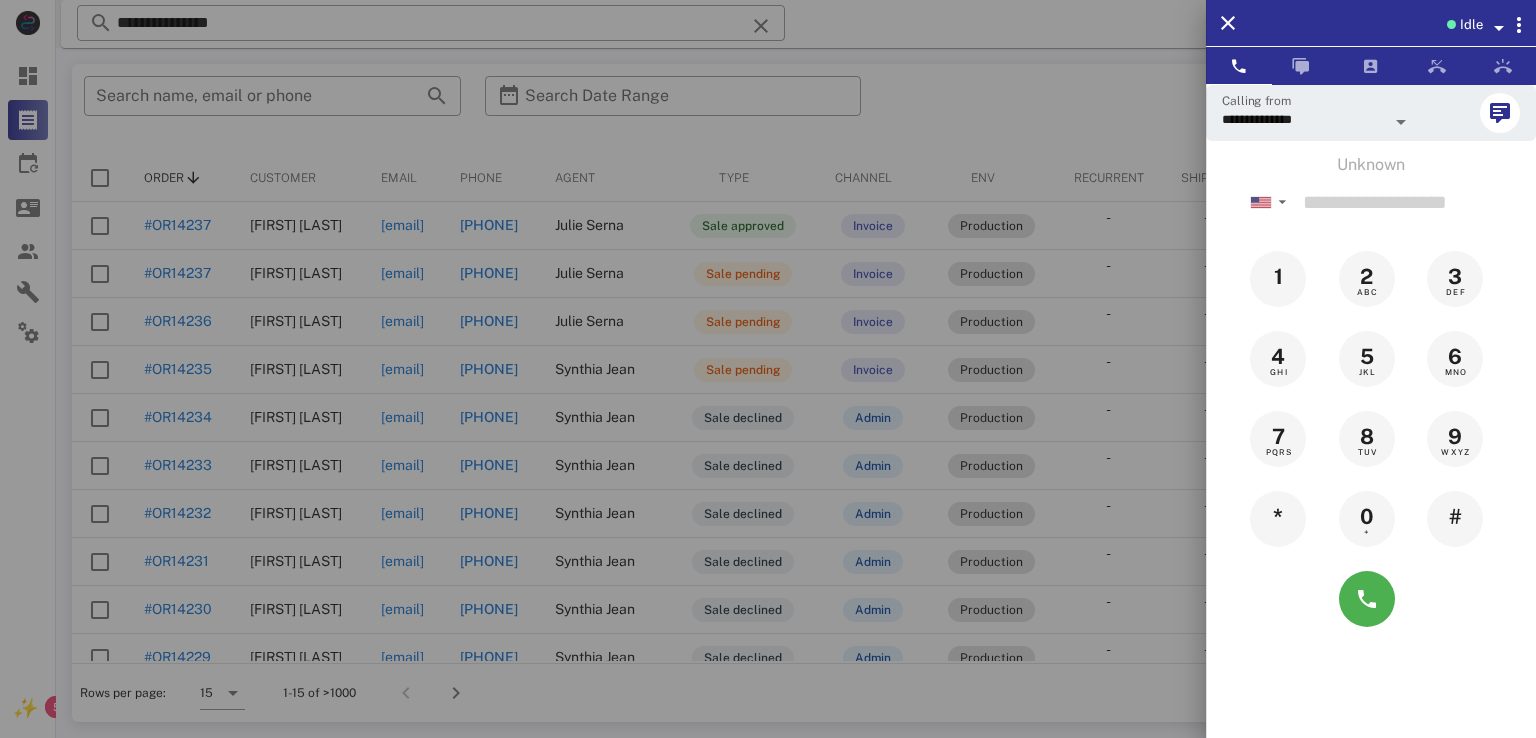 click at bounding box center [1497, 24] 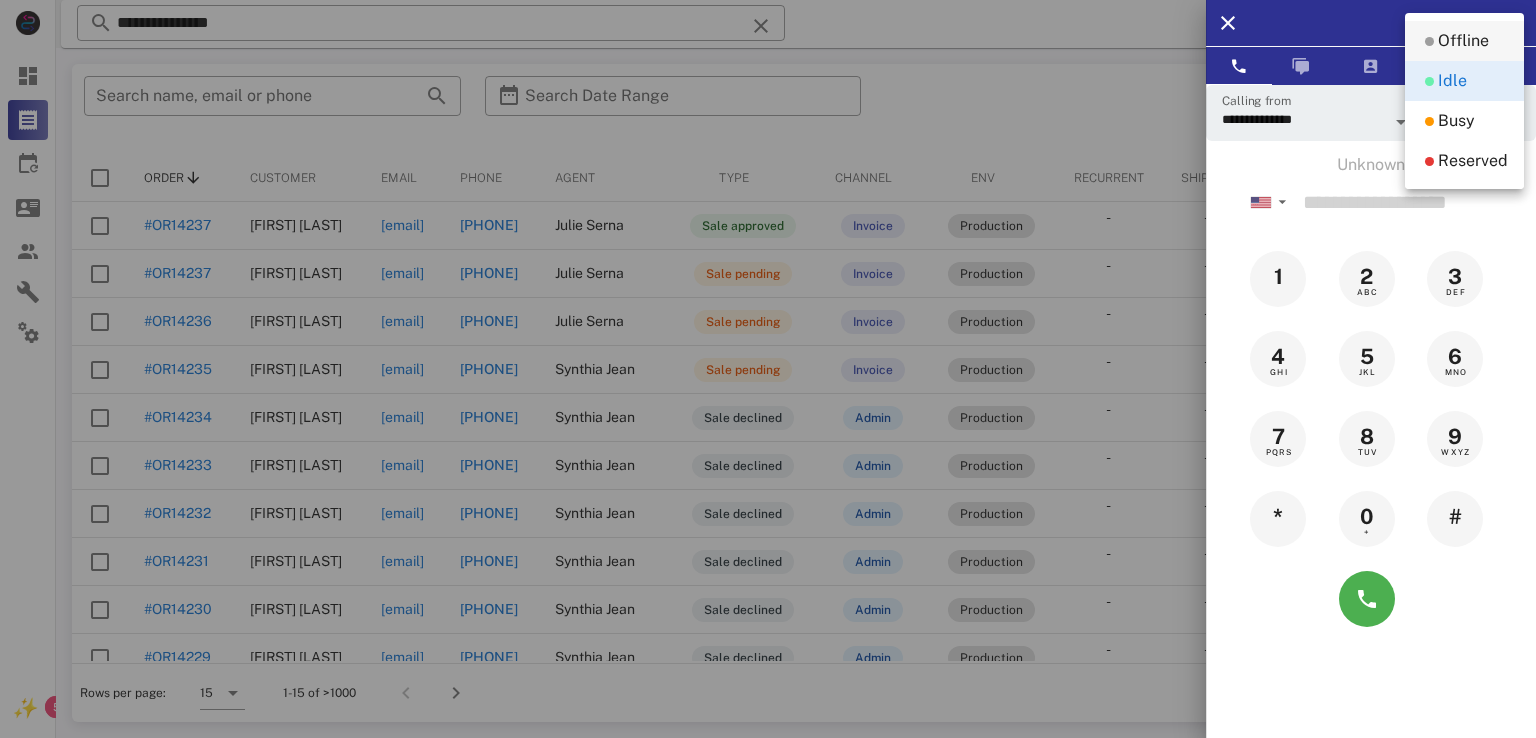 click on "Offline" at bounding box center (1463, 41) 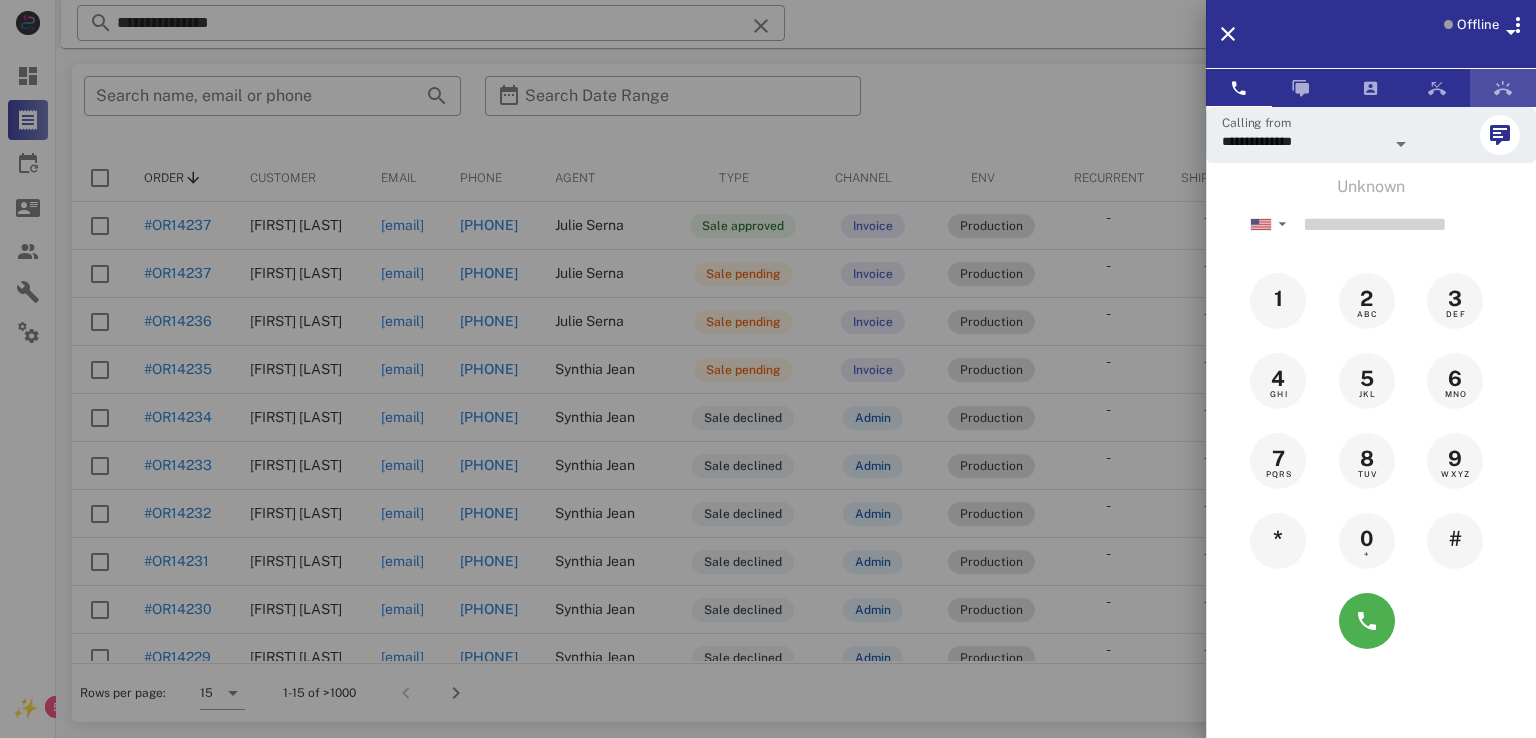 click at bounding box center (1503, 88) 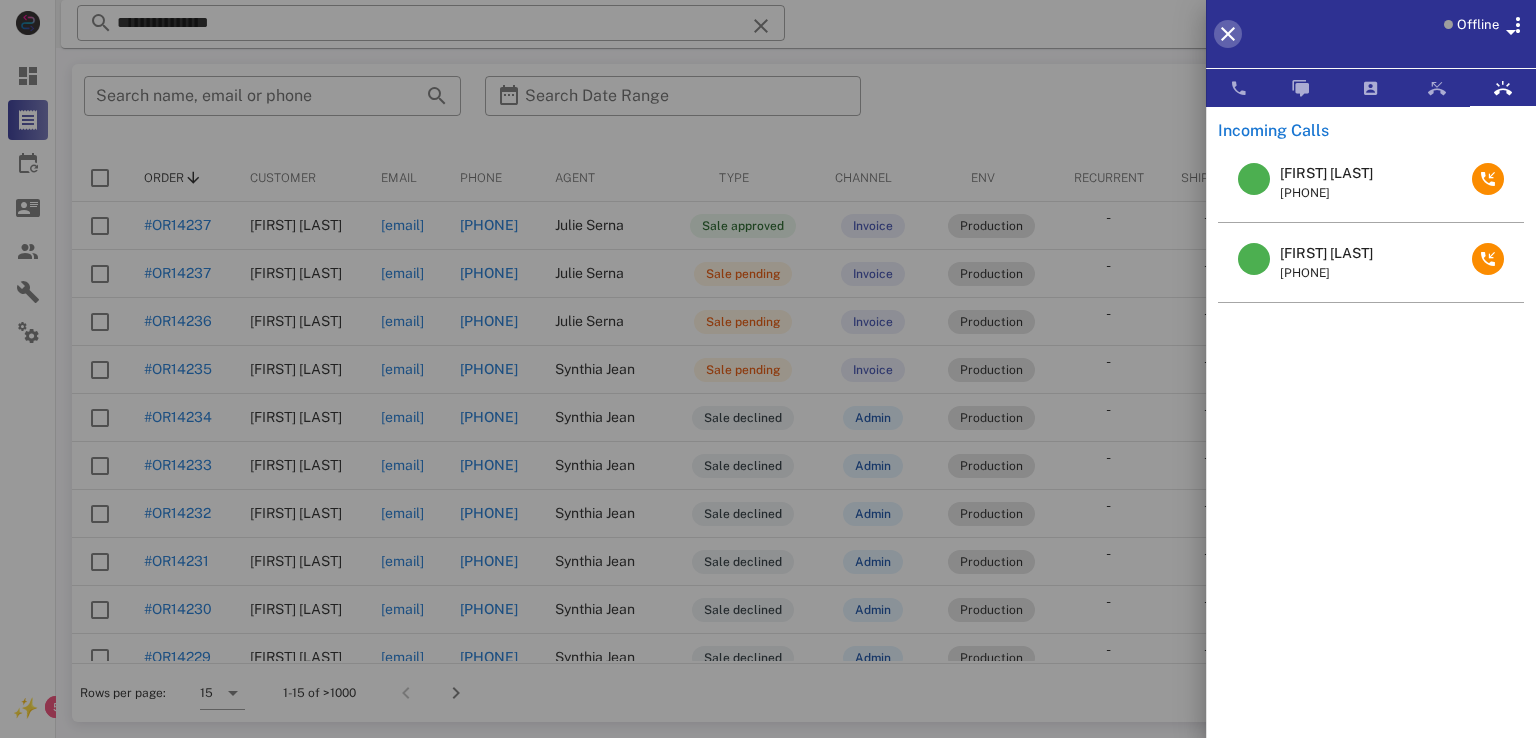 click at bounding box center (1228, 34) 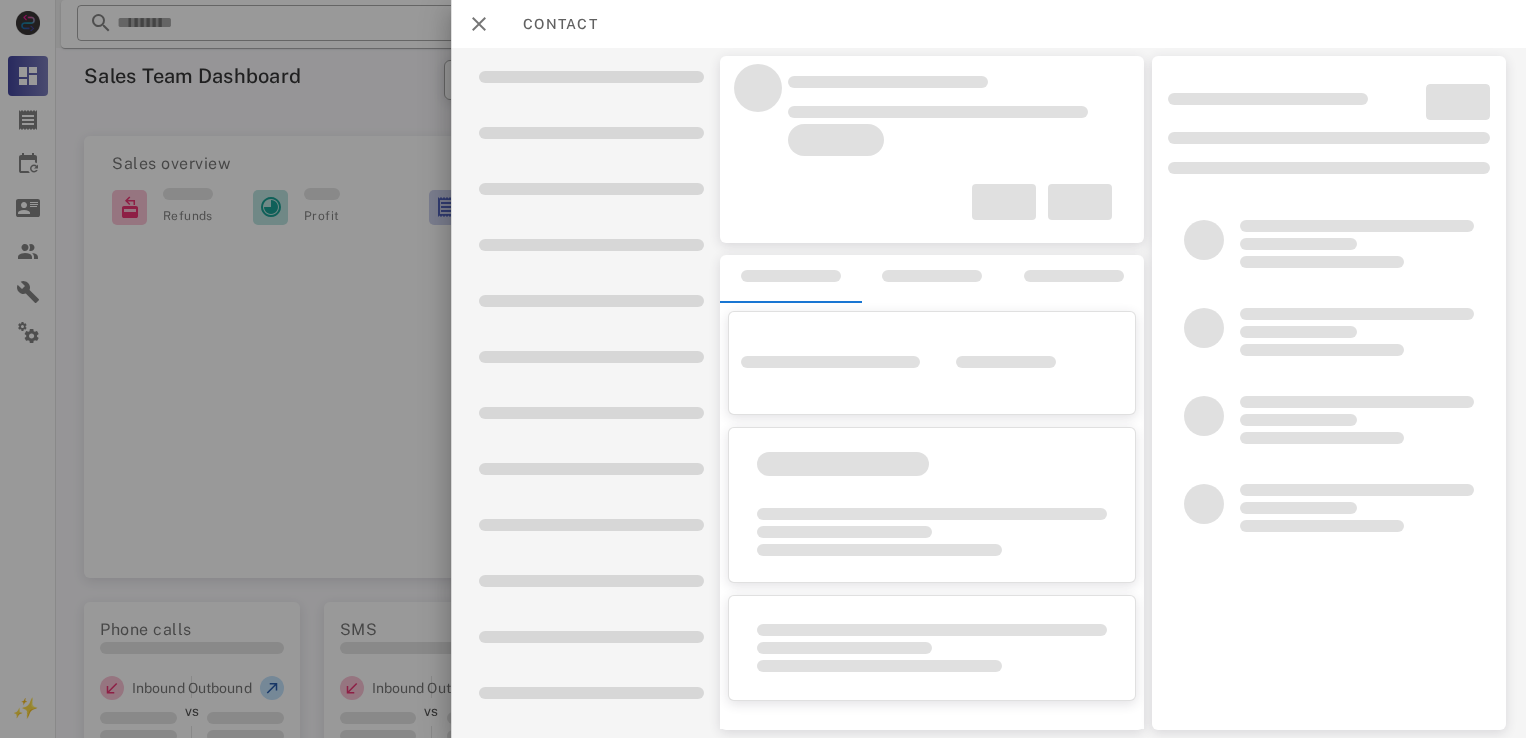 scroll, scrollTop: 0, scrollLeft: 0, axis: both 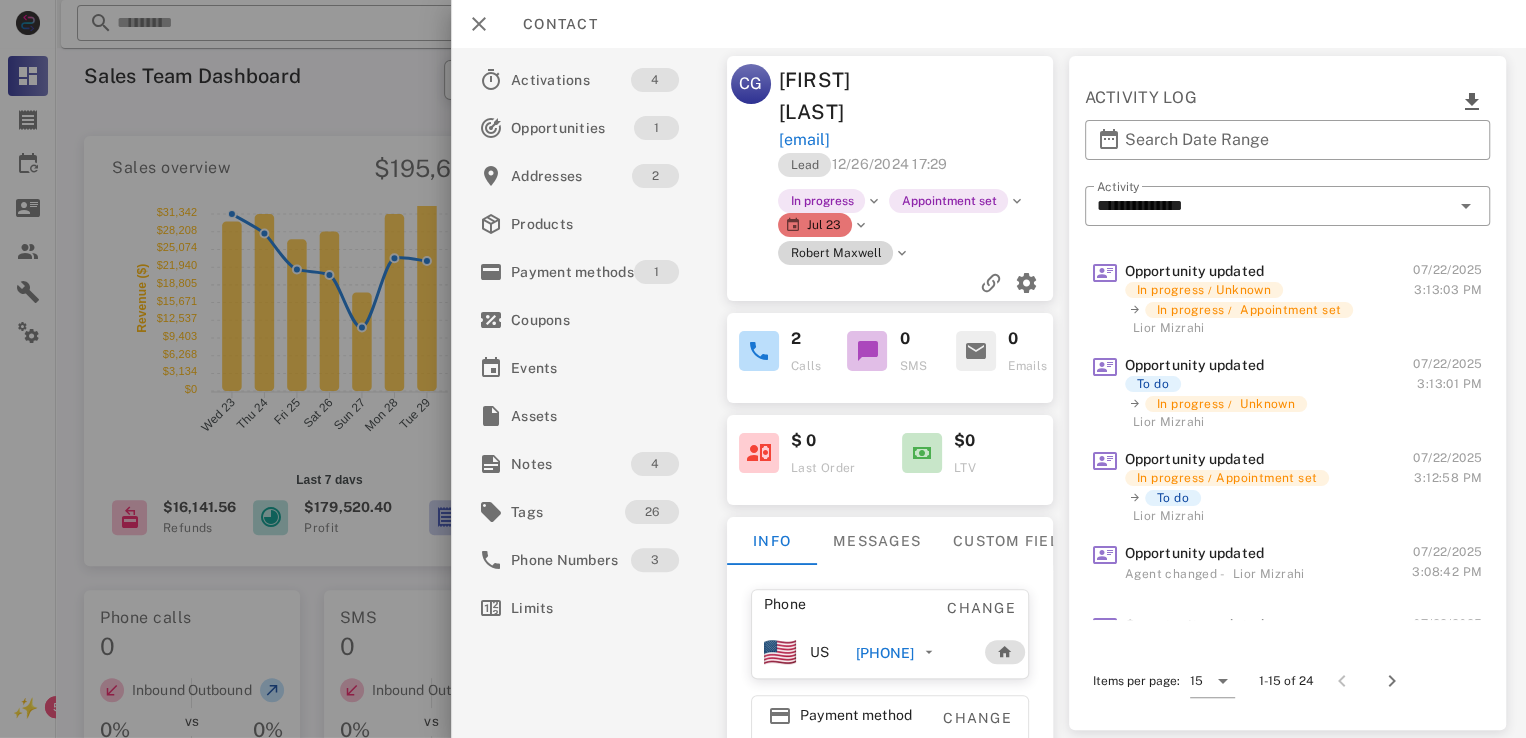 click on "Robert Maxwell" at bounding box center (844, 197) 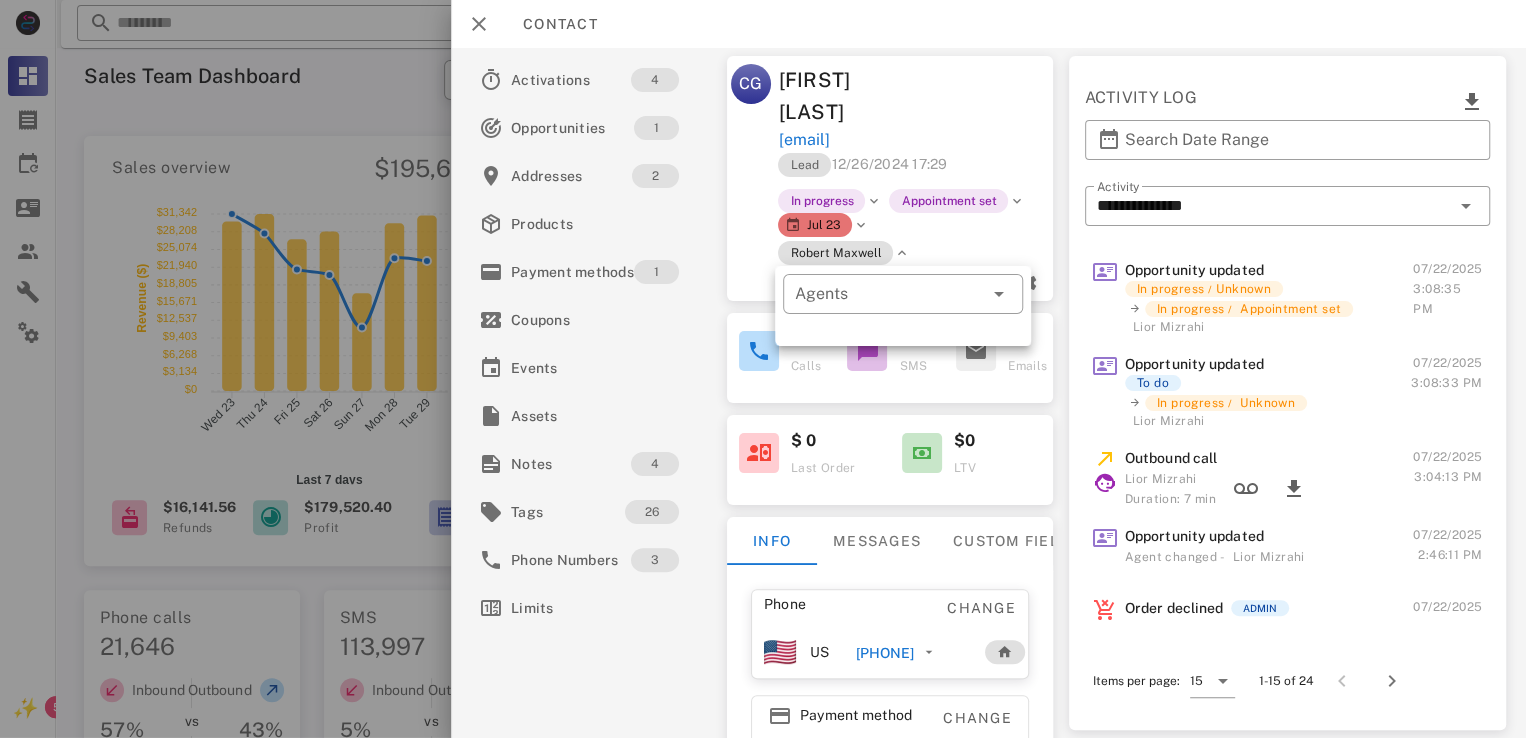 scroll, scrollTop: 576, scrollLeft: 0, axis: vertical 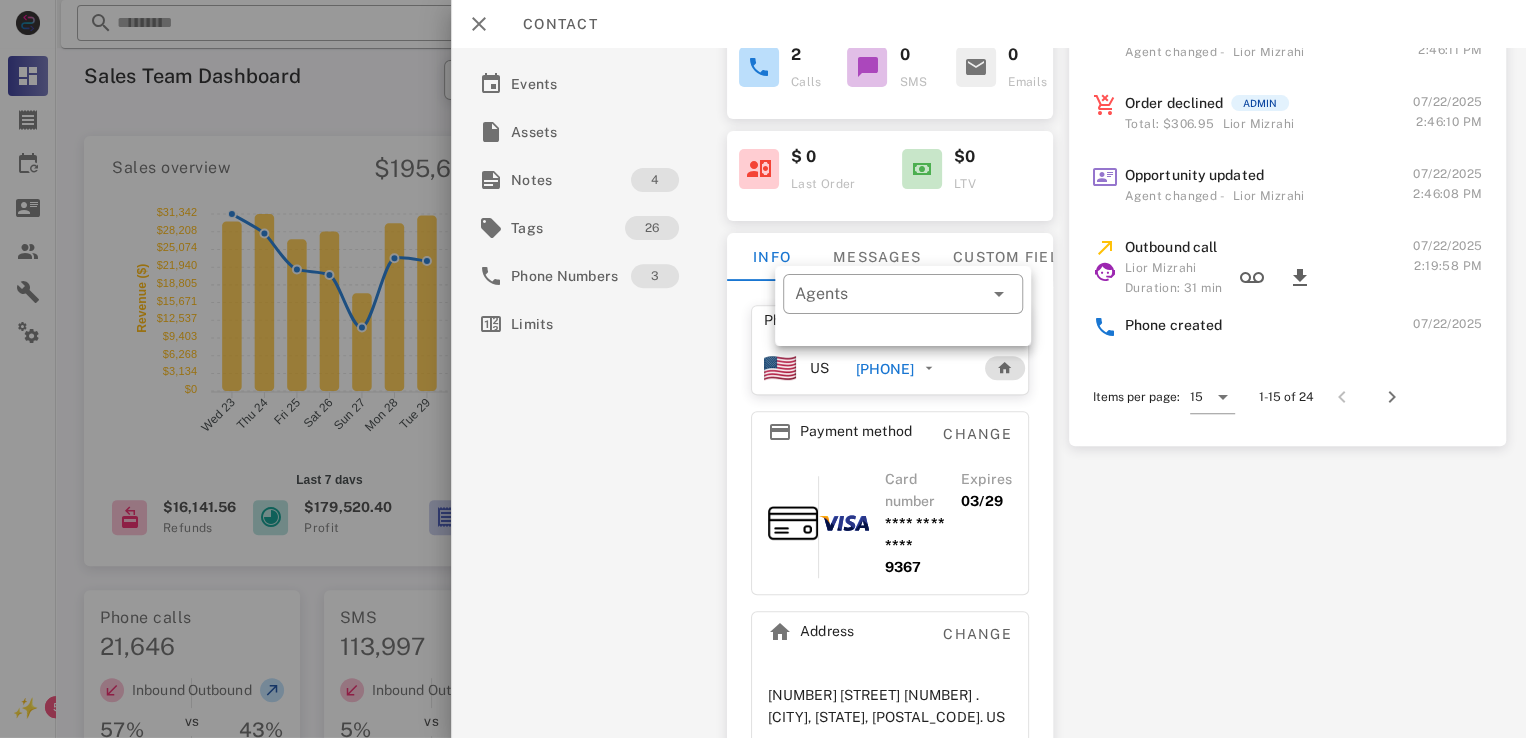 click on "**********" at bounding box center [988, 393] 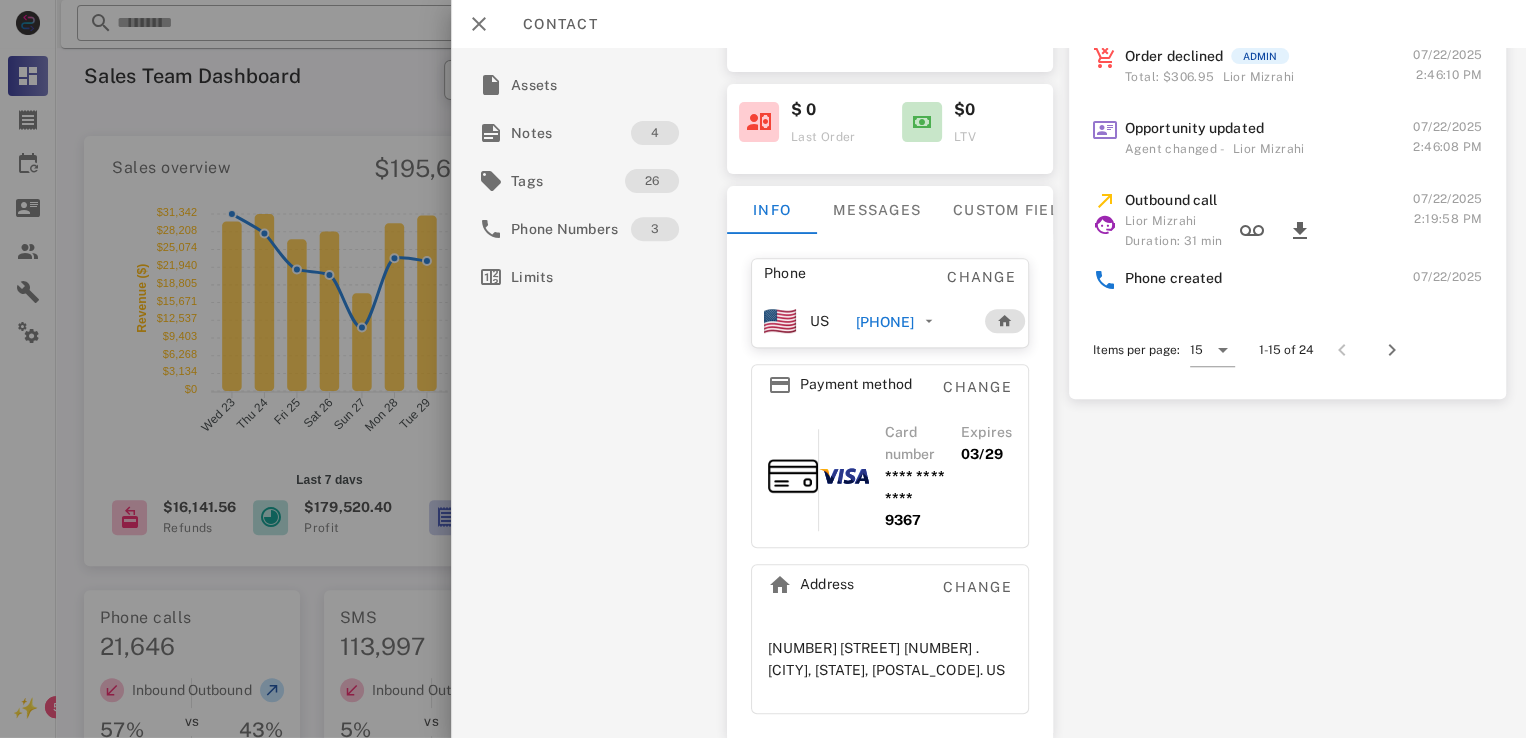 scroll, scrollTop: 0, scrollLeft: 0, axis: both 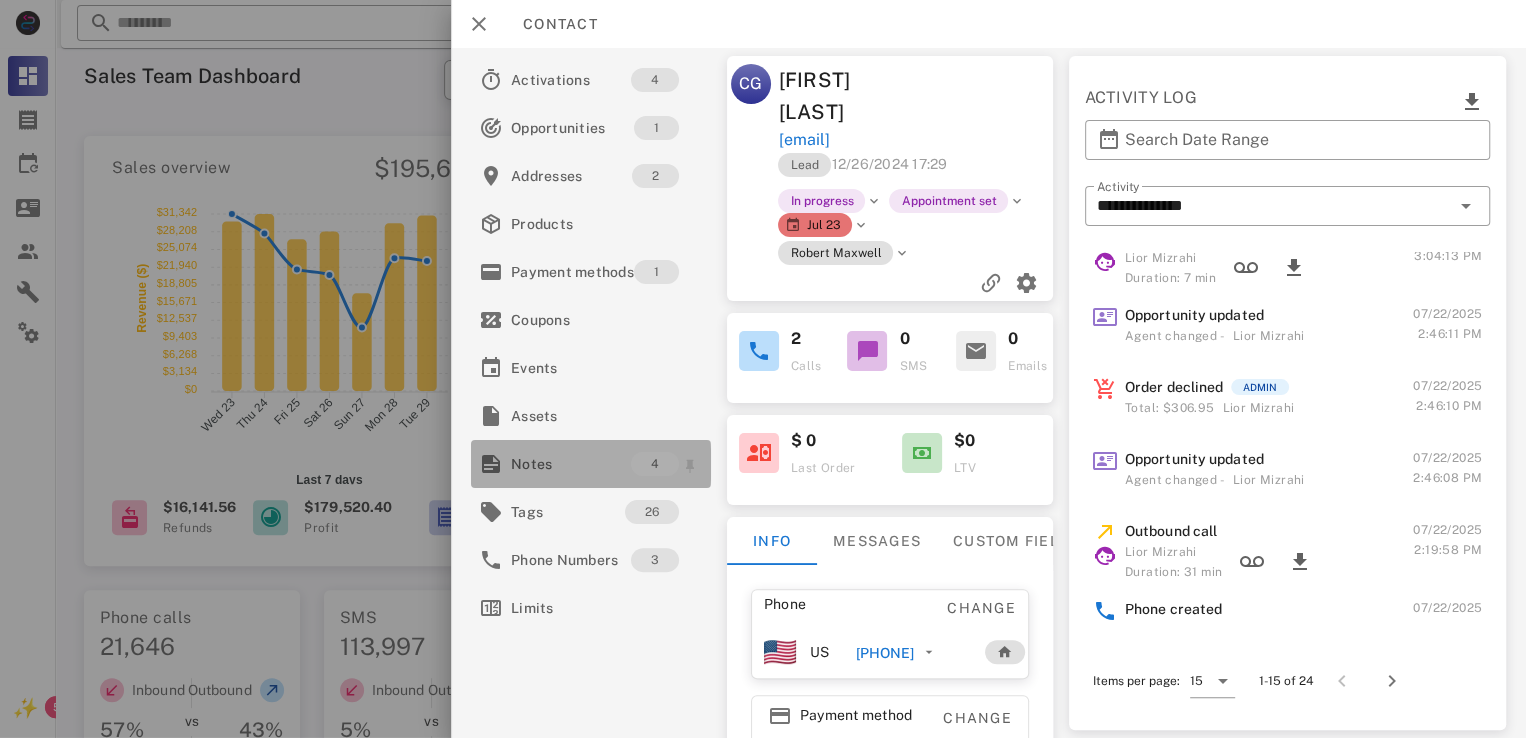 click on "Notes" at bounding box center [571, 464] 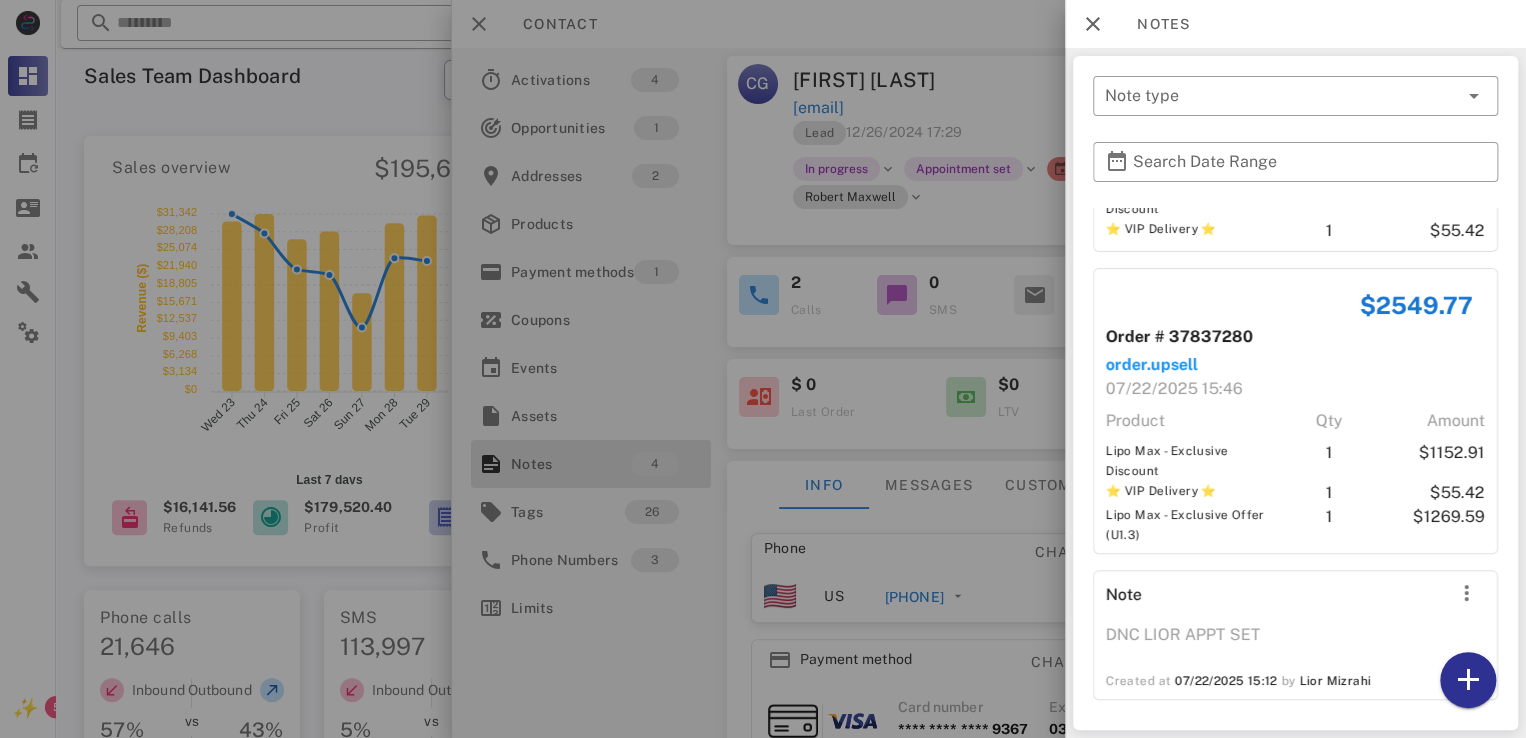scroll, scrollTop: 429, scrollLeft: 0, axis: vertical 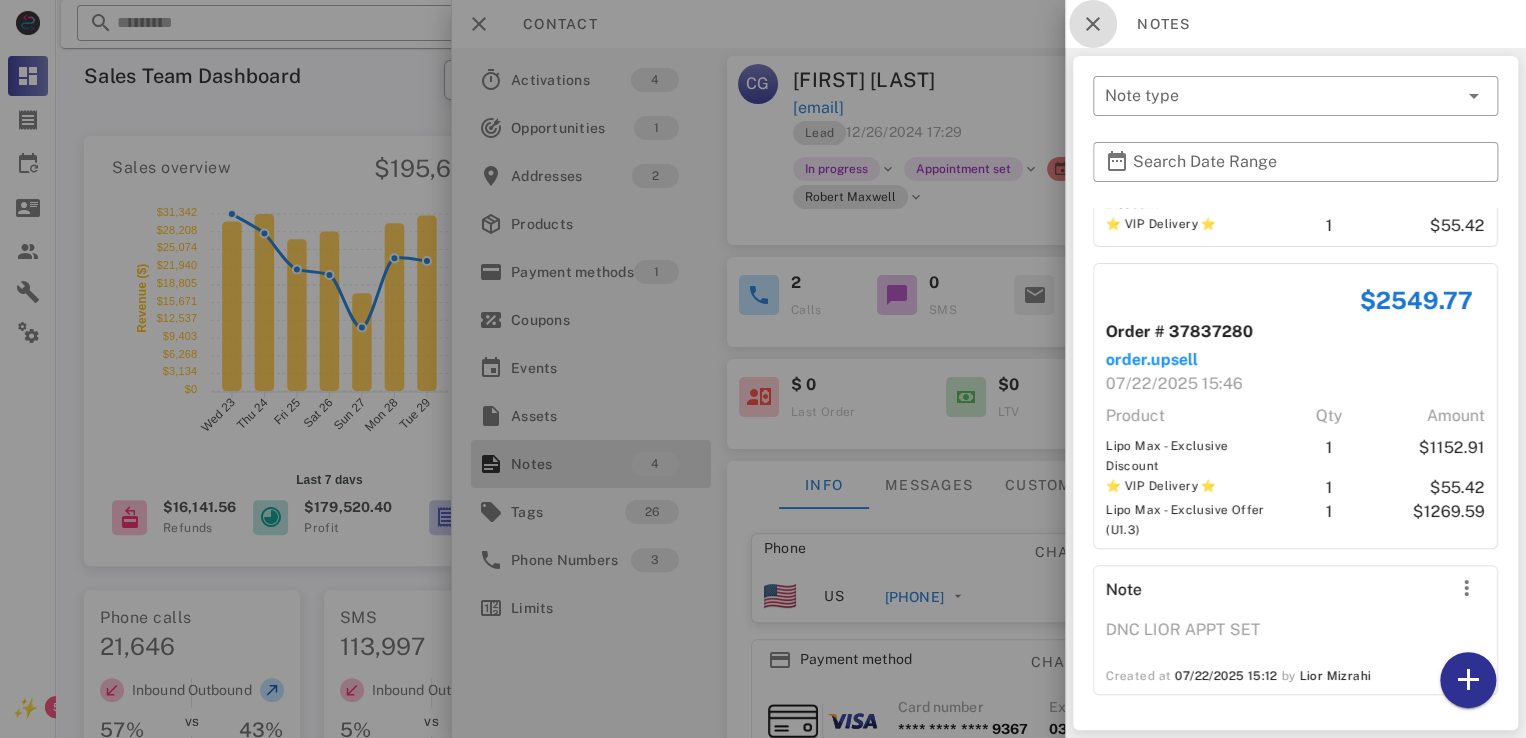 click at bounding box center [1093, 24] 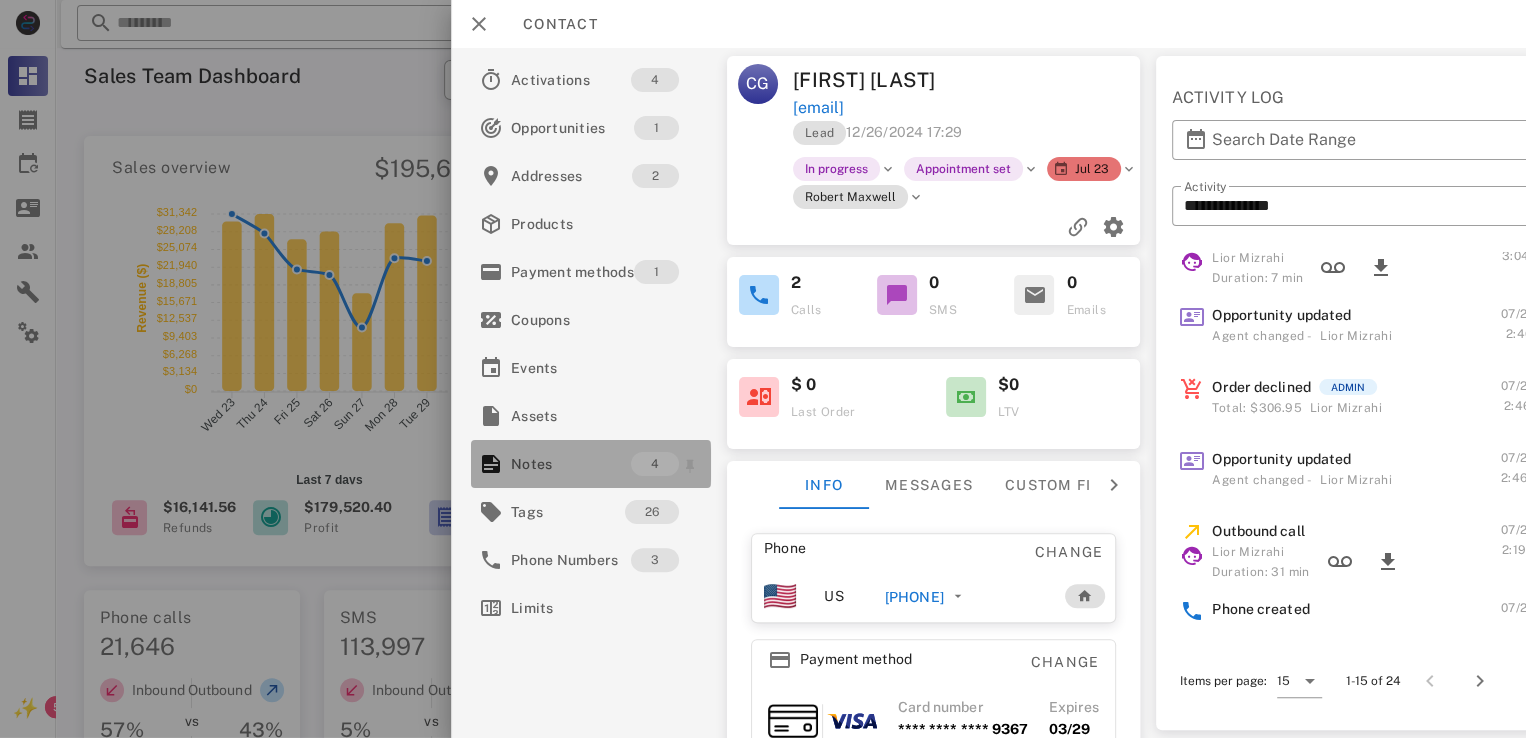 click on "Notes" at bounding box center [571, 464] 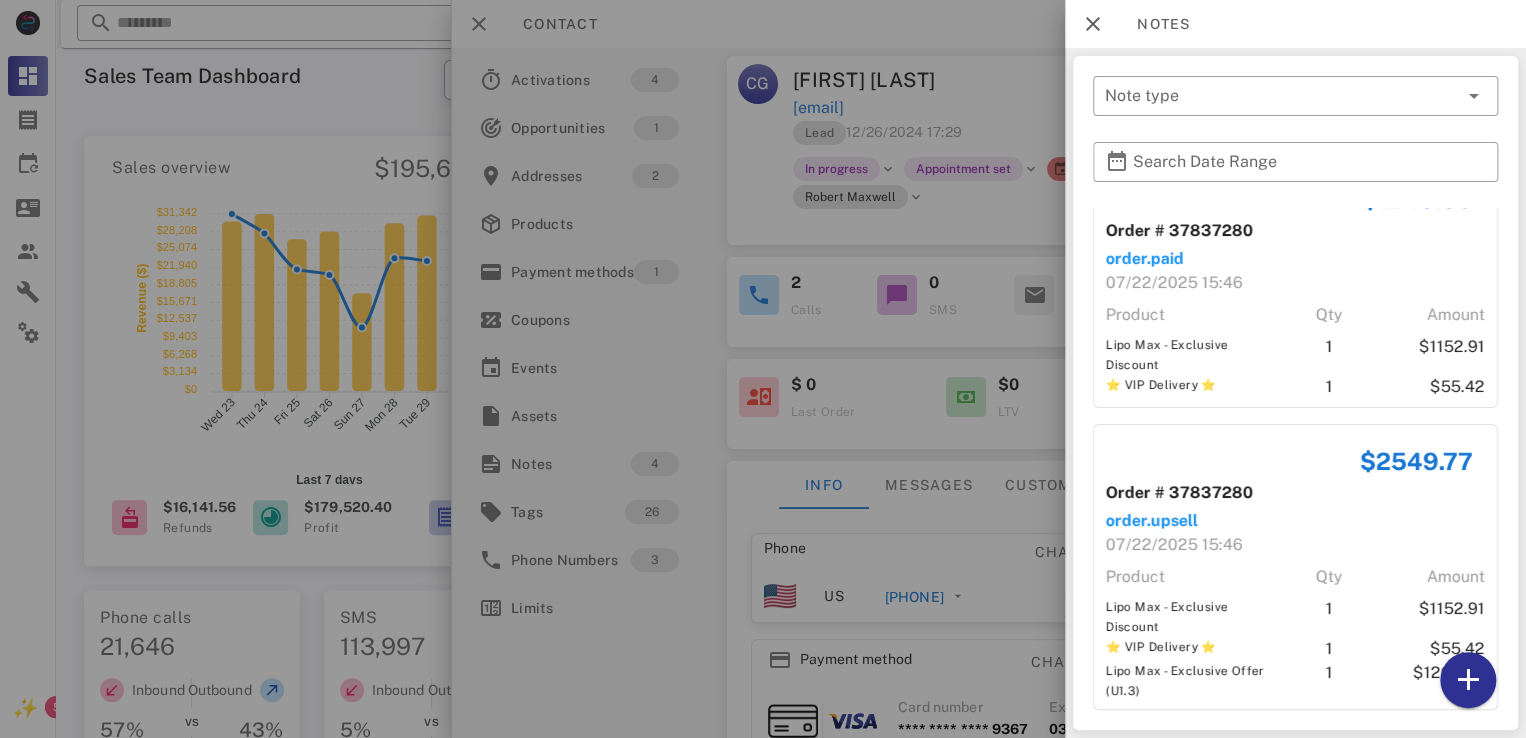 scroll, scrollTop: 269, scrollLeft: 0, axis: vertical 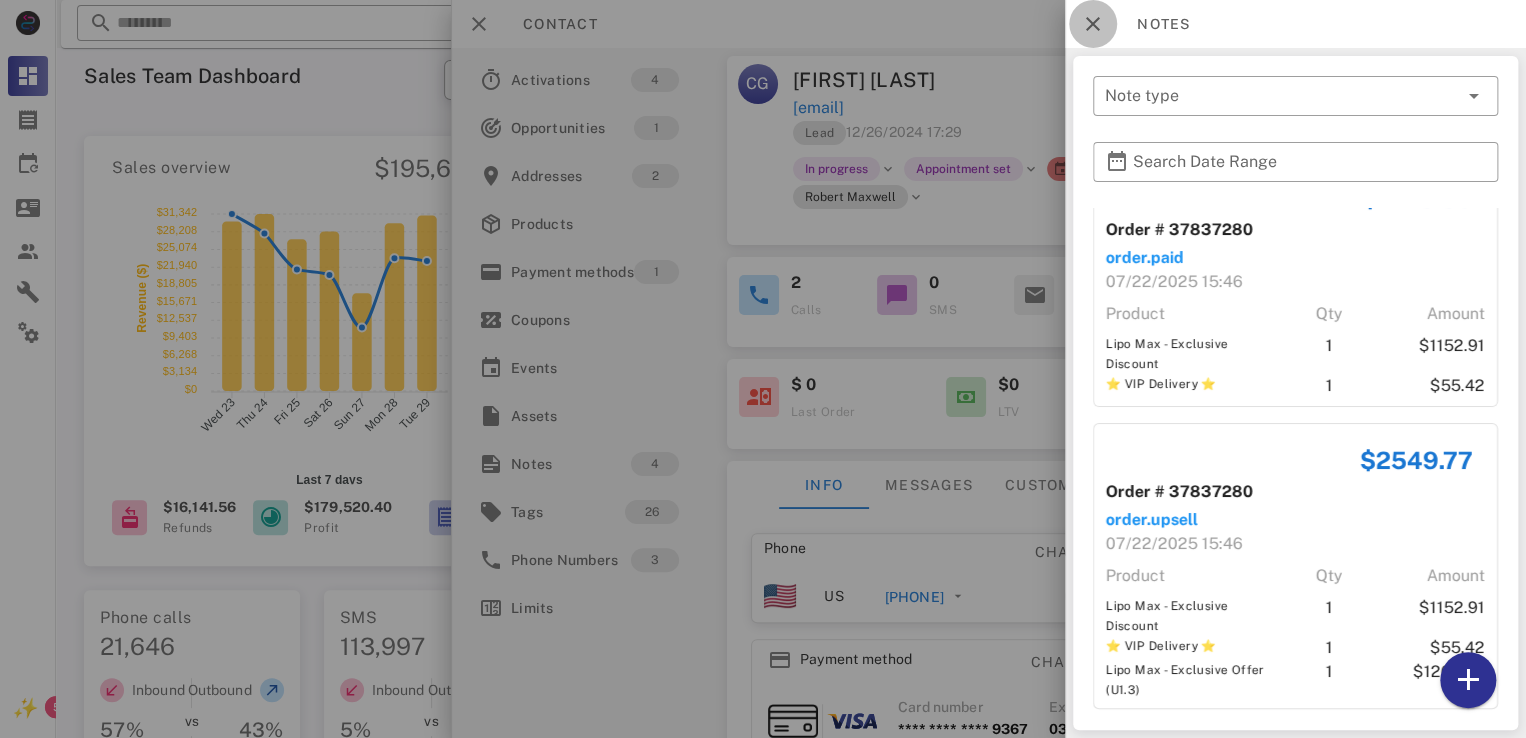 click at bounding box center [1093, 24] 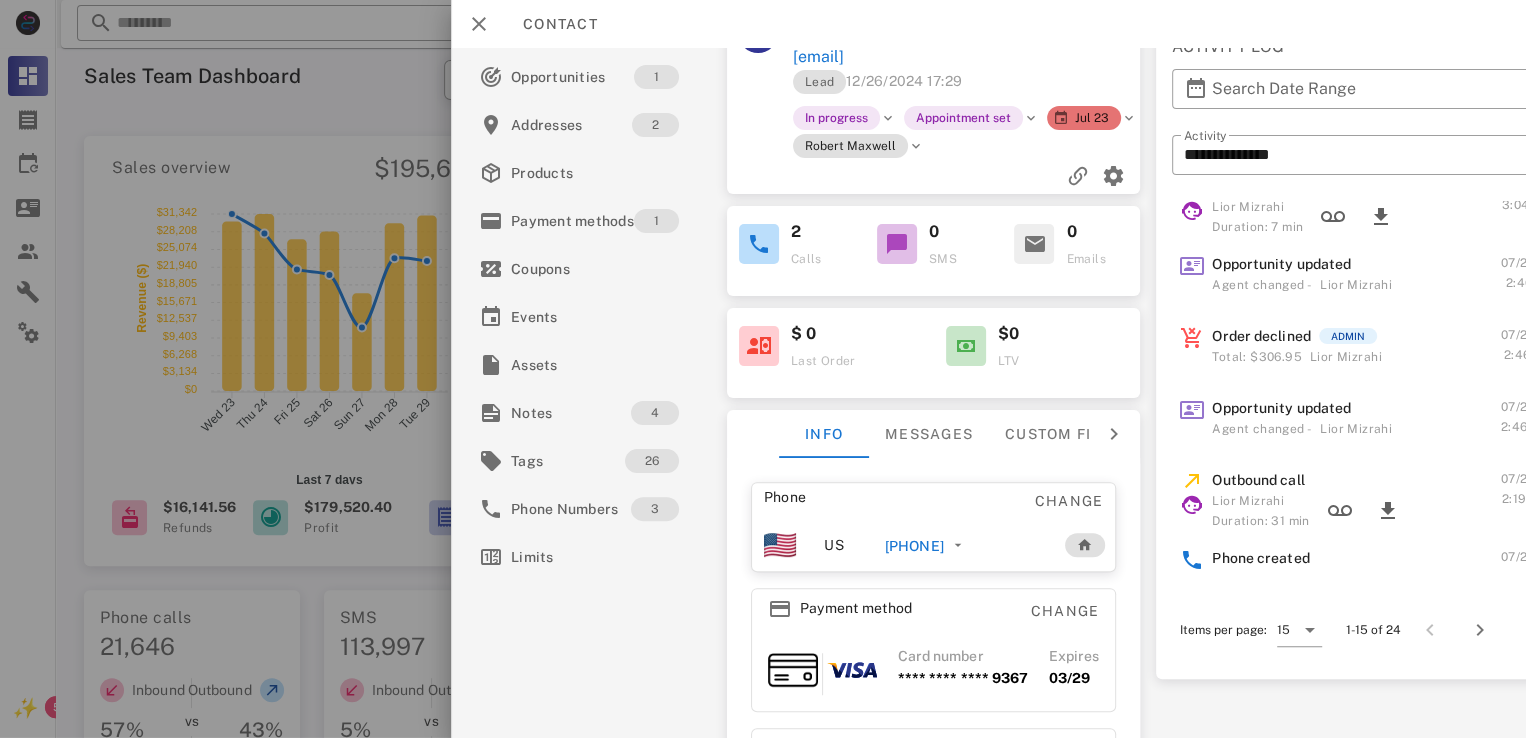 scroll, scrollTop: 0, scrollLeft: 0, axis: both 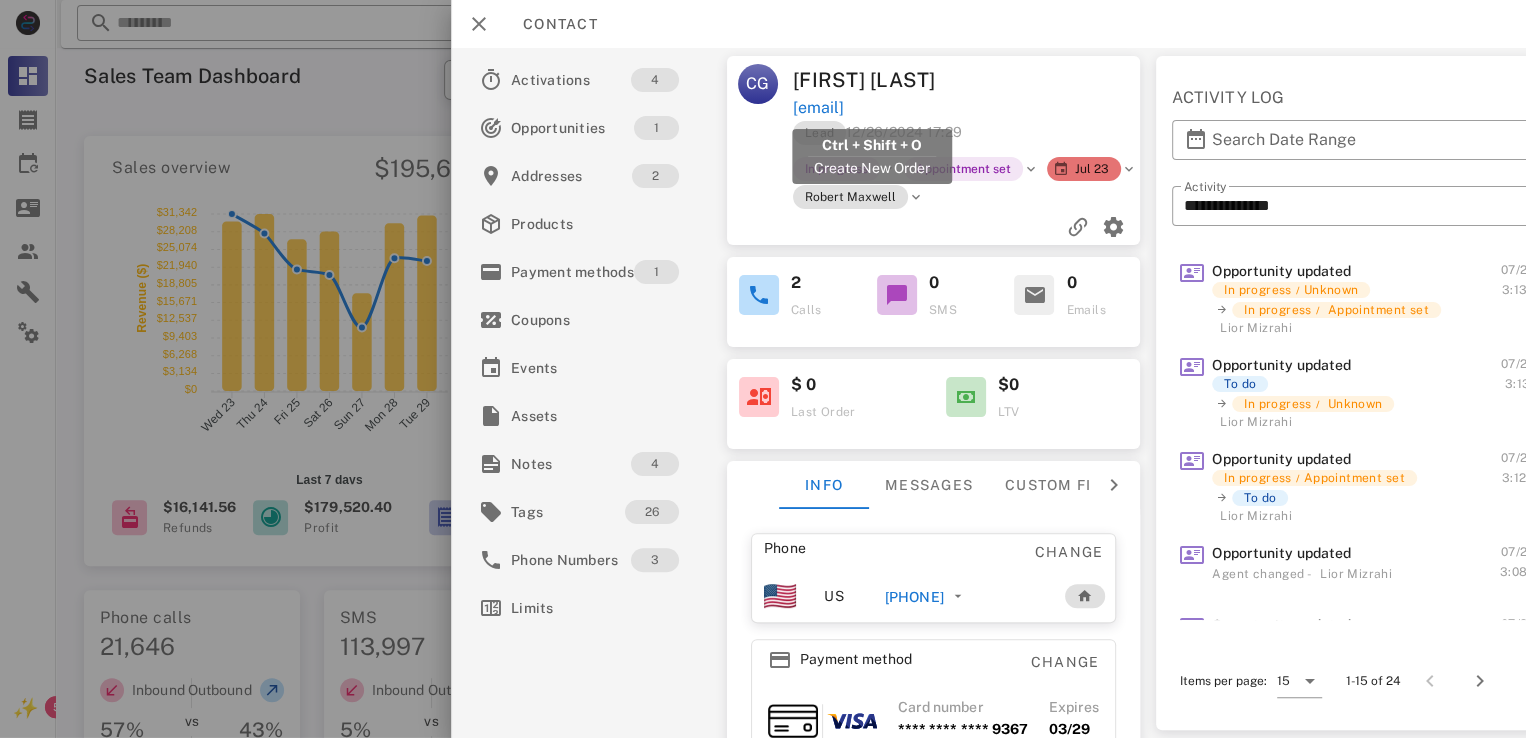 click on "[EMAIL]" at bounding box center (818, 108) 